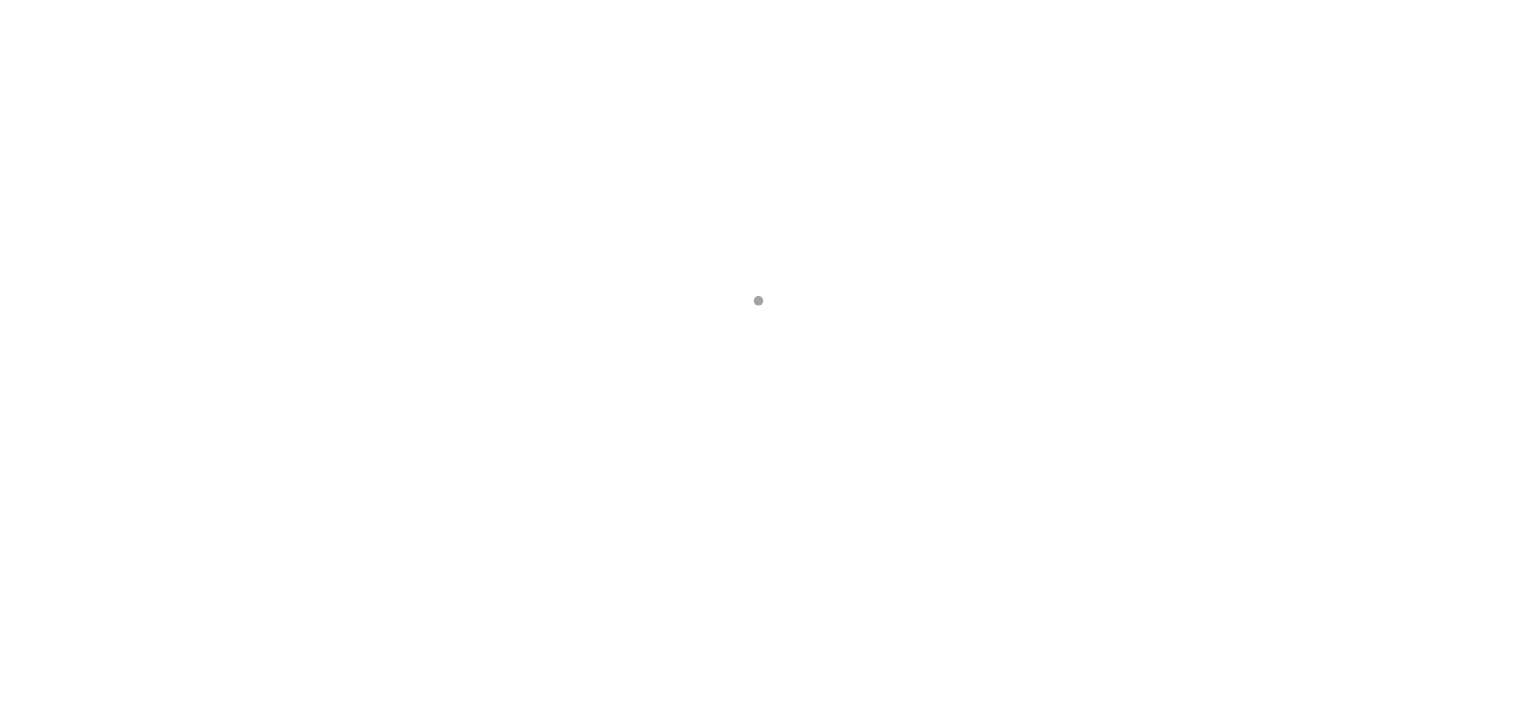 scroll, scrollTop: 0, scrollLeft: 0, axis: both 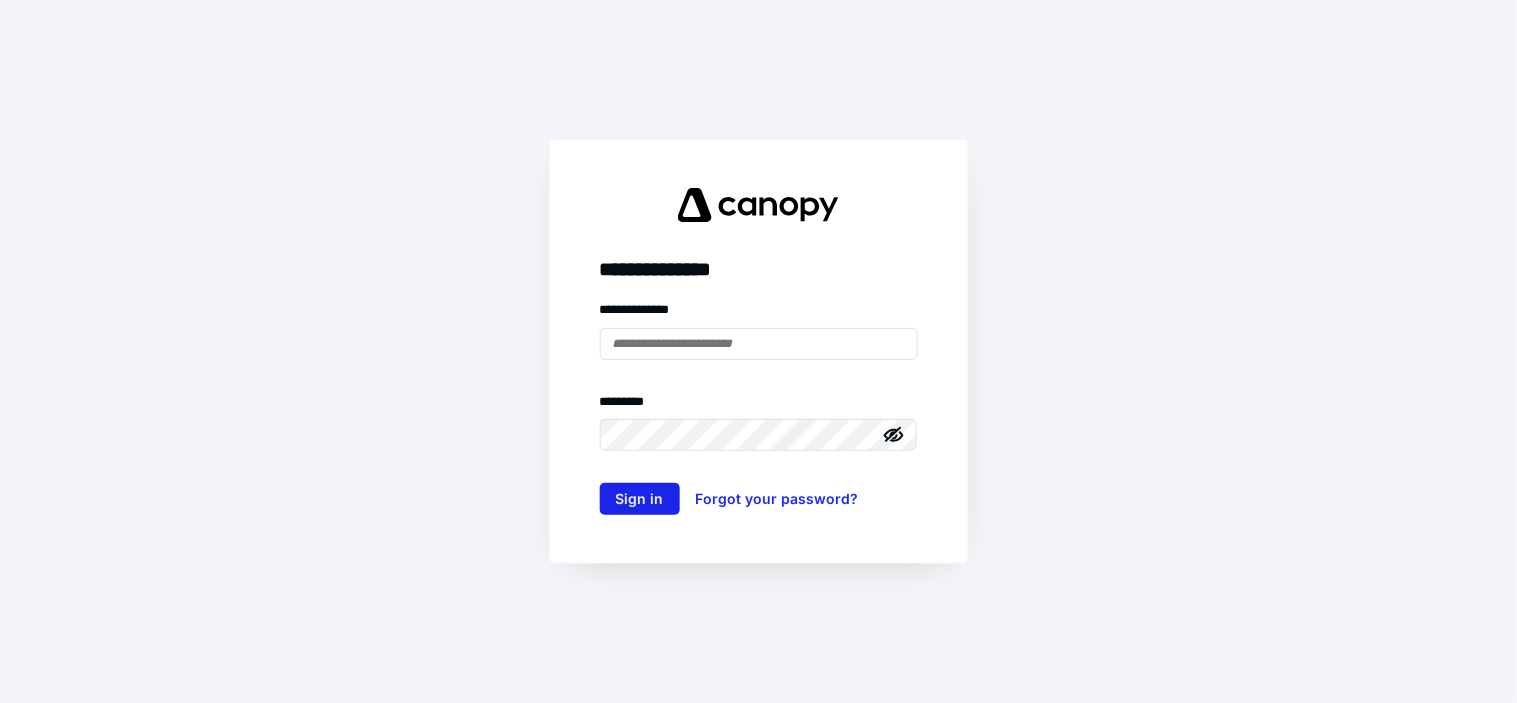 type on "**********" 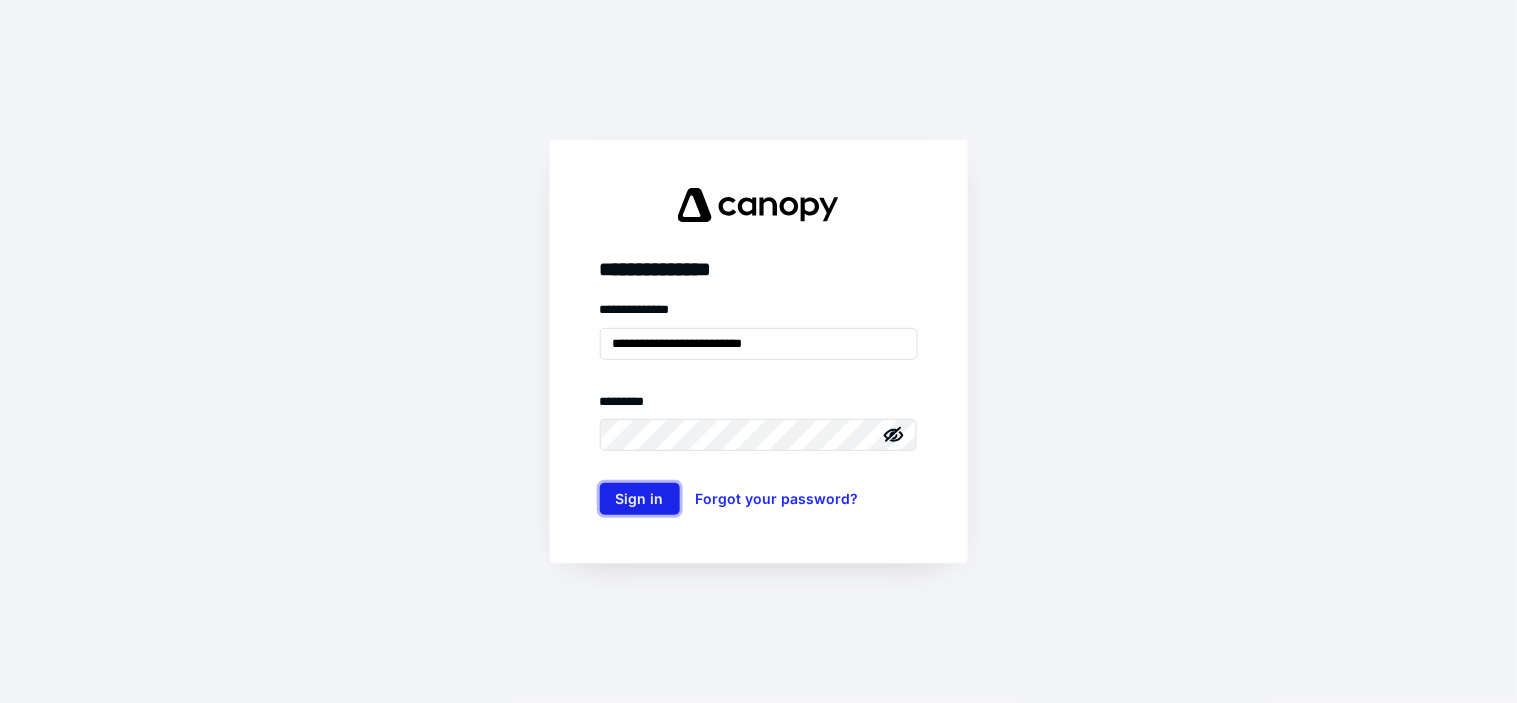 click on "Sign in" at bounding box center [640, 499] 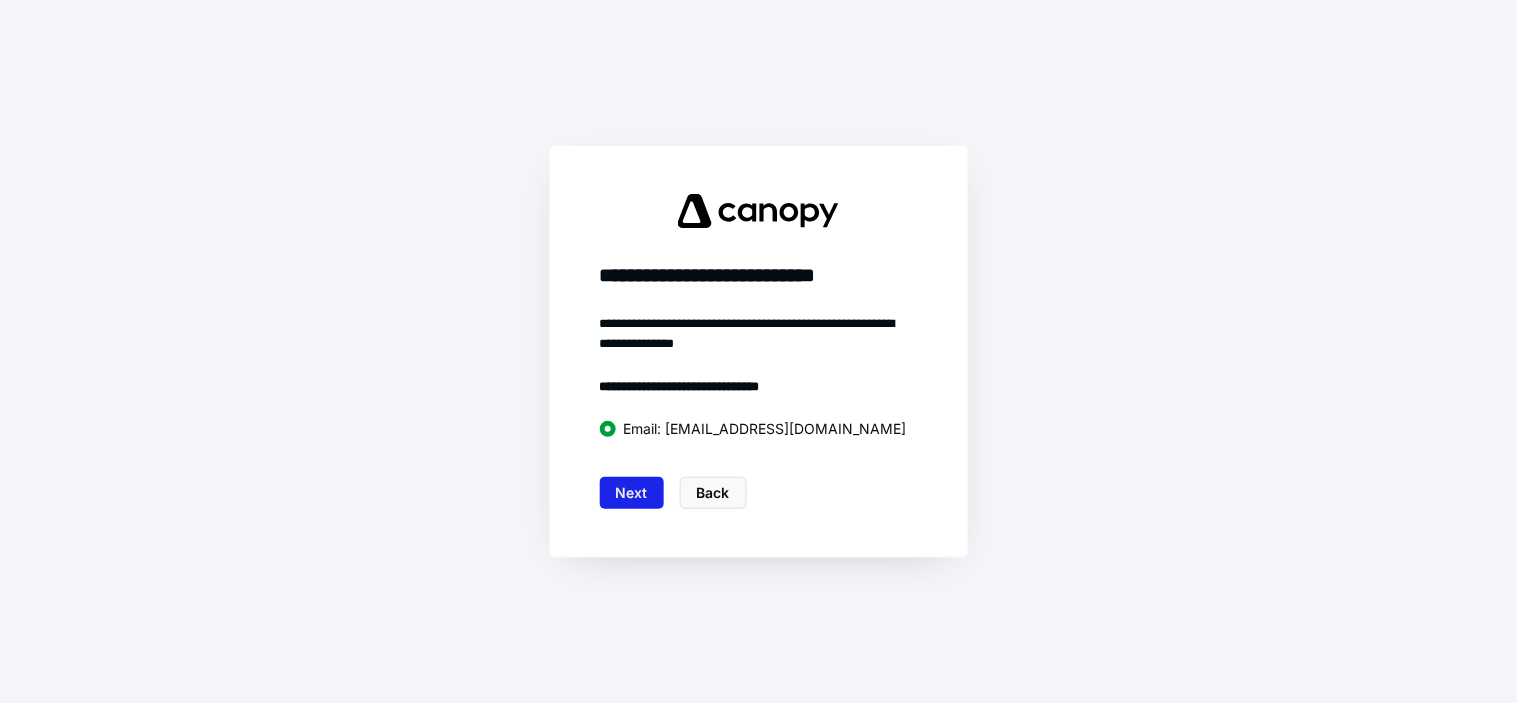 click on "Next" at bounding box center (632, 493) 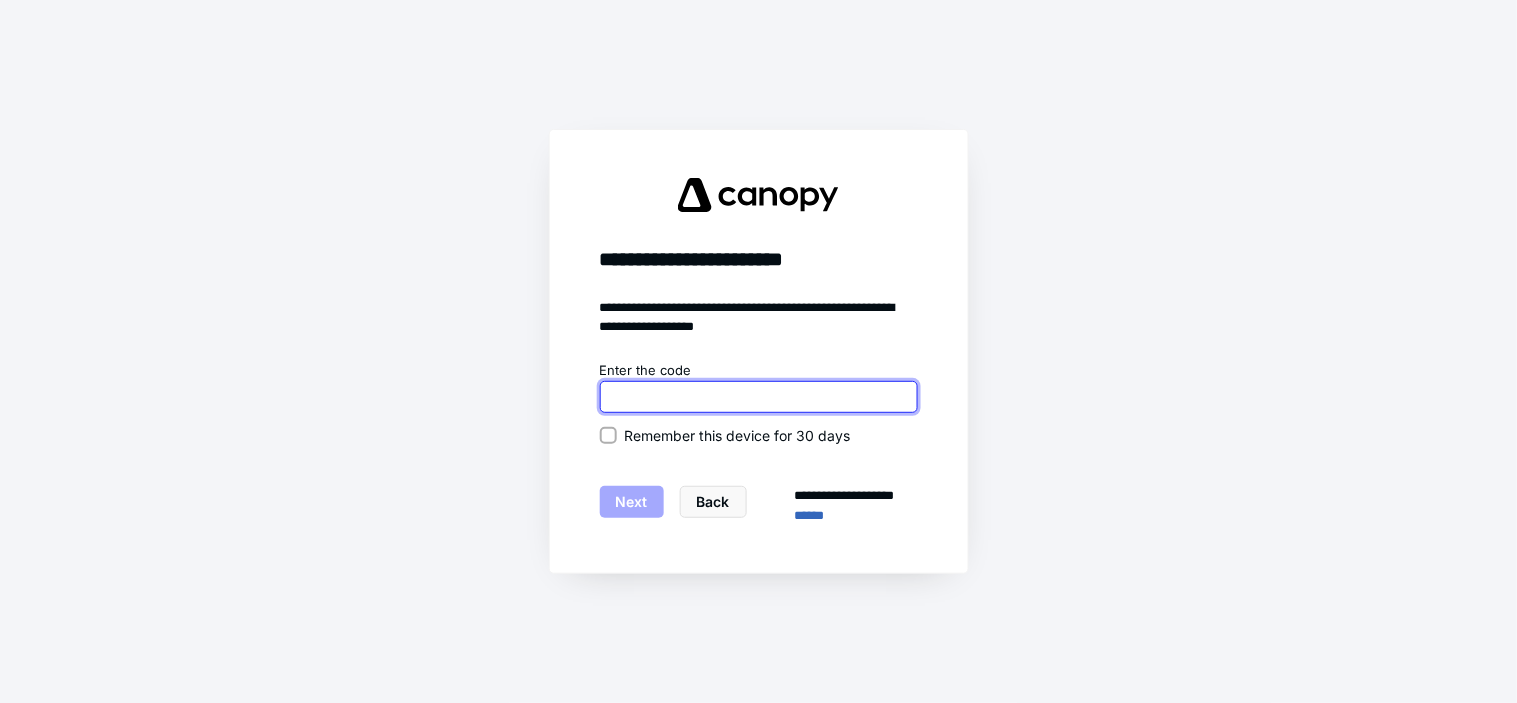click at bounding box center [759, 397] 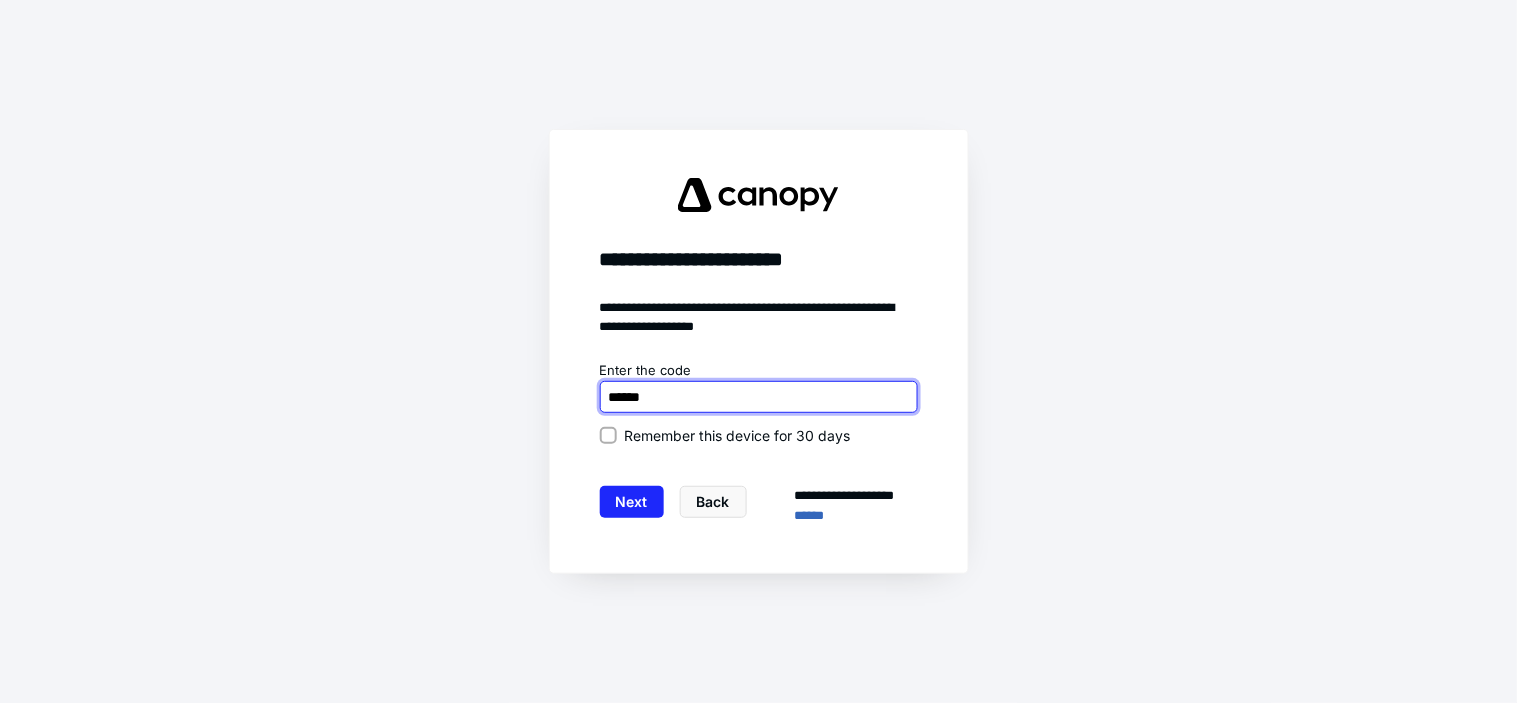 type on "******" 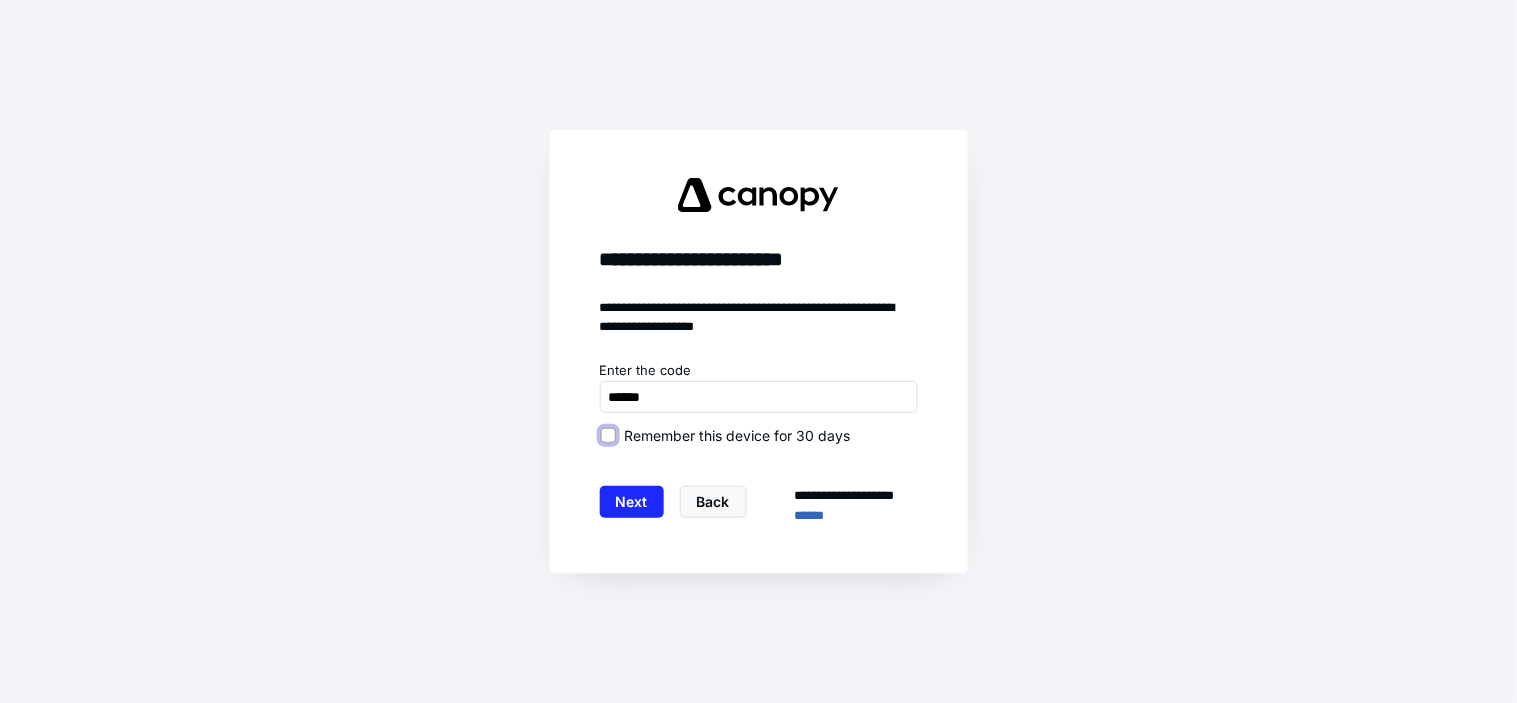click on "Remember this device for 30 days" at bounding box center [608, 435] 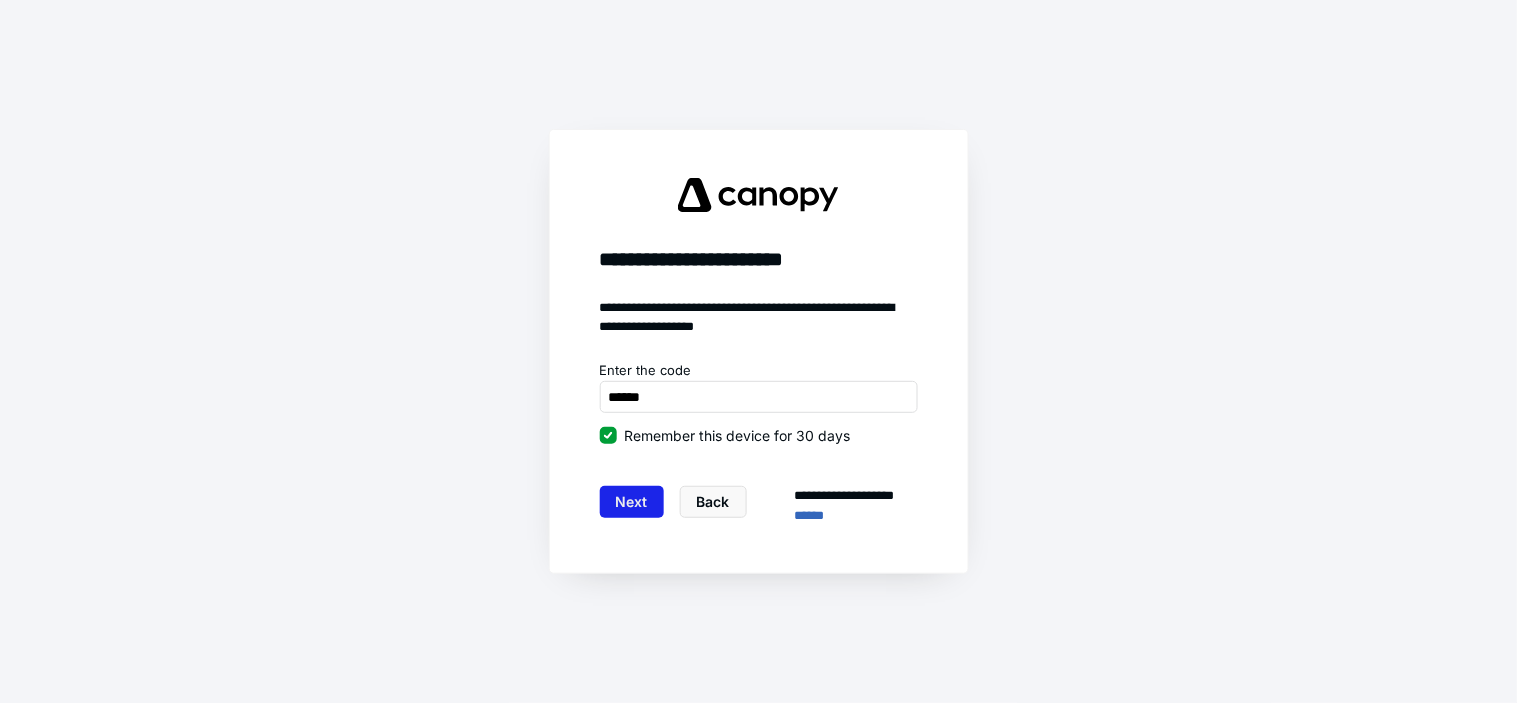 click on "Next" at bounding box center (632, 502) 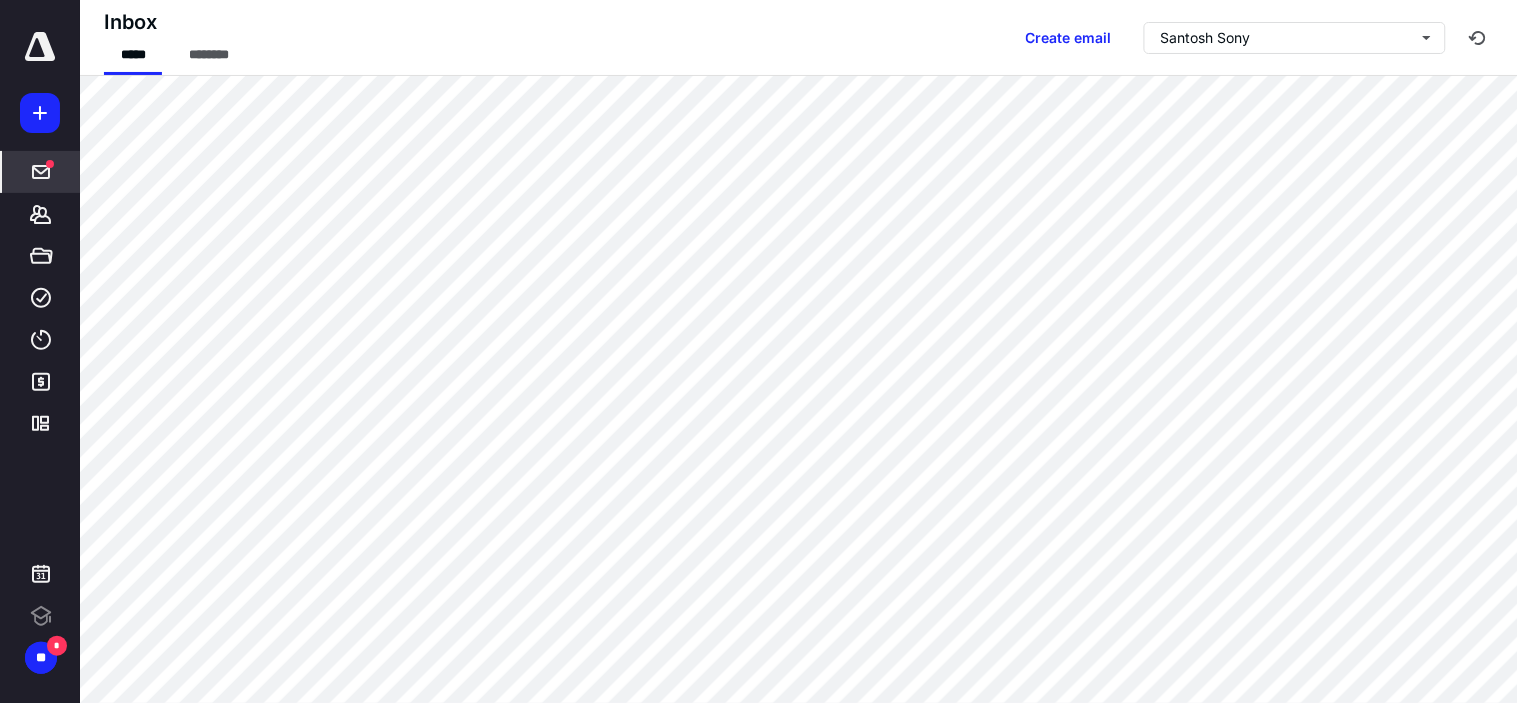 scroll, scrollTop: 0, scrollLeft: 0, axis: both 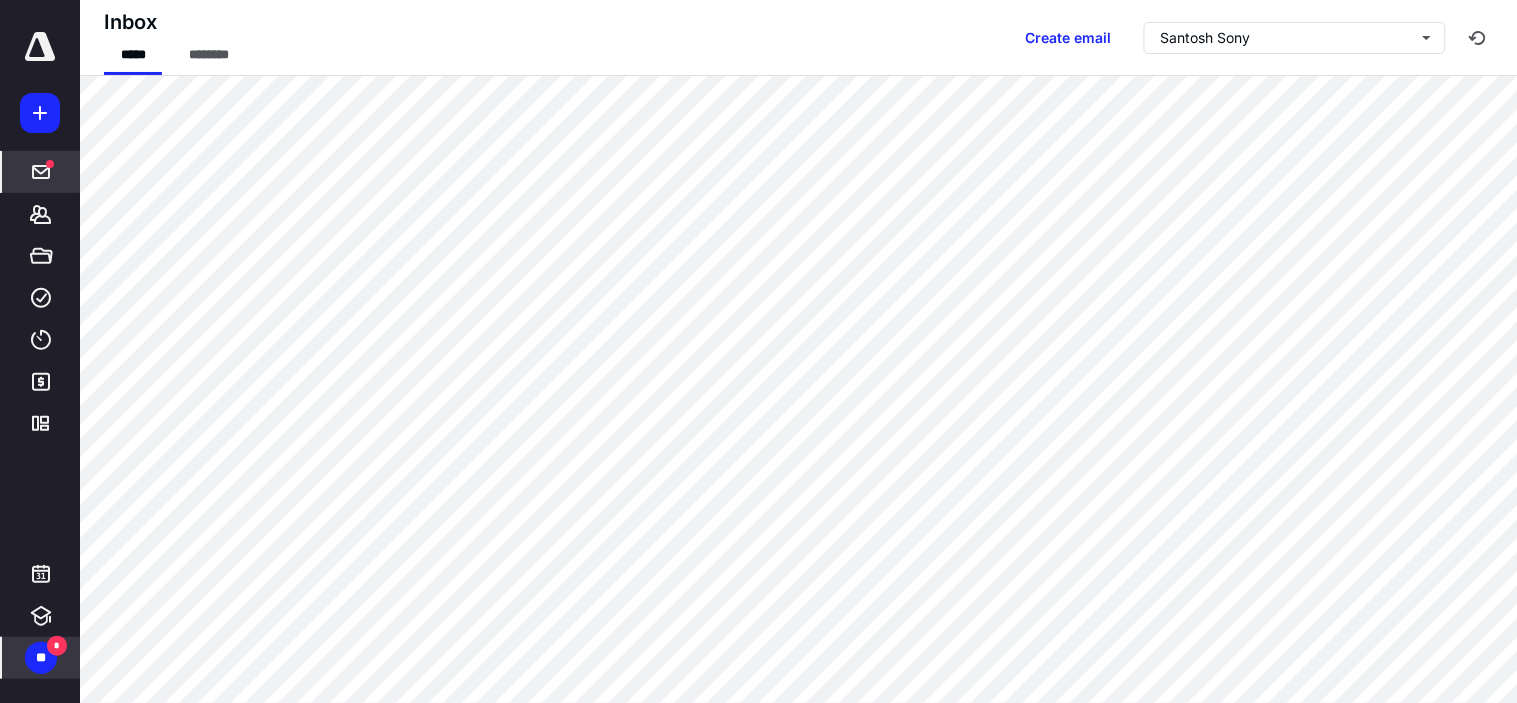 click on "**" at bounding box center [41, 658] 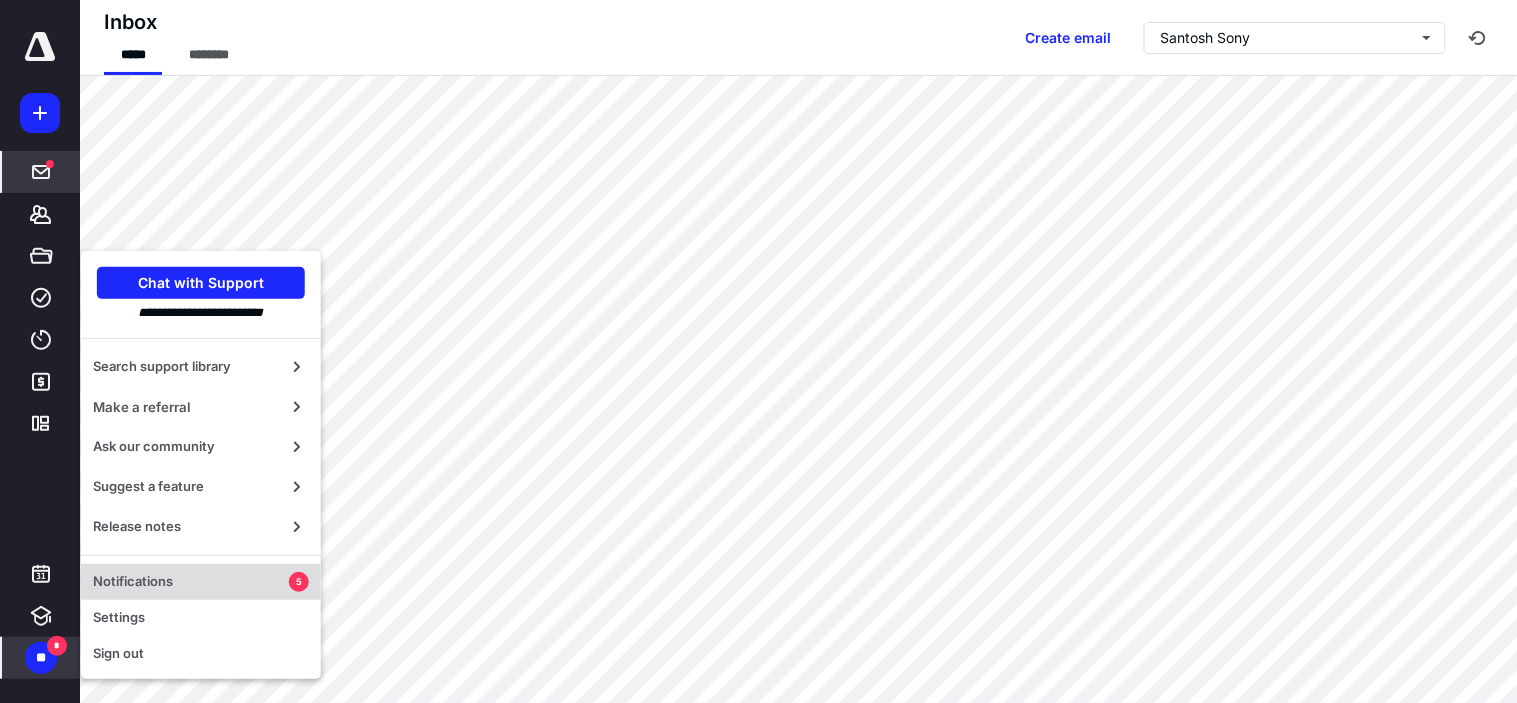 click on "Notifications 5" at bounding box center [201, 582] 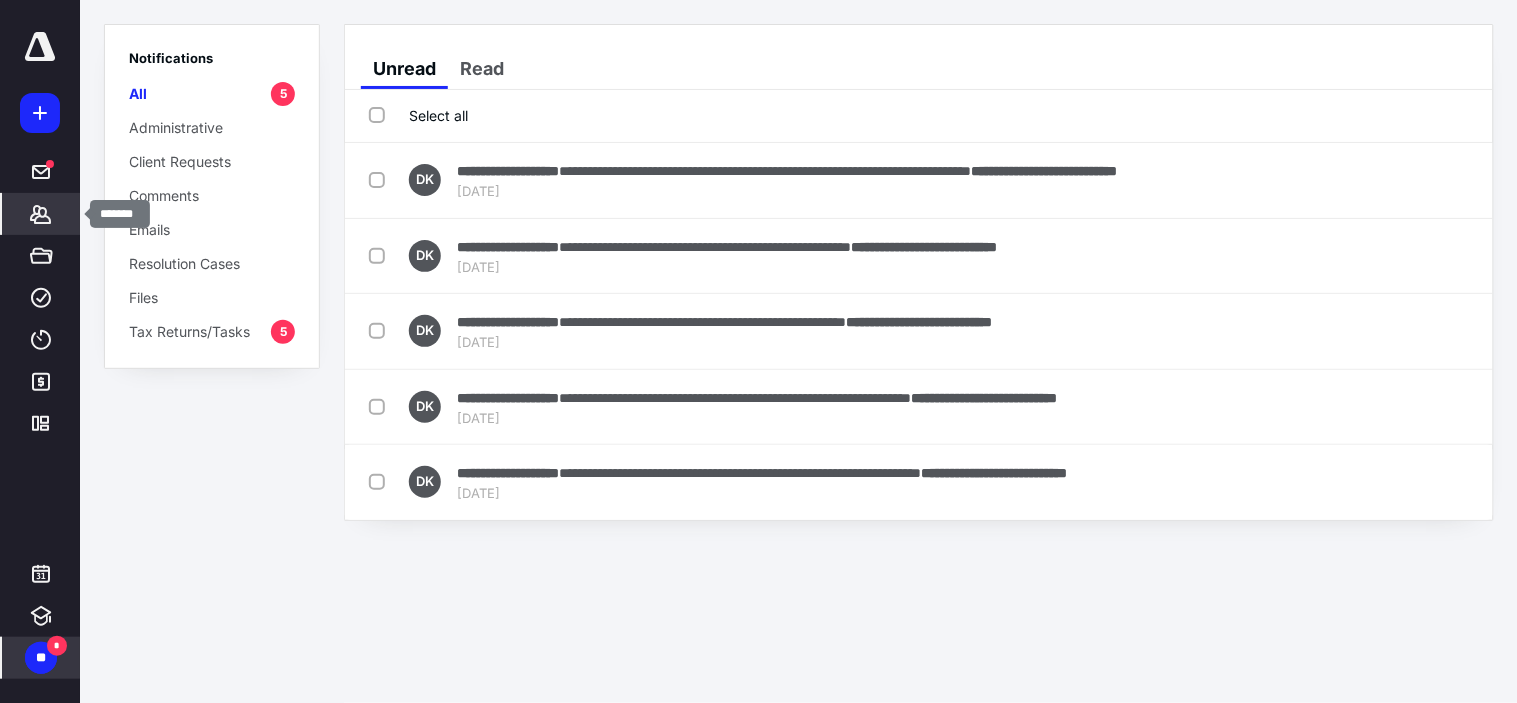 click on "*******" at bounding box center [41, 214] 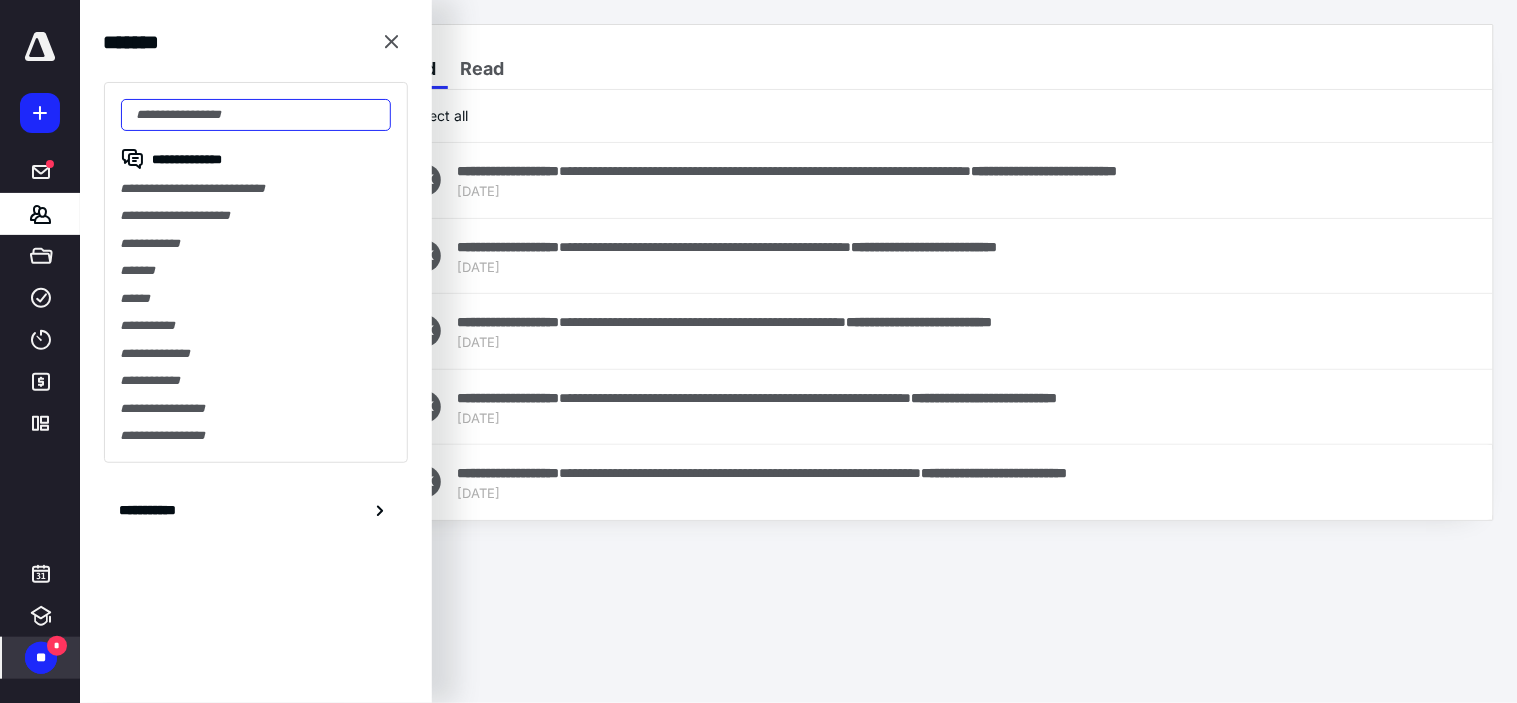 click at bounding box center [256, 115] 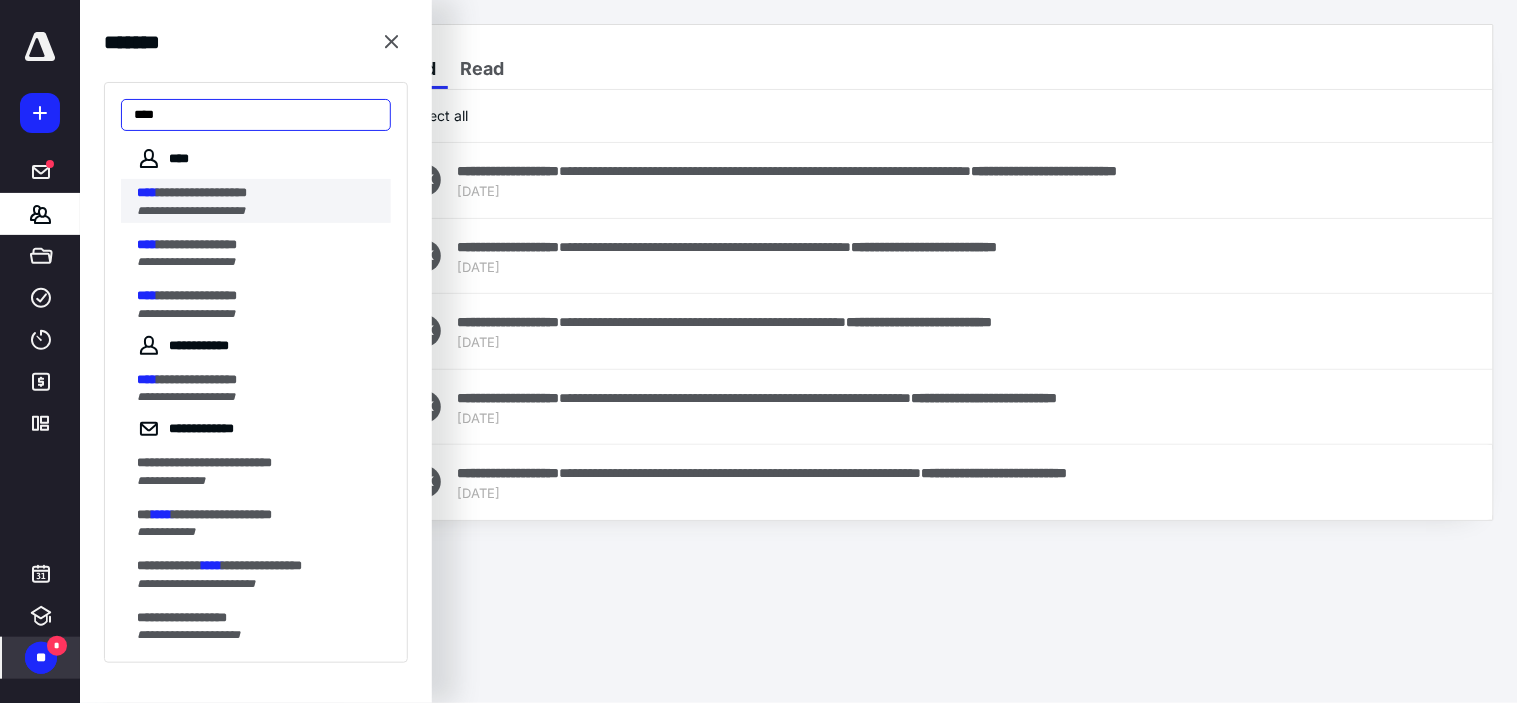 type on "****" 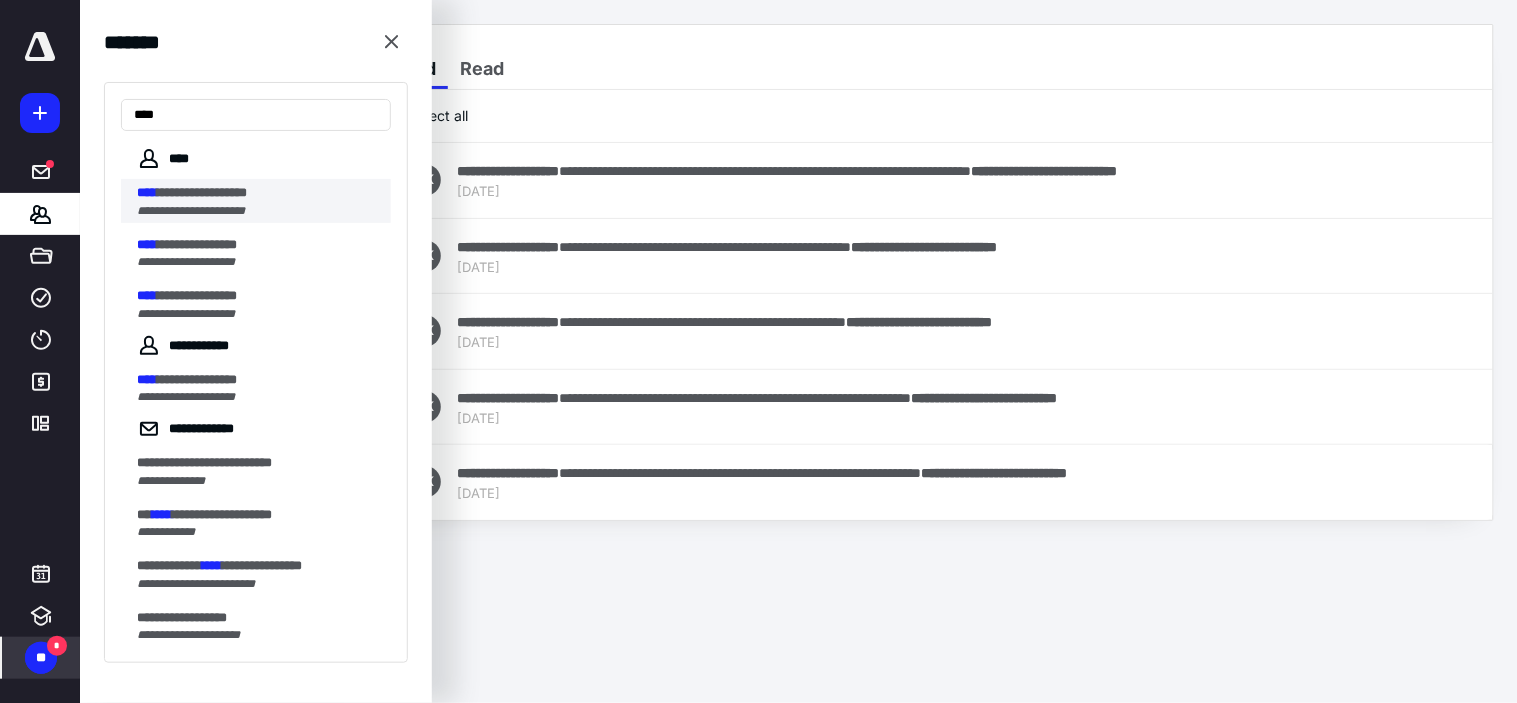 click on "**********" at bounding box center (258, 193) 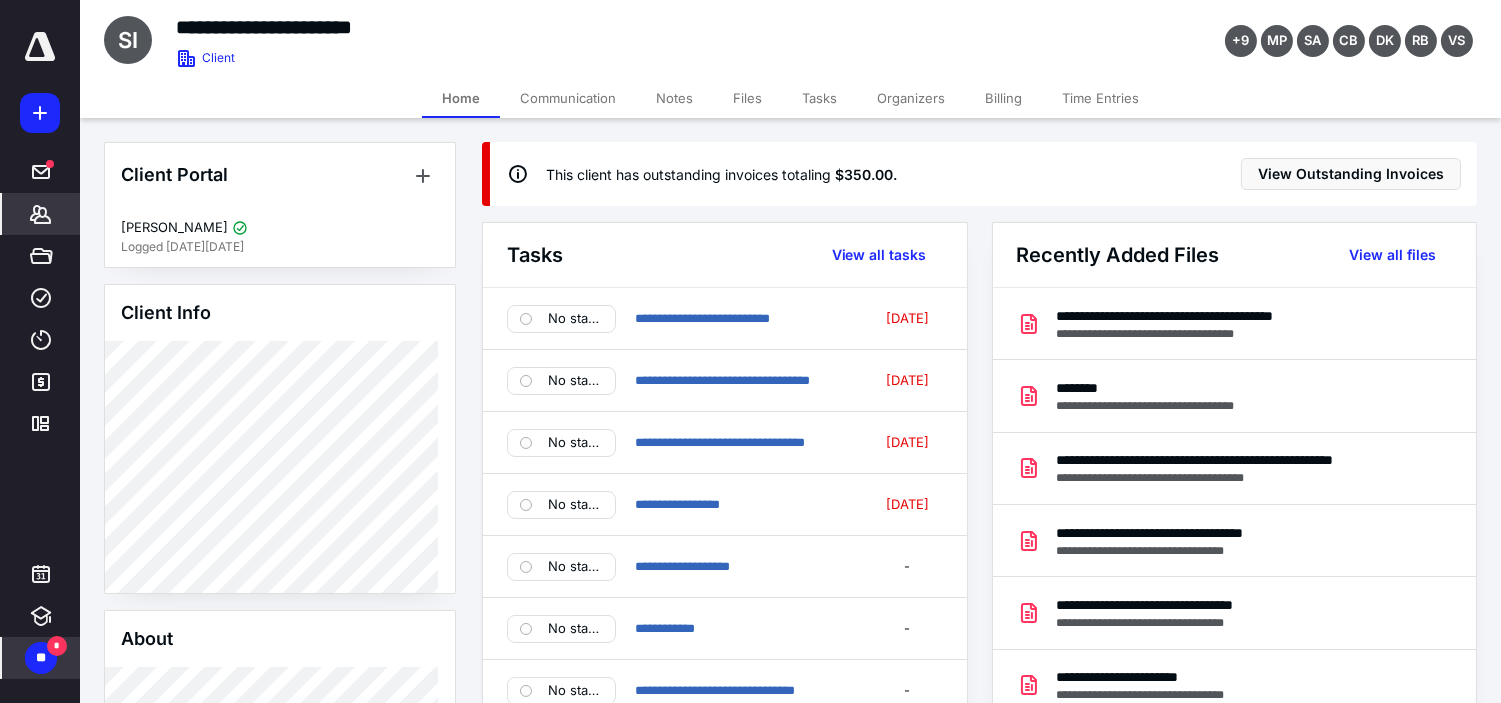 click on "Files" at bounding box center [747, 98] 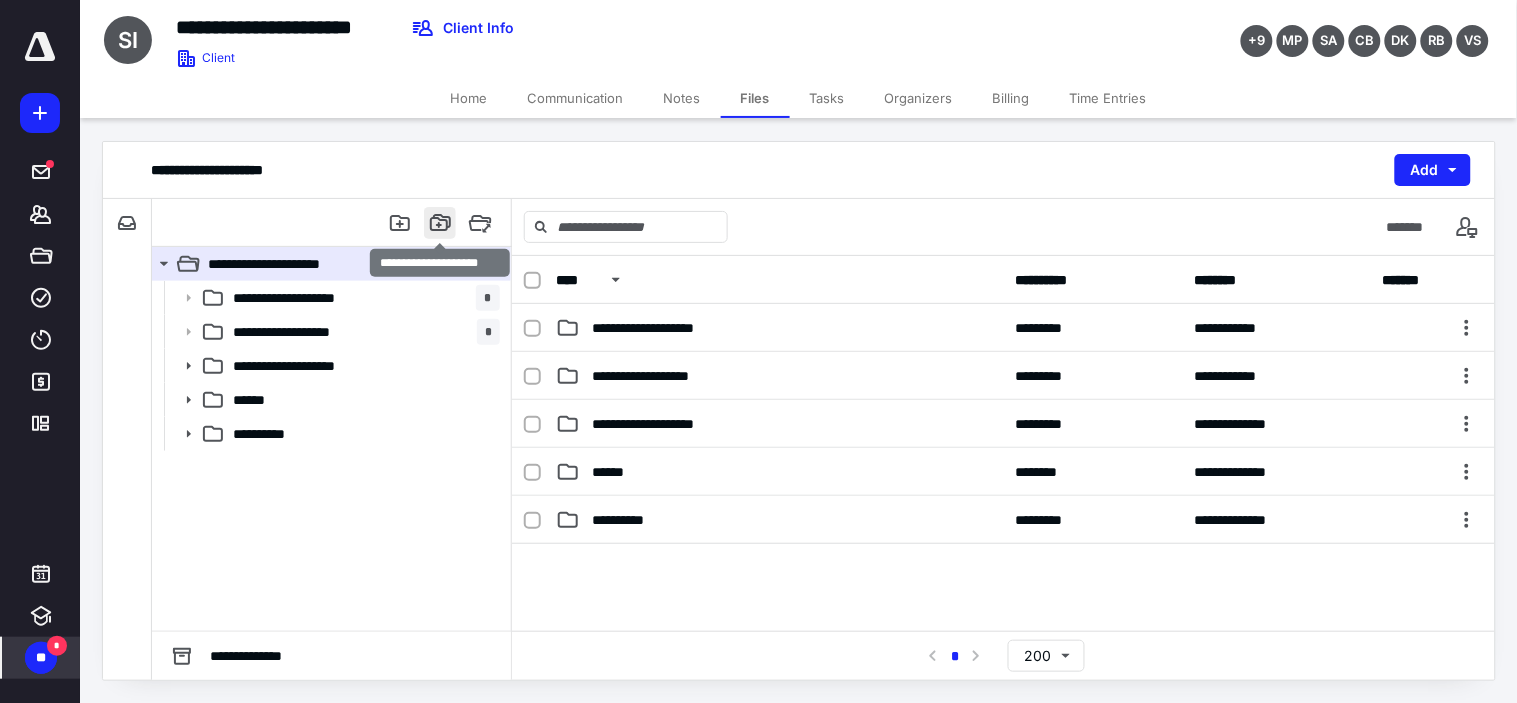 click at bounding box center (440, 223) 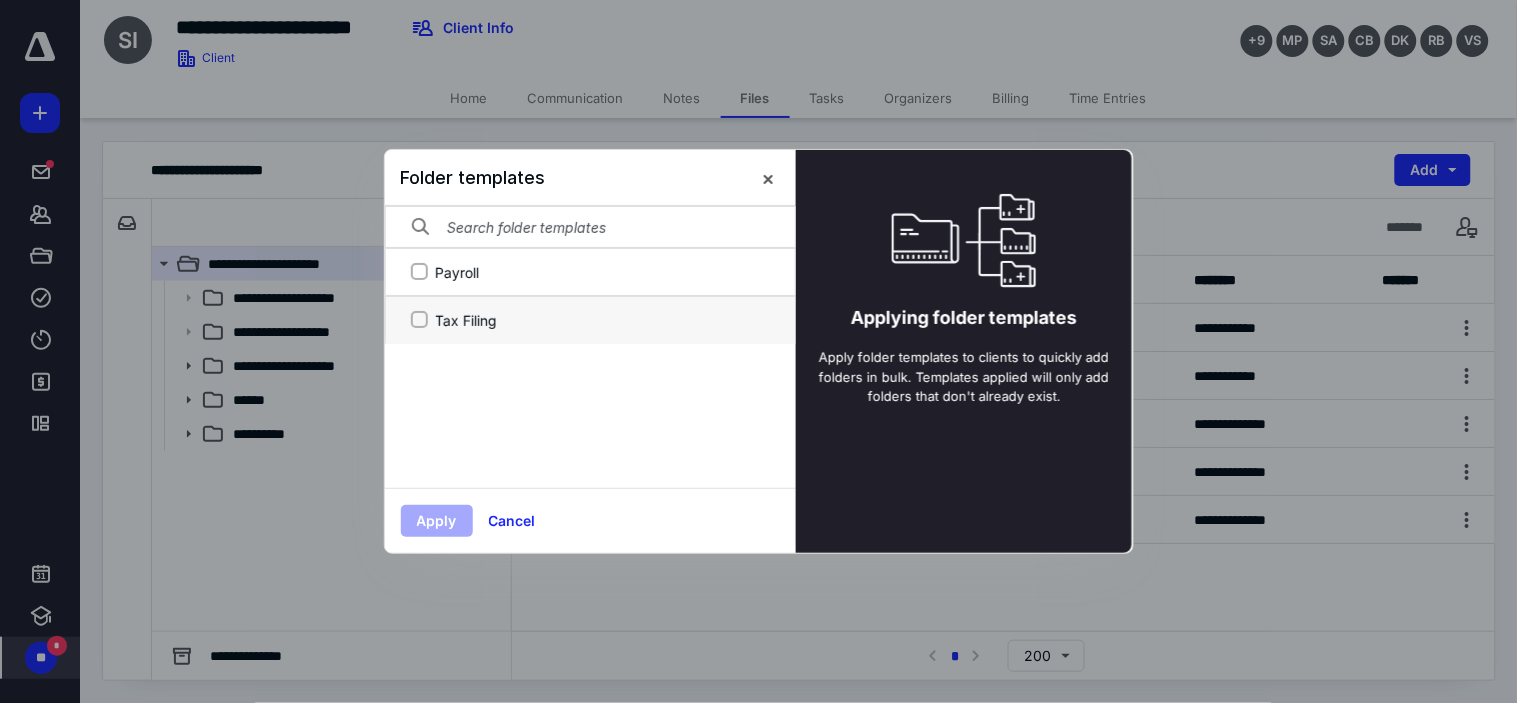 click on "Tax Filing" at bounding box center (419, 320) 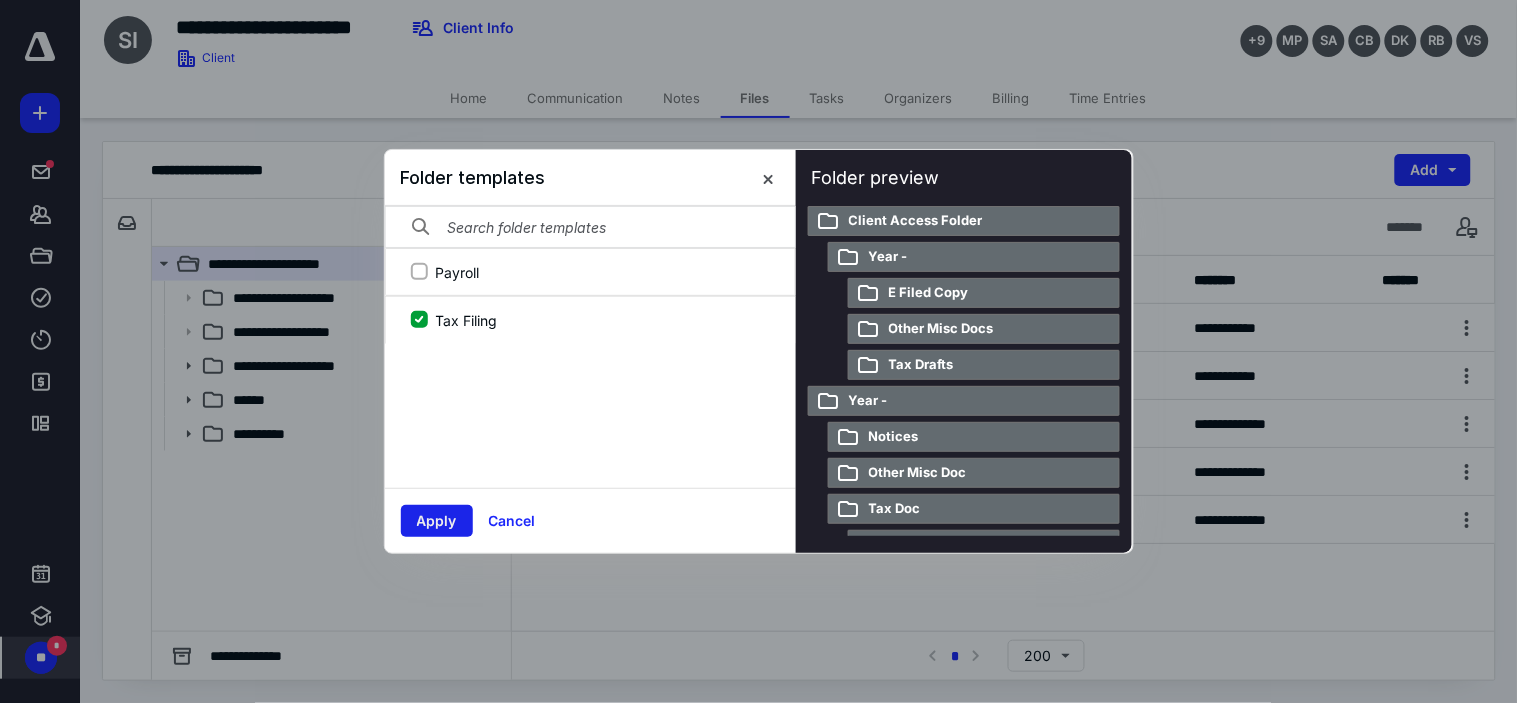 click on "Apply" at bounding box center (437, 521) 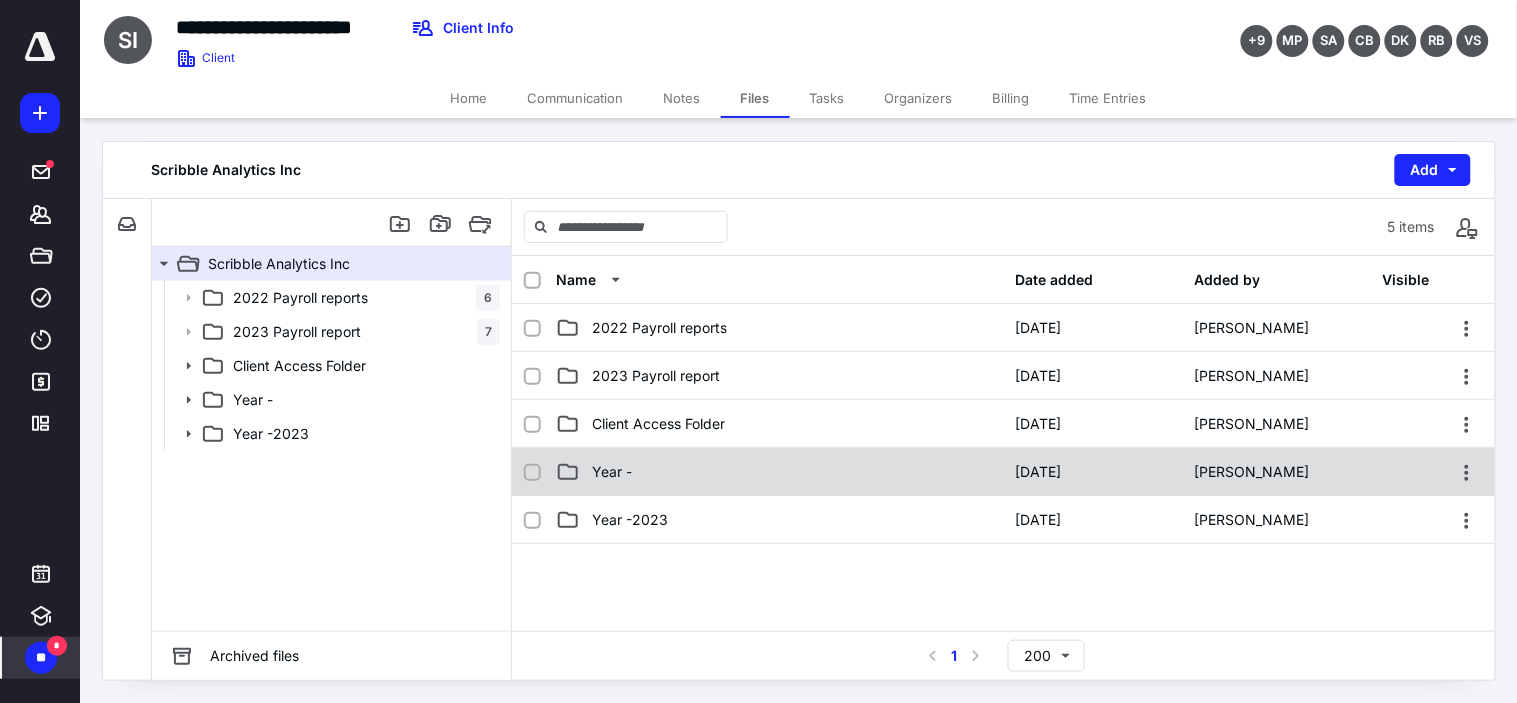 click 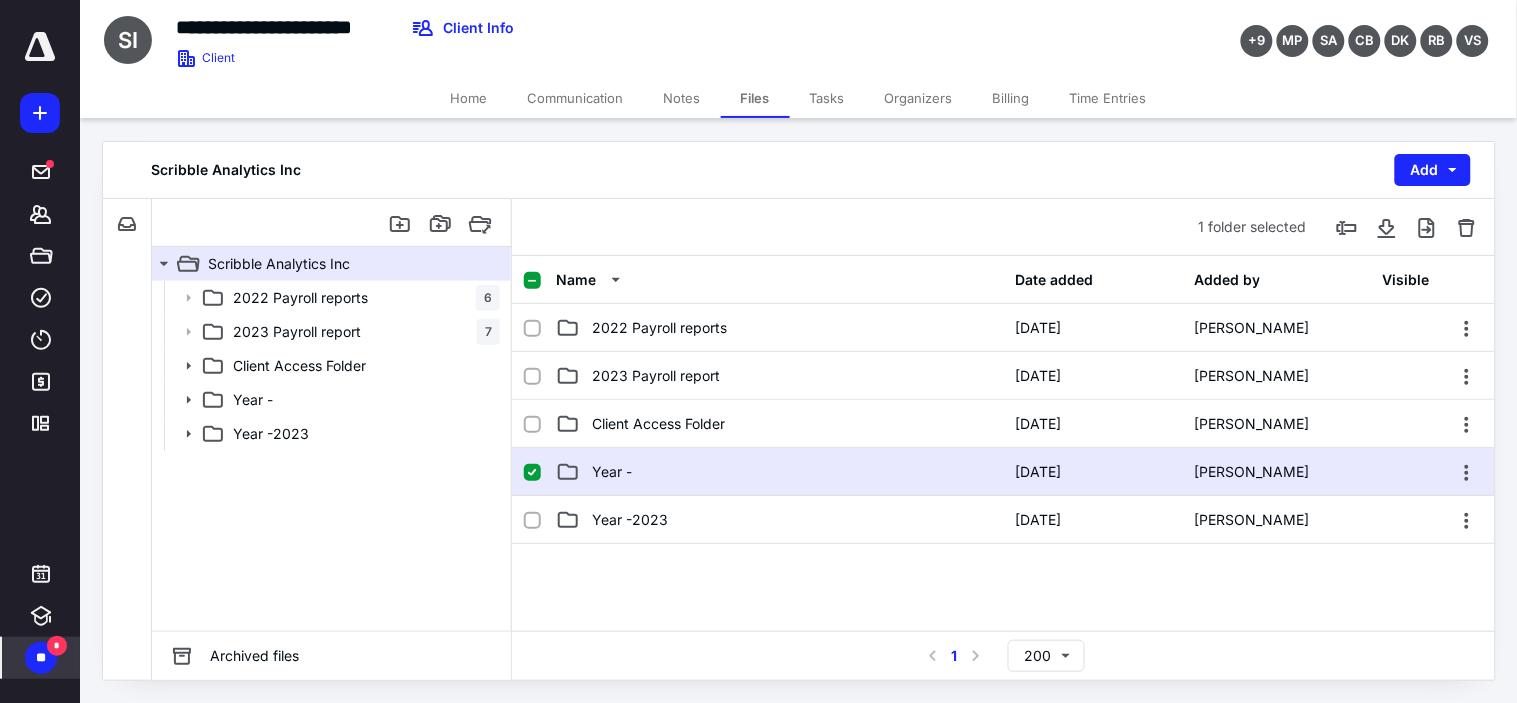 checkbox on "true" 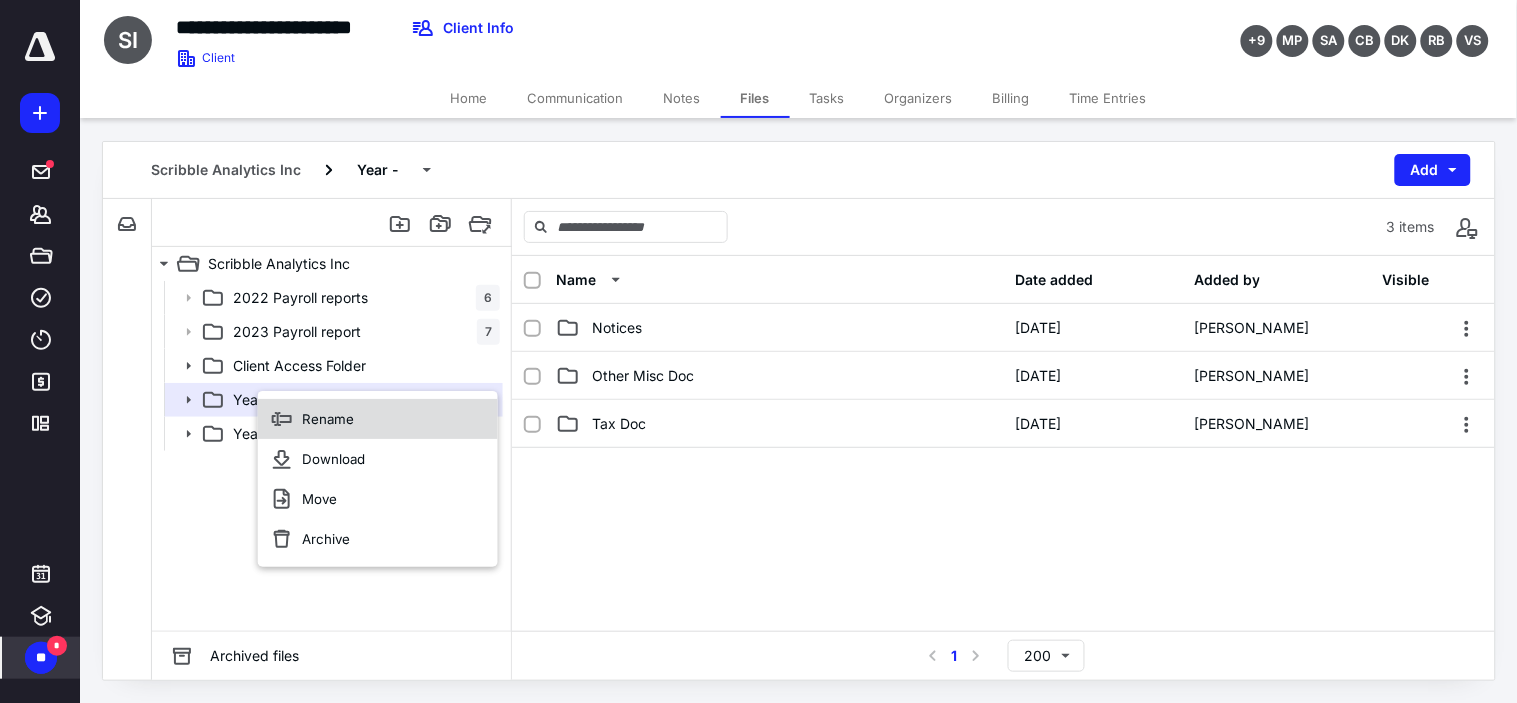 click on "Rename" at bounding box center [378, 419] 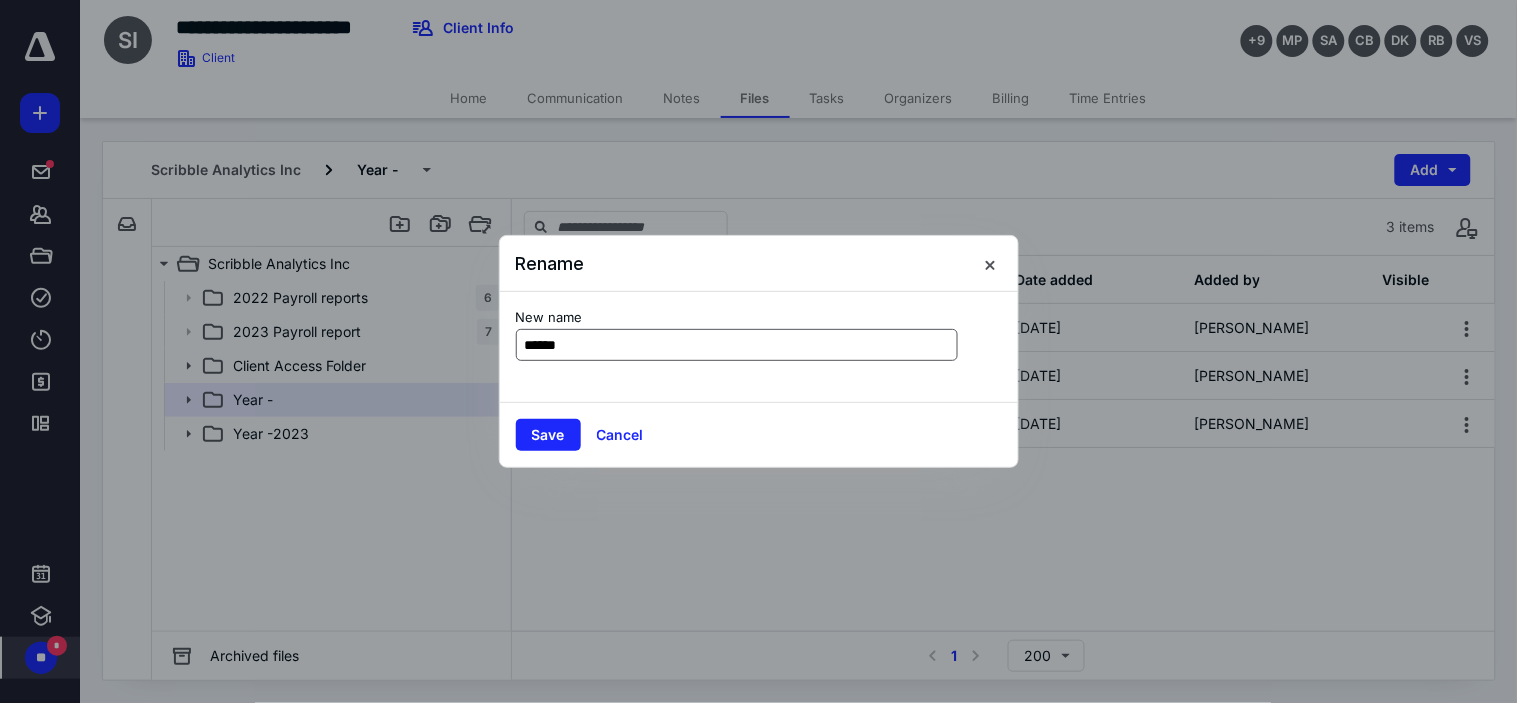 click on "******" at bounding box center (737, 345) 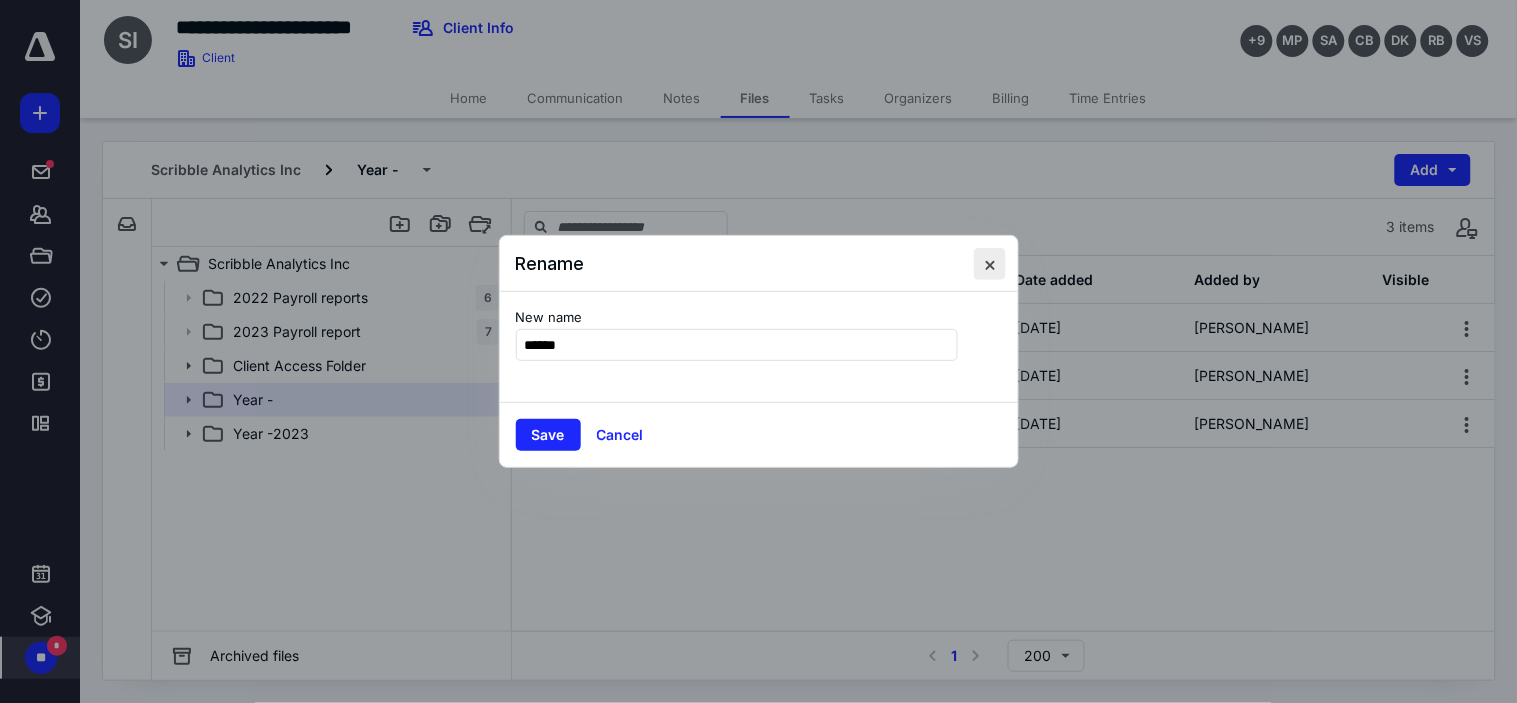 click at bounding box center (990, 264) 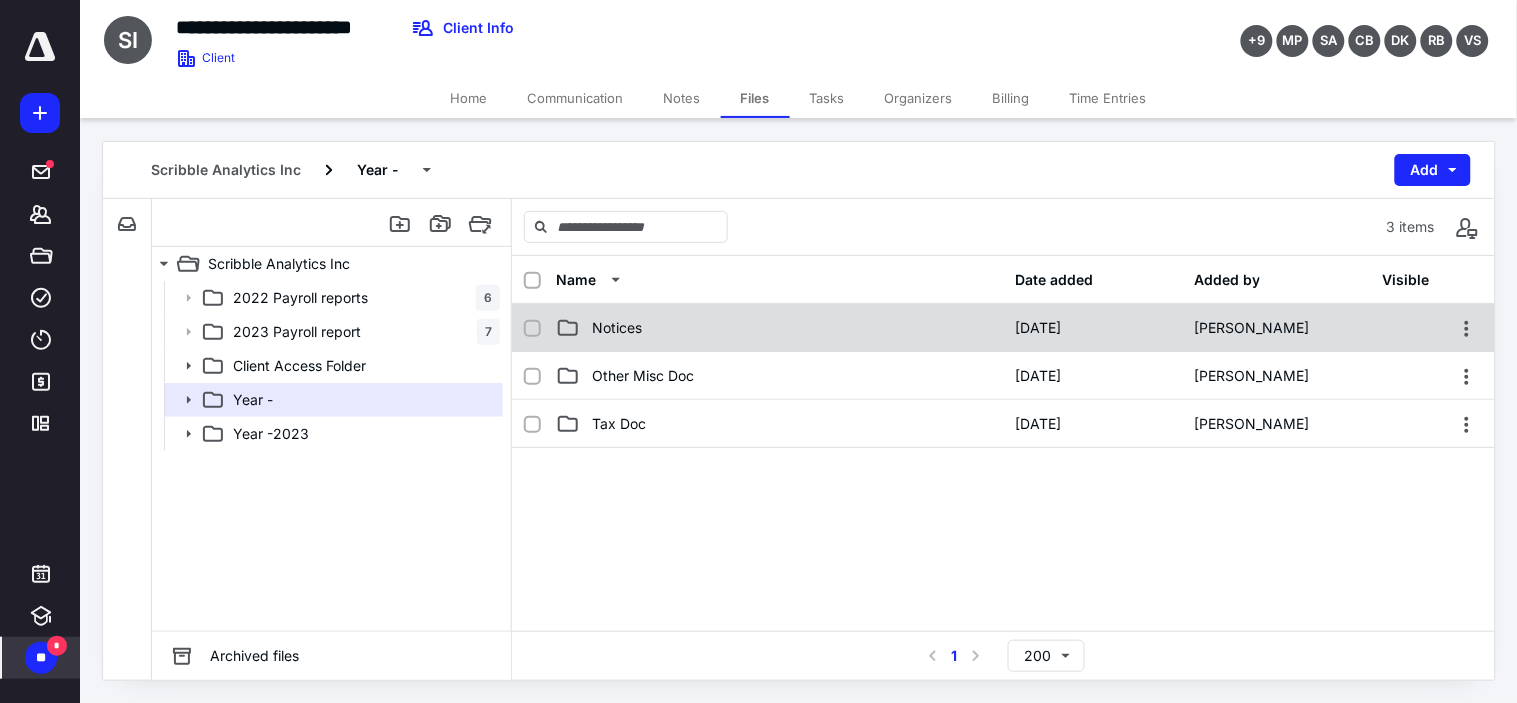click on "Notices" at bounding box center (779, 328) 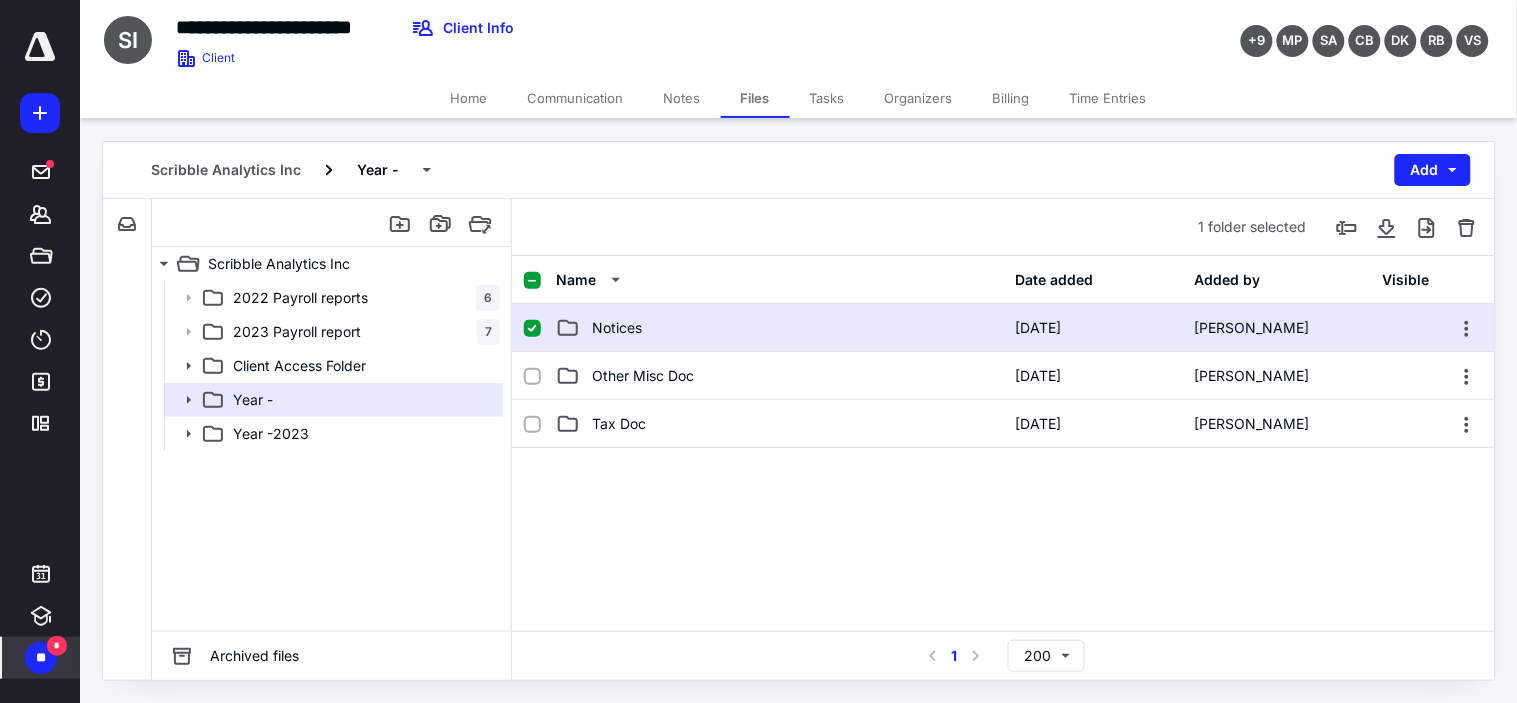 click on "Notices" at bounding box center (779, 328) 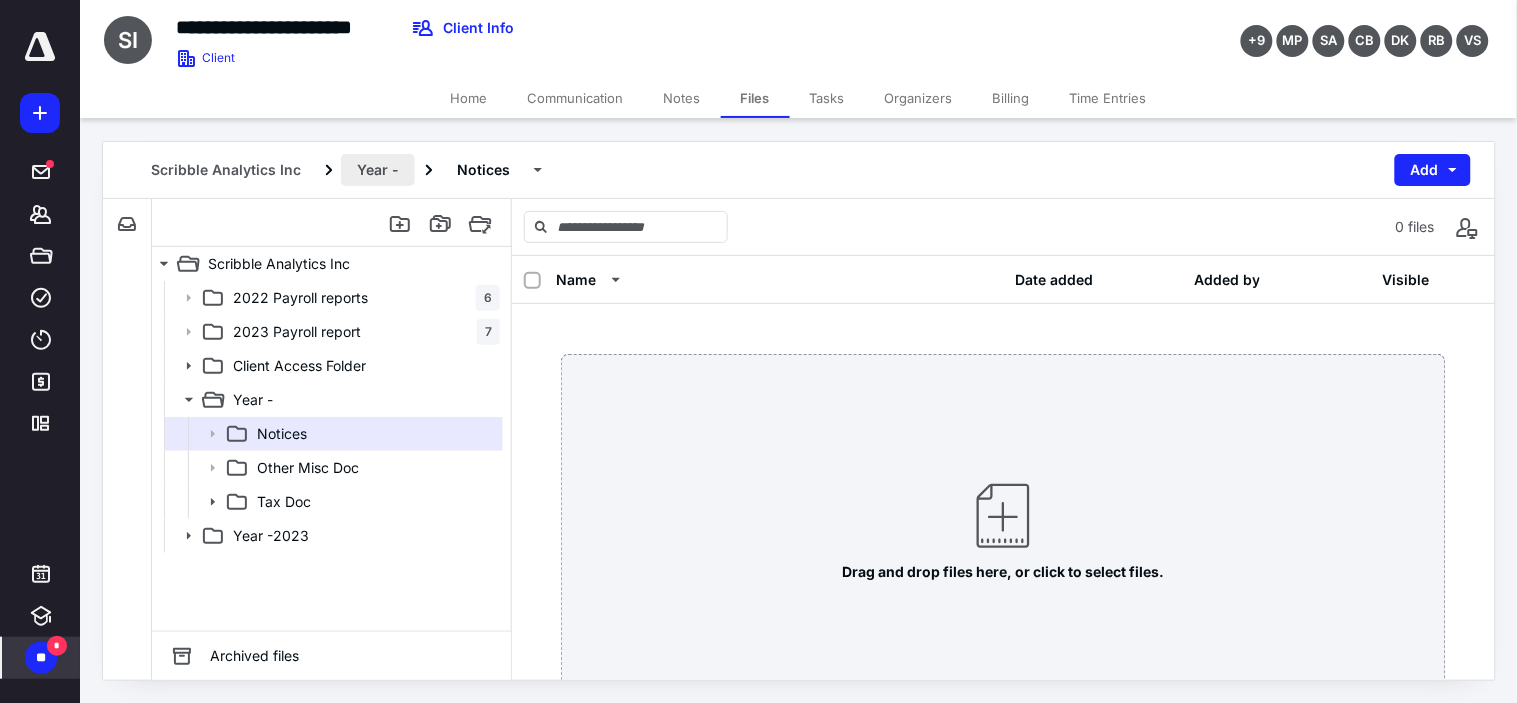 click on "Year -" at bounding box center (378, 170) 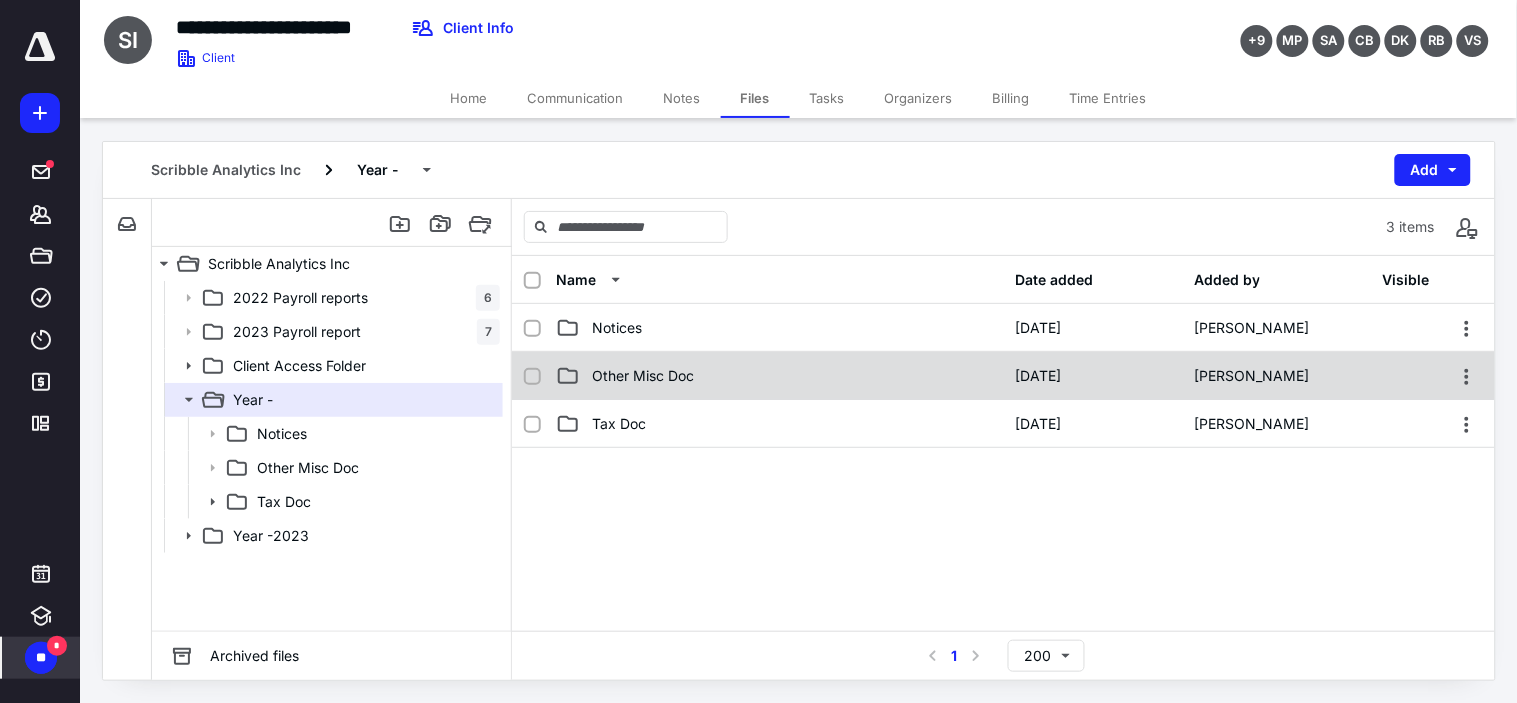 click on "Other Misc Doc 7/7/2025 Kavvya Bhosale" at bounding box center [1003, 376] 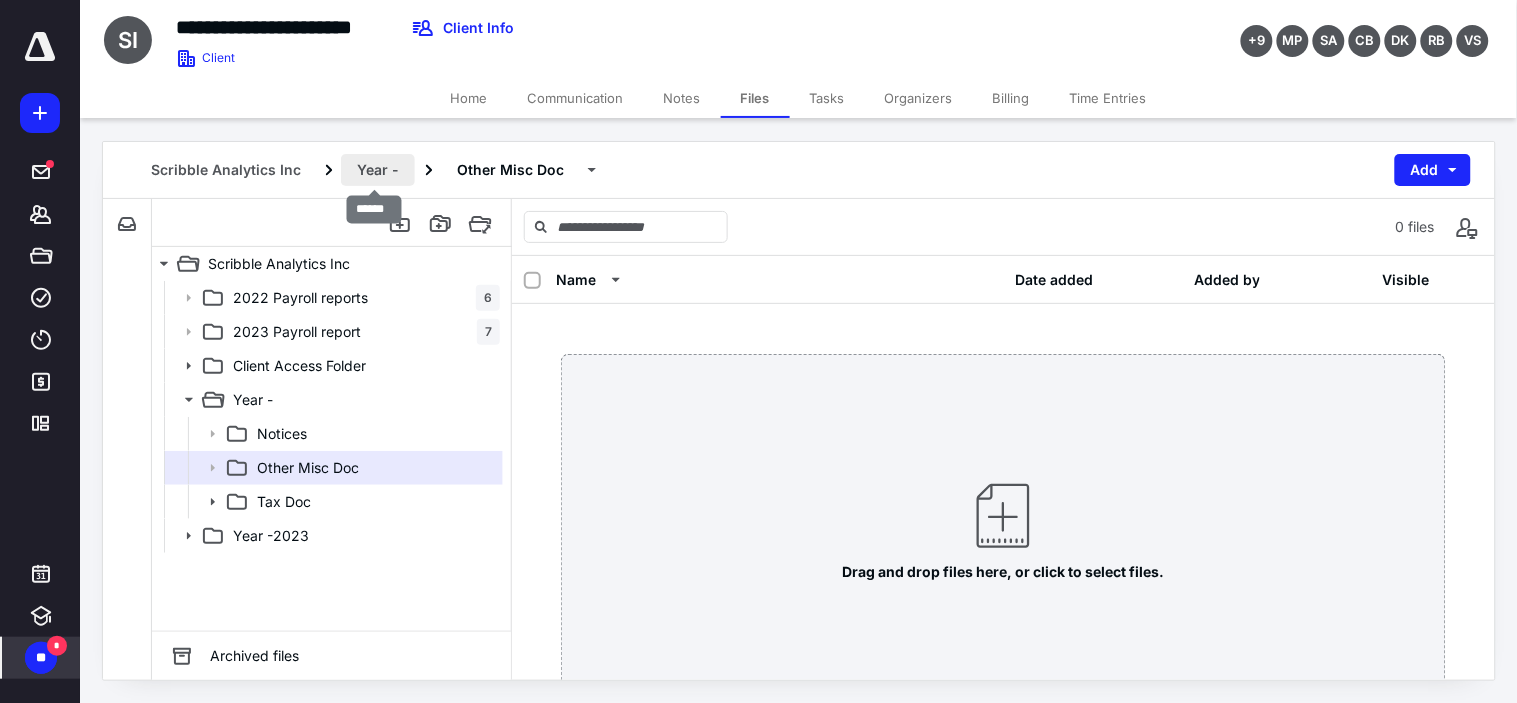 click on "Year -" at bounding box center (378, 170) 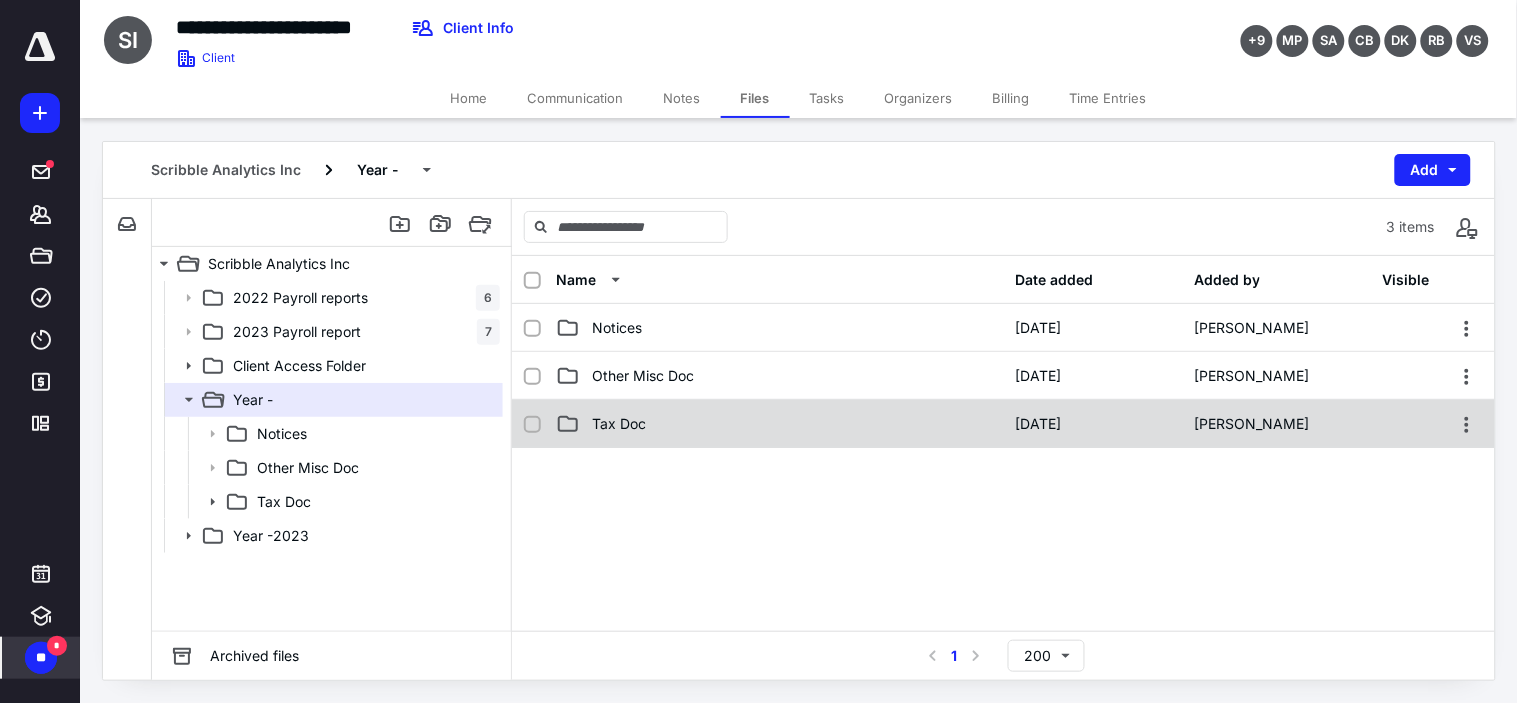 click on "Tax Doc" at bounding box center (619, 424) 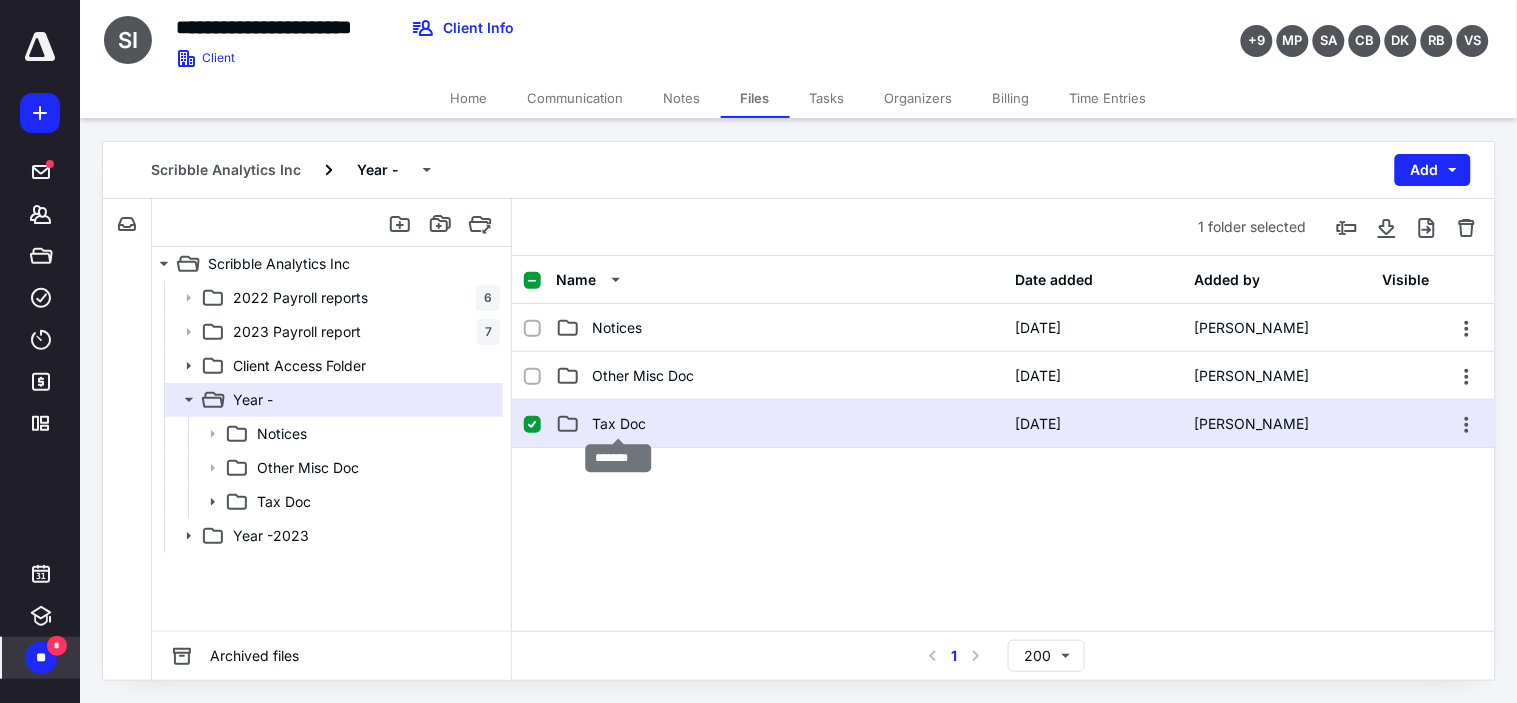 click on "Tax Doc" at bounding box center [619, 424] 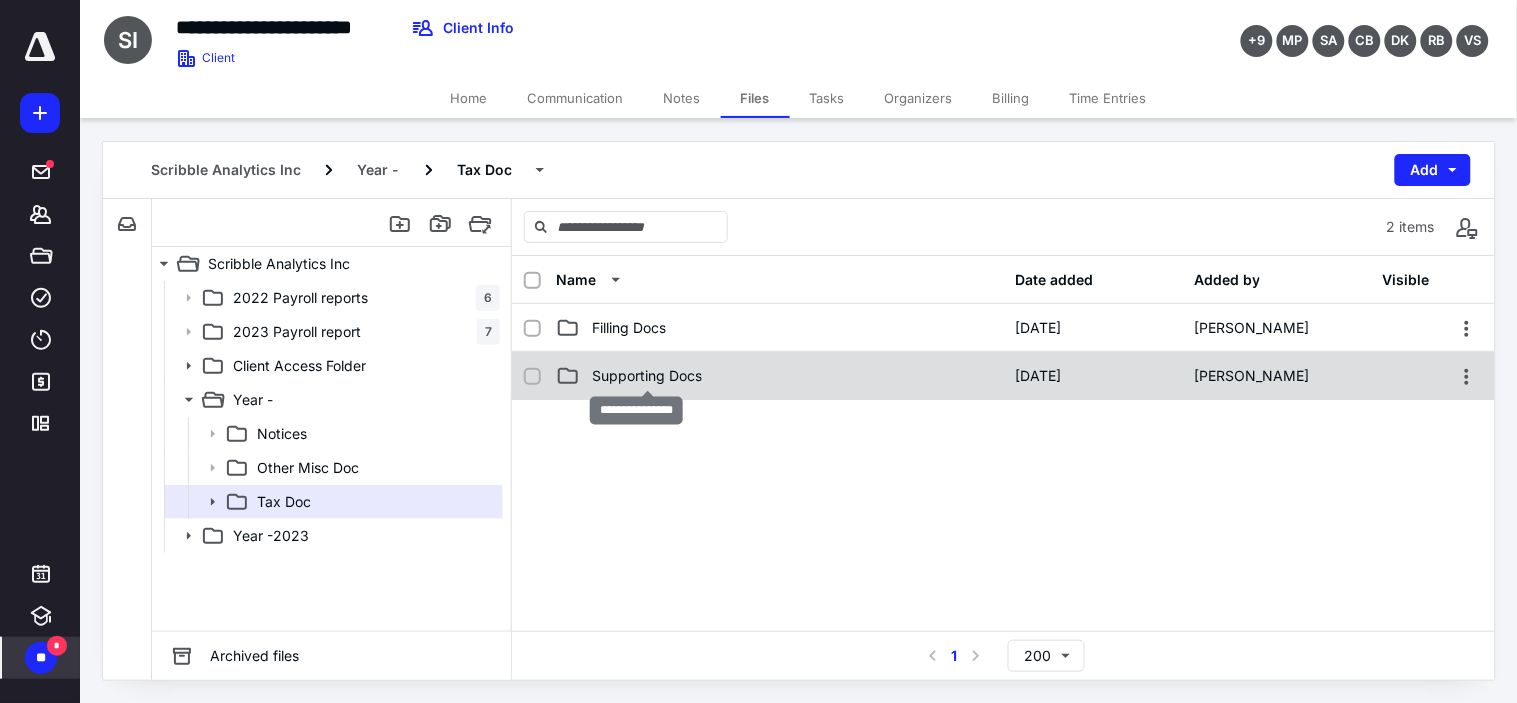 click on "Supporting Docs" at bounding box center [647, 376] 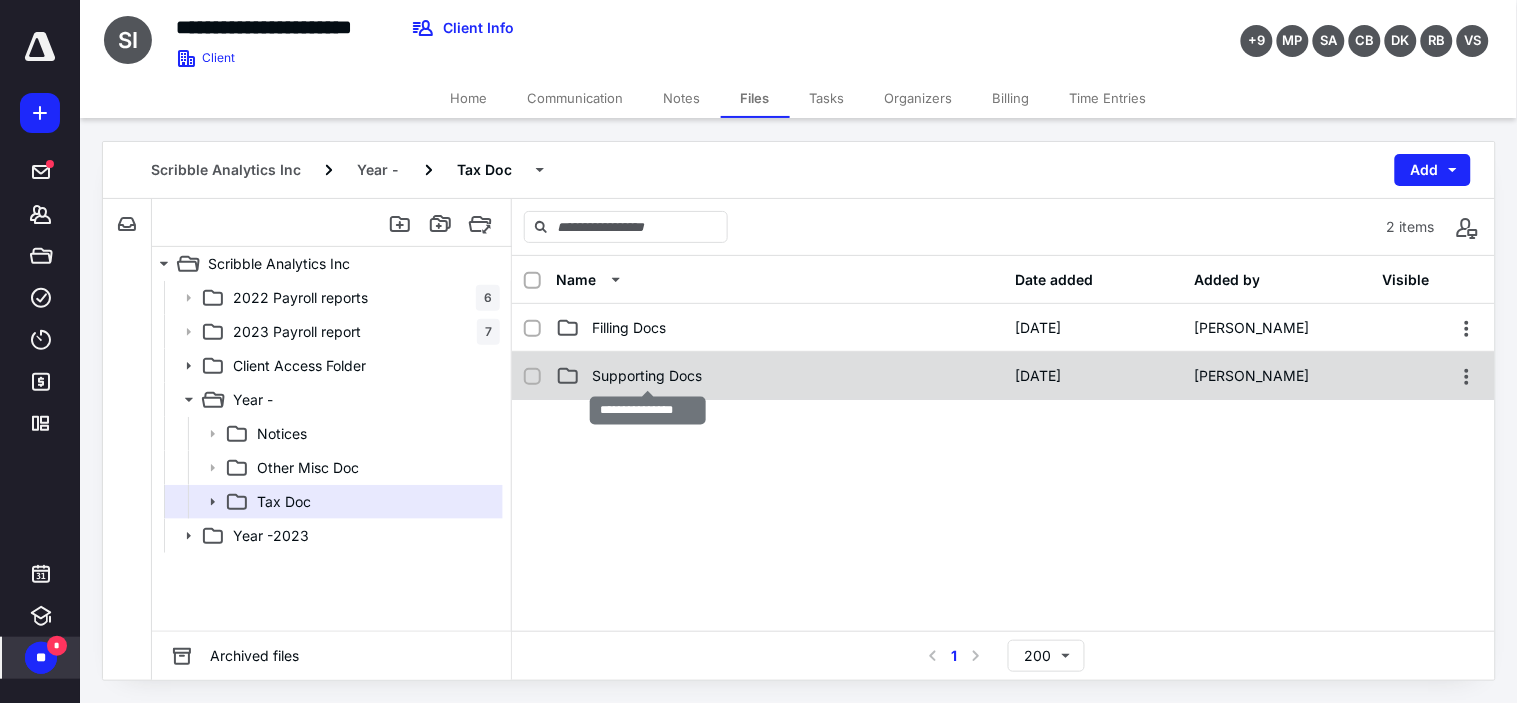 click on "Supporting Docs" at bounding box center (647, 376) 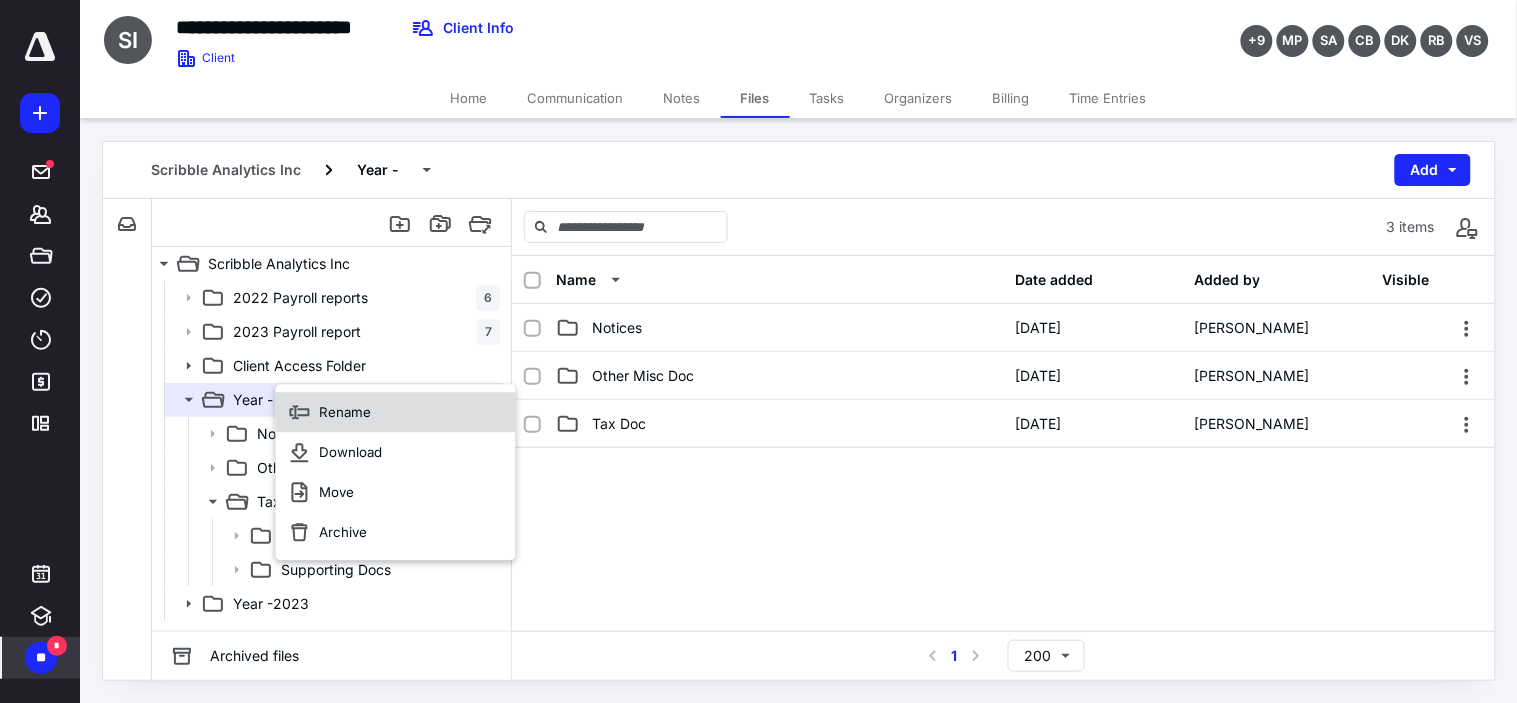 click on "Rename" at bounding box center [346, 412] 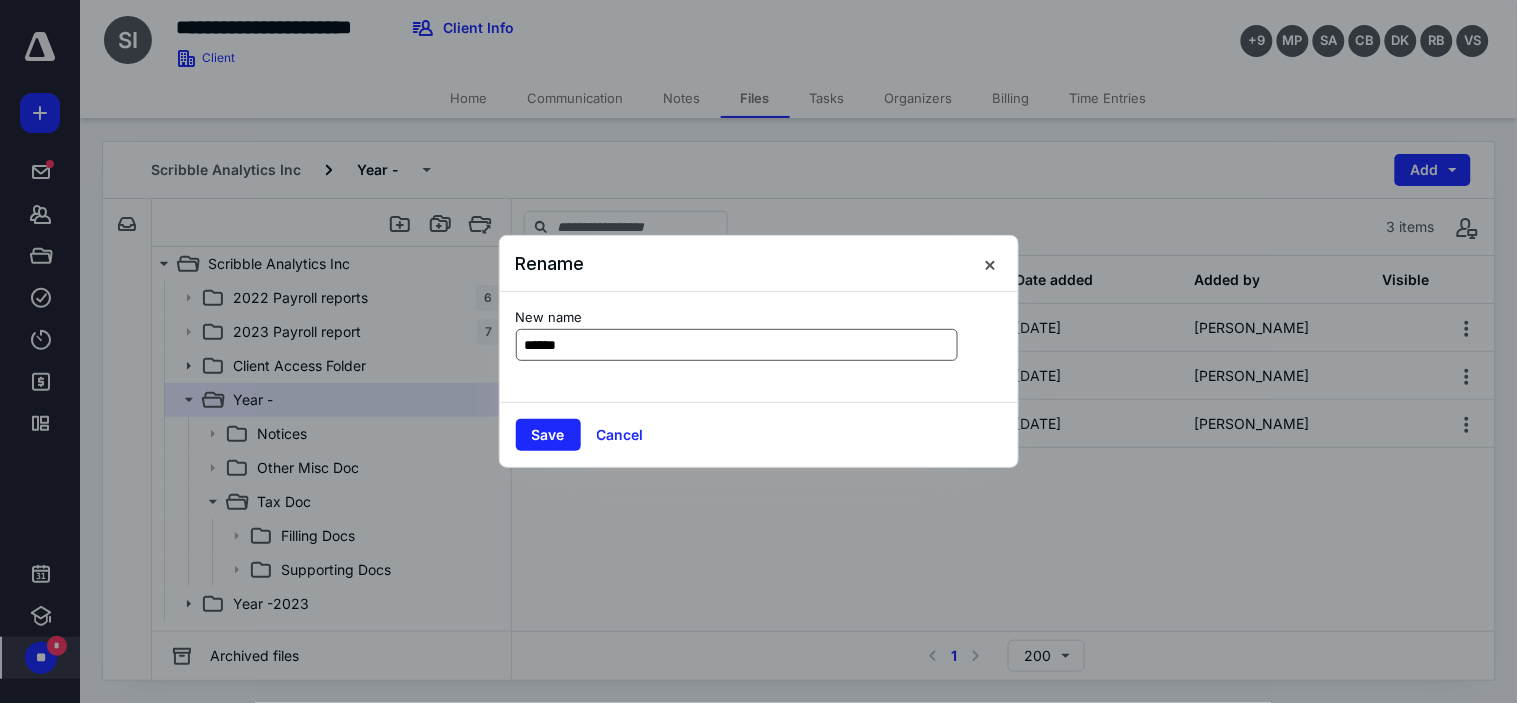 click on "******" at bounding box center (737, 345) 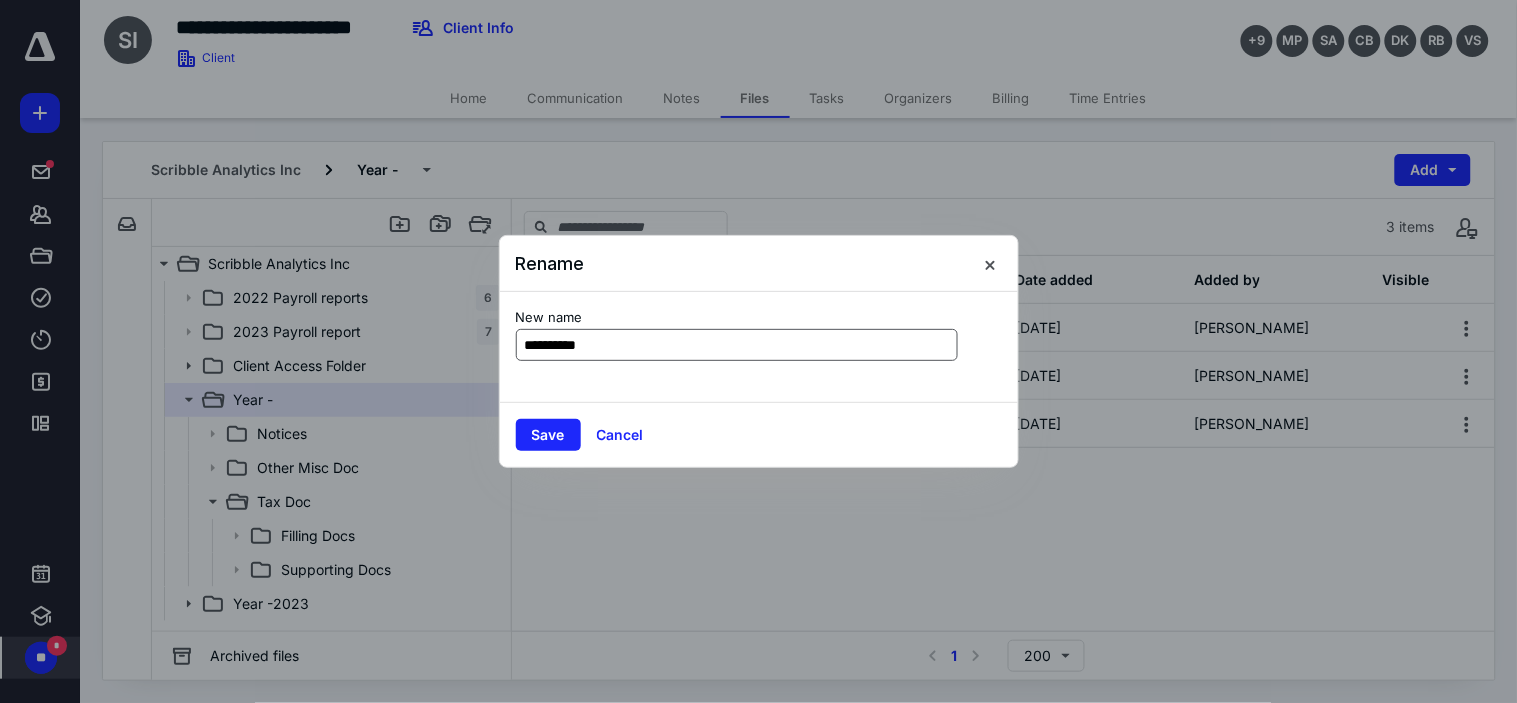 type on "**********" 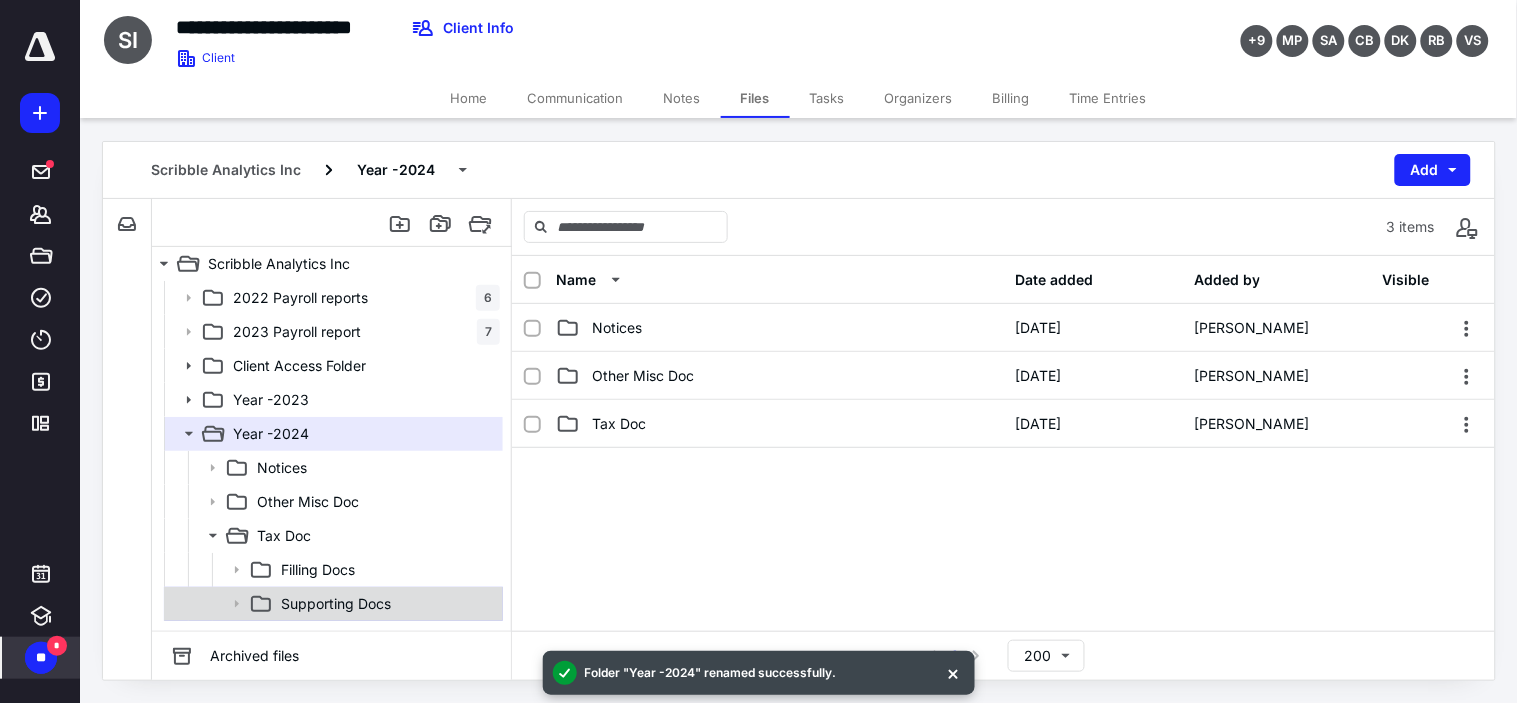click on "Supporting Docs" at bounding box center [336, 604] 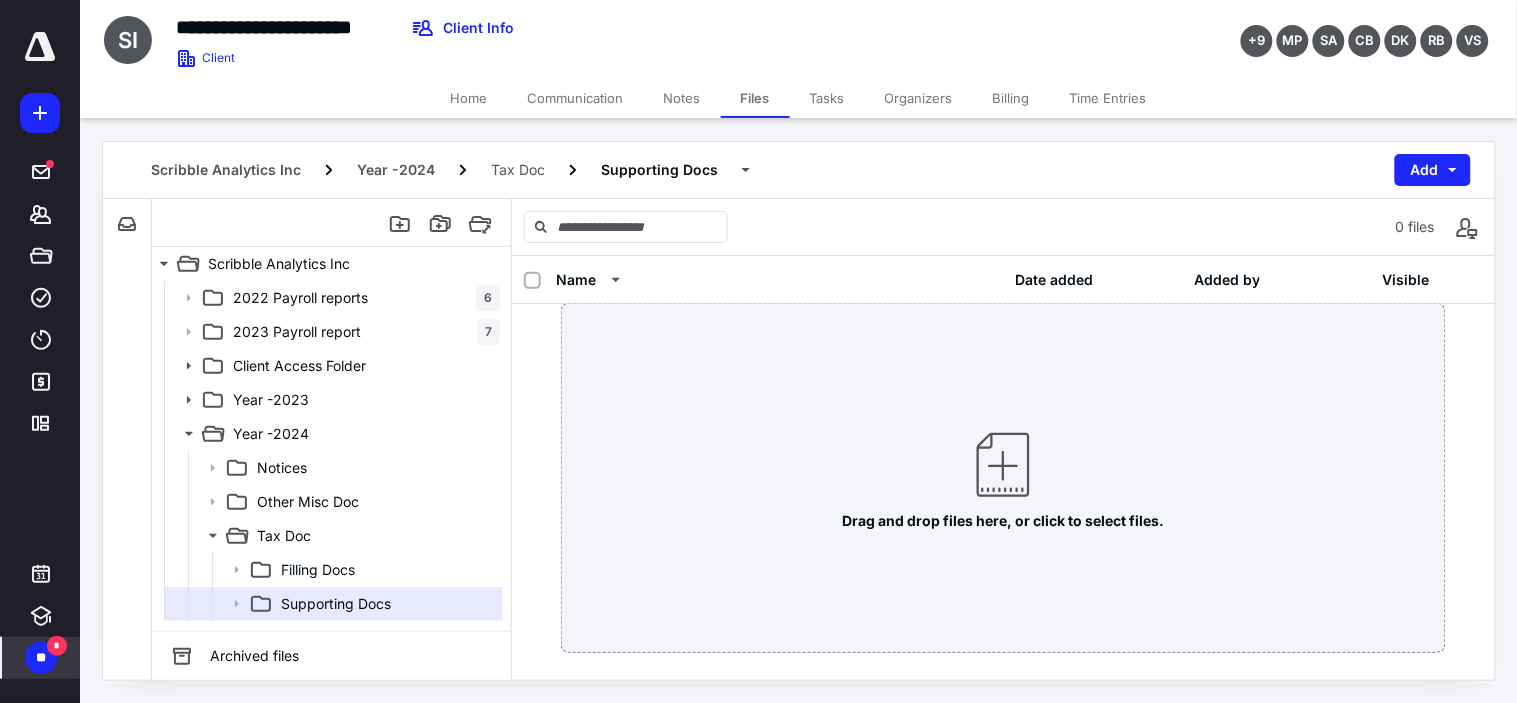 scroll, scrollTop: 74, scrollLeft: 0, axis: vertical 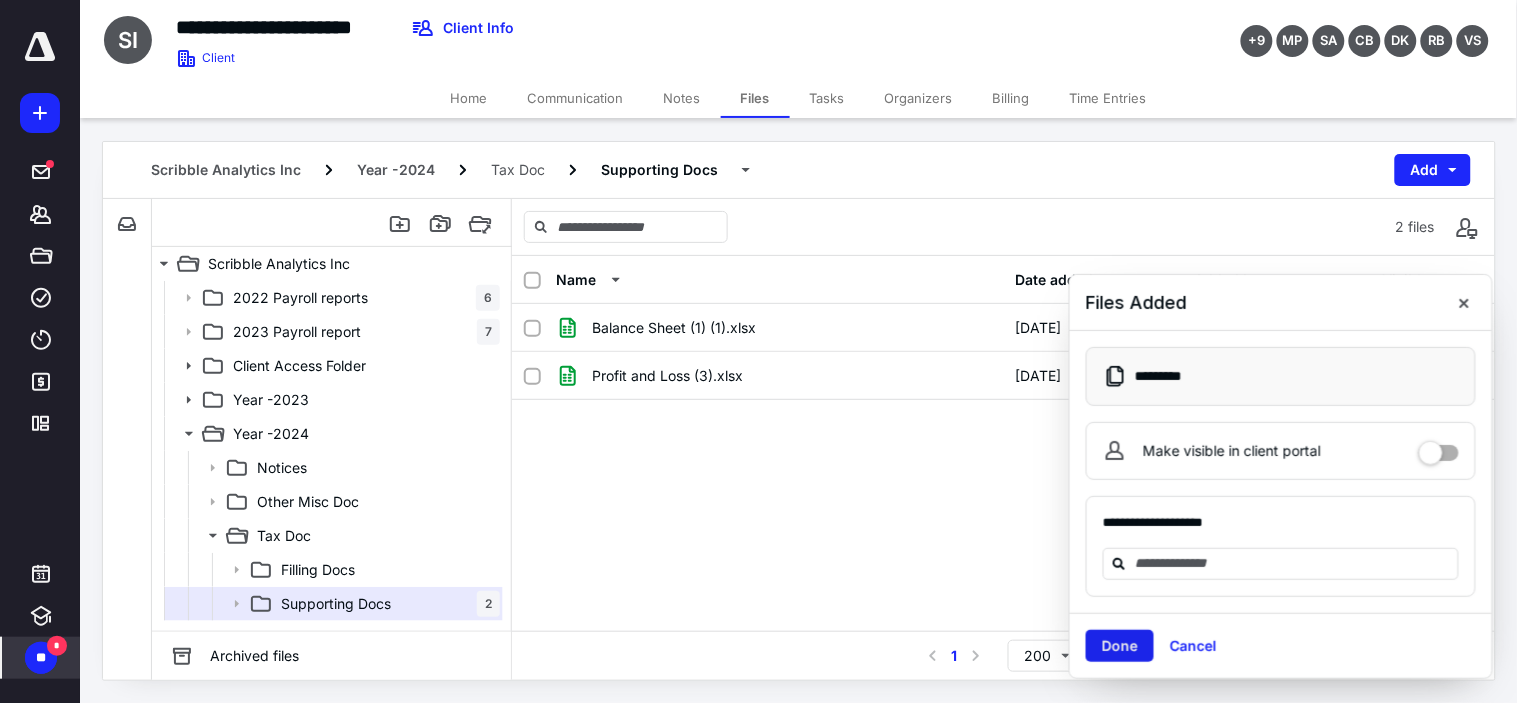 click on "Done" at bounding box center [1120, 646] 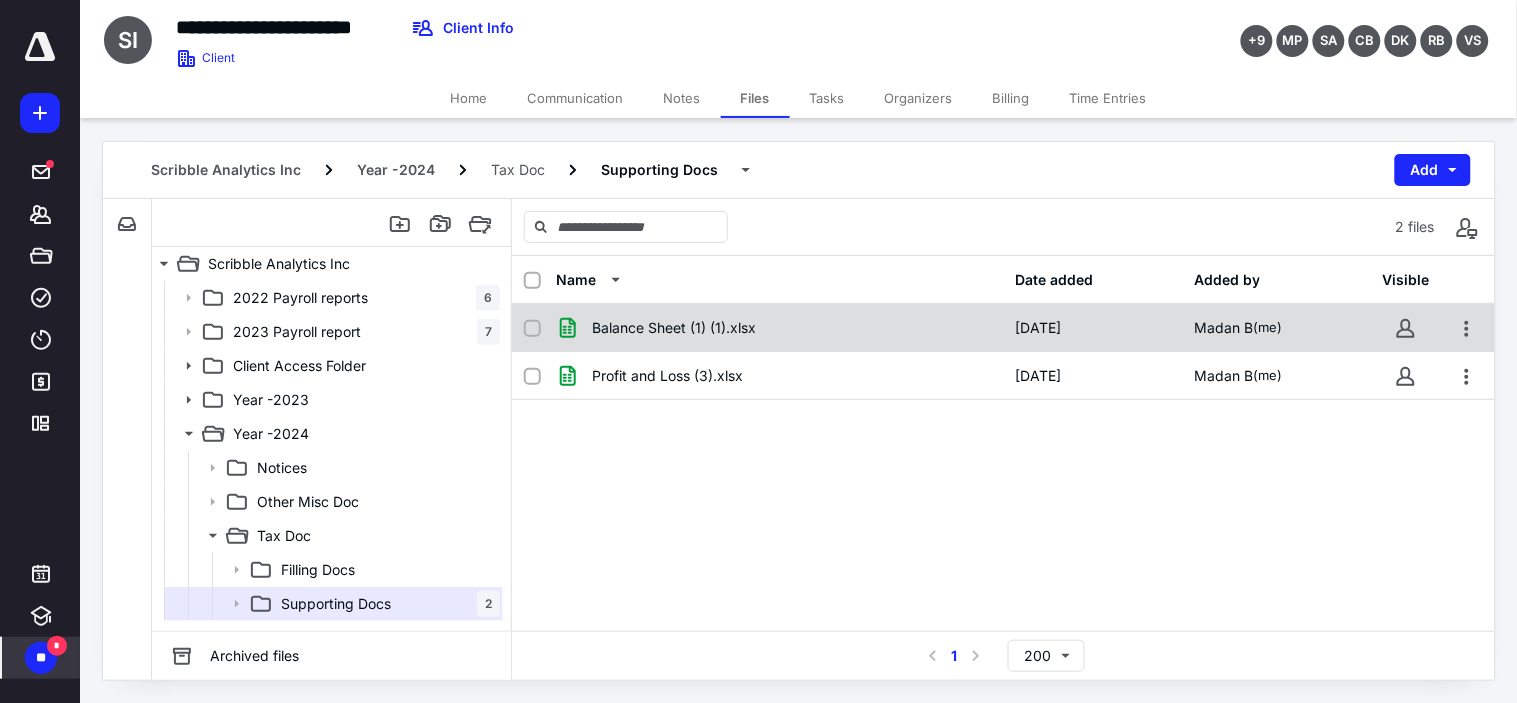 click on "Balance Sheet (1) (1).xlsx" at bounding box center (779, 328) 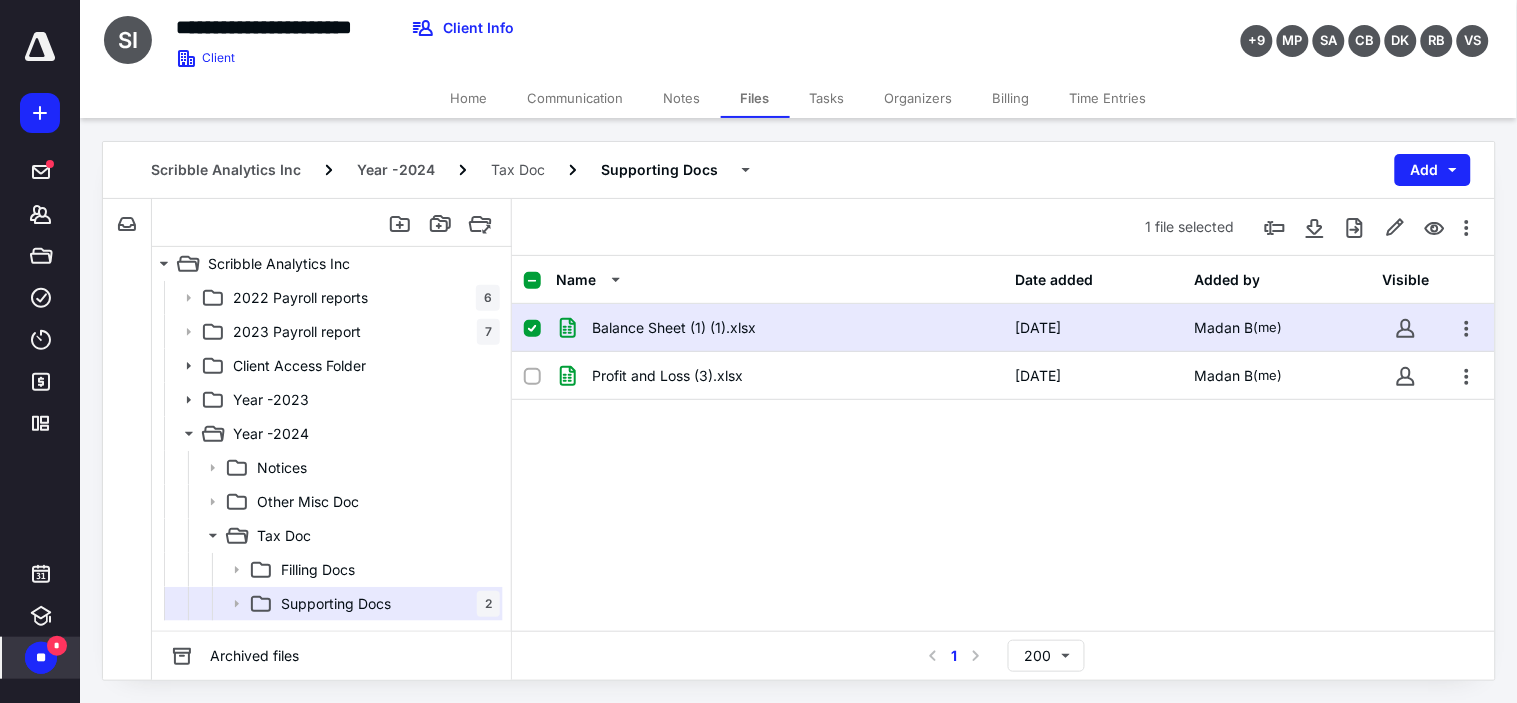 click on "Balance Sheet (1) (1).xlsx" at bounding box center (779, 328) 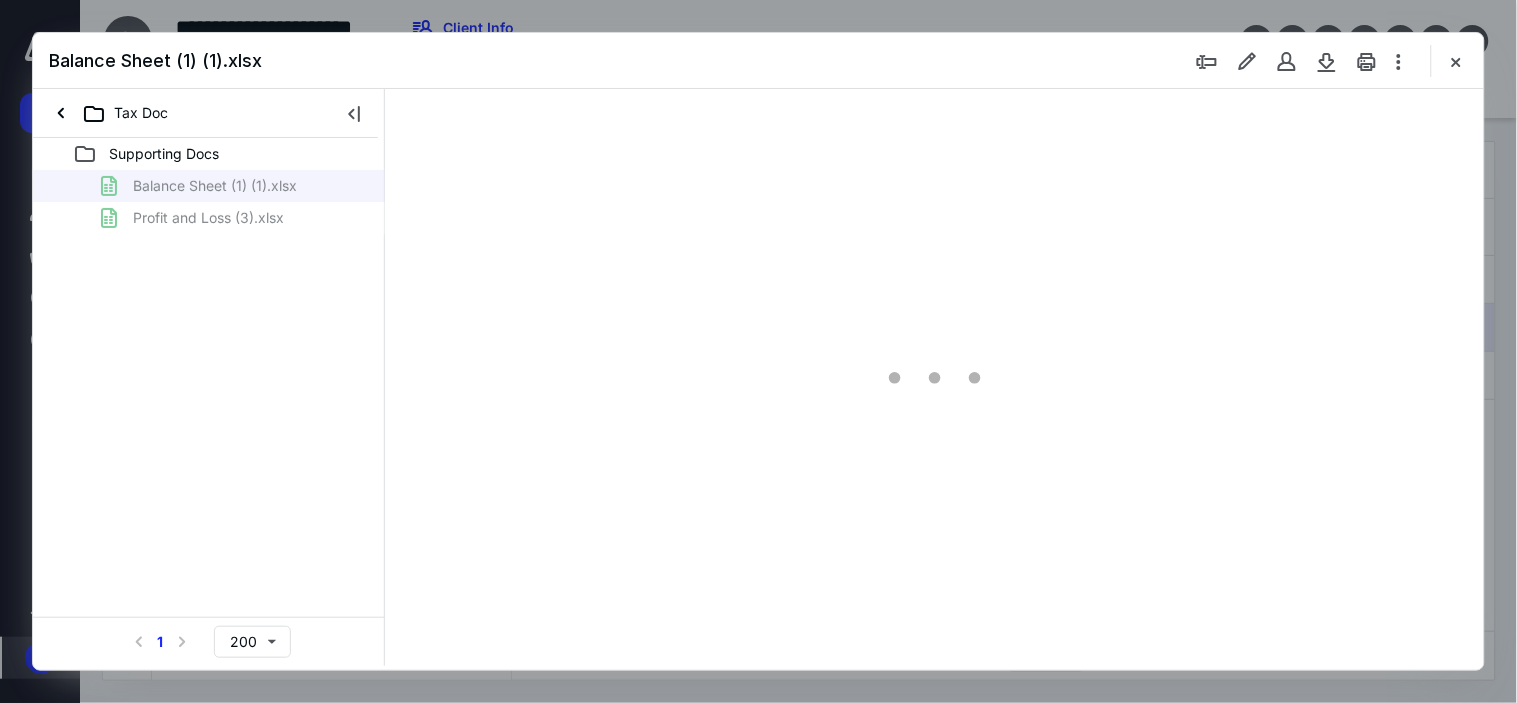 scroll, scrollTop: 0, scrollLeft: 0, axis: both 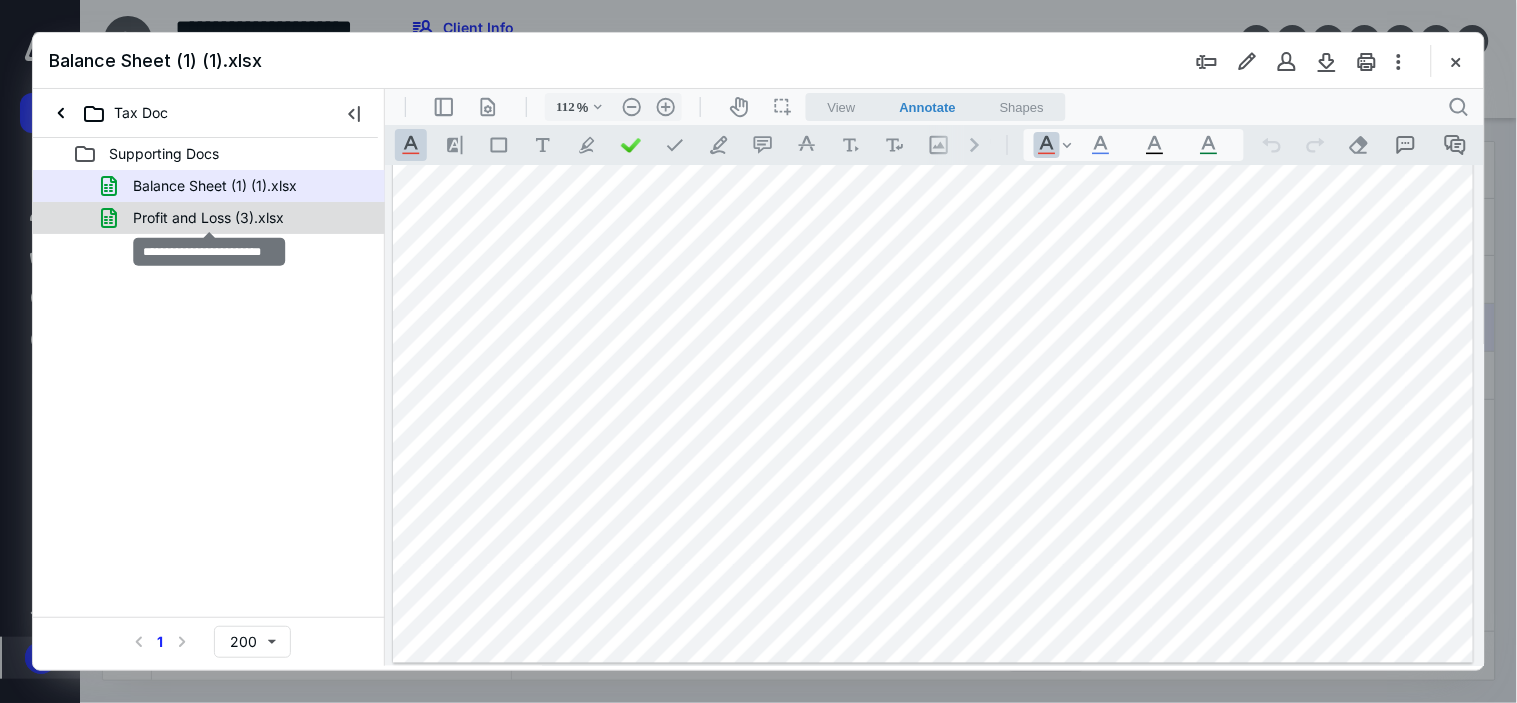 click on "Profit and Loss (3).xlsx" at bounding box center (208, 218) 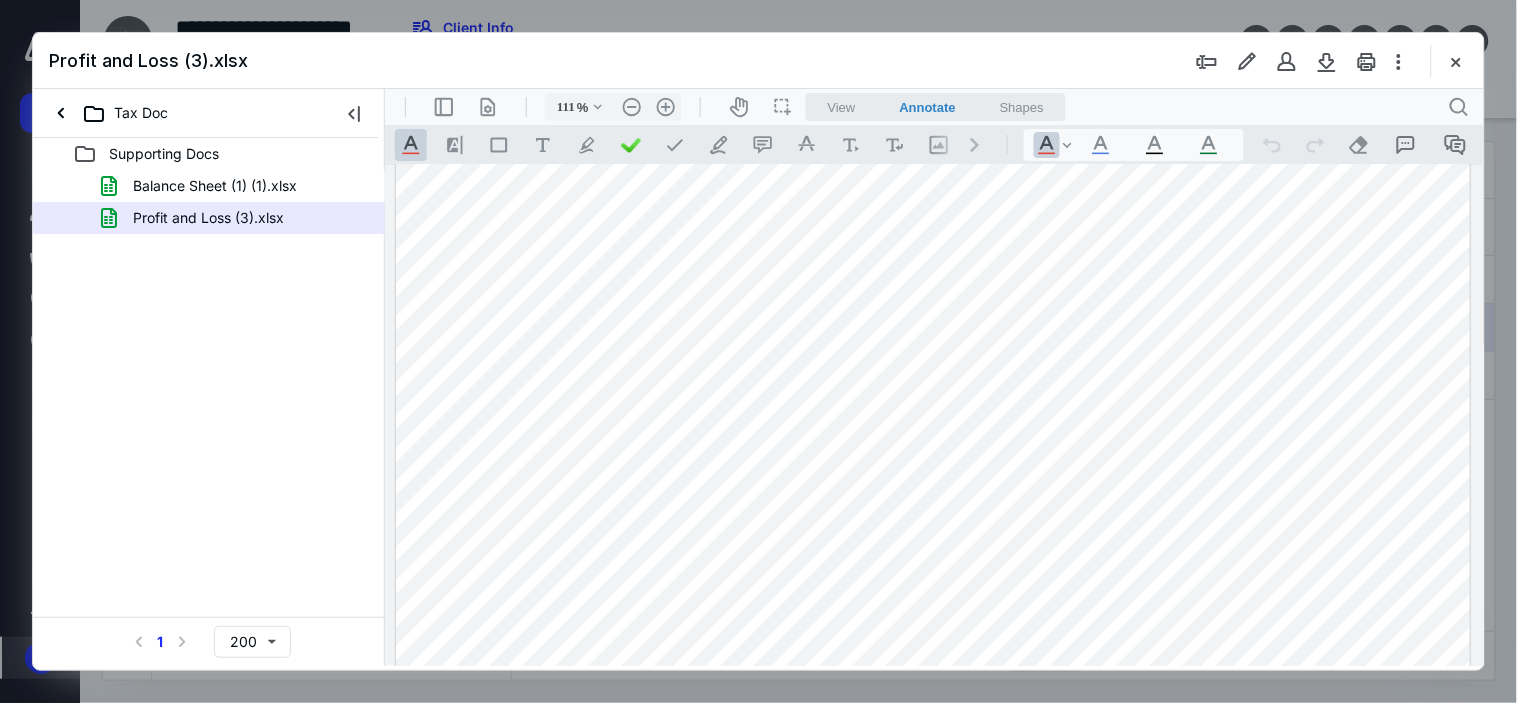 scroll, scrollTop: 306, scrollLeft: 0, axis: vertical 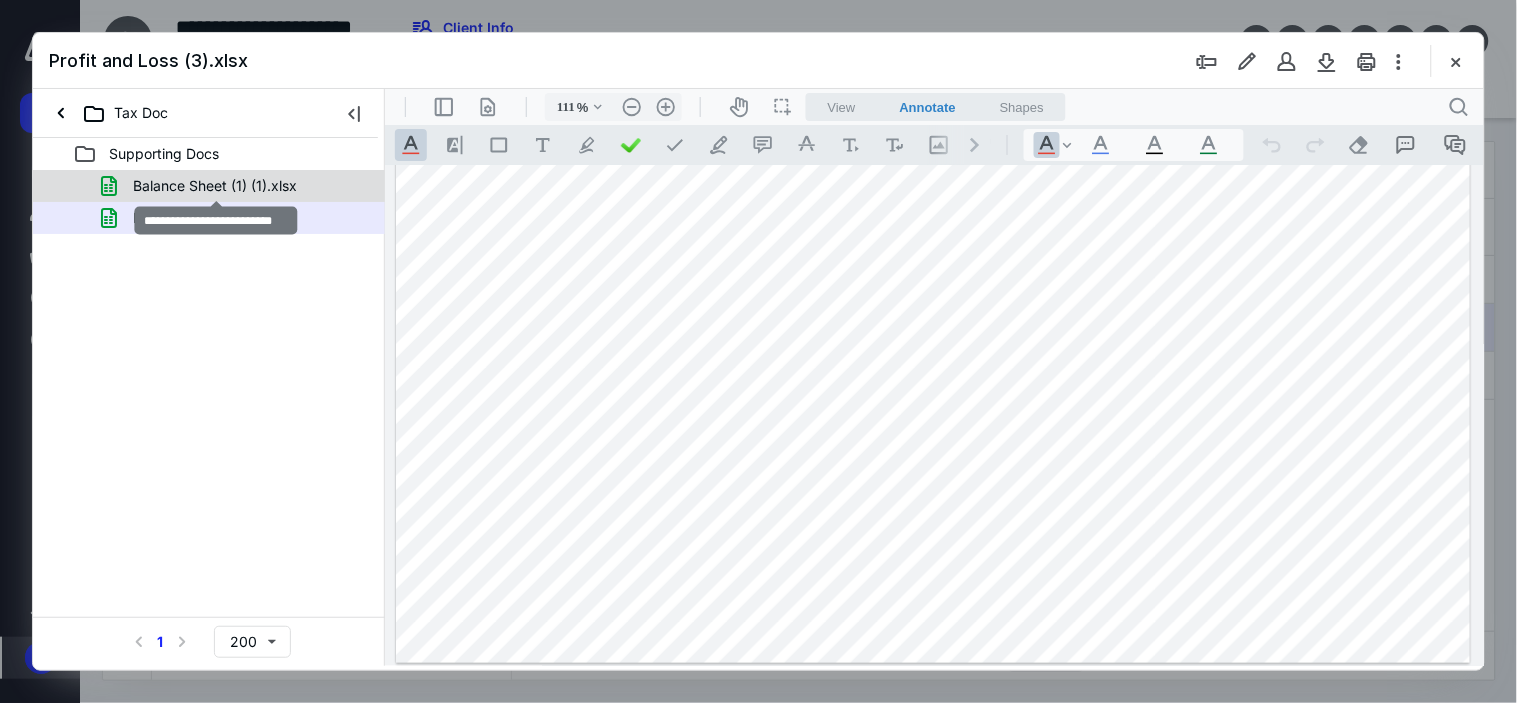 click on "Balance Sheet (1) (1).xlsx" at bounding box center (215, 186) 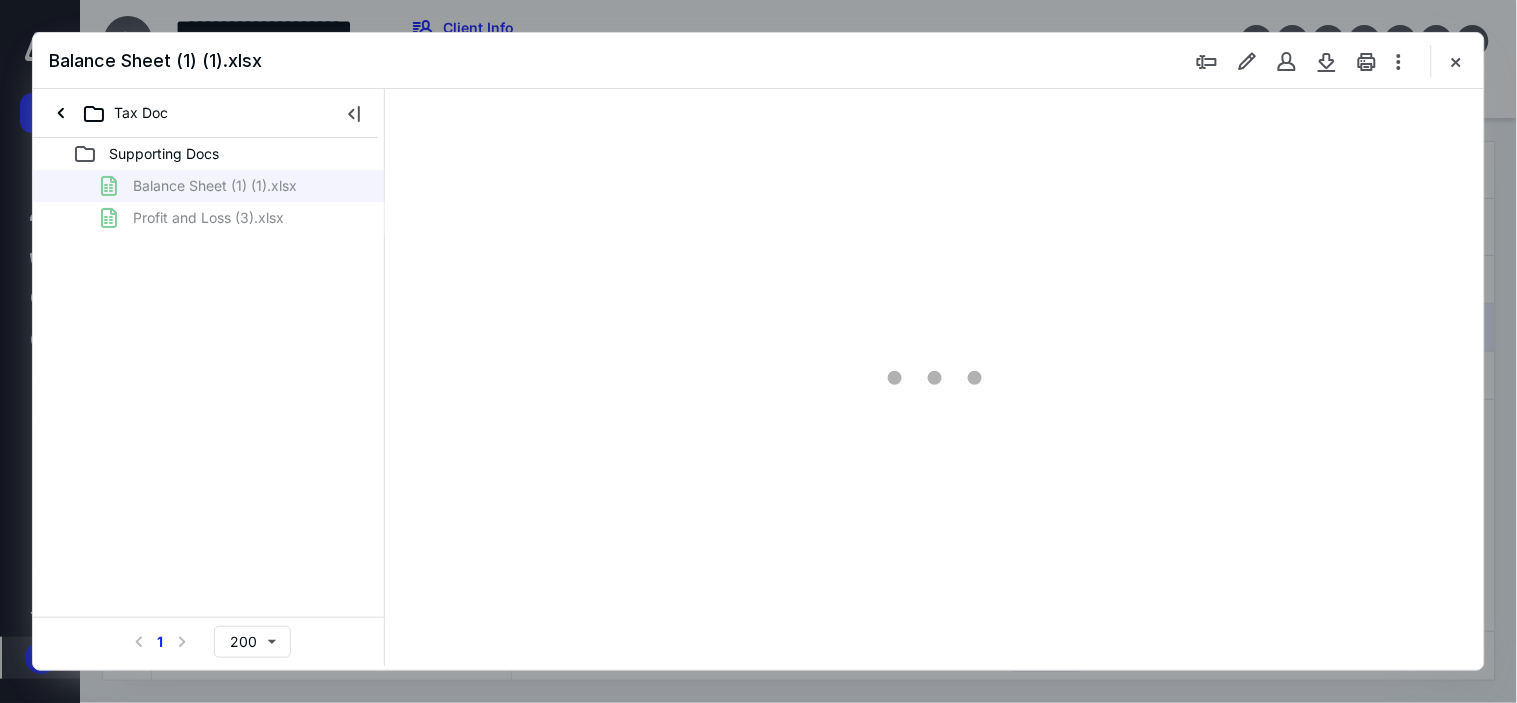 drag, startPoint x: 268, startPoint y: 186, endPoint x: 1091, endPoint y: 262, distance: 826.50165 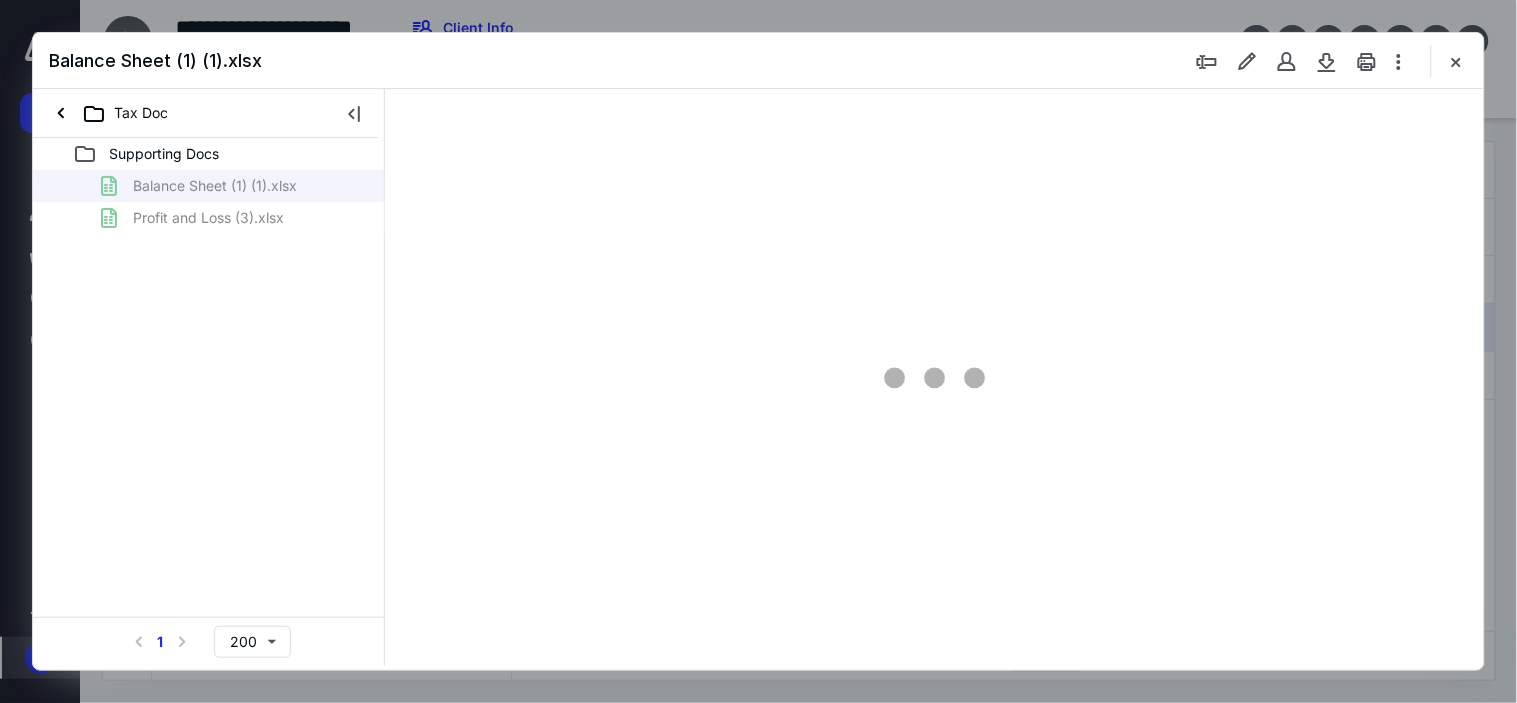 click at bounding box center [934, 377] 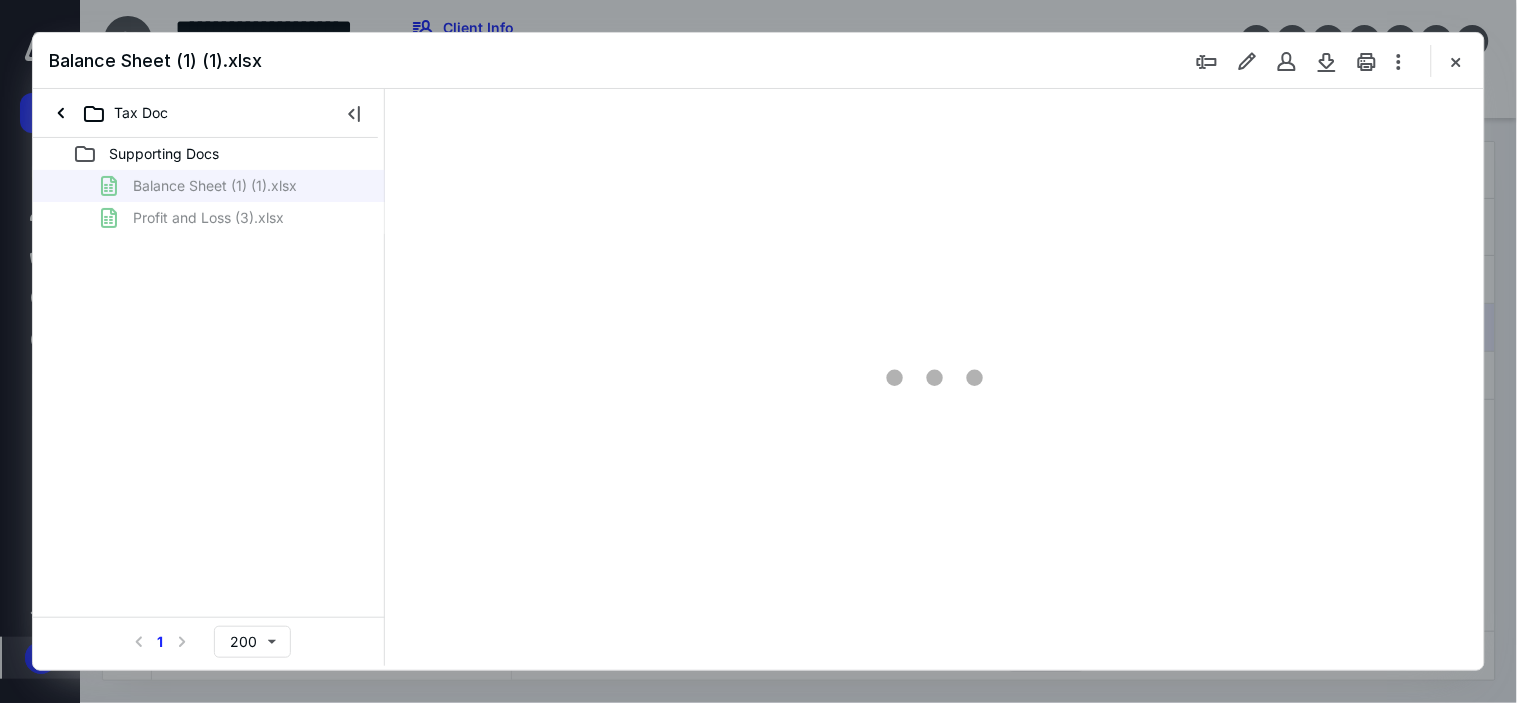 type on "112" 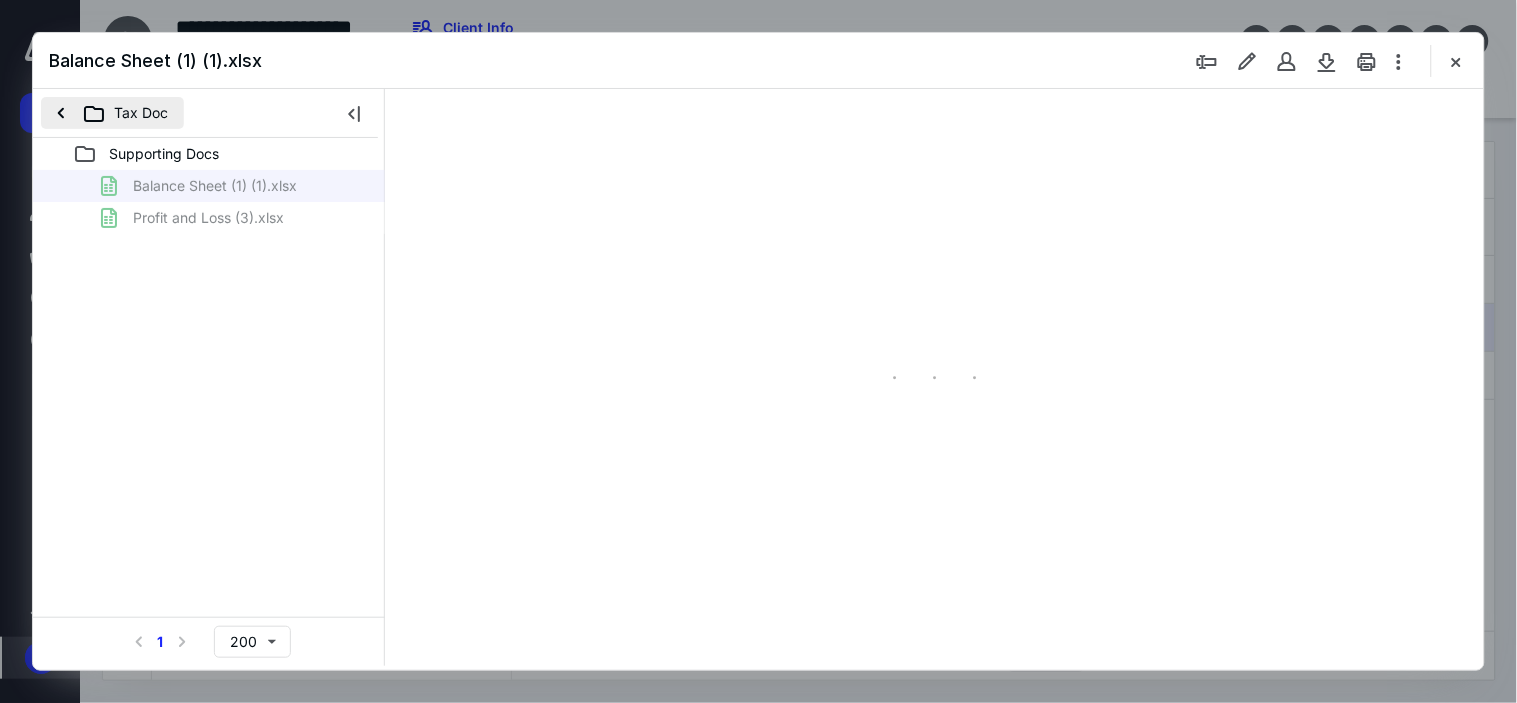 scroll, scrollTop: 0, scrollLeft: 0, axis: both 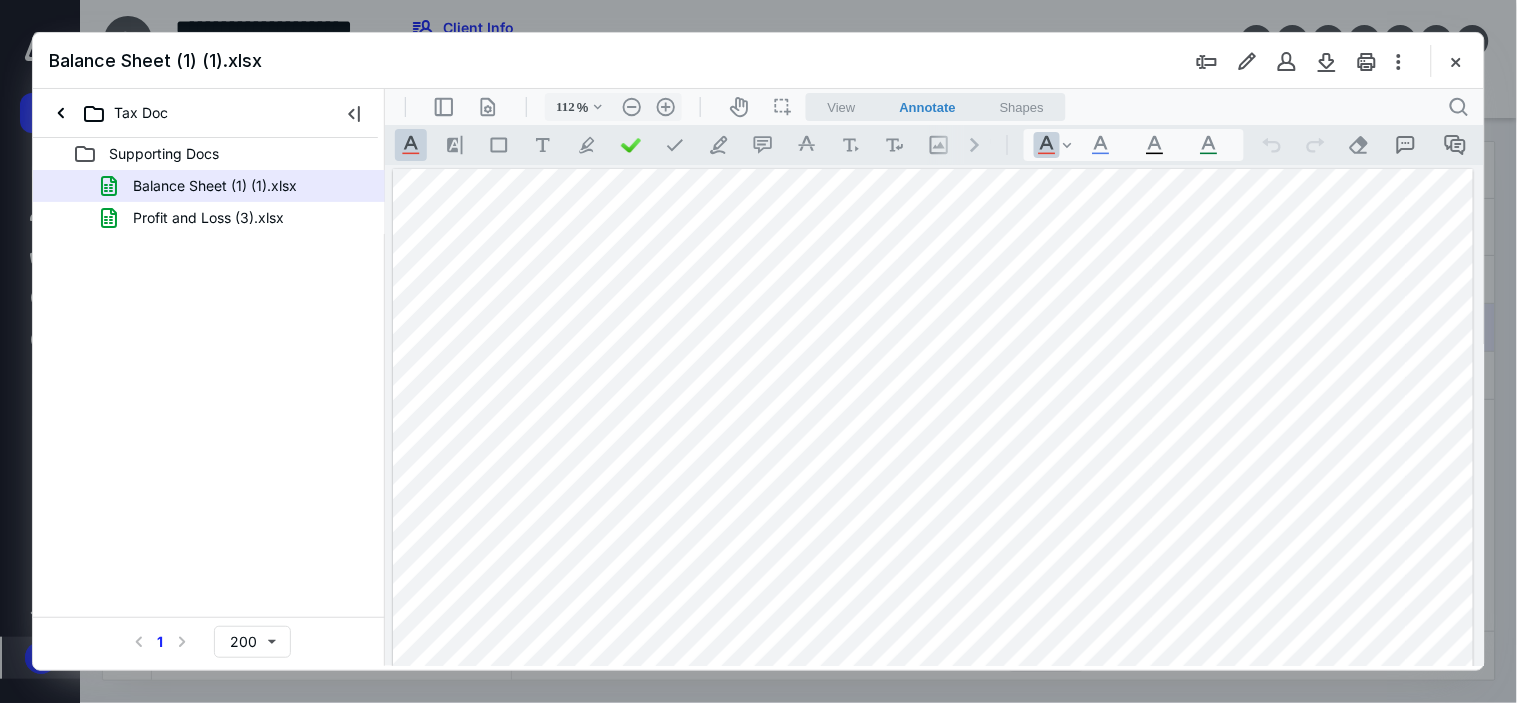 click at bounding box center [758, 351] 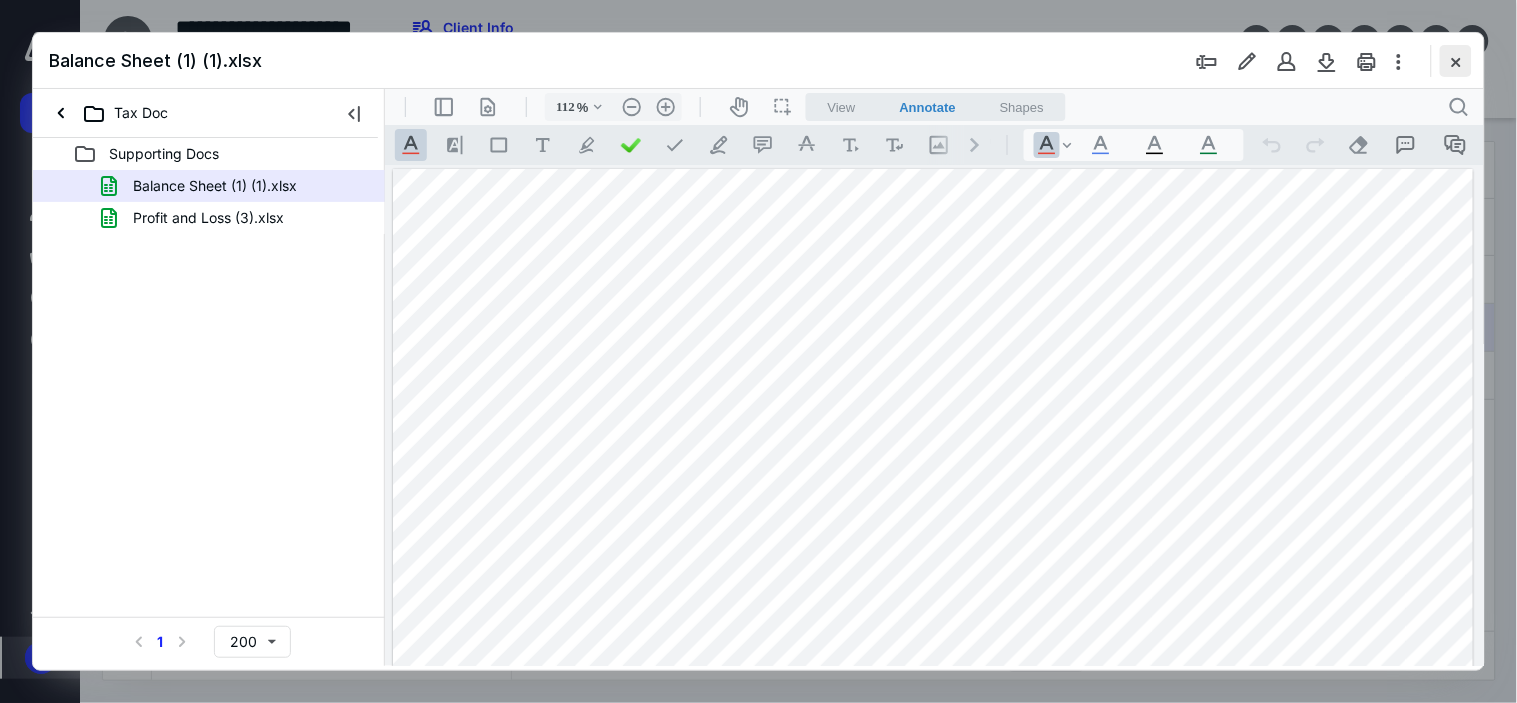 click at bounding box center [1456, 61] 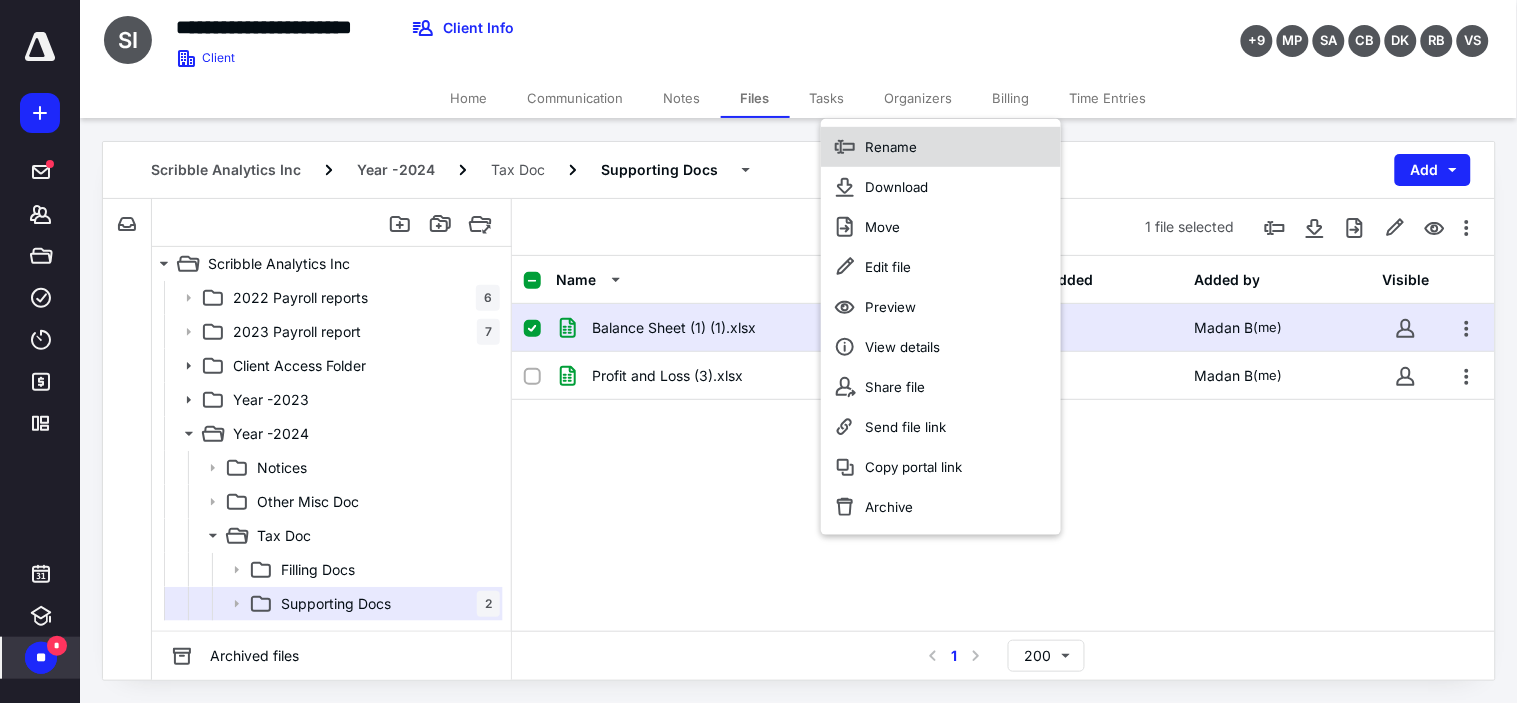 click on "Rename" at bounding box center [941, 147] 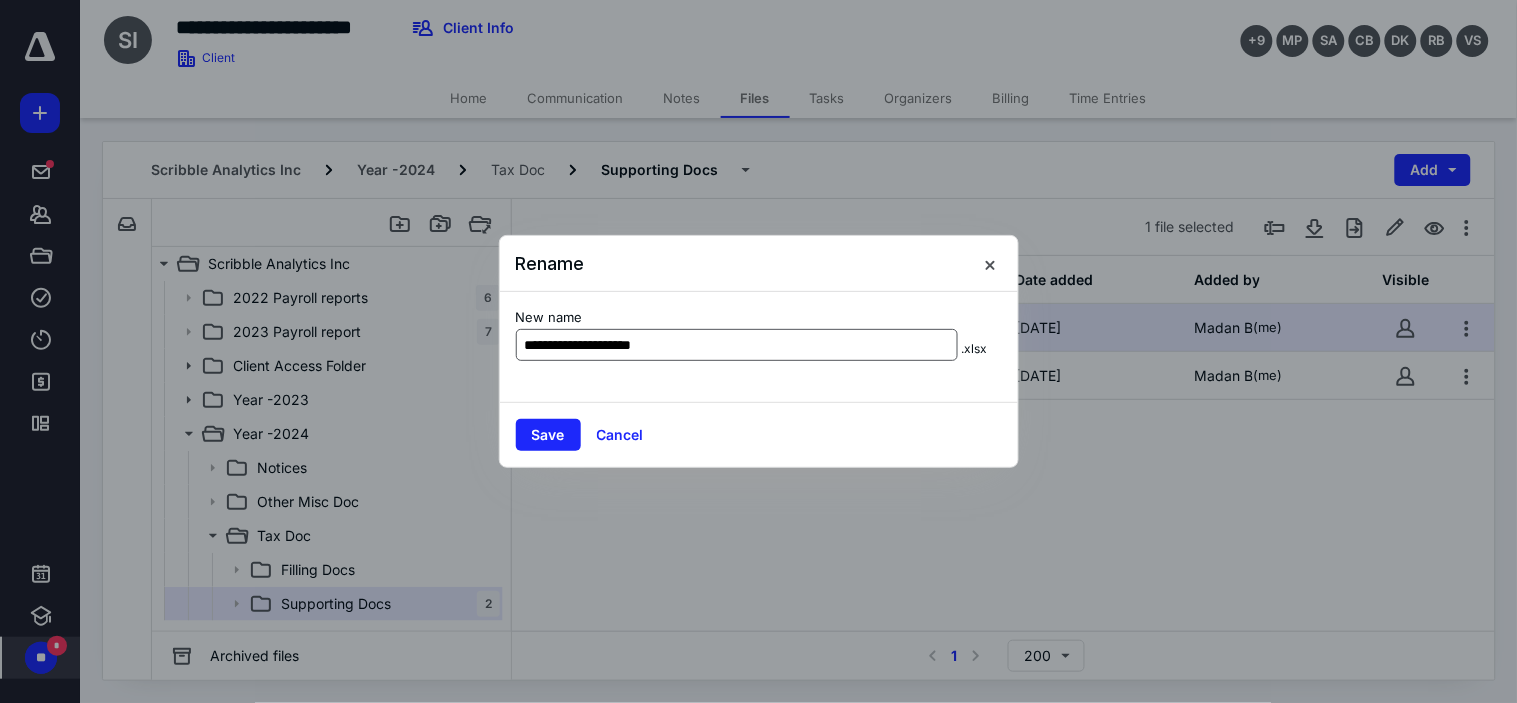click on "**********" at bounding box center [737, 345] 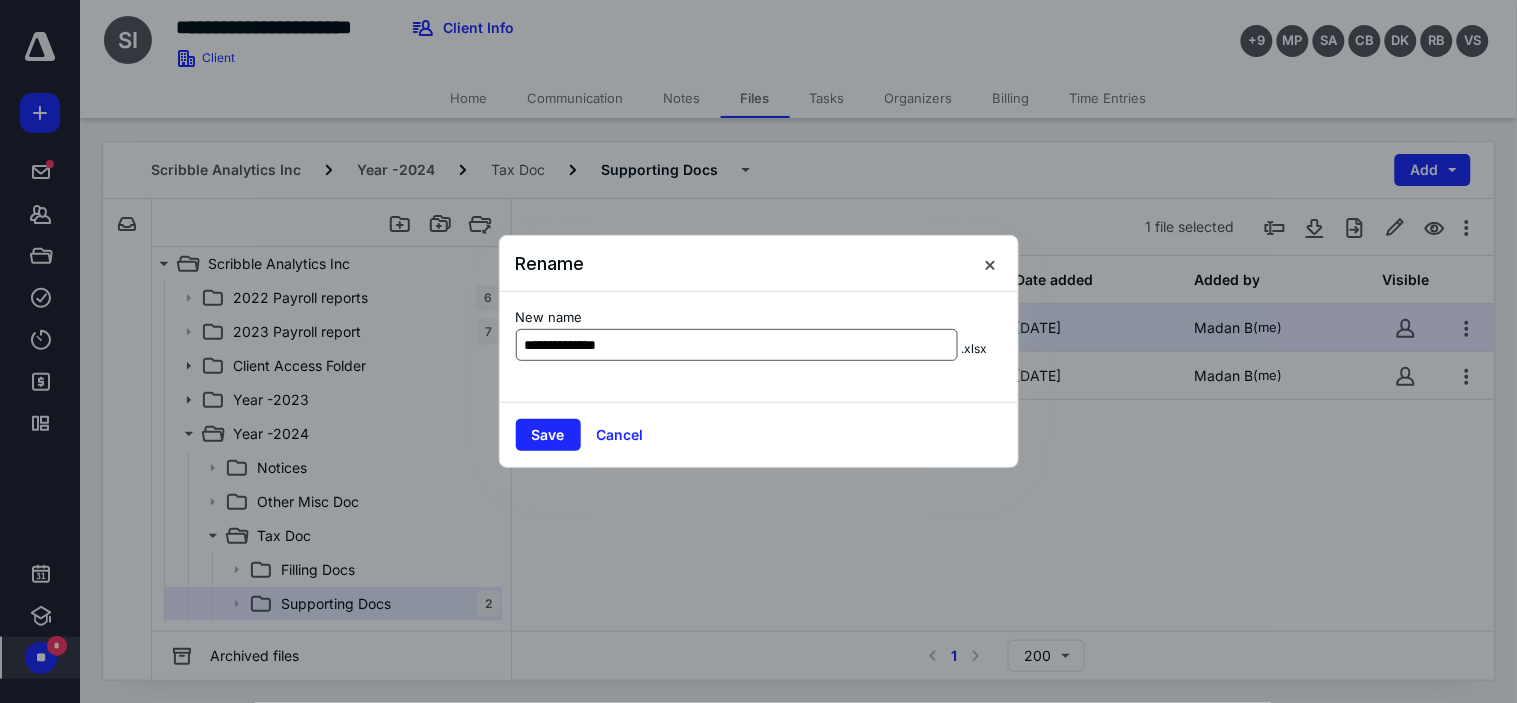 type on "**********" 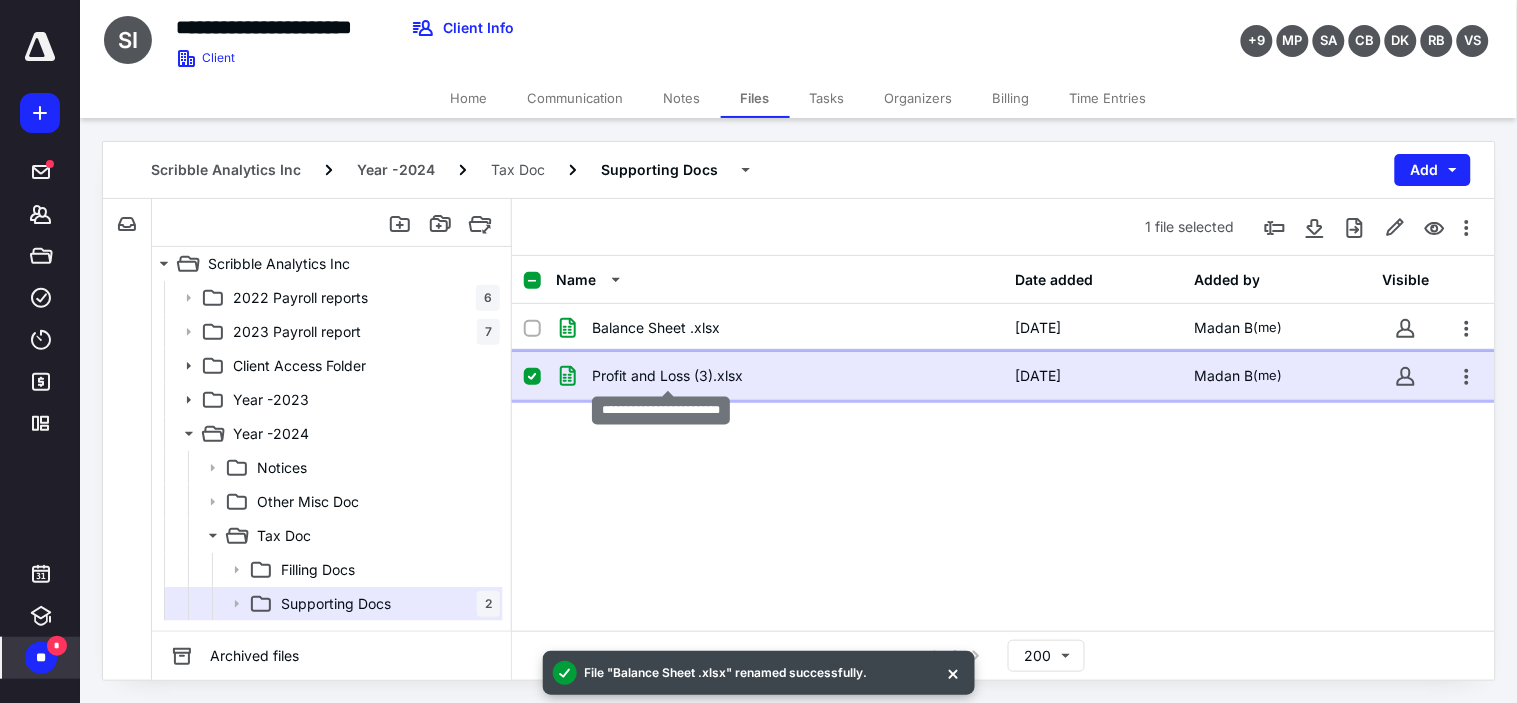 checkbox on "false" 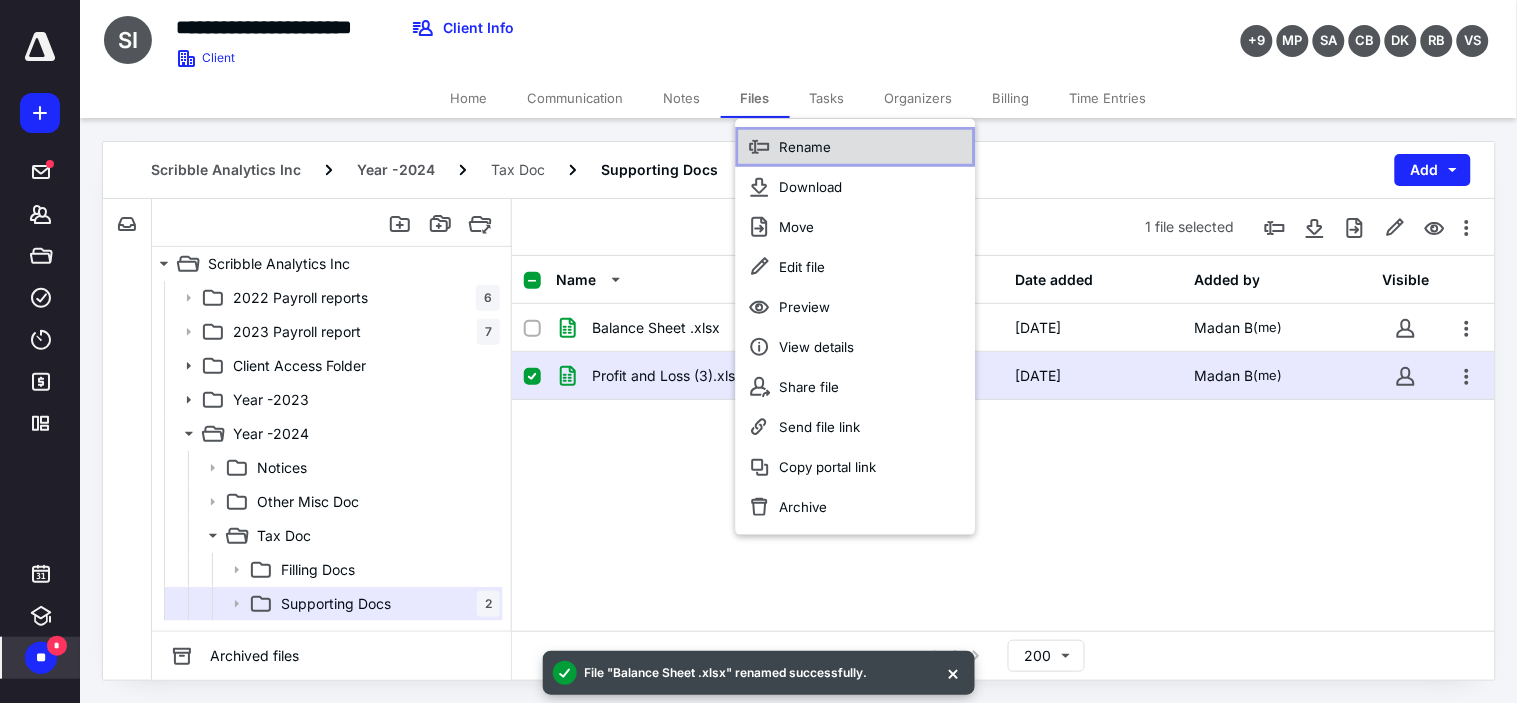 click on "Rename" at bounding box center (806, 147) 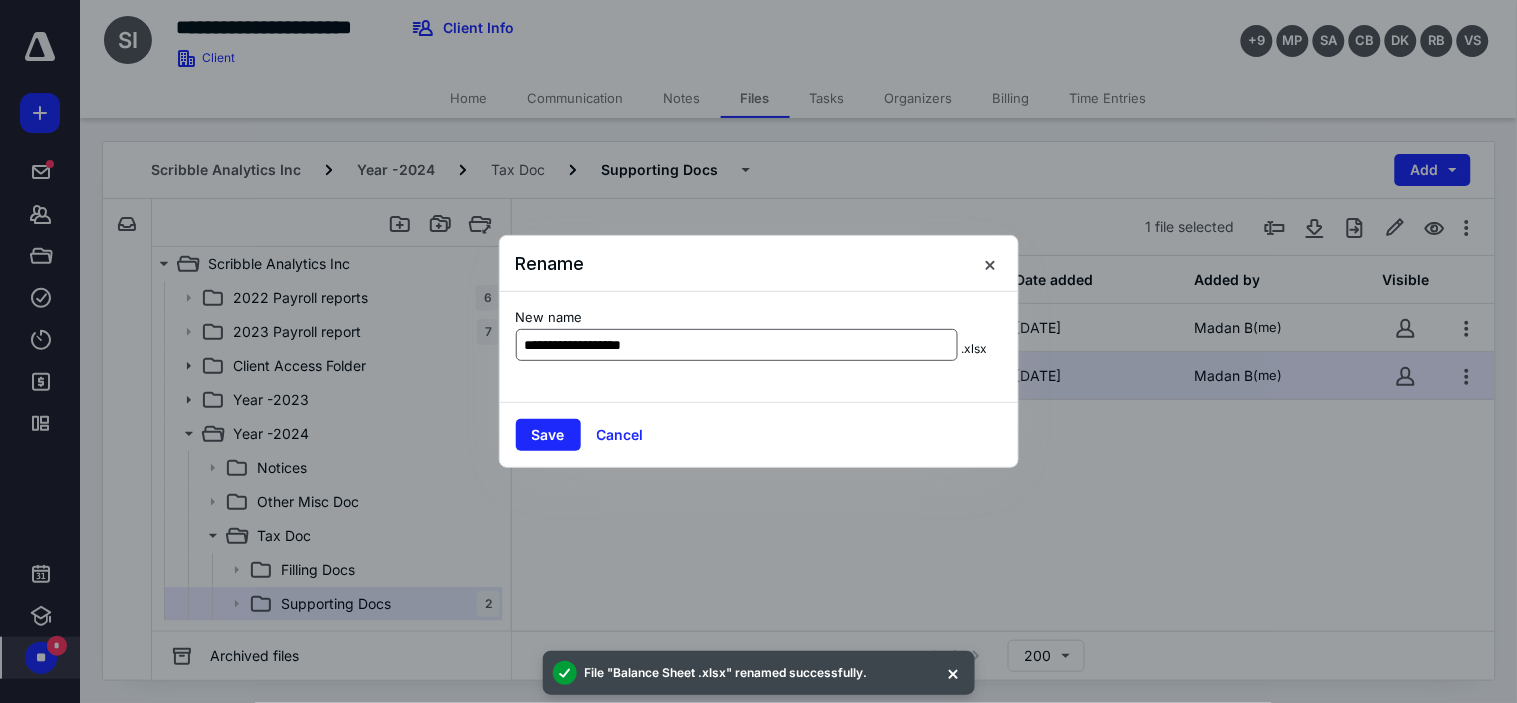 drag, startPoint x: 870, startPoint y: 345, endPoint x: 842, endPoint y: 353, distance: 29.12044 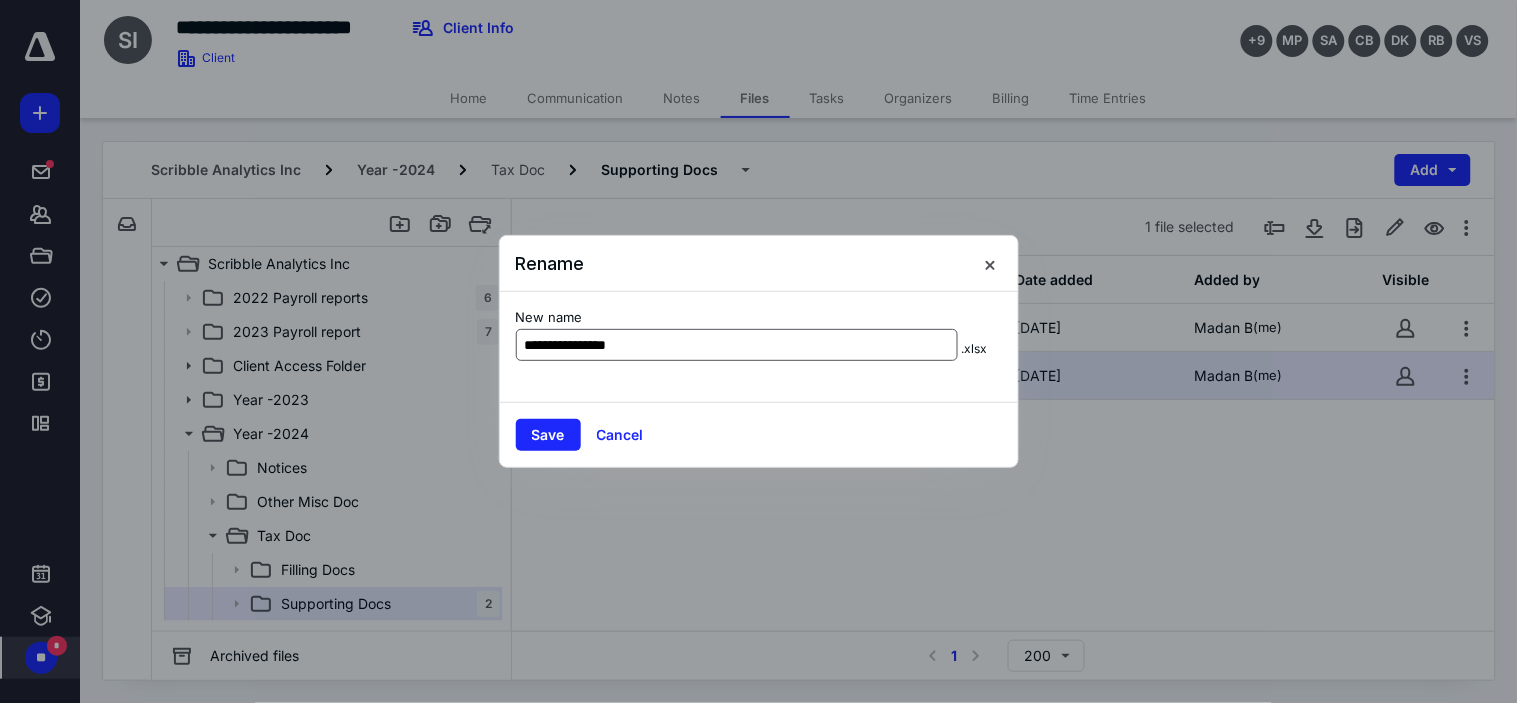 type on "**********" 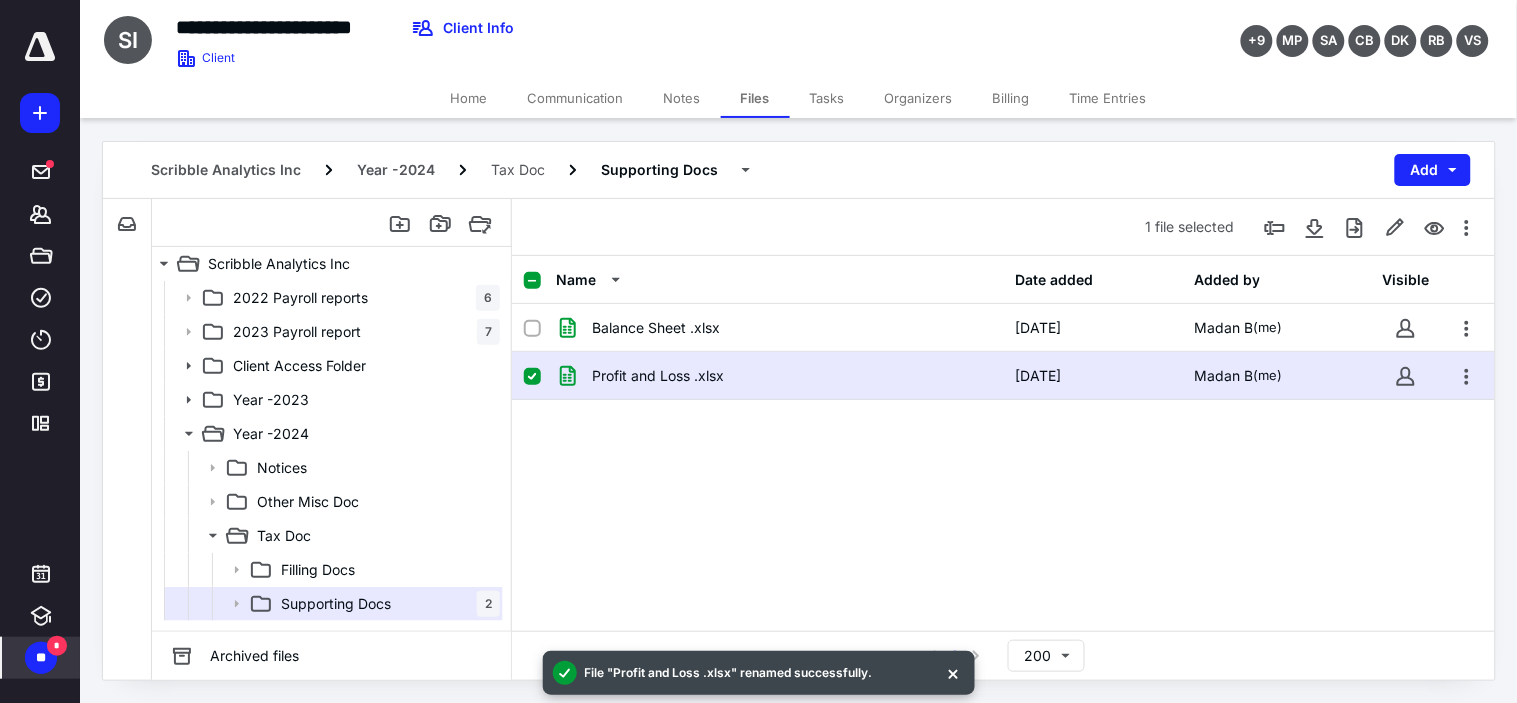 click on "Balance Sheet .xlsx 7/14/2025 Madan B  (me) Profit and Loss .xlsx 7/14/2025 Madan B  (me)" at bounding box center (1003, 454) 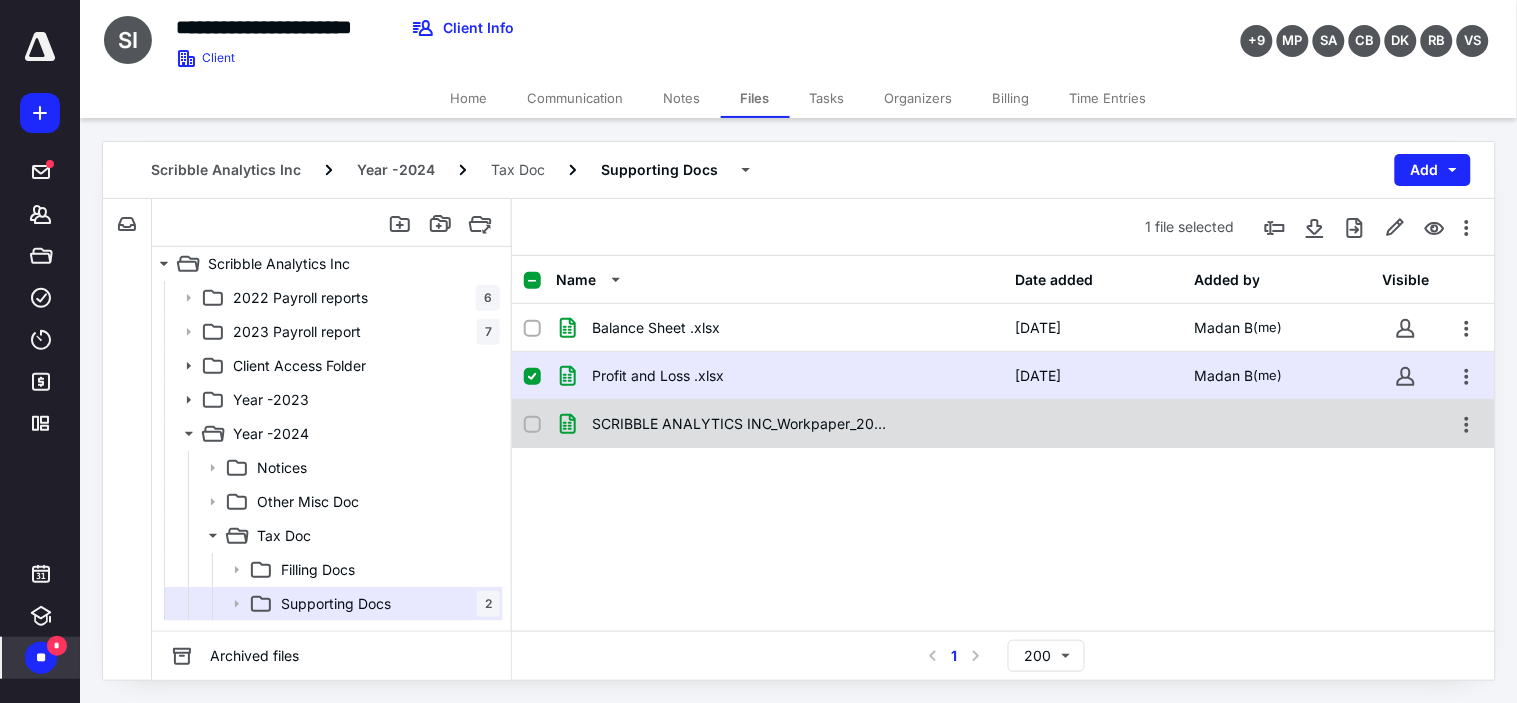 click on "SCRIBBLE ANALYTICS INC_Workpaper_2024-25.xlsx" at bounding box center [740, 424] 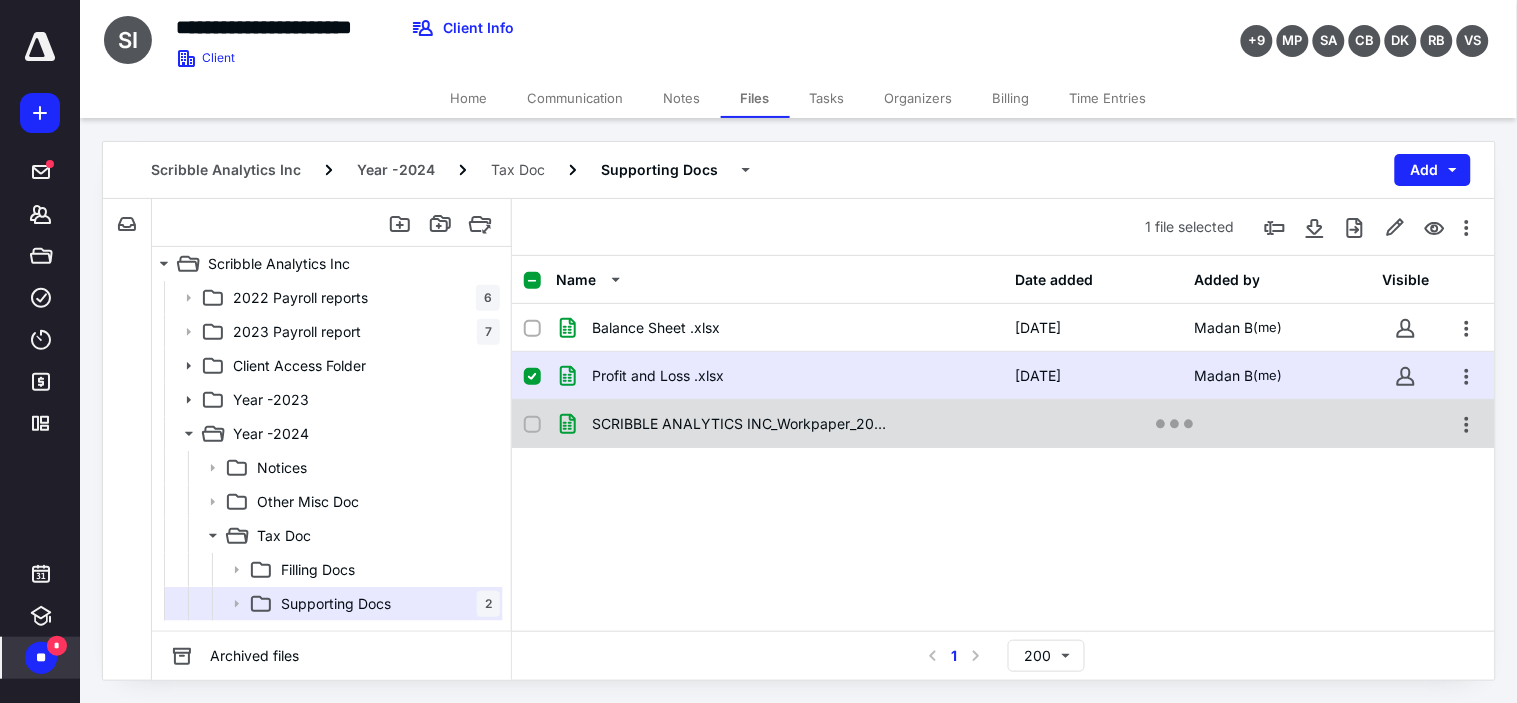 checkbox on "false" 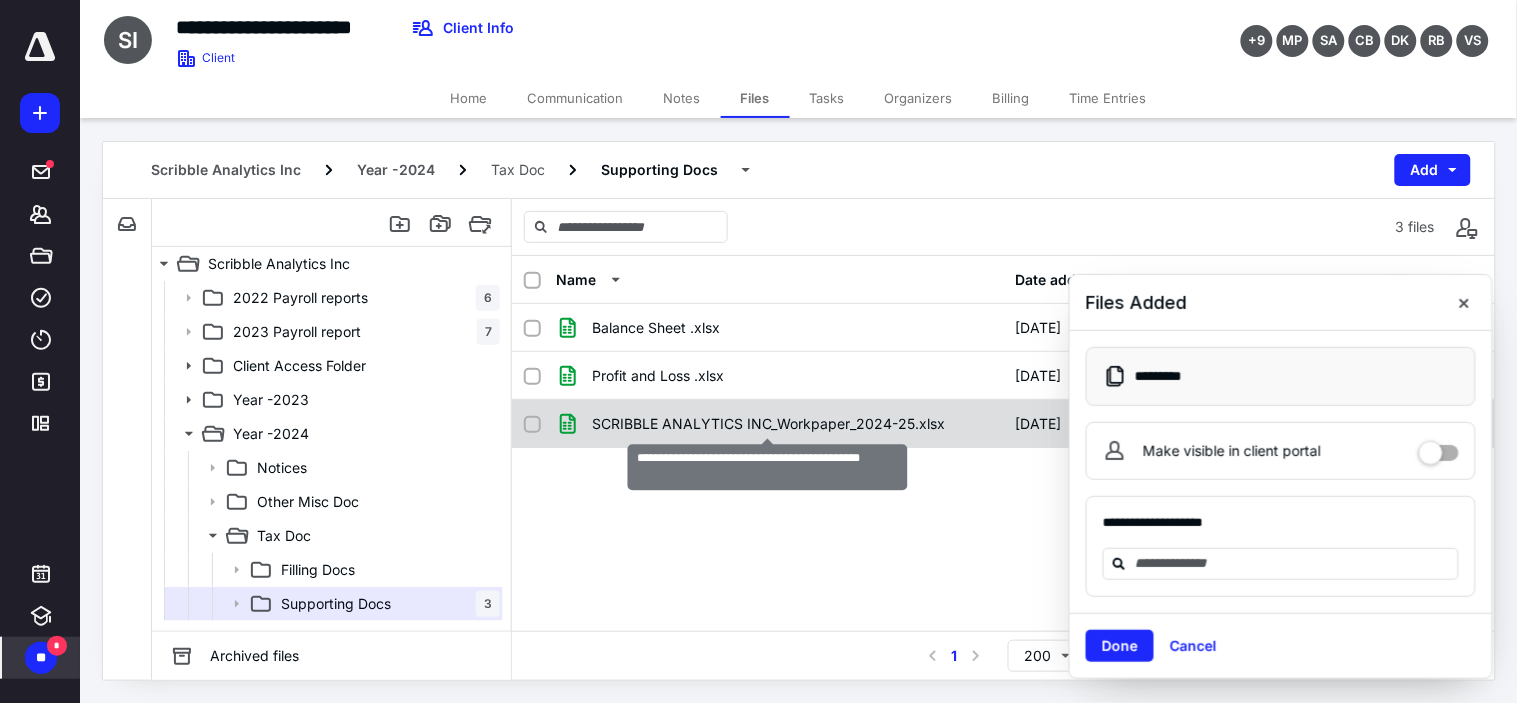 click on "SCRIBBLE ANALYTICS INC_Workpaper_2024-25.xlsx" at bounding box center (768, 424) 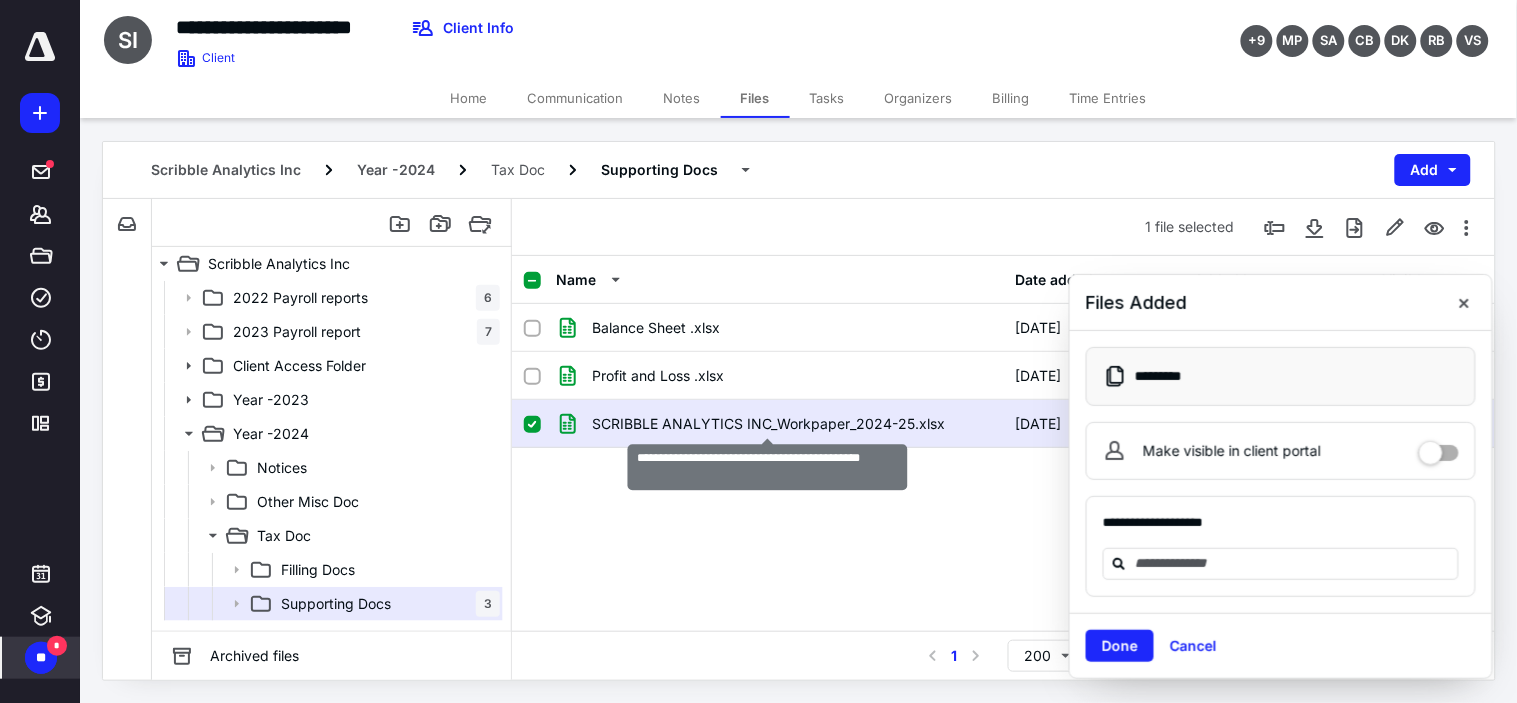 click on "SCRIBBLE ANALYTICS INC_Workpaper_2024-25.xlsx" at bounding box center [768, 424] 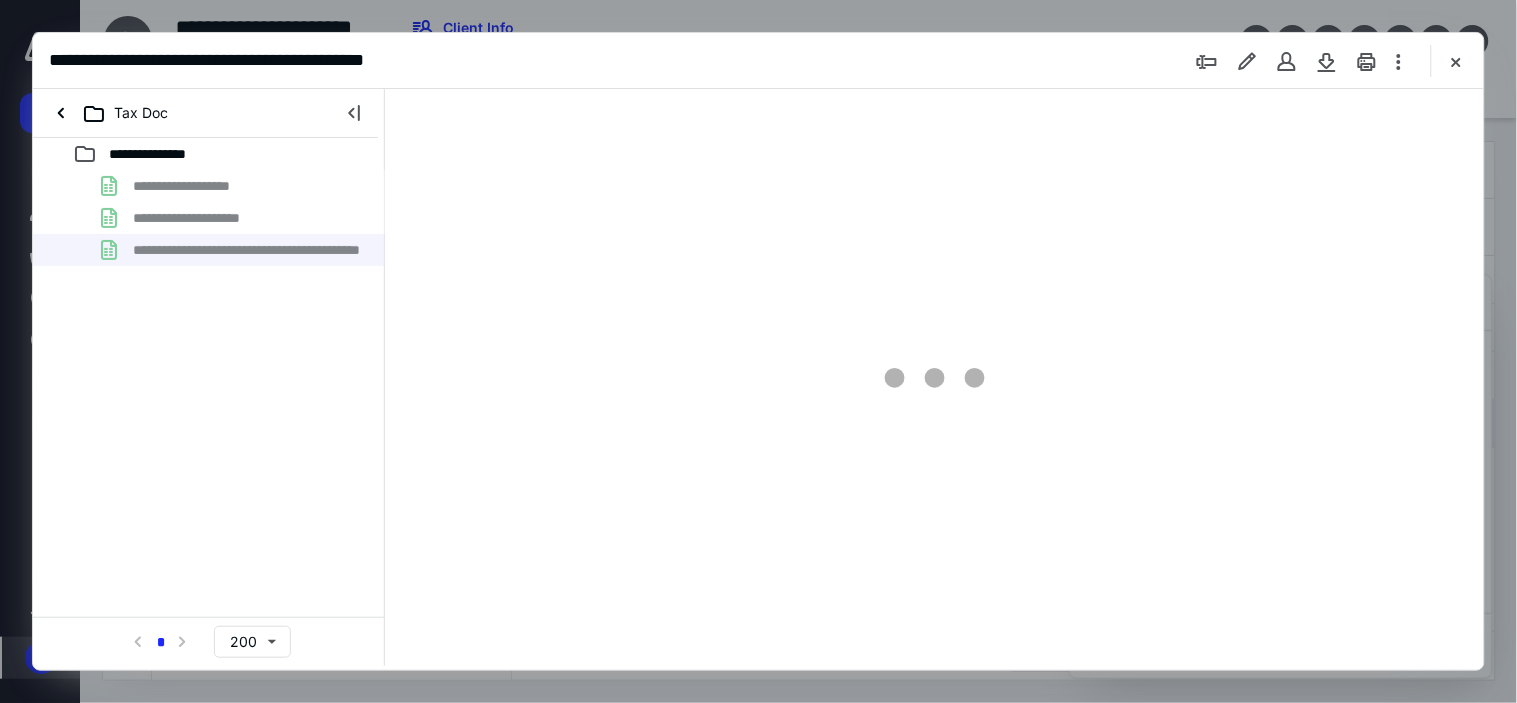 scroll, scrollTop: 0, scrollLeft: 0, axis: both 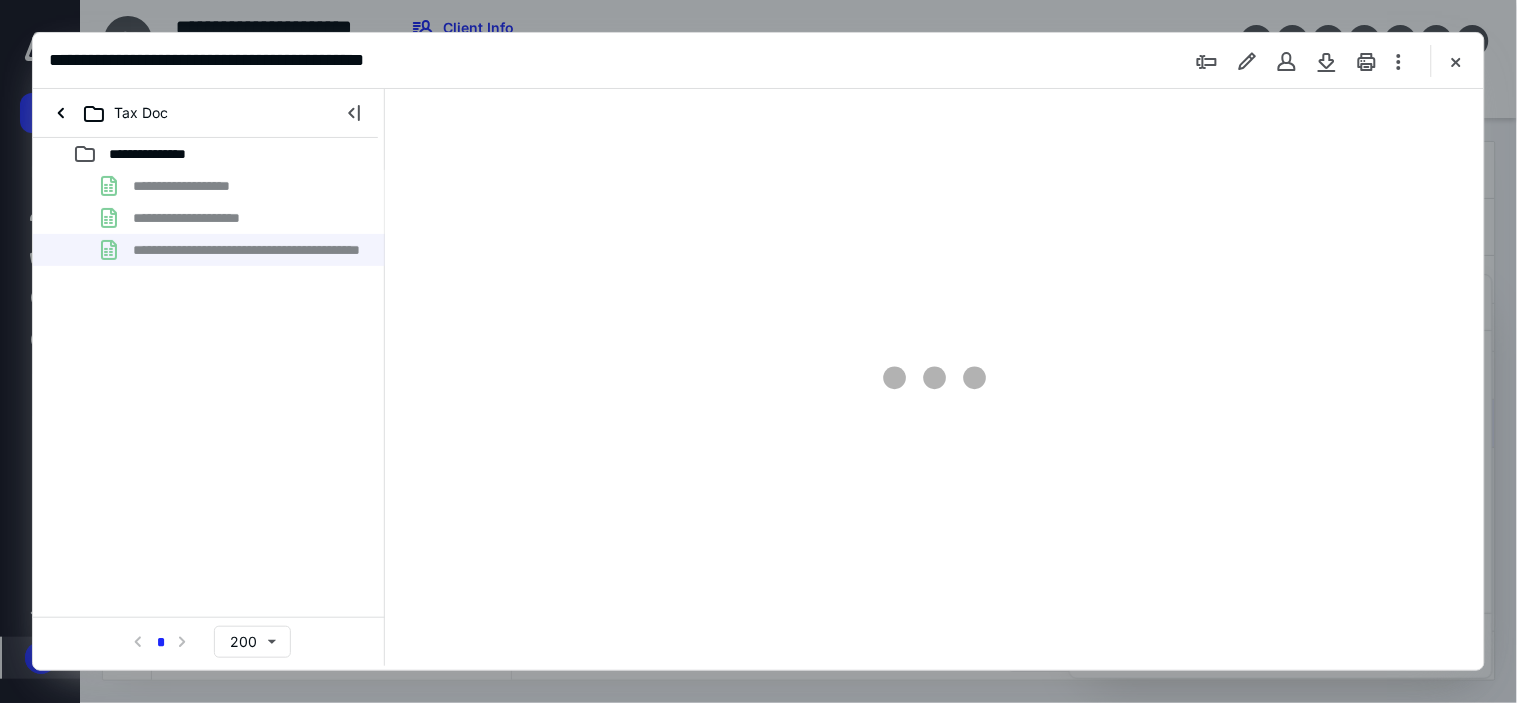 type on "122" 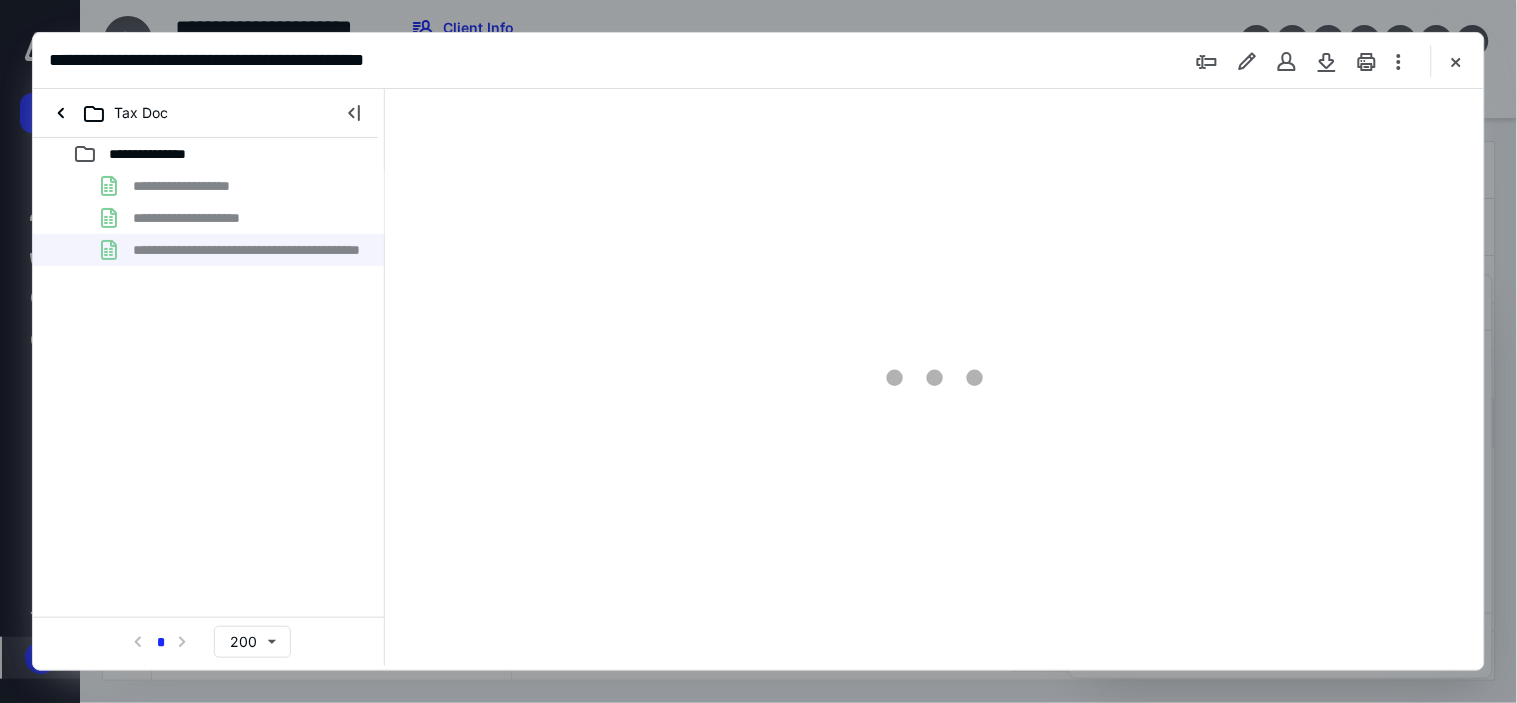 scroll, scrollTop: 81, scrollLeft: 1185, axis: both 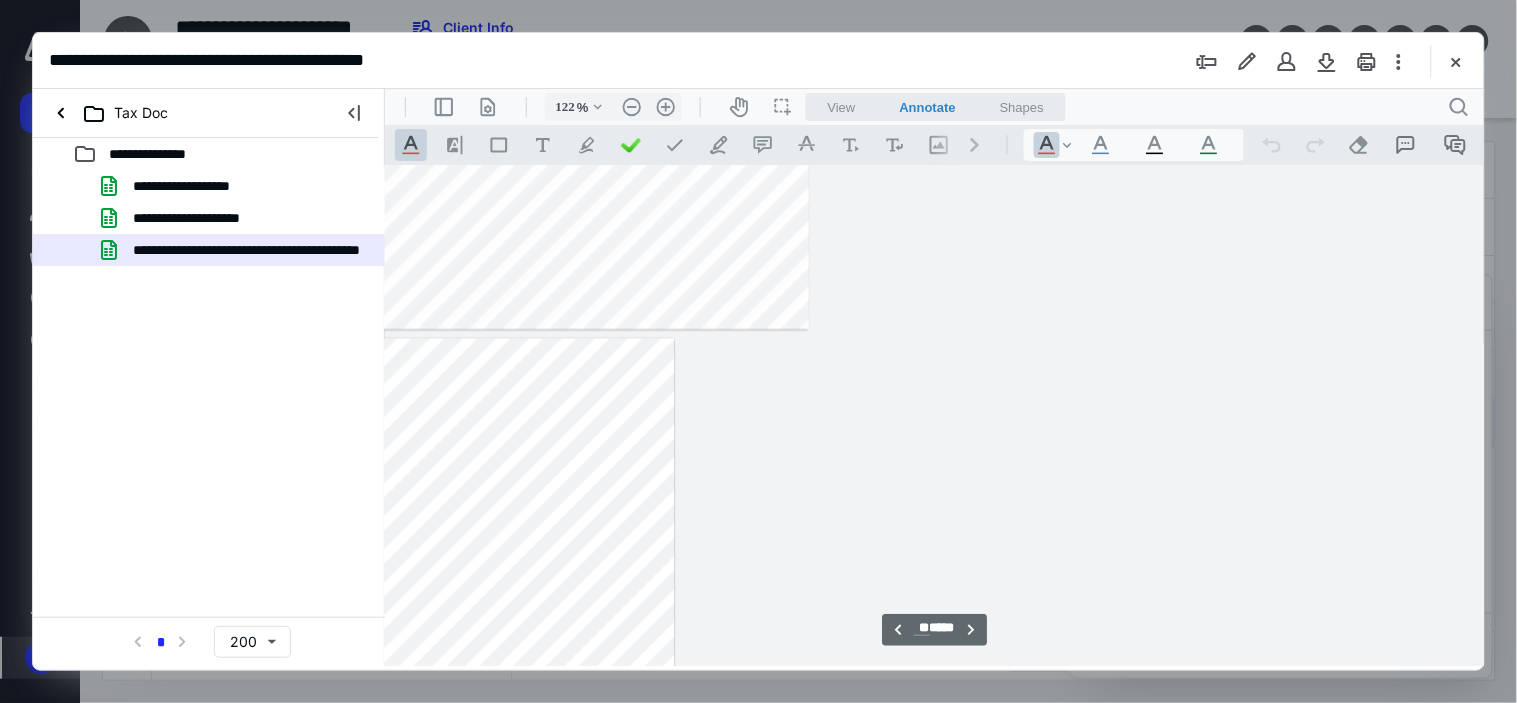 type on "**" 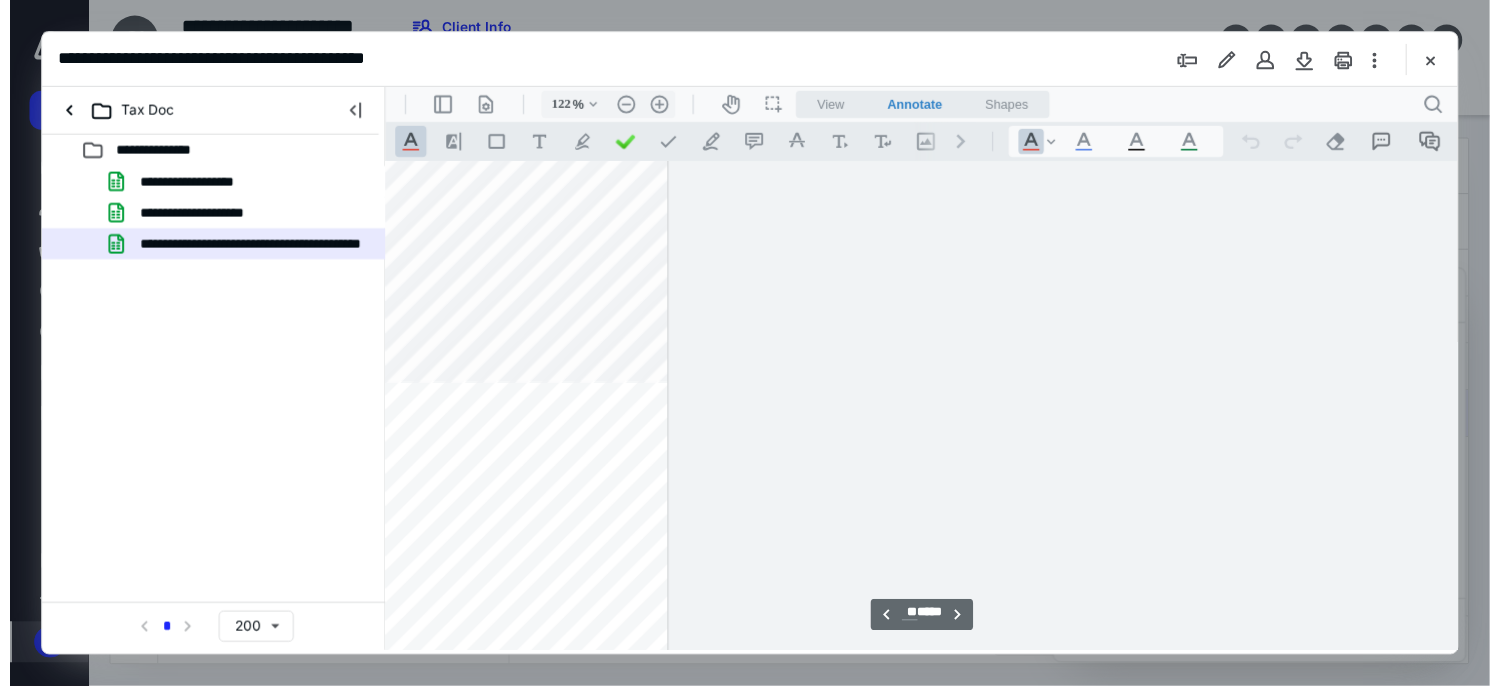 scroll, scrollTop: 25374, scrollLeft: 1805, axis: both 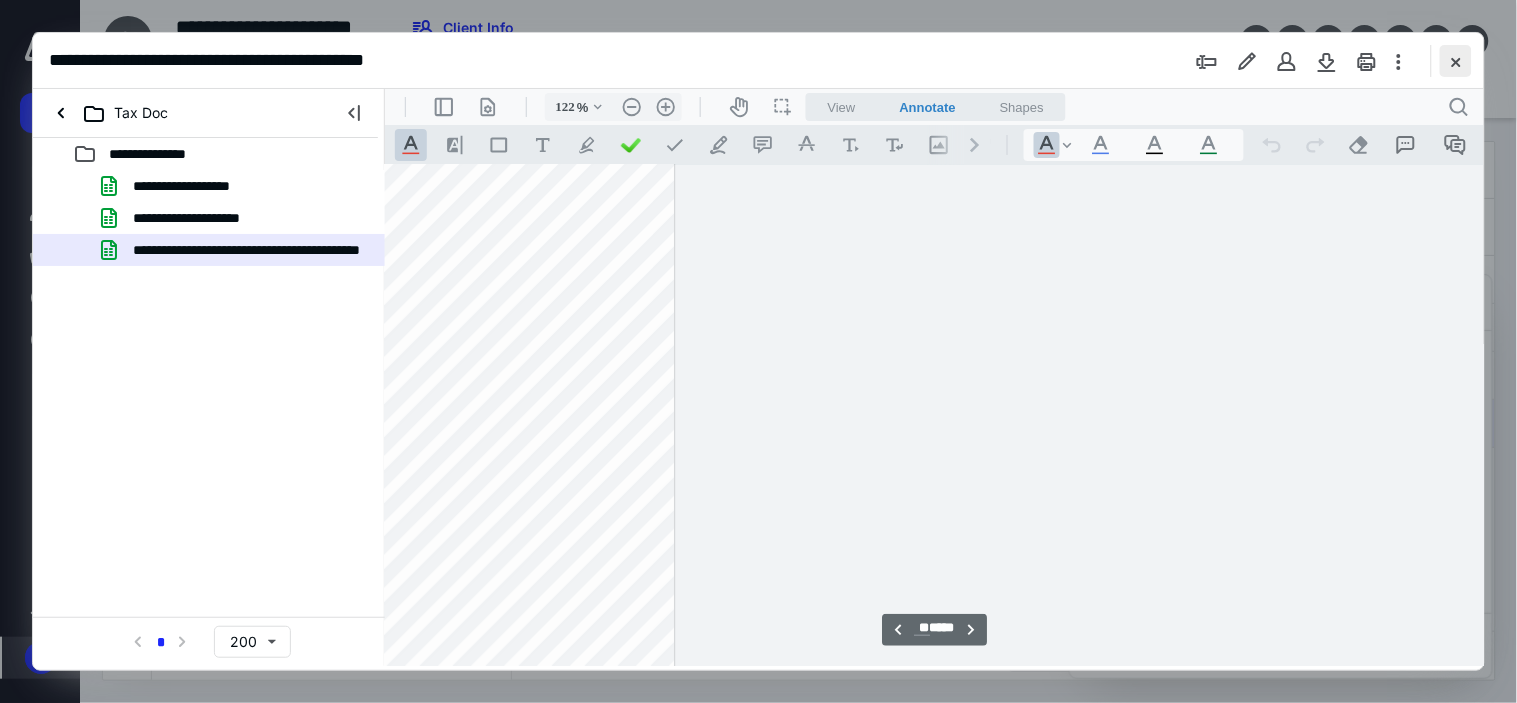 click at bounding box center (1456, 61) 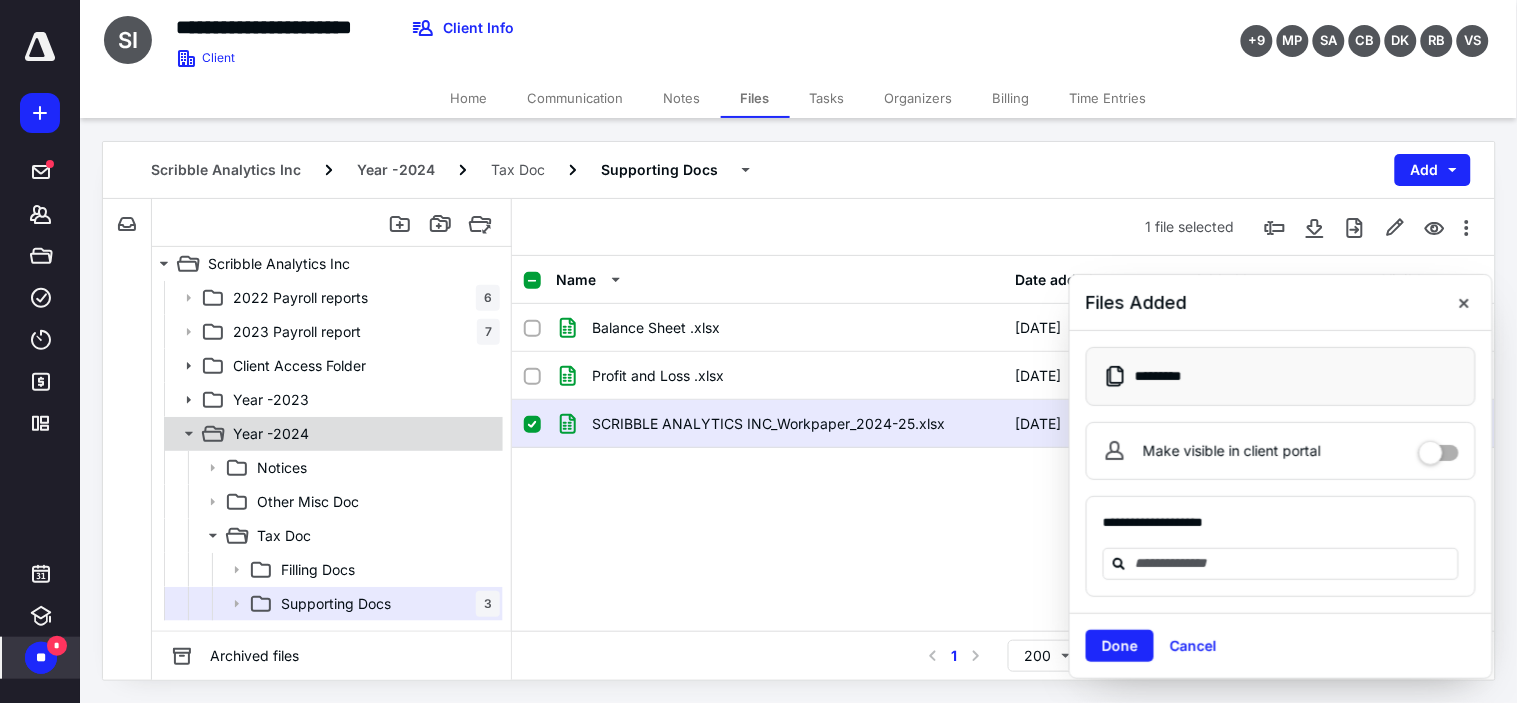 click 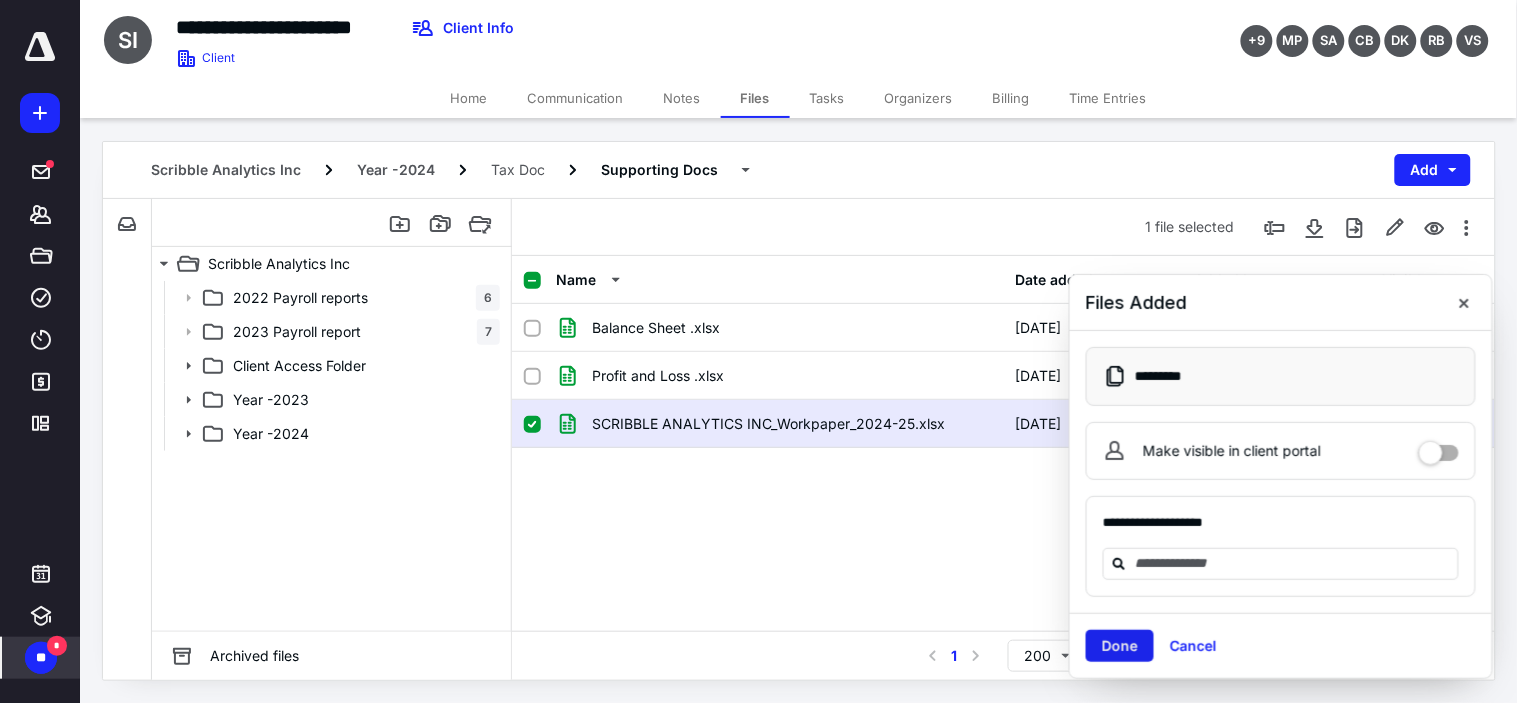 click on "Done" at bounding box center [1120, 646] 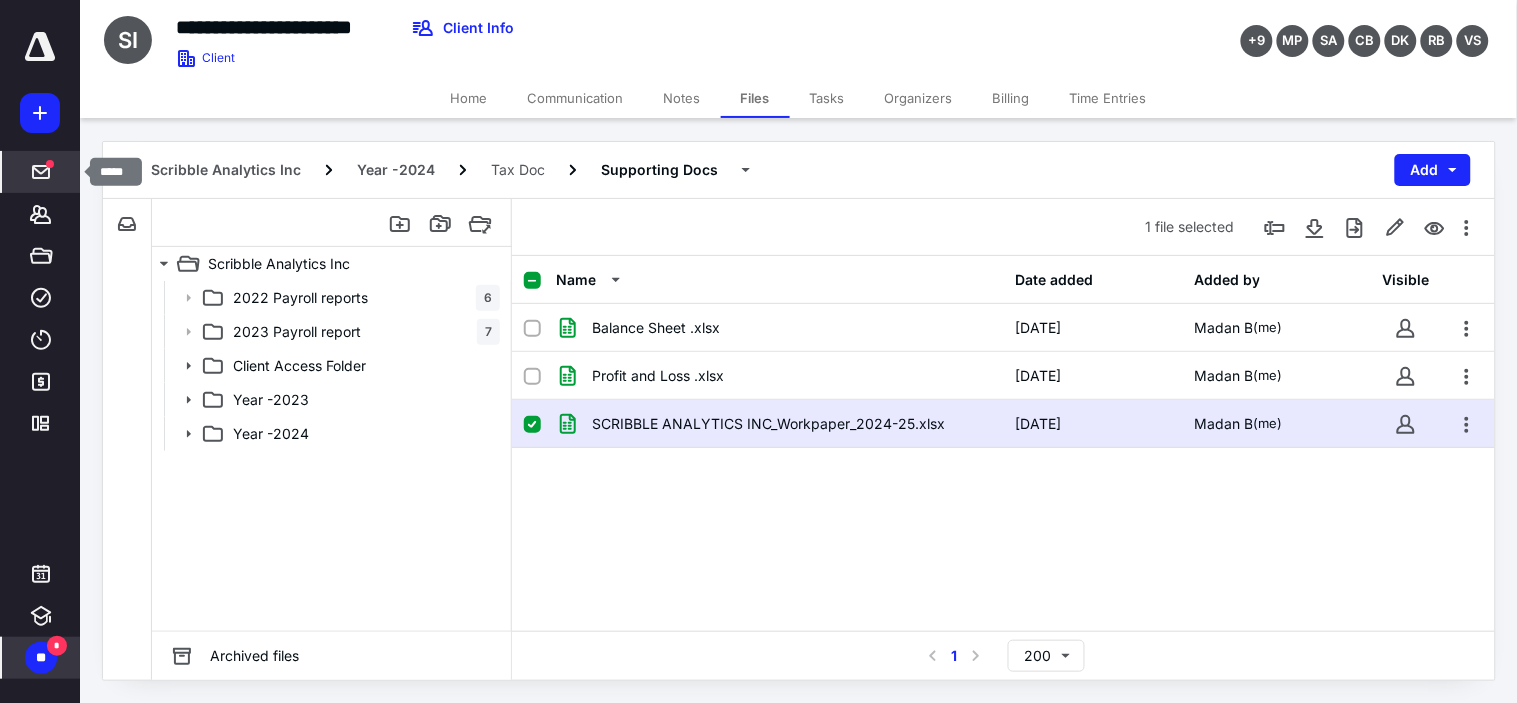 click 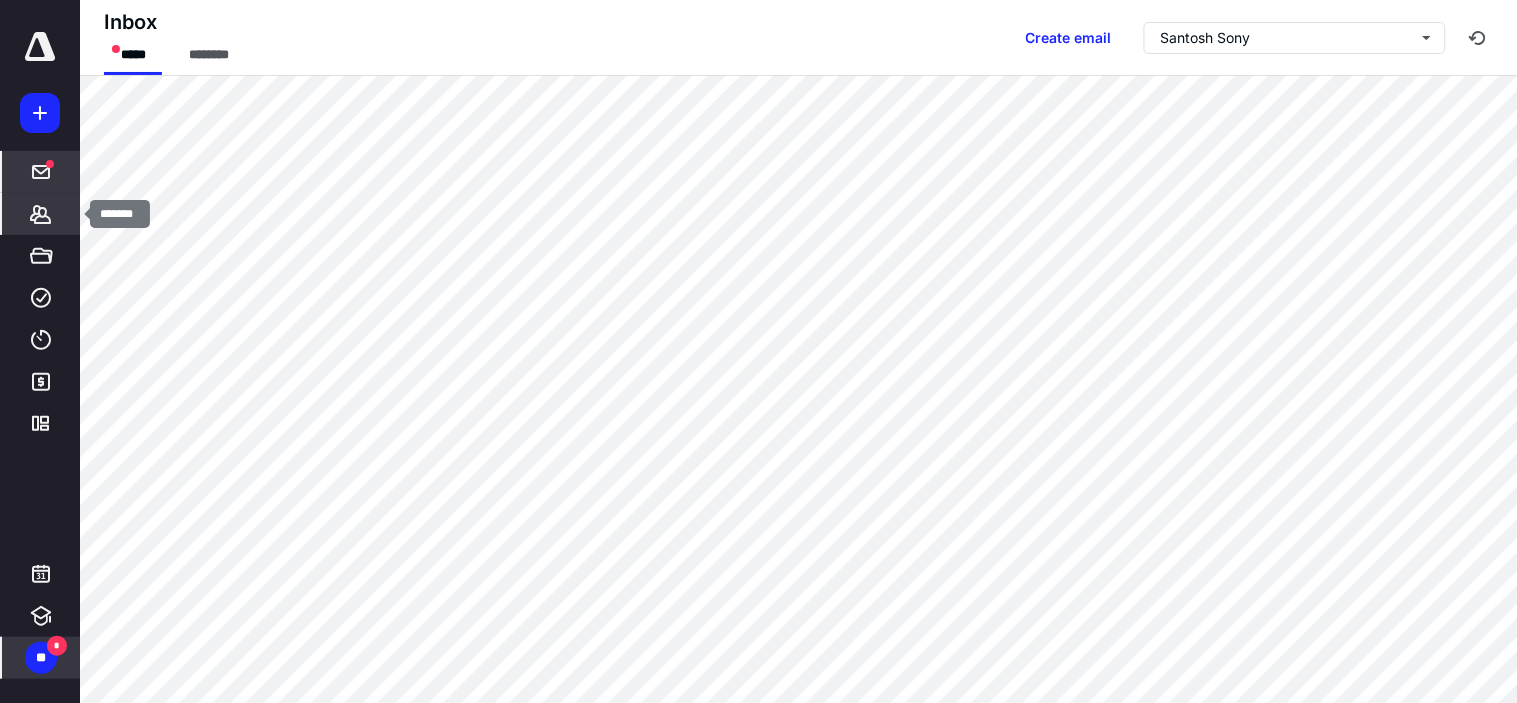 click 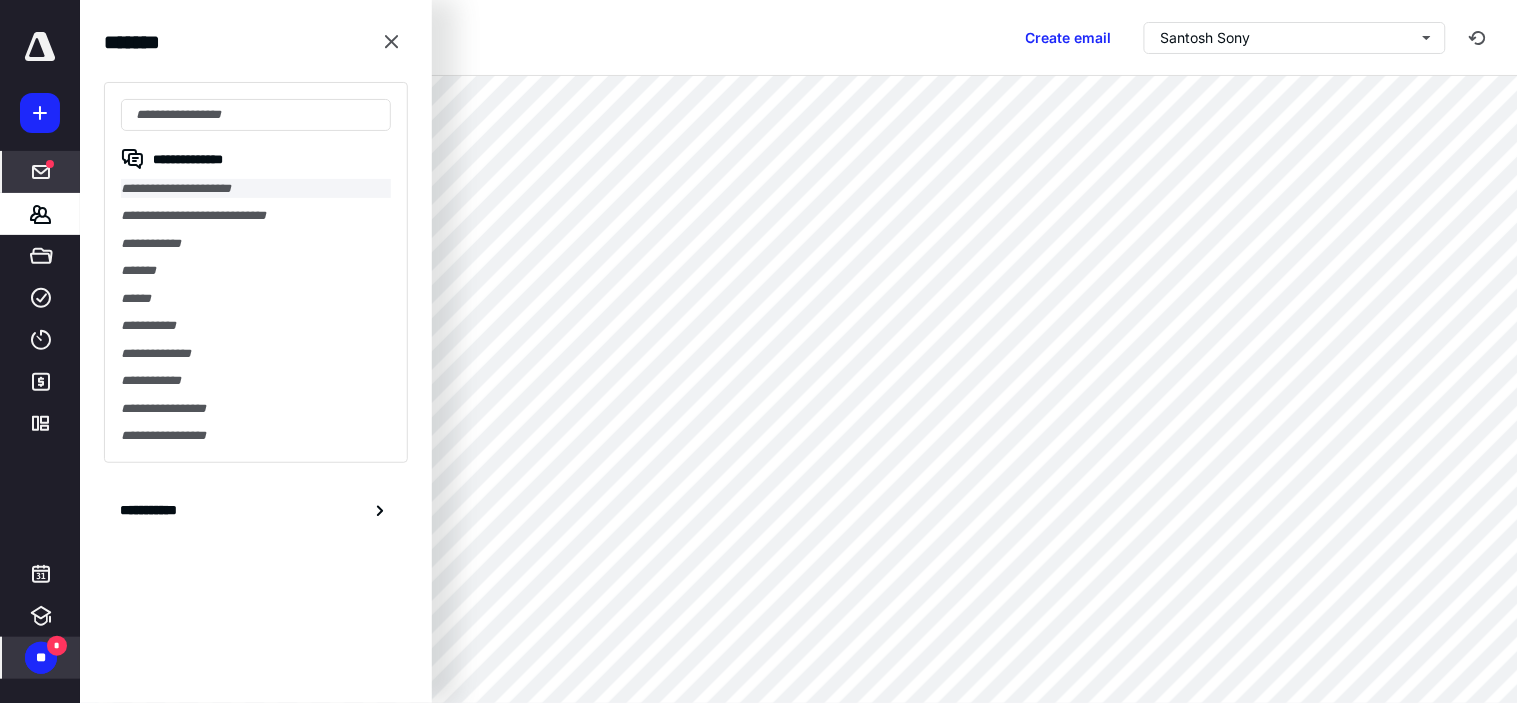 click on "**********" at bounding box center [256, 188] 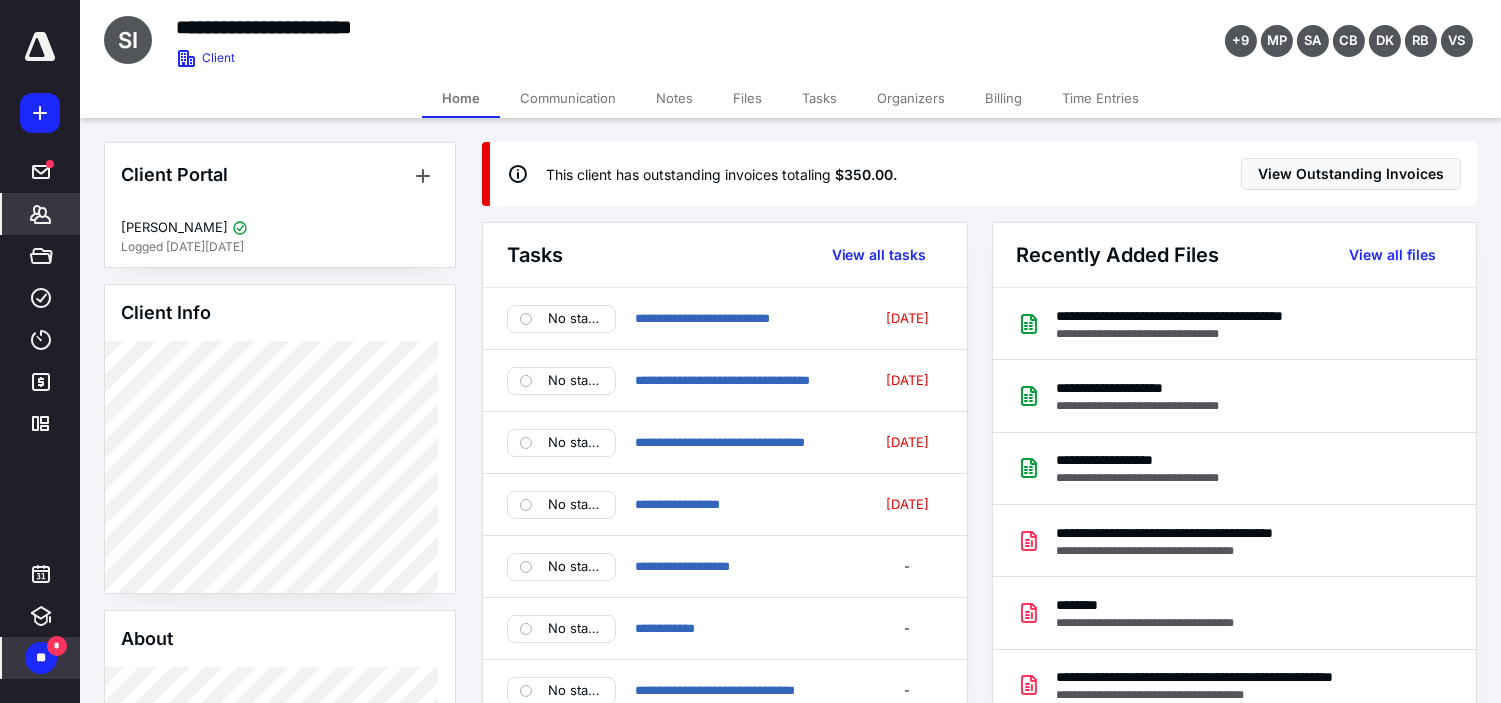 click on "Tasks" at bounding box center [819, 98] 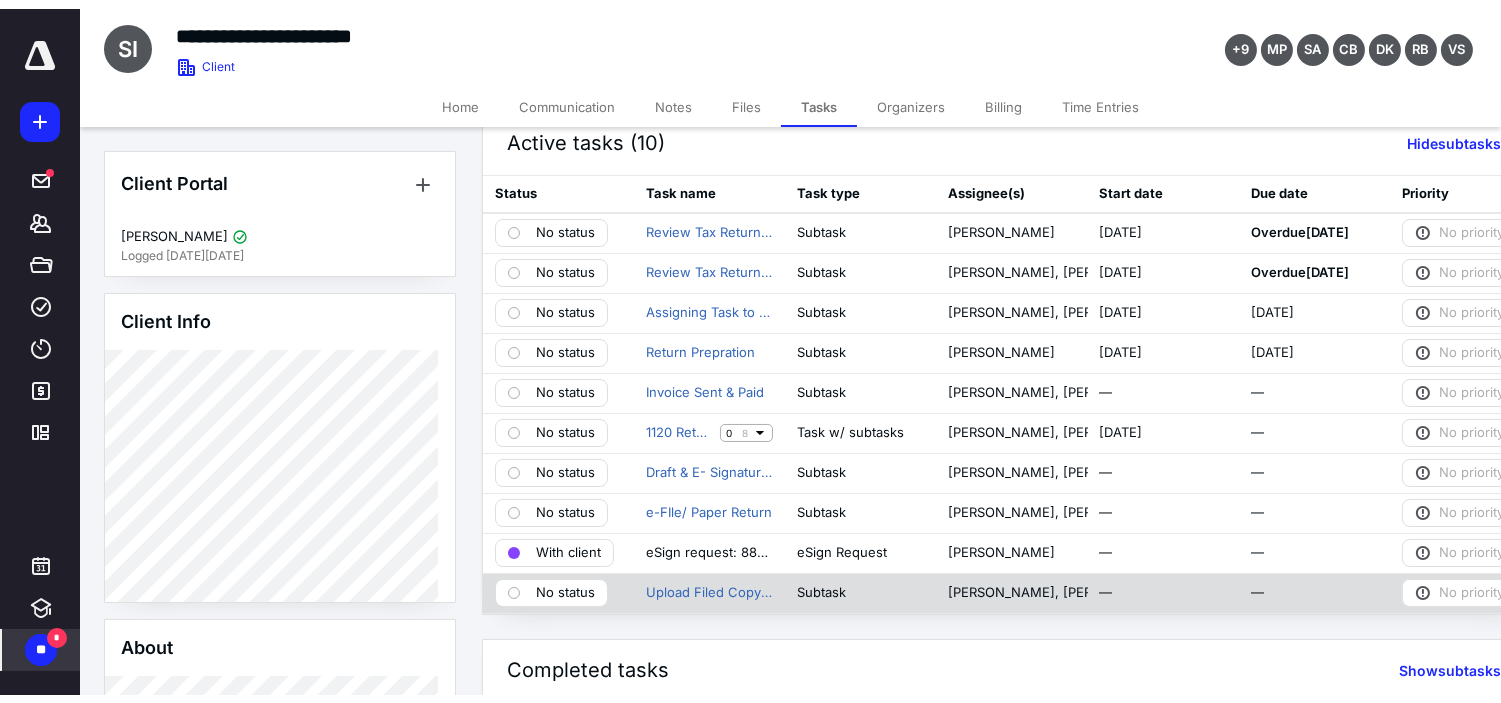 scroll, scrollTop: 0, scrollLeft: 0, axis: both 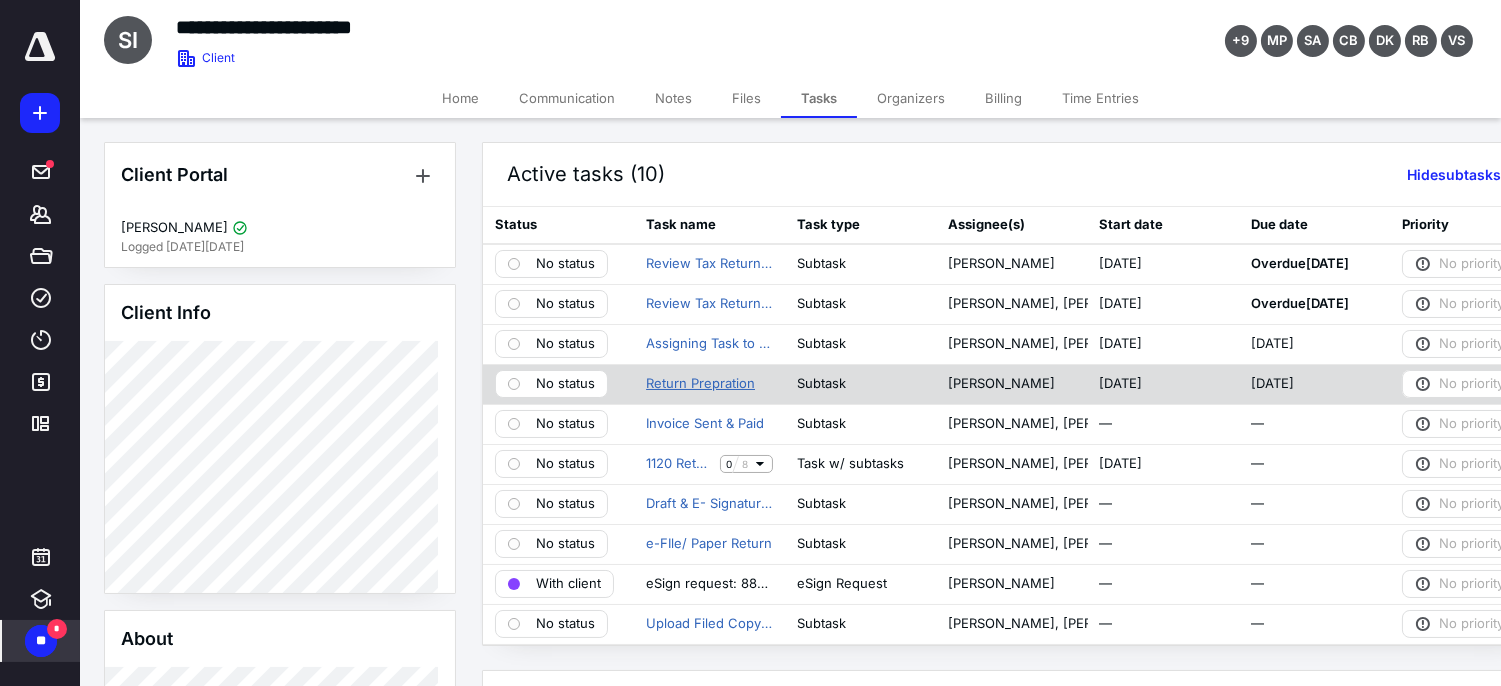 click on "Return Prepration" at bounding box center (700, 384) 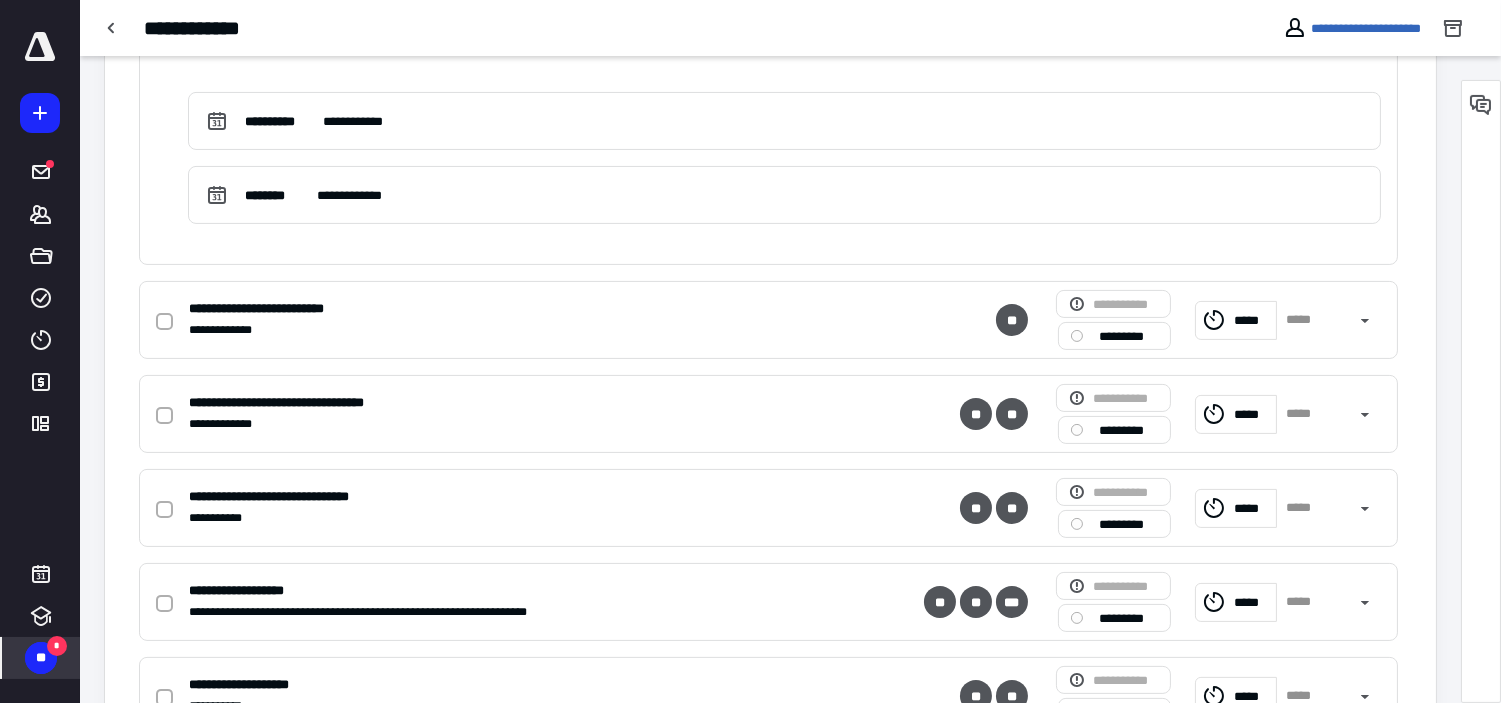scroll, scrollTop: 567, scrollLeft: 0, axis: vertical 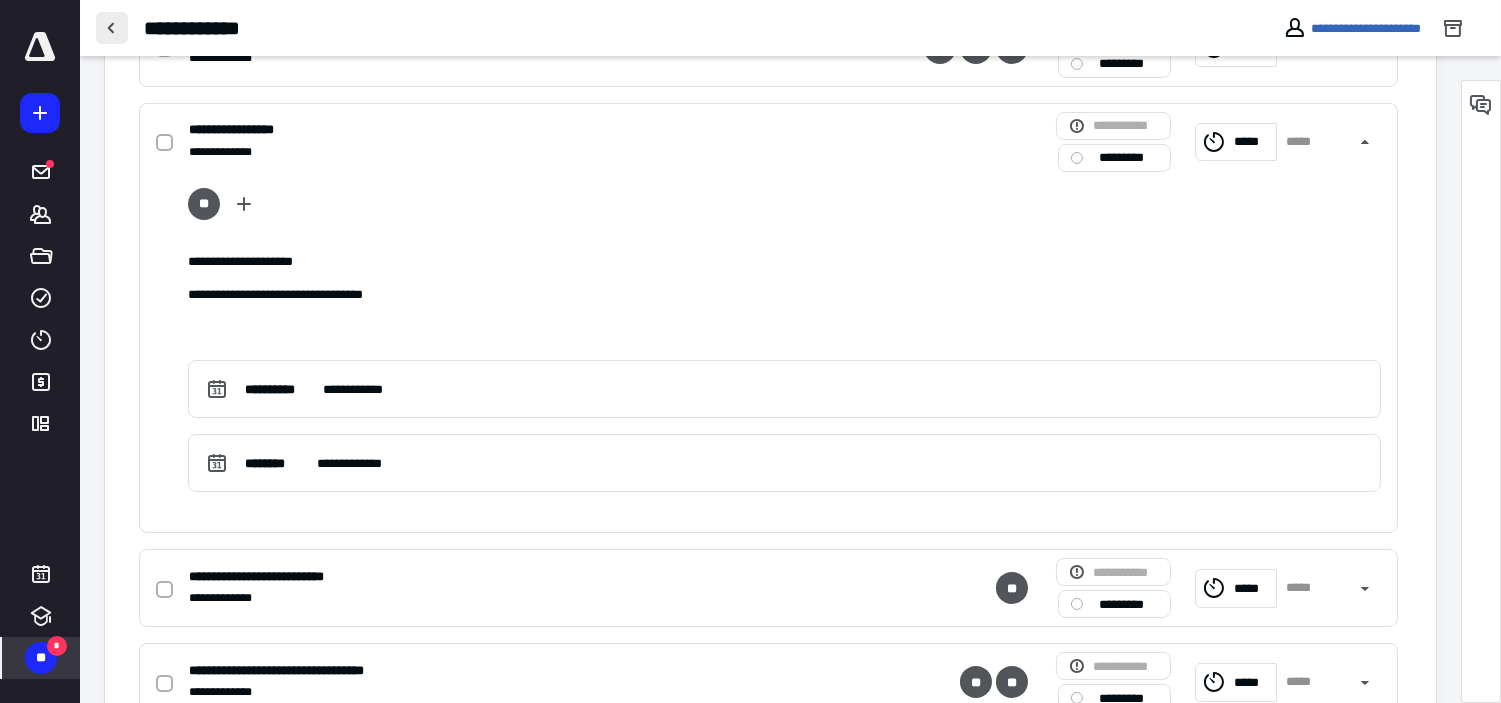 click at bounding box center [112, 28] 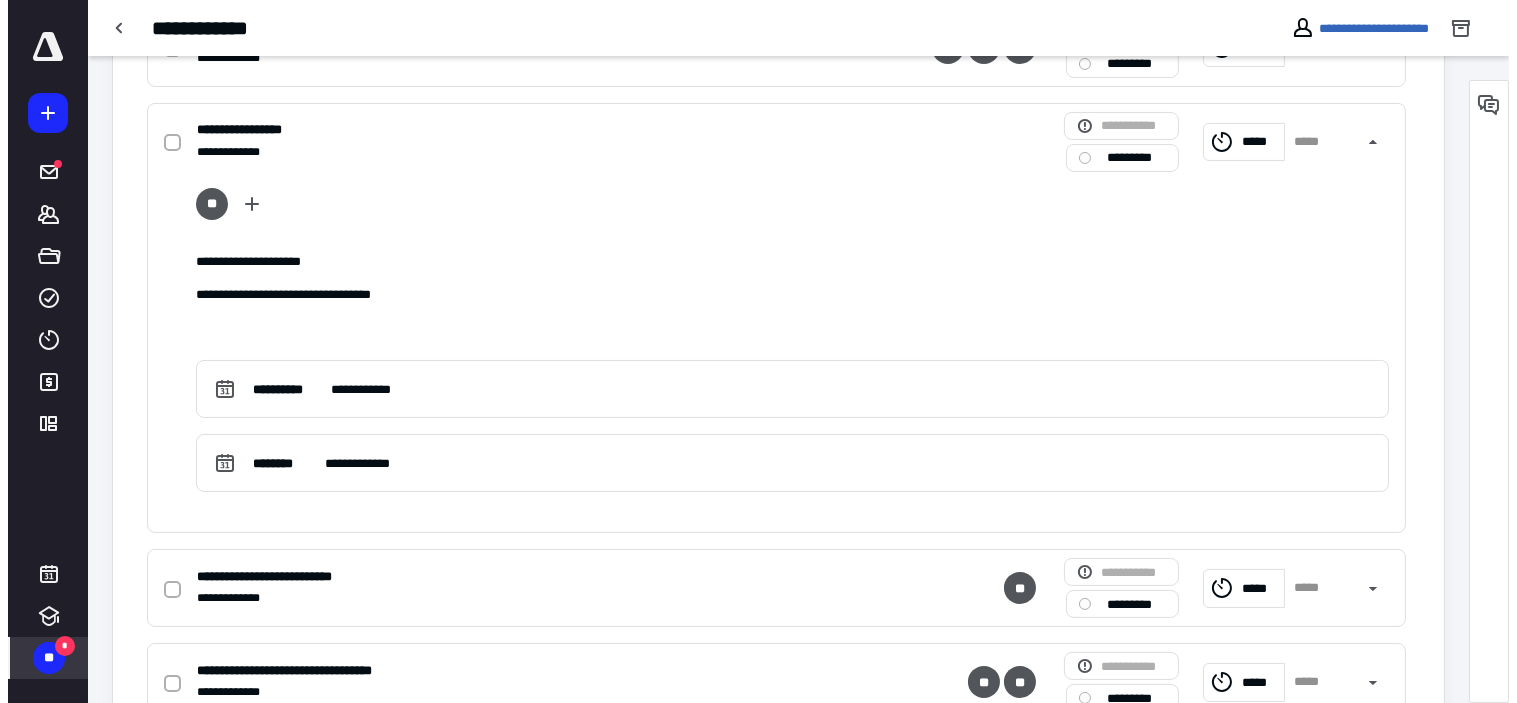 scroll, scrollTop: 0, scrollLeft: 0, axis: both 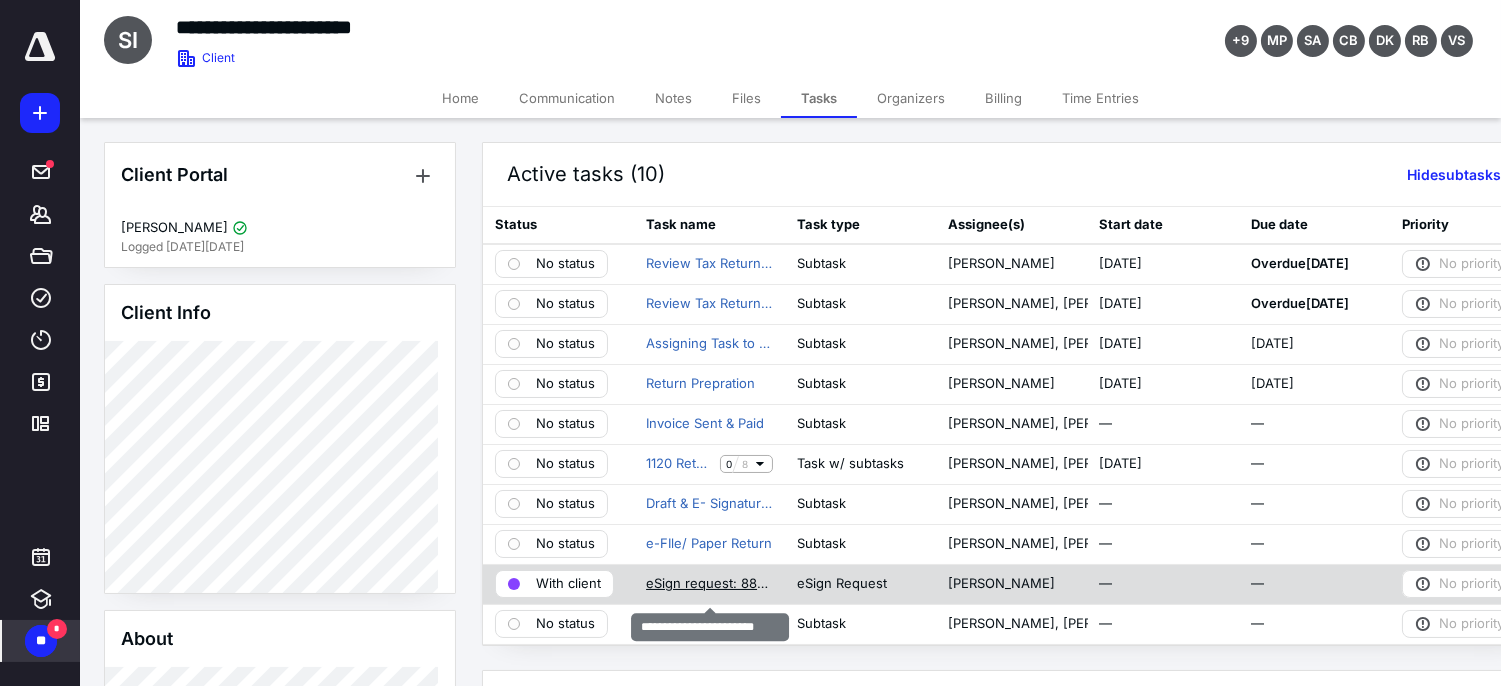 click on "eSign request: 8879.pdf" at bounding box center (709, 584) 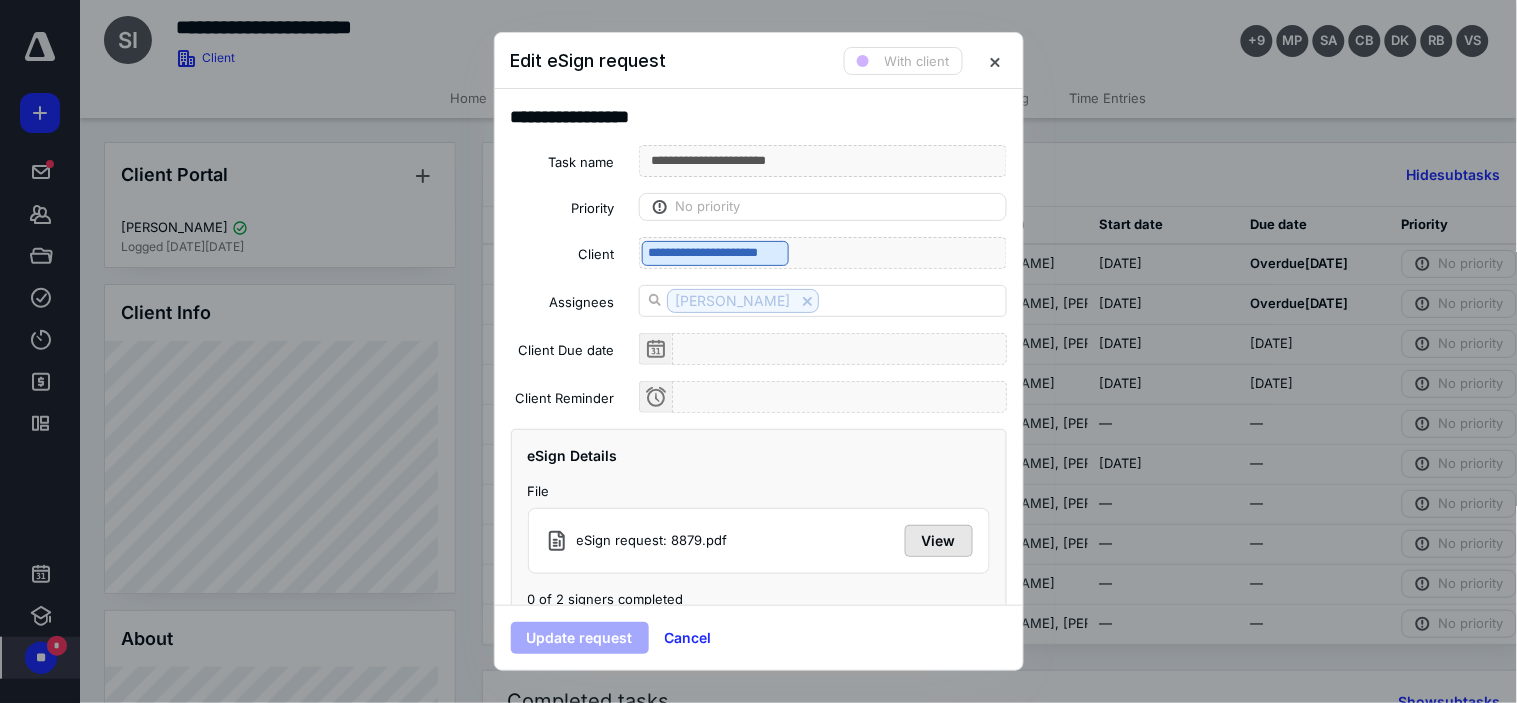 click on "View" at bounding box center (939, 541) 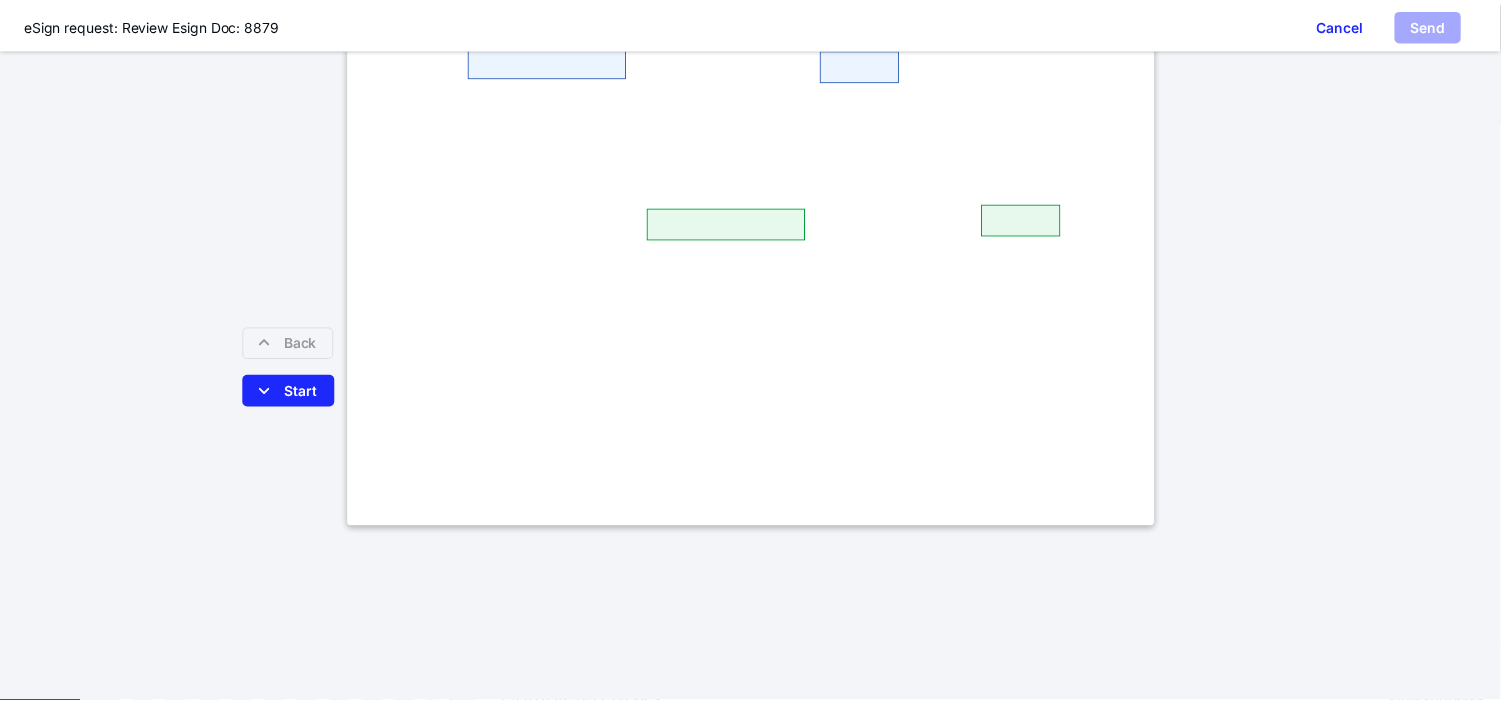 scroll, scrollTop: 712, scrollLeft: 0, axis: vertical 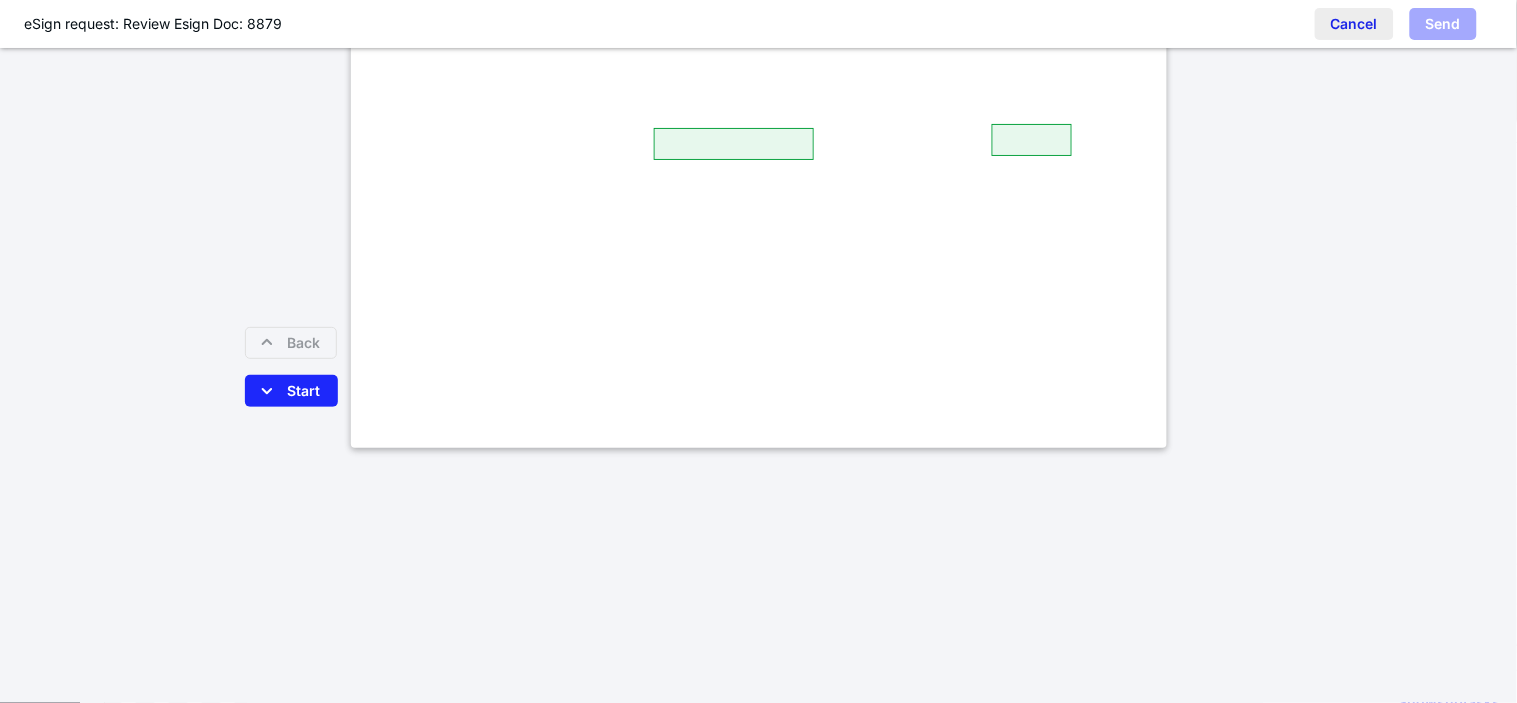 click on "Cancel" at bounding box center (1354, 24) 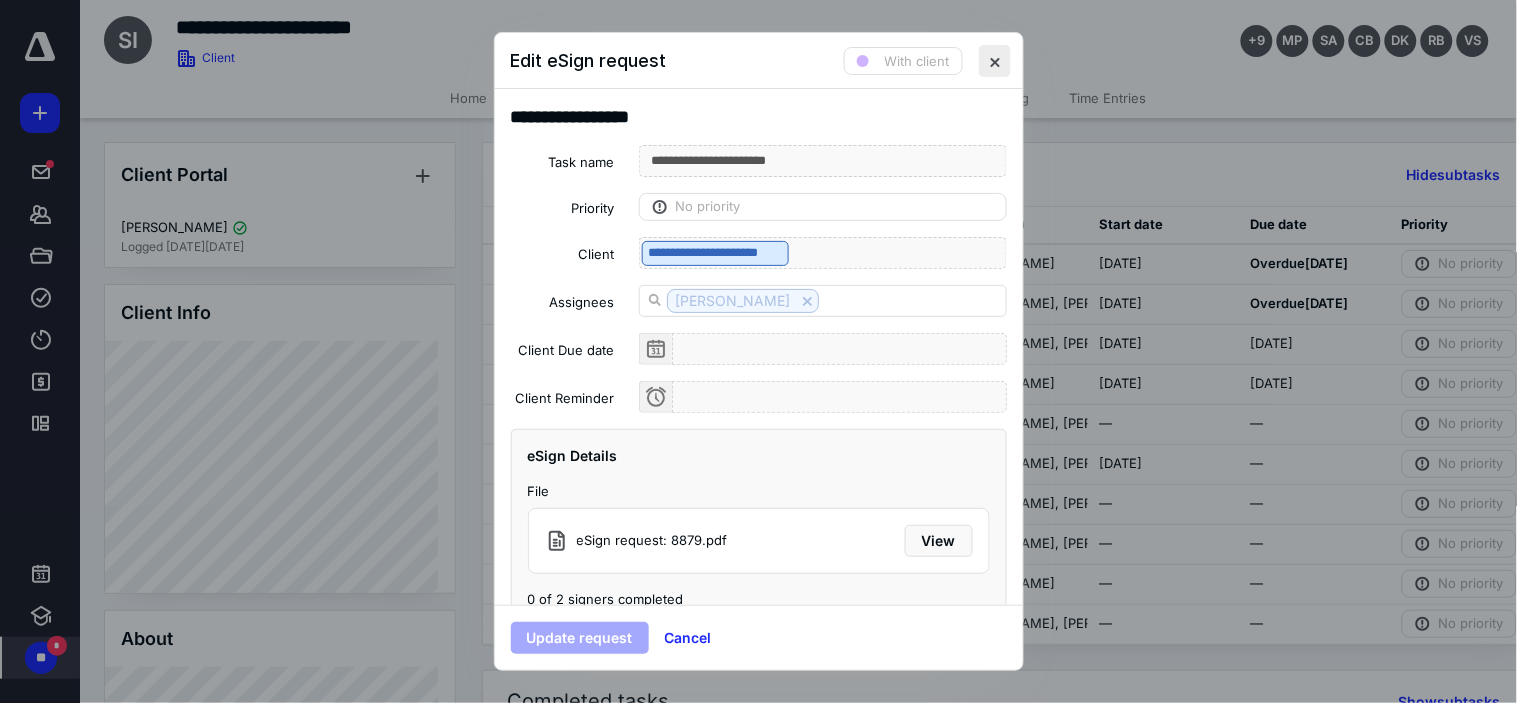 click at bounding box center [995, 61] 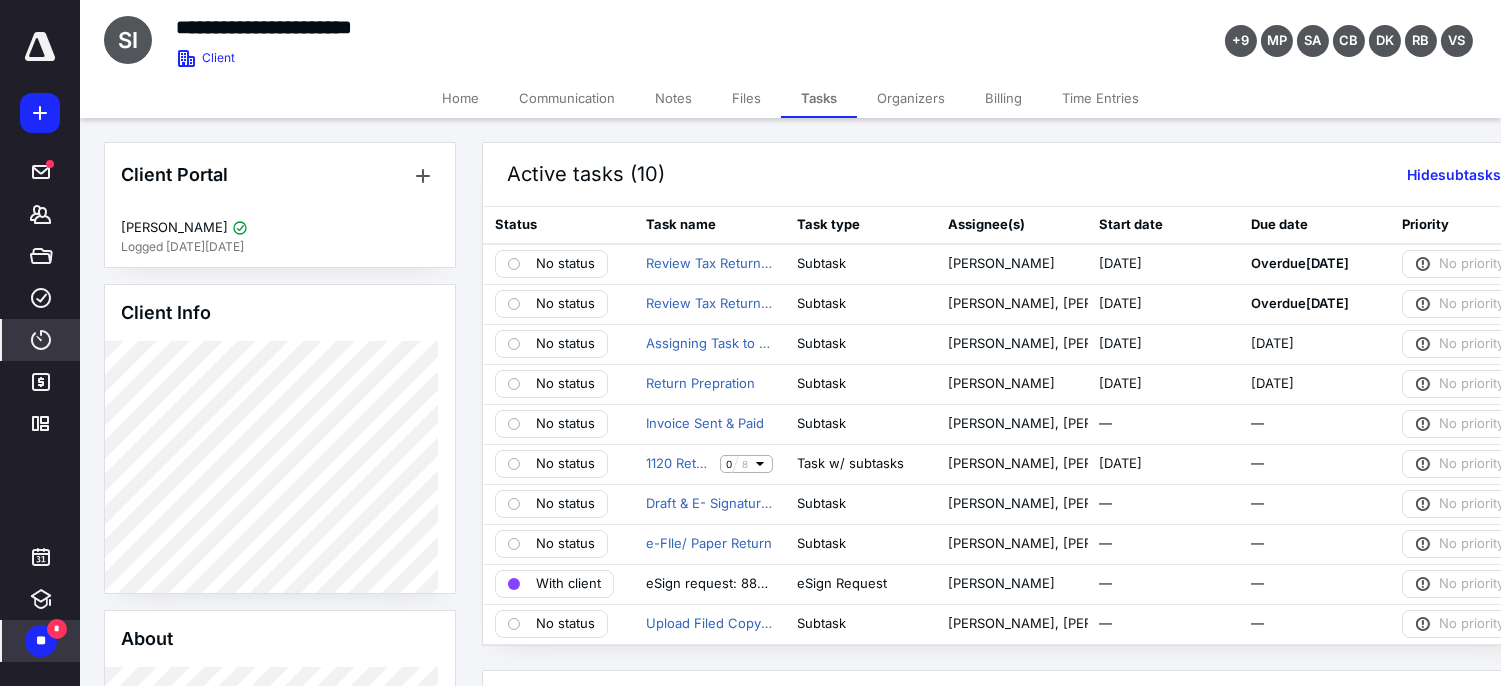click 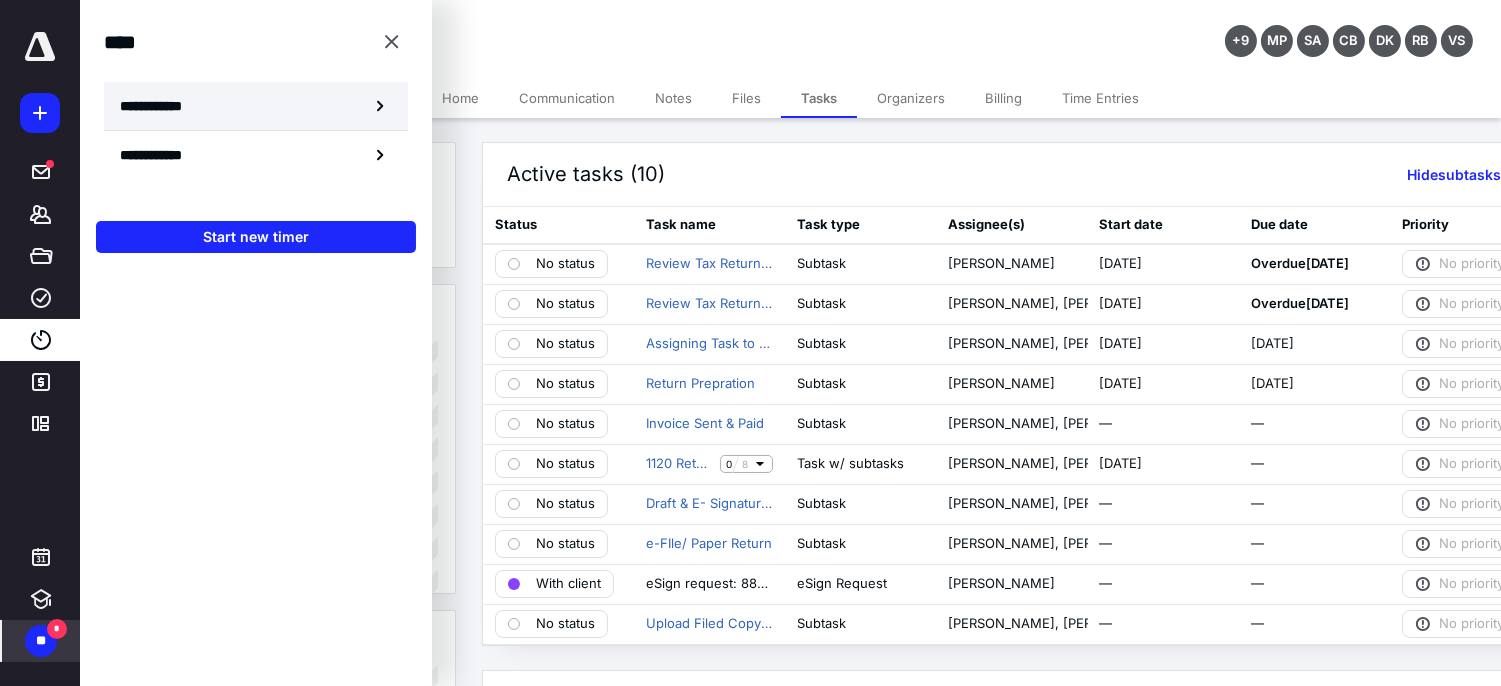 click on "**********" at bounding box center [256, 106] 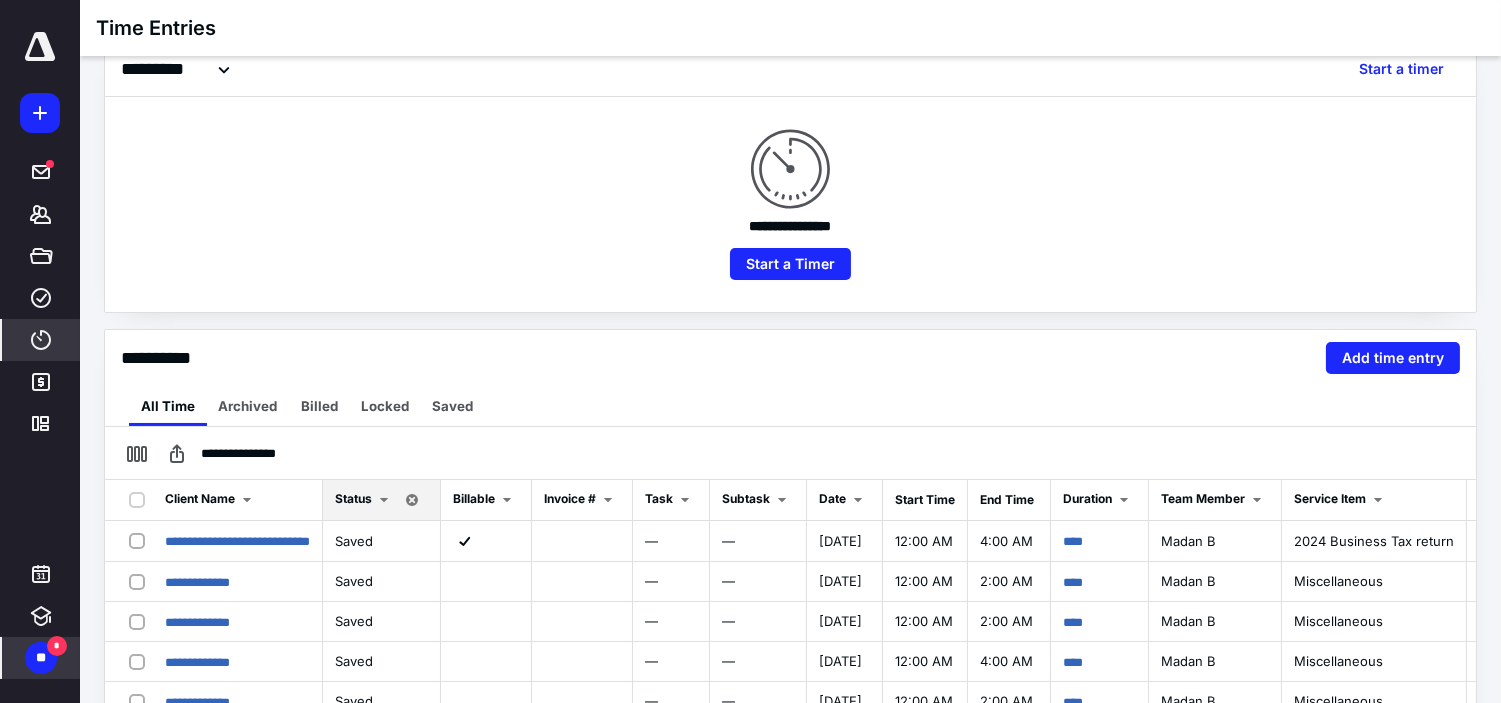 scroll, scrollTop: 333, scrollLeft: 0, axis: vertical 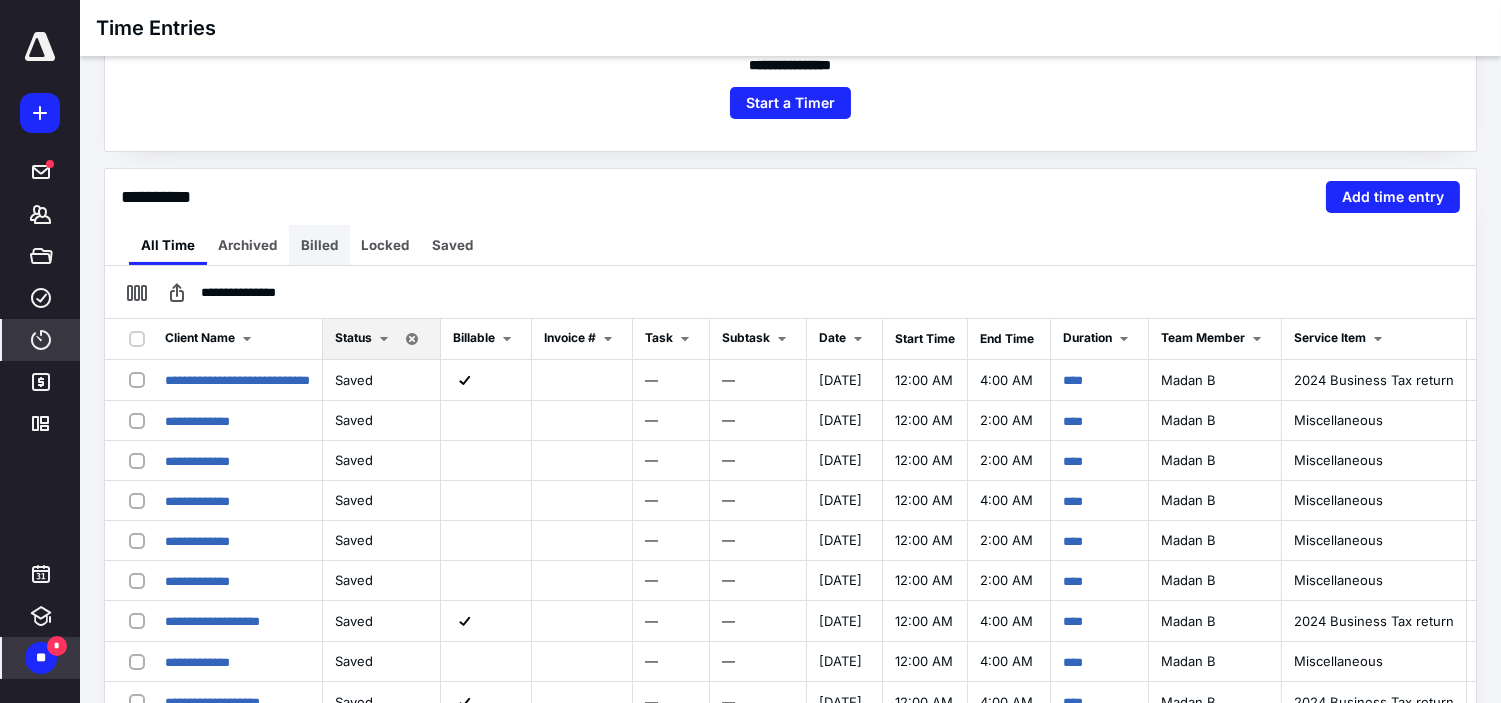 click on "Billed" at bounding box center [319, 245] 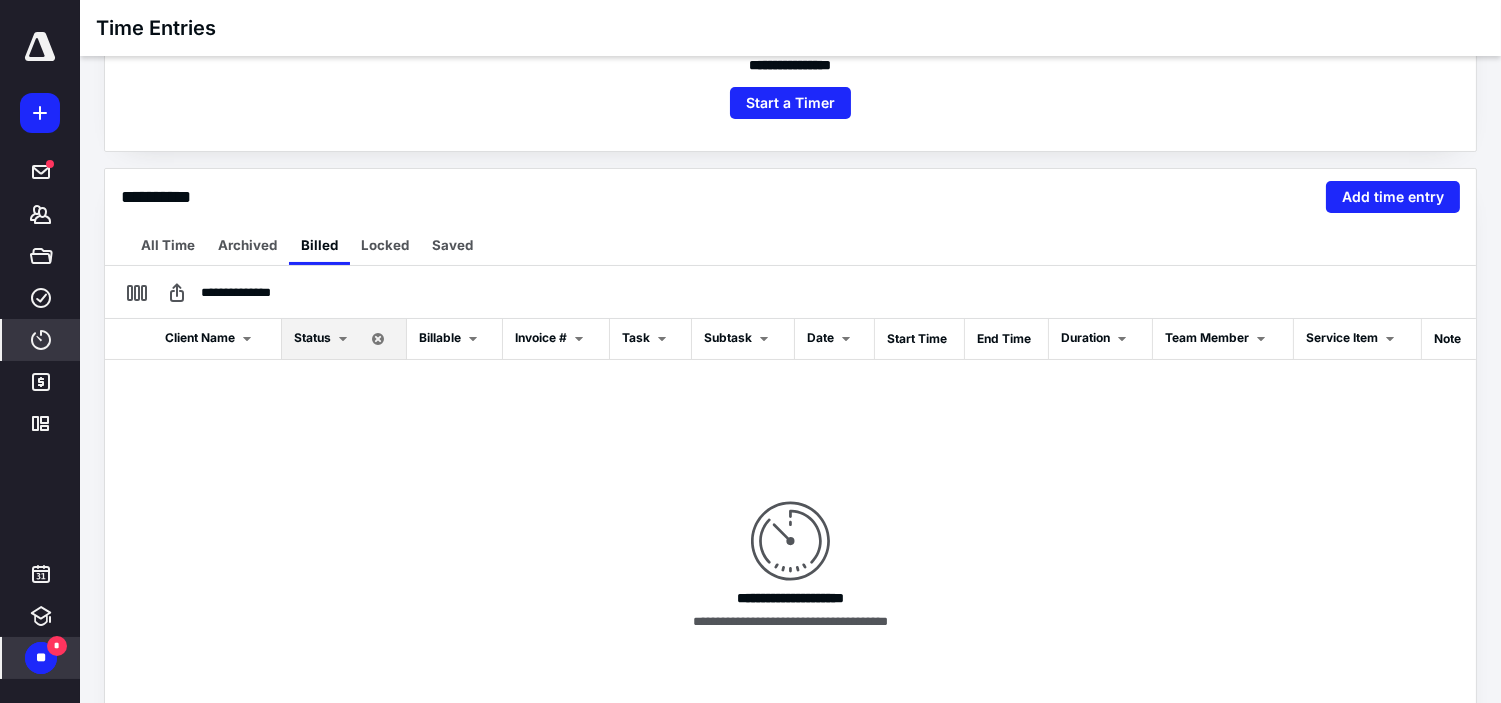 click at bounding box center (343, 339) 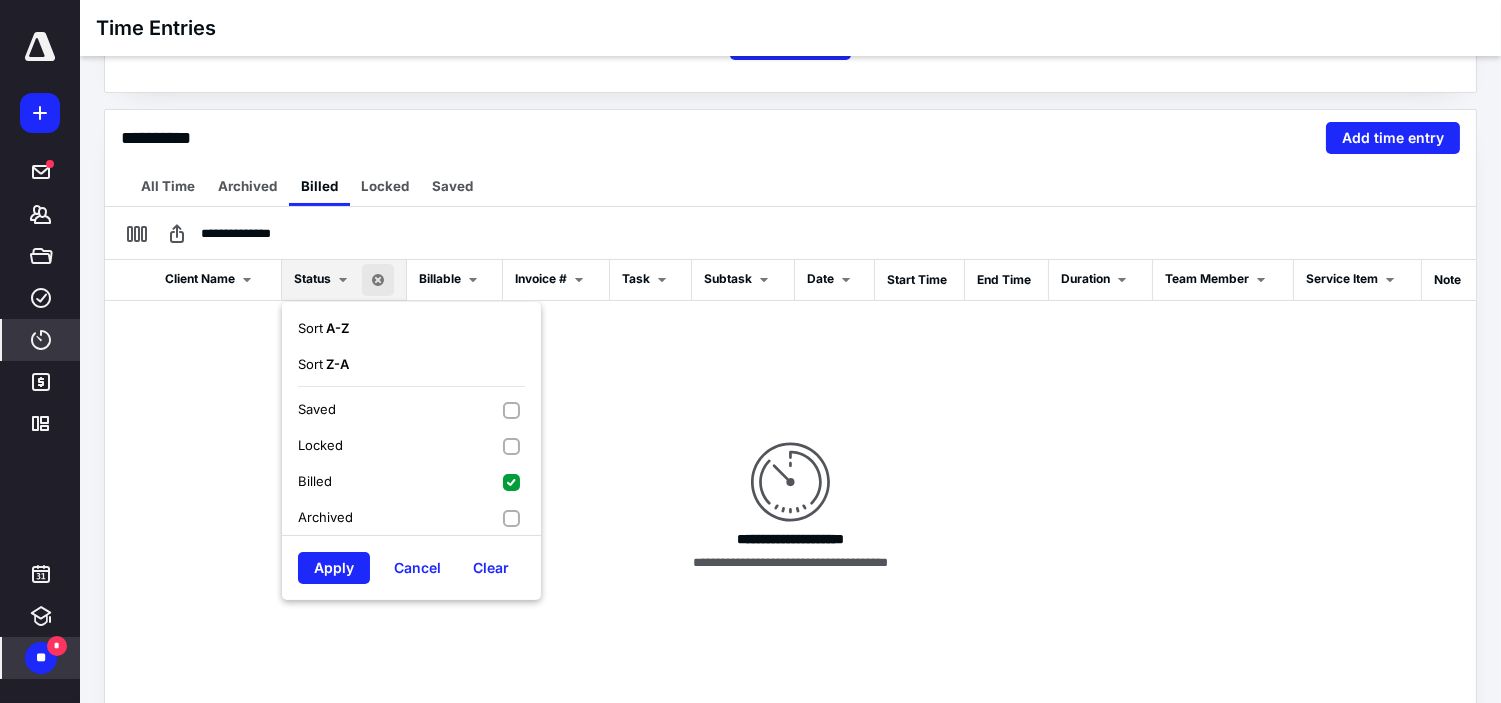 scroll, scrollTop: 445, scrollLeft: 0, axis: vertical 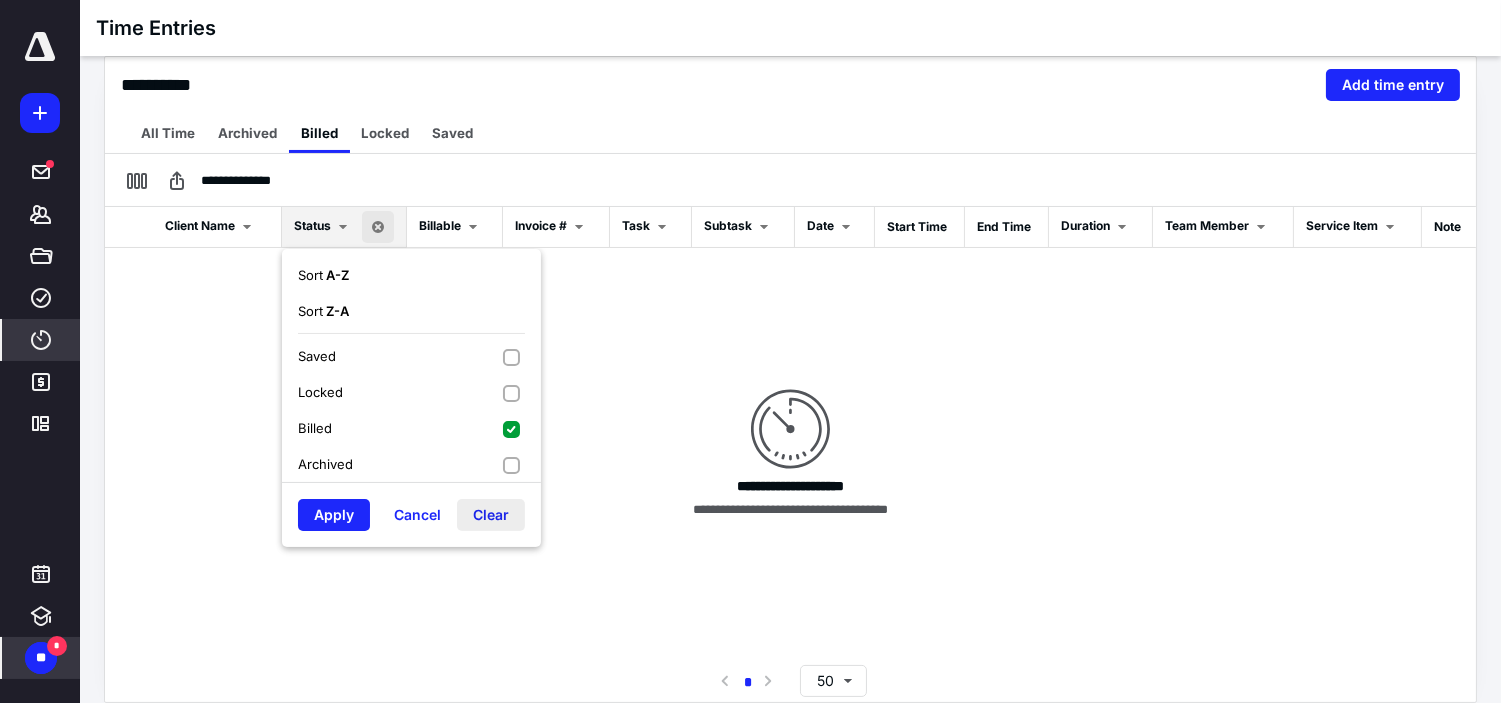 click on "Clear" at bounding box center [491, 515] 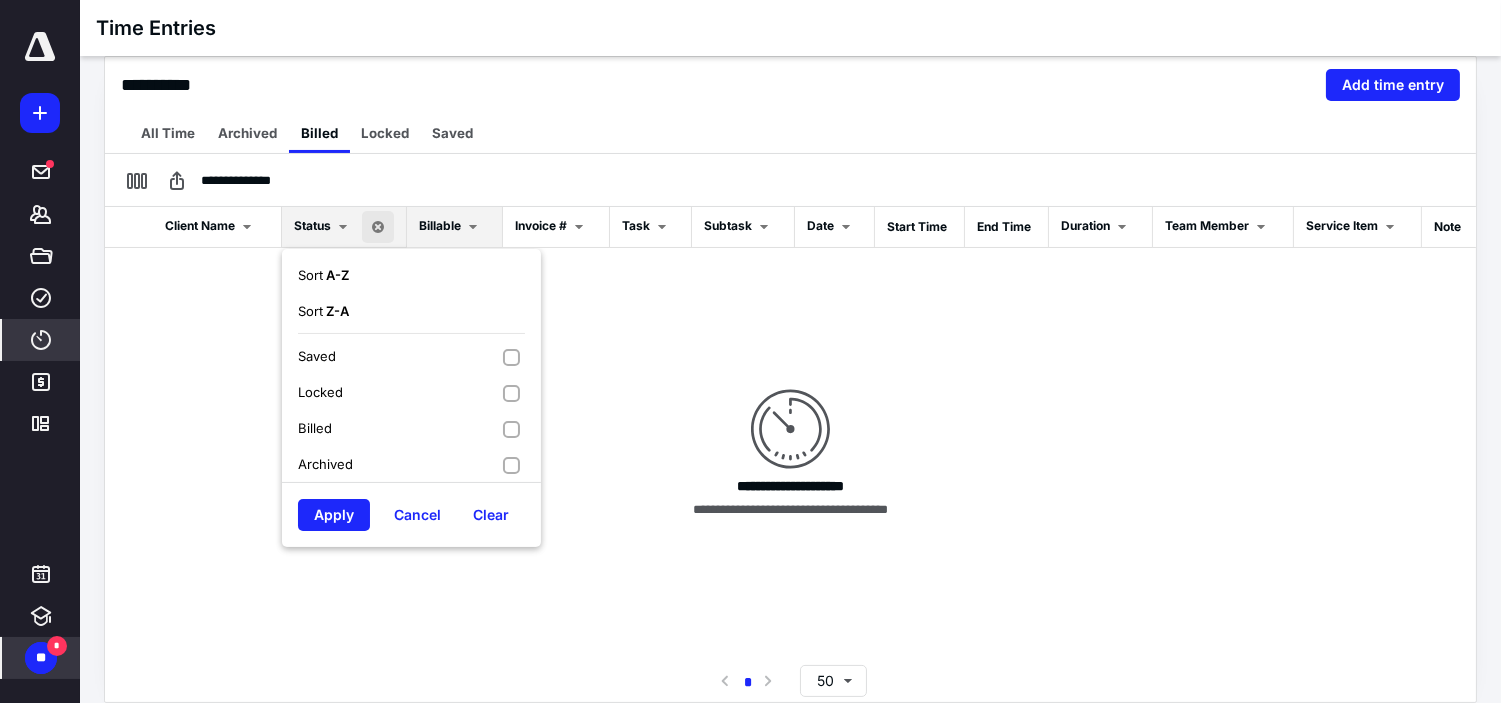 click on "Billable" at bounding box center [440, 226] 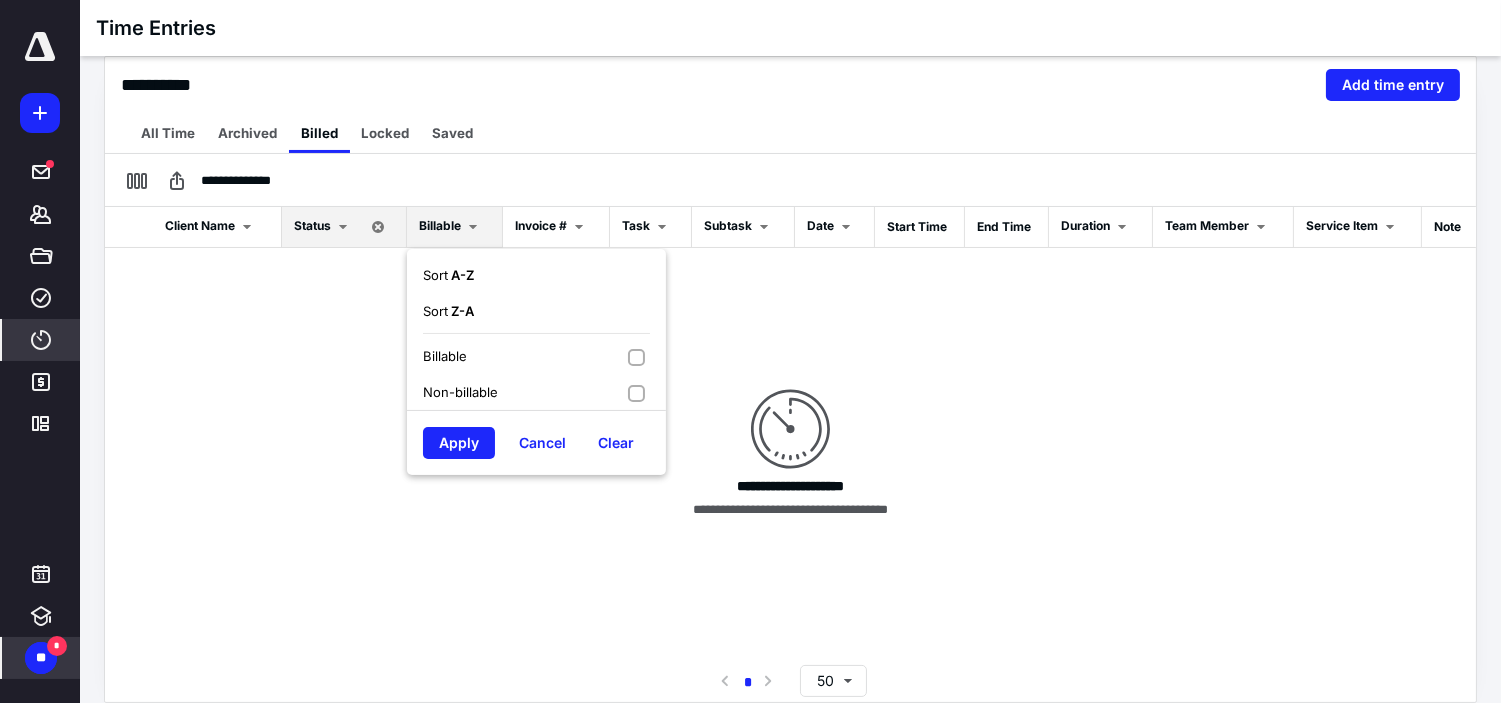 click on "Billable" at bounding box center [536, 356] 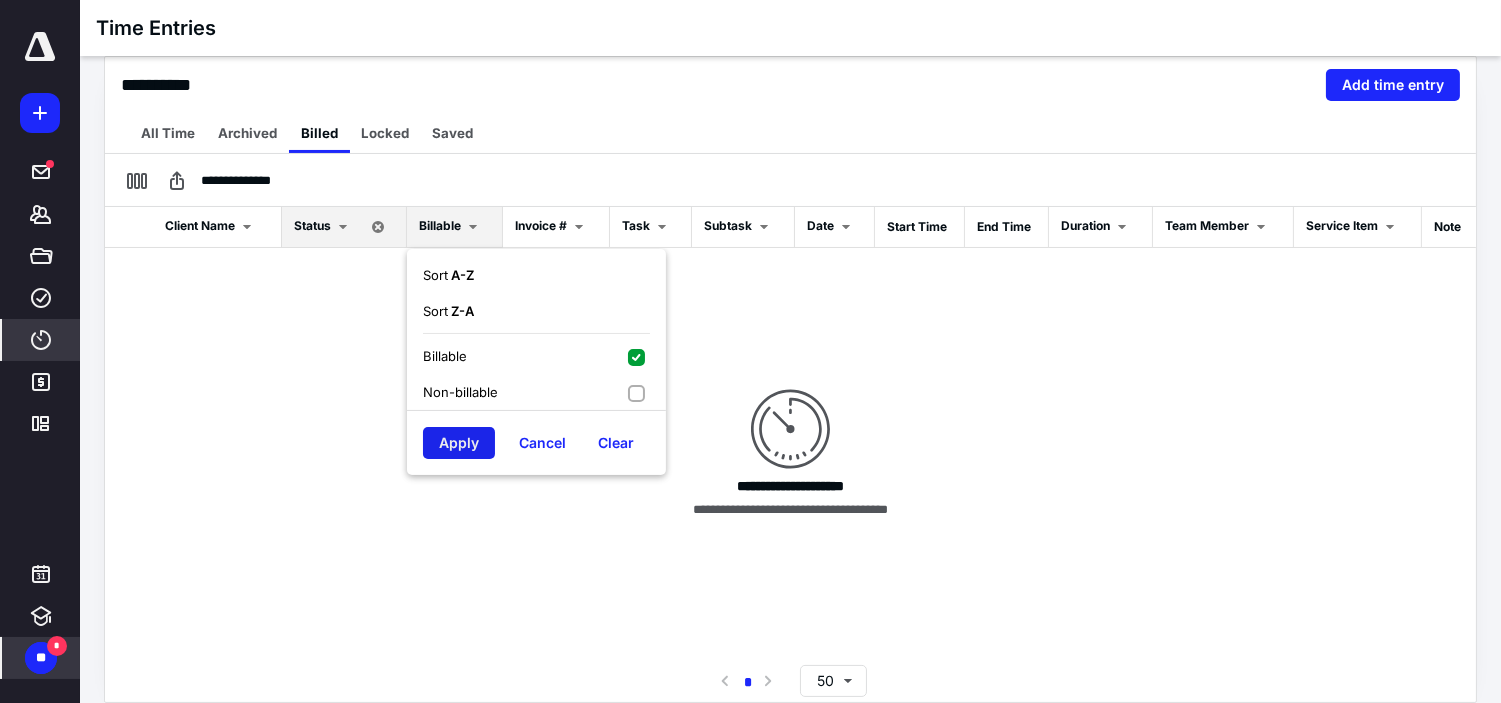 click on "Apply" at bounding box center (459, 443) 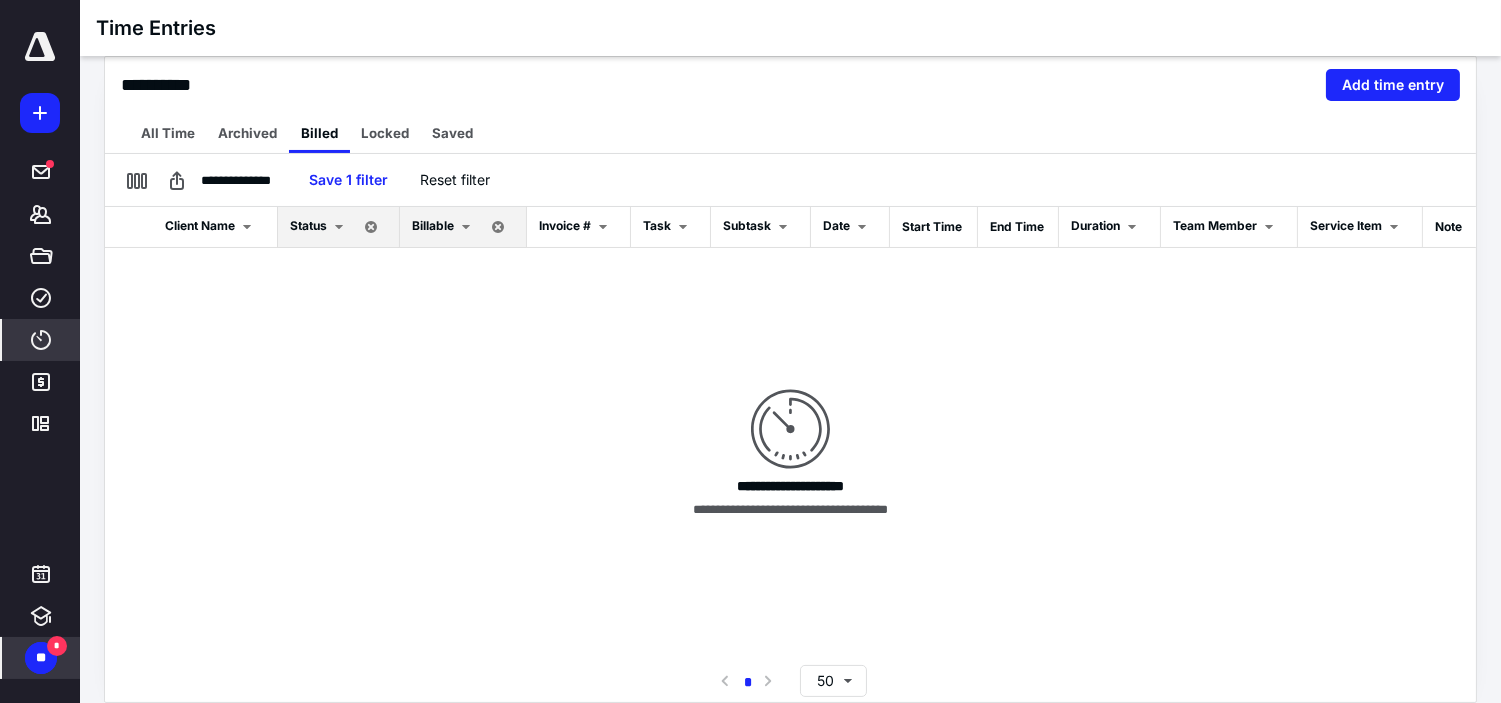 click at bounding box center [466, 227] 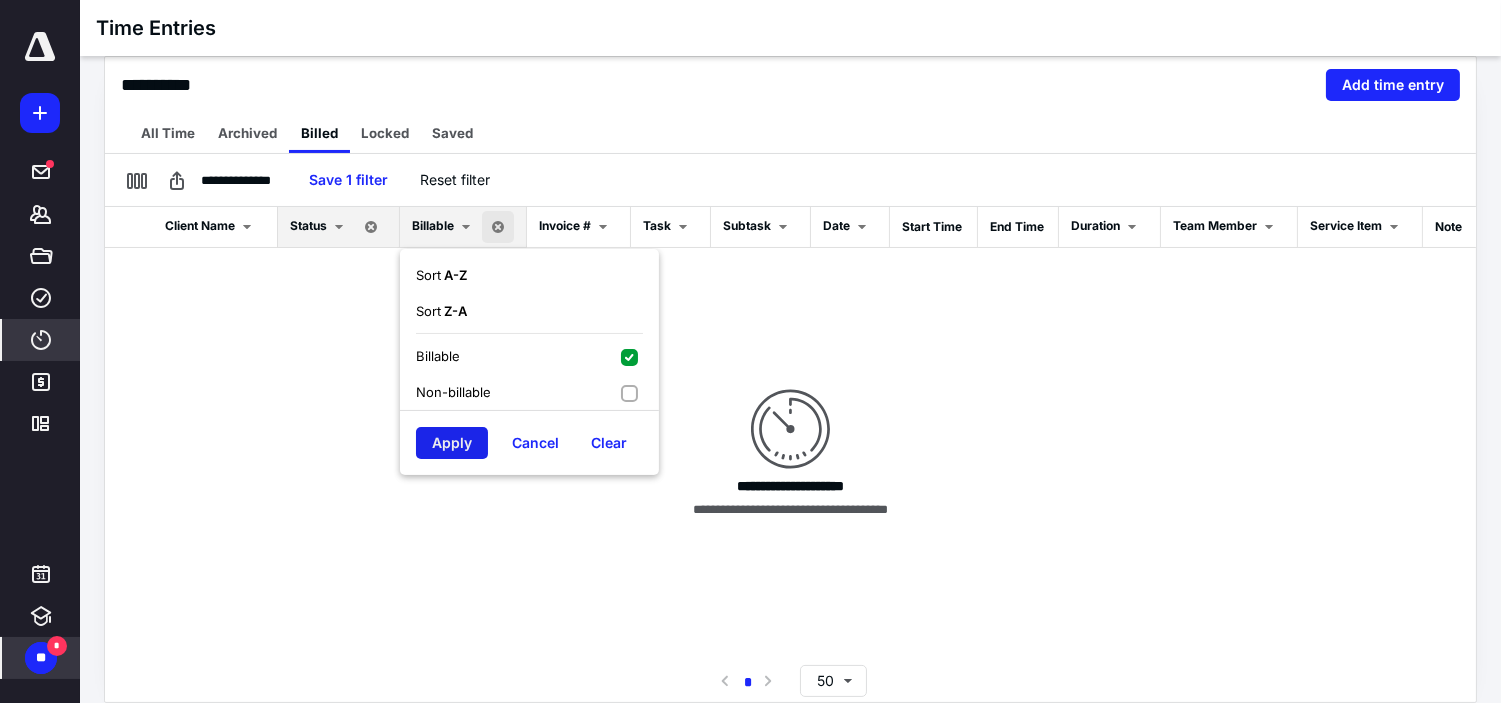 click on "Apply" at bounding box center (452, 443) 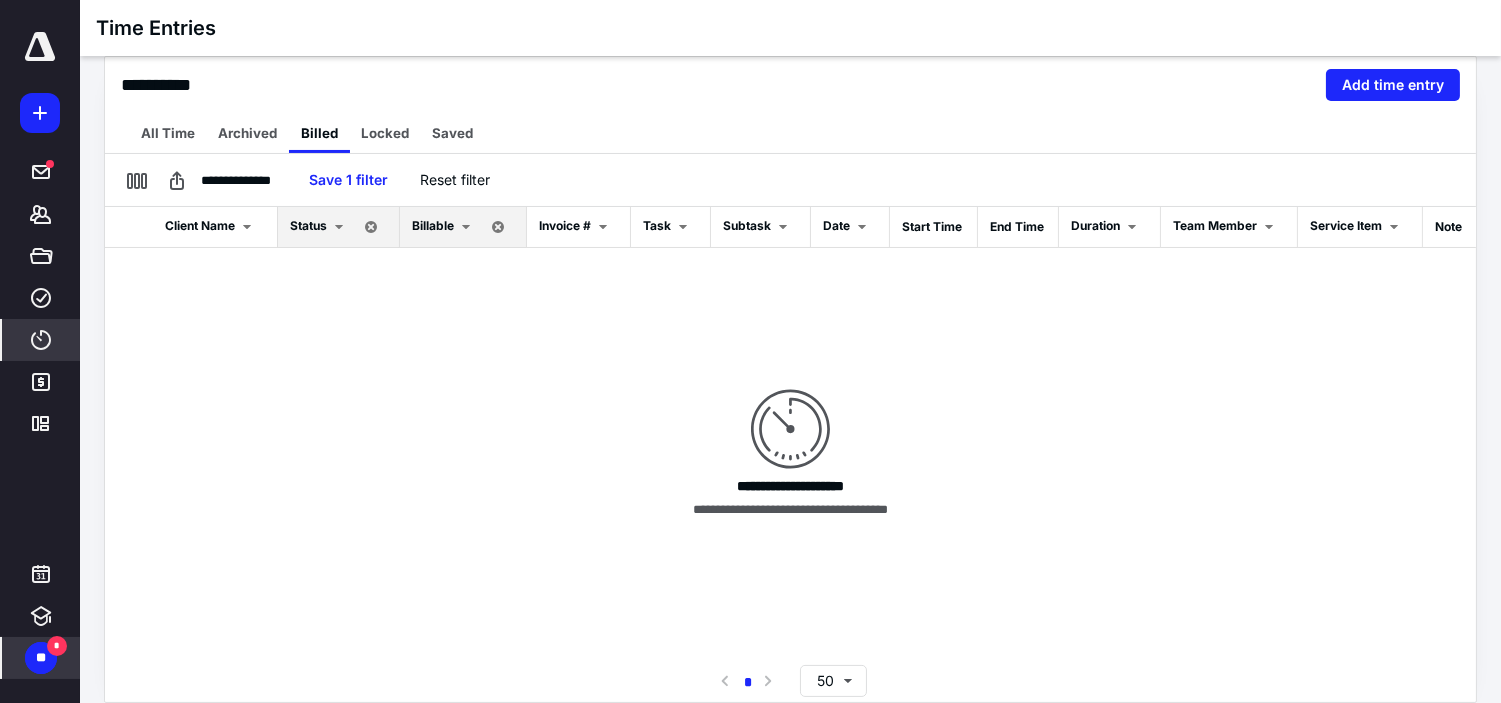 click on "Status" at bounding box center (338, 227) 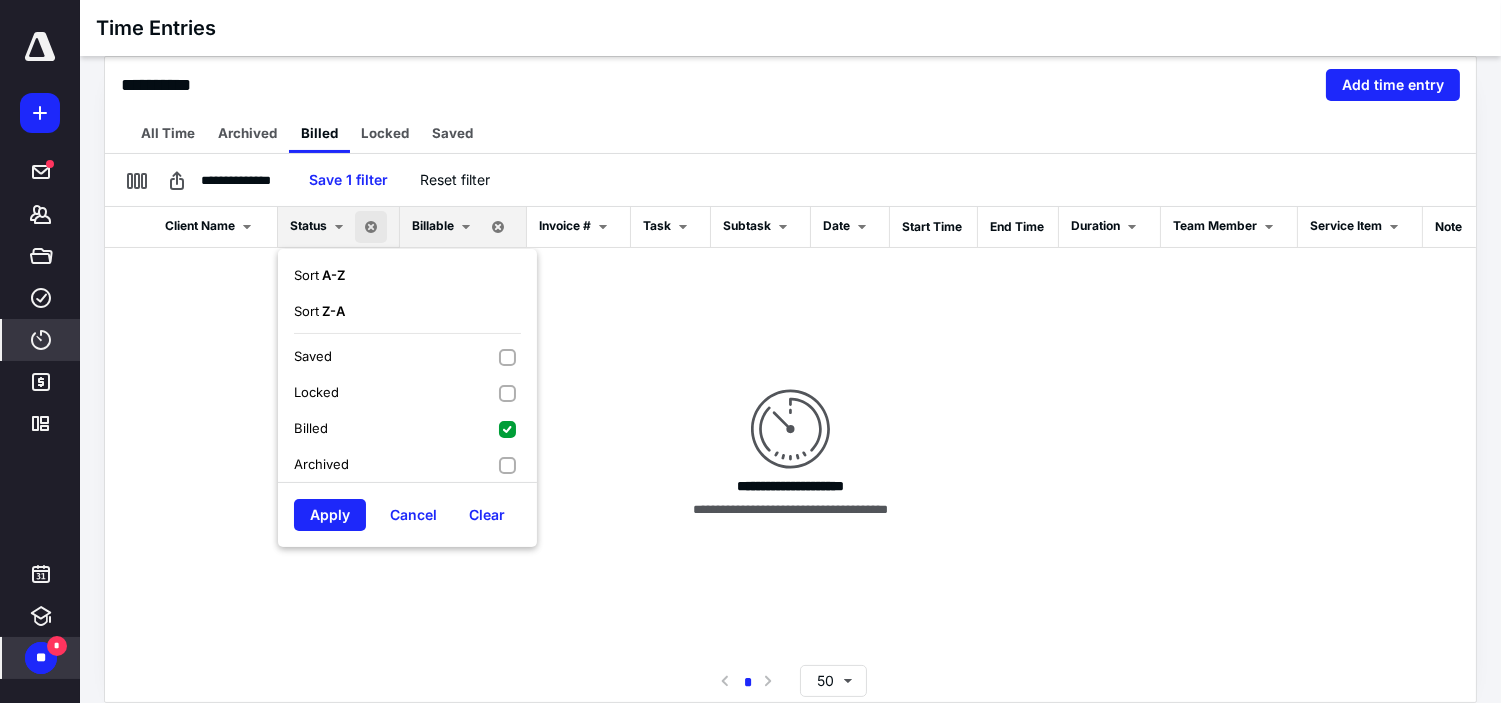 click on "Billed" at bounding box center [407, 428] 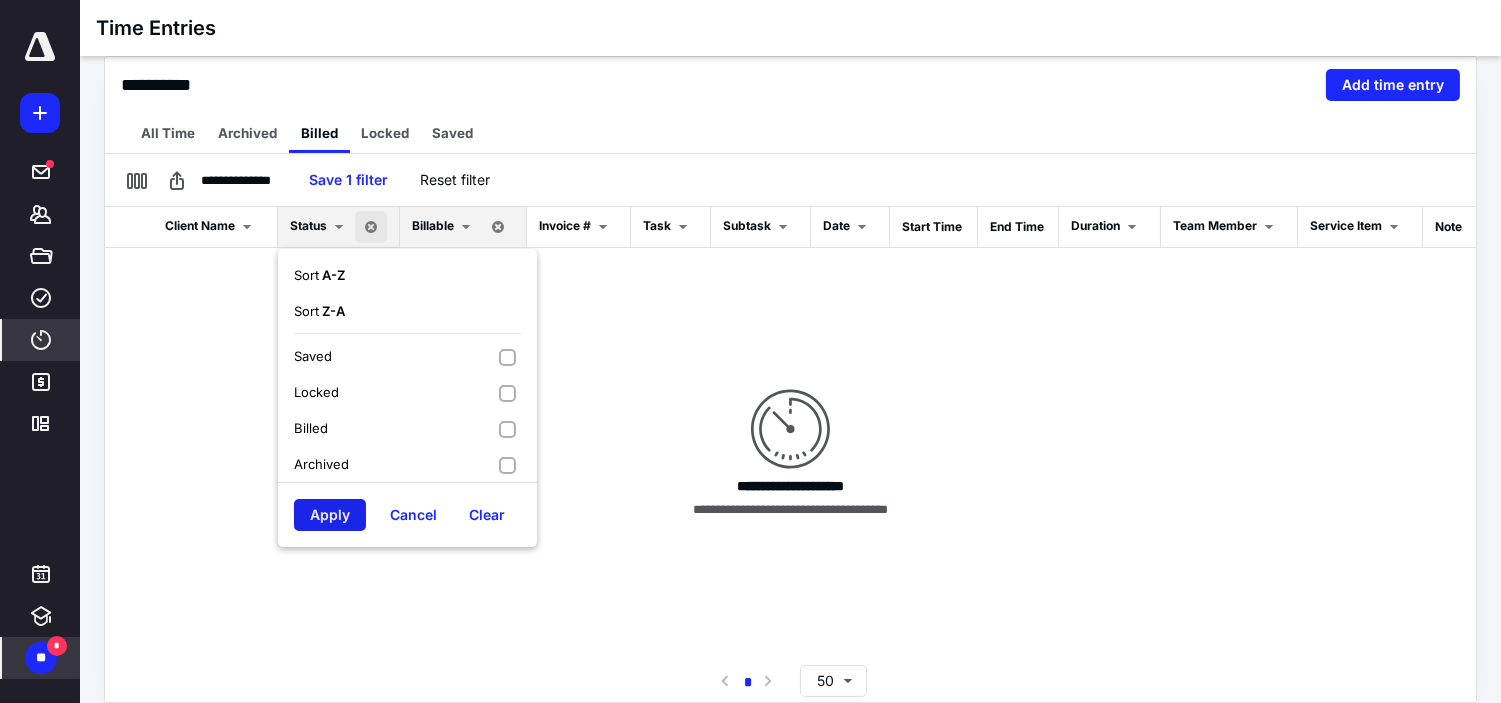 click on "Apply" at bounding box center (330, 515) 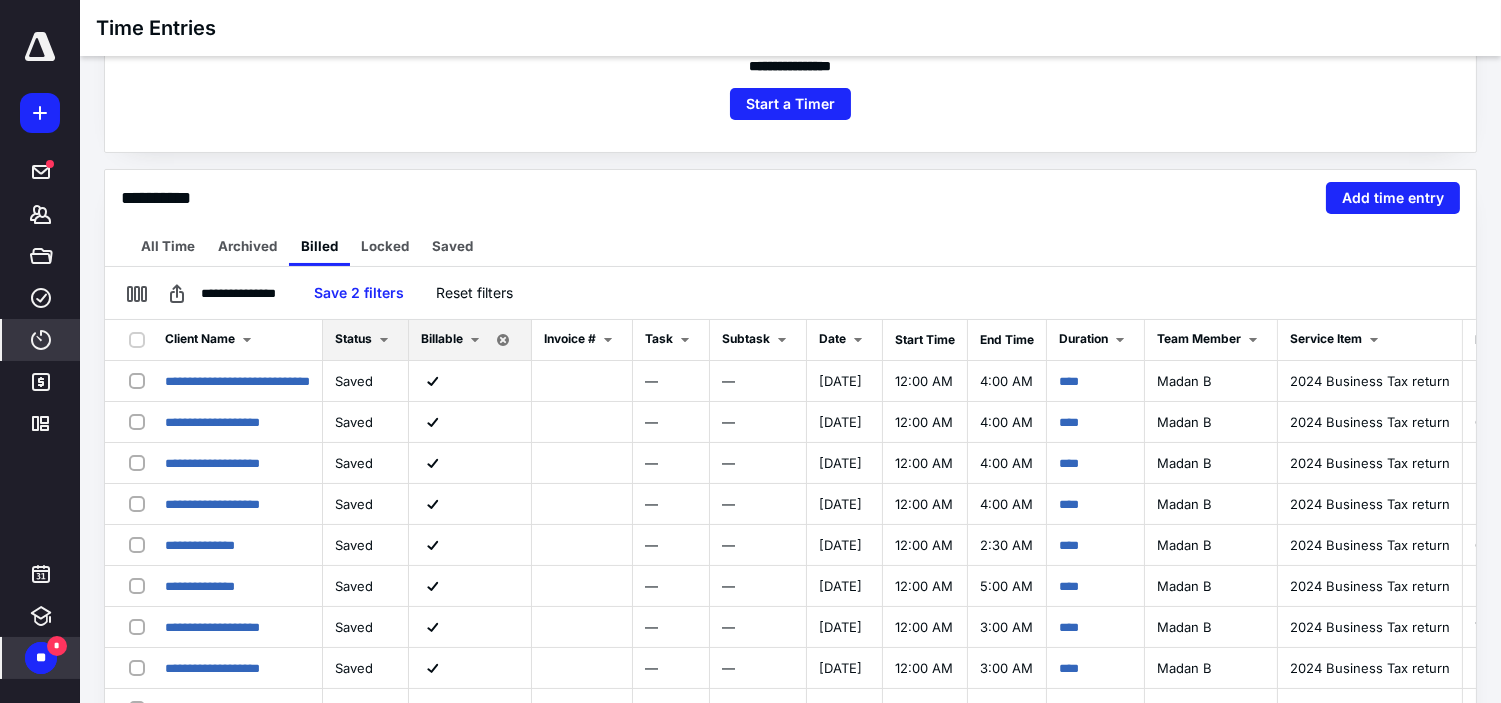scroll, scrollTop: 334, scrollLeft: 0, axis: vertical 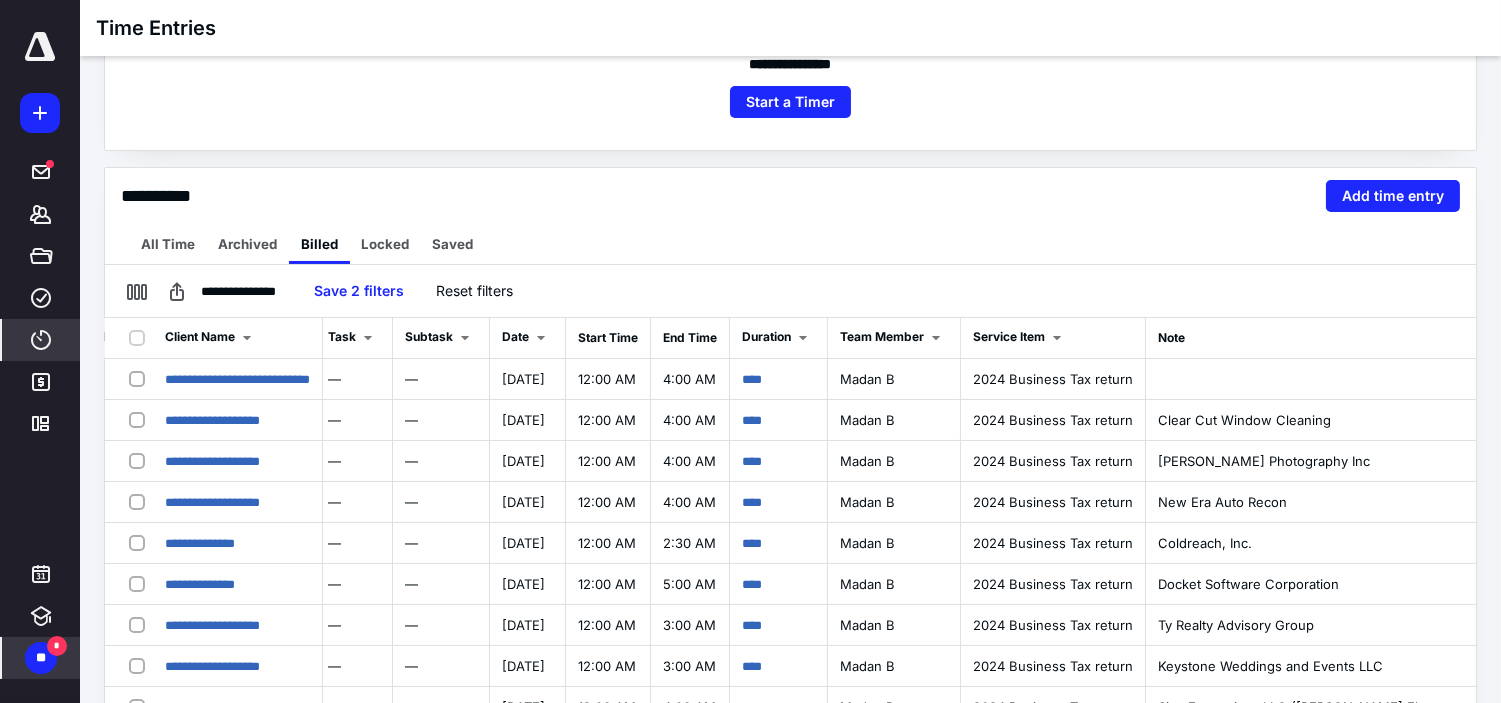 click 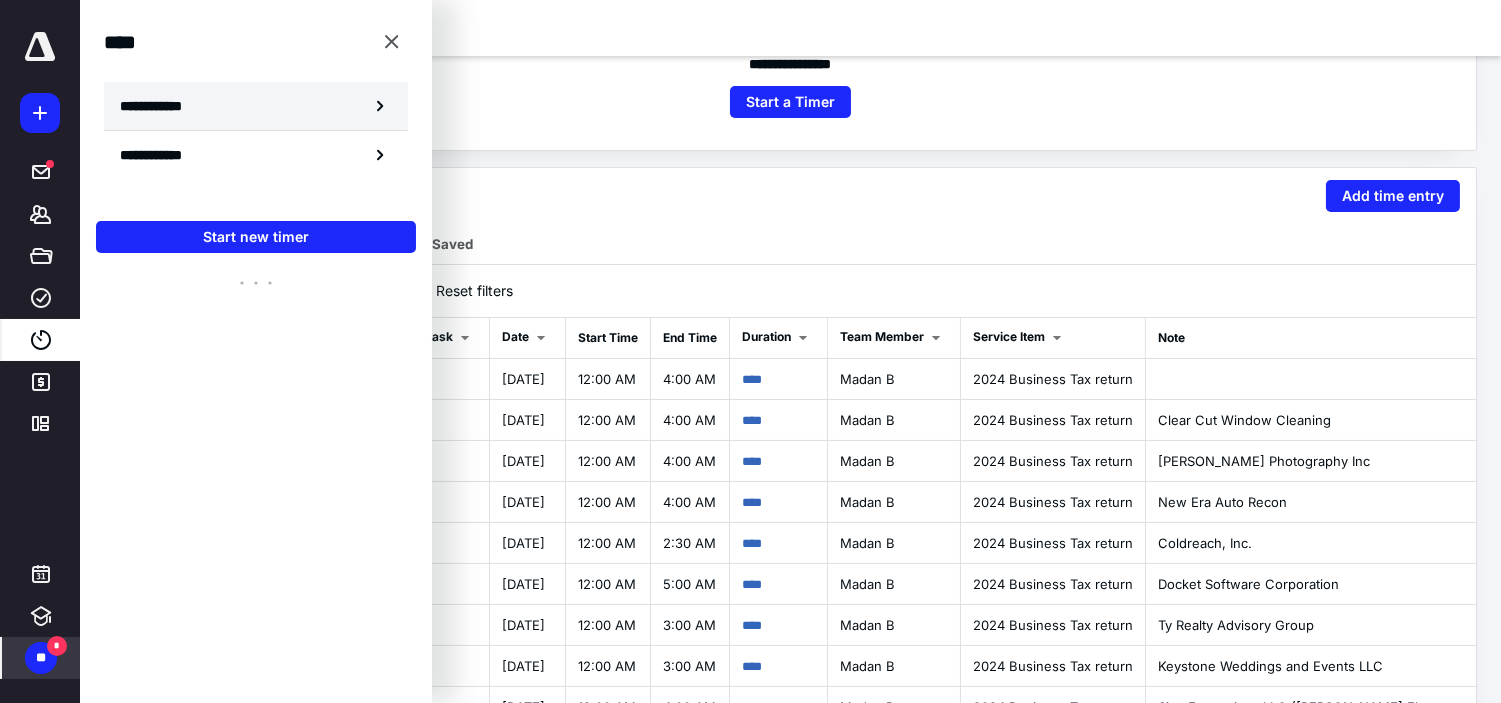 click on "**********" at bounding box center [256, 106] 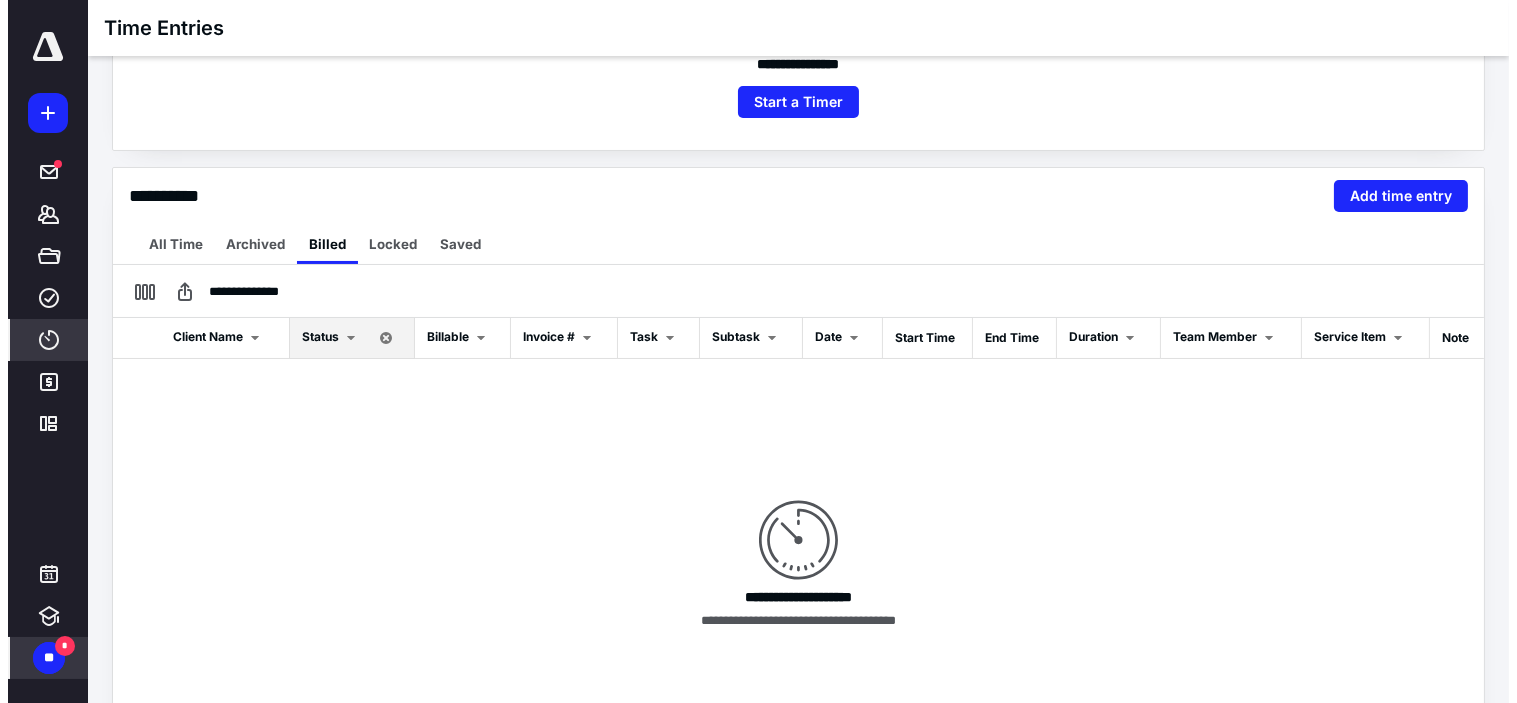 scroll, scrollTop: 445, scrollLeft: 0, axis: vertical 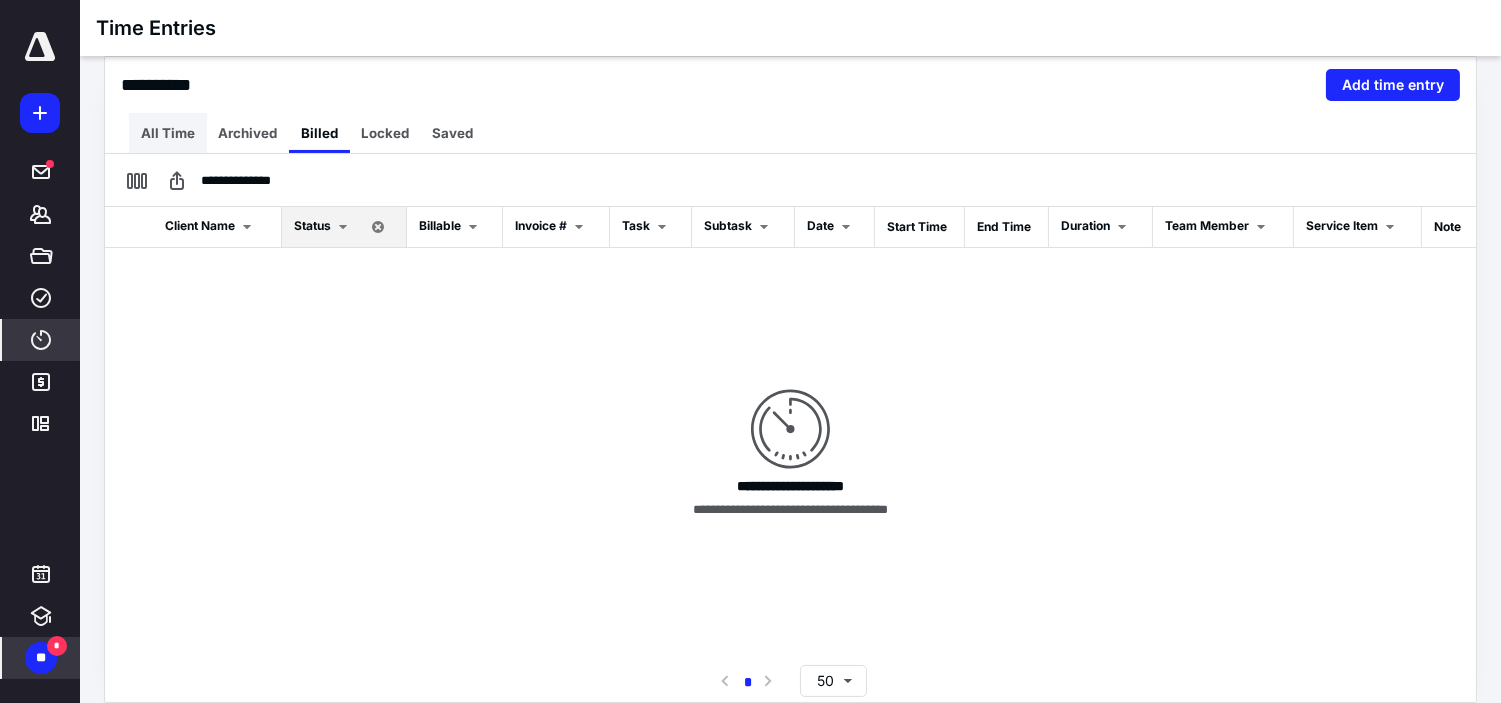click on "All Time" at bounding box center (168, 133) 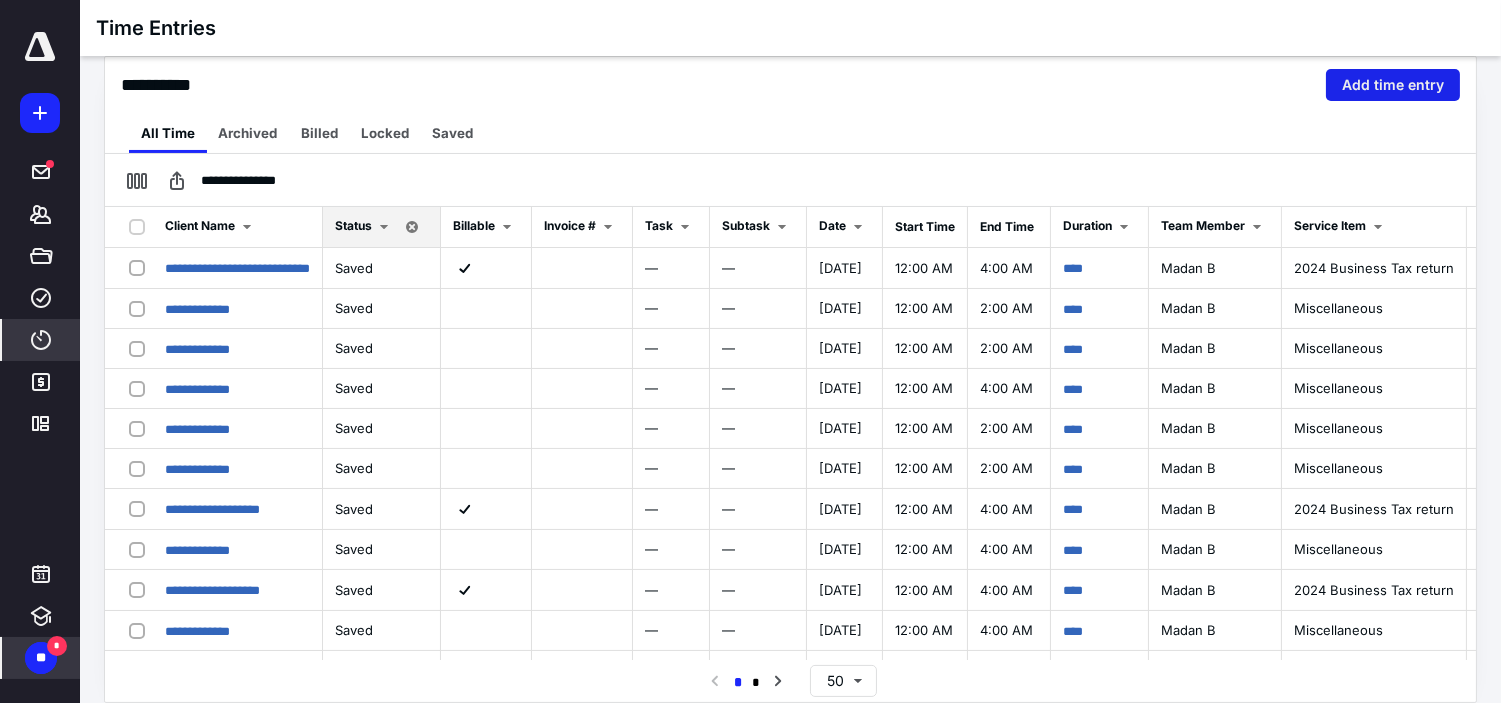 click on "Add time entry" at bounding box center [1393, 85] 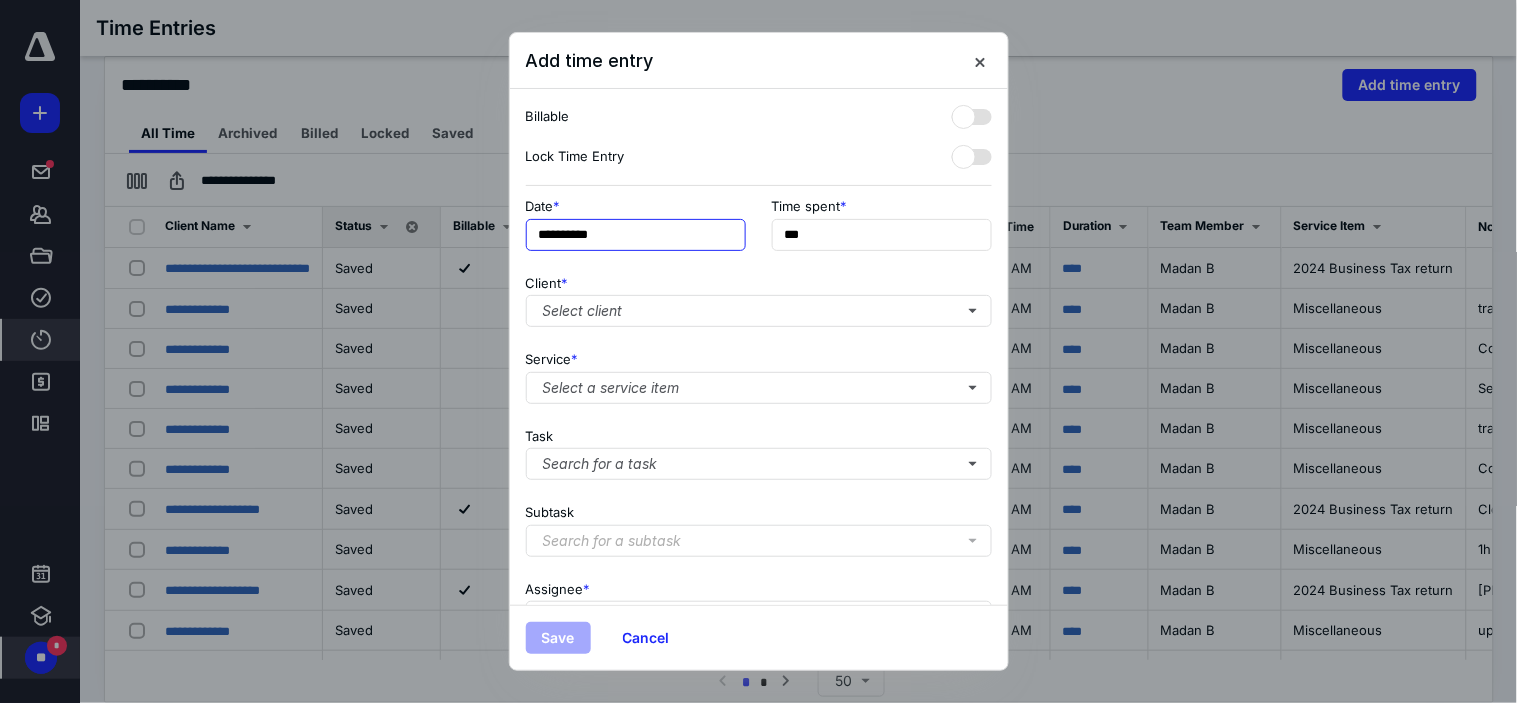 click on "**********" at bounding box center (636, 235) 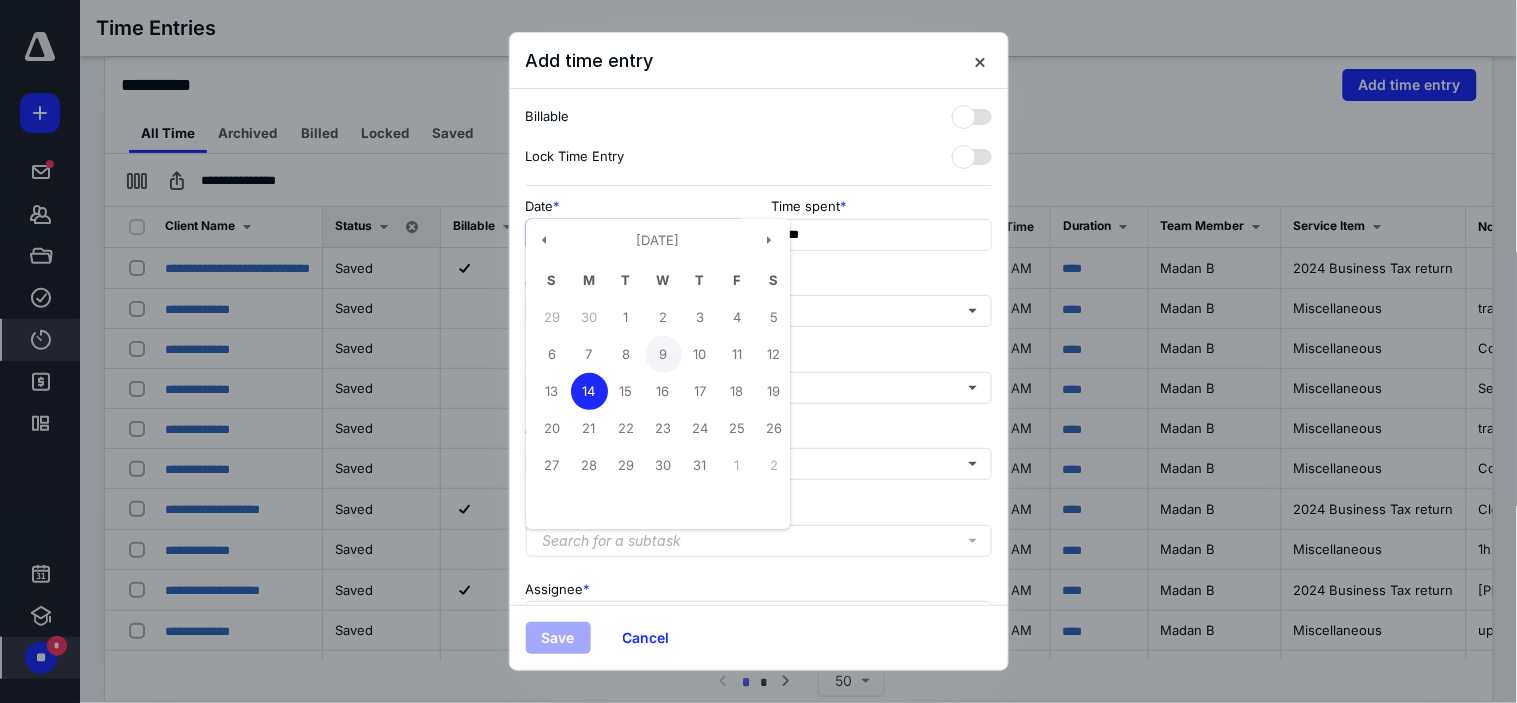 click on "9" at bounding box center [663, 354] 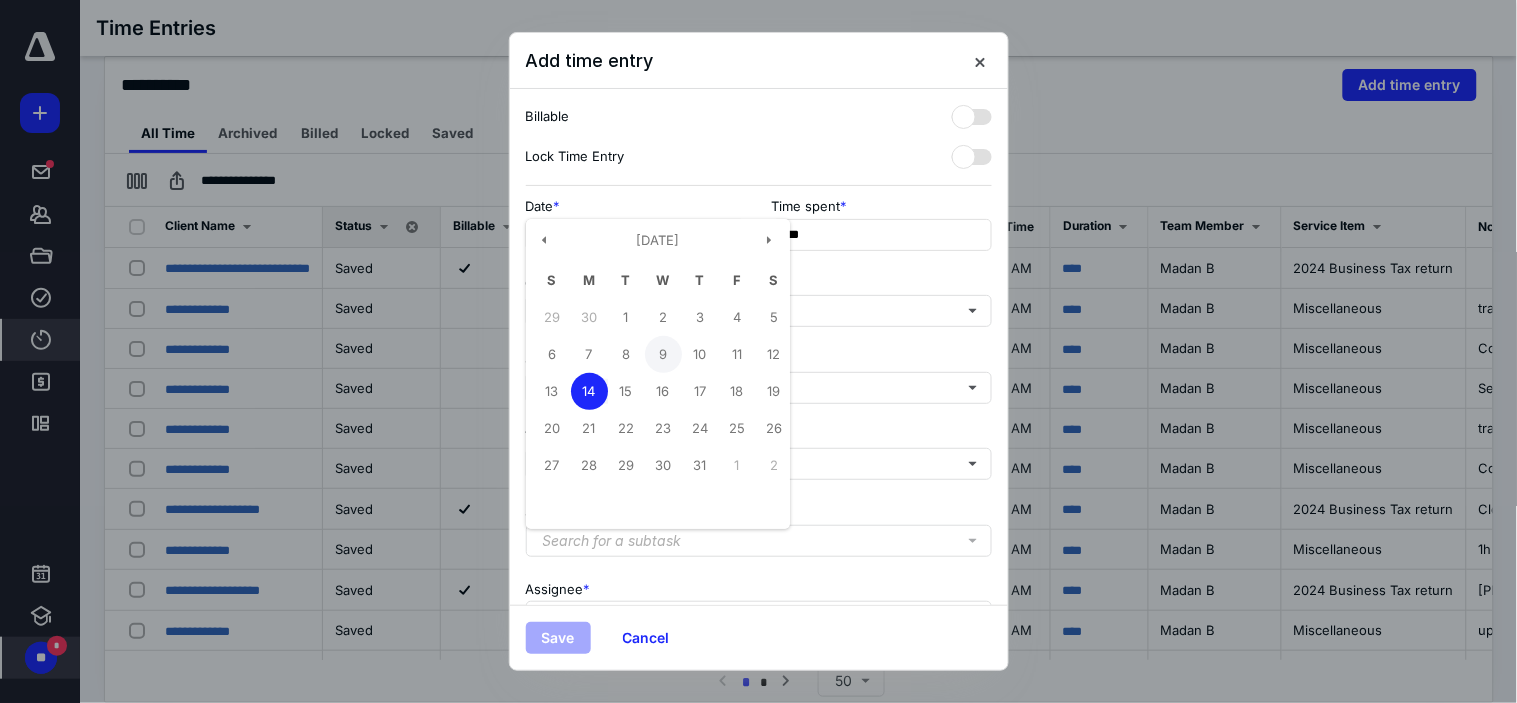 type on "**********" 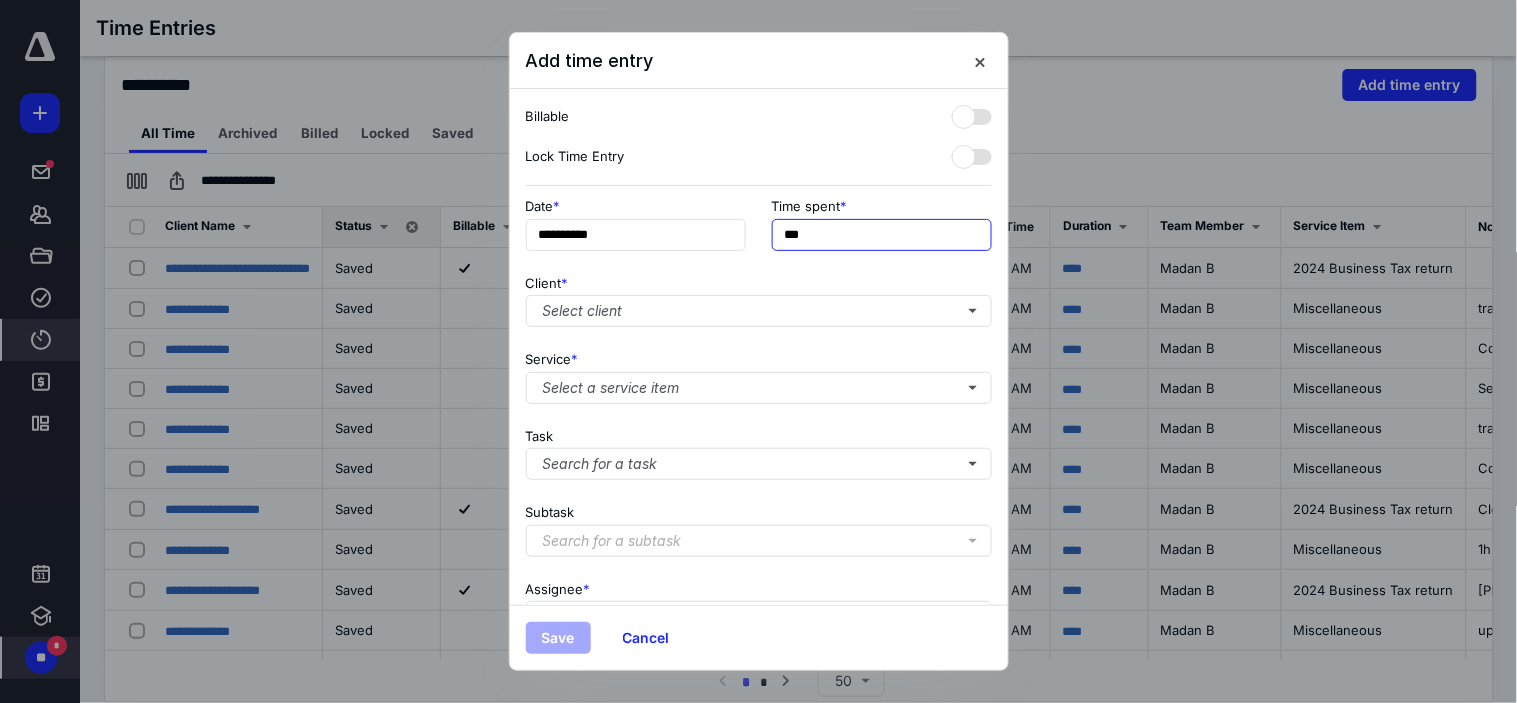 click on "***" at bounding box center [882, 235] 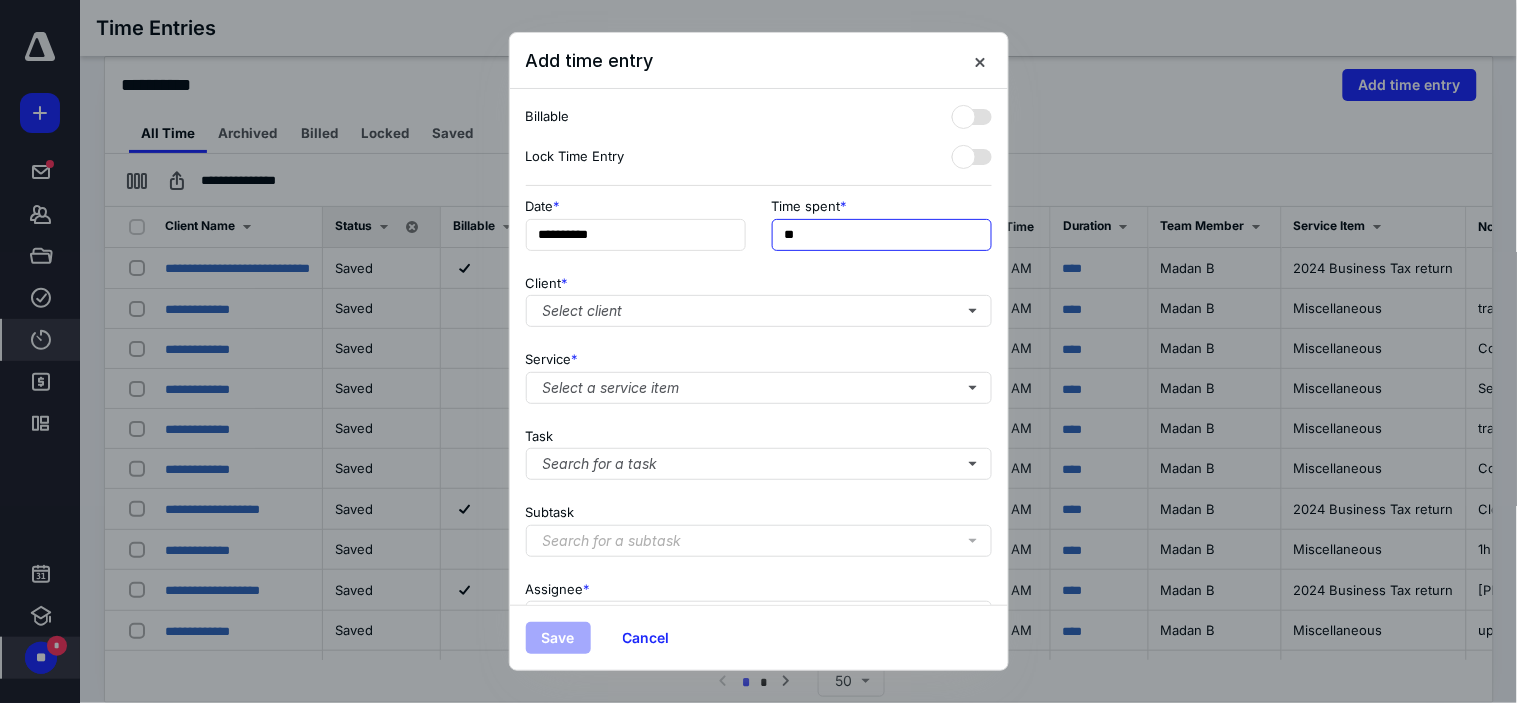 type on "*" 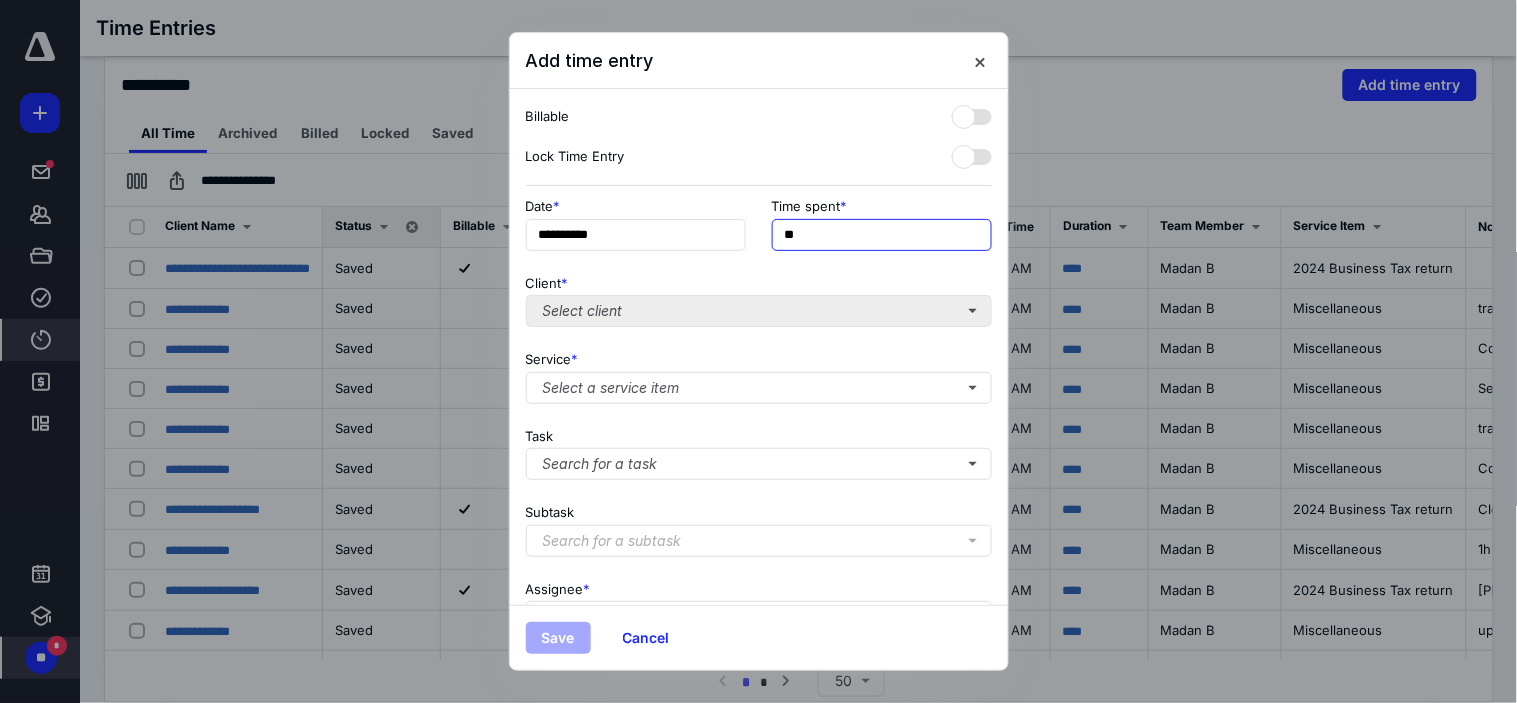 type on "**" 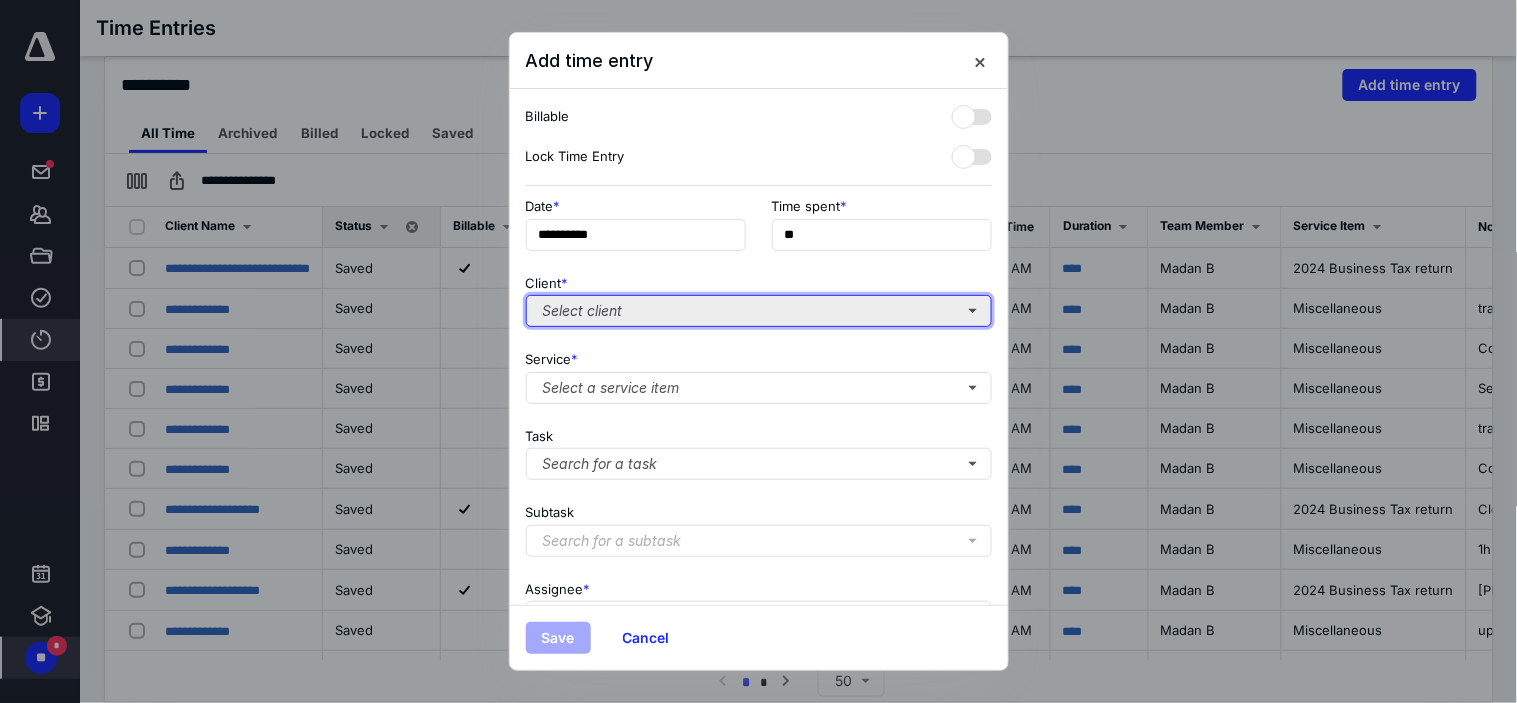 click on "Select client" at bounding box center (759, 311) 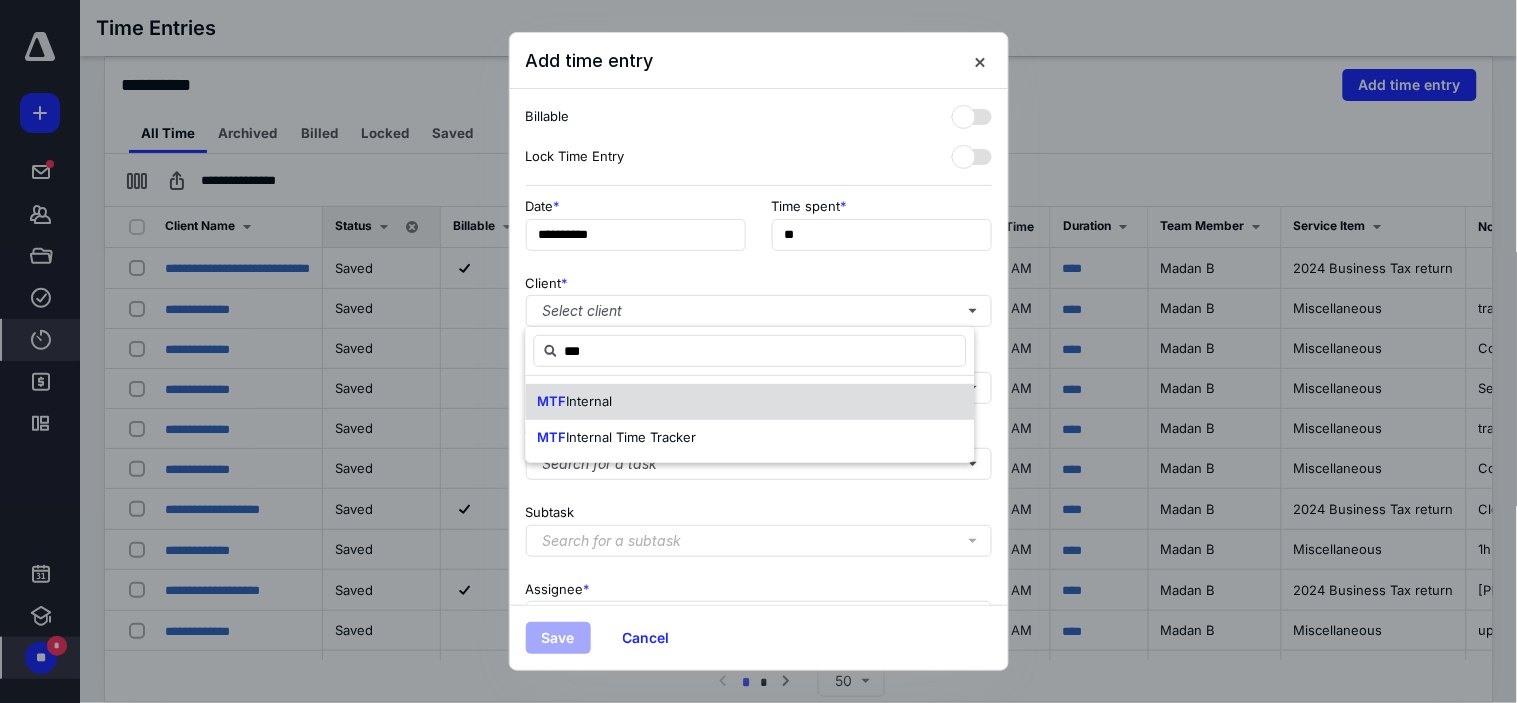 click on "MTF  Internal" at bounding box center [750, 402] 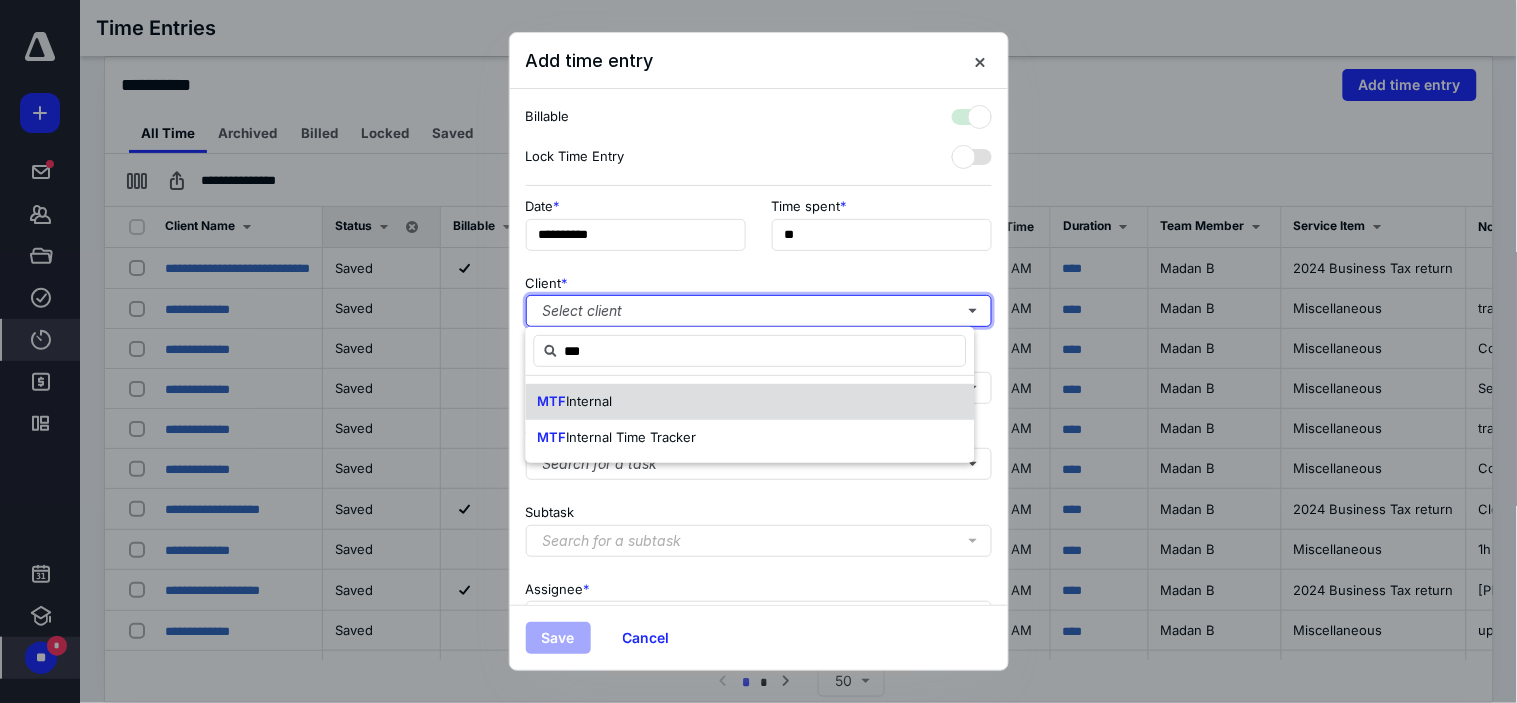 checkbox on "true" 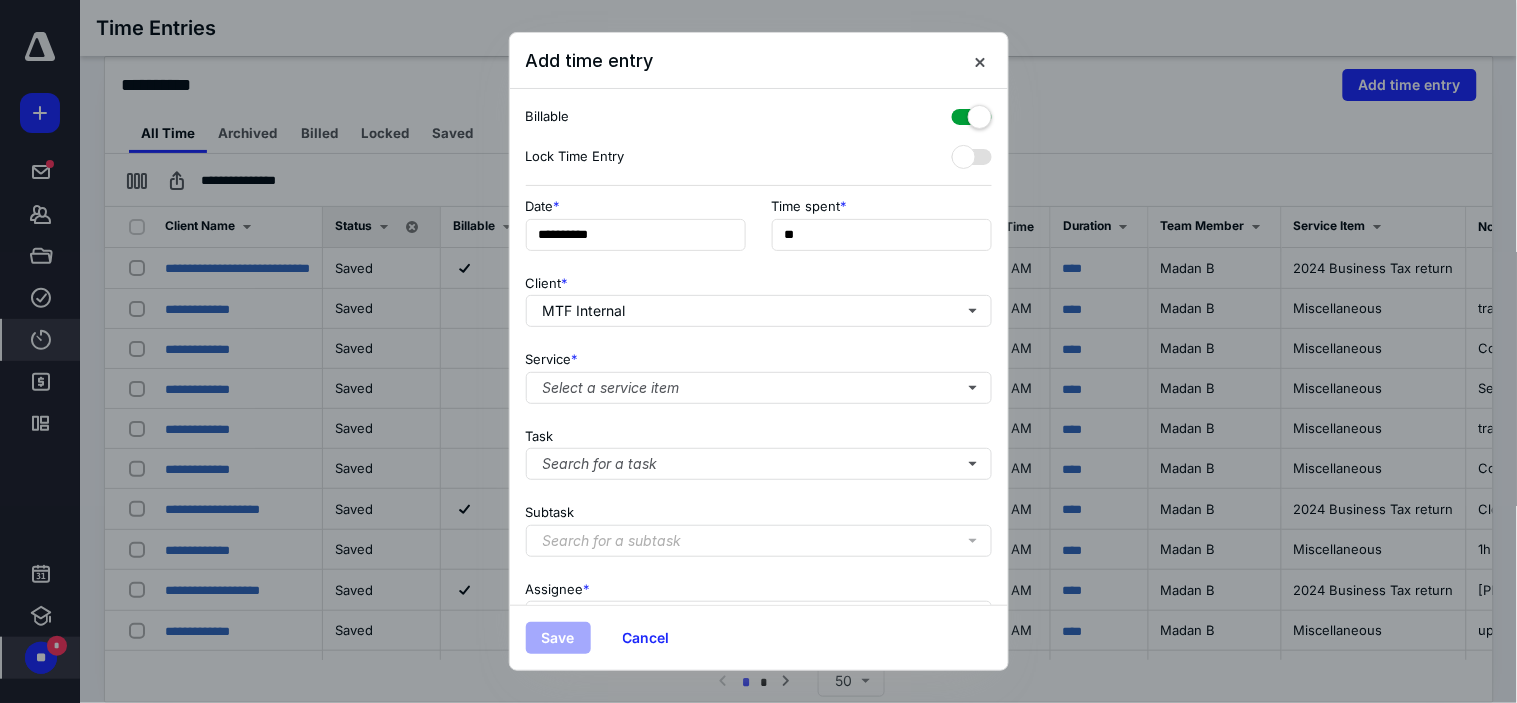 click at bounding box center [972, 113] 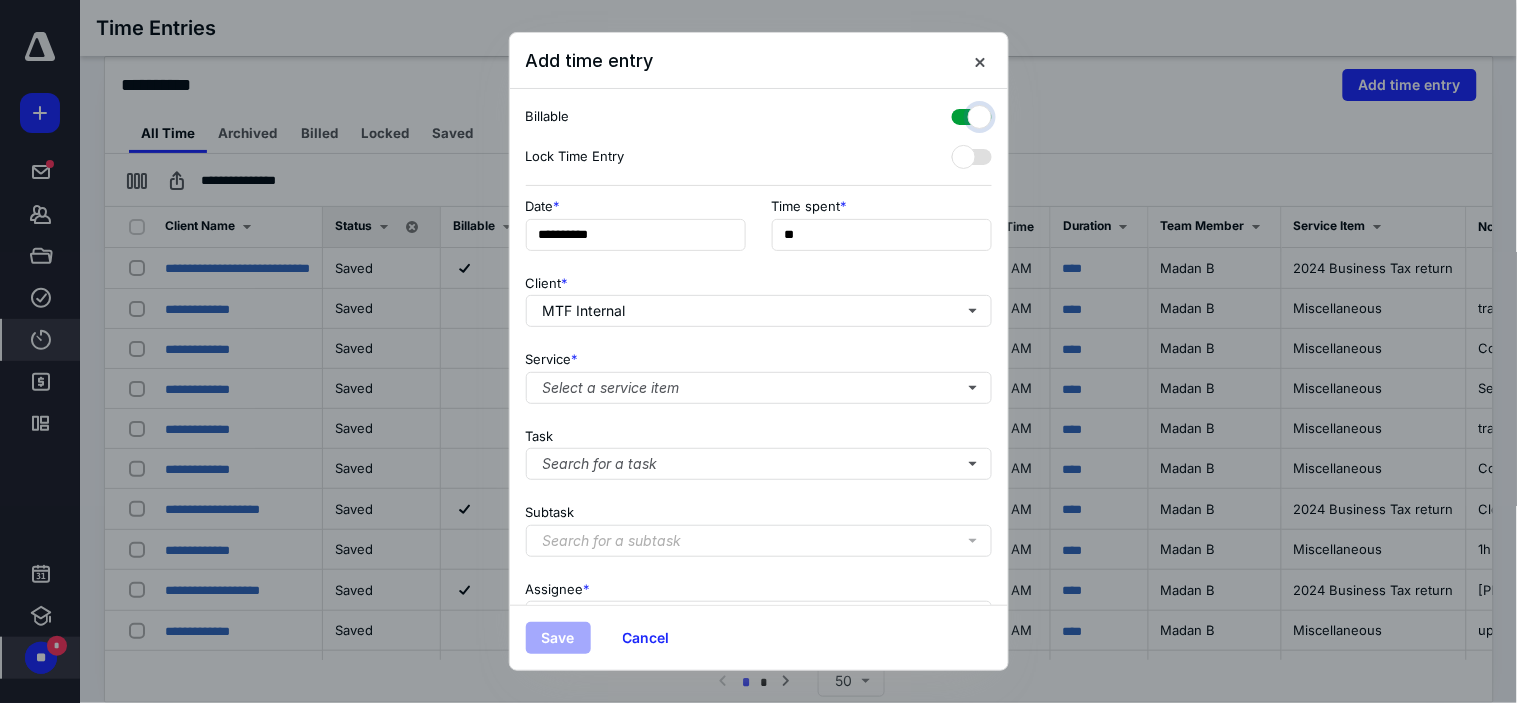 click at bounding box center [962, 114] 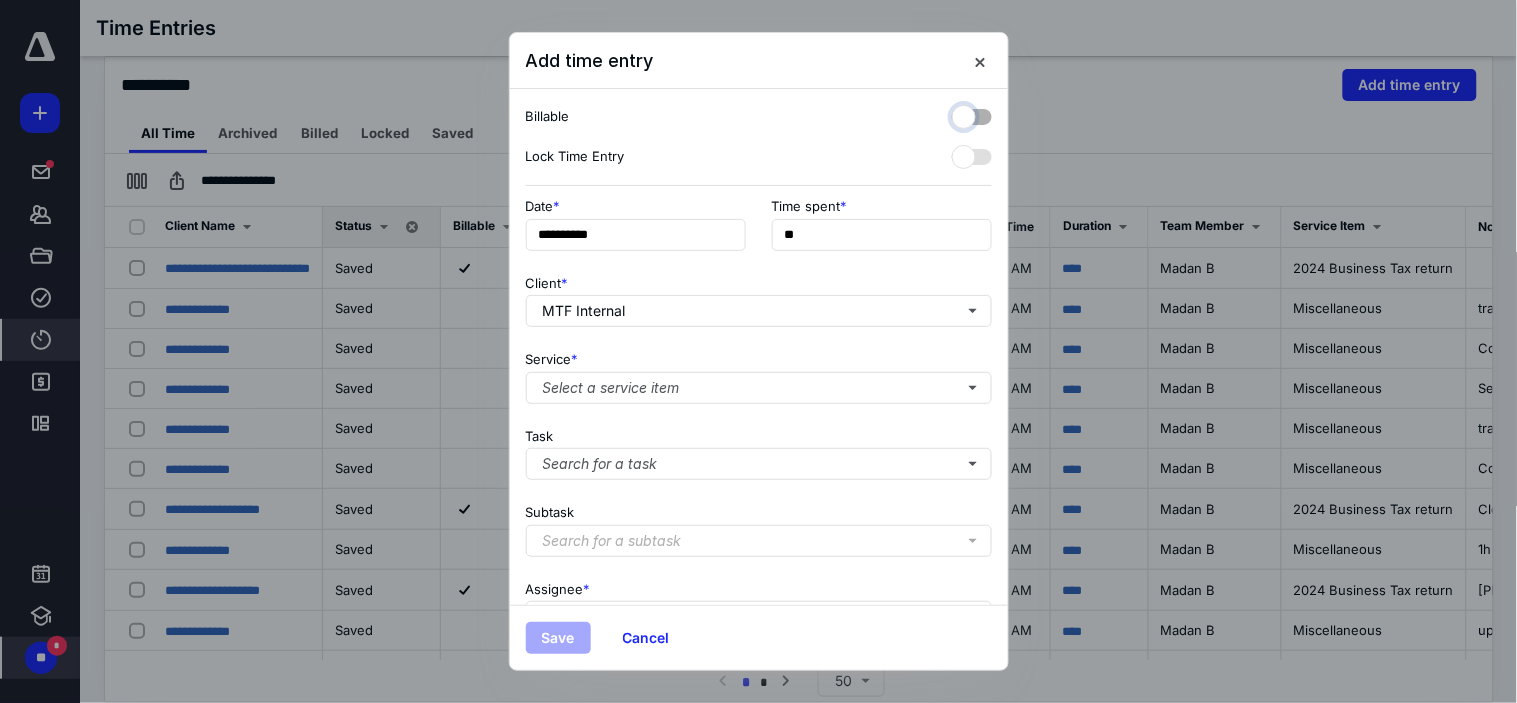 checkbox on "false" 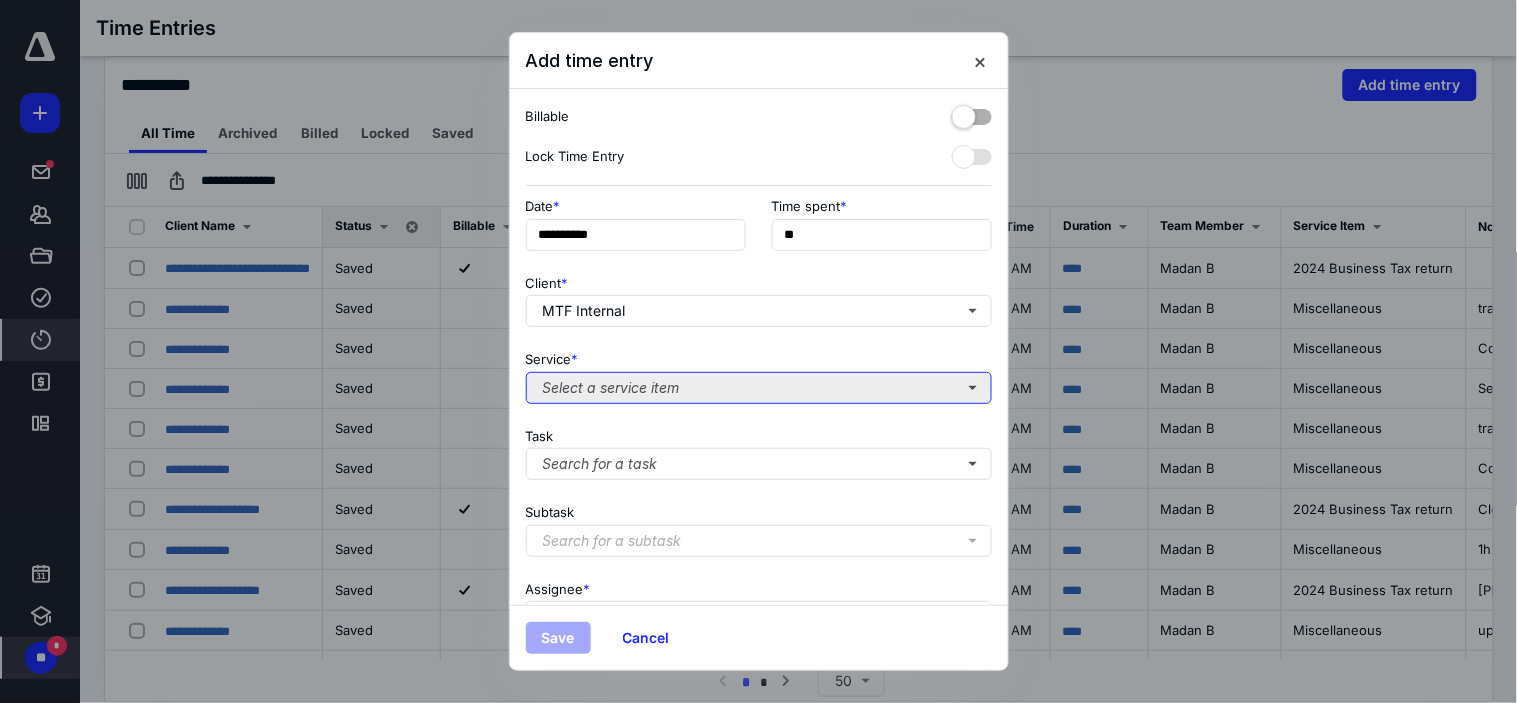 click on "Select a service item" at bounding box center [759, 388] 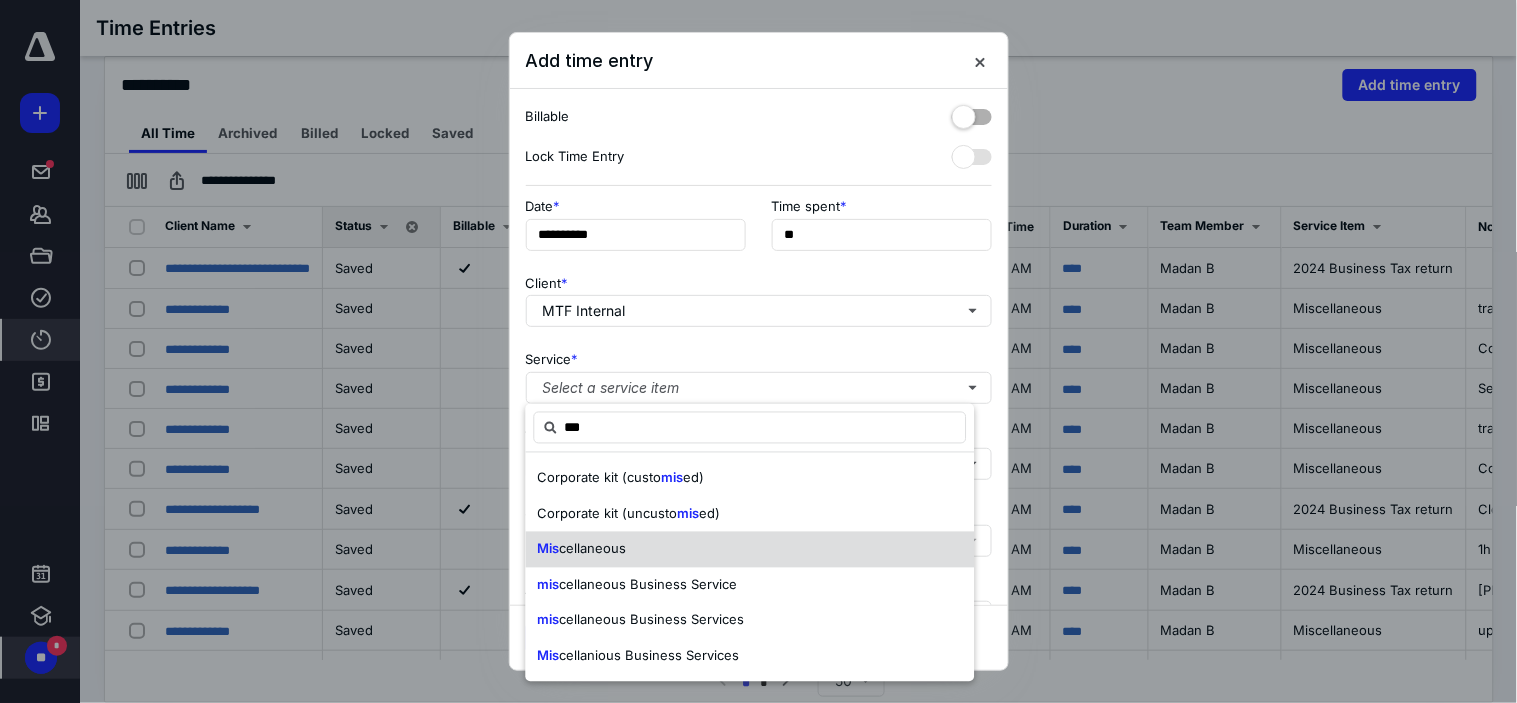 click on "cellaneous" at bounding box center (593, 549) 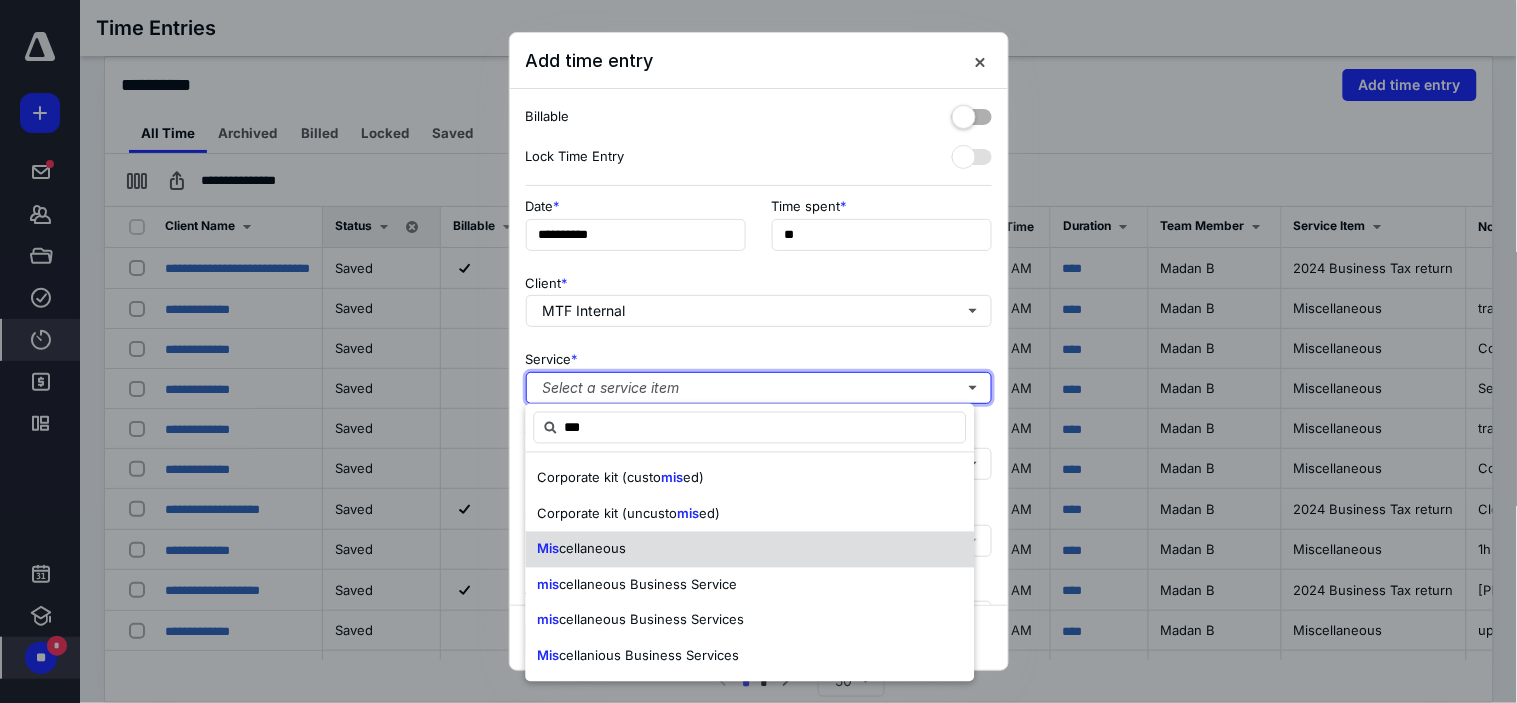 type 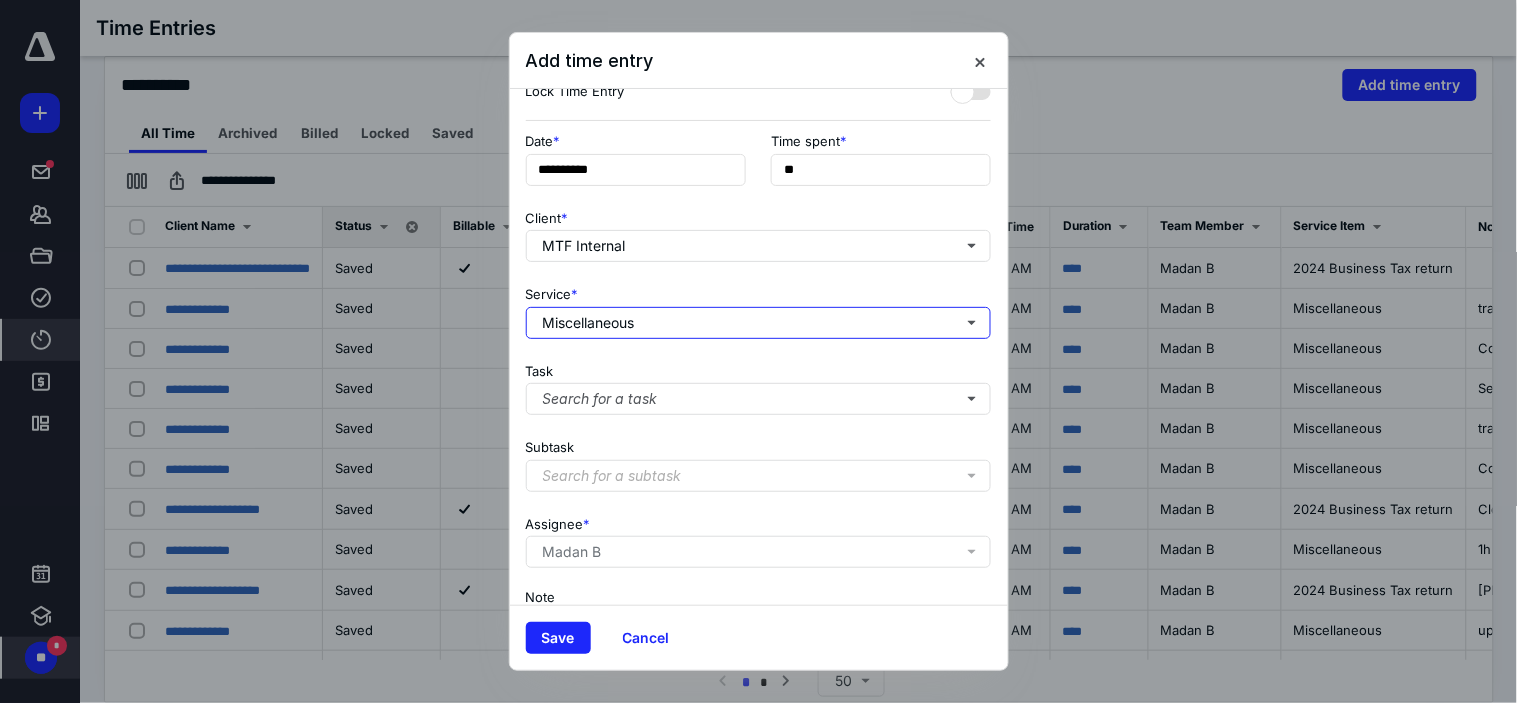 scroll, scrollTop: 198, scrollLeft: 0, axis: vertical 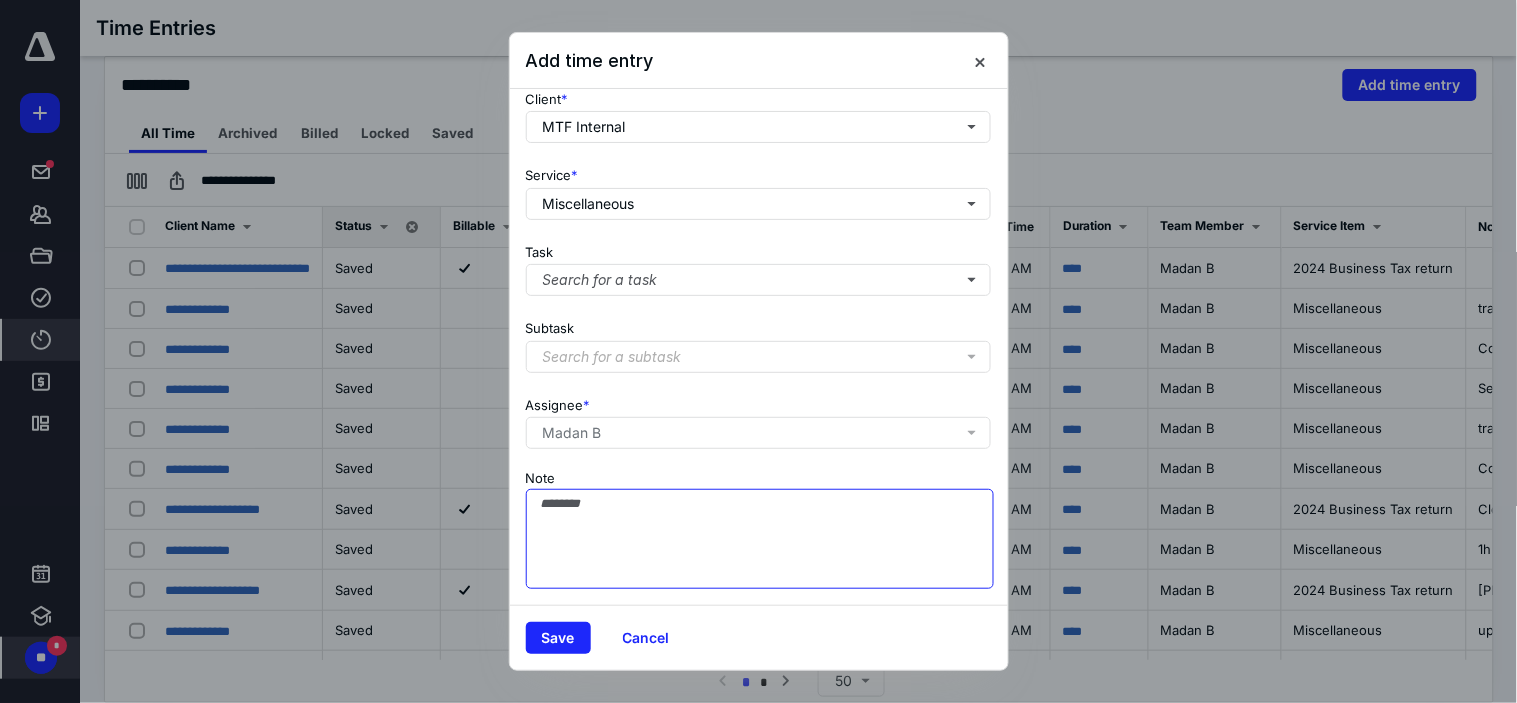 click on "Note" at bounding box center [760, 539] 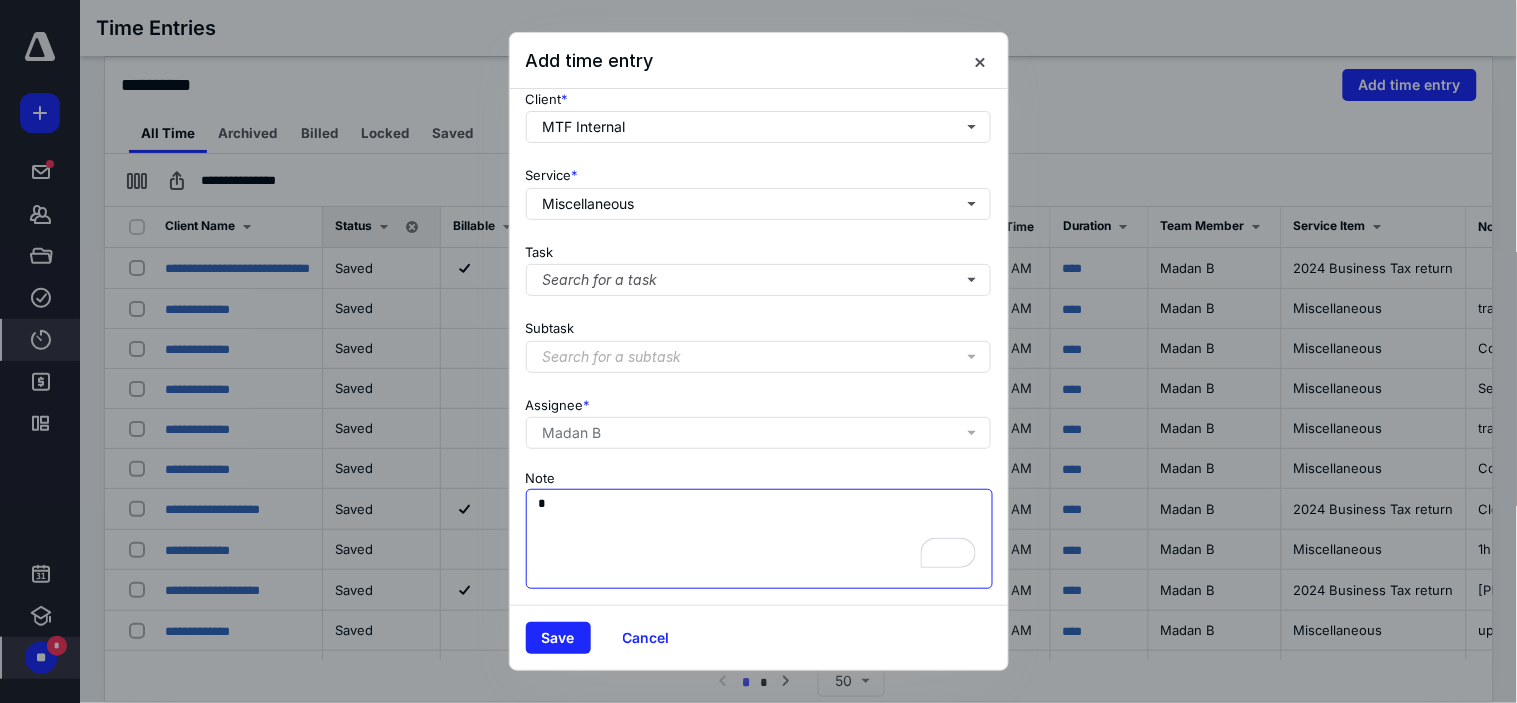 scroll, scrollTop: 198, scrollLeft: 0, axis: vertical 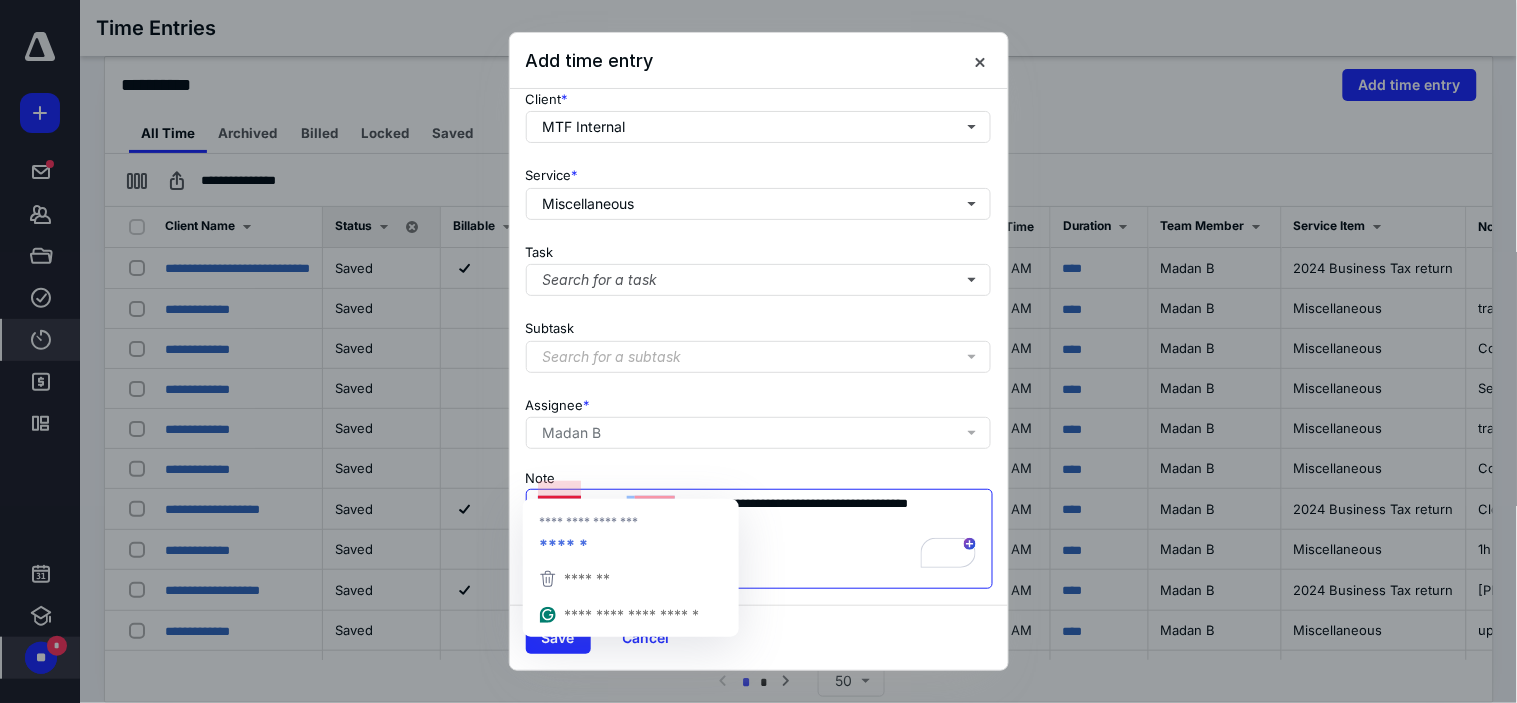 click on "**********" at bounding box center (760, 539) 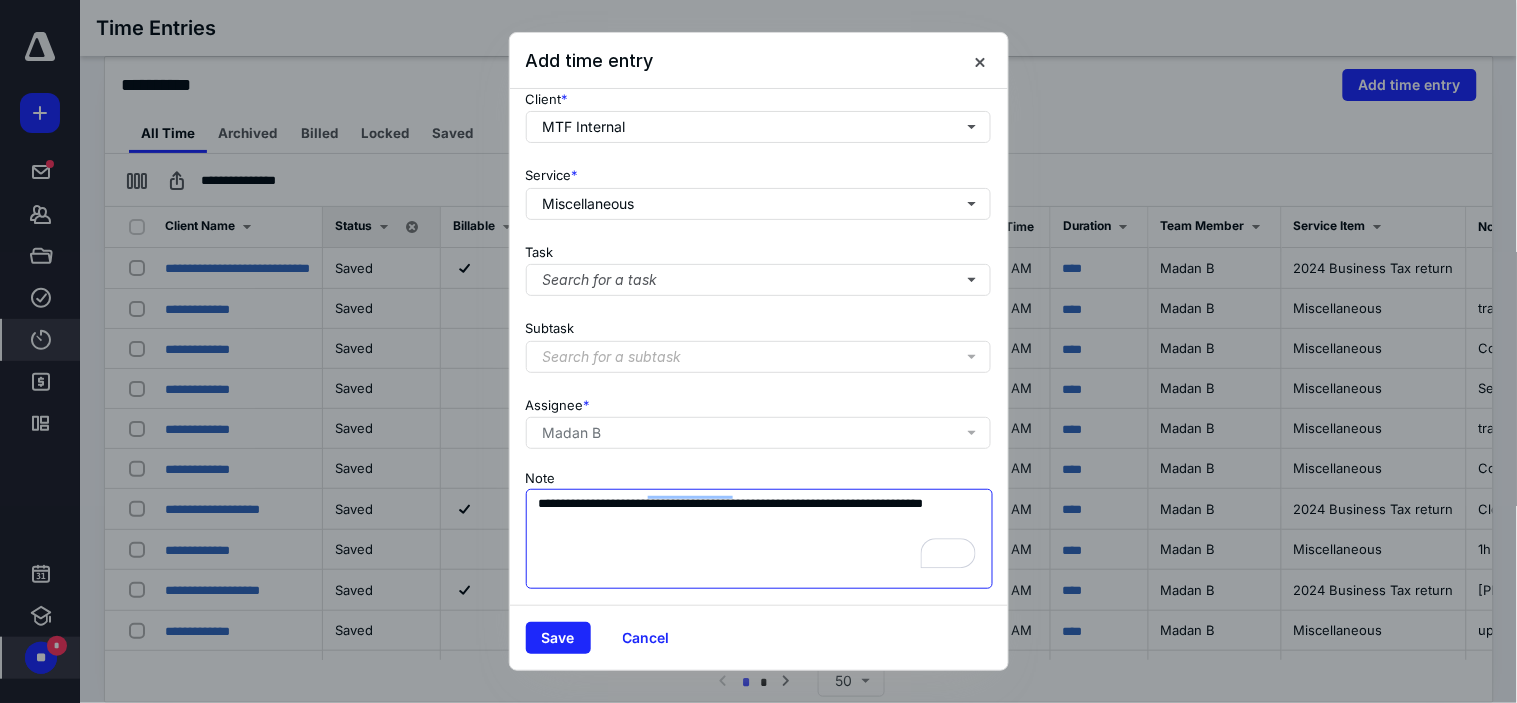 click on "**********" at bounding box center [760, 539] 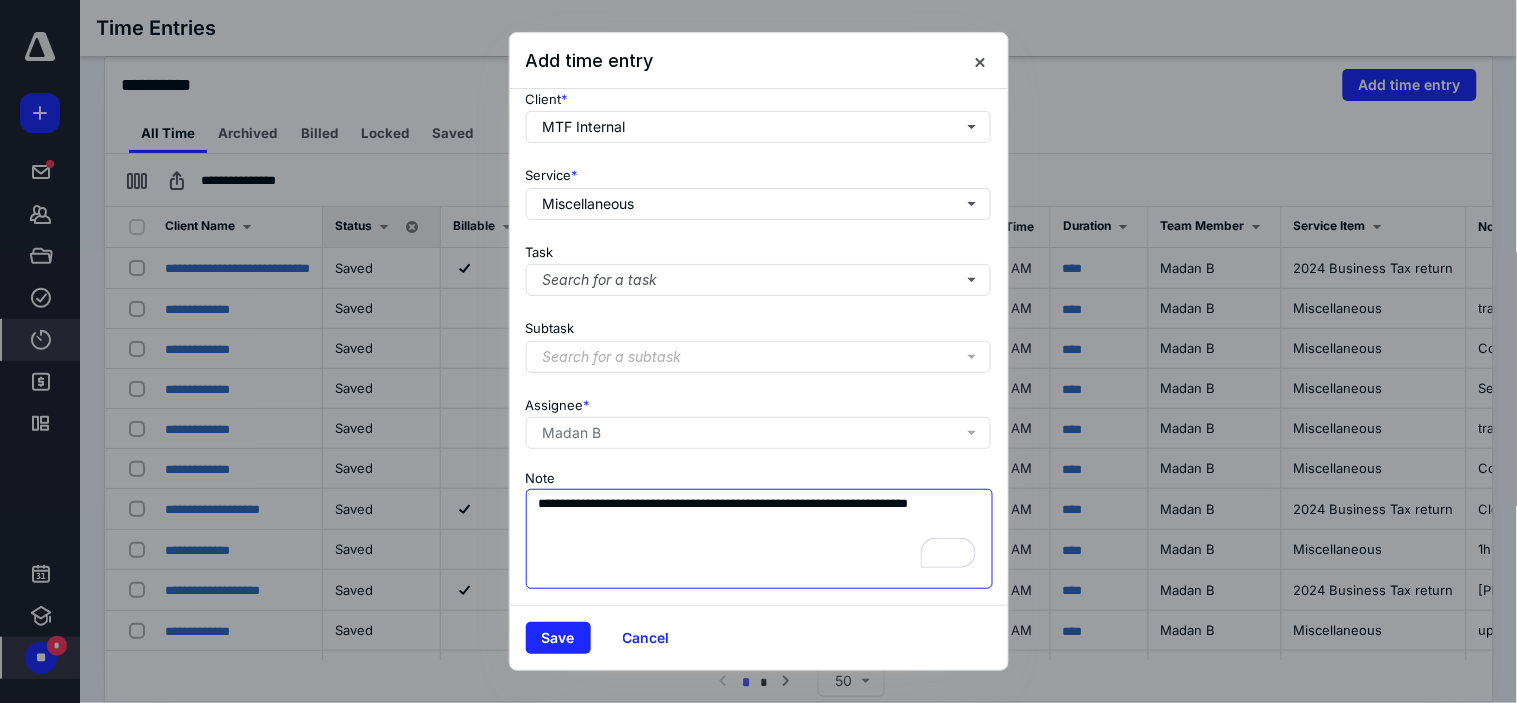 scroll, scrollTop: 118, scrollLeft: 0, axis: vertical 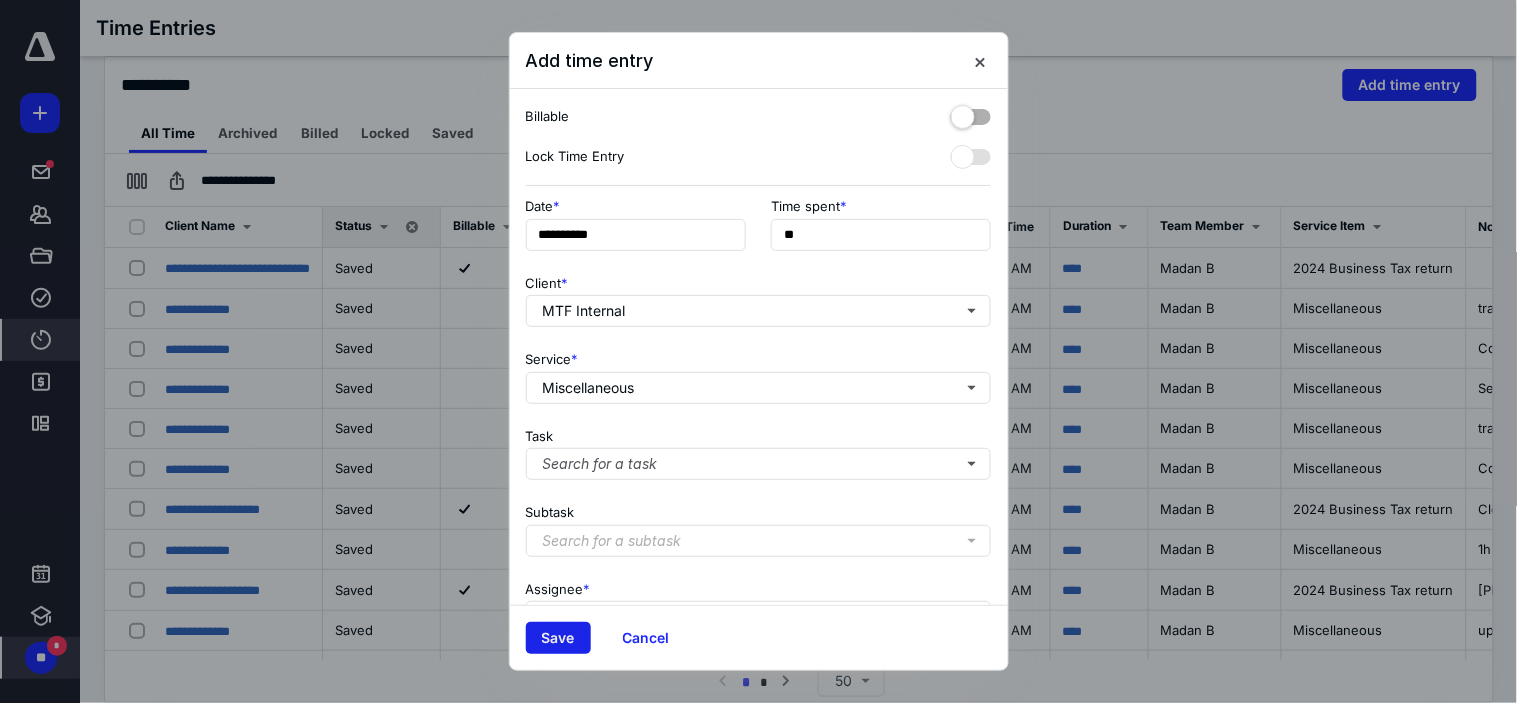 type on "**********" 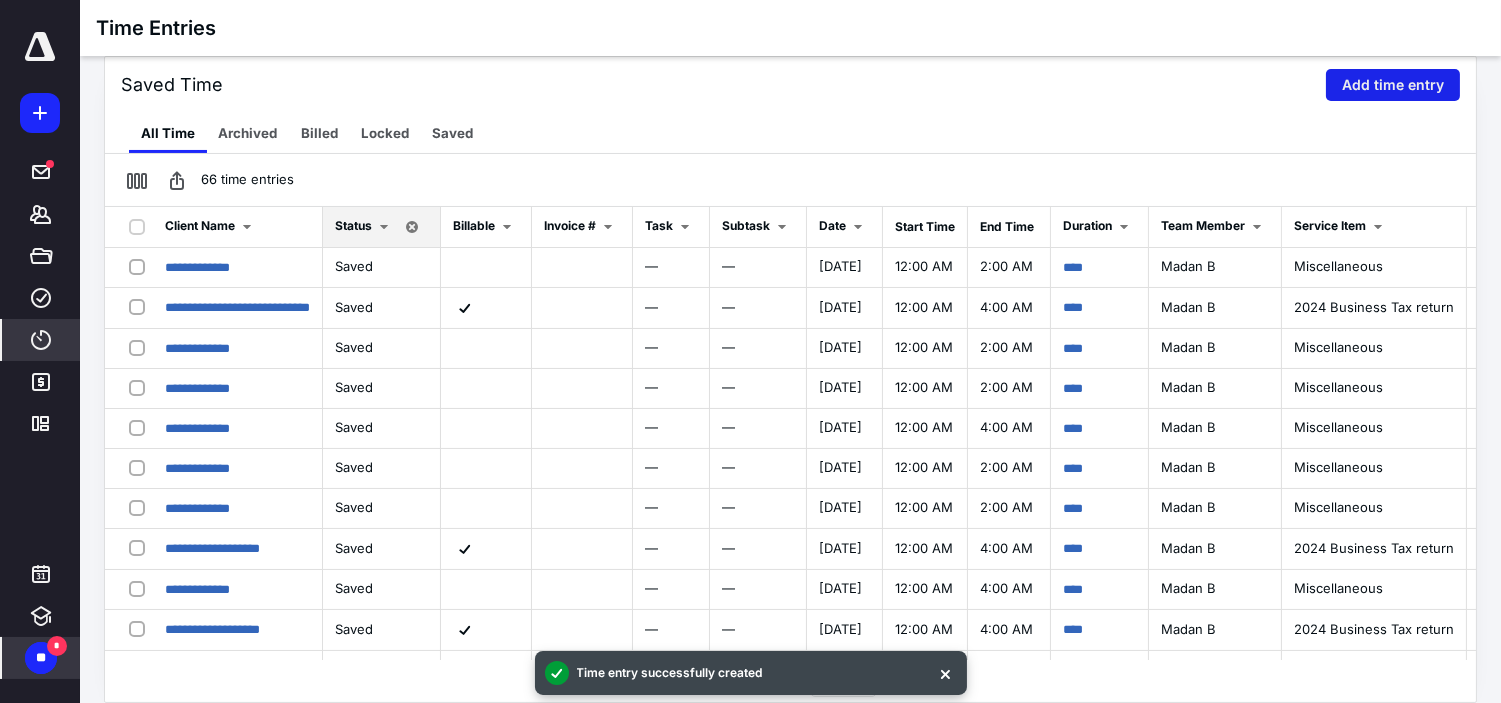 click on "Add time entry" at bounding box center [1393, 85] 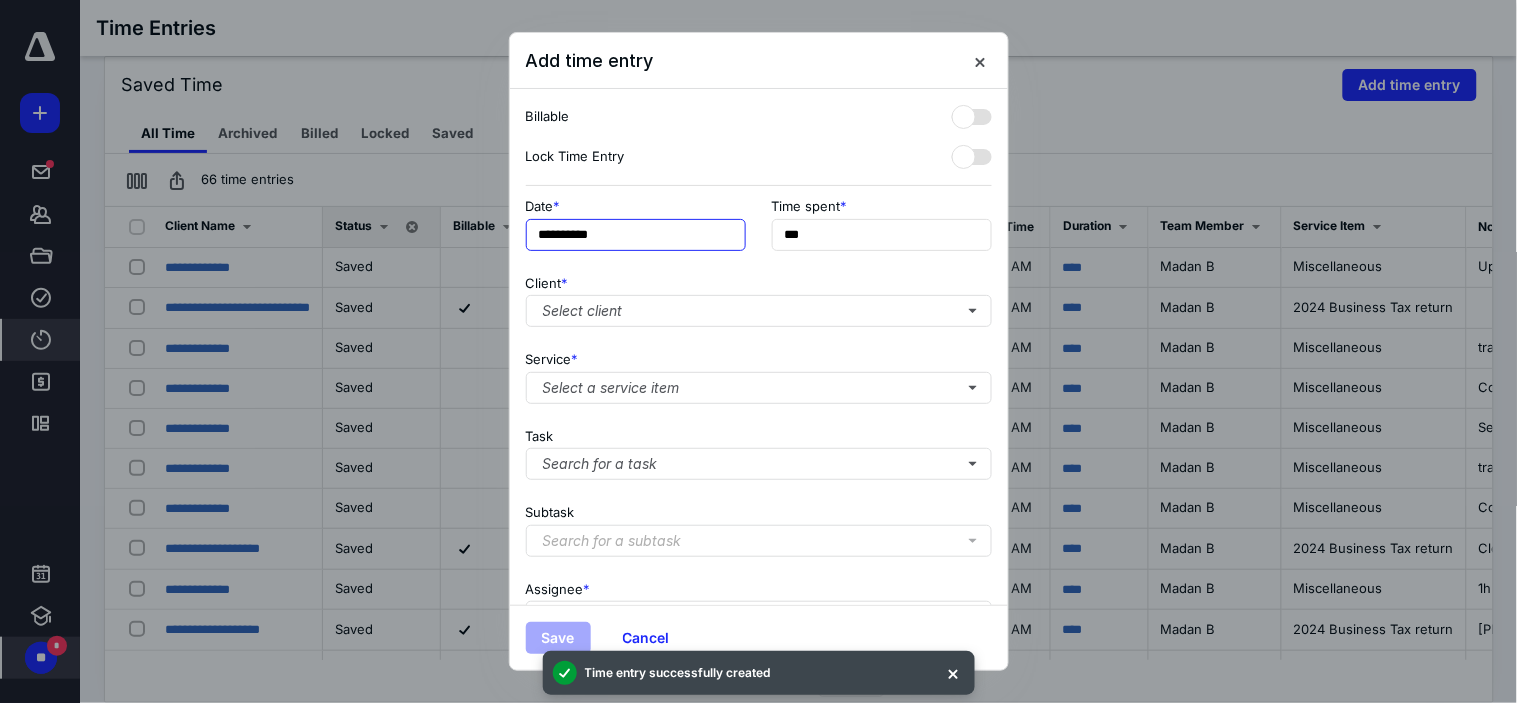 click on "**********" at bounding box center (636, 235) 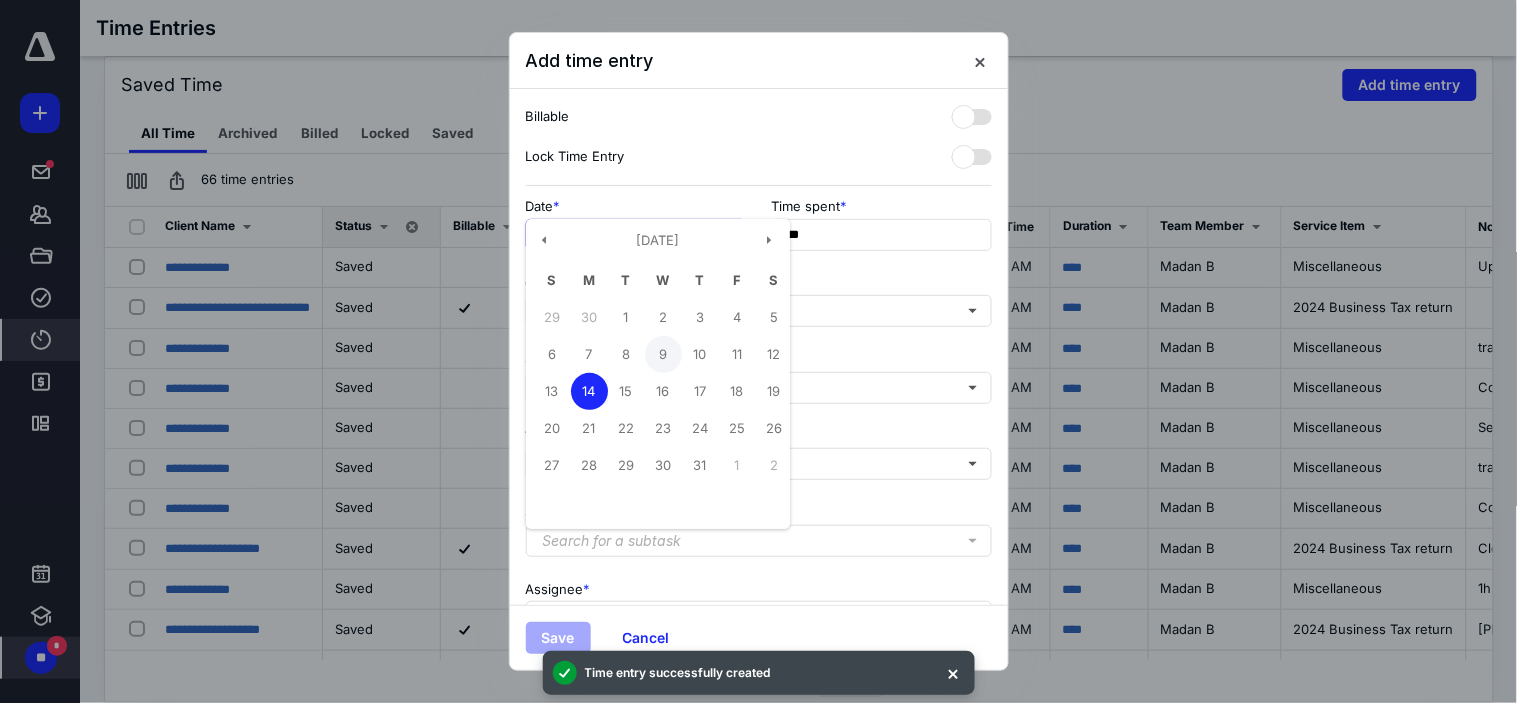 click on "9" at bounding box center [663, 354] 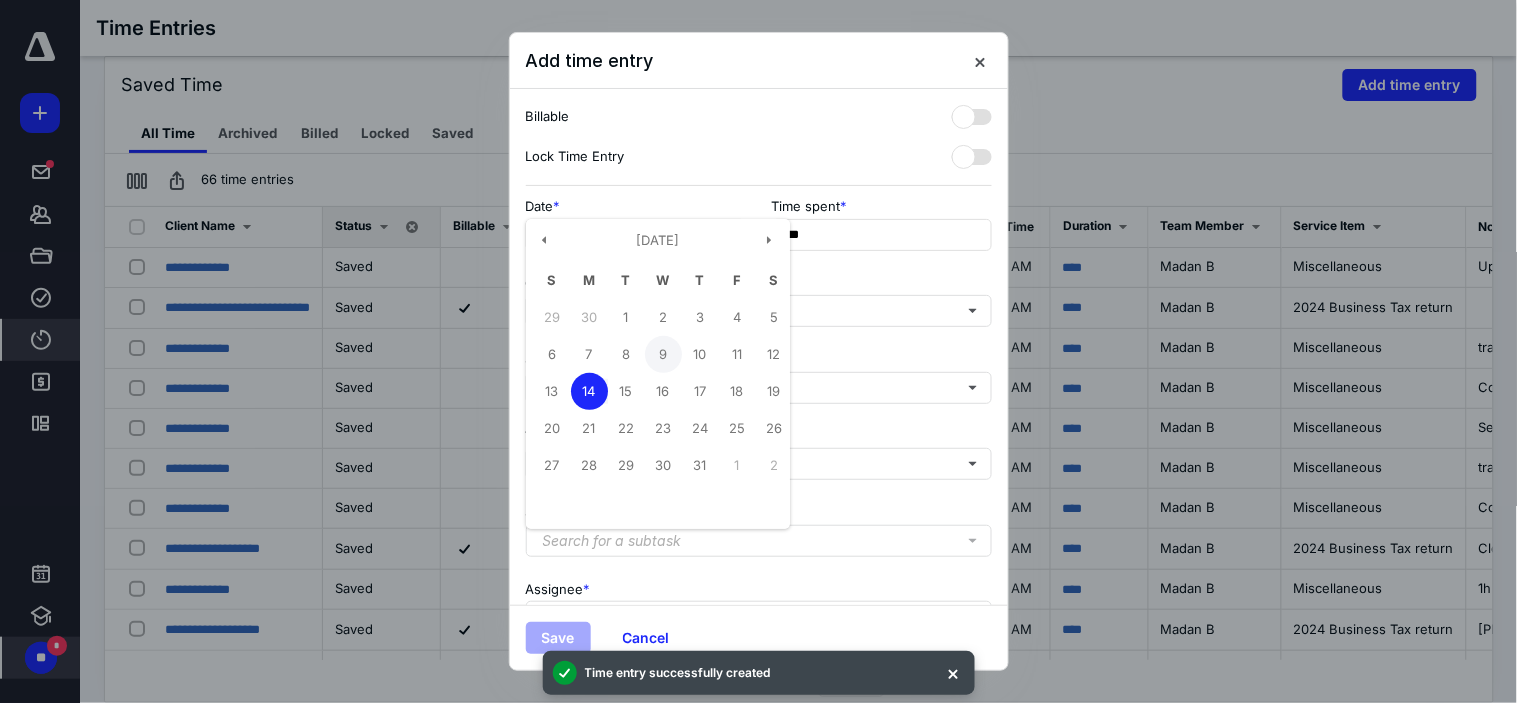 type on "**********" 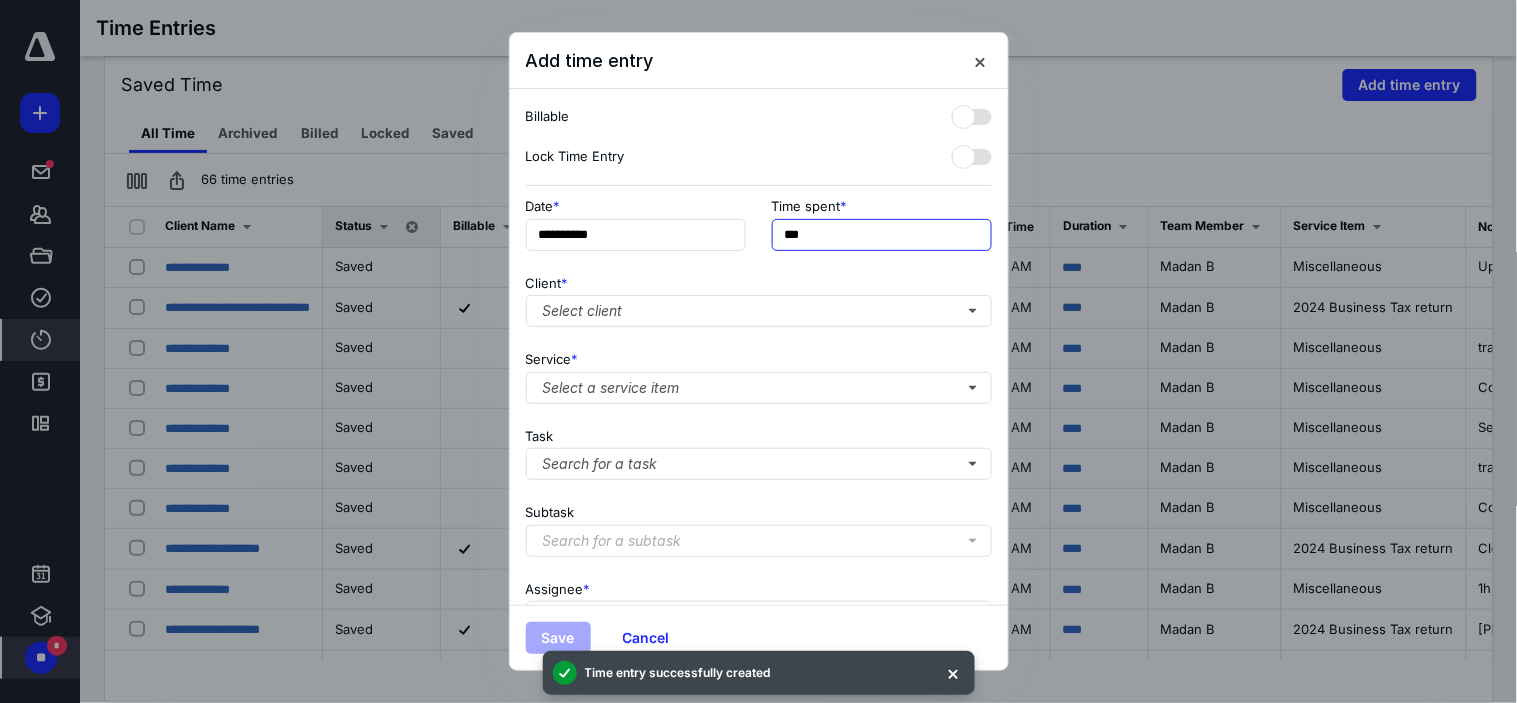 click on "***" at bounding box center (882, 235) 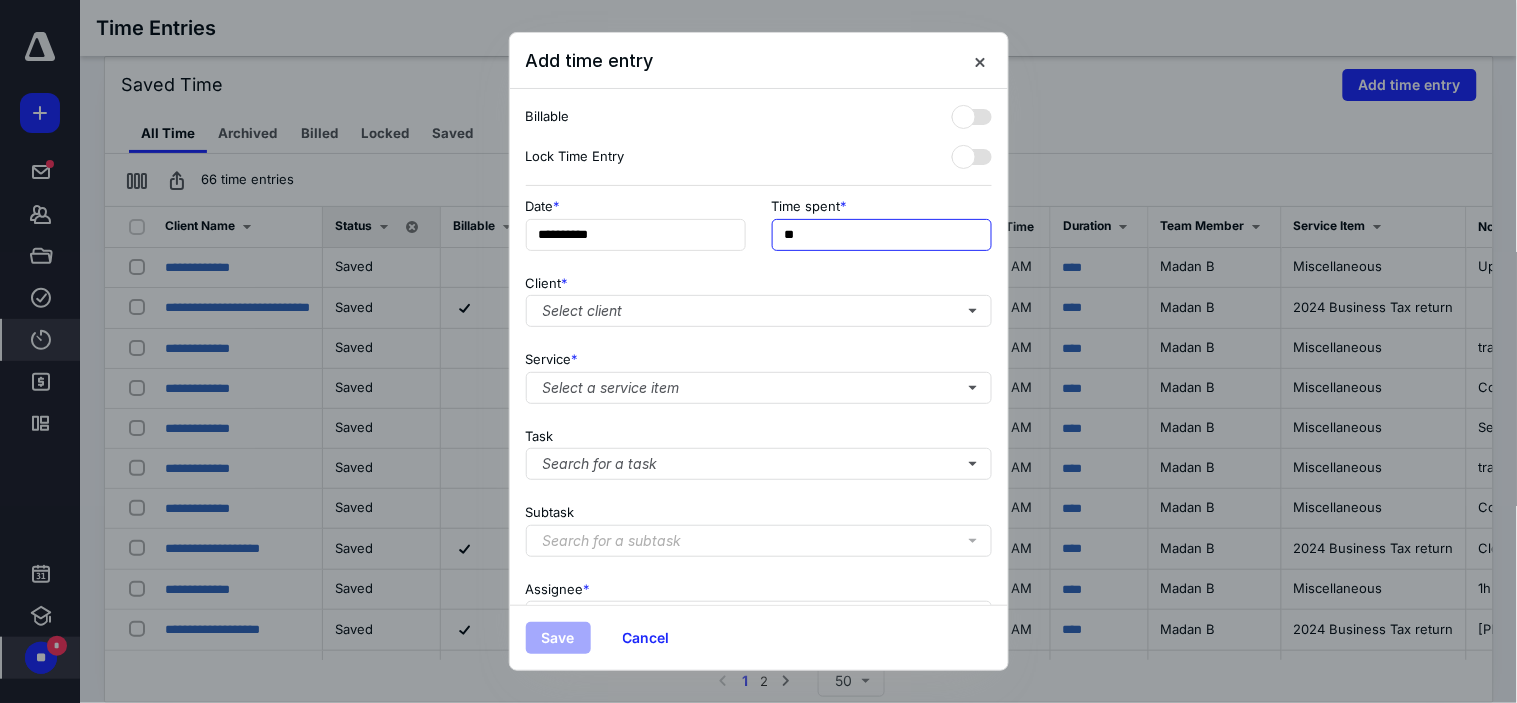 type on "*" 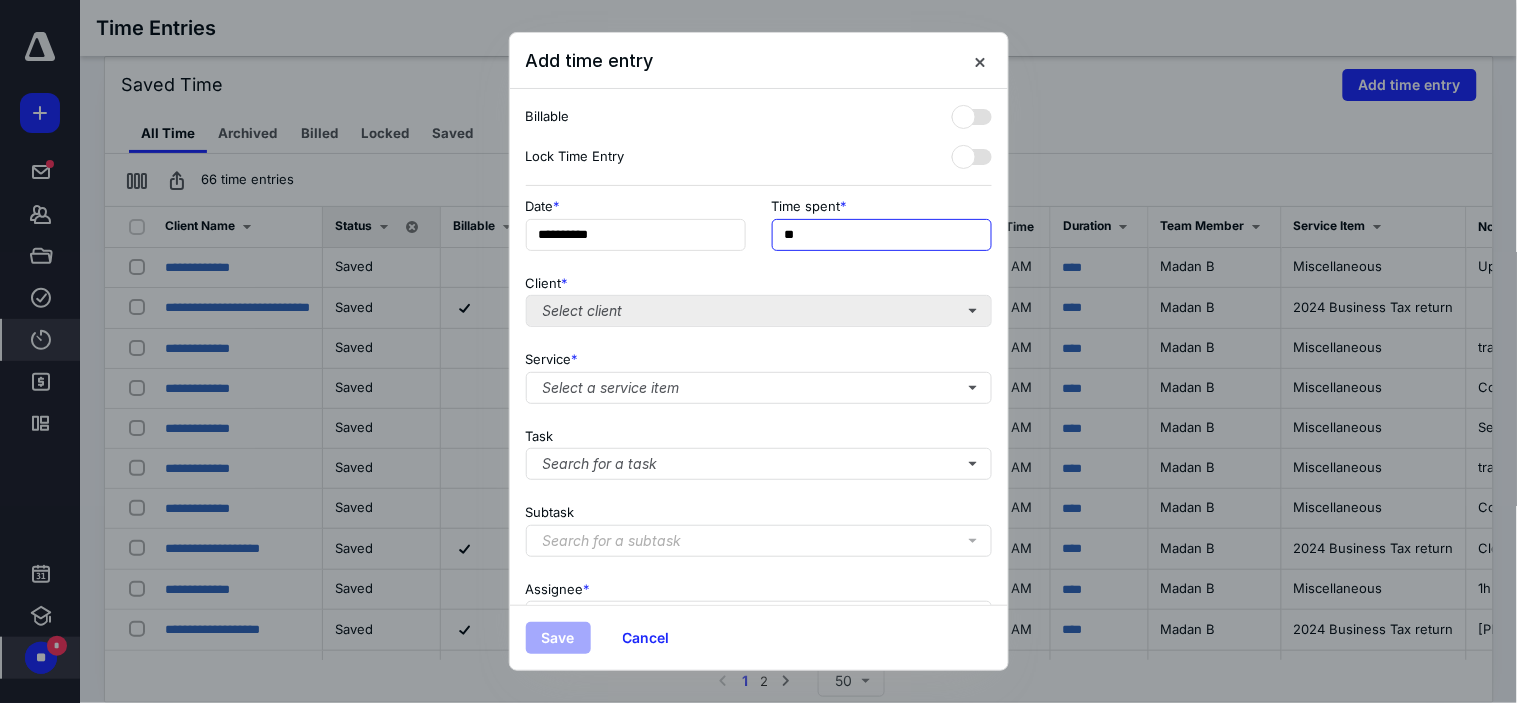 type on "**" 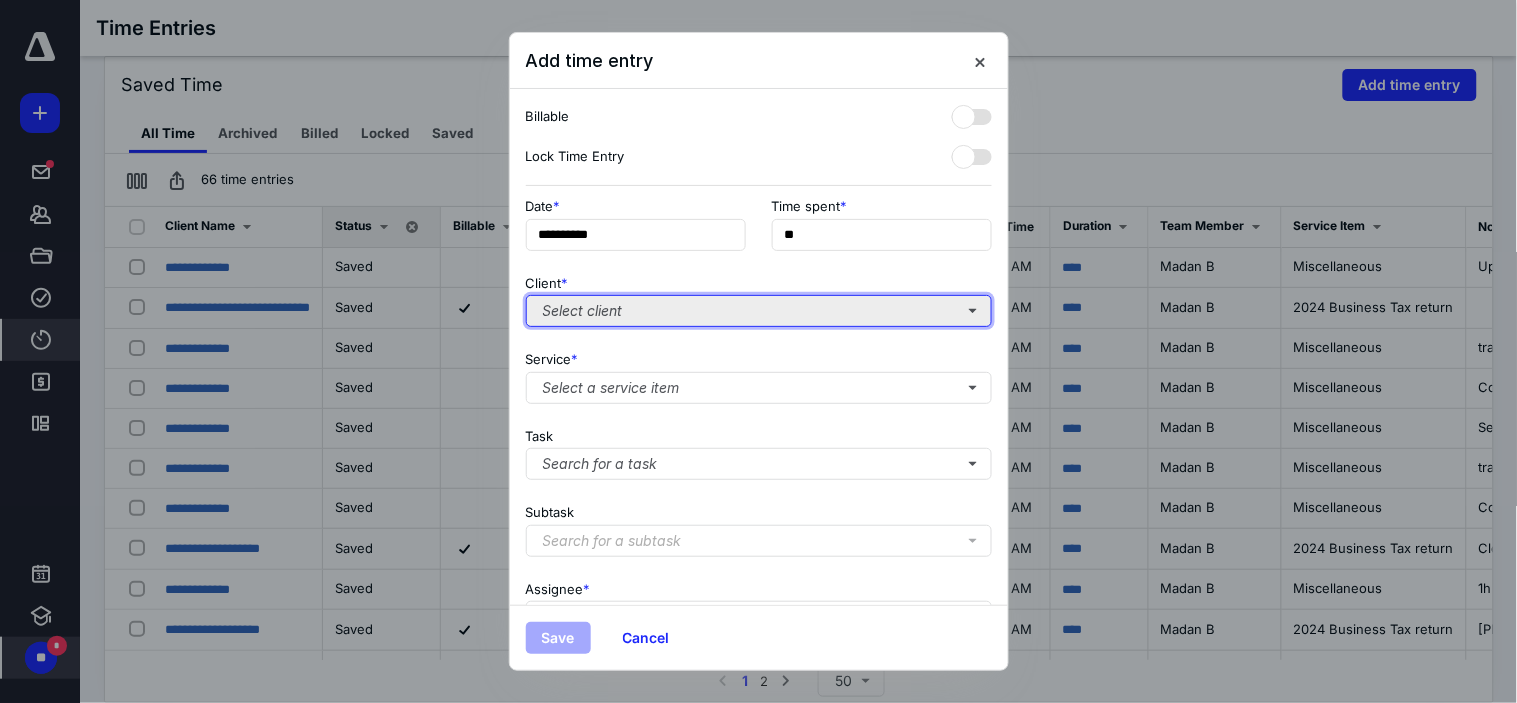 click on "Select client" at bounding box center [759, 311] 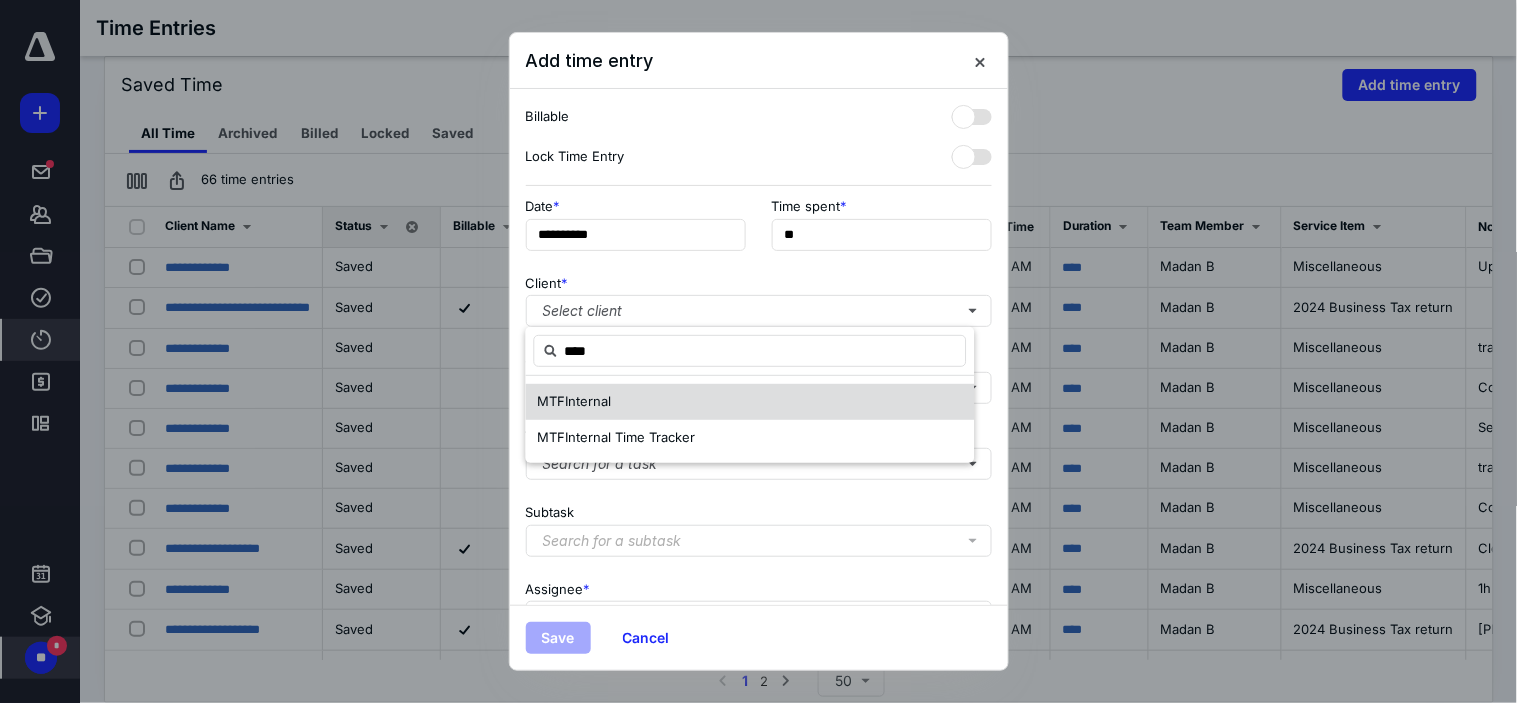 click on "Internal" at bounding box center [589, 401] 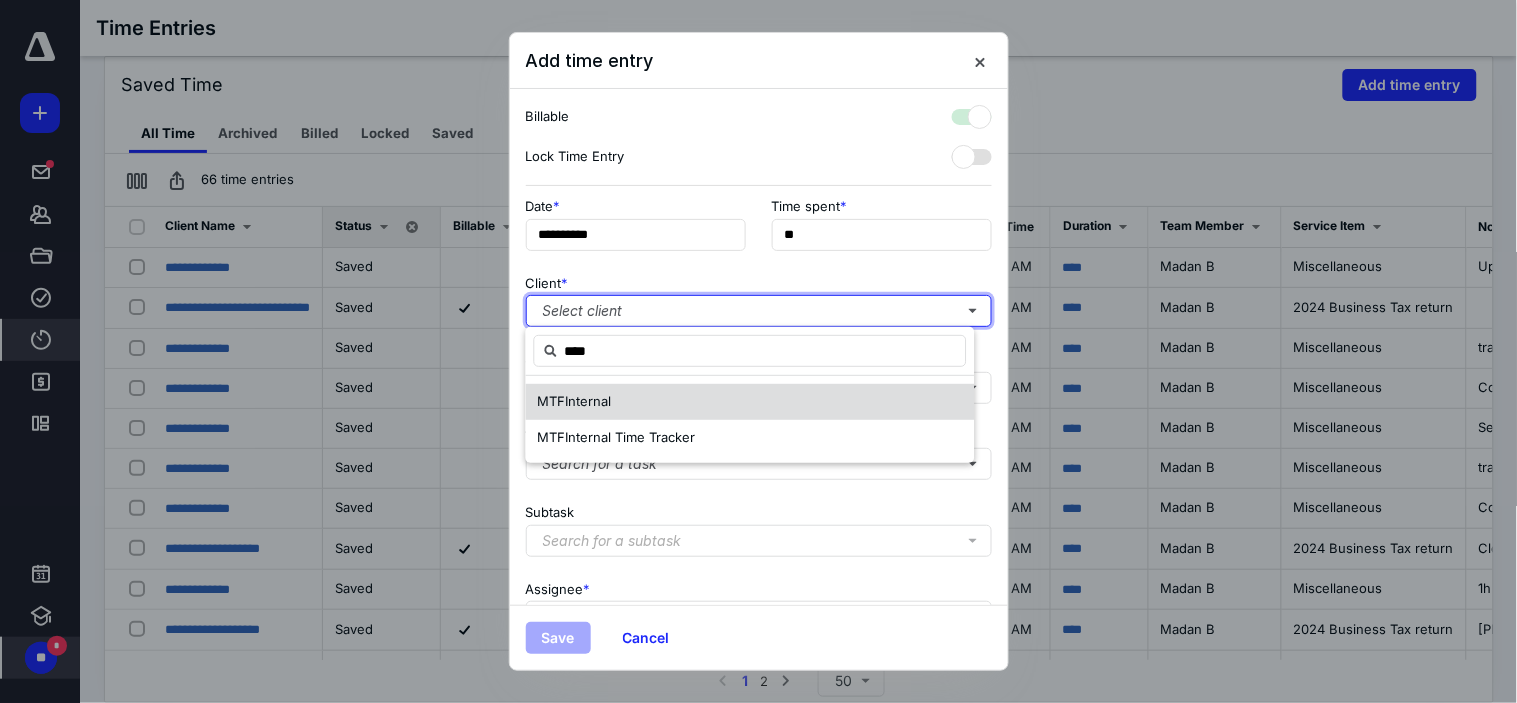 checkbox on "true" 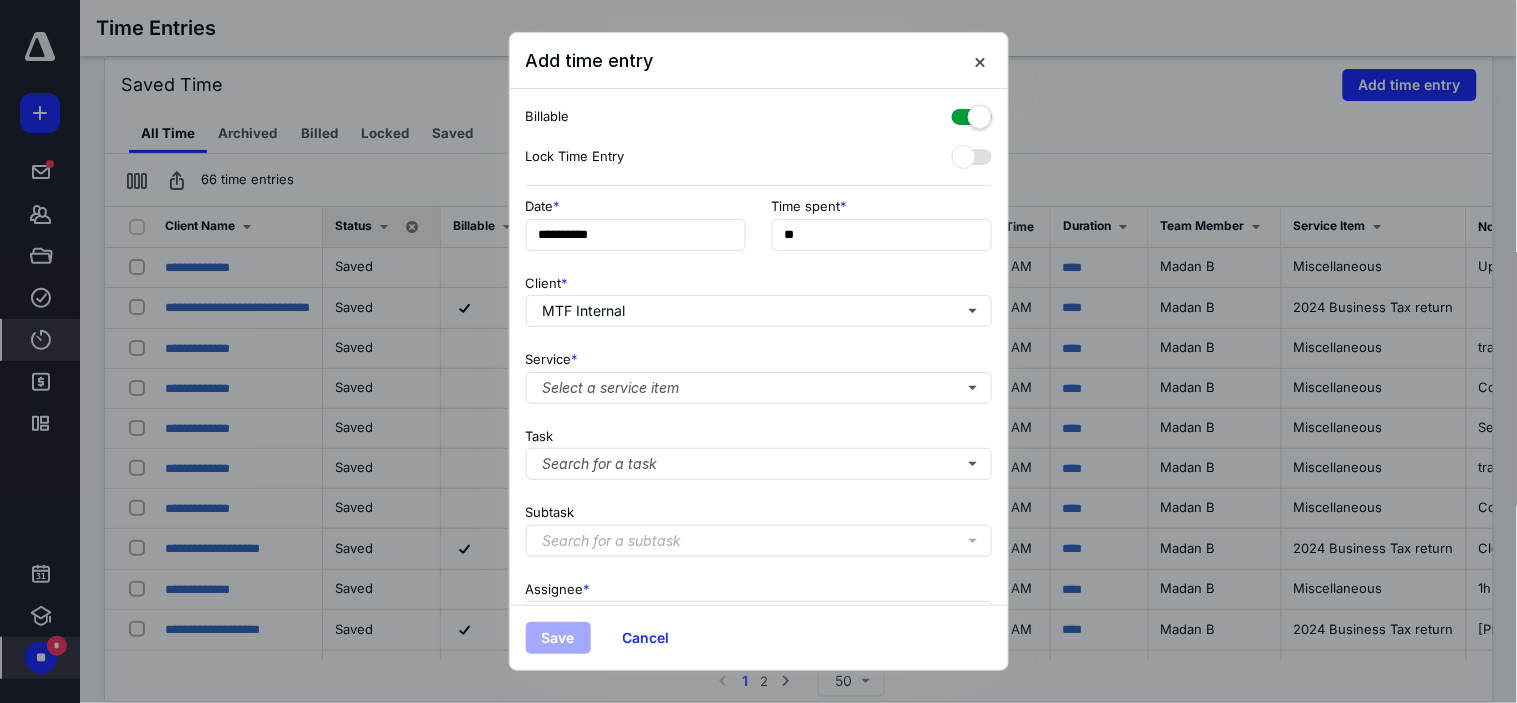click at bounding box center [972, 113] 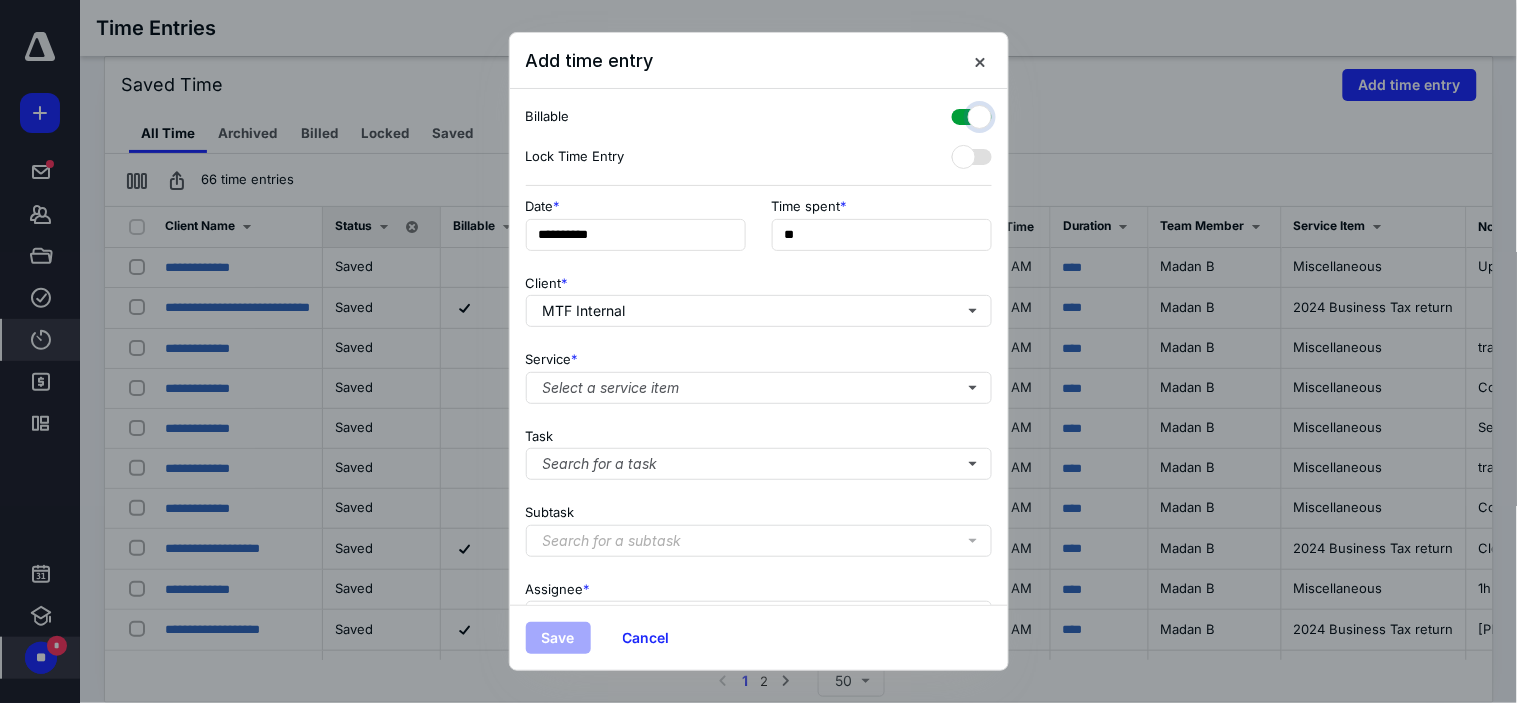 click at bounding box center (962, 114) 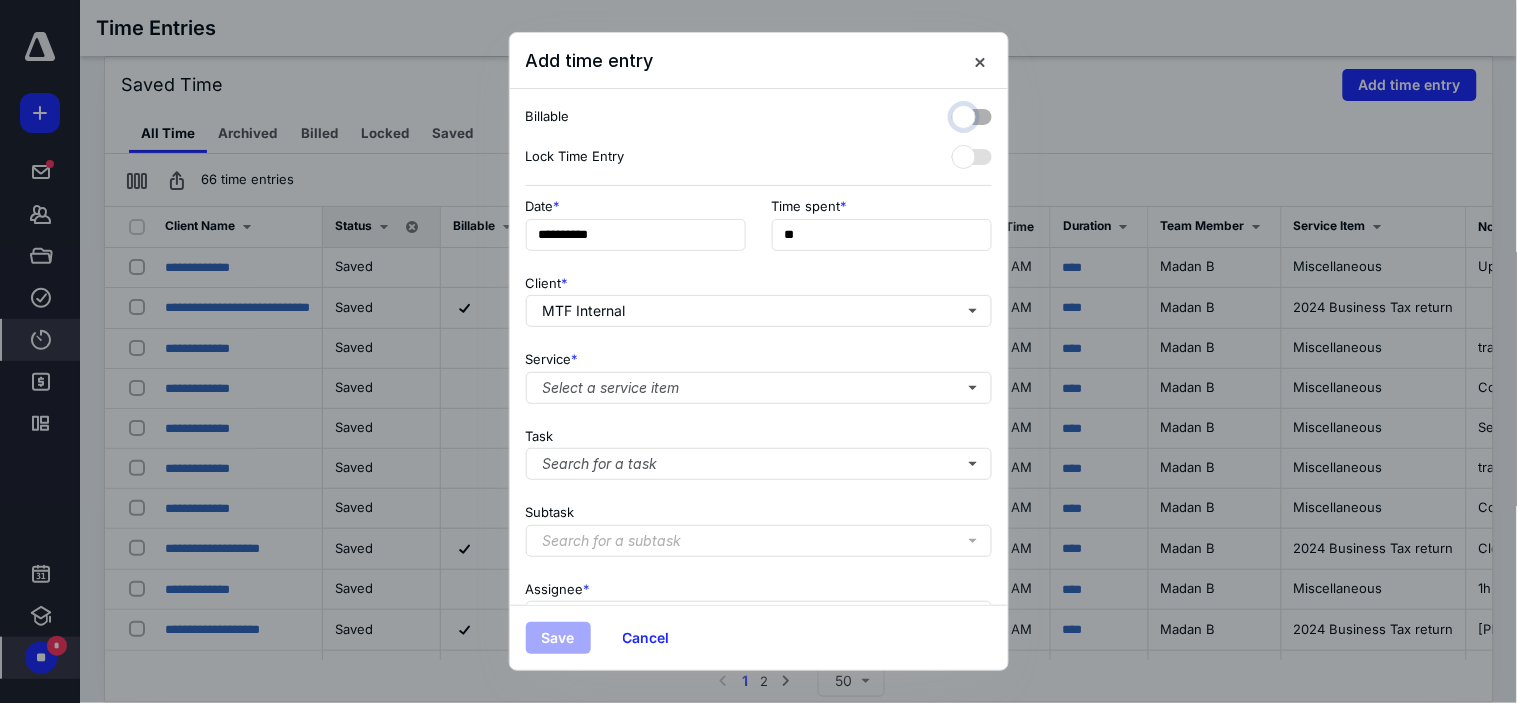 checkbox on "false" 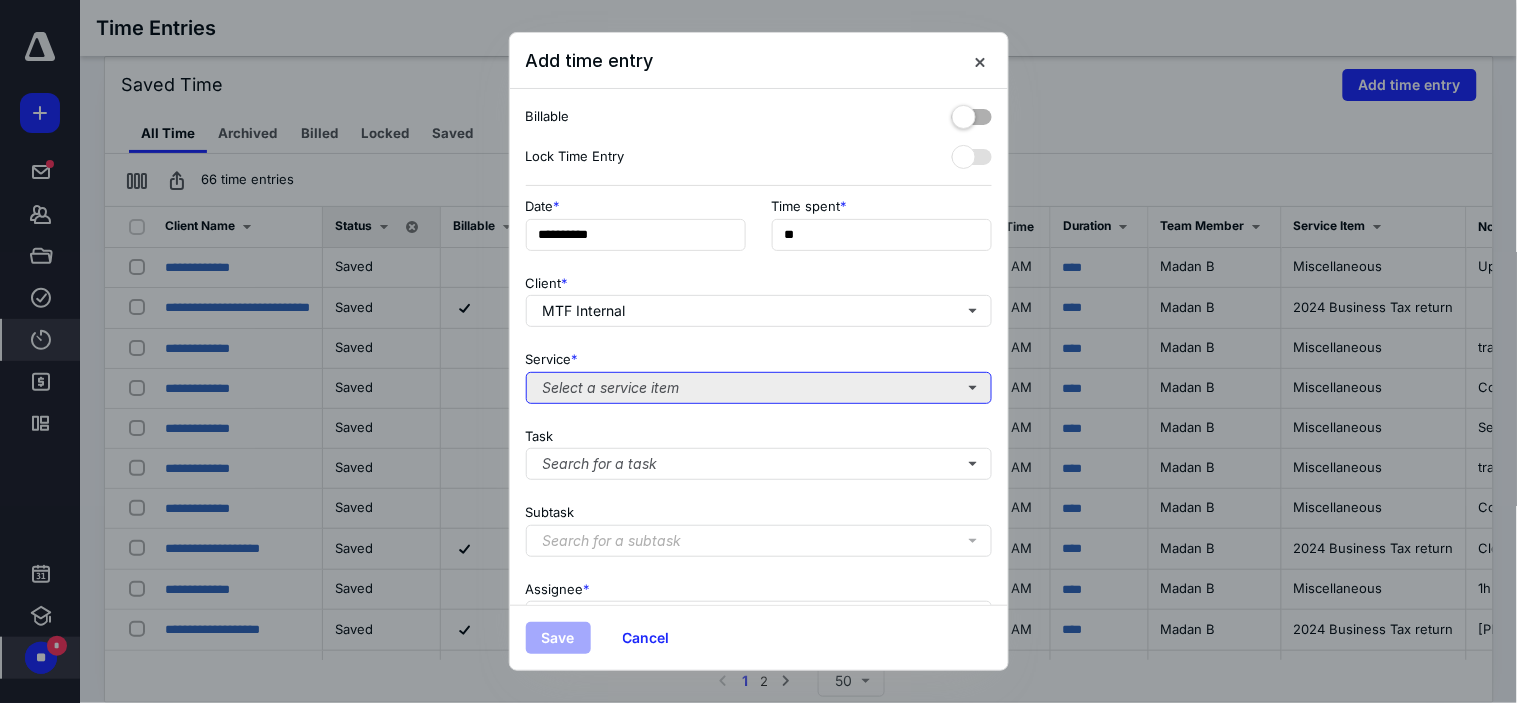 click on "Select a service item" at bounding box center (759, 388) 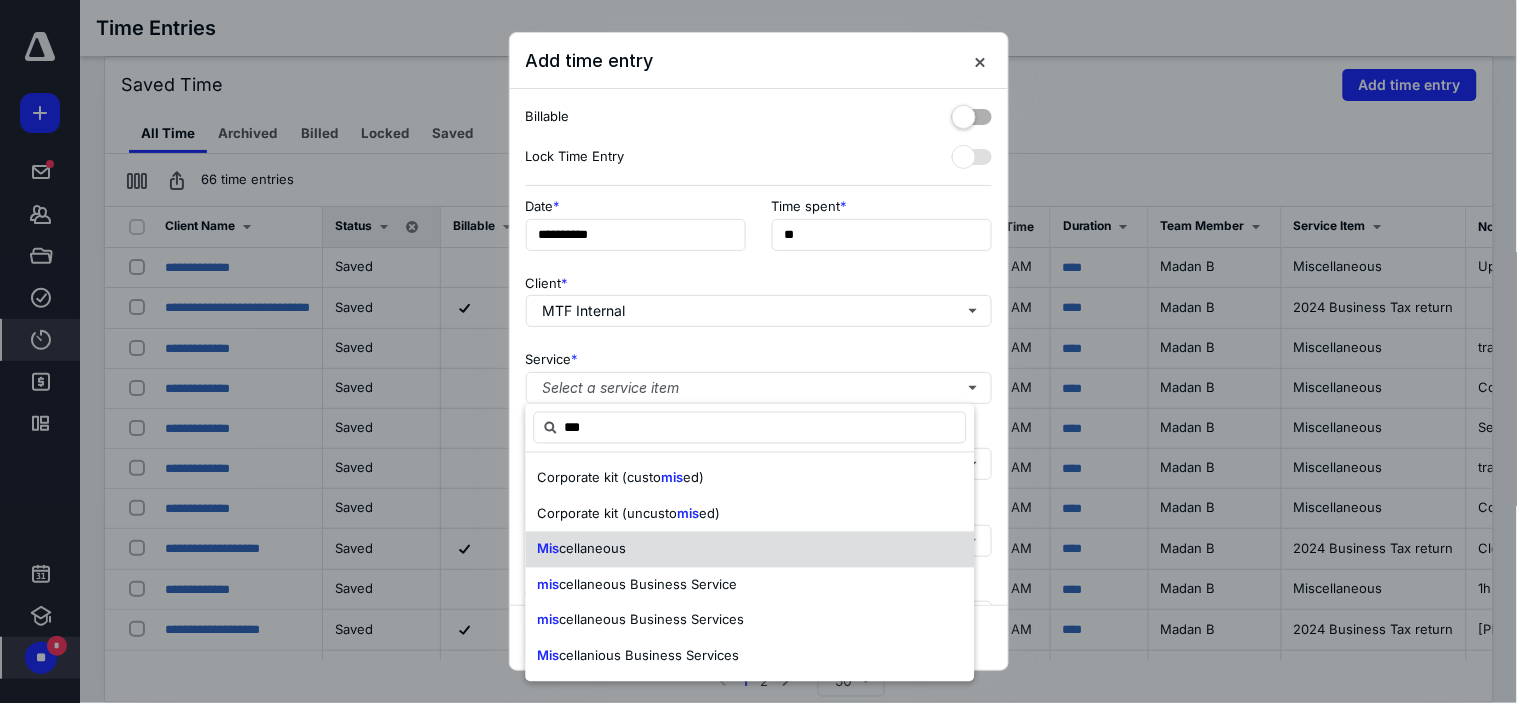 click on "Mis cellaneous" at bounding box center (750, 550) 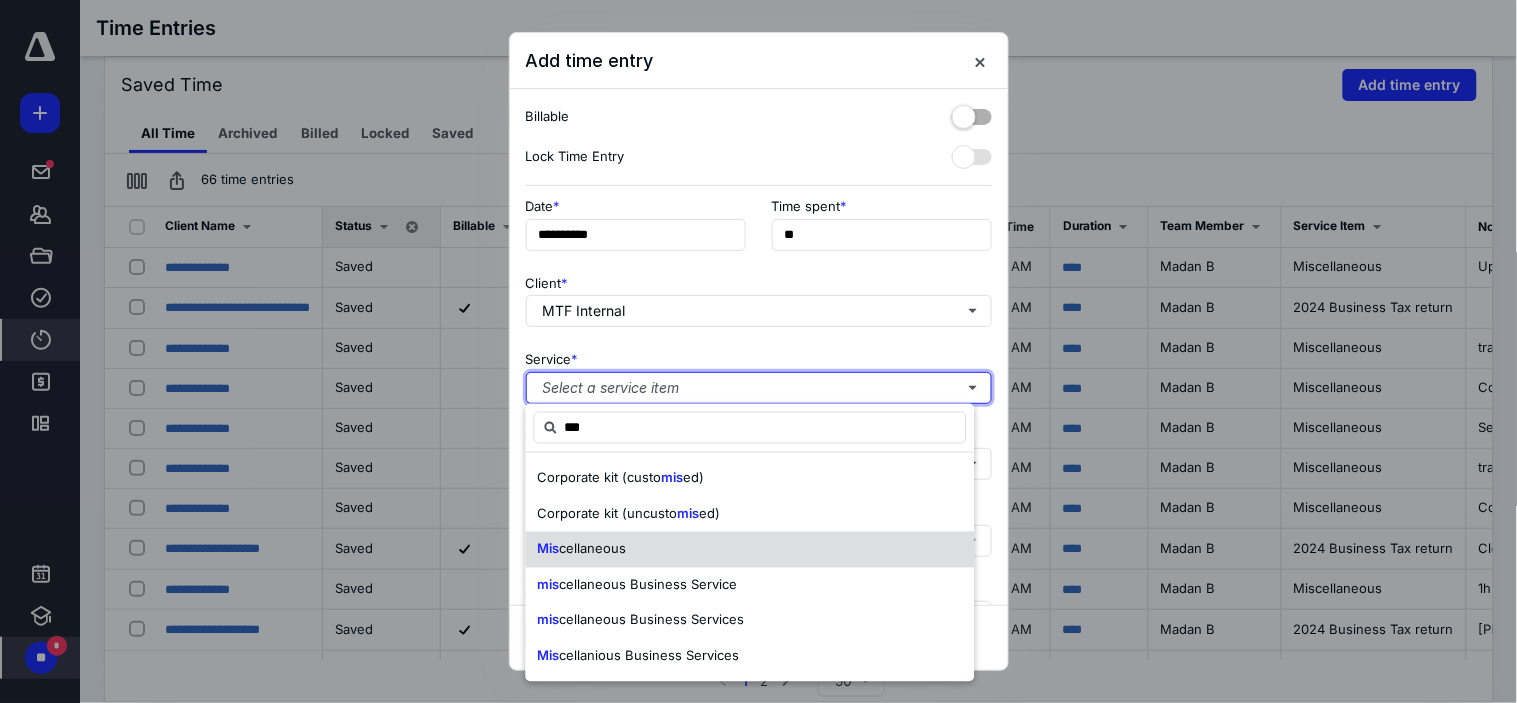 type 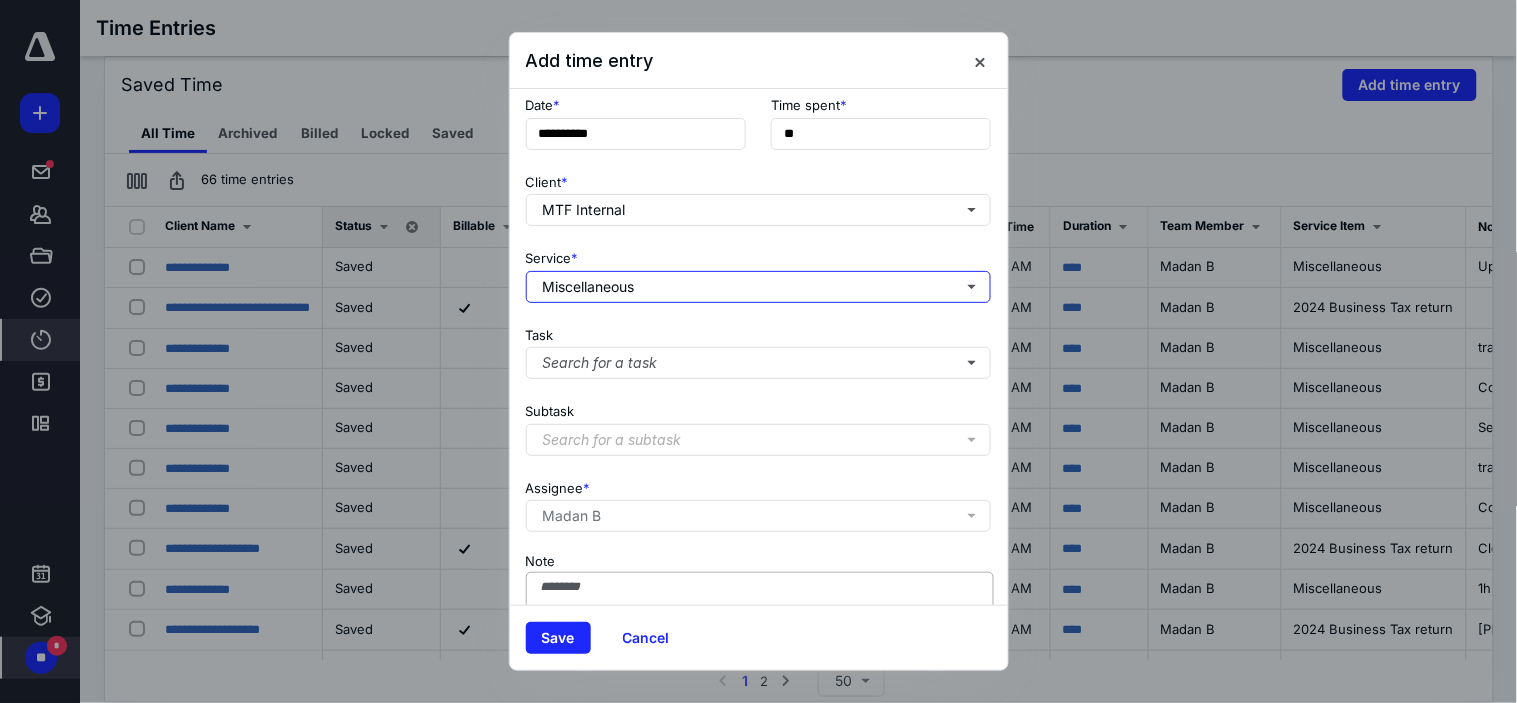 scroll, scrollTop: 198, scrollLeft: 0, axis: vertical 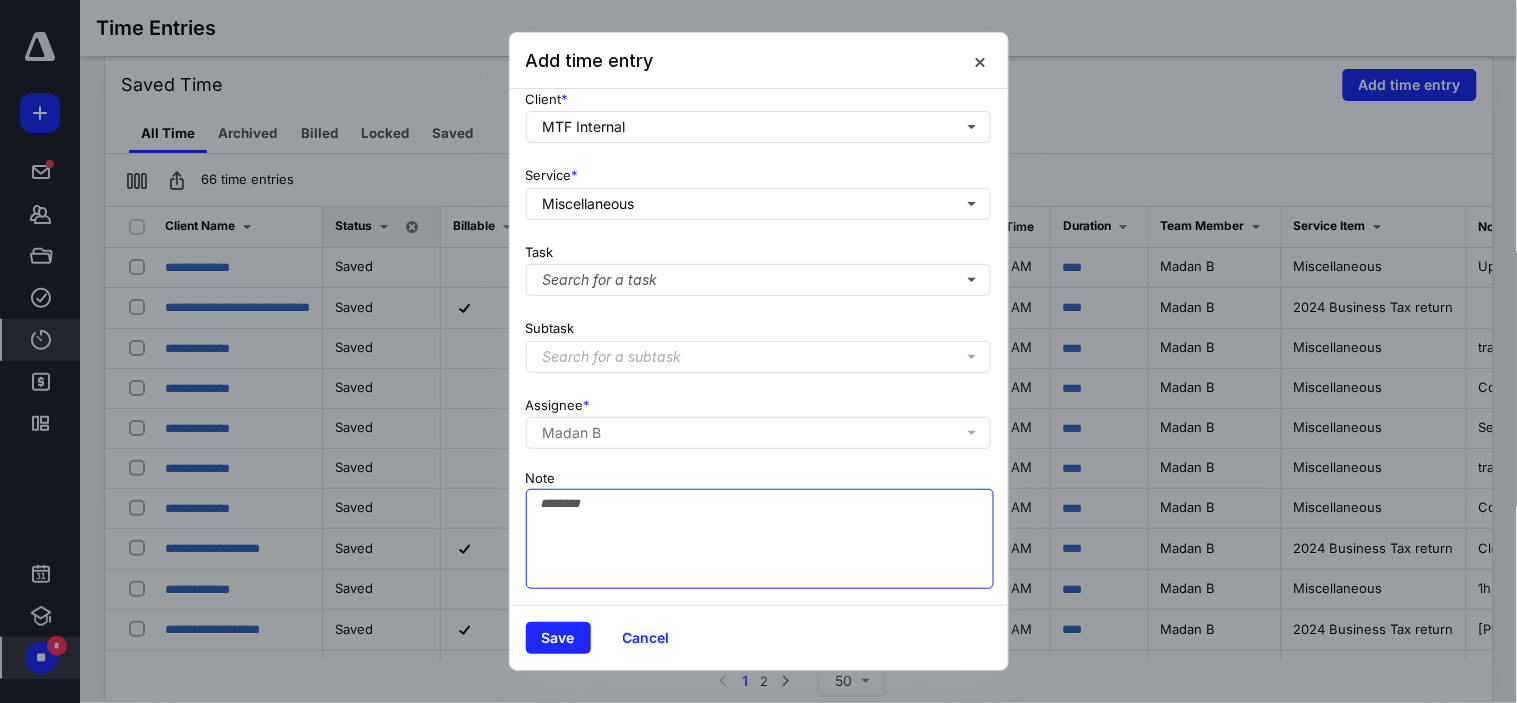 click on "Note" at bounding box center [760, 539] 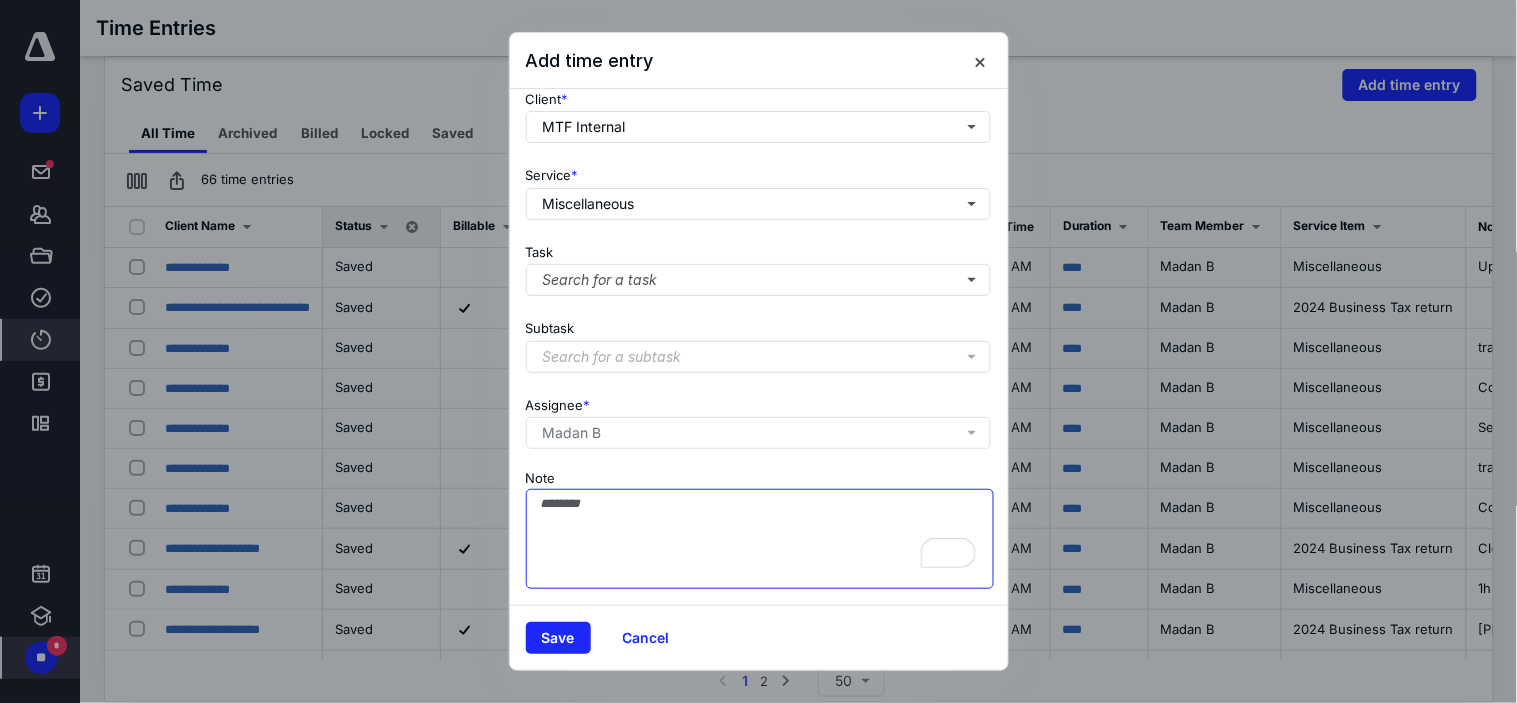 scroll, scrollTop: 198, scrollLeft: 0, axis: vertical 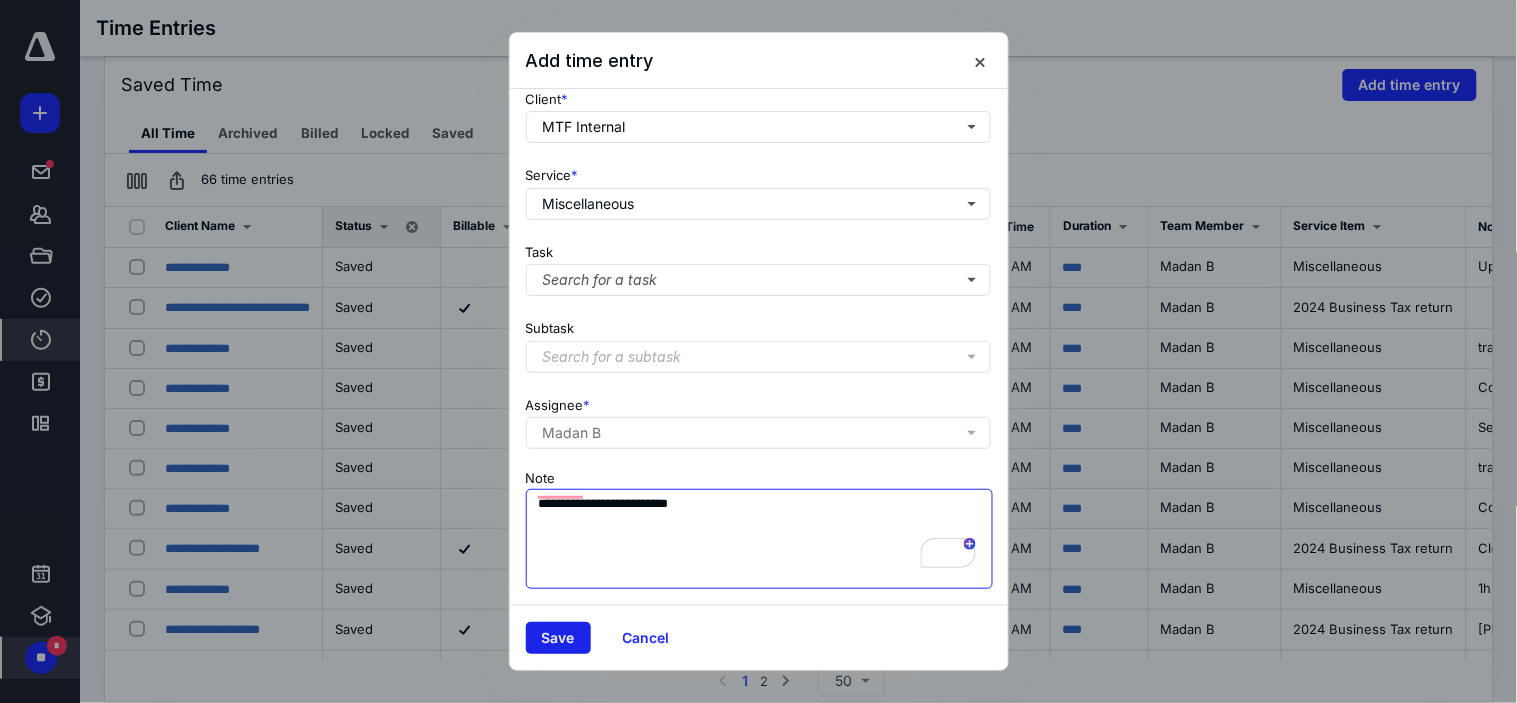type on "**********" 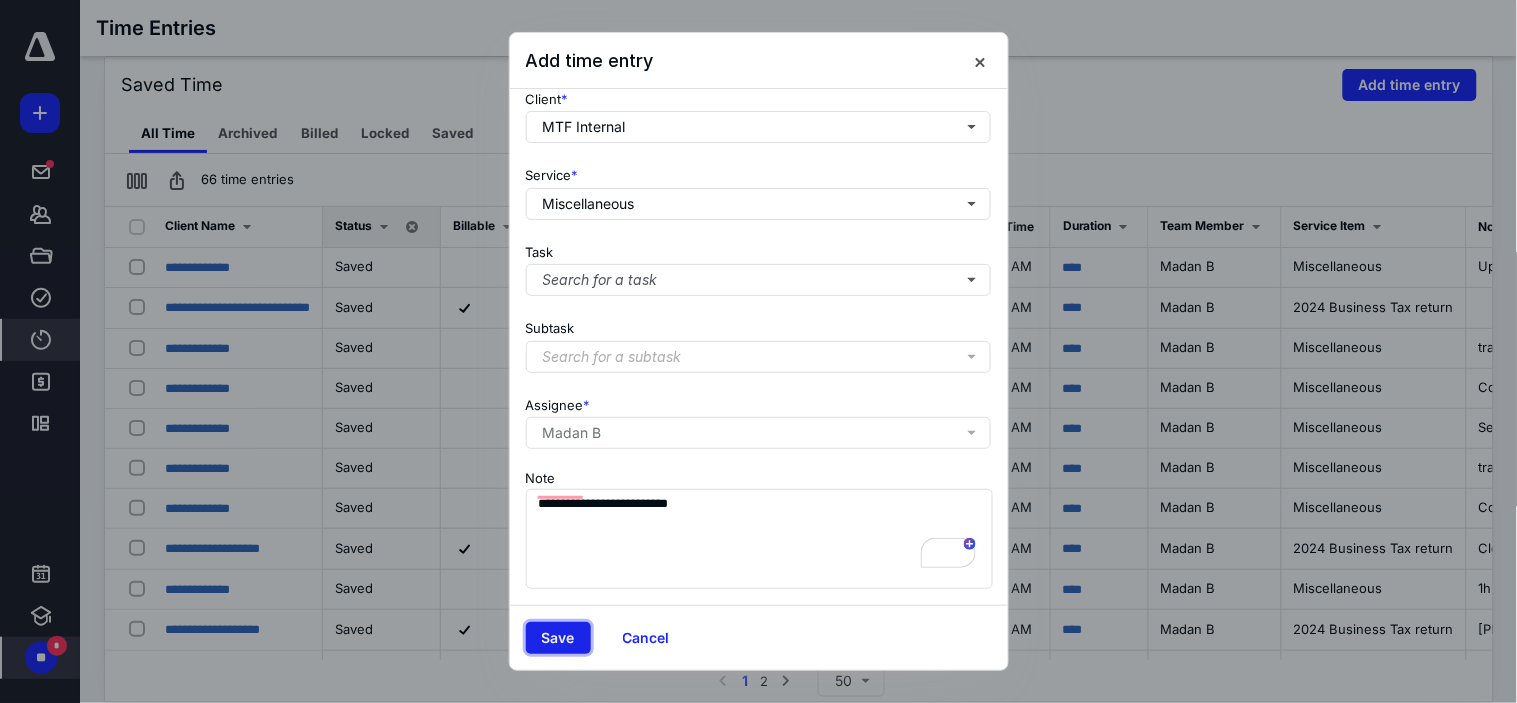 click on "Save" at bounding box center (558, 638) 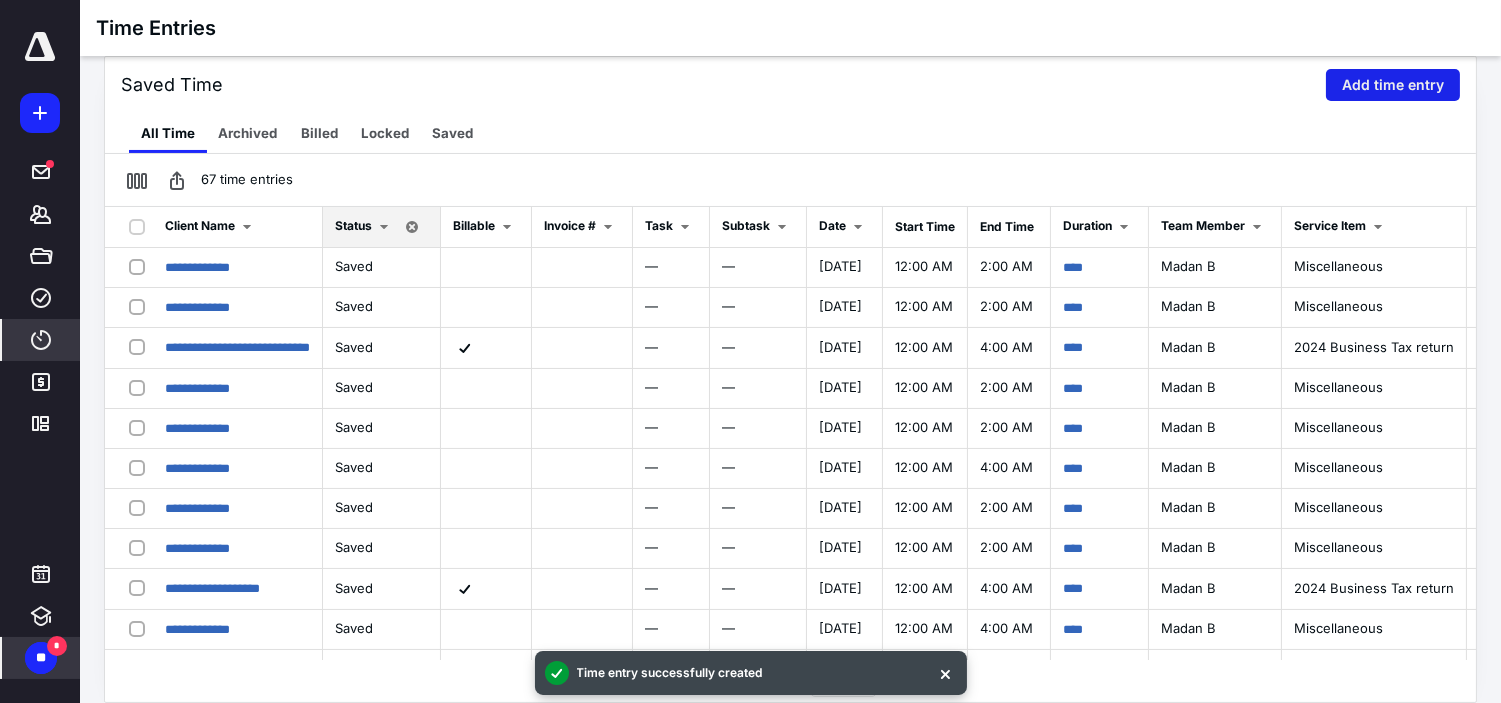 click on "Add time entry" at bounding box center [1393, 85] 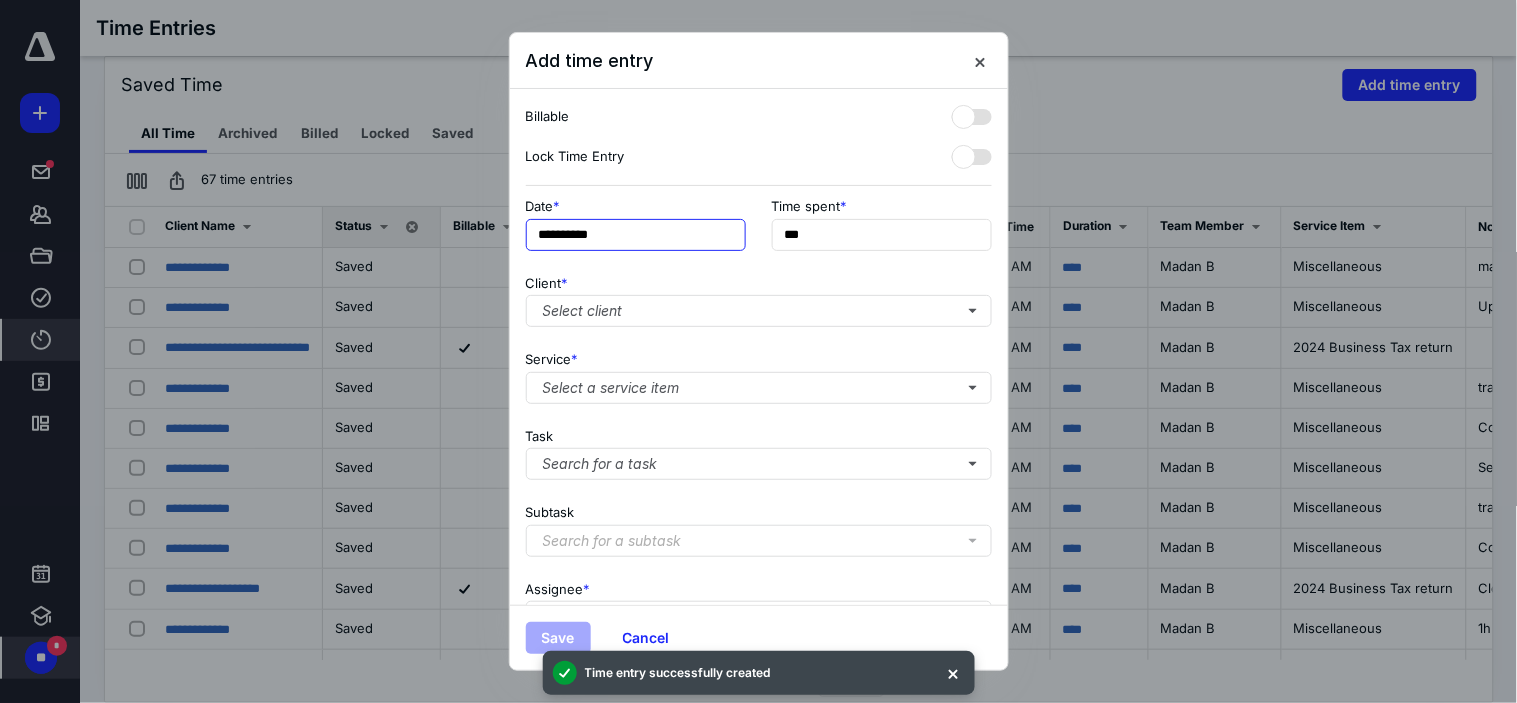click on "**********" at bounding box center (636, 235) 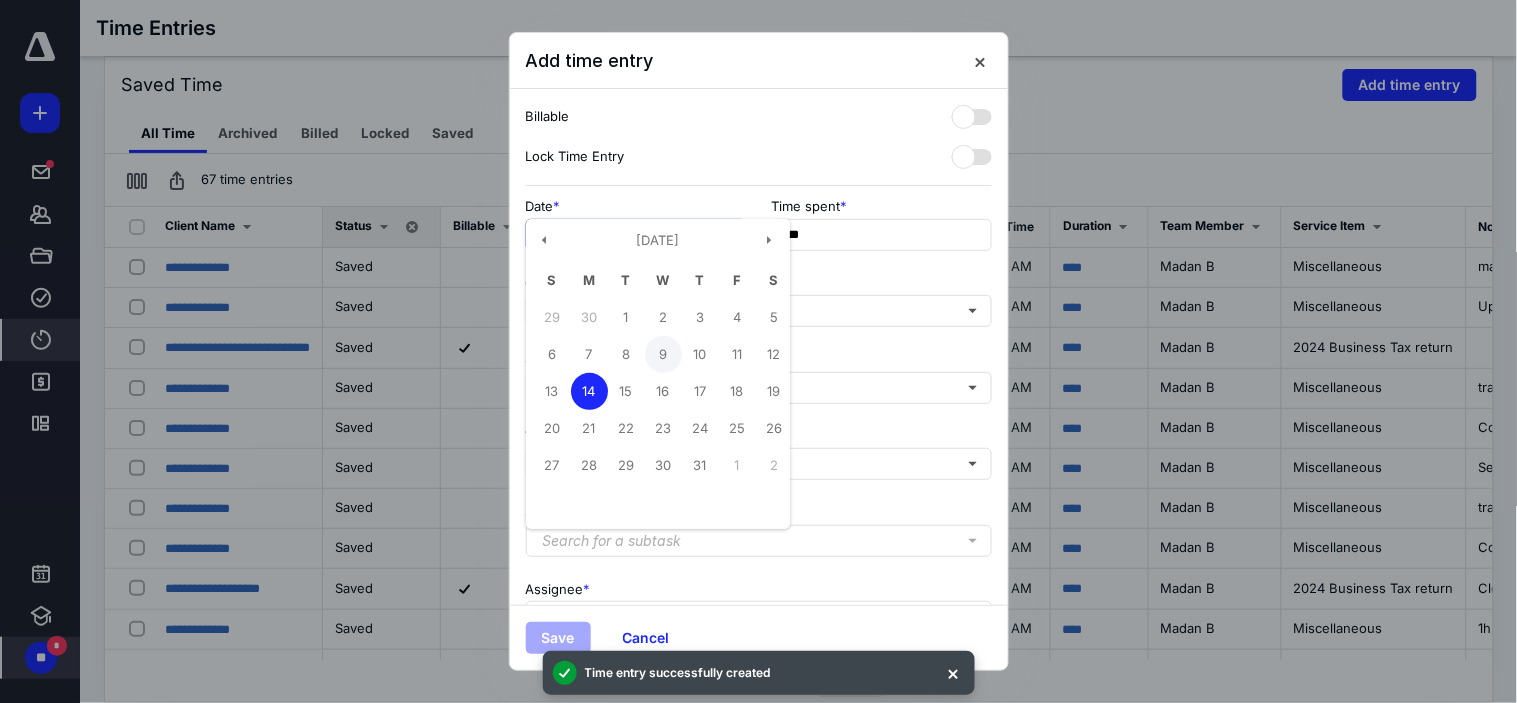 click on "9" at bounding box center [663, 354] 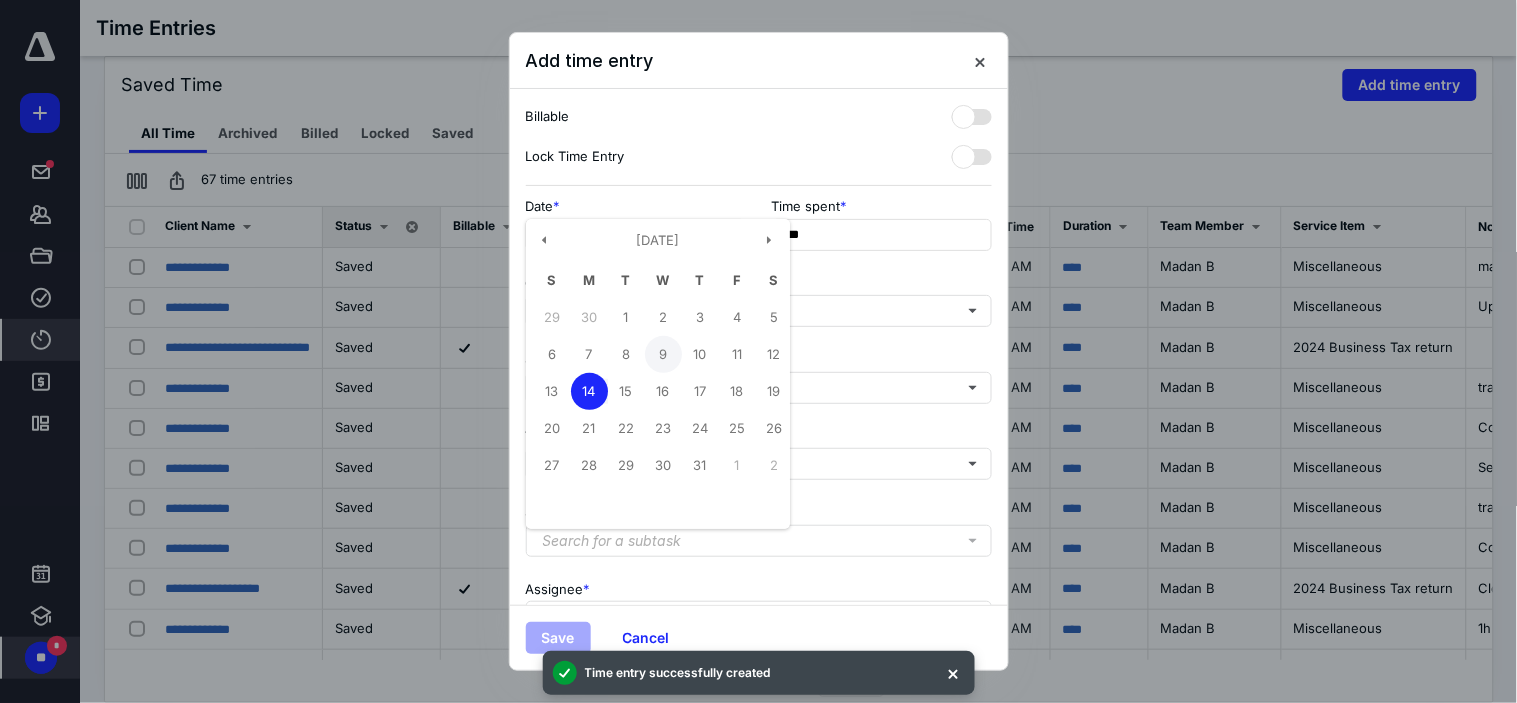 type on "**********" 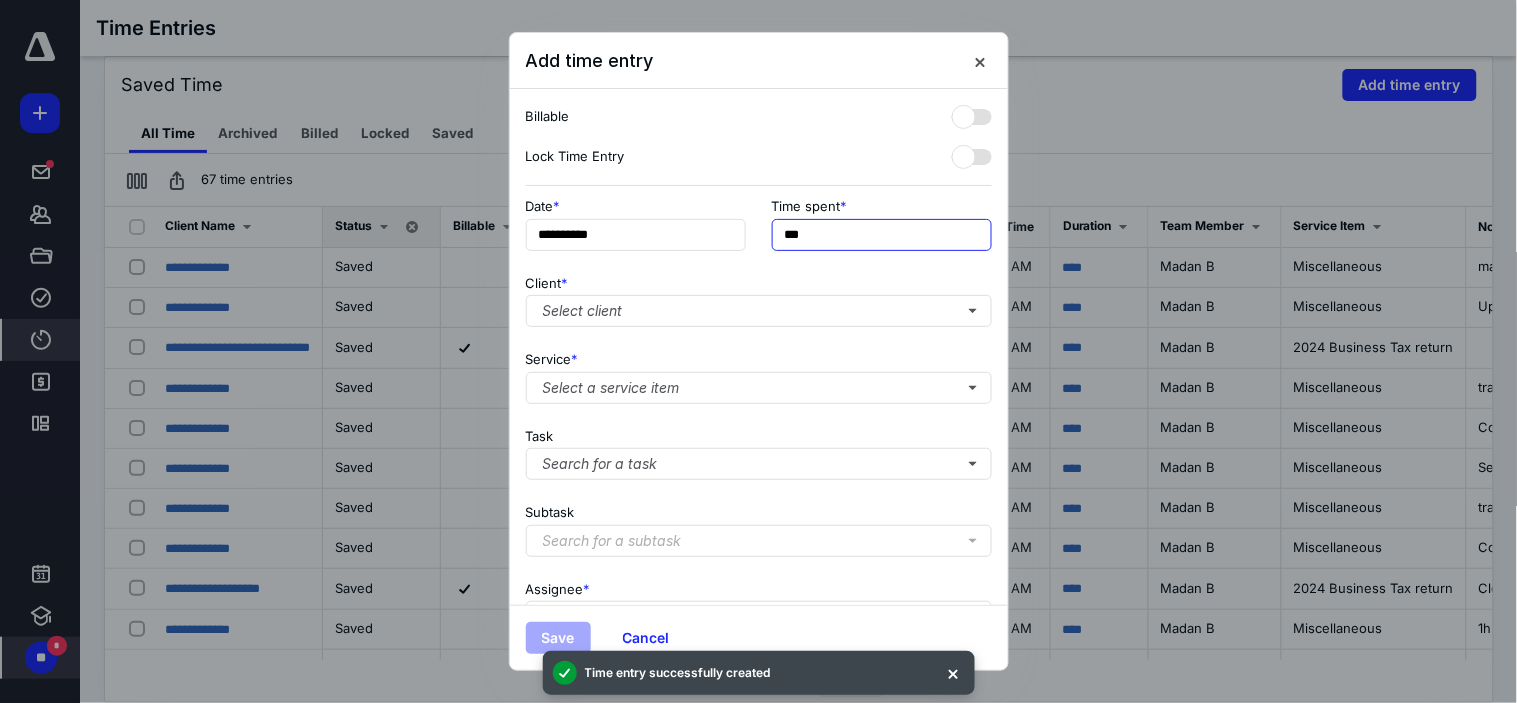 click on "***" at bounding box center [882, 235] 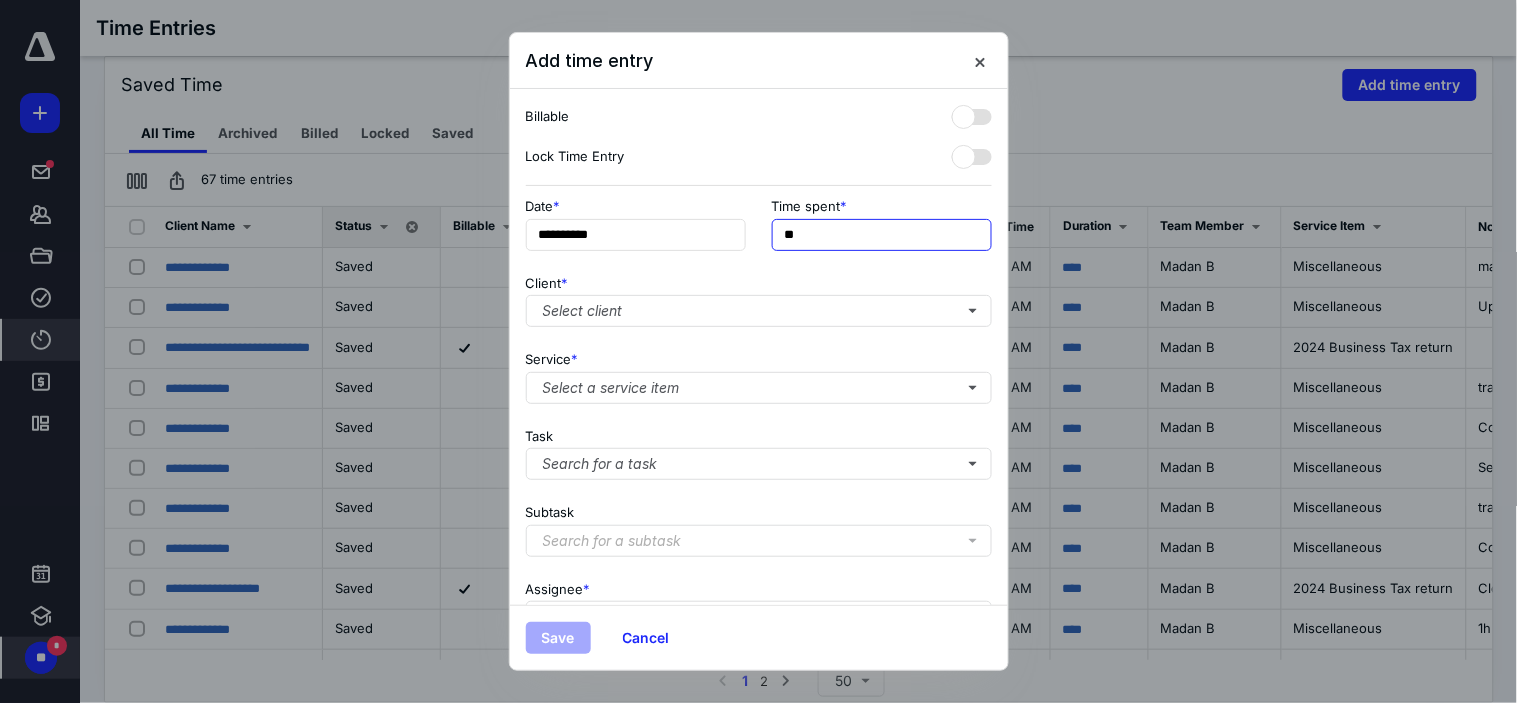 type on "*" 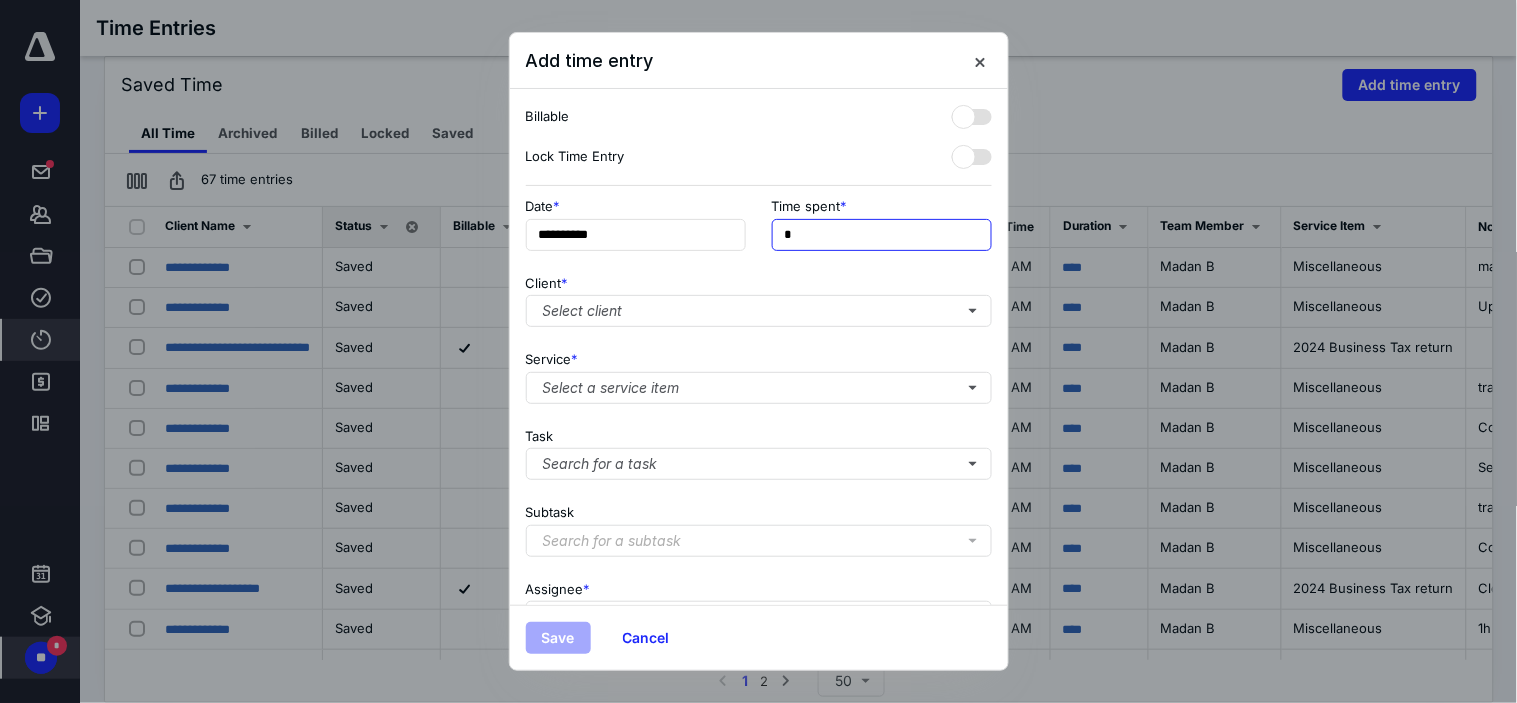 type on "**" 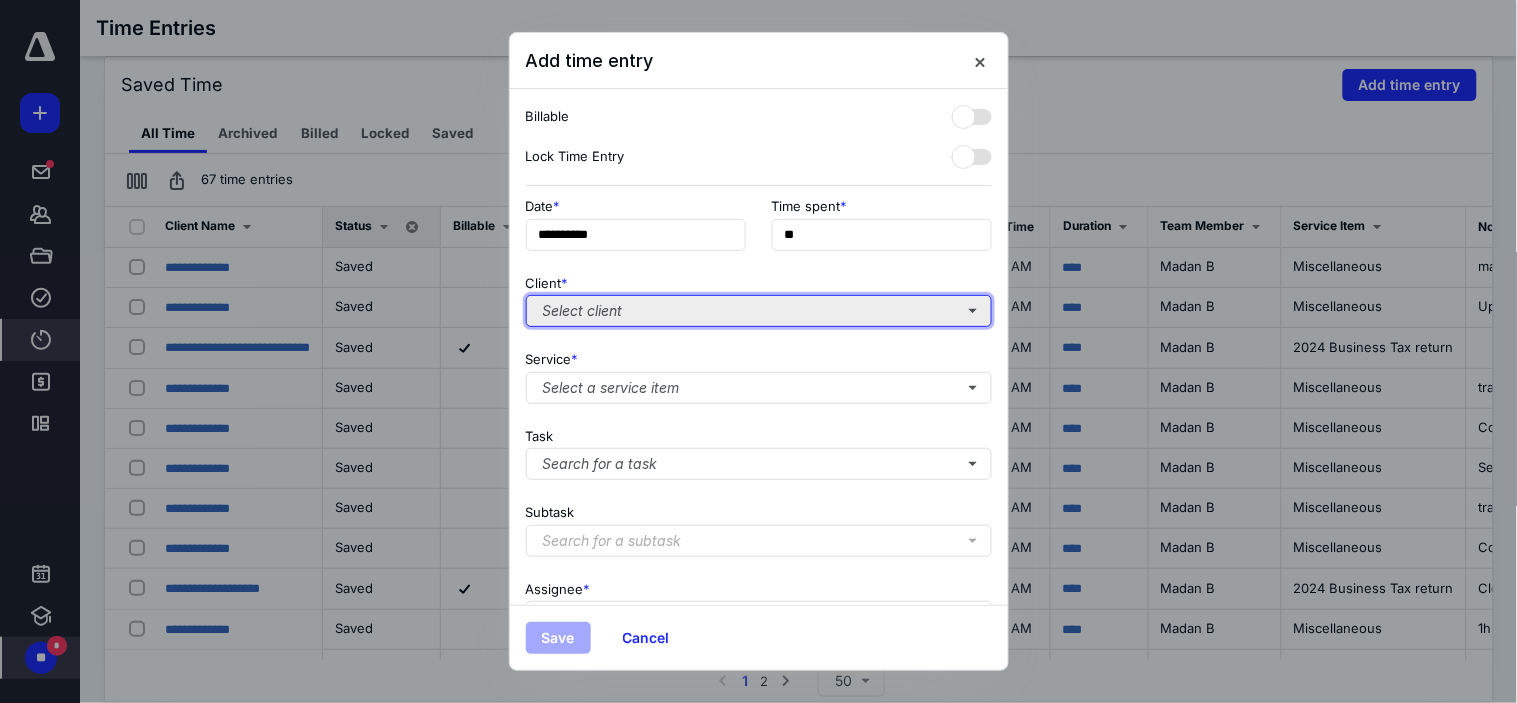 click on "Select client" at bounding box center [759, 311] 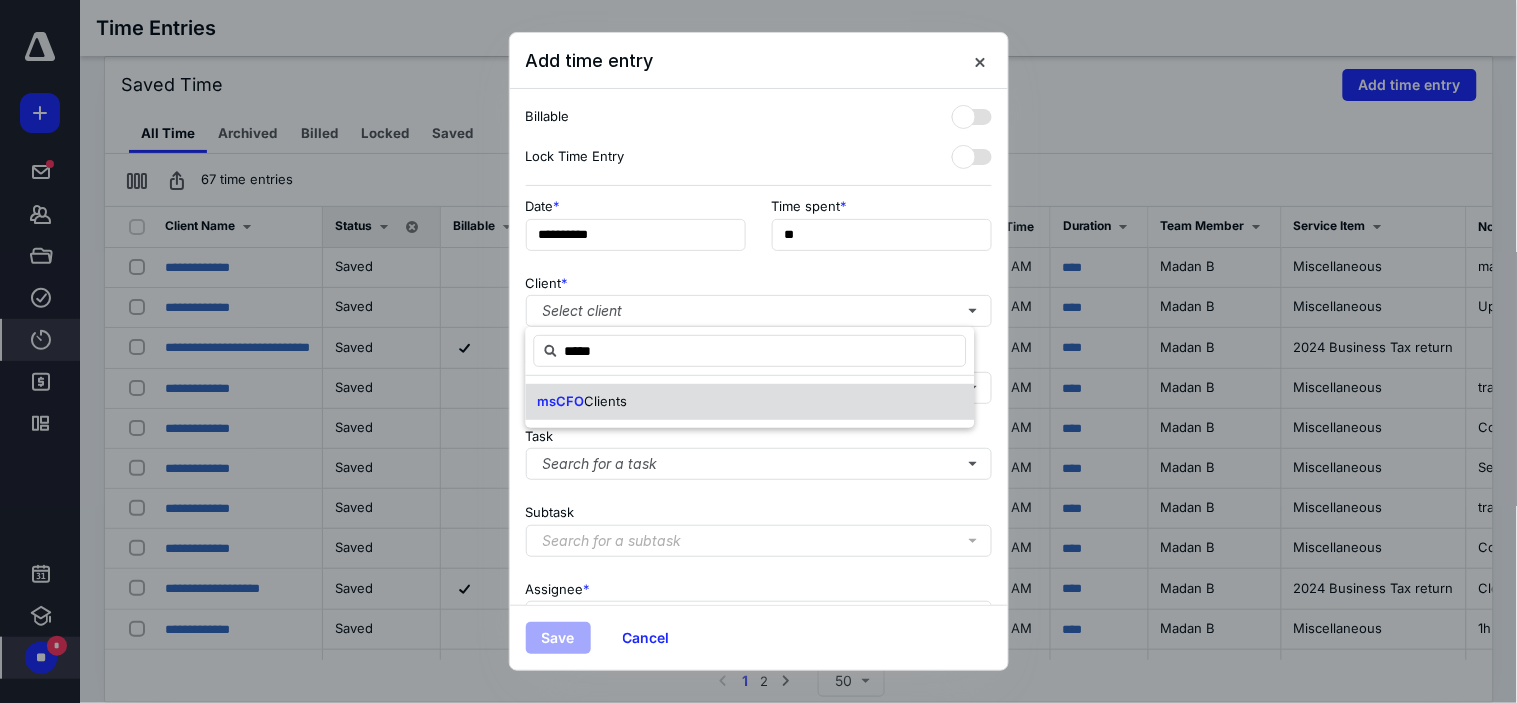 click on "msCFO  Clients" at bounding box center (583, 402) 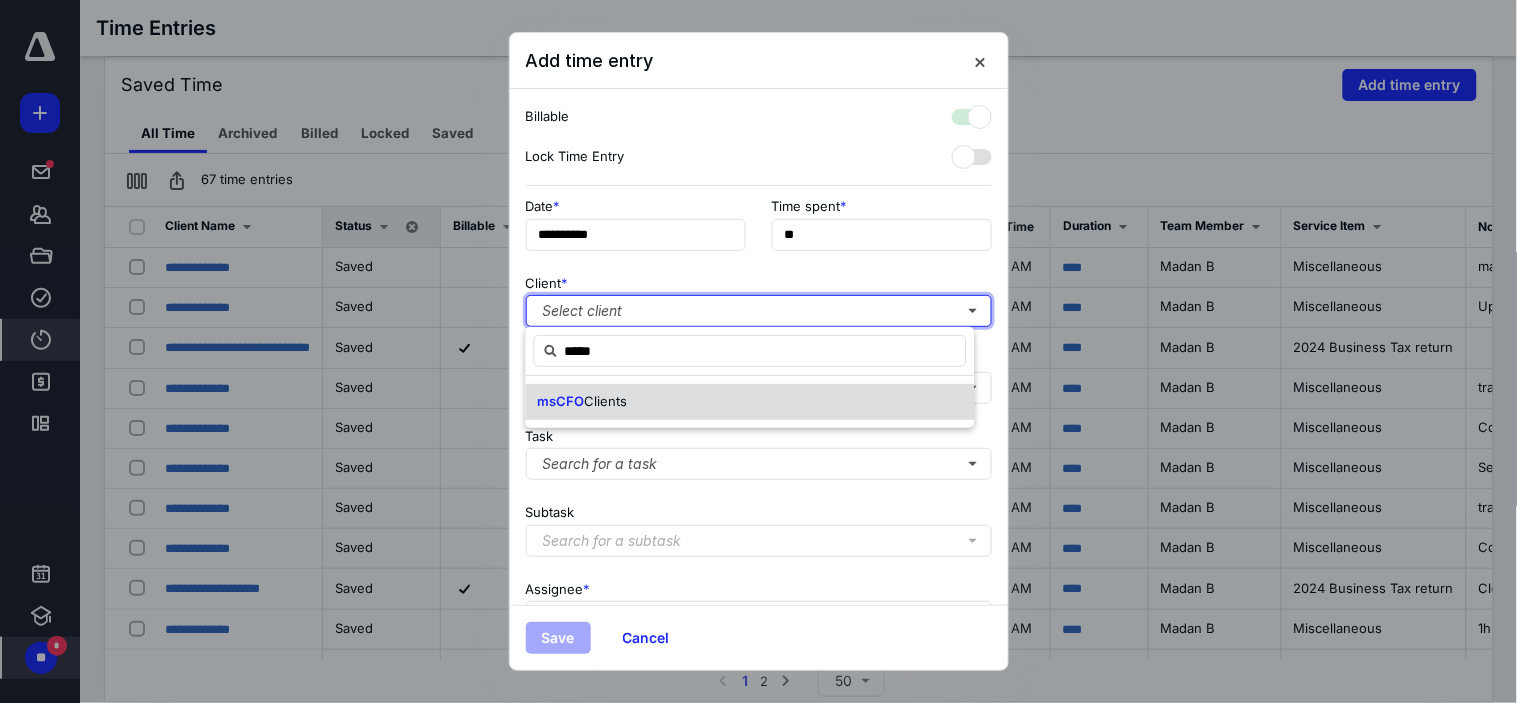 checkbox on "true" 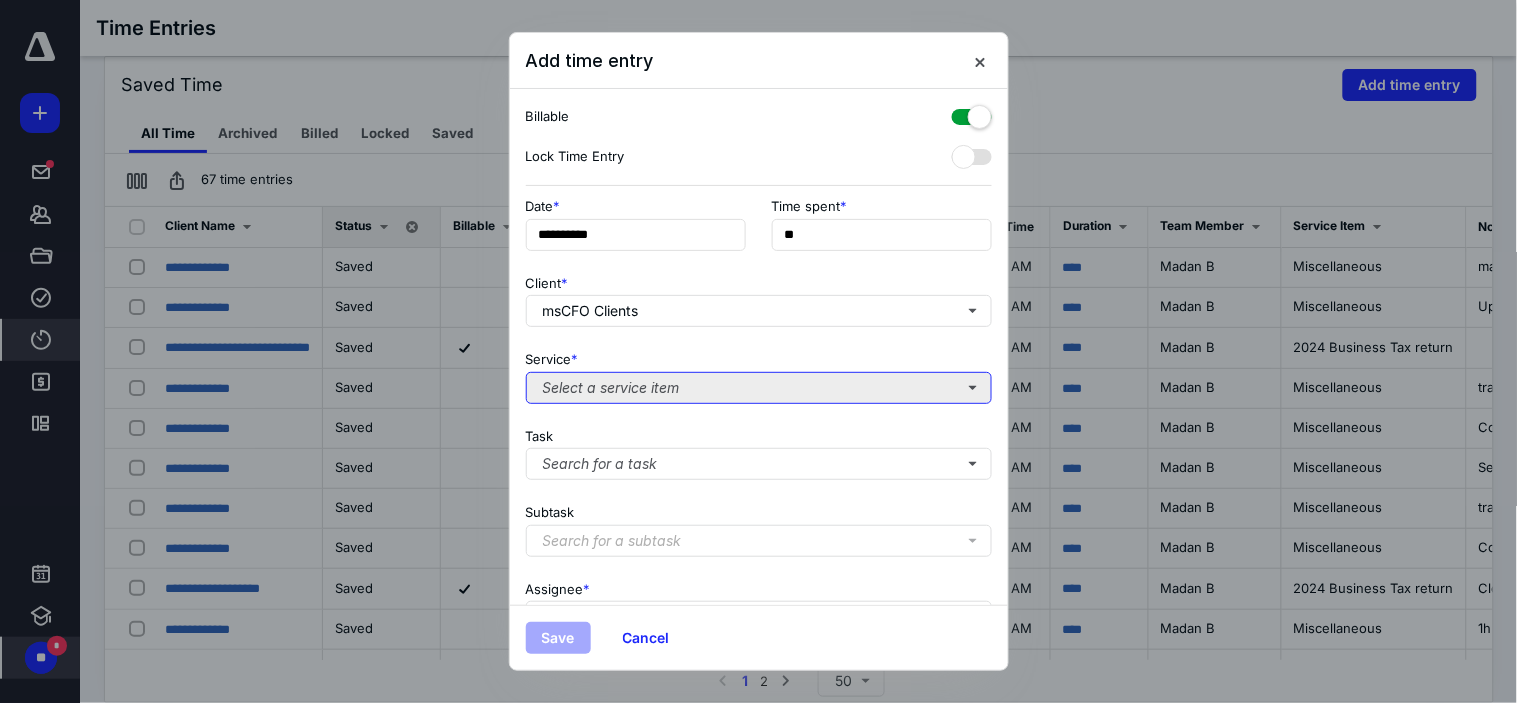 click on "Select a service item" at bounding box center [759, 388] 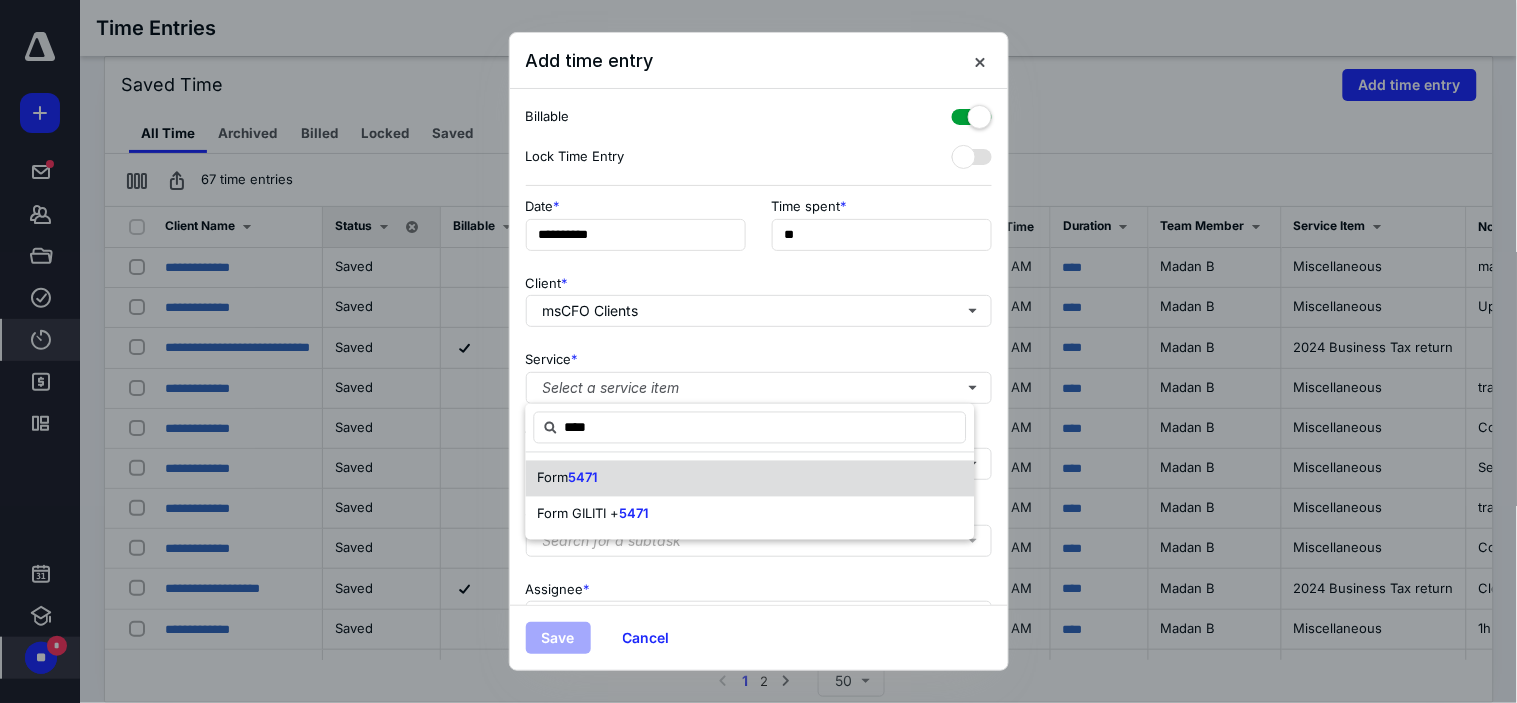 click on "Form  5471" at bounding box center [750, 479] 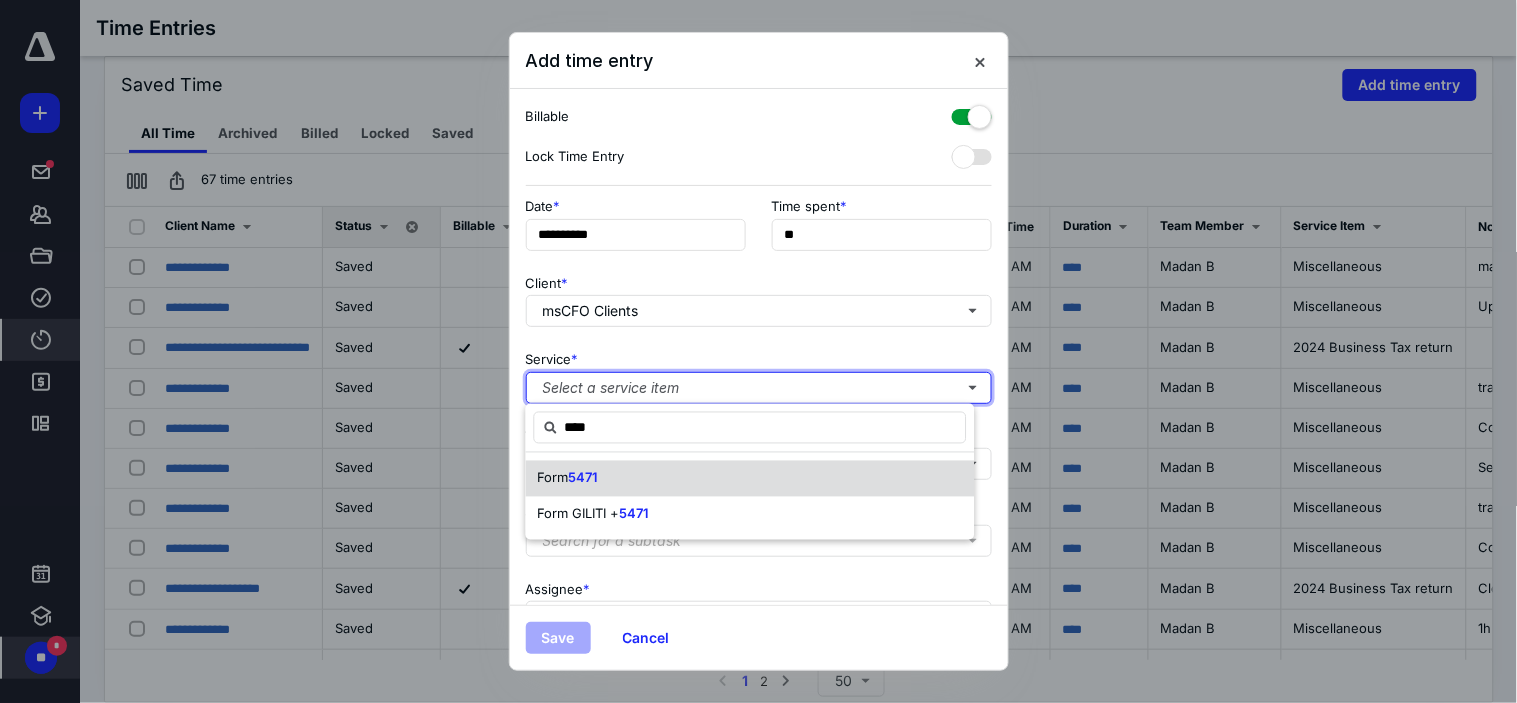 type 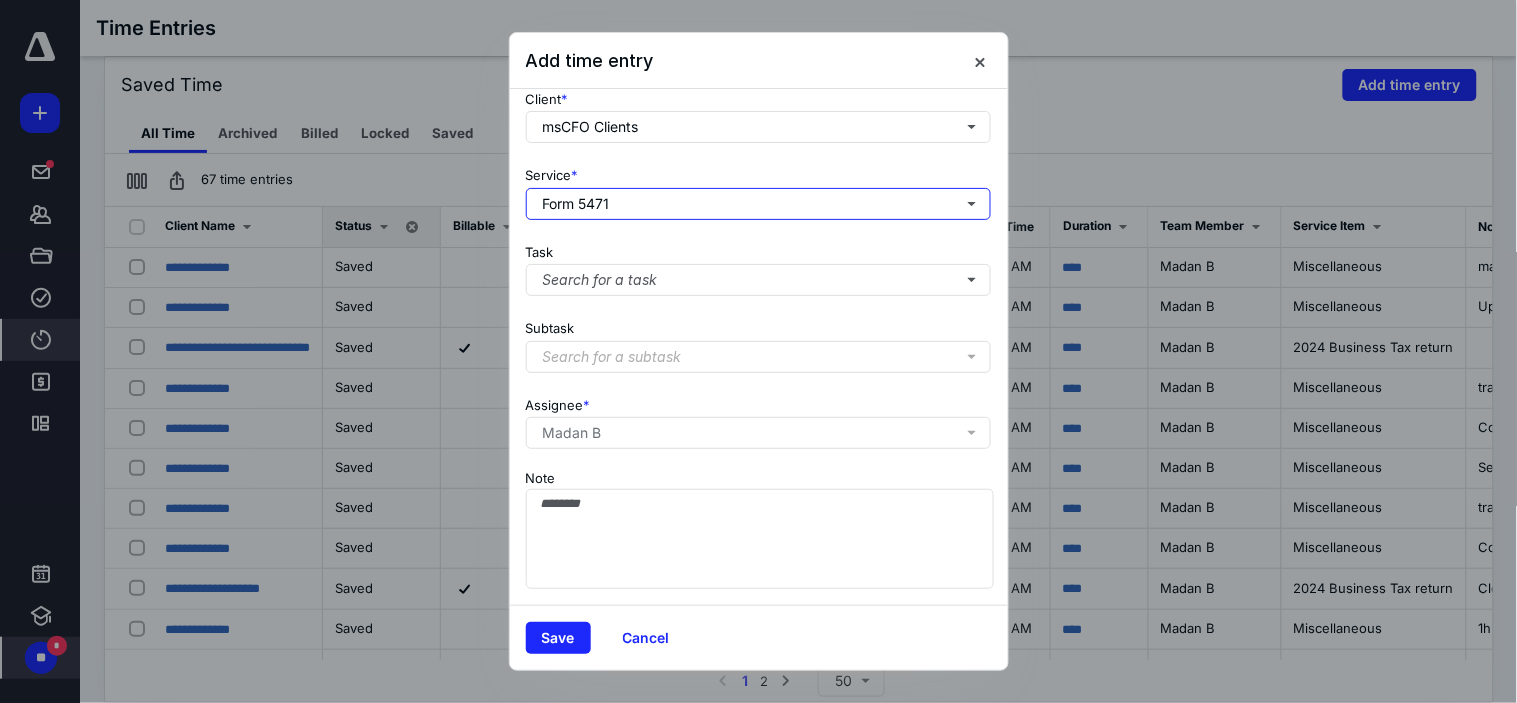 scroll, scrollTop: 198, scrollLeft: 0, axis: vertical 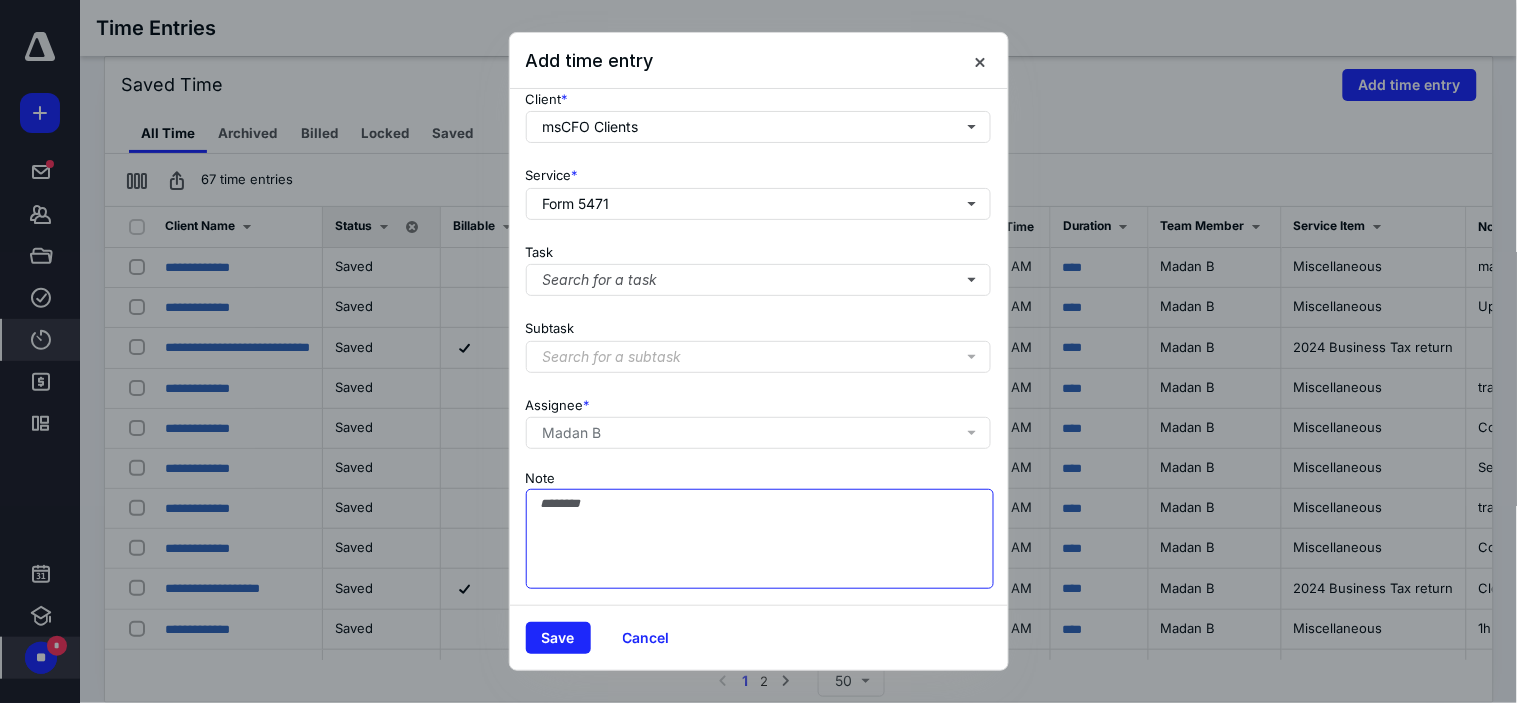 click on "Note" at bounding box center (760, 539) 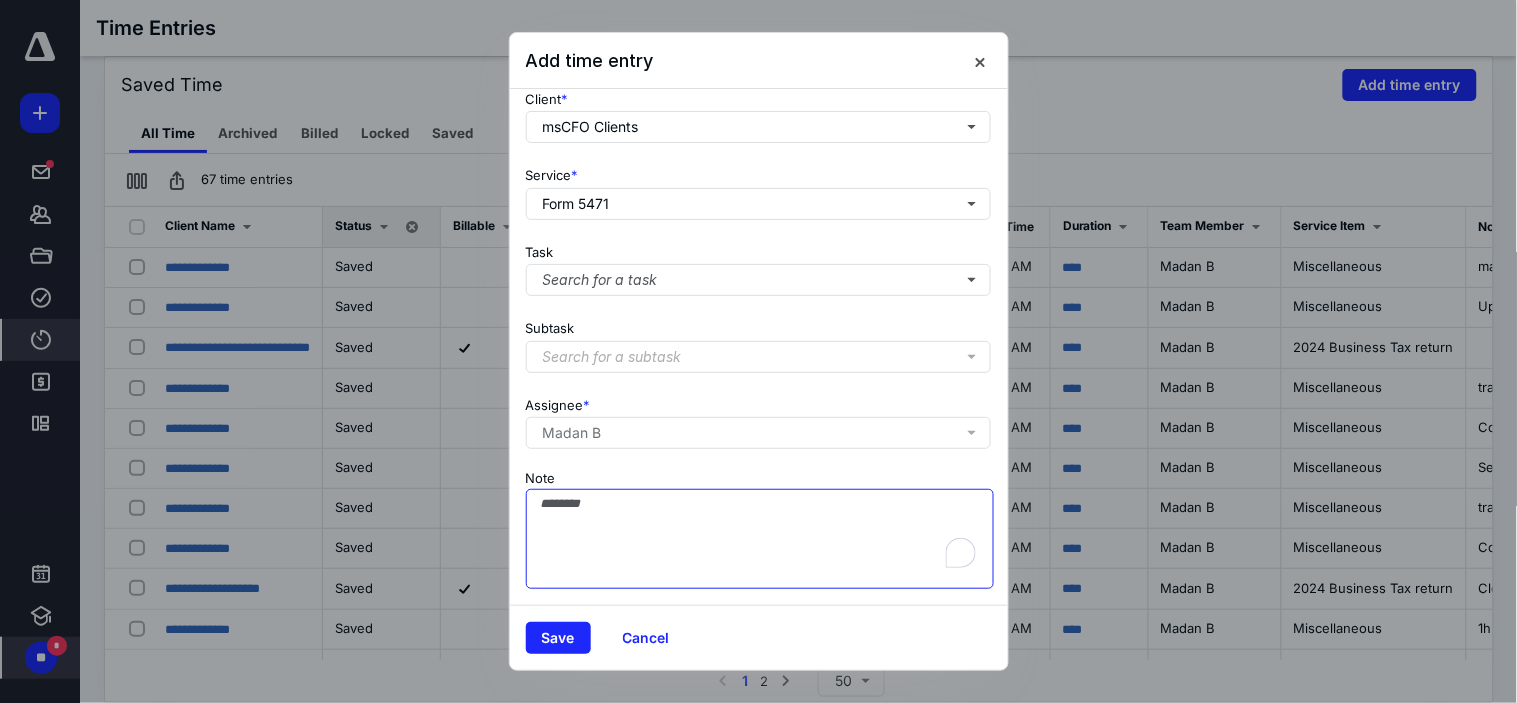 paste on "**********" 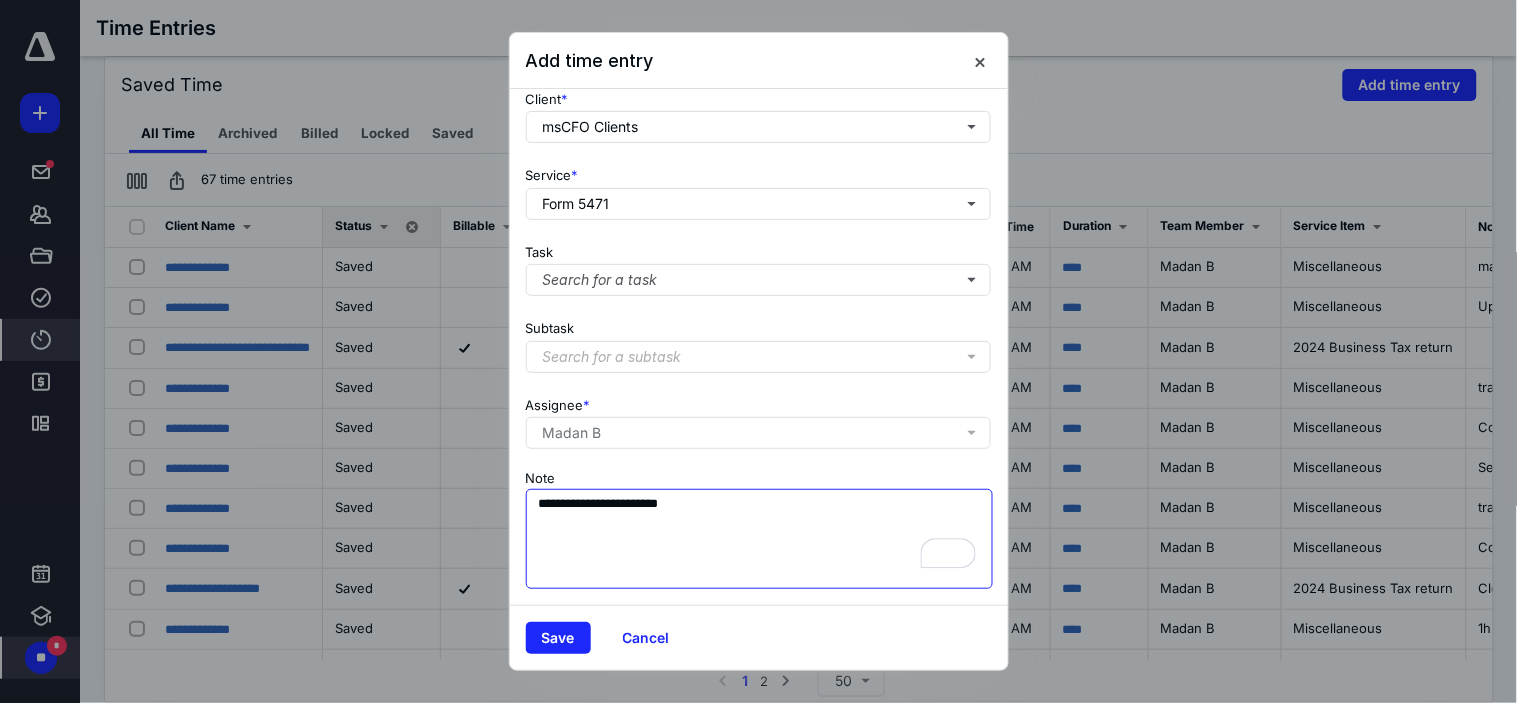 scroll, scrollTop: 77, scrollLeft: 0, axis: vertical 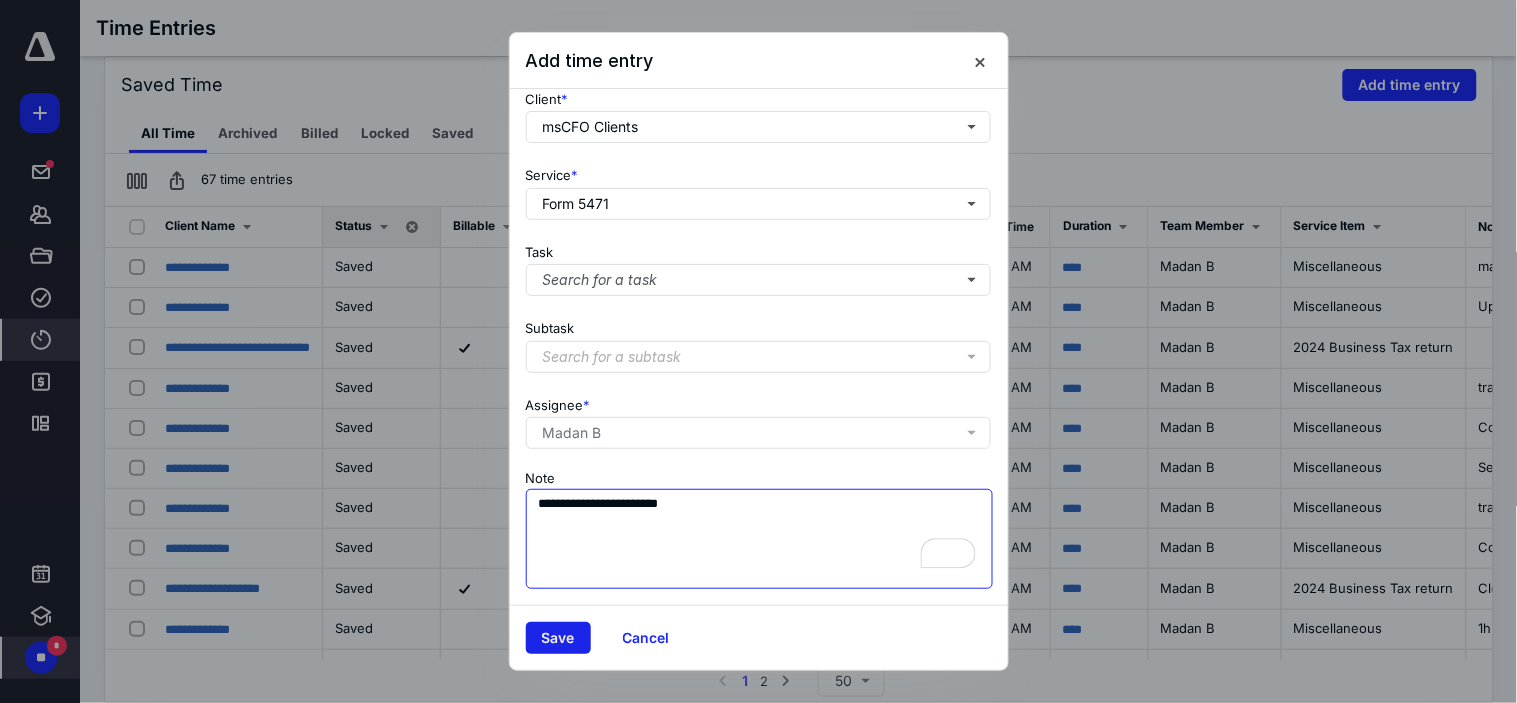 type on "**********" 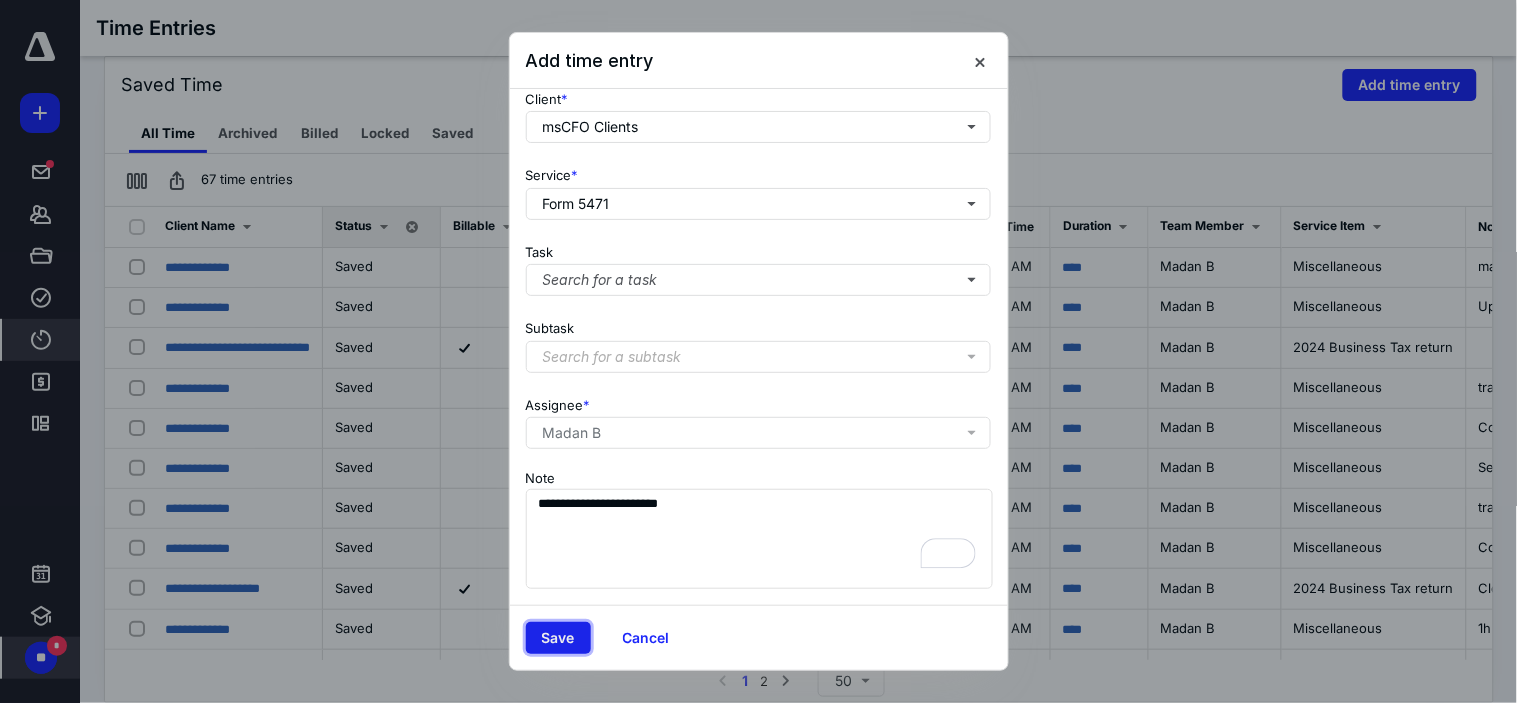 click on "Save" at bounding box center (558, 638) 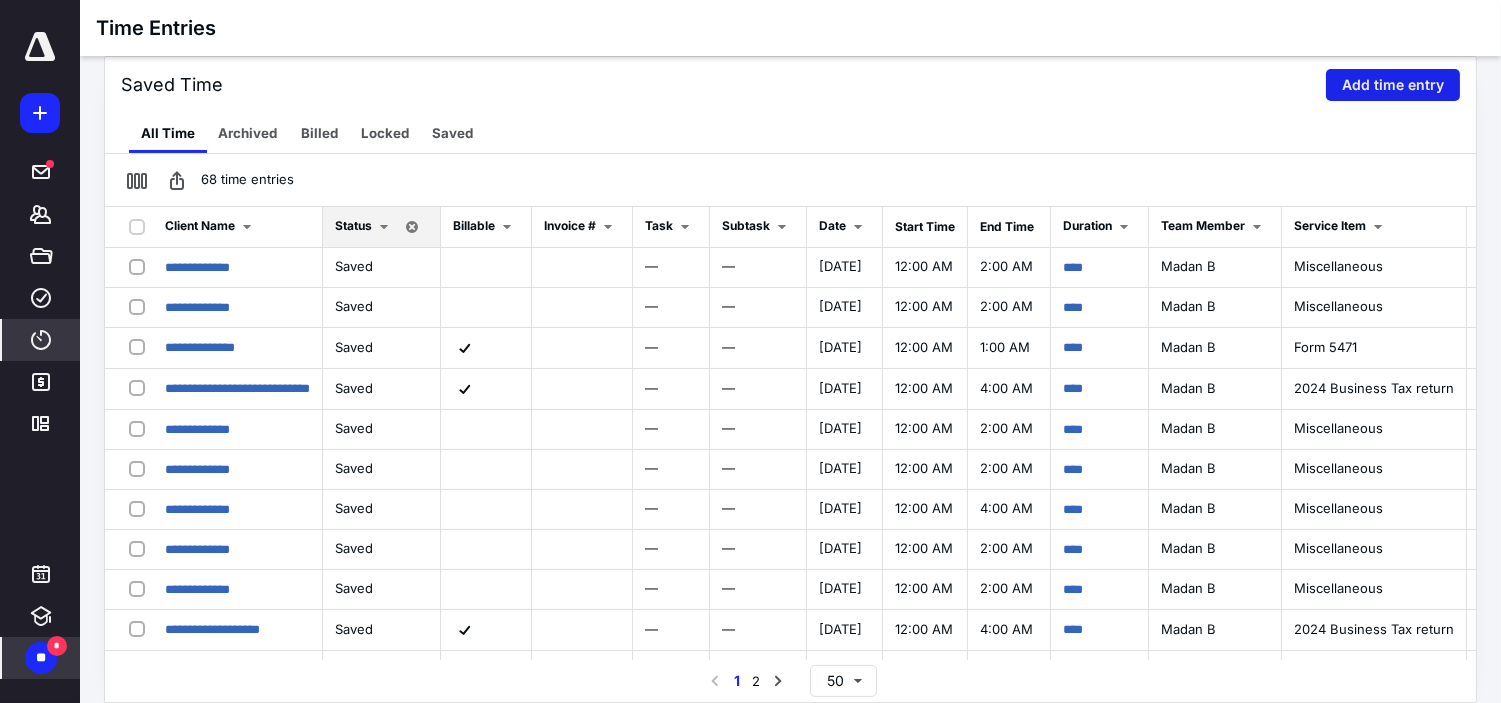 click on "Add time entry" at bounding box center (1393, 85) 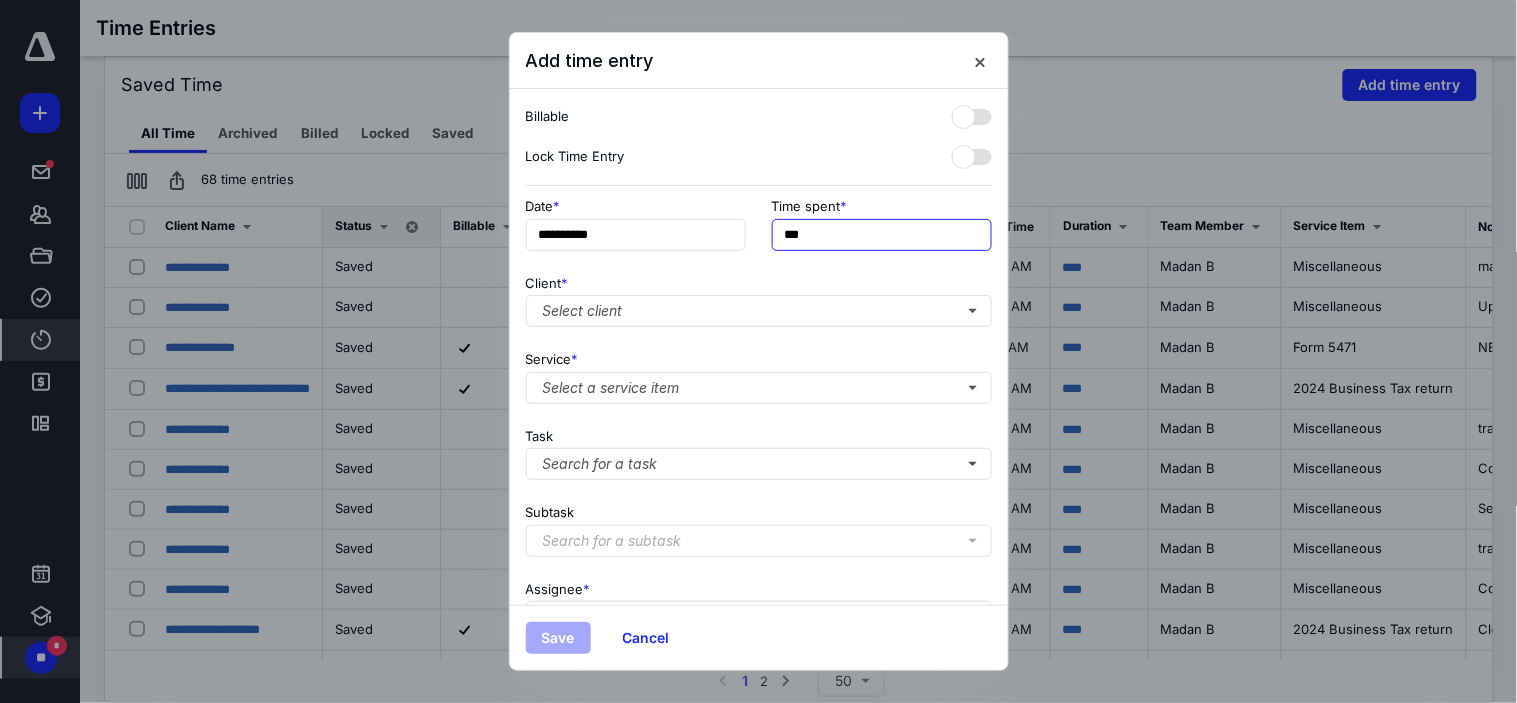 click on "***" at bounding box center (882, 235) 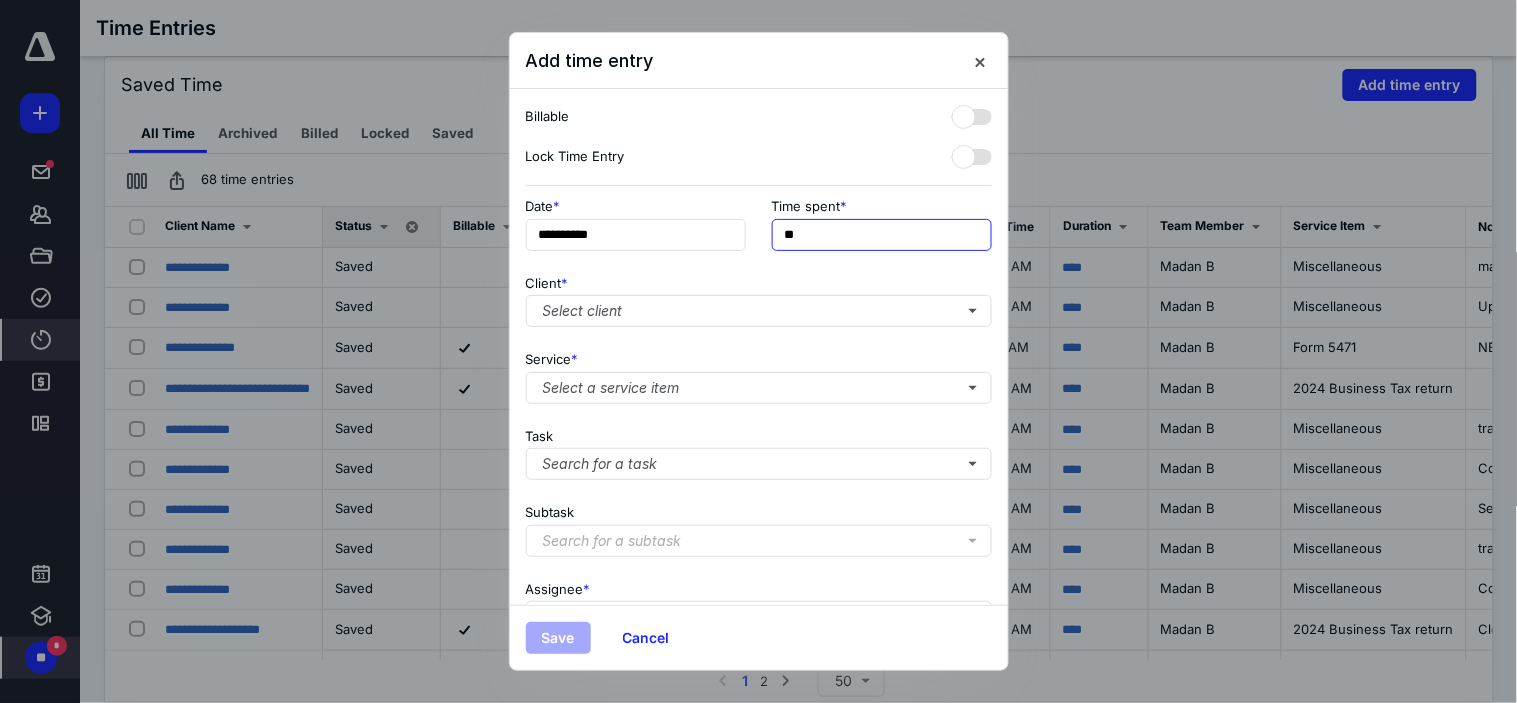 type on "*" 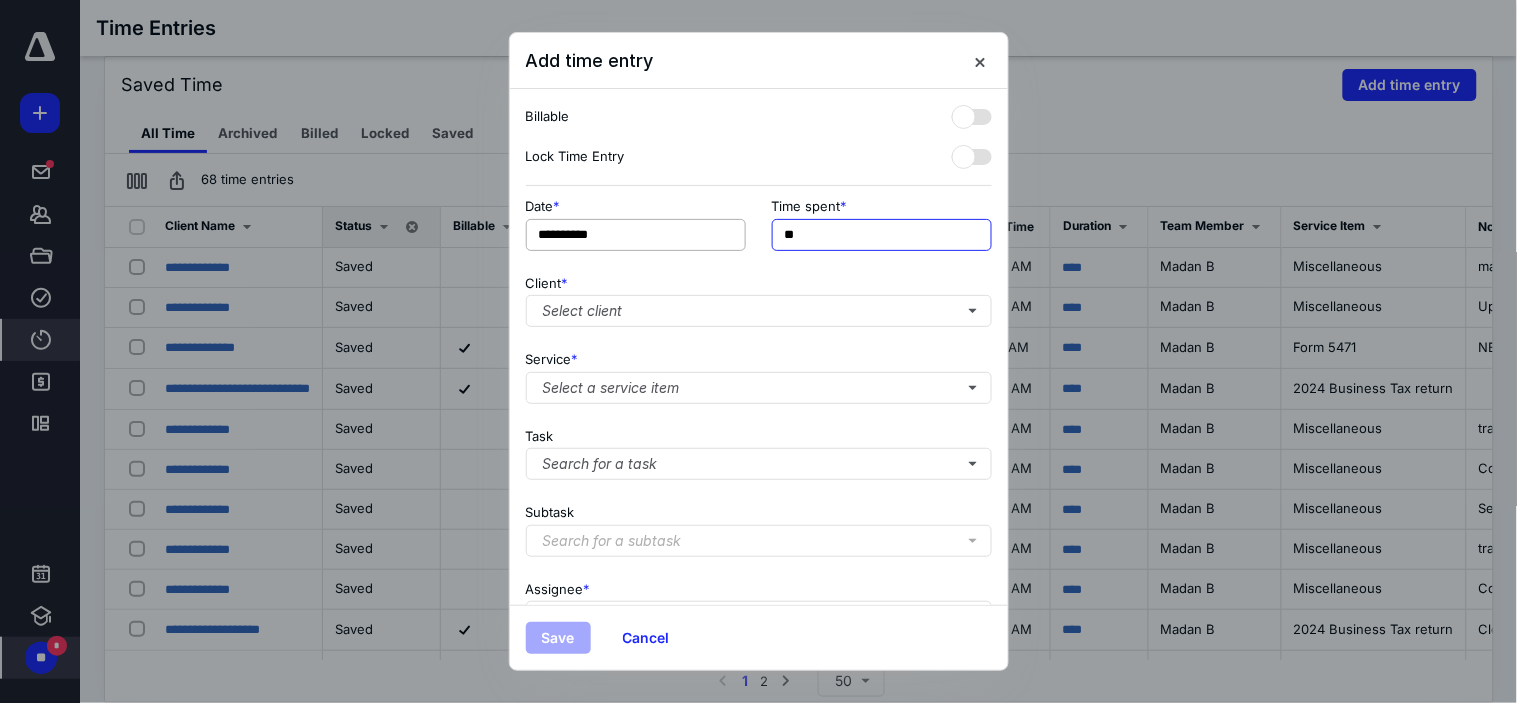type on "**" 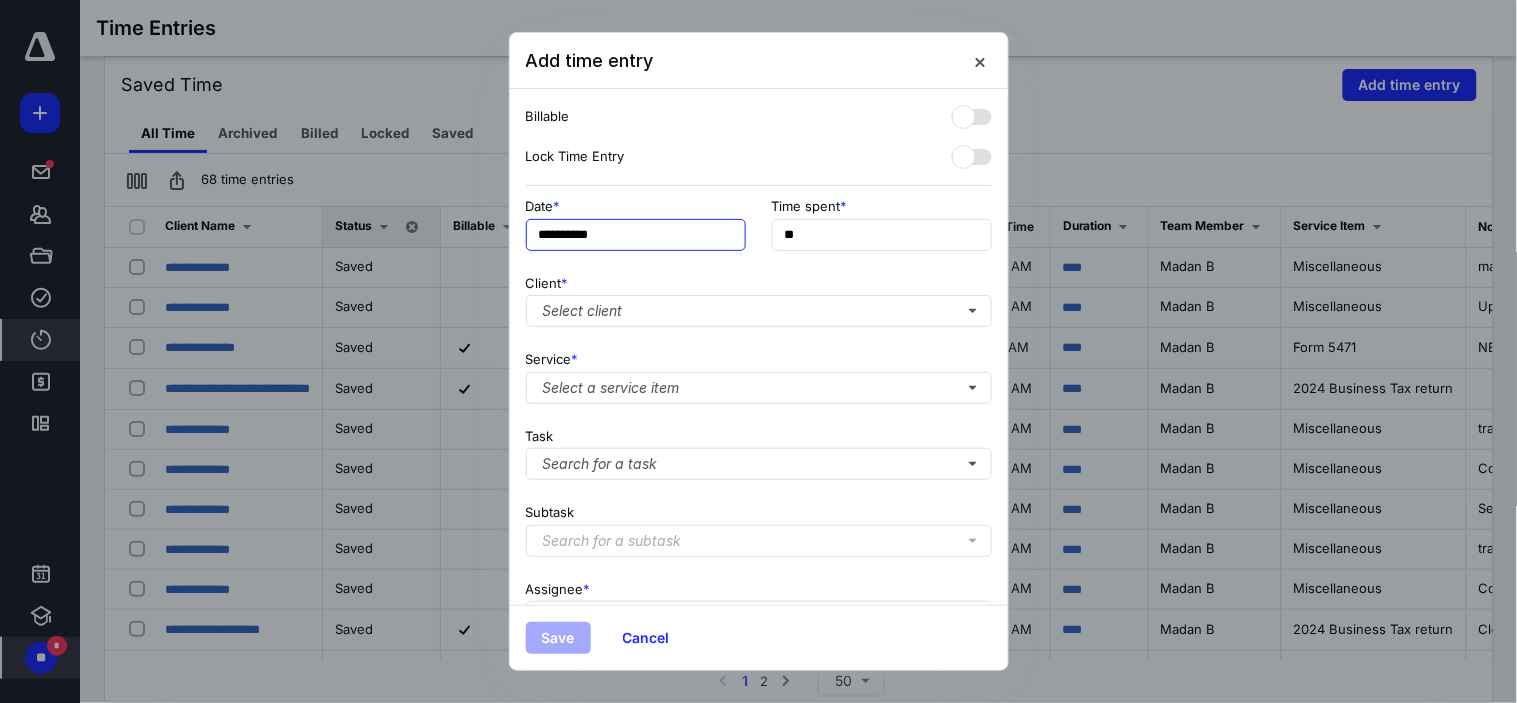 click on "**********" at bounding box center [636, 235] 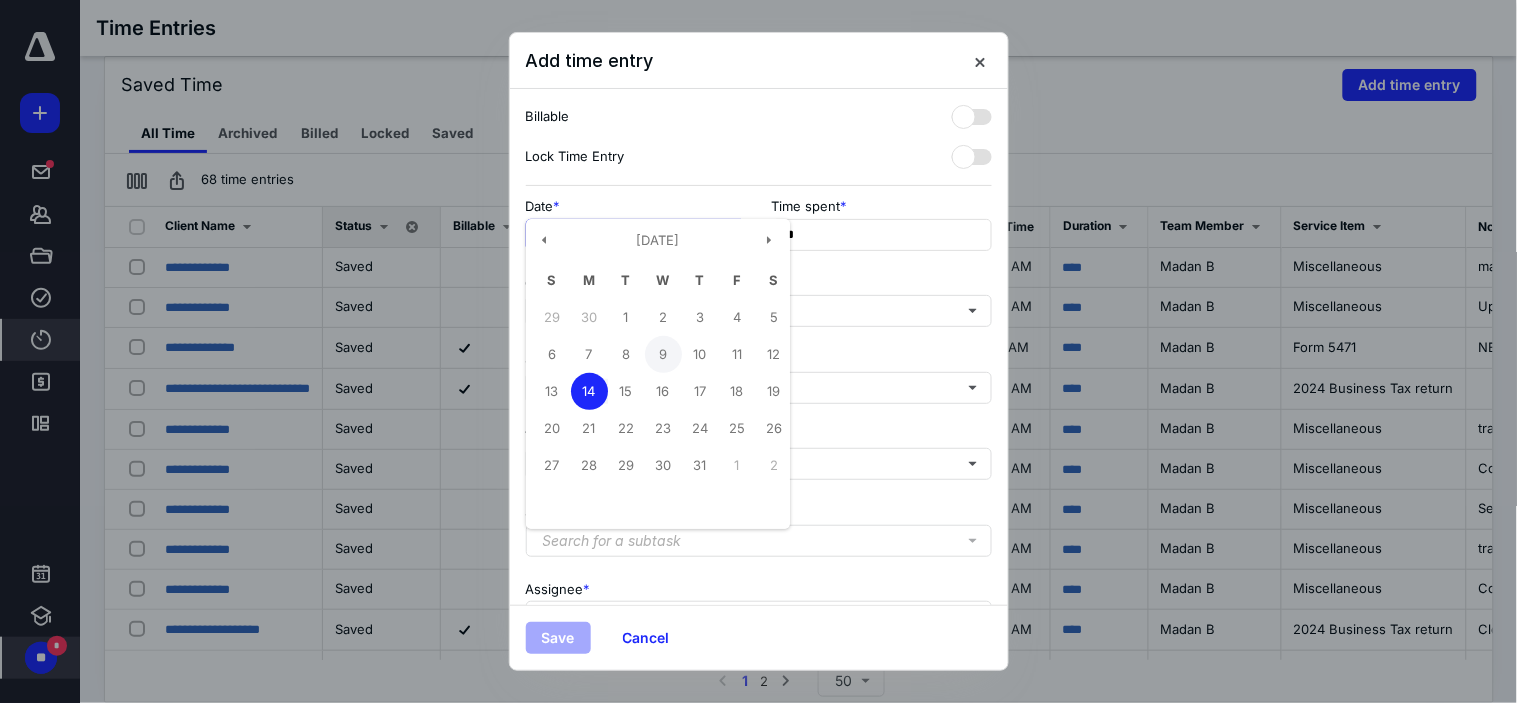 click on "9" at bounding box center [663, 354] 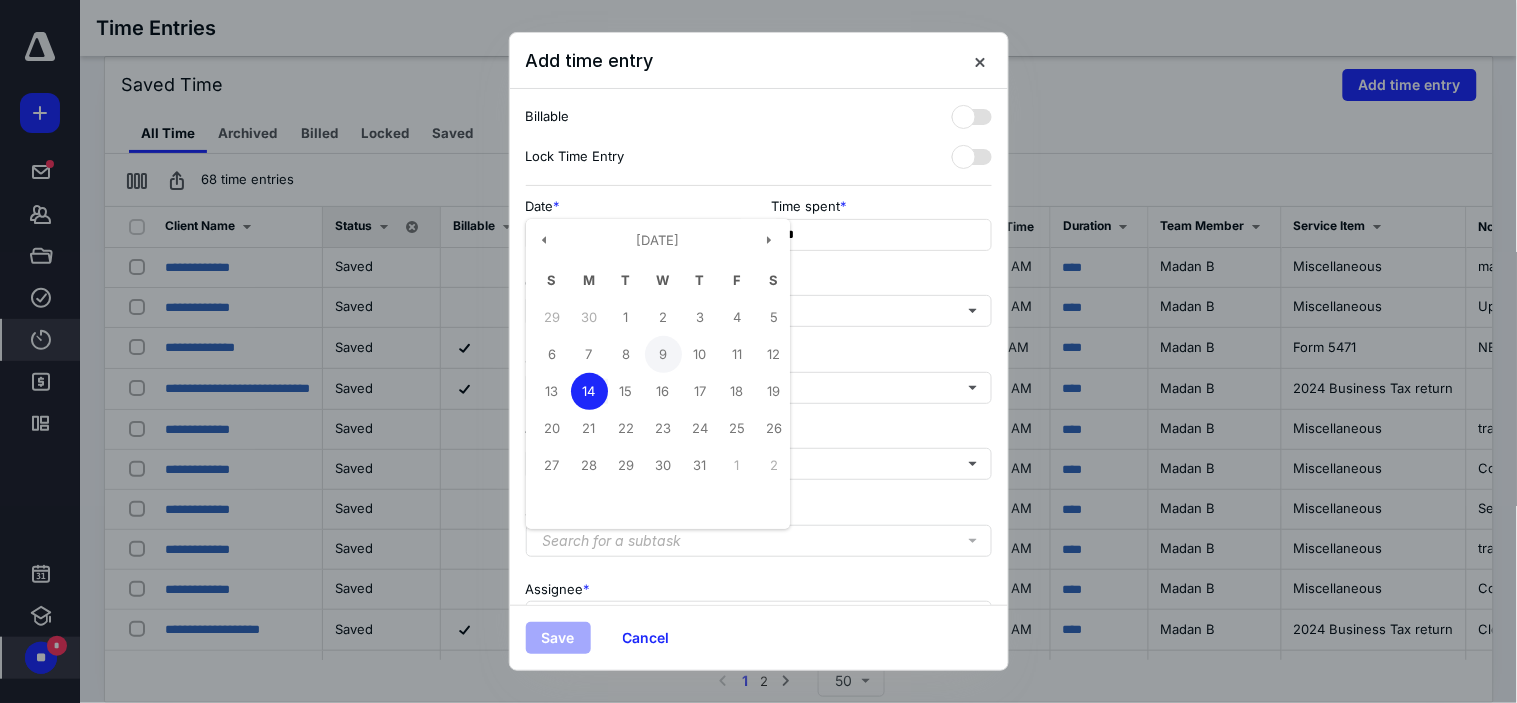 type on "**********" 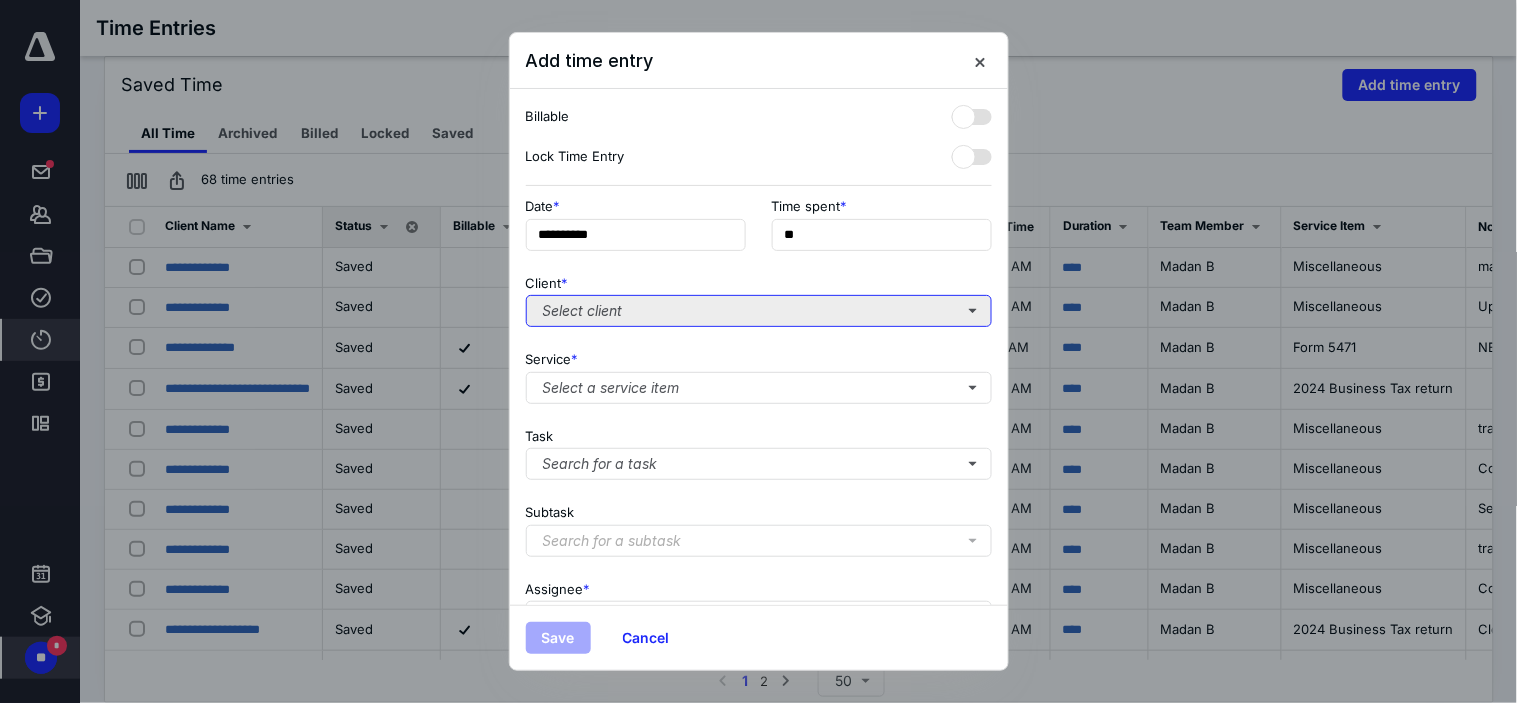 click on "Select client" at bounding box center (759, 311) 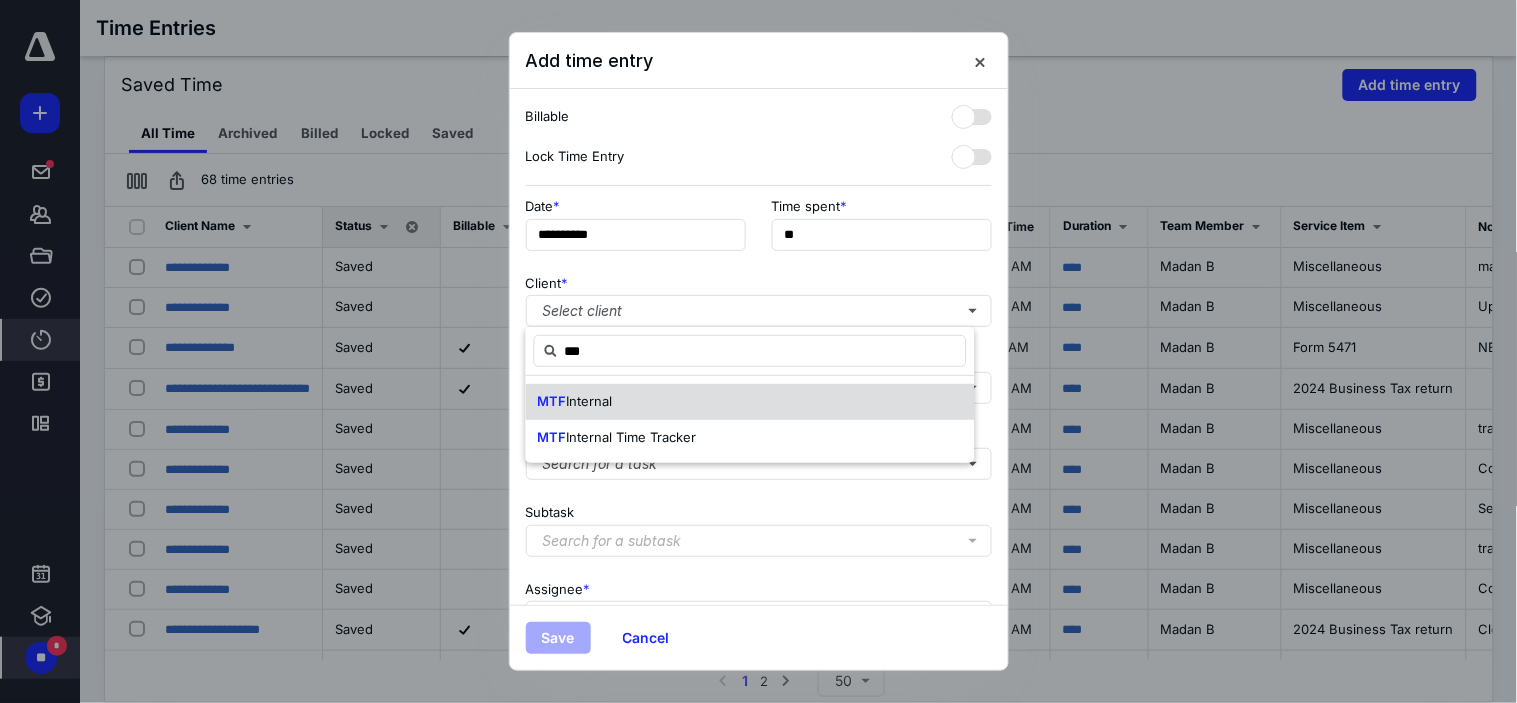 click on "MTF  Internal" at bounding box center (750, 402) 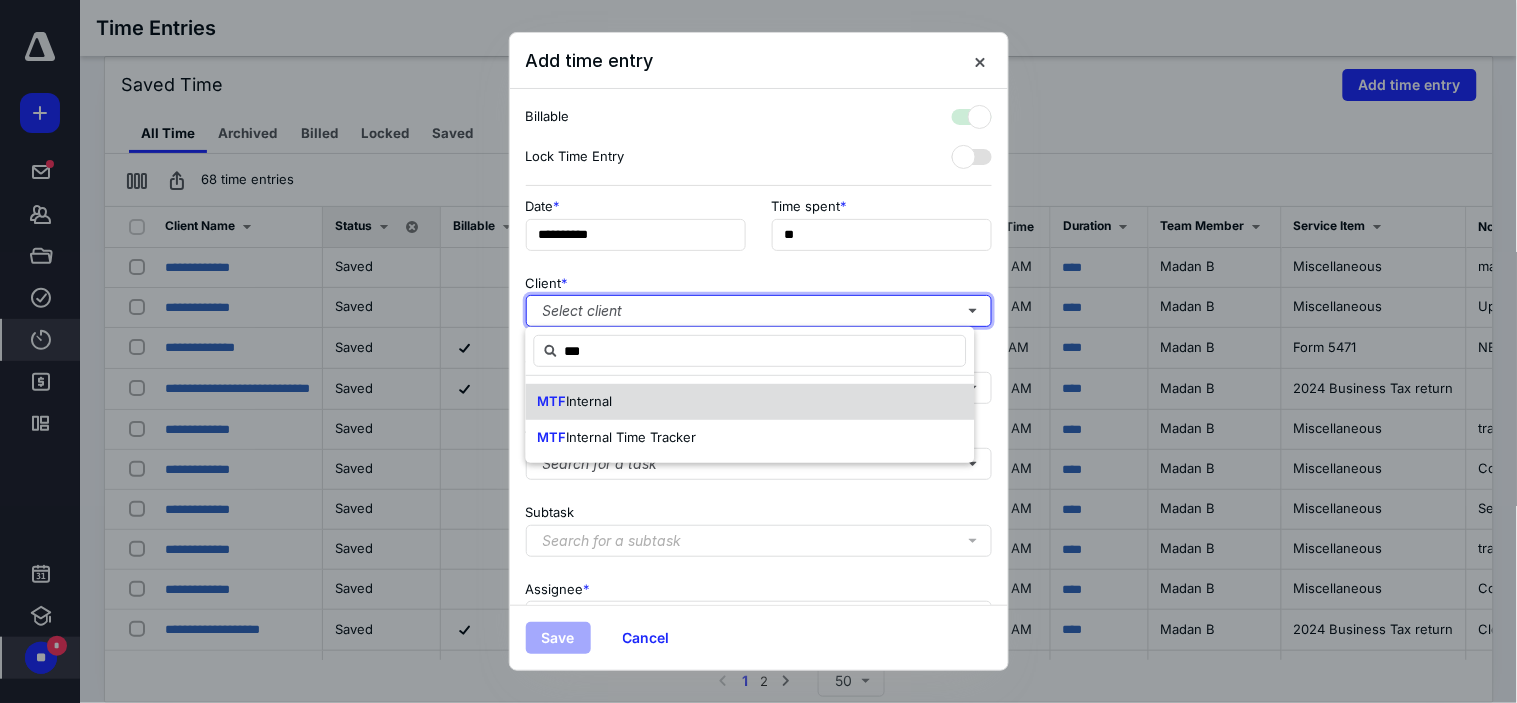 checkbox on "true" 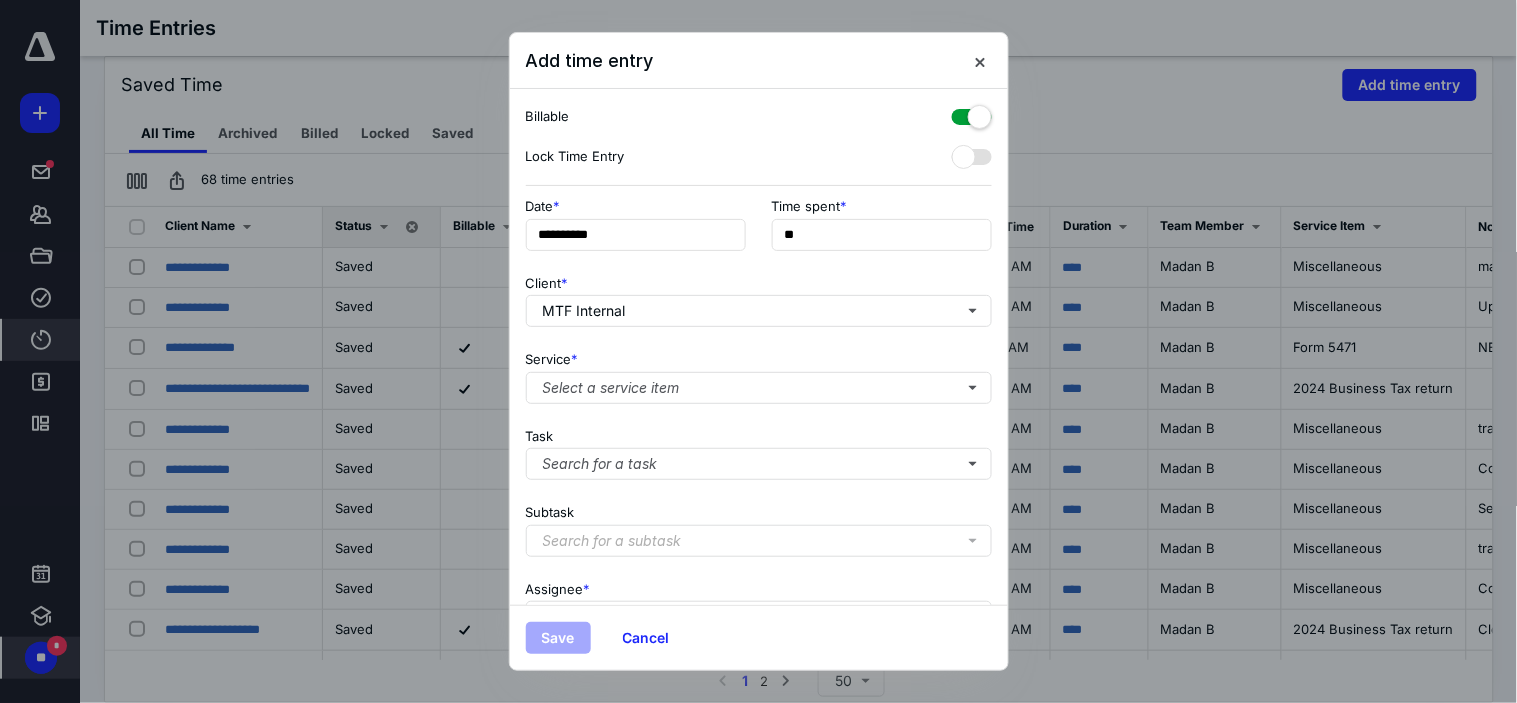 click at bounding box center [972, 113] 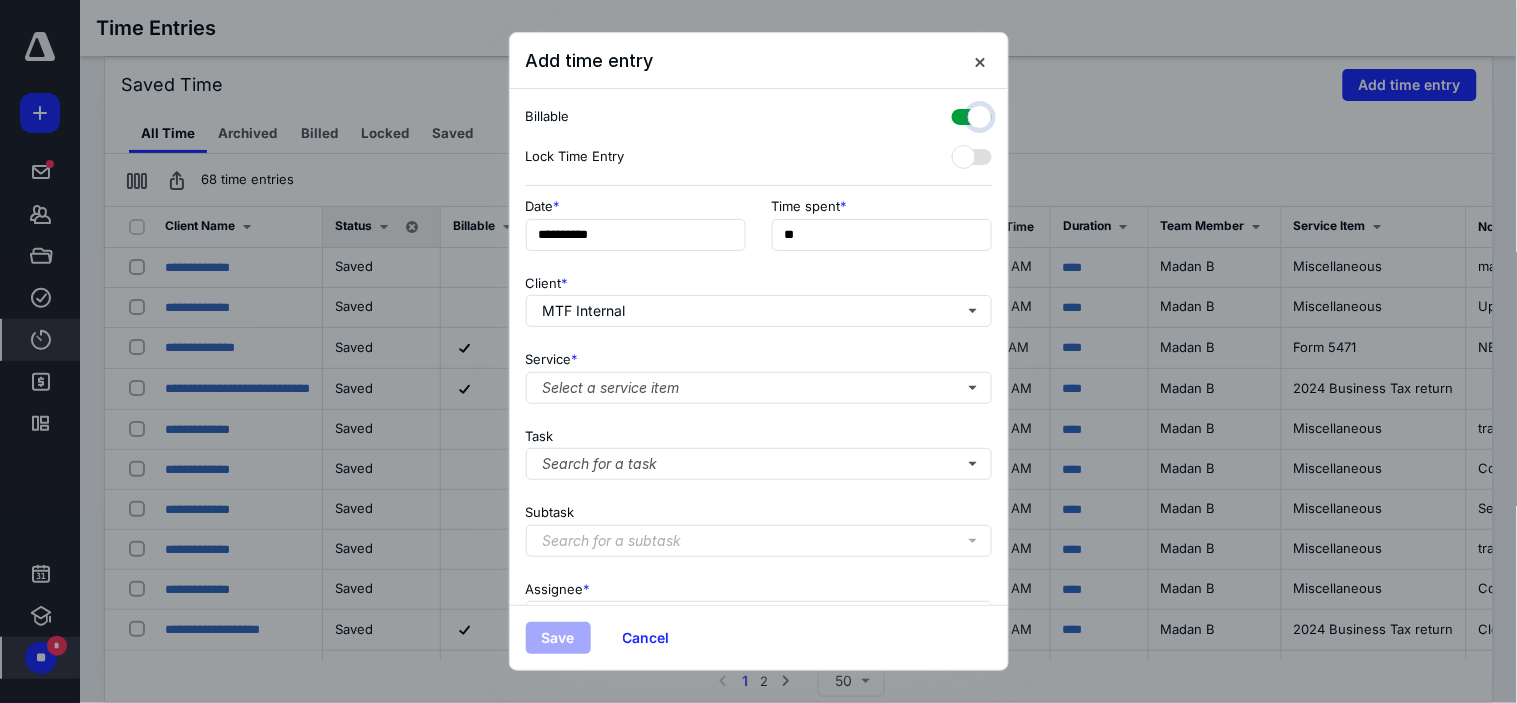 click at bounding box center [962, 114] 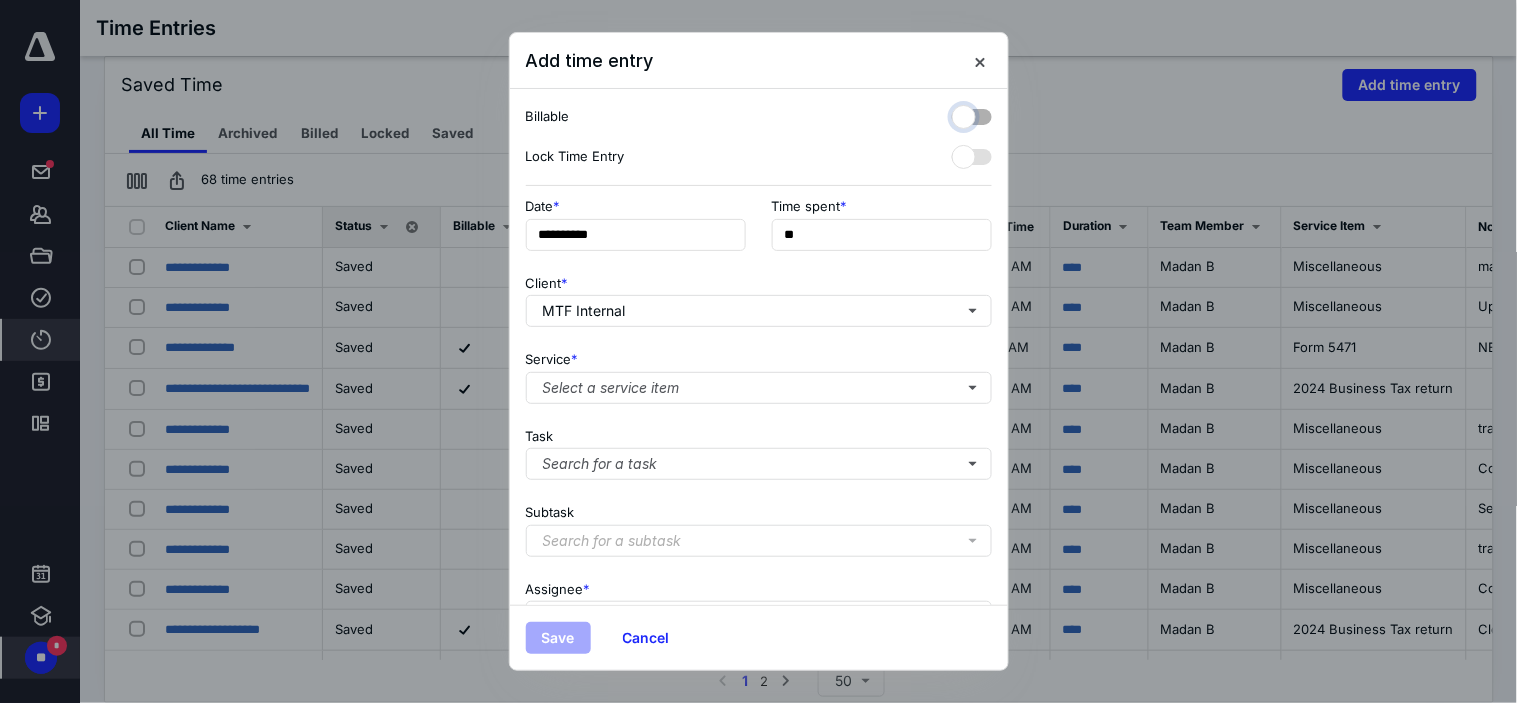 checkbox on "false" 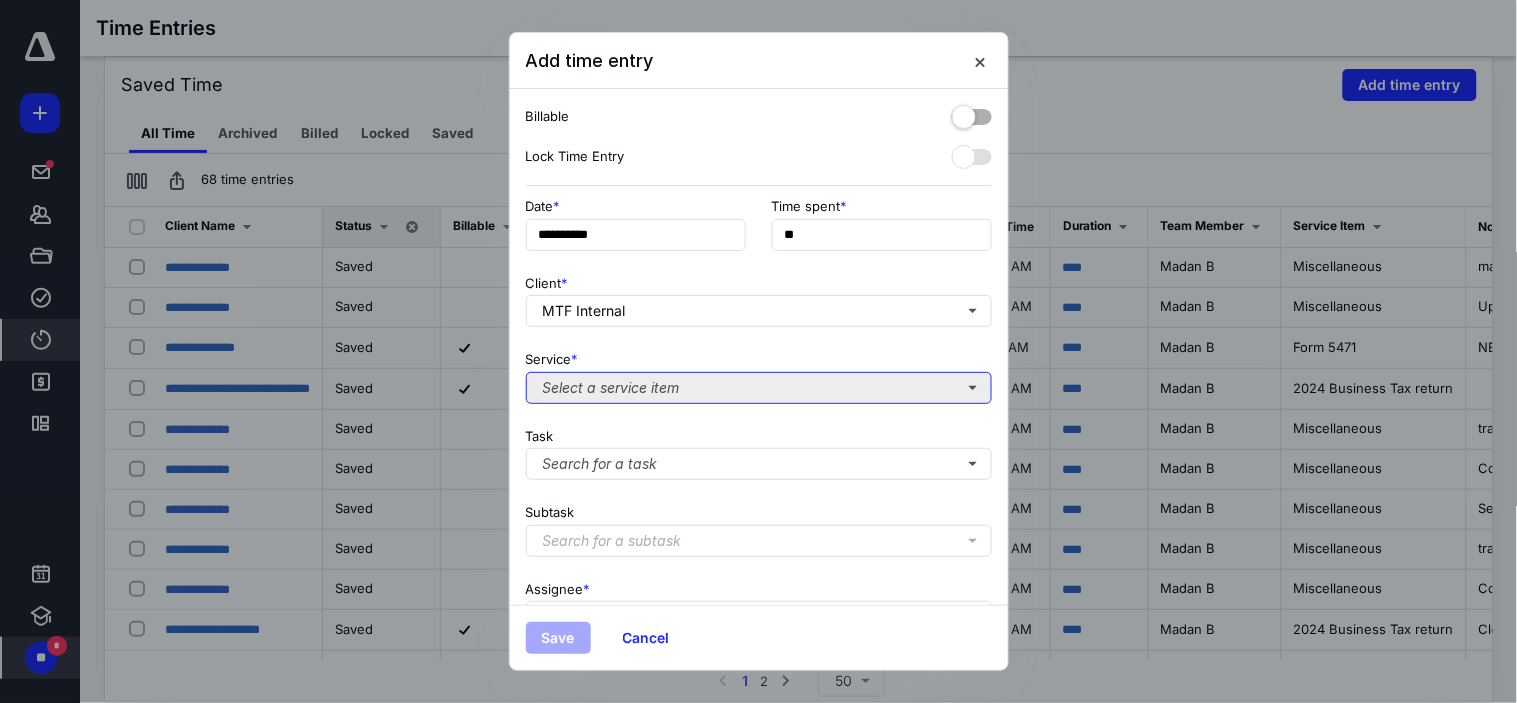 click on "Select a service item" at bounding box center (759, 388) 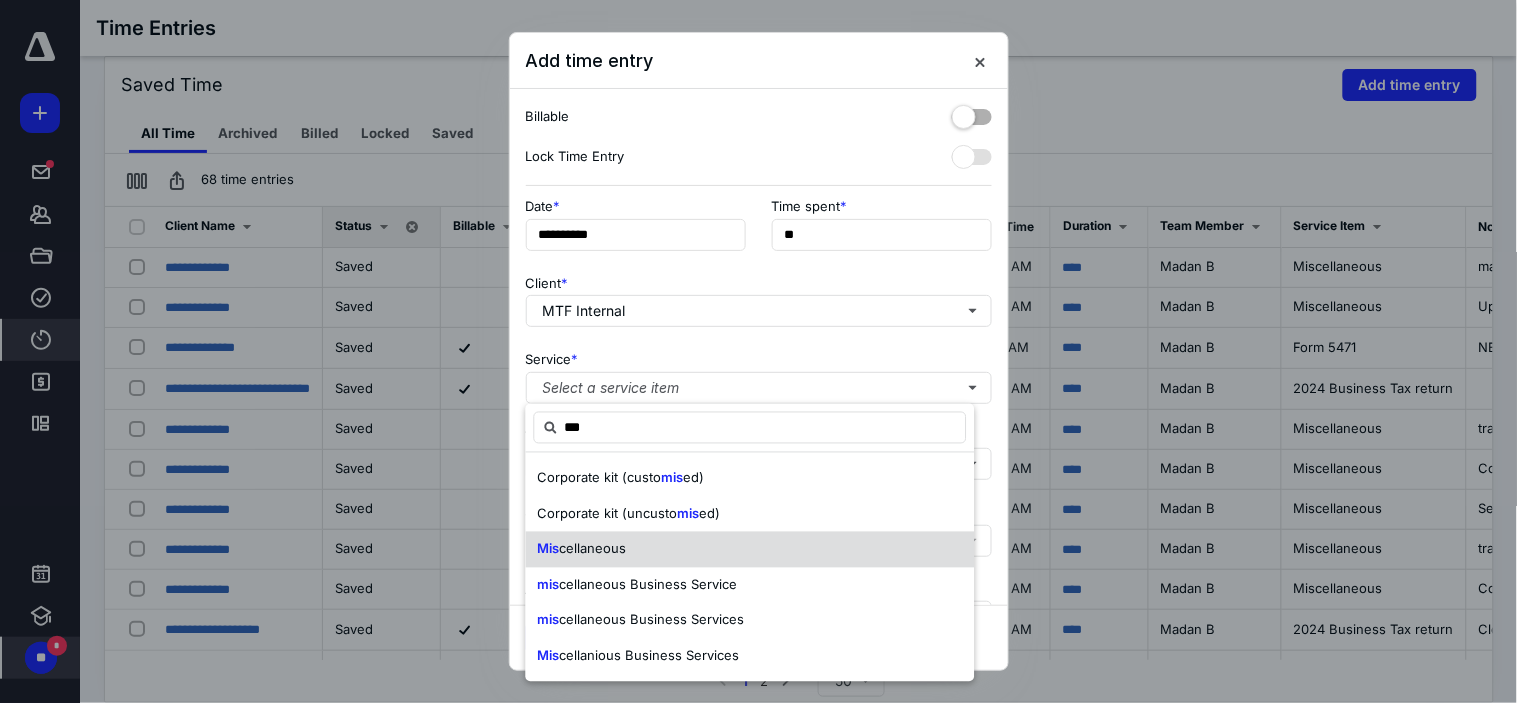 click on "Mis cellaneous" at bounding box center (750, 550) 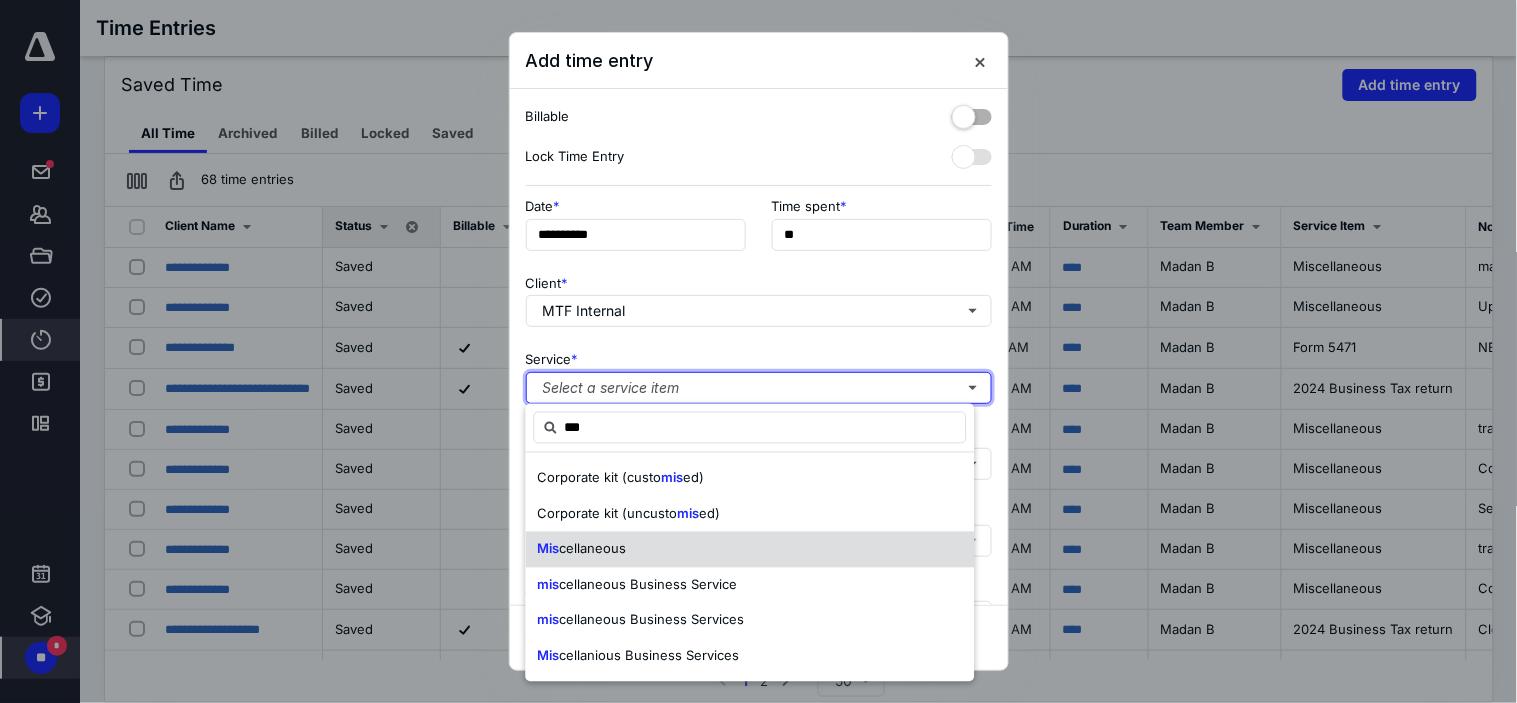 type 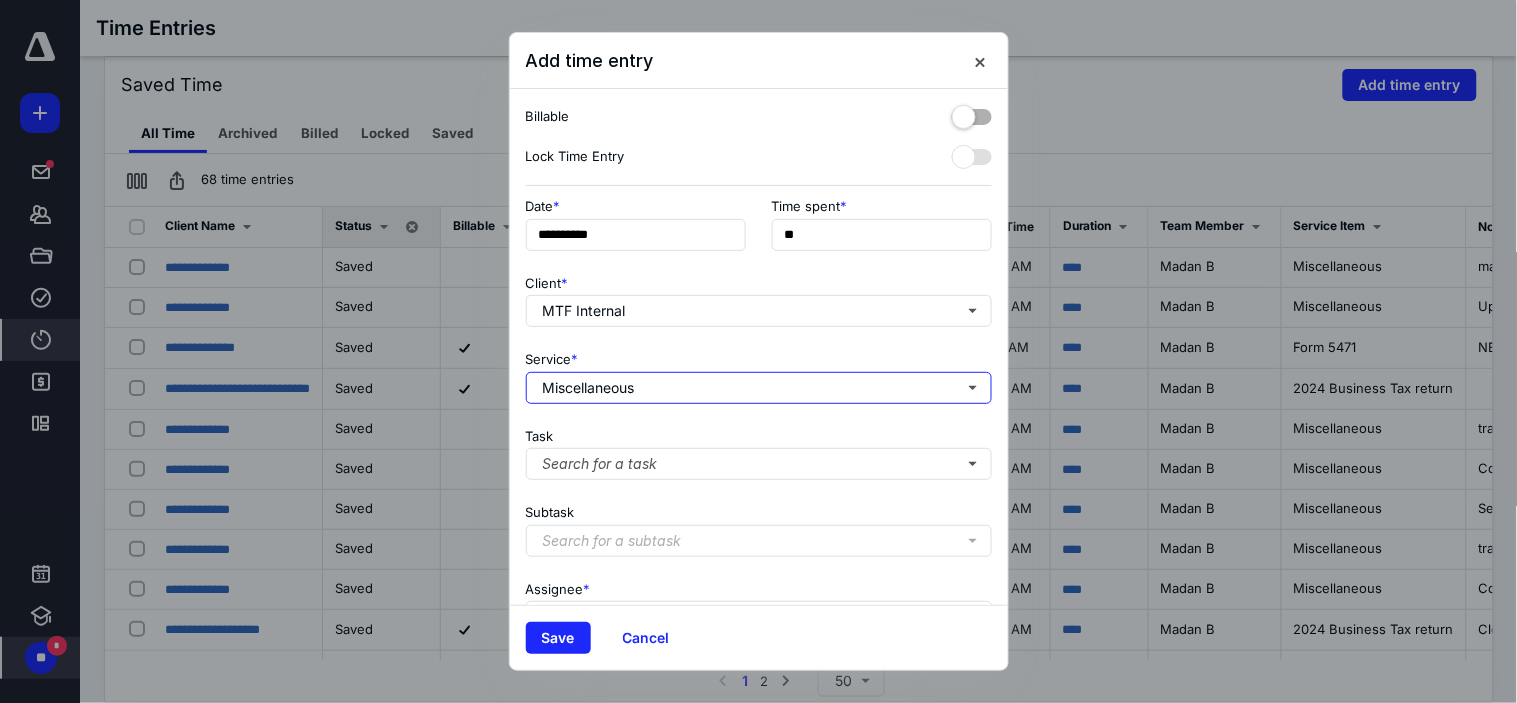 scroll, scrollTop: 198, scrollLeft: 0, axis: vertical 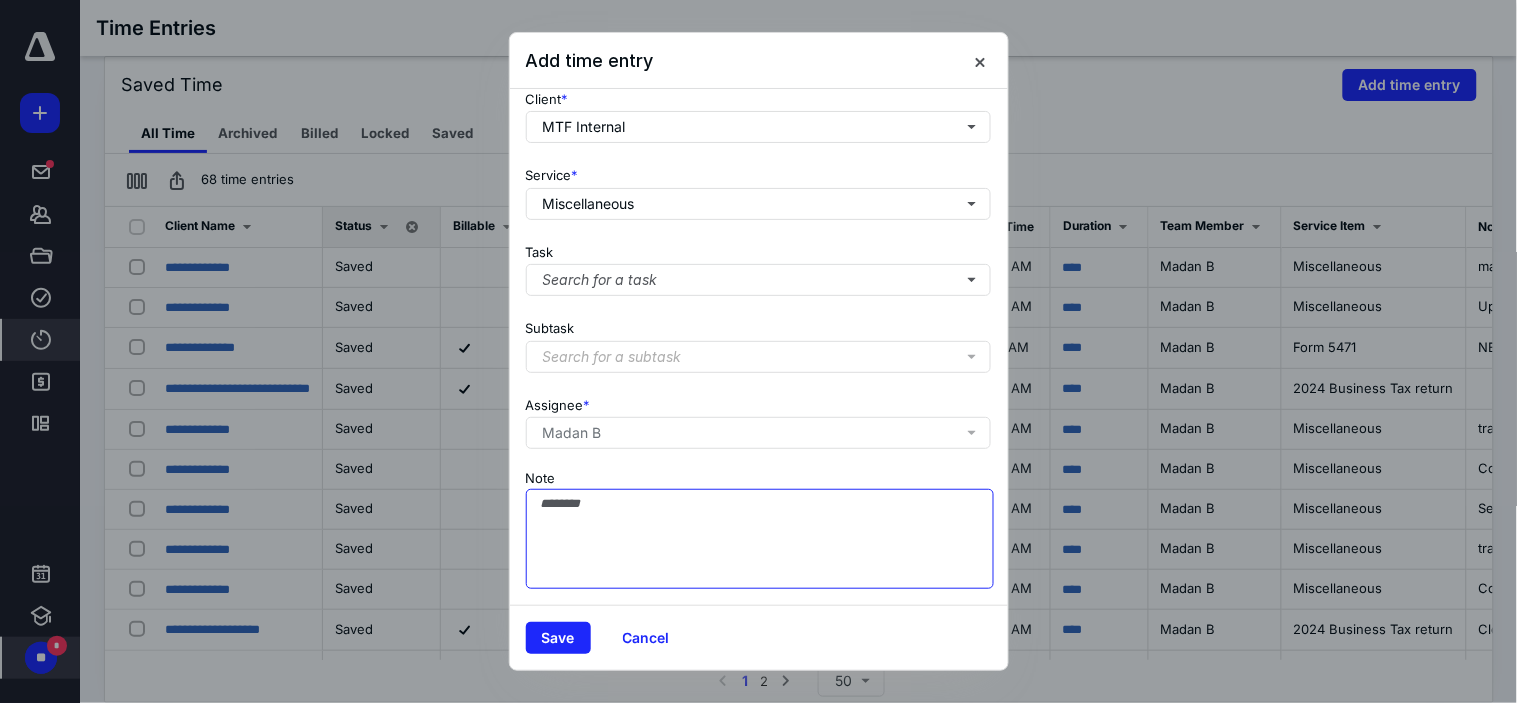 click on "Note" at bounding box center [760, 539] 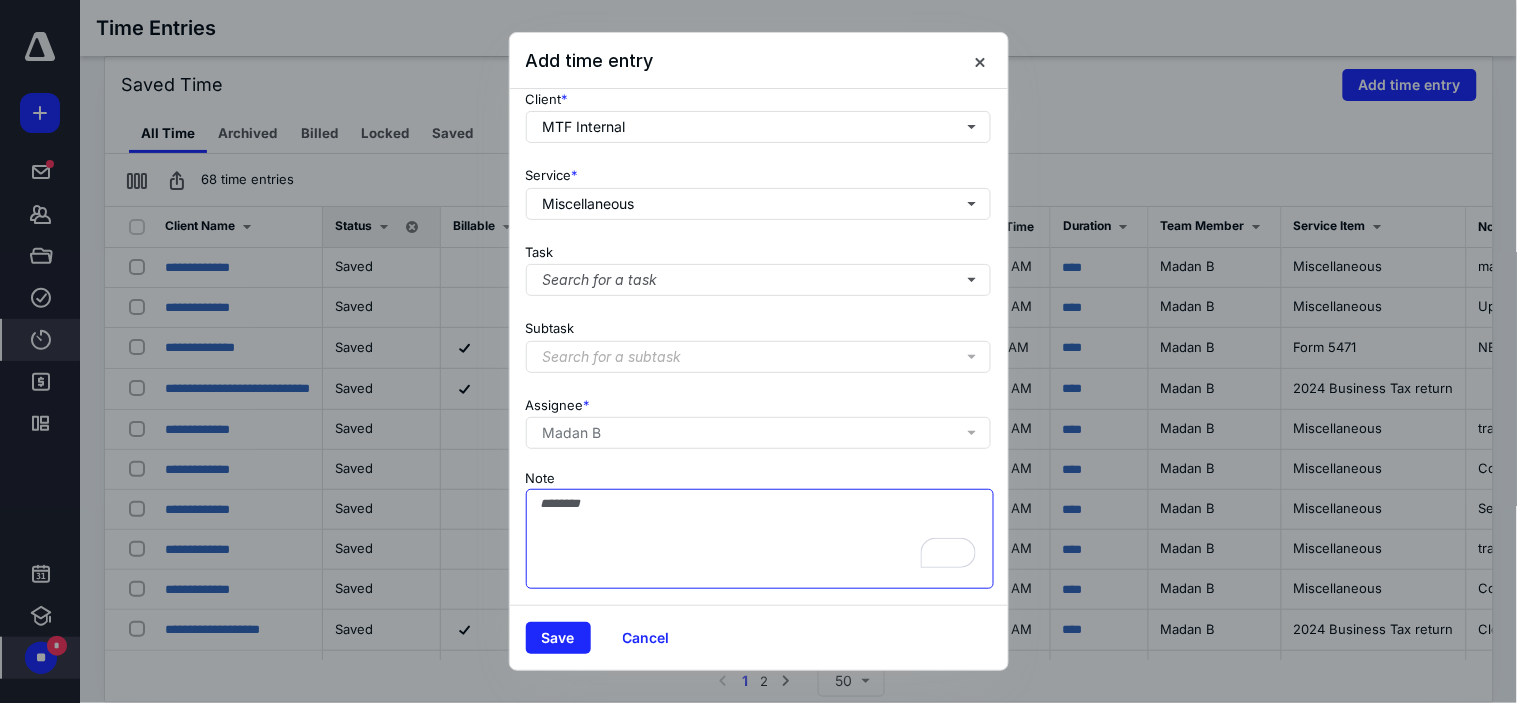 scroll, scrollTop: 198, scrollLeft: 0, axis: vertical 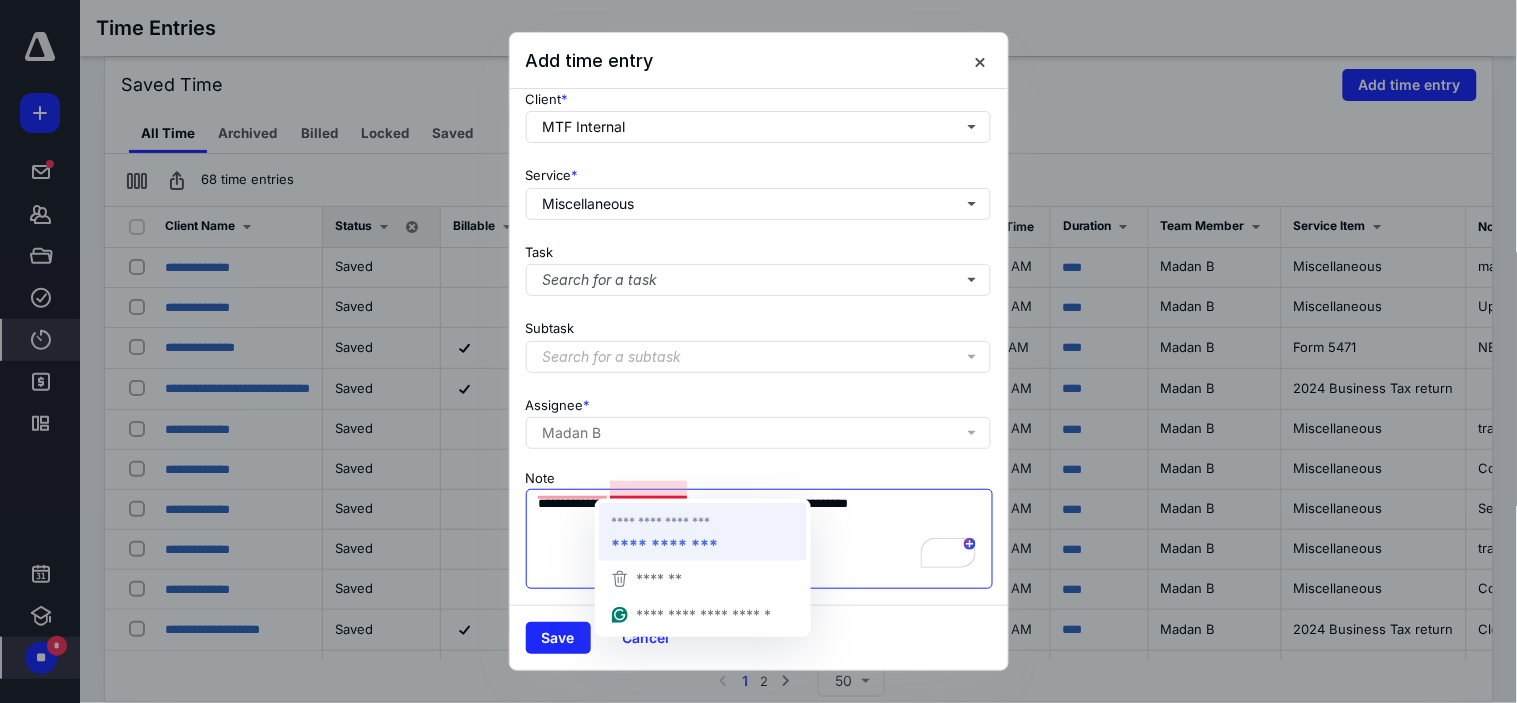 type on "**********" 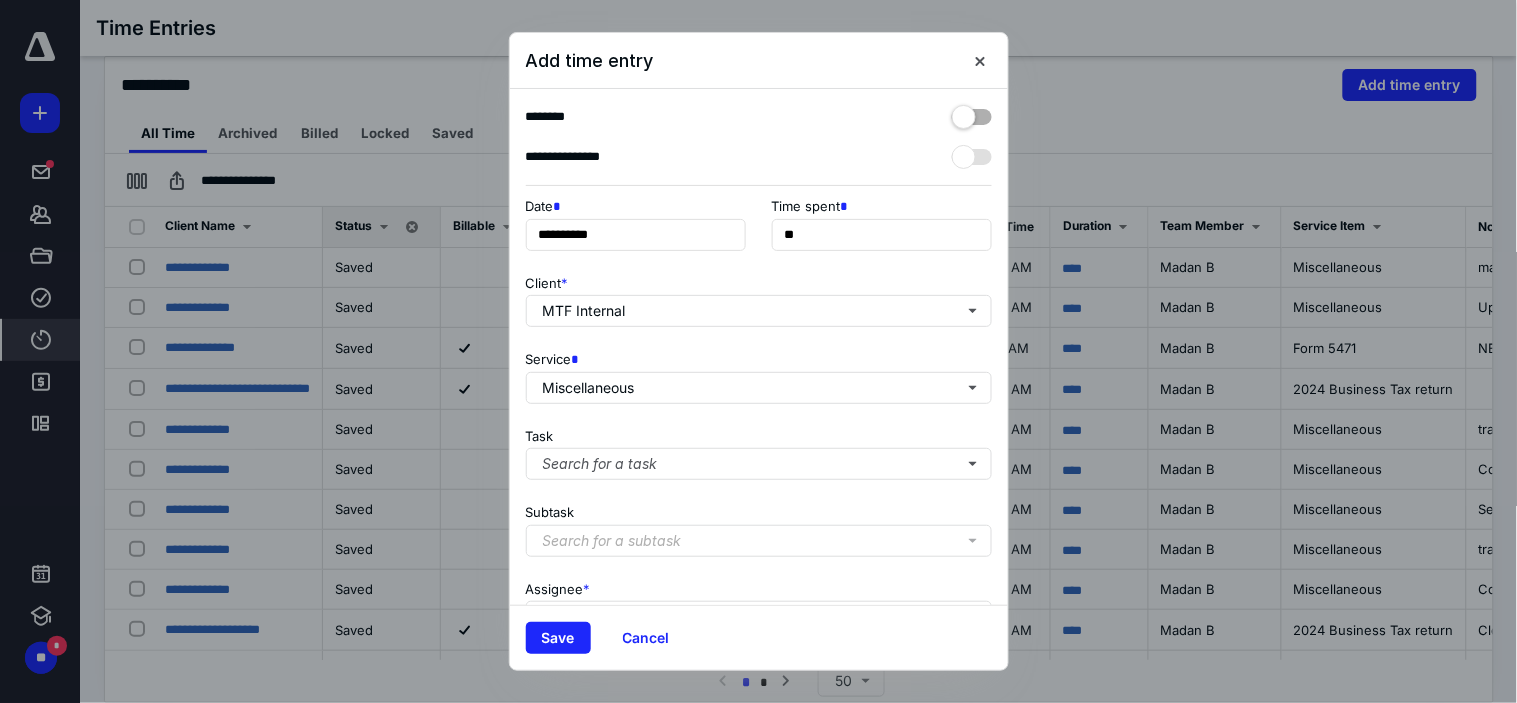 scroll, scrollTop: 445, scrollLeft: 0, axis: vertical 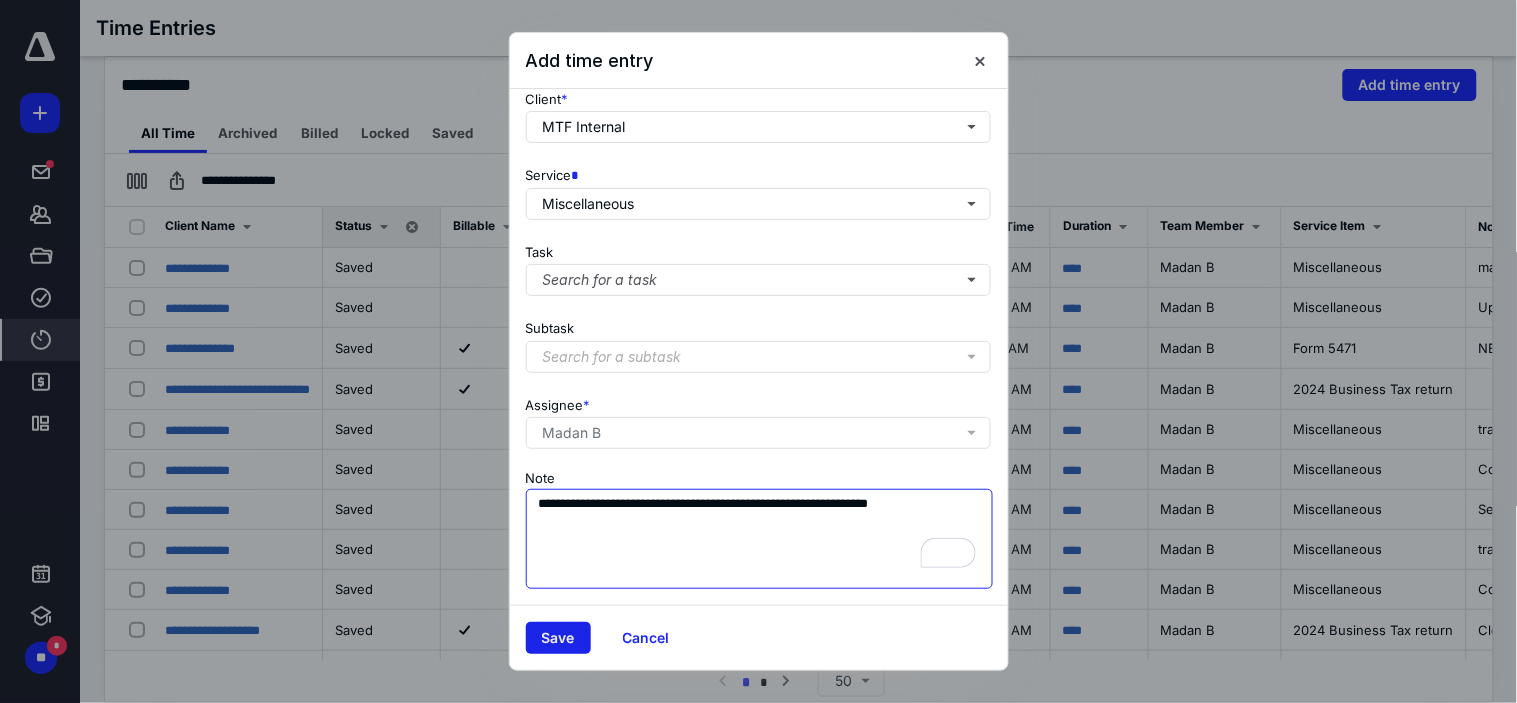 type on "**********" 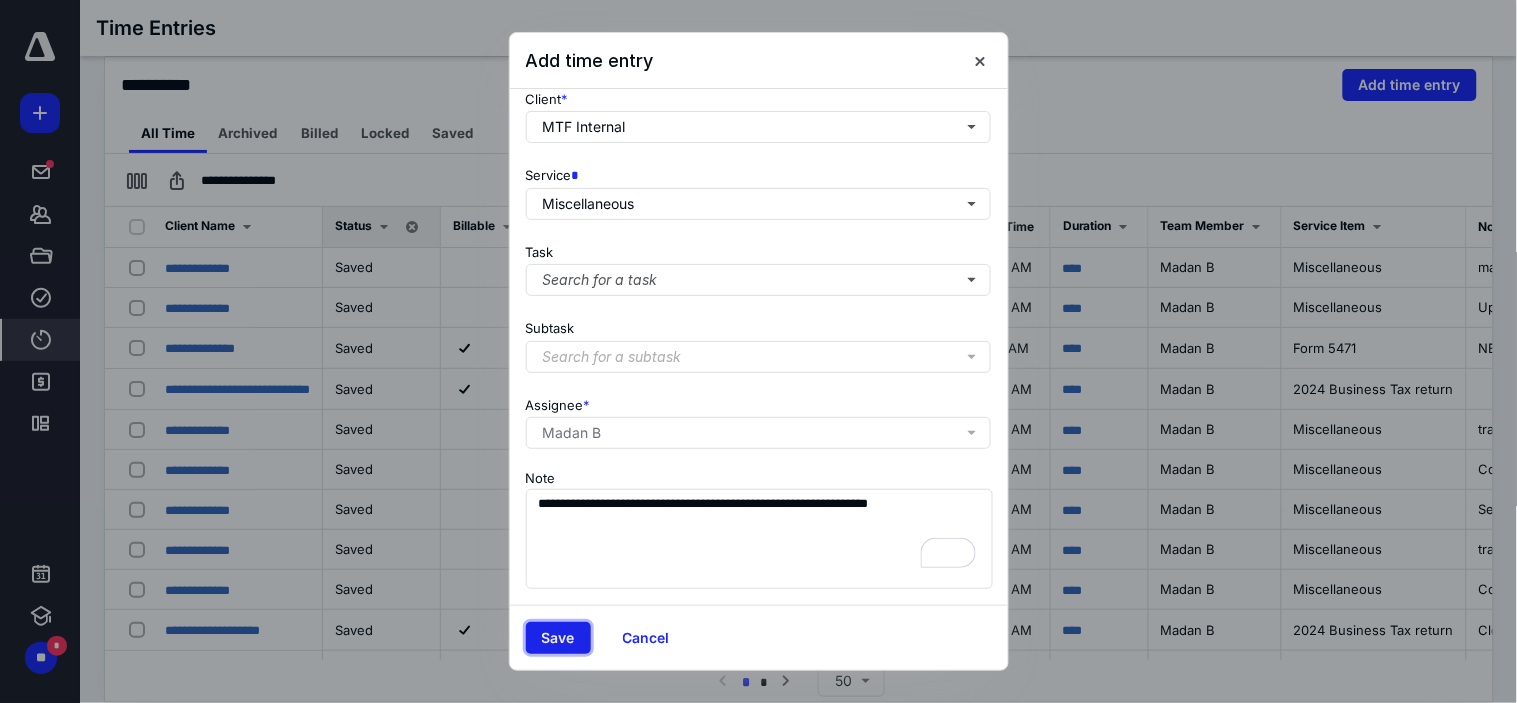 click on "Save" at bounding box center (558, 638) 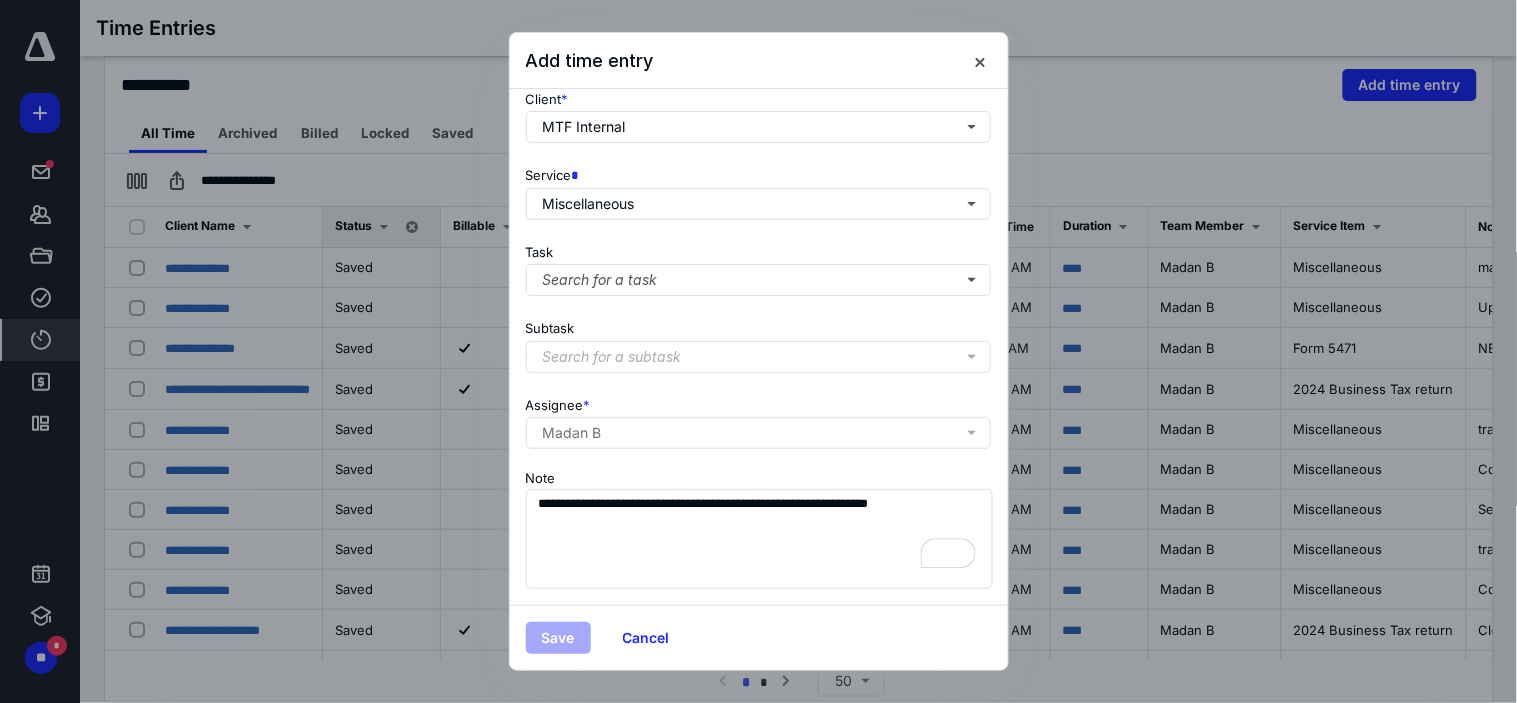 scroll, scrollTop: 95, scrollLeft: 0, axis: vertical 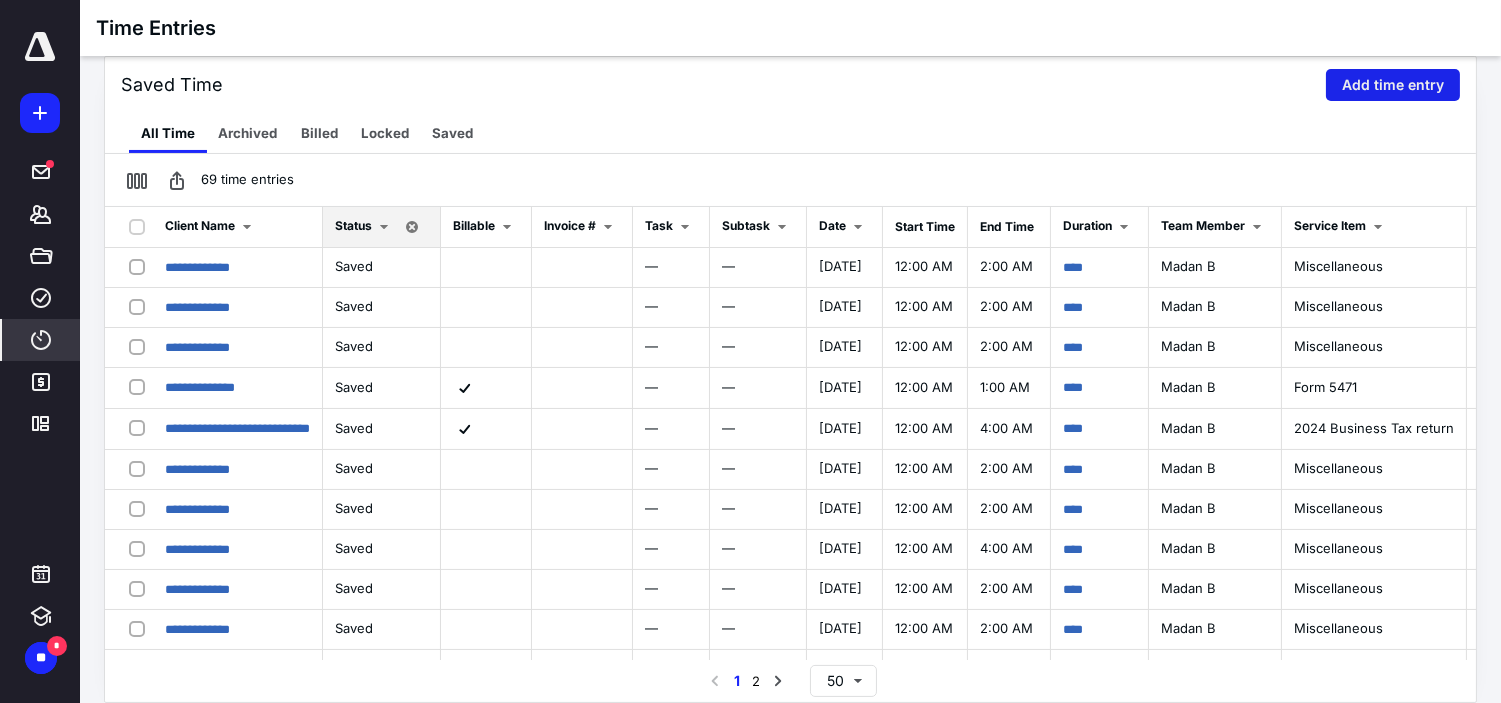 click on "Add time entry" at bounding box center [1393, 85] 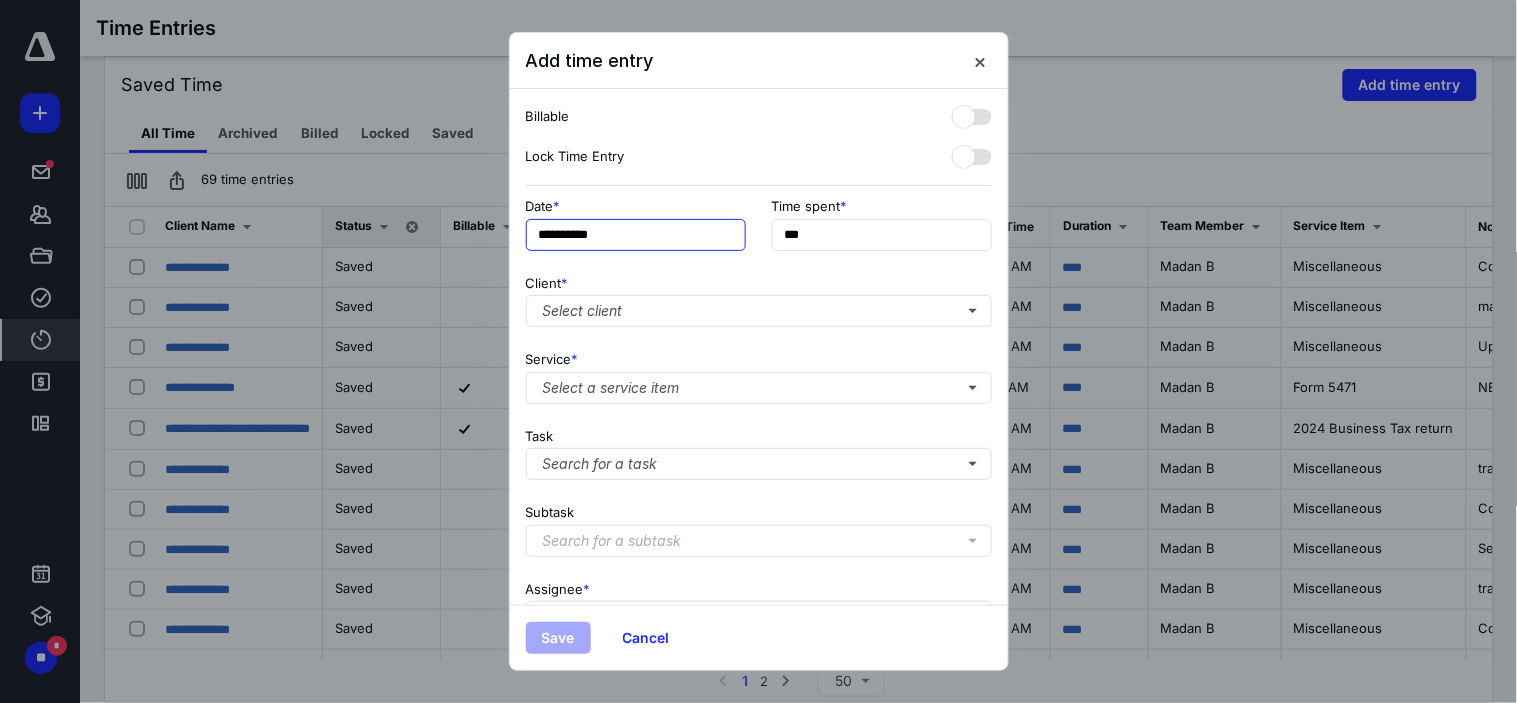 click on "**********" at bounding box center (636, 235) 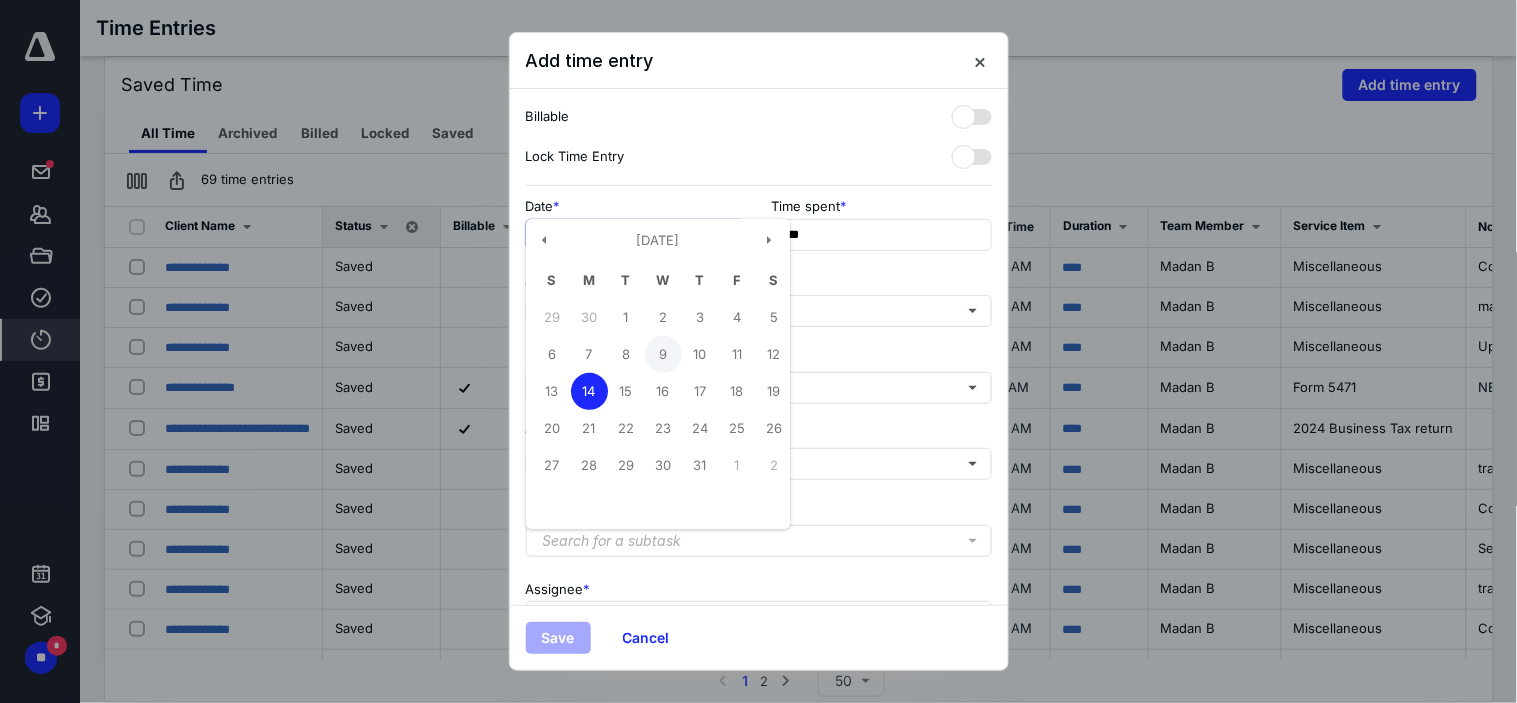 click on "9" at bounding box center (663, 354) 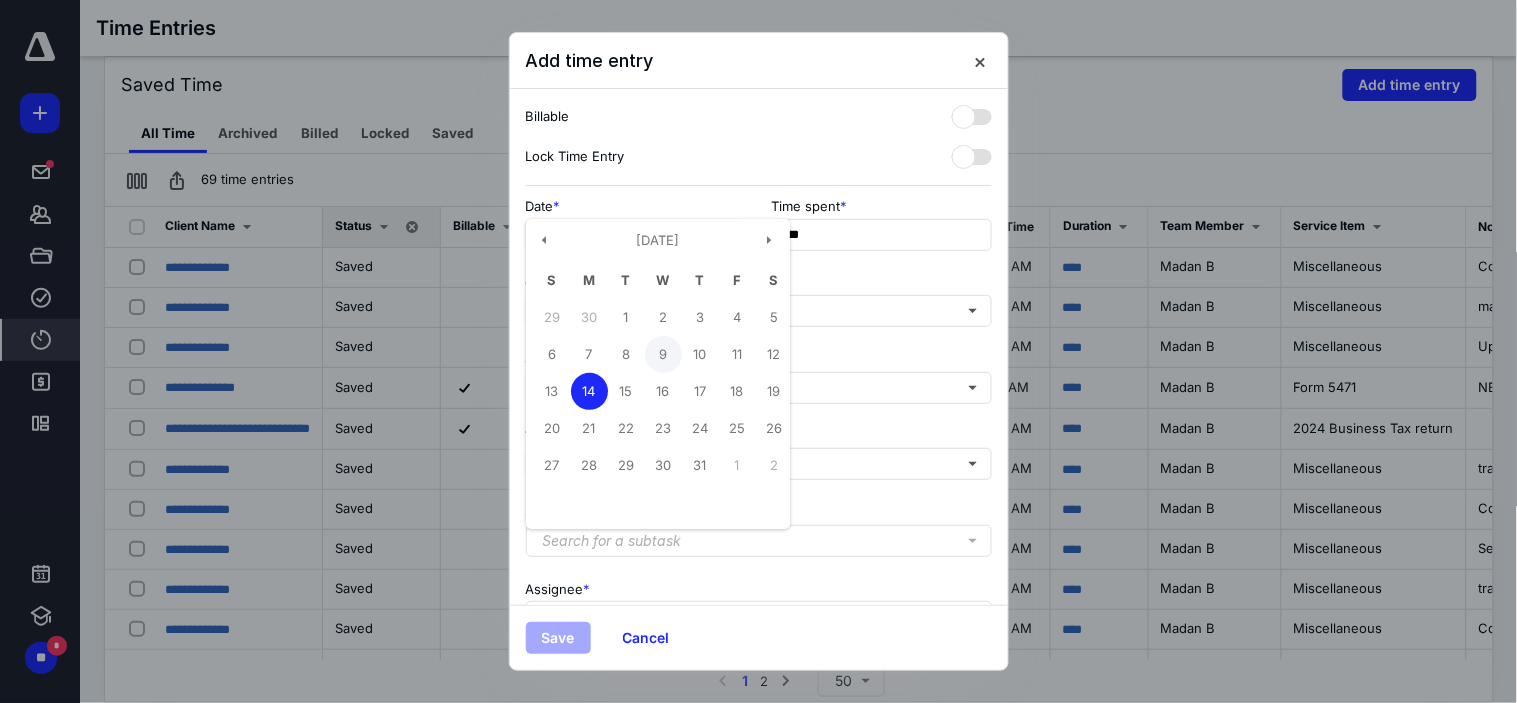 type on "**********" 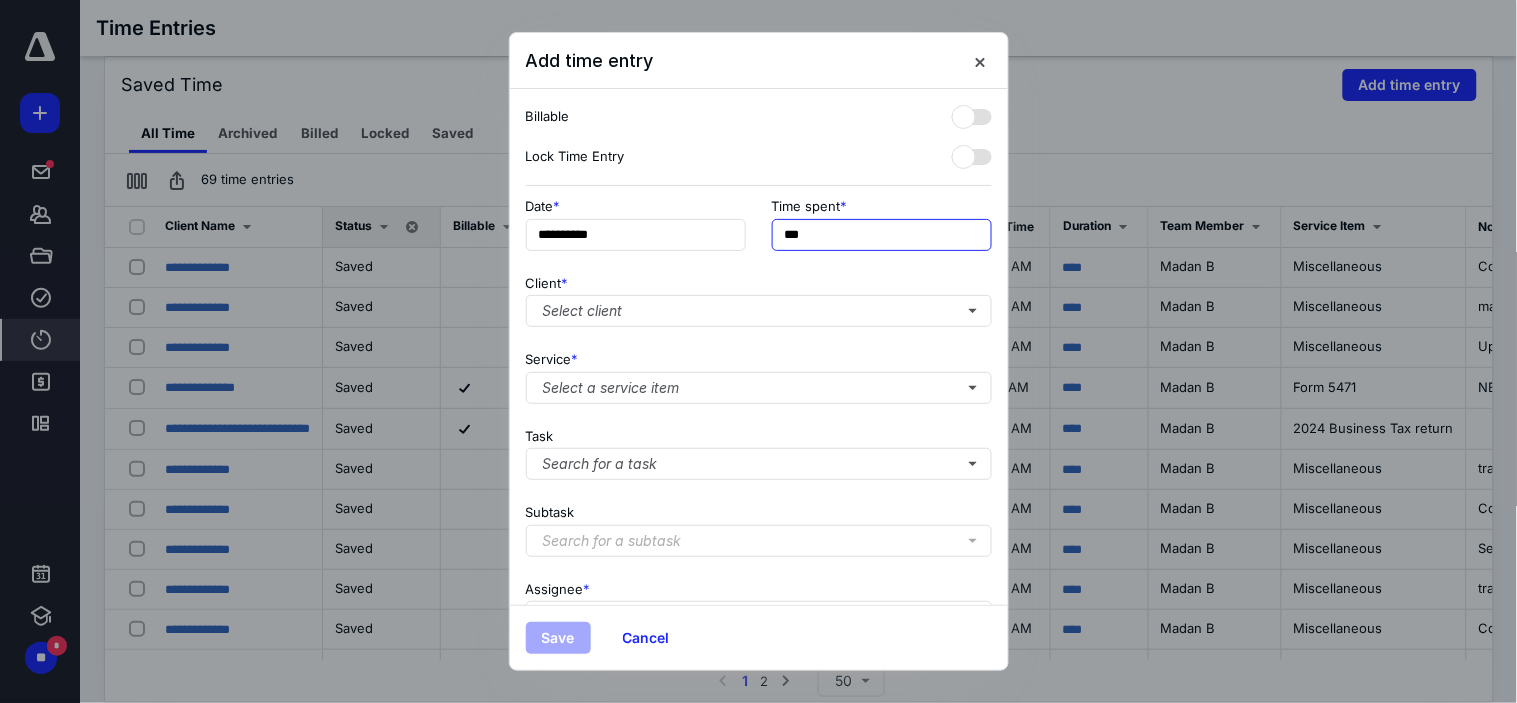 click on "***" at bounding box center [882, 235] 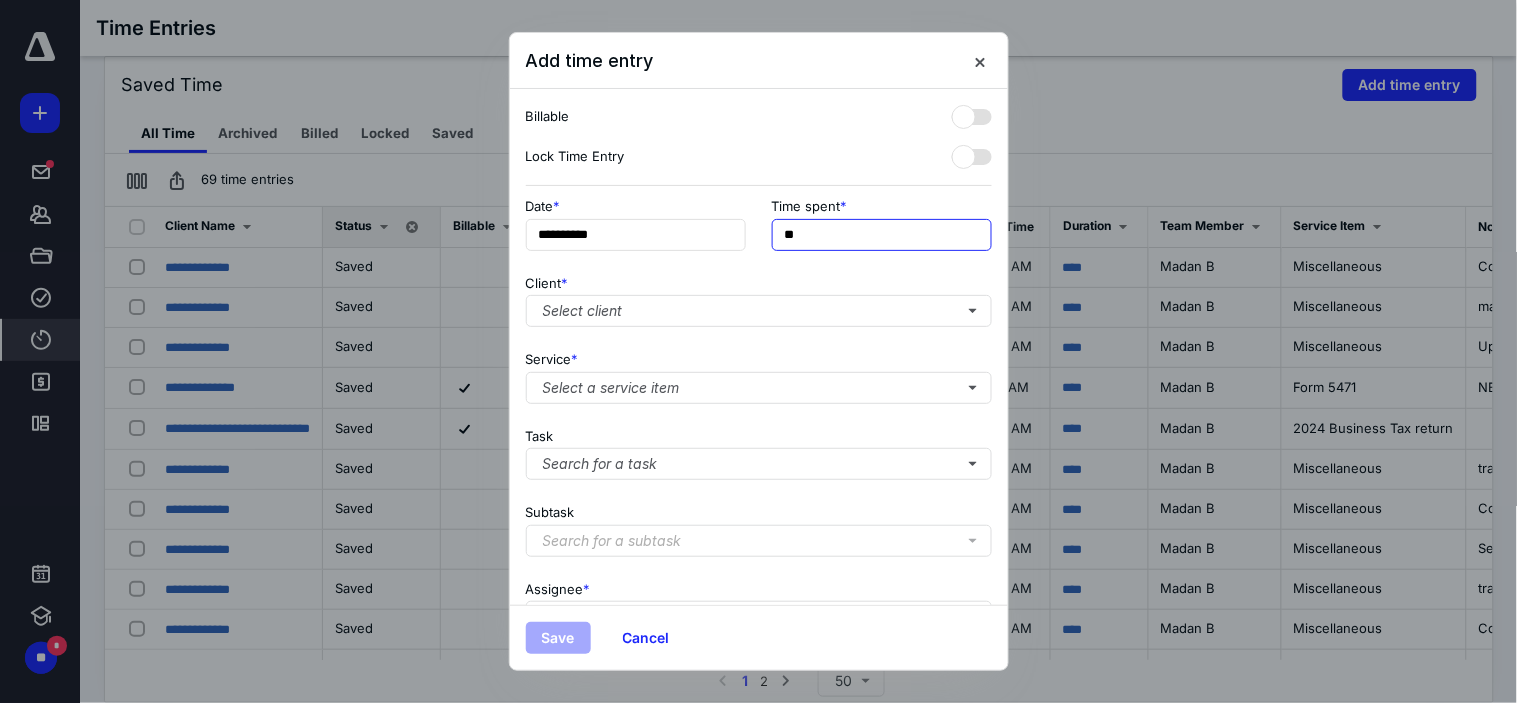 type on "*" 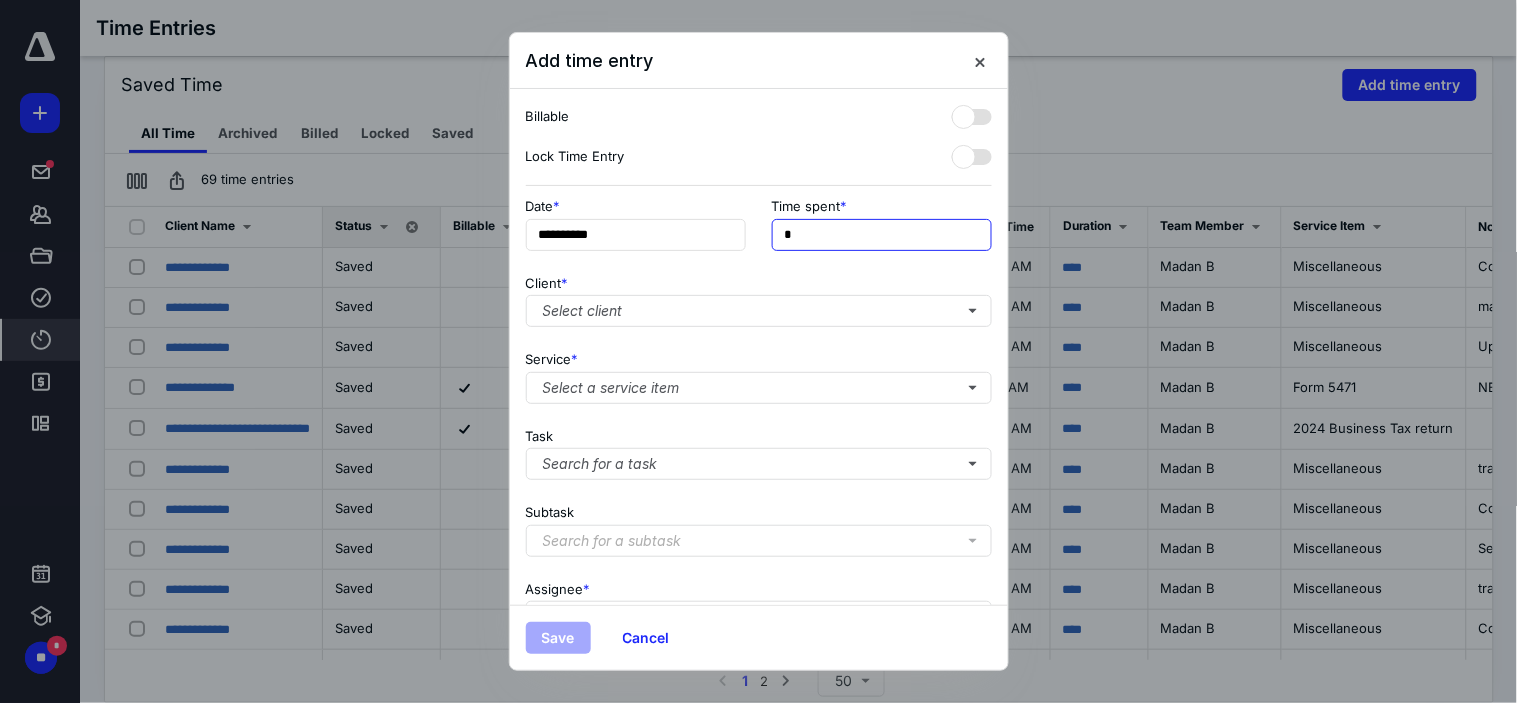 type on "**" 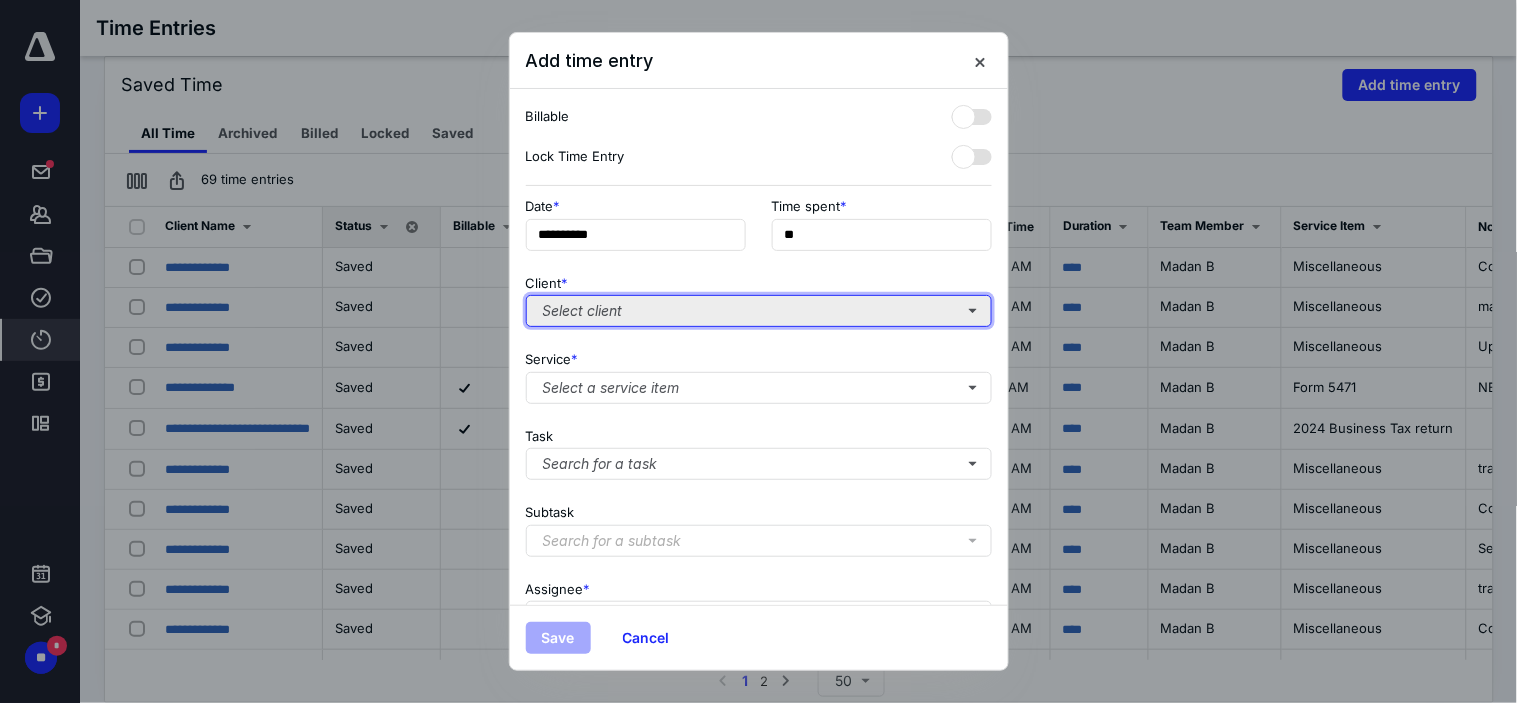 click on "Select client" at bounding box center [759, 311] 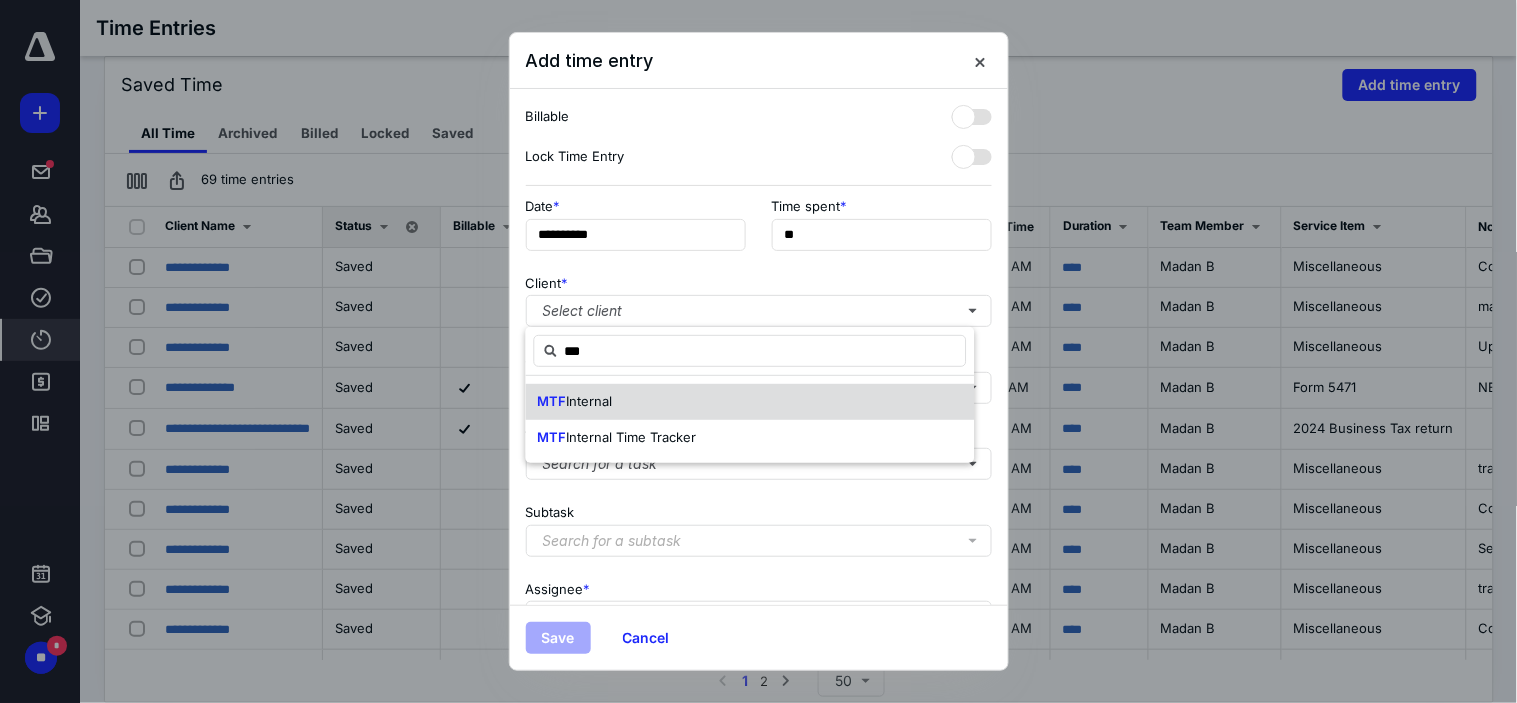 click on "MTF  Internal" at bounding box center (750, 402) 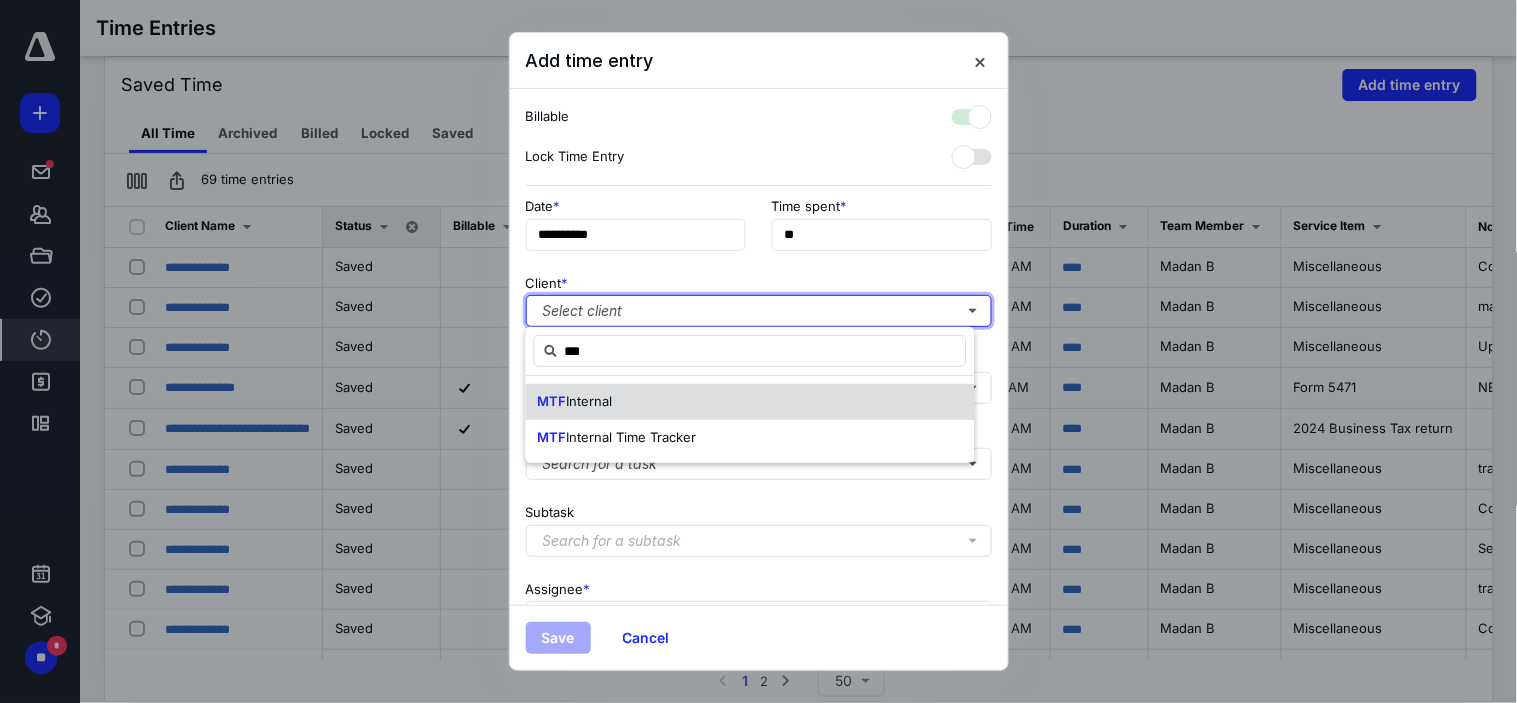 checkbox on "true" 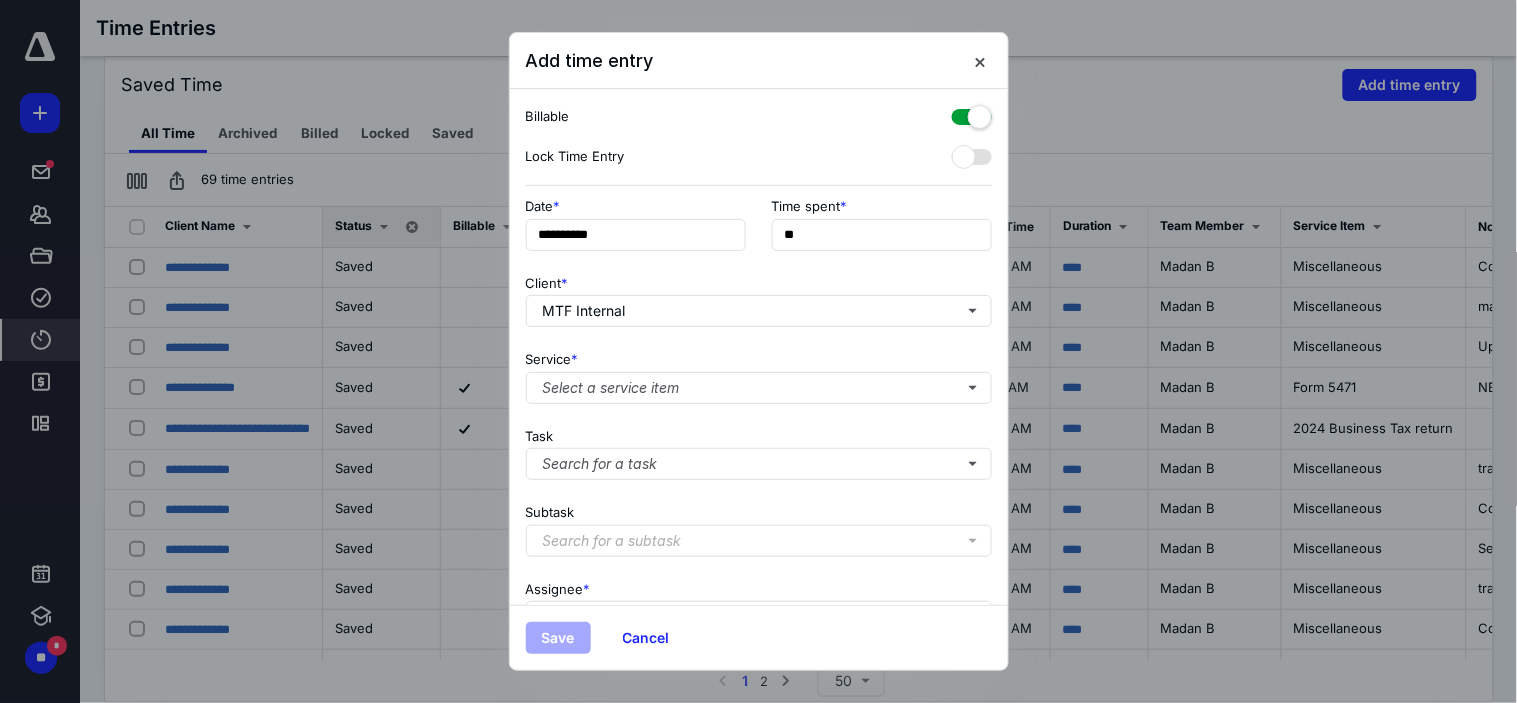 click at bounding box center (972, 113) 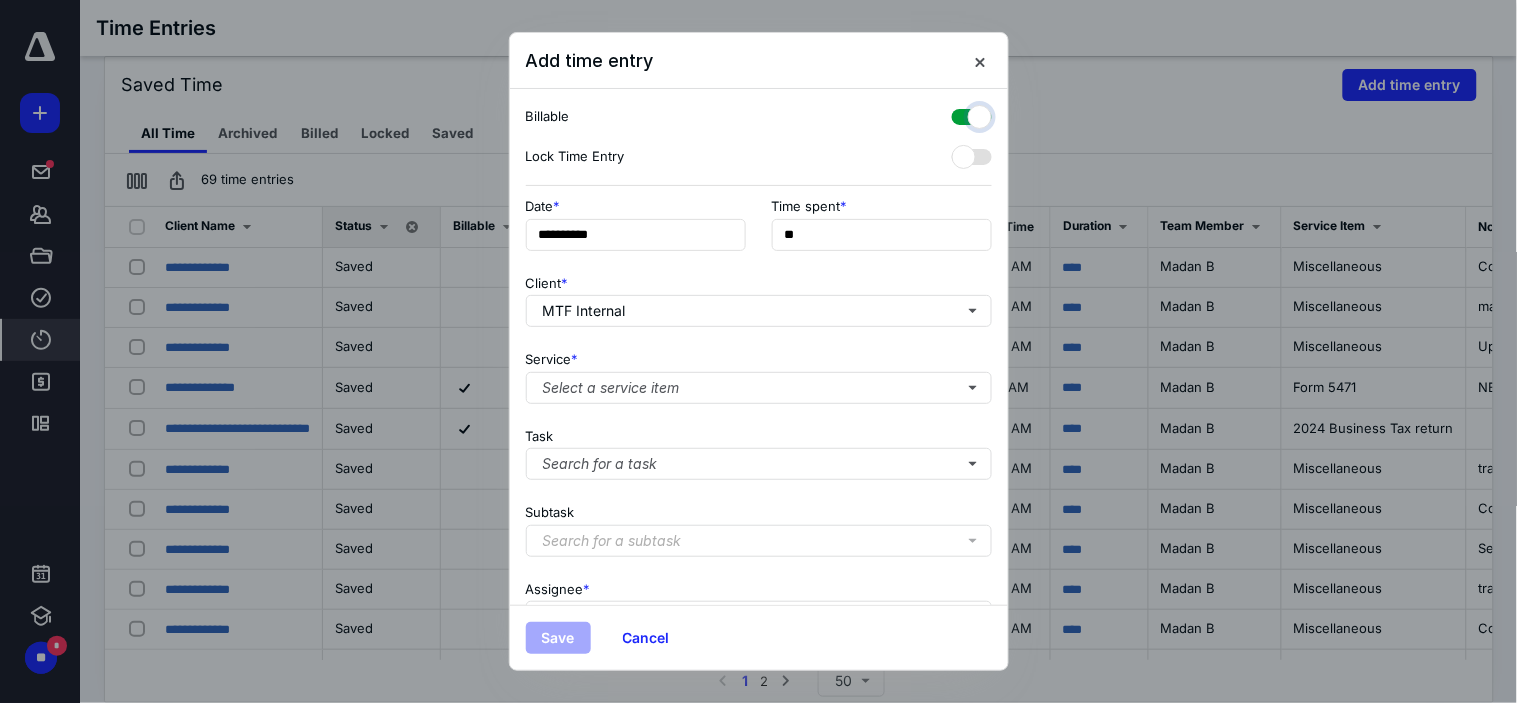 click at bounding box center [962, 114] 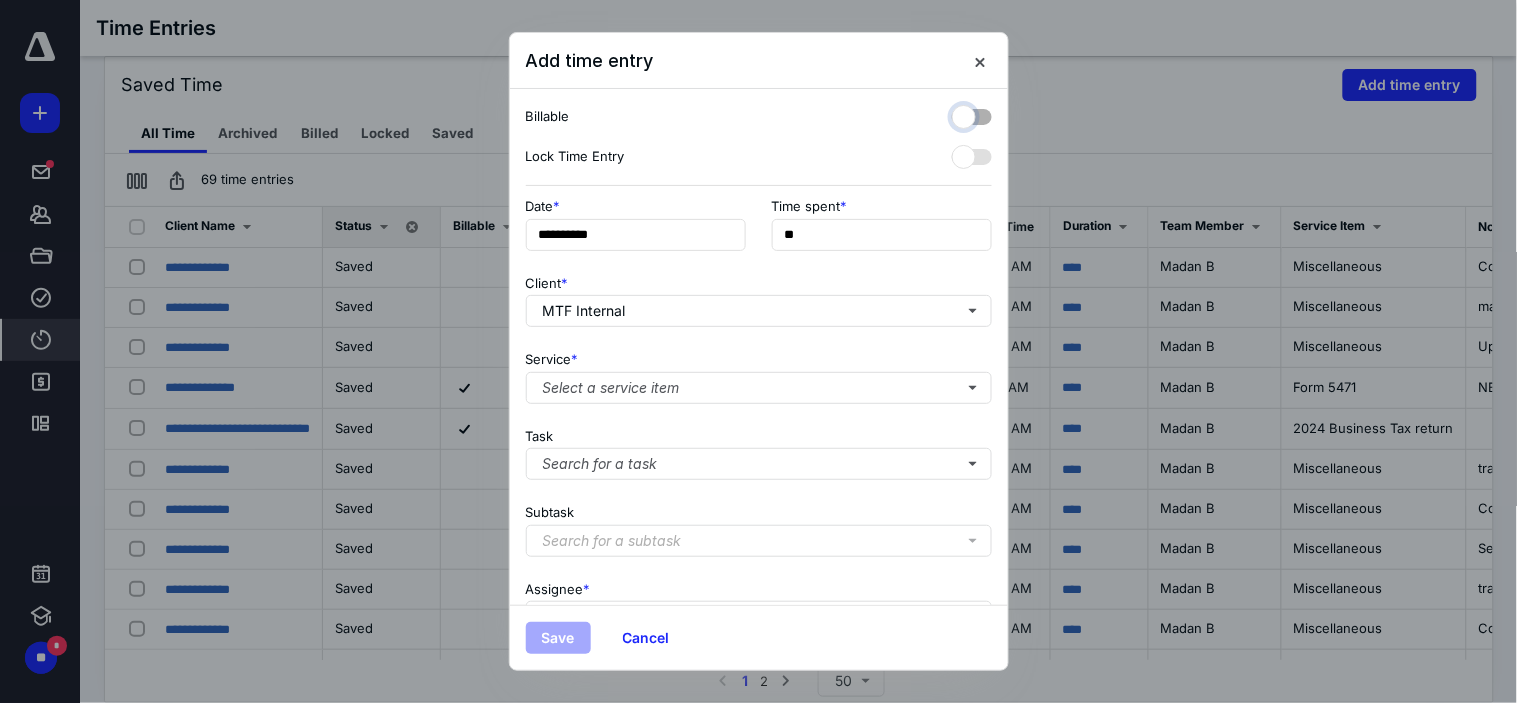 checkbox on "false" 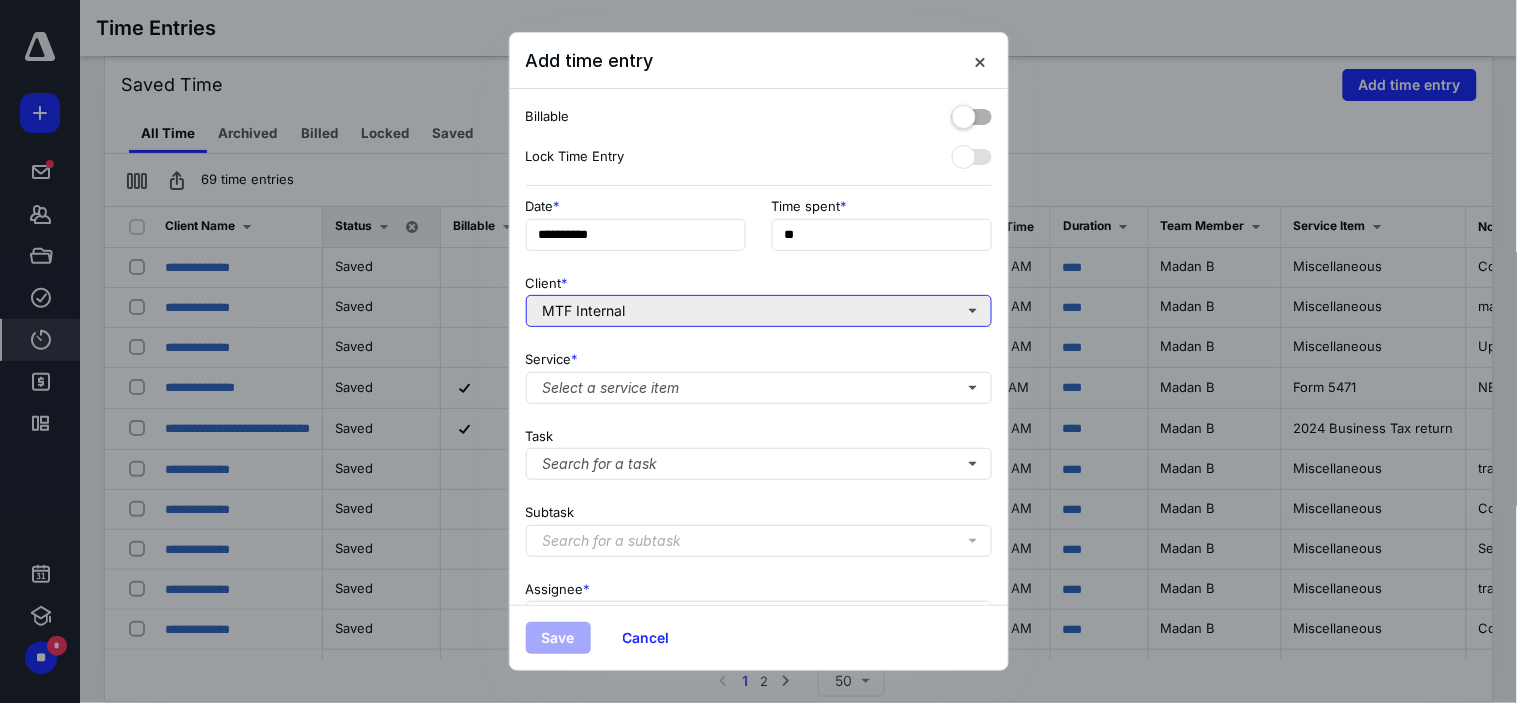 click on "MTF Internal" at bounding box center (759, 311) 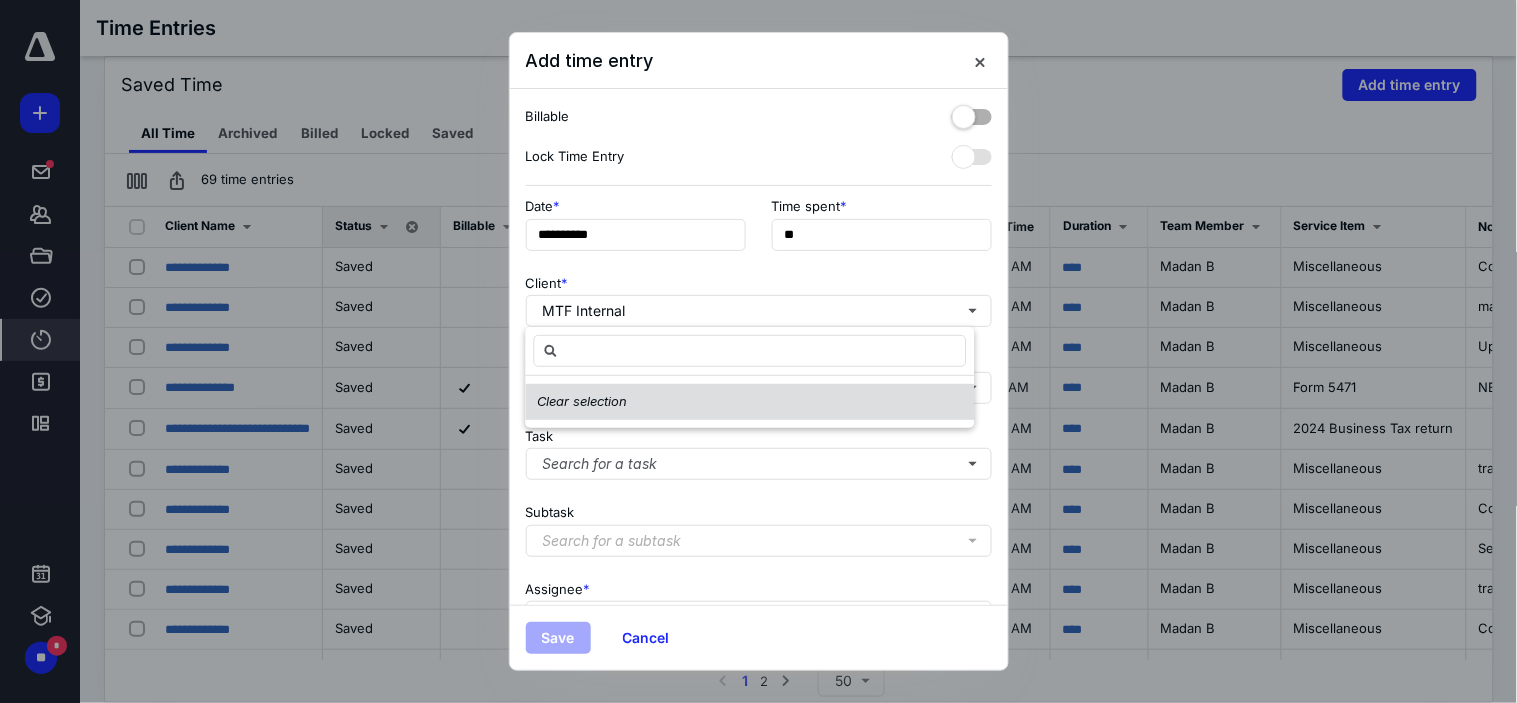 click on "Clear selection" at bounding box center [750, 402] 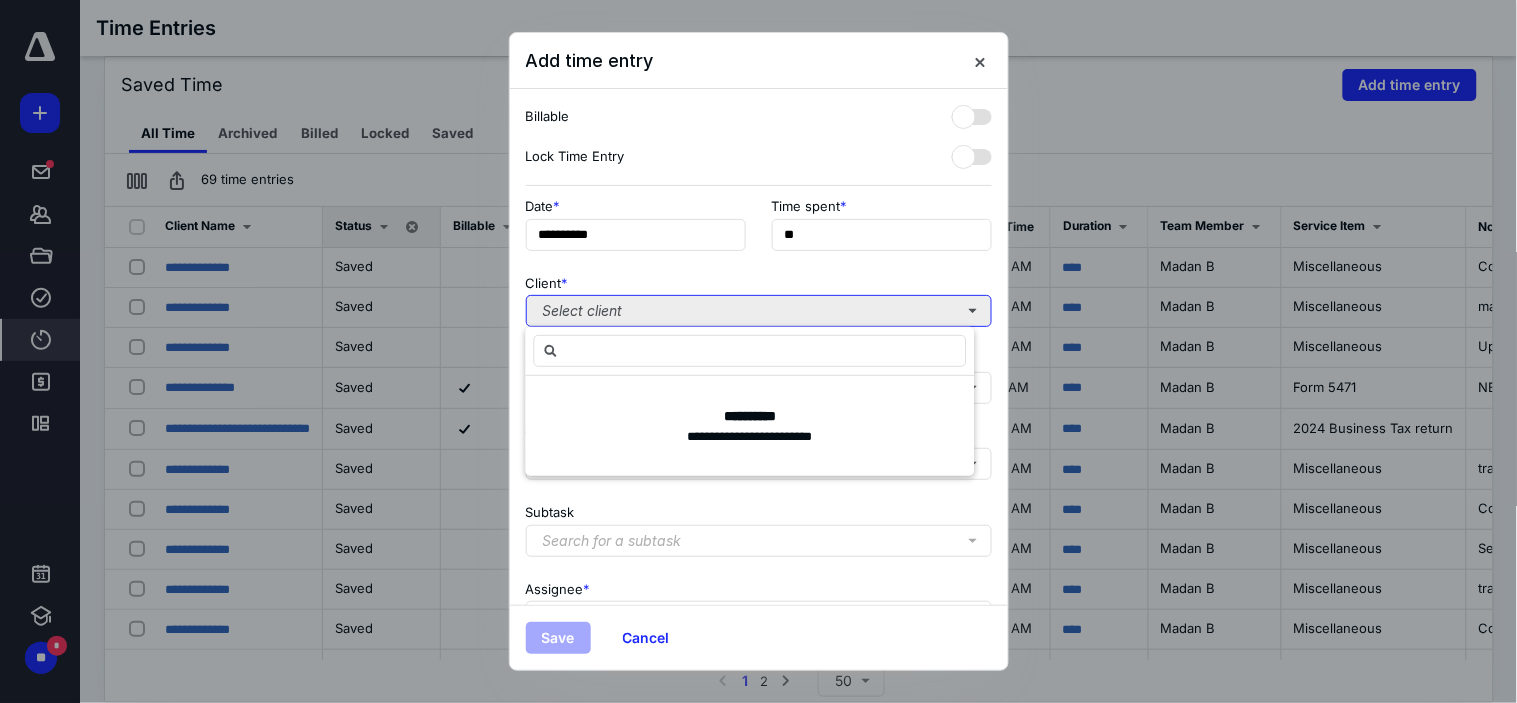 click on "Select client" at bounding box center [759, 311] 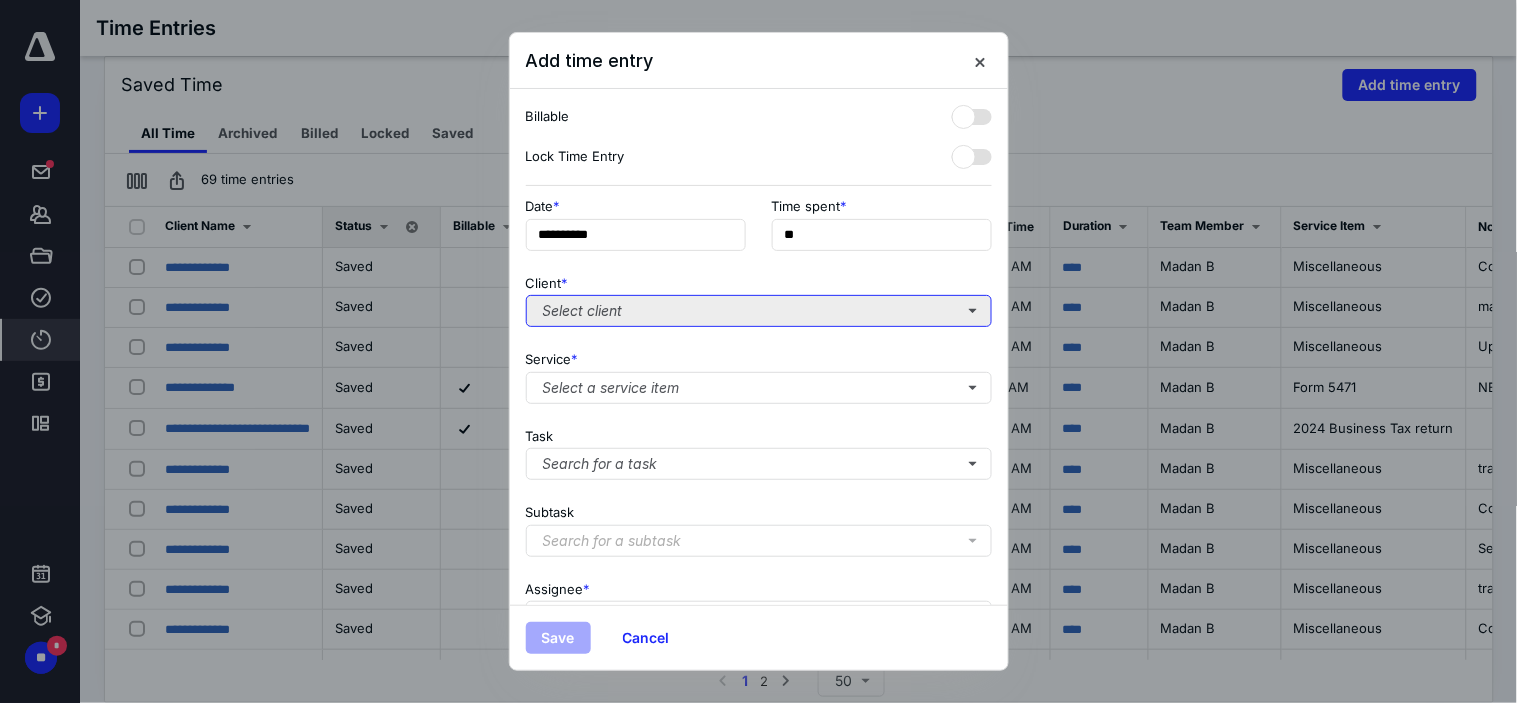 click on "Select client" at bounding box center (759, 311) 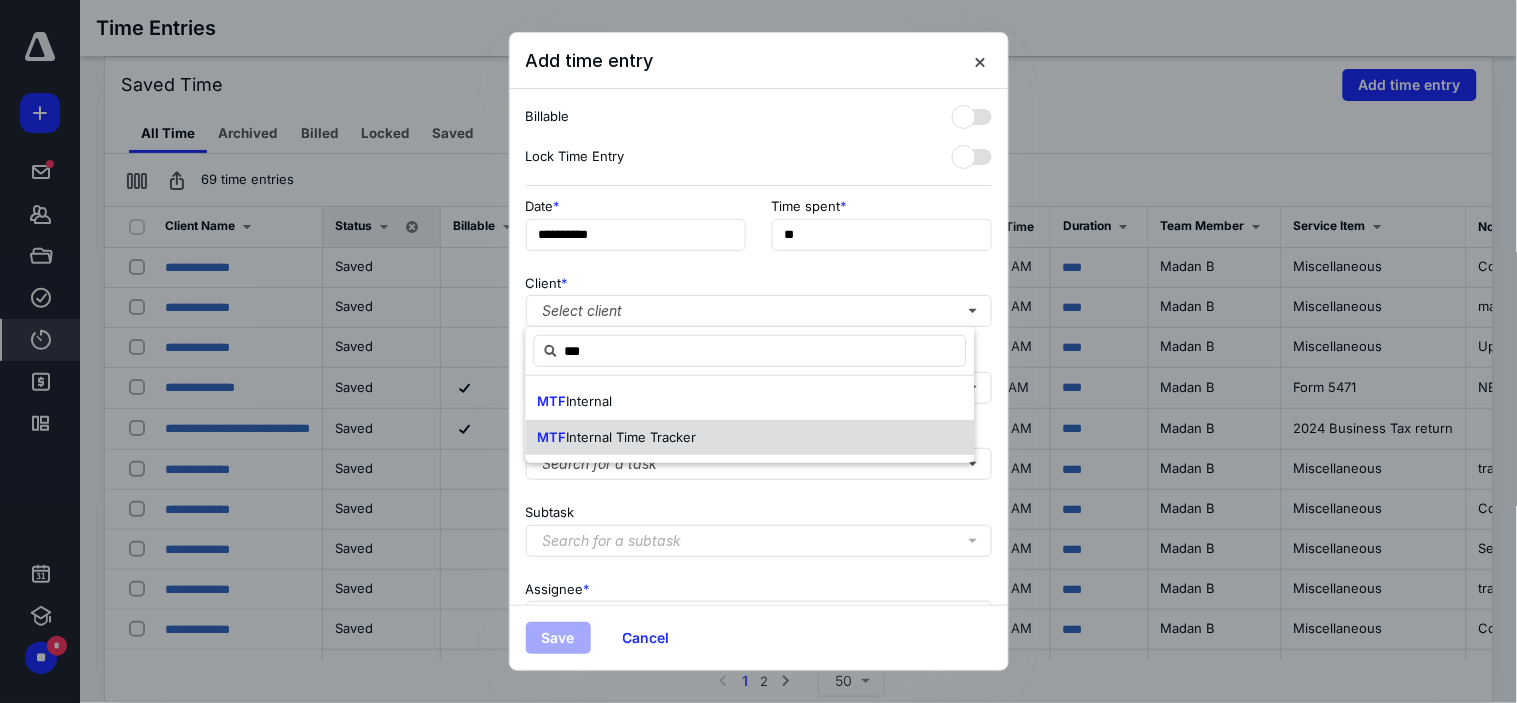 click on "MTF  Internal Time Tracker" at bounding box center [617, 438] 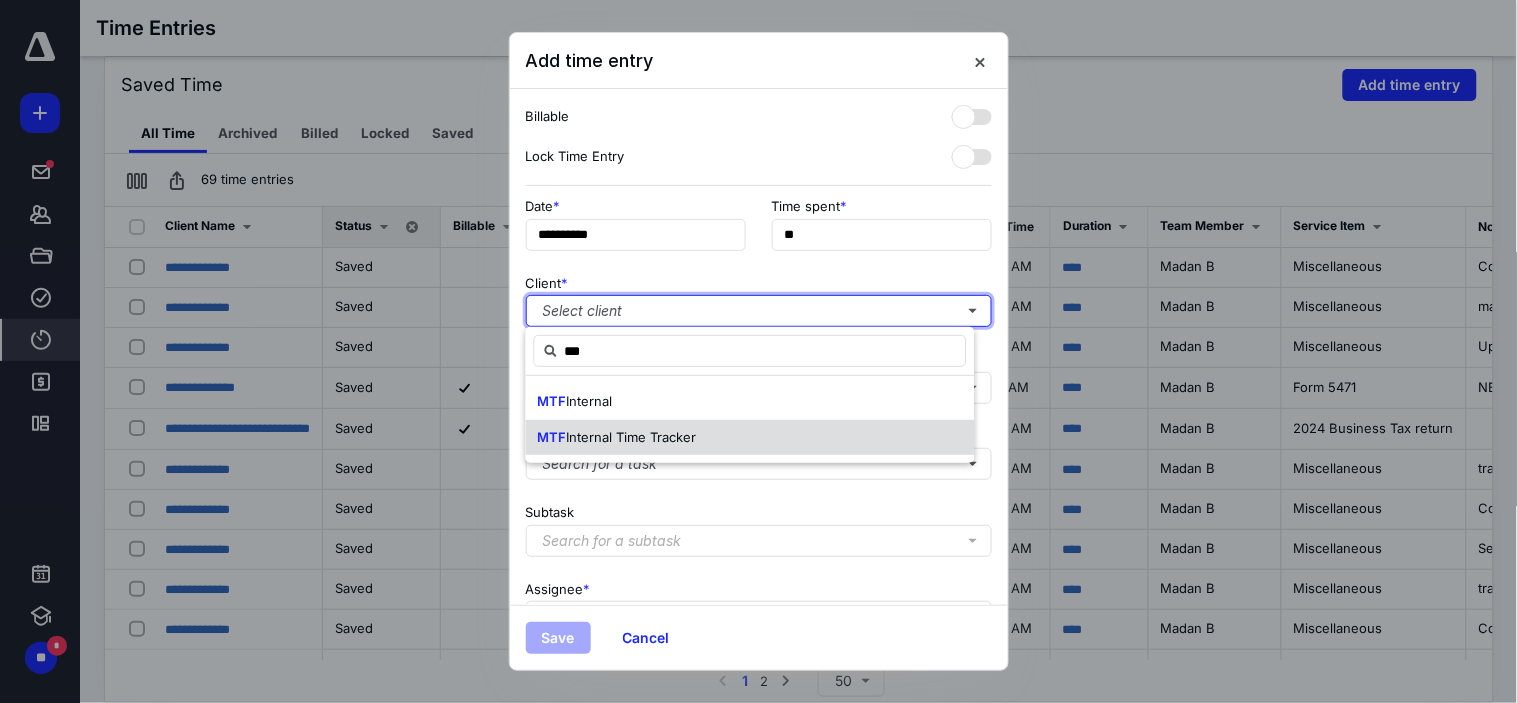 type 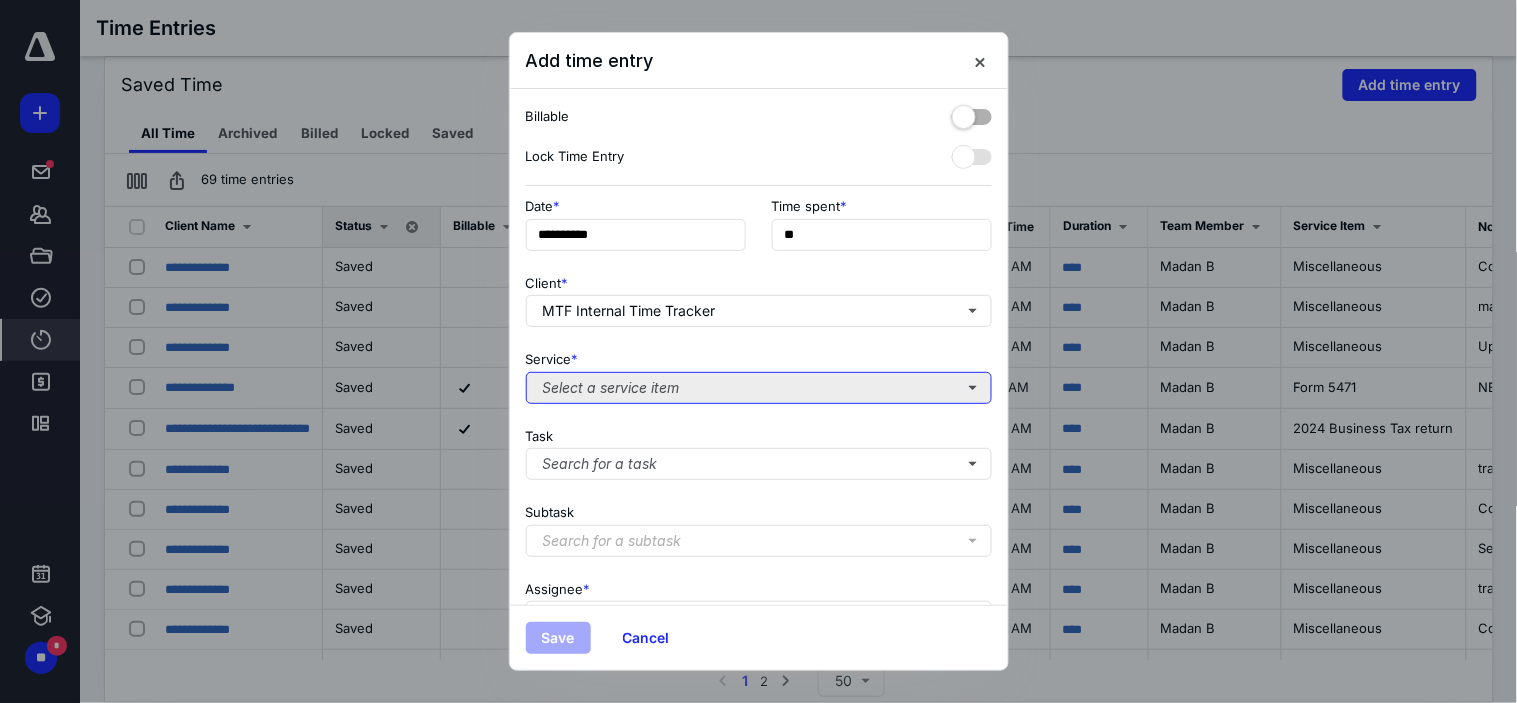 click on "Select a service item" at bounding box center (759, 388) 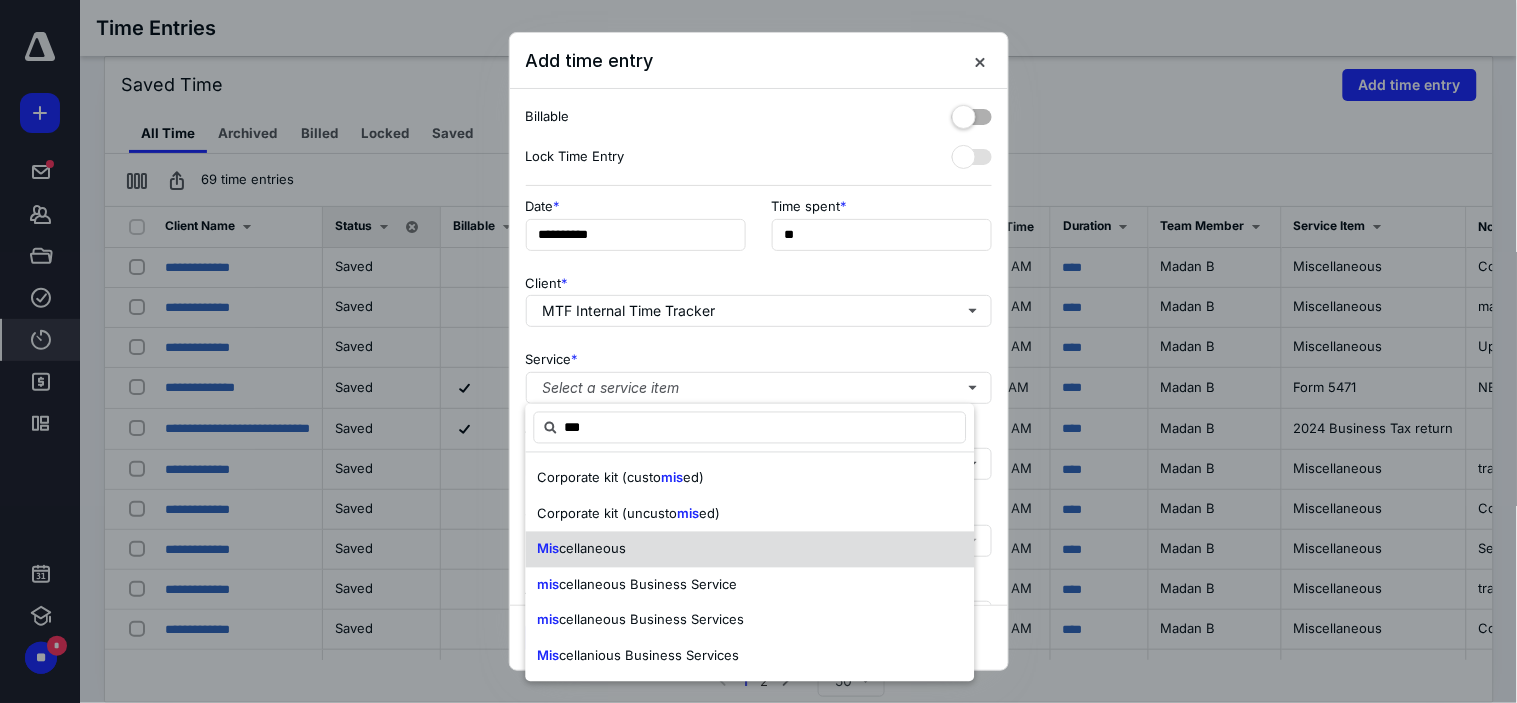 click on "Mis cellaneous" at bounding box center [750, 550] 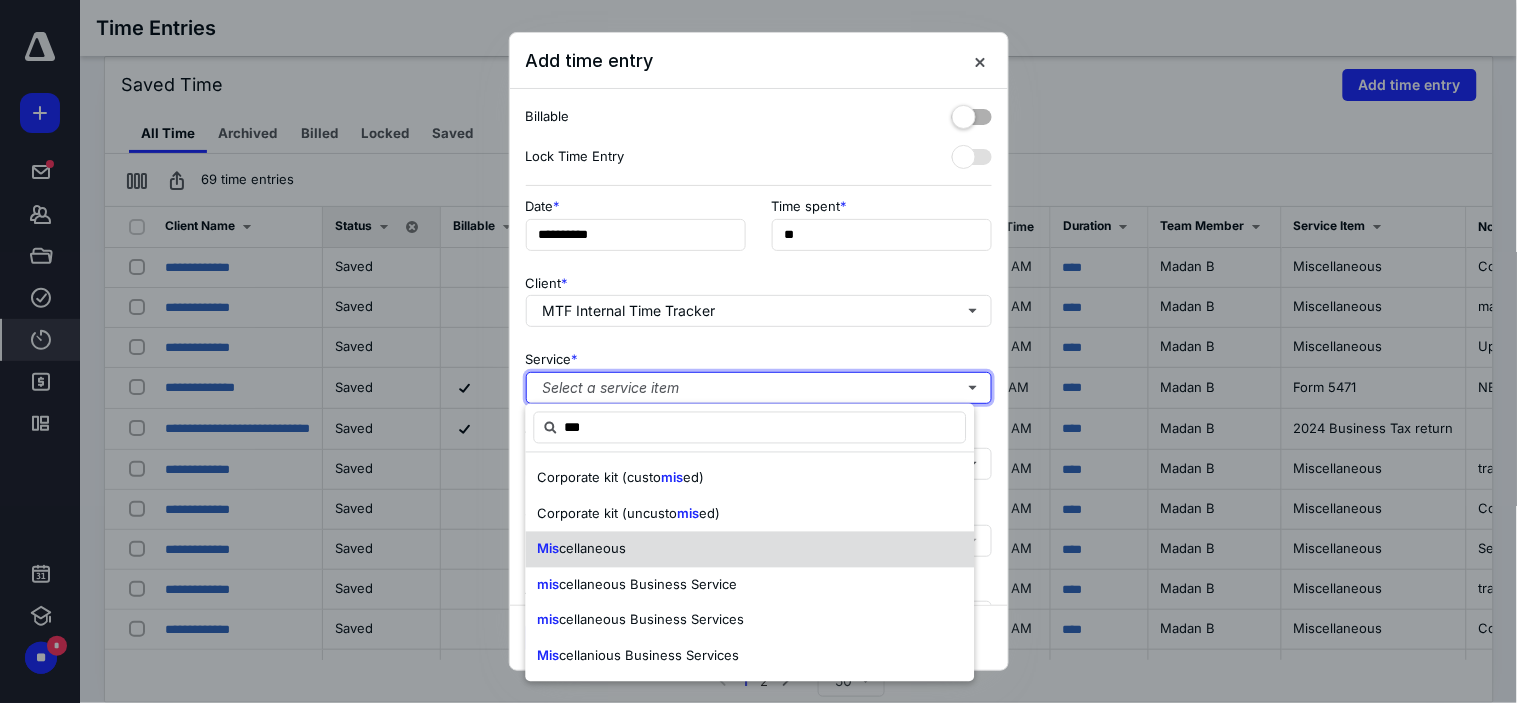 type 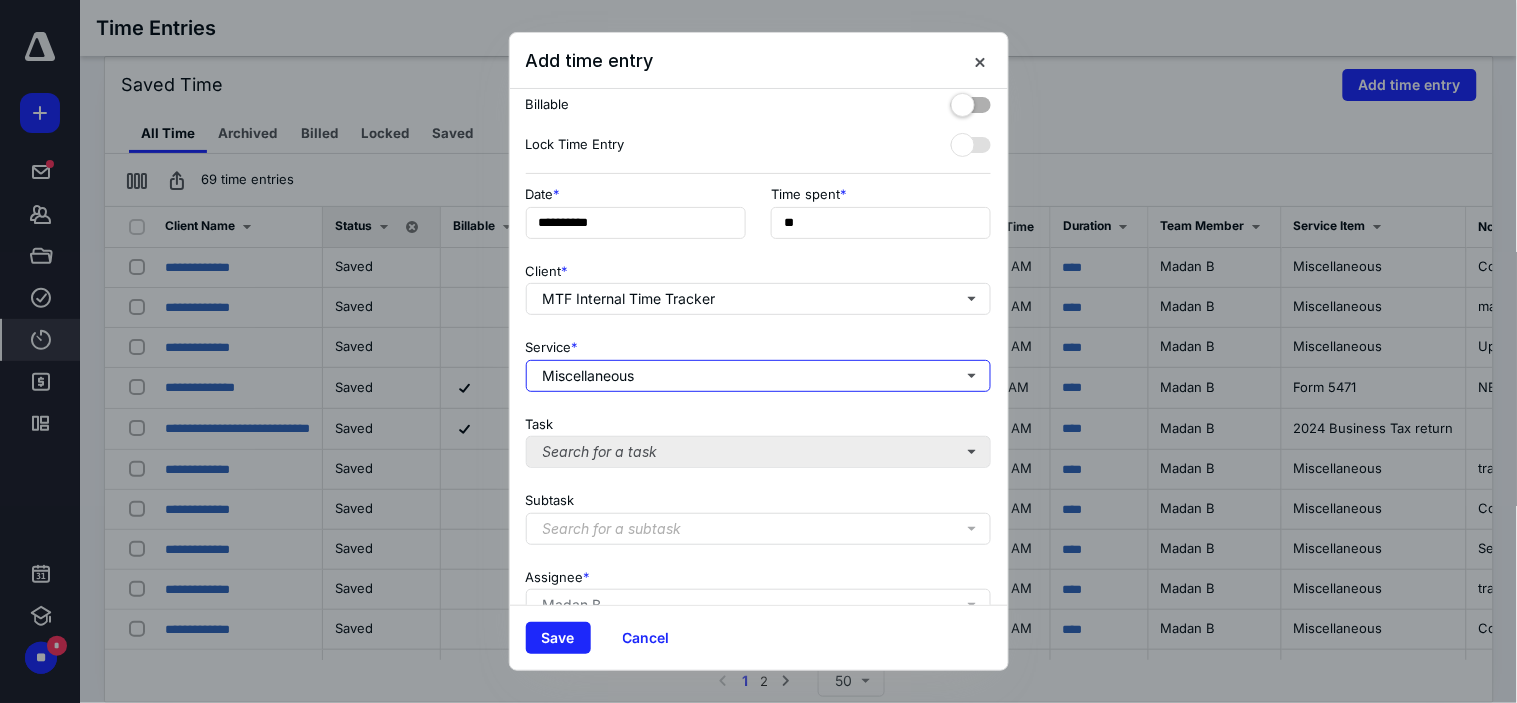 scroll, scrollTop: 0, scrollLeft: 0, axis: both 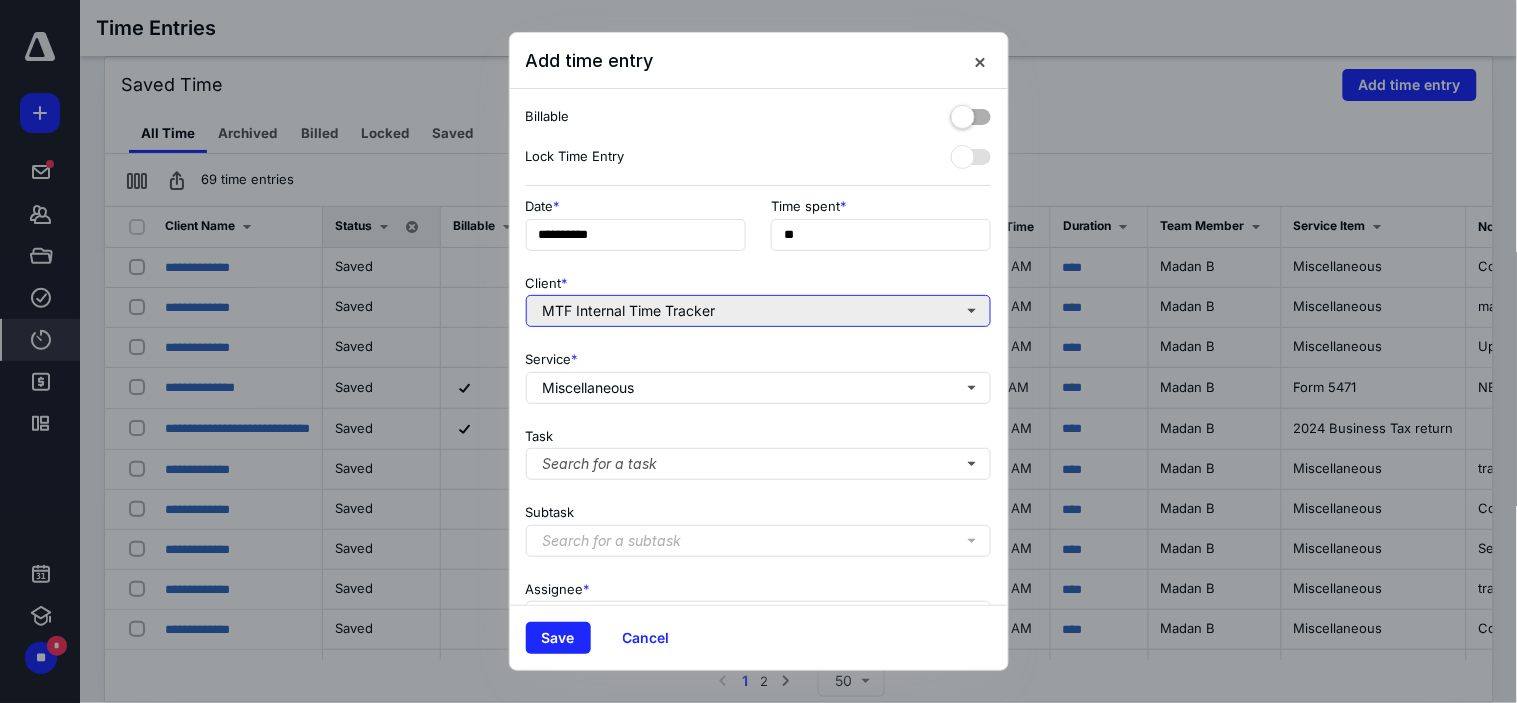 click on "MTF Internal Time Tracker" at bounding box center (759, 311) 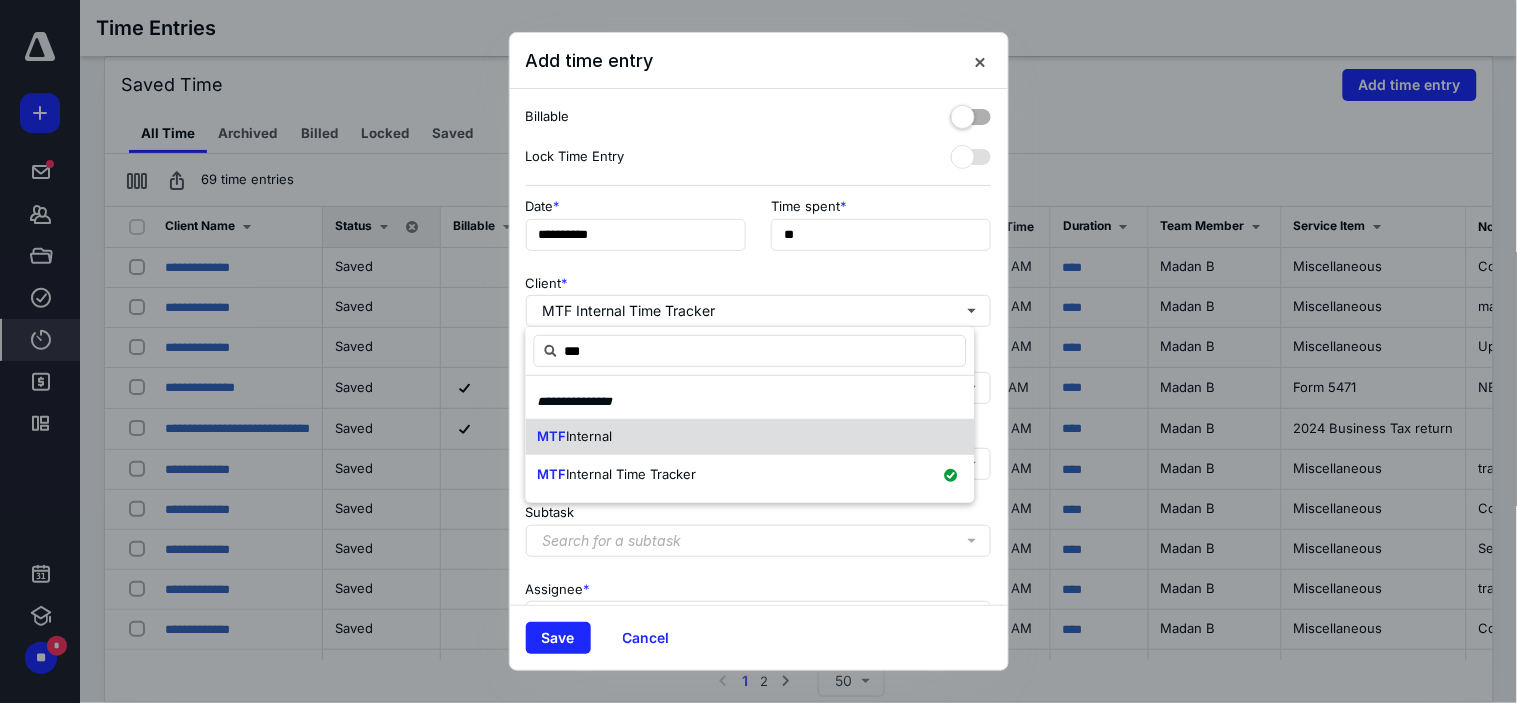 click on "MTF  Internal" at bounding box center (750, 438) 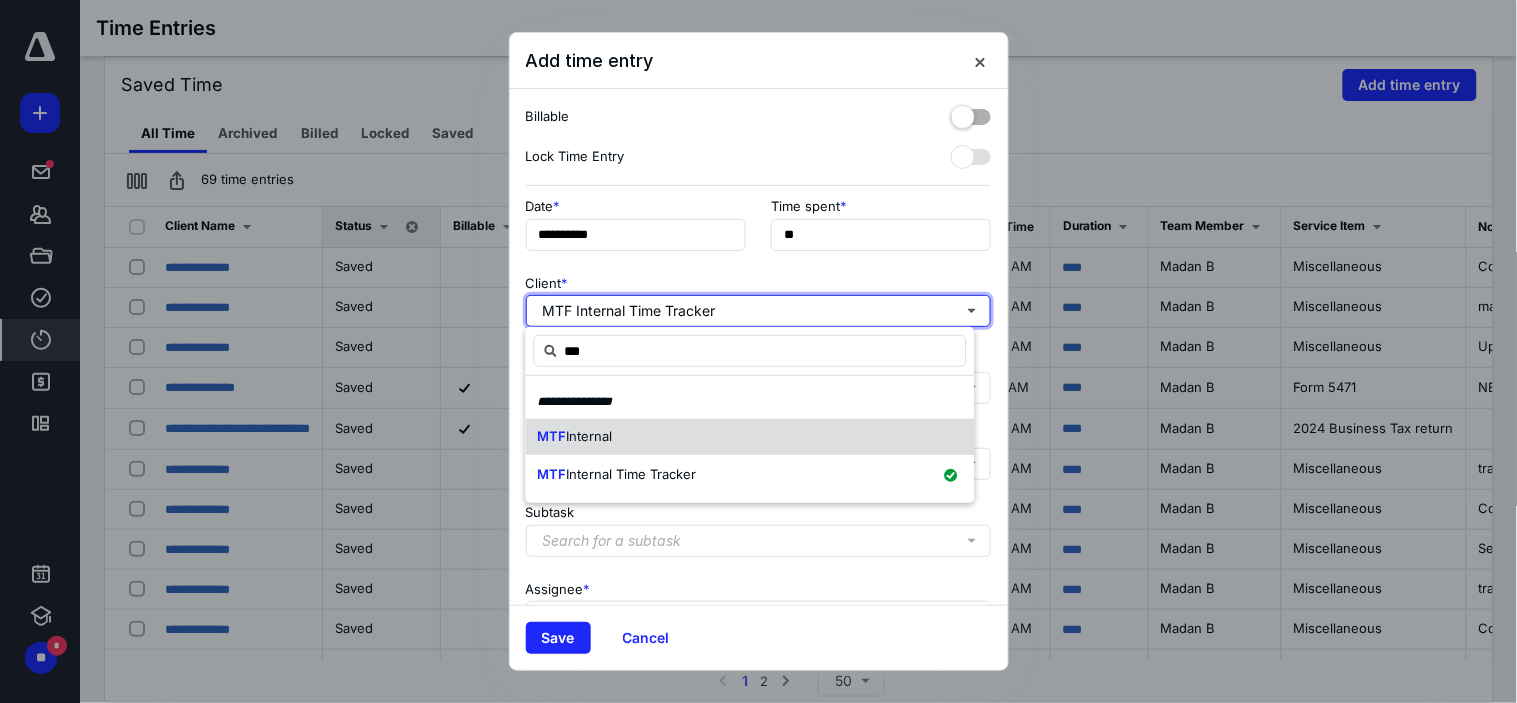 type 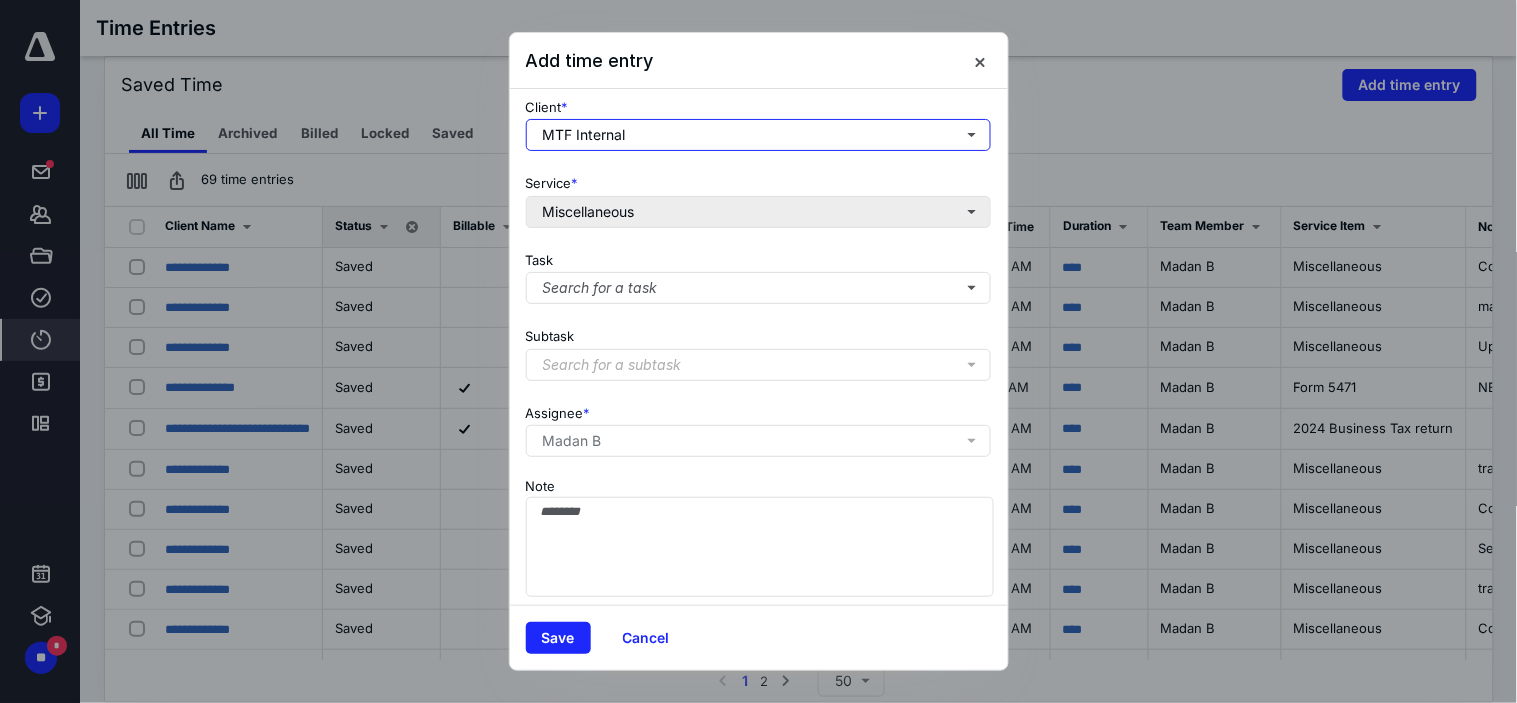 scroll, scrollTop: 198, scrollLeft: 0, axis: vertical 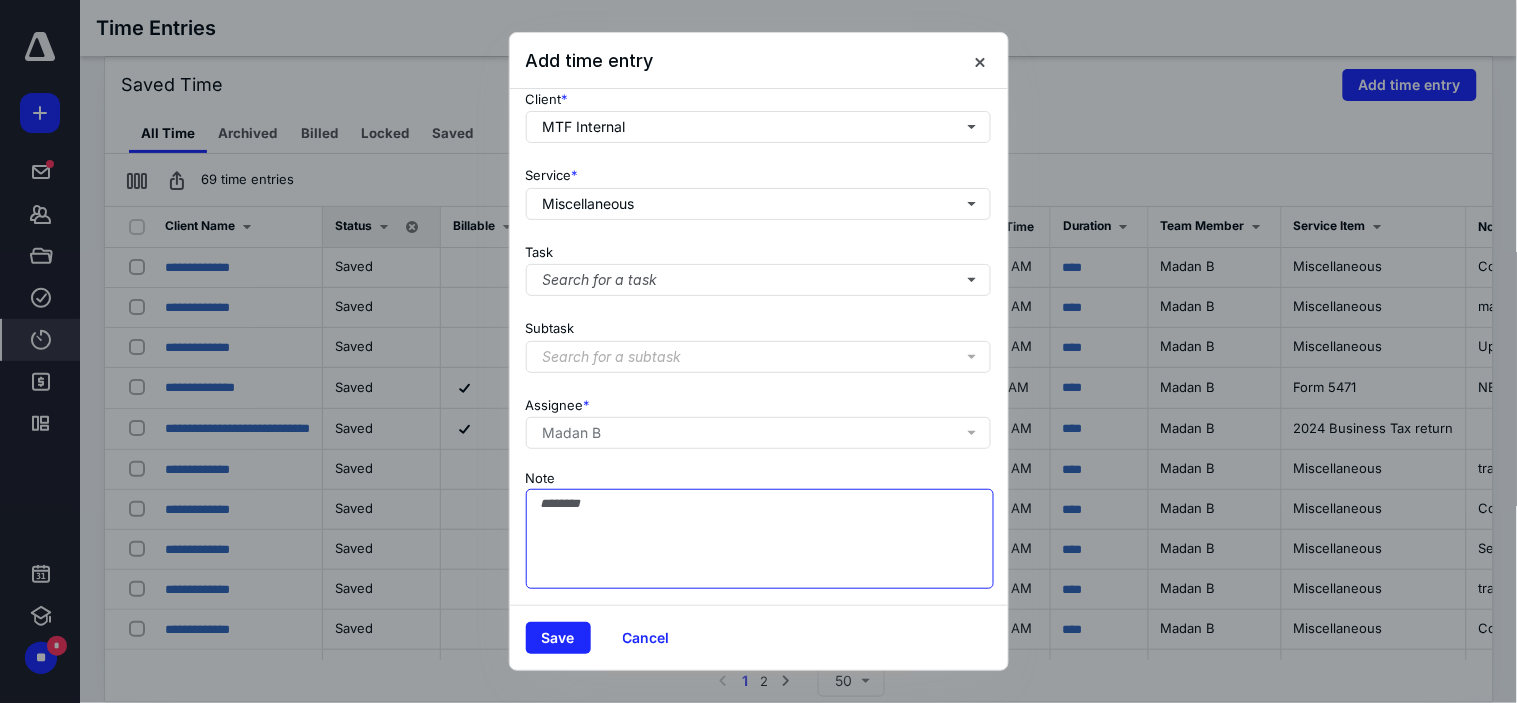 click on "Note" at bounding box center [760, 539] 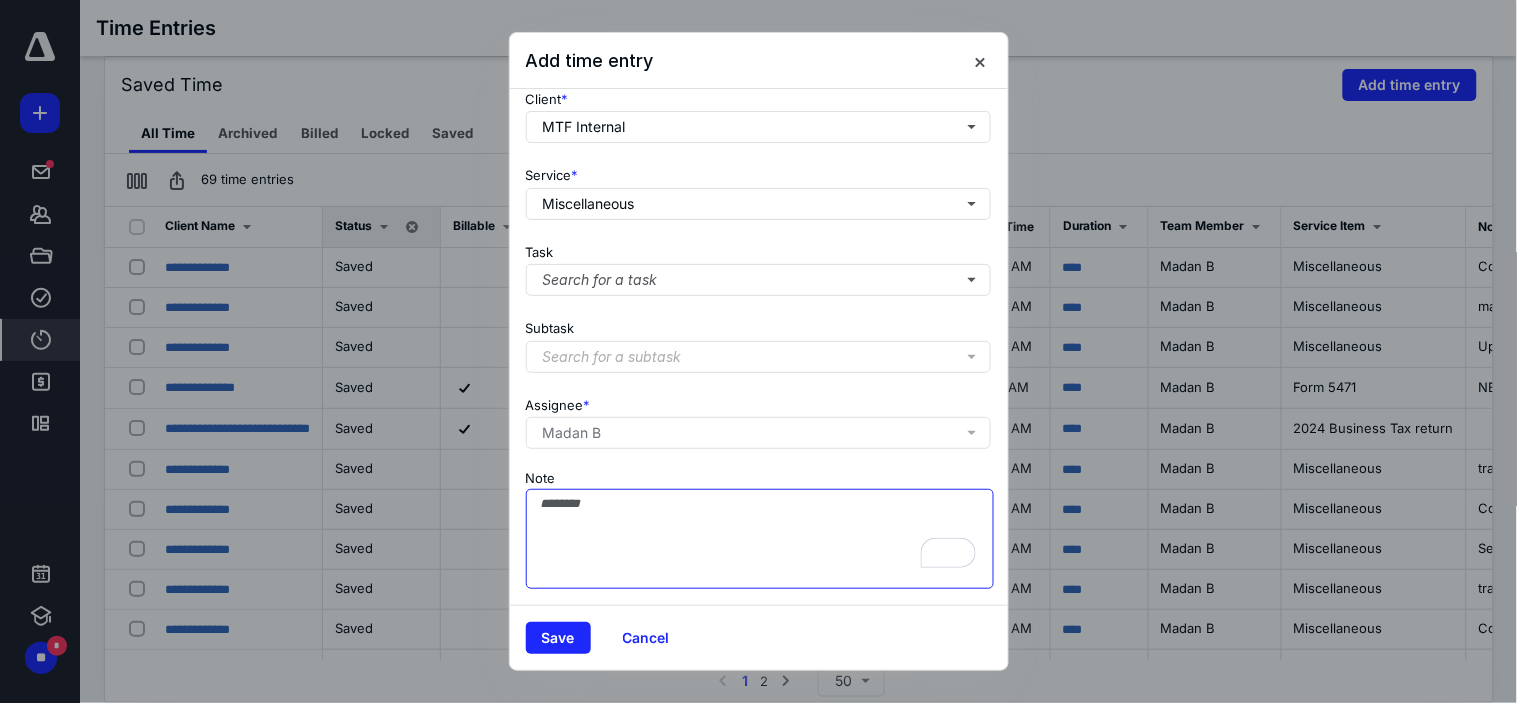 scroll, scrollTop: 96, scrollLeft: 0, axis: vertical 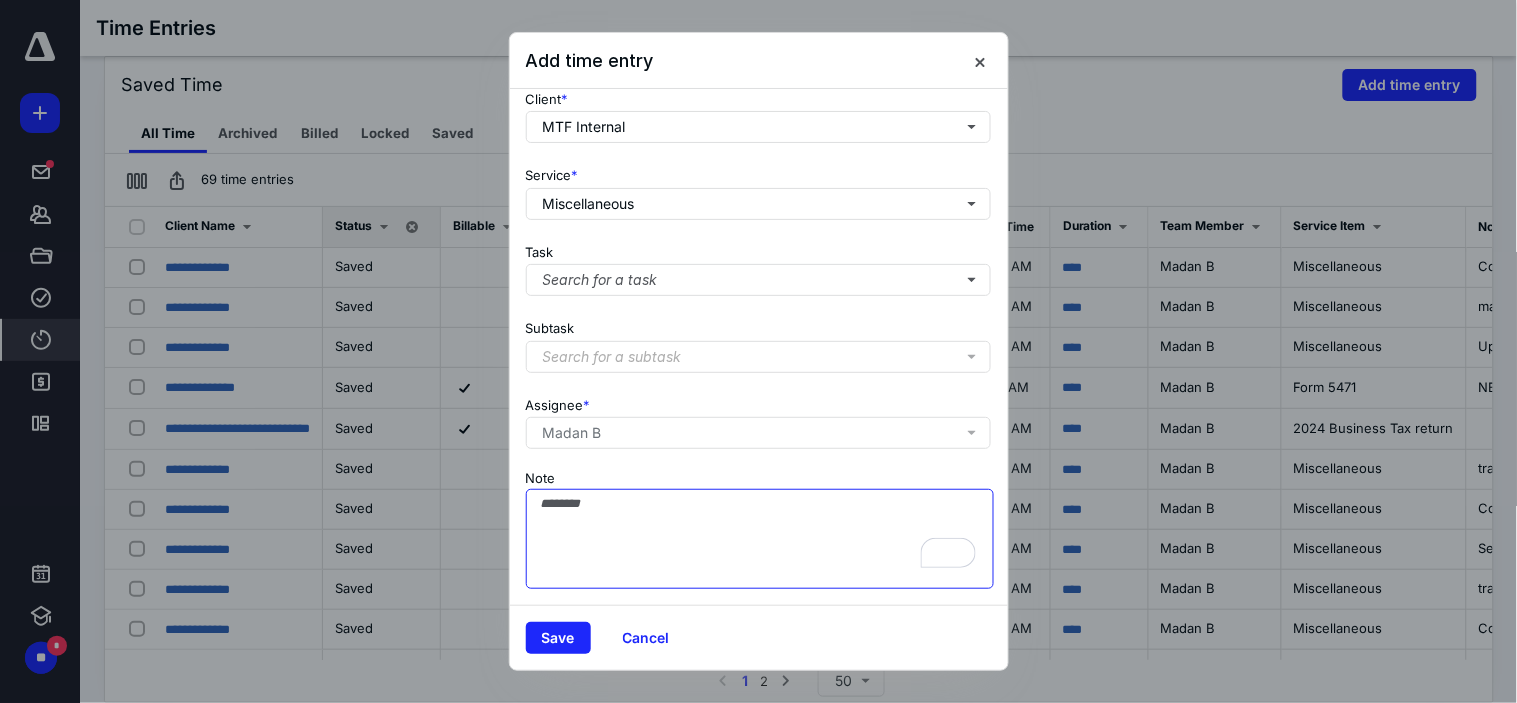 click on "Note" at bounding box center (760, 539) 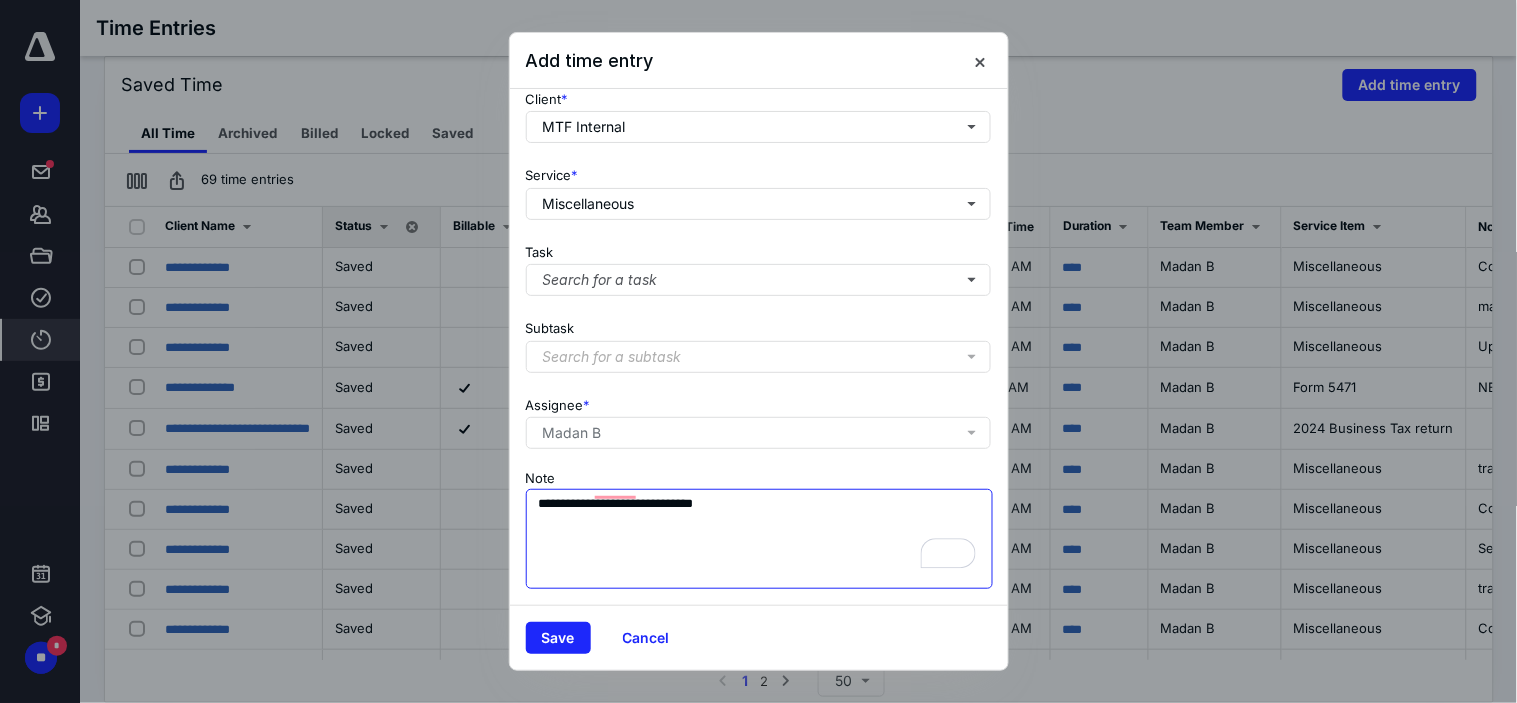 scroll, scrollTop: 36, scrollLeft: 0, axis: vertical 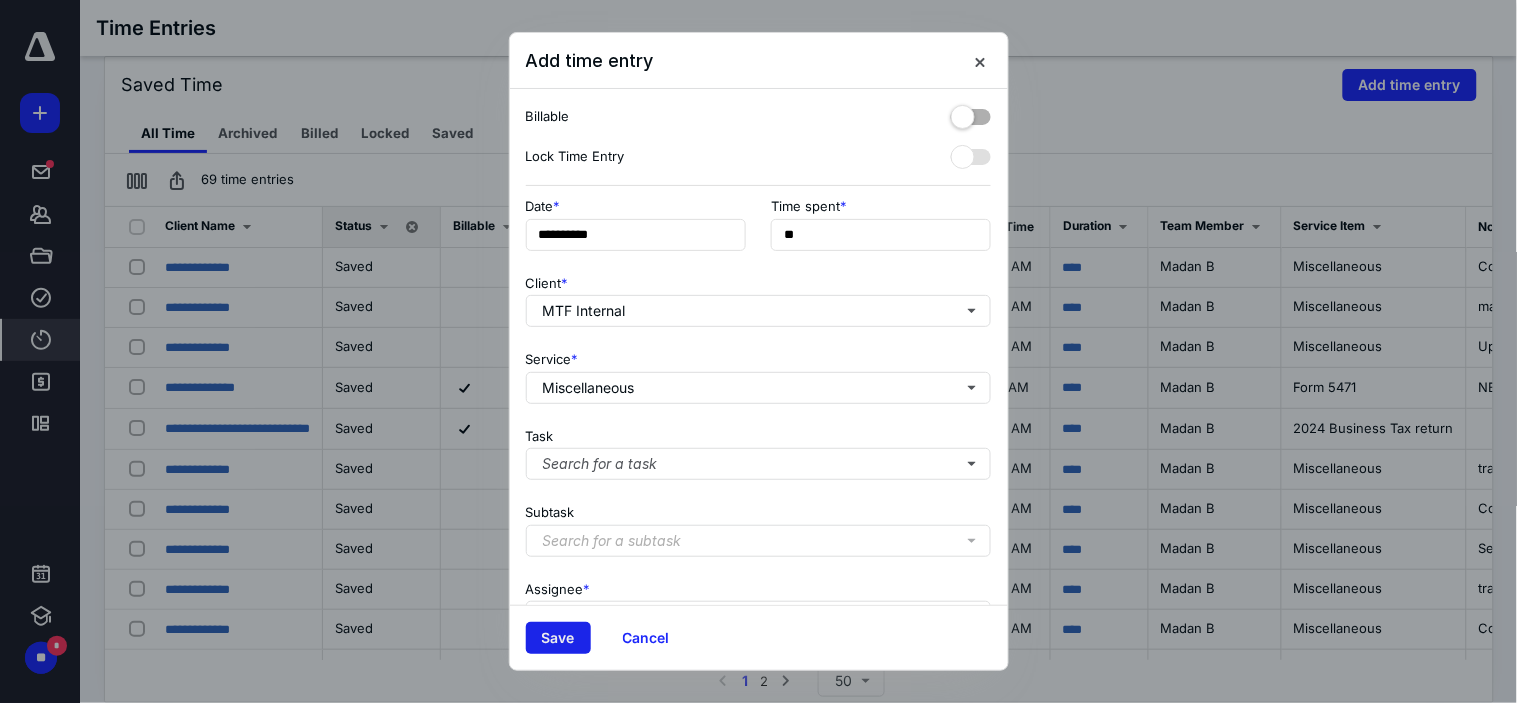 type on "**********" 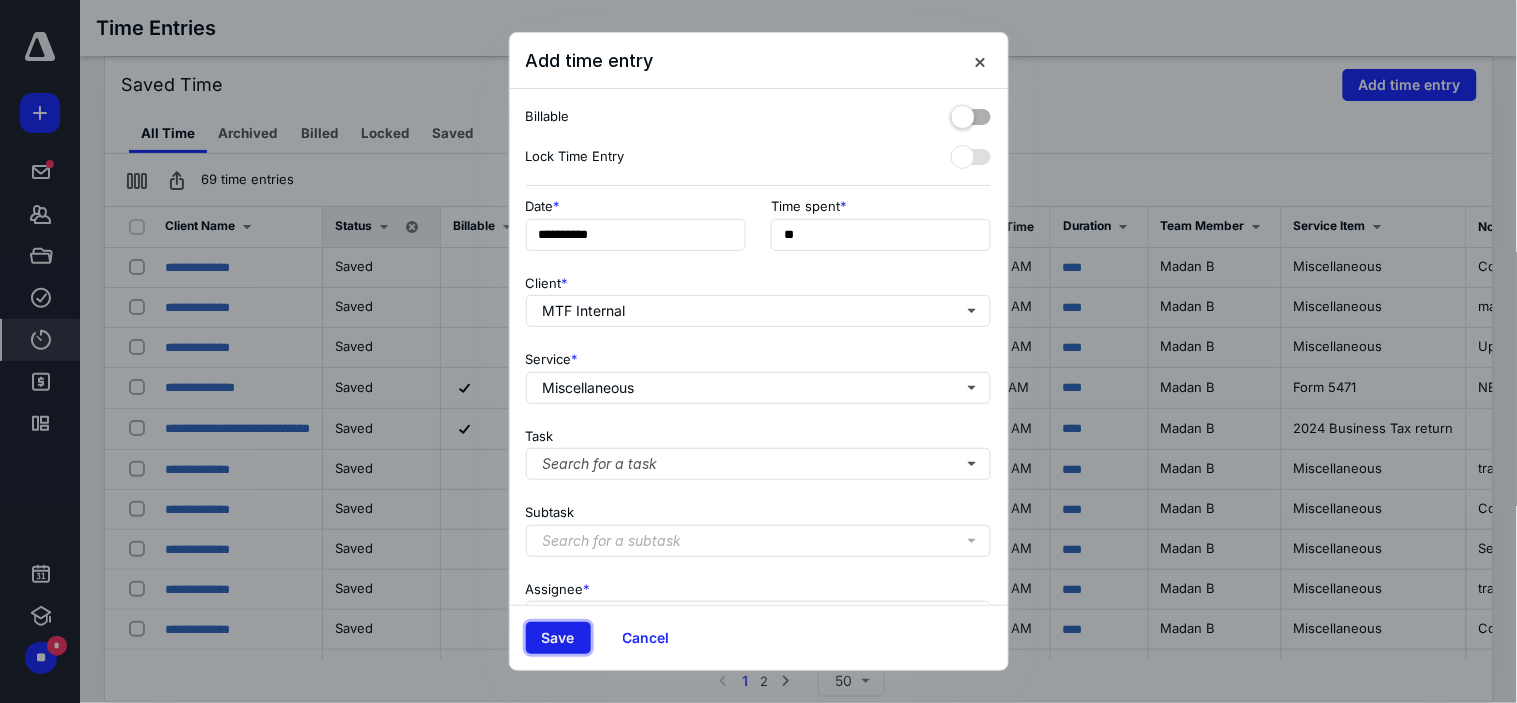click on "Save" at bounding box center [558, 638] 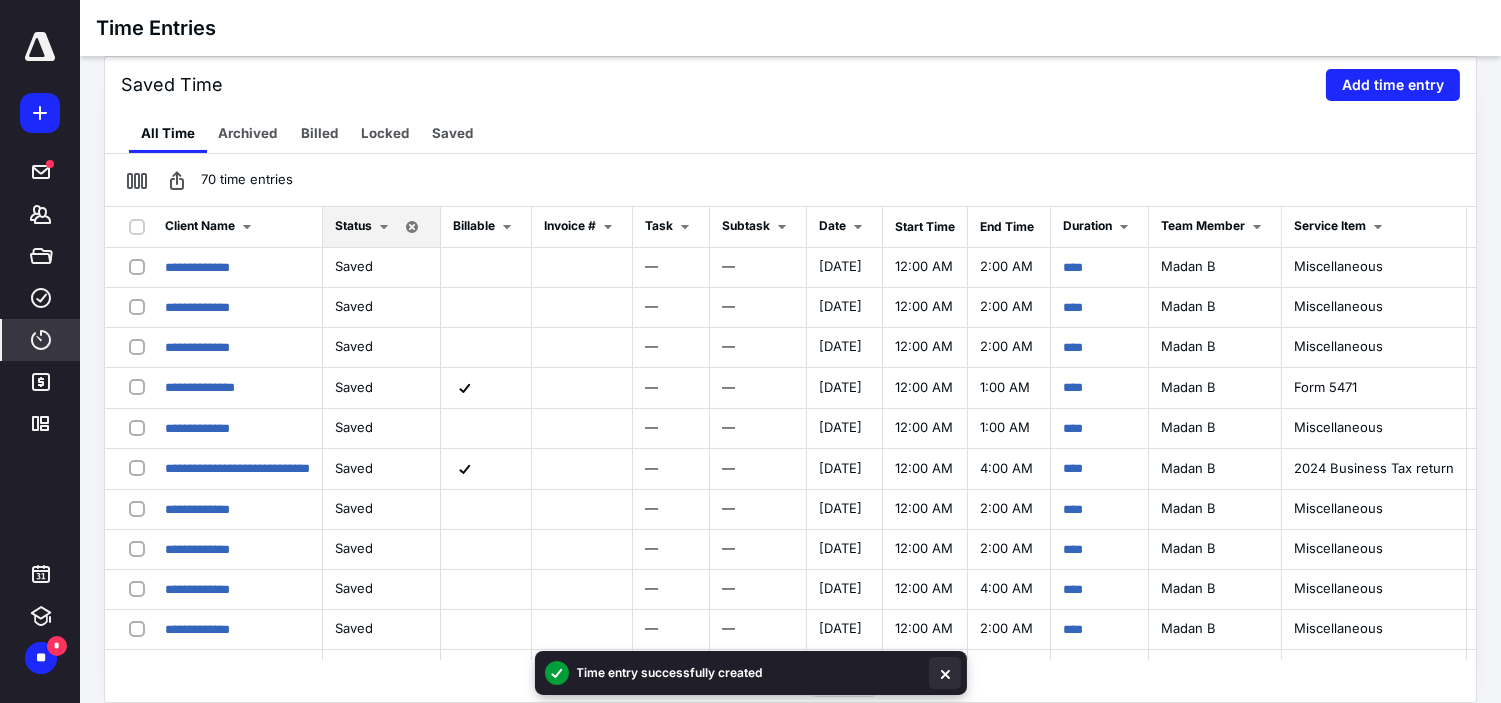 click at bounding box center (945, 673) 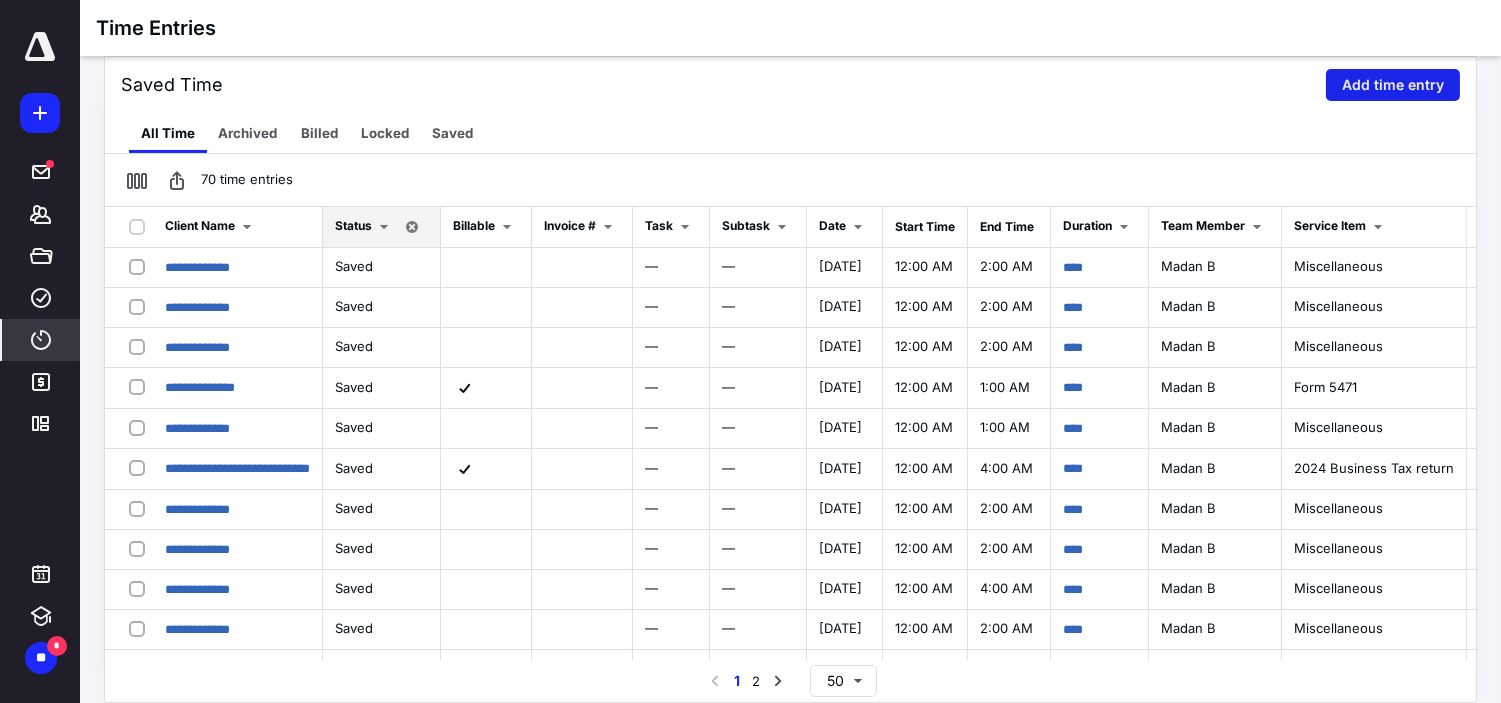 click on "Add time entry" at bounding box center (1393, 85) 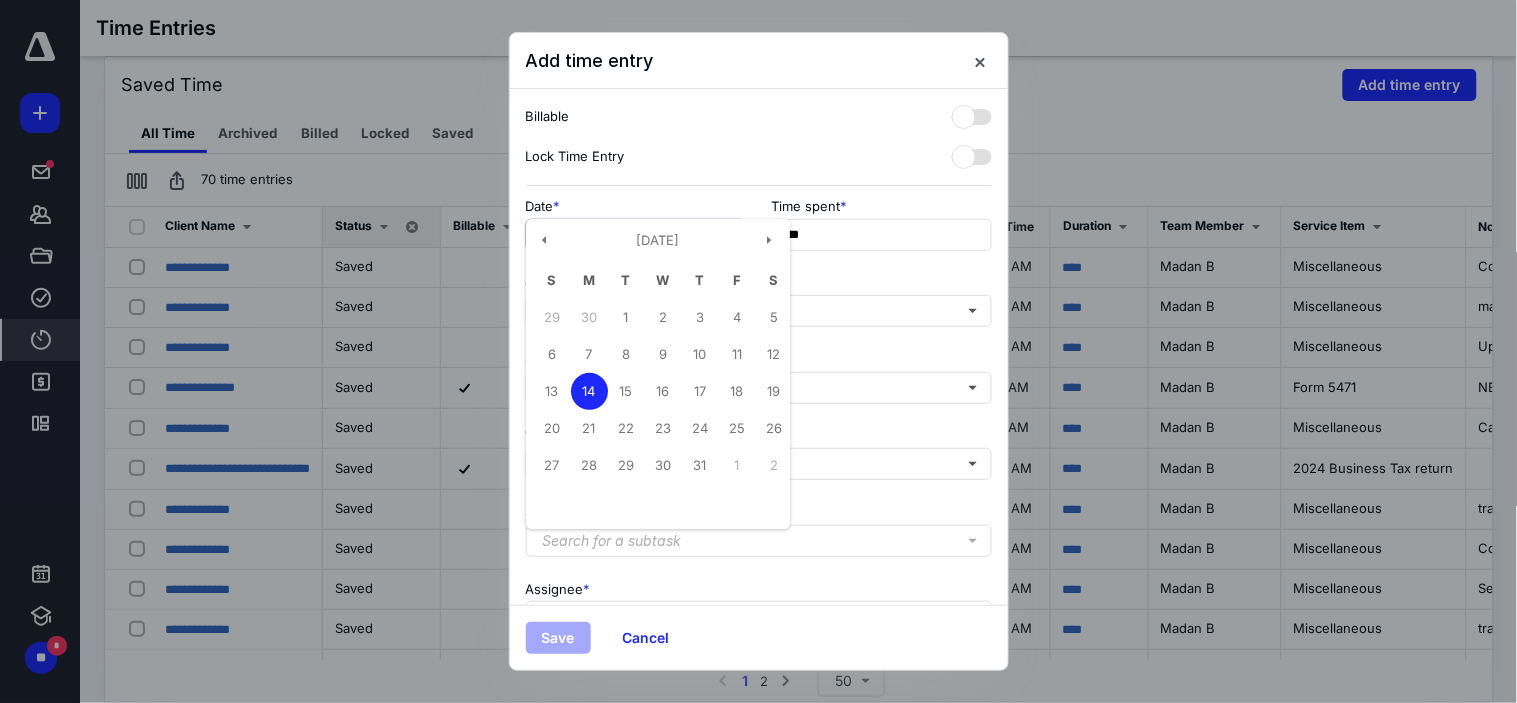 click on "**********" at bounding box center (636, 235) 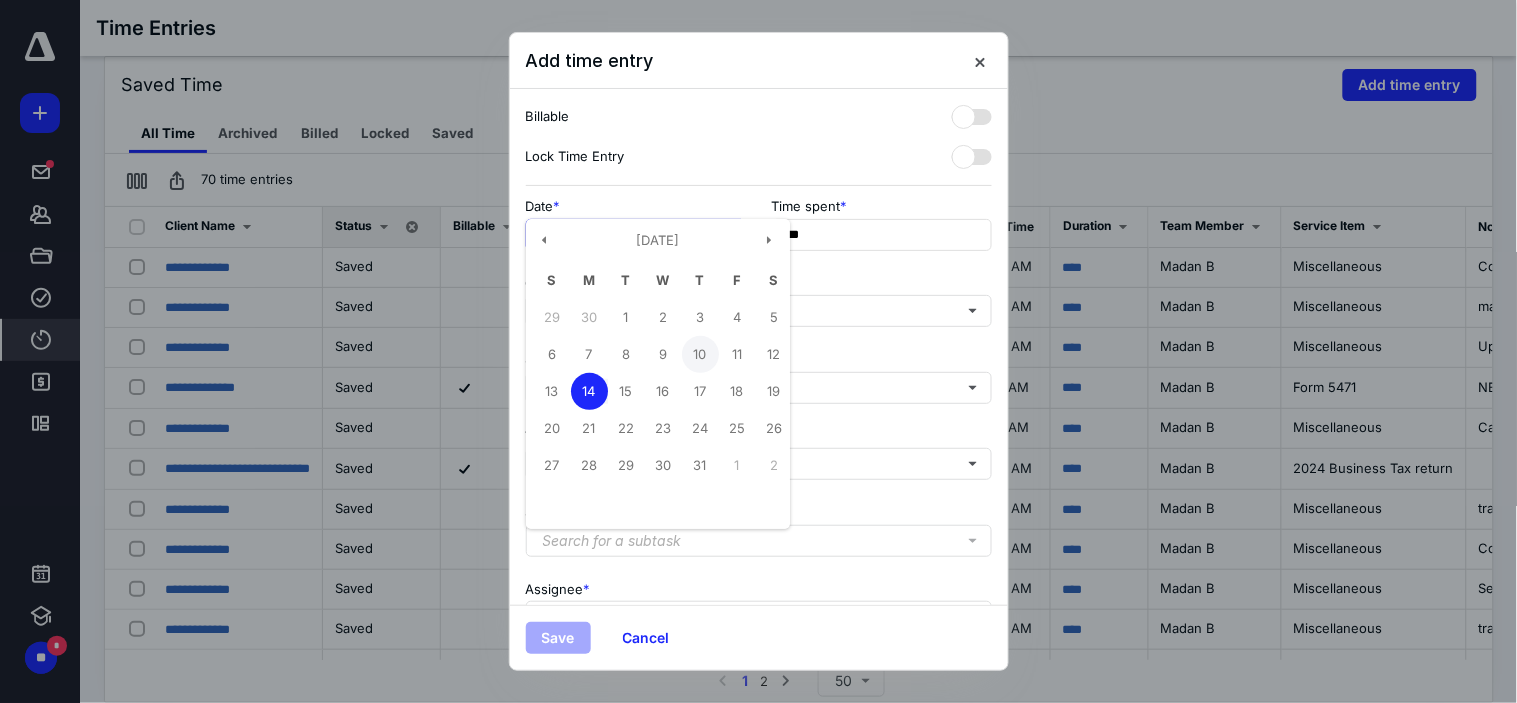 click on "10" at bounding box center [700, 354] 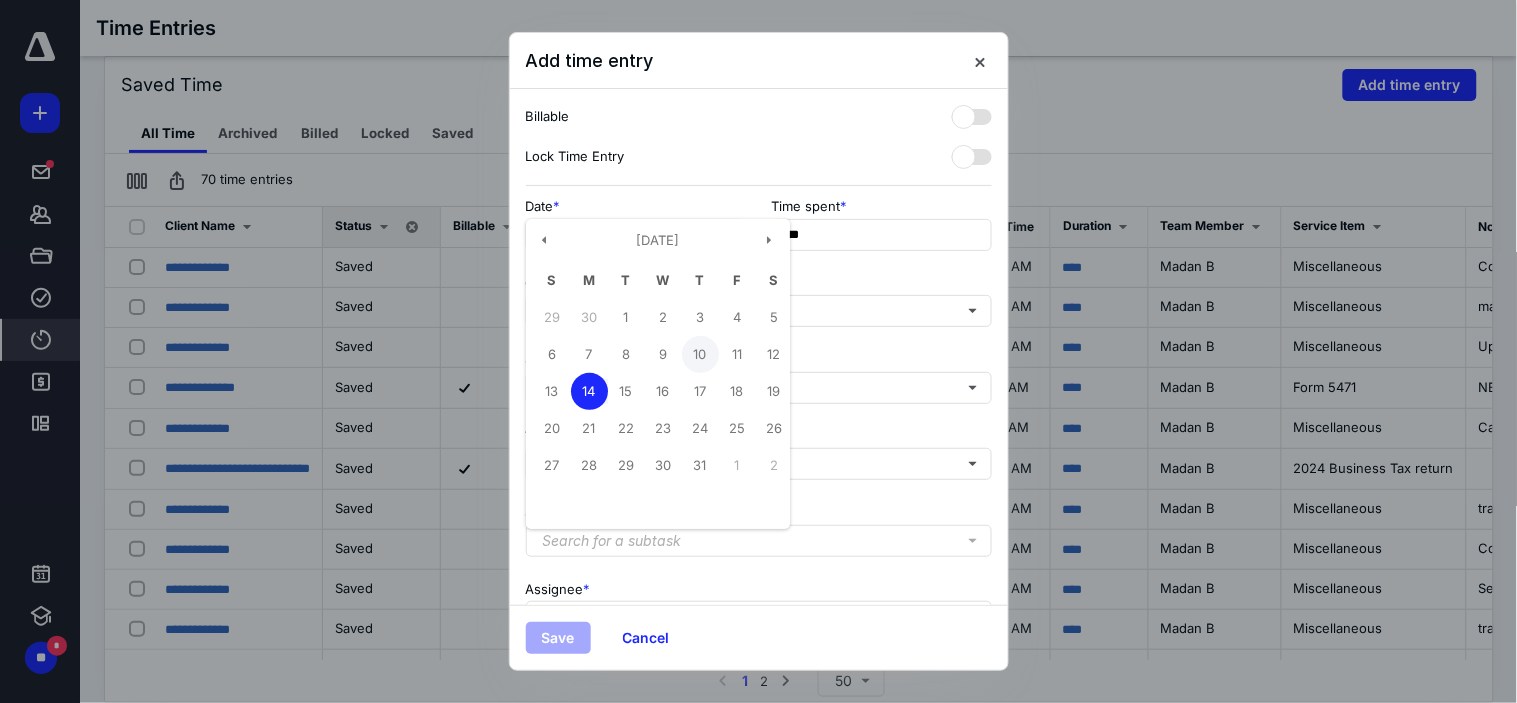 type on "**********" 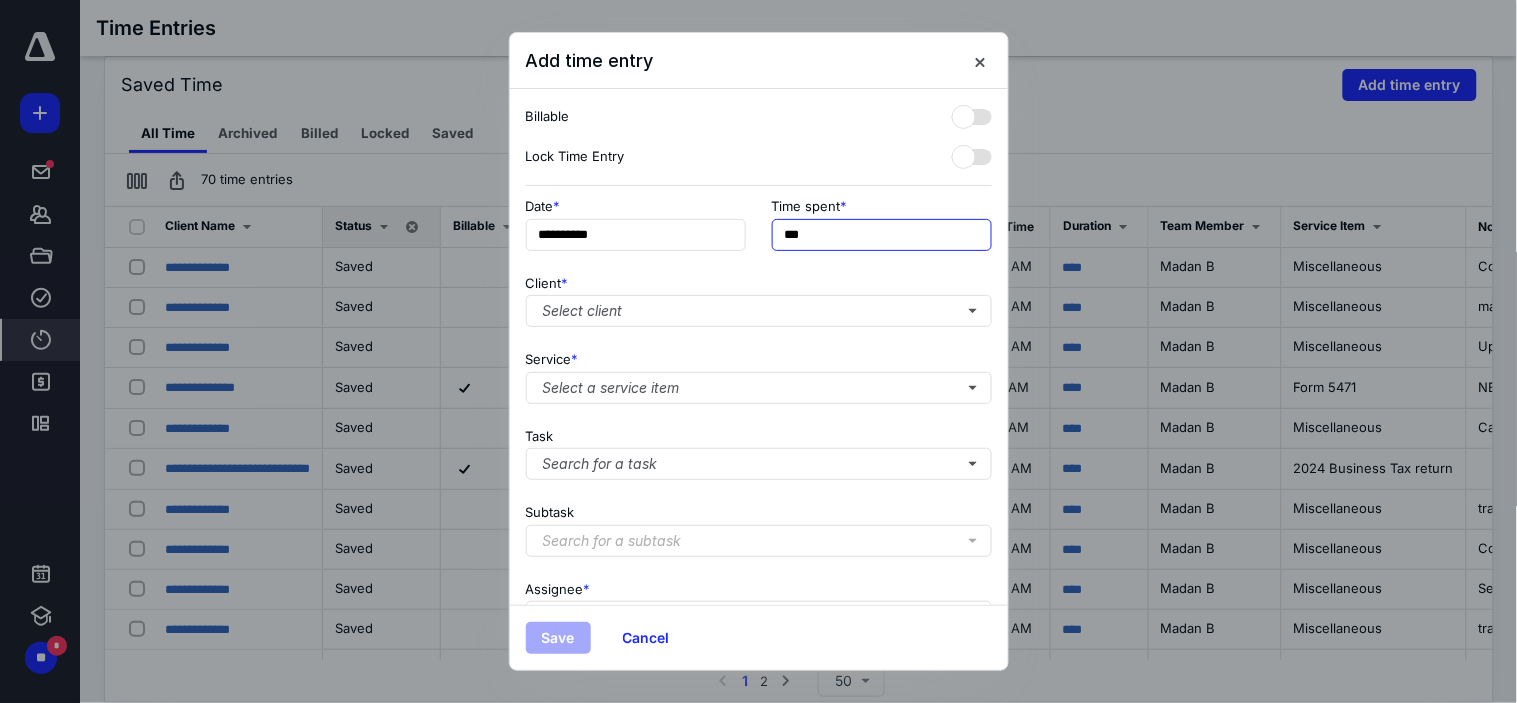 click on "***" at bounding box center (882, 235) 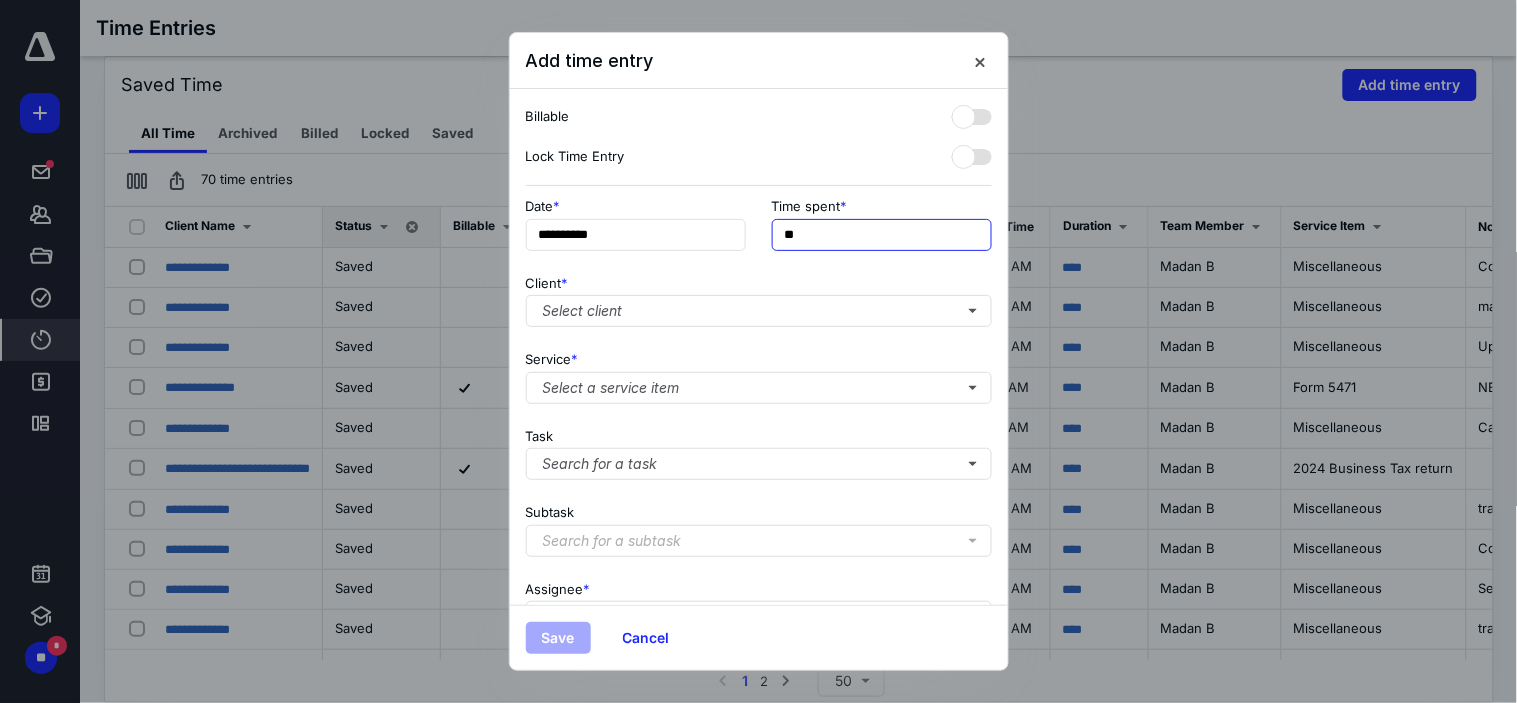 type on "*" 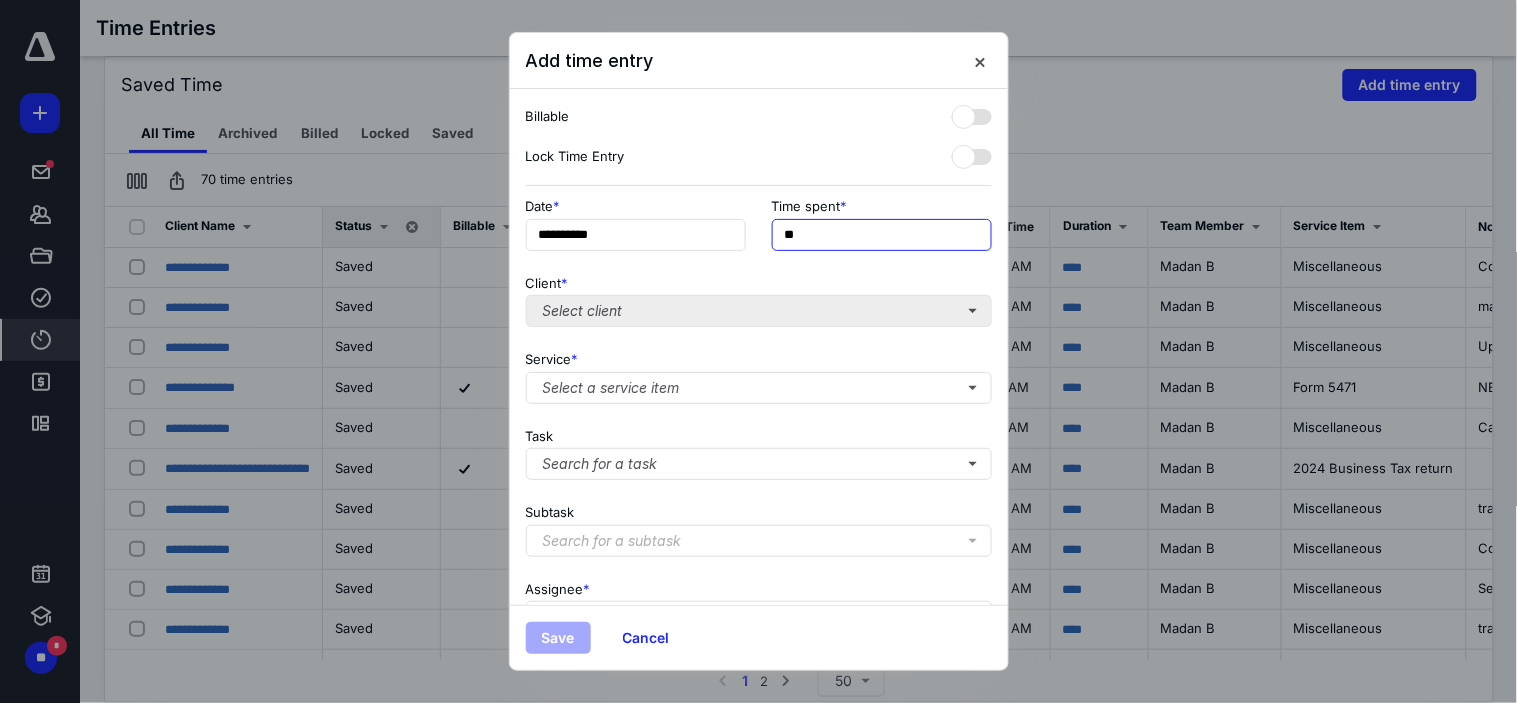 type on "**" 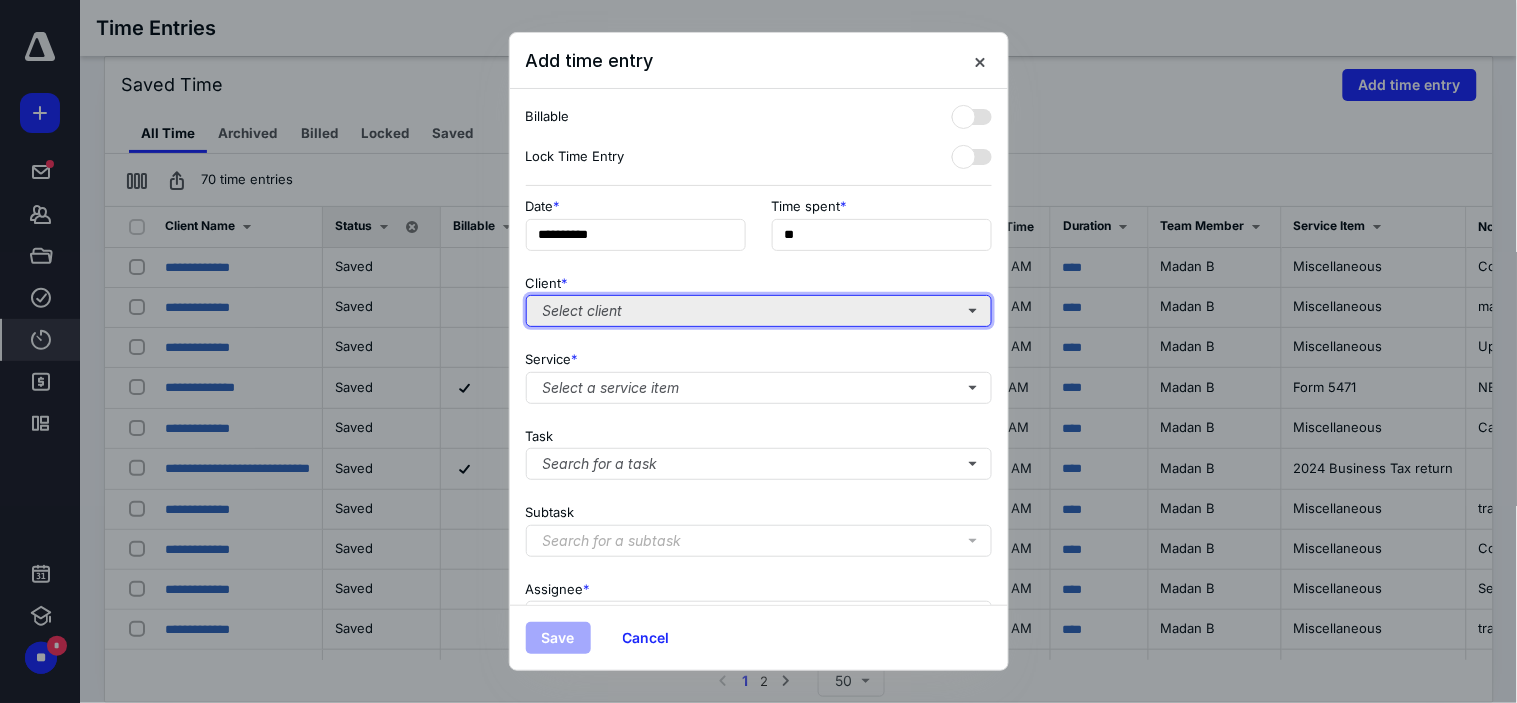 click on "Select client" at bounding box center (759, 311) 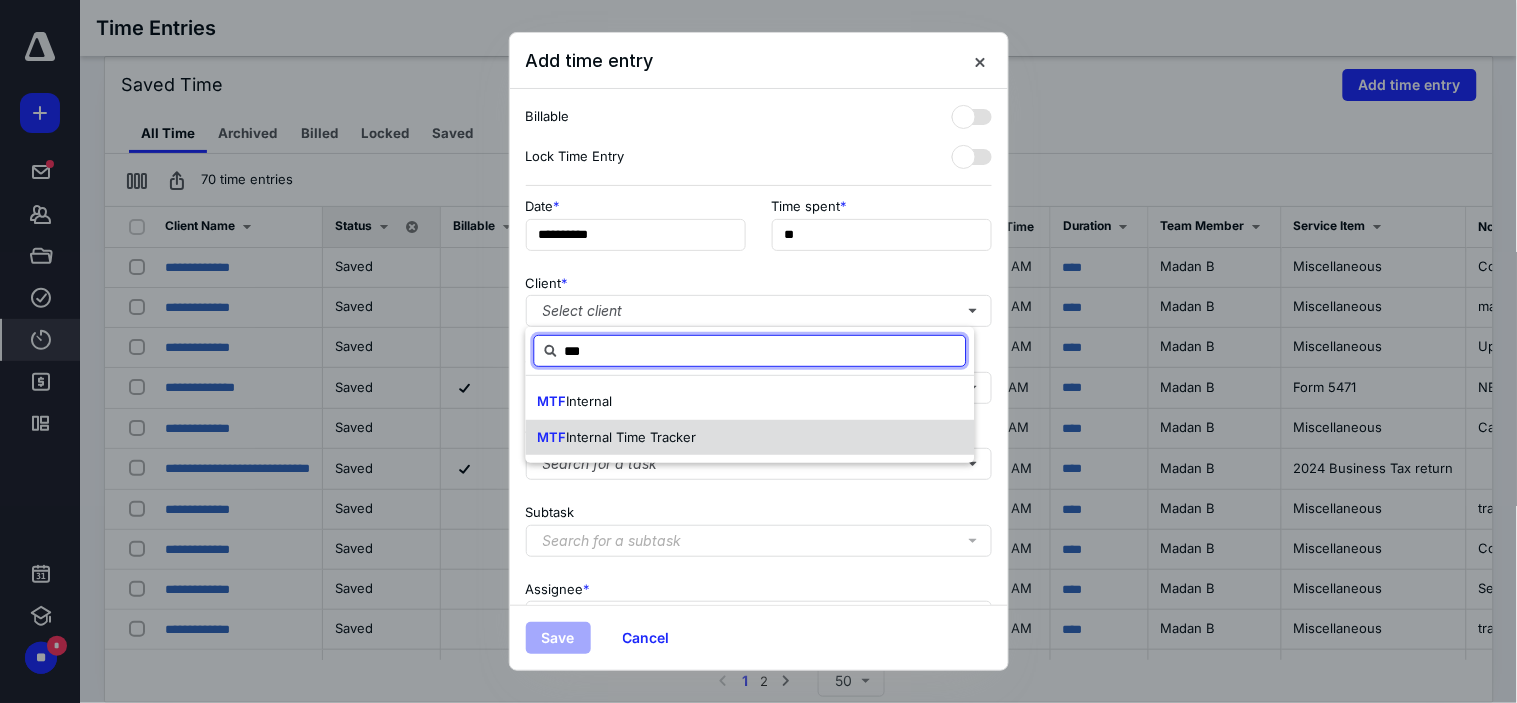 click on "Internal Time Tracker" at bounding box center [632, 437] 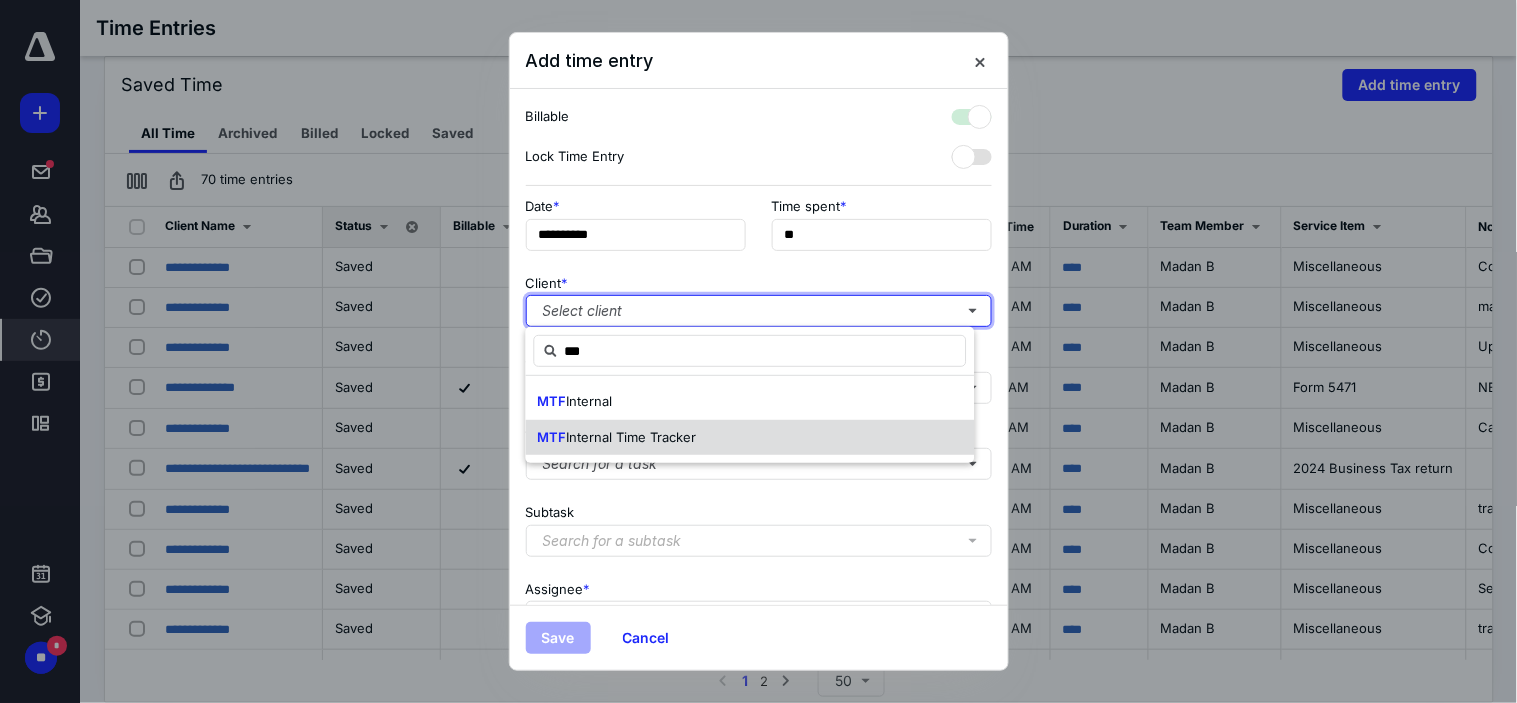 checkbox on "true" 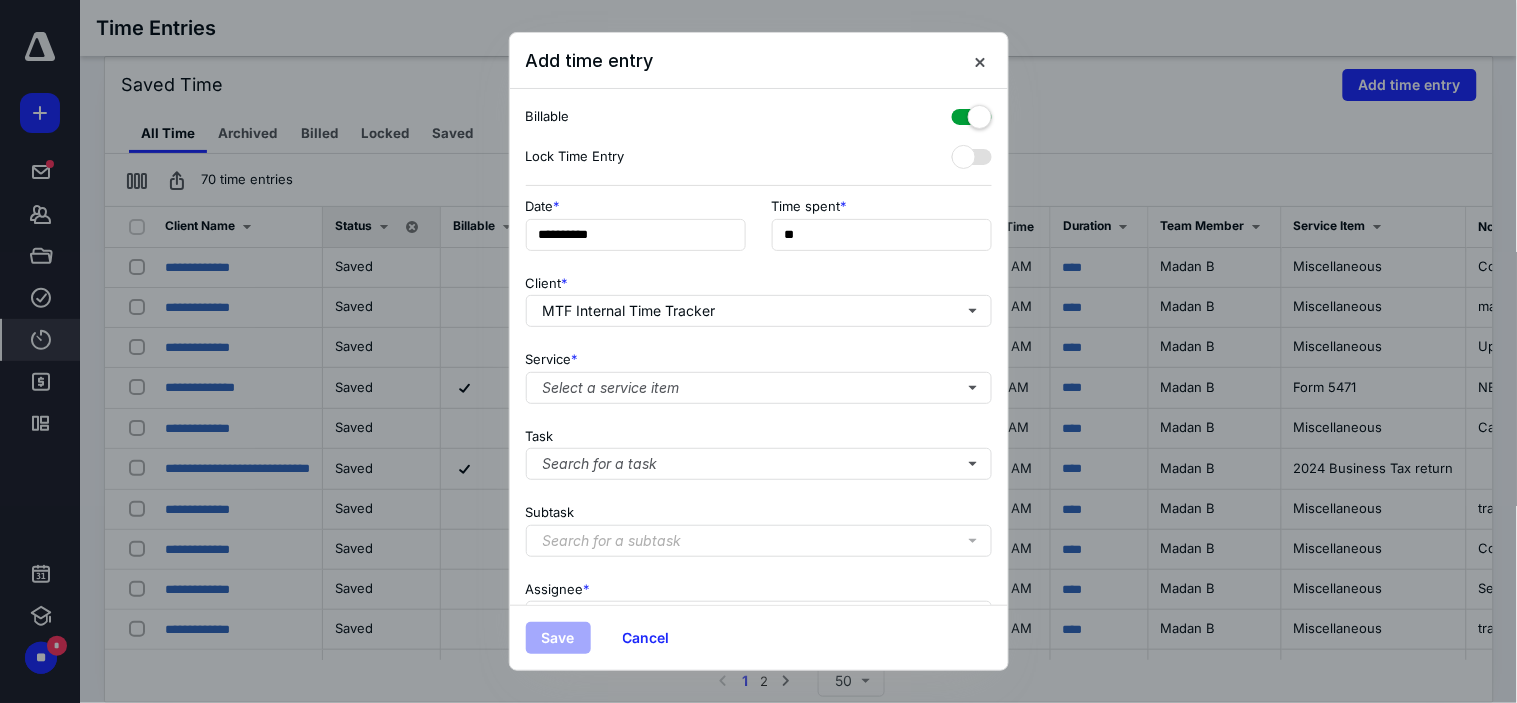 click at bounding box center (972, 113) 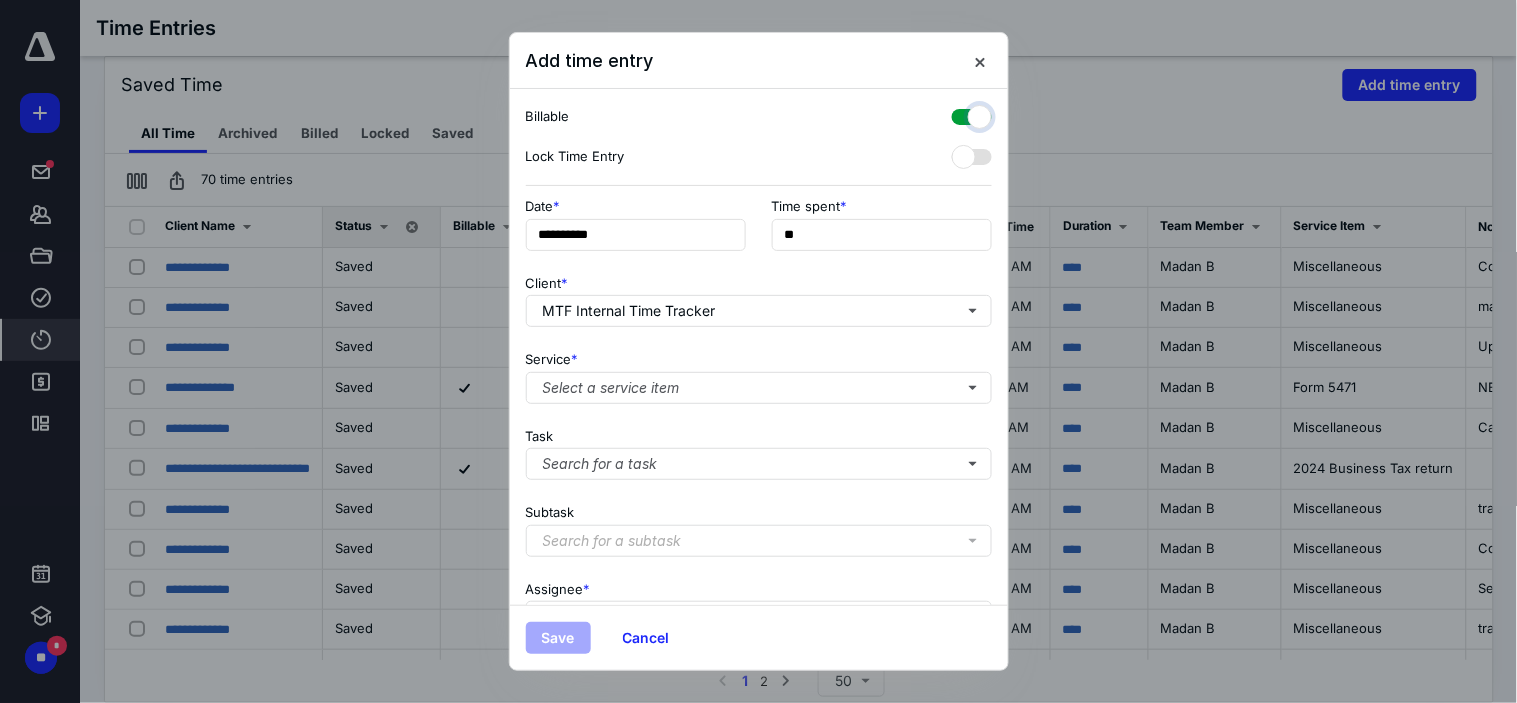 click at bounding box center [962, 114] 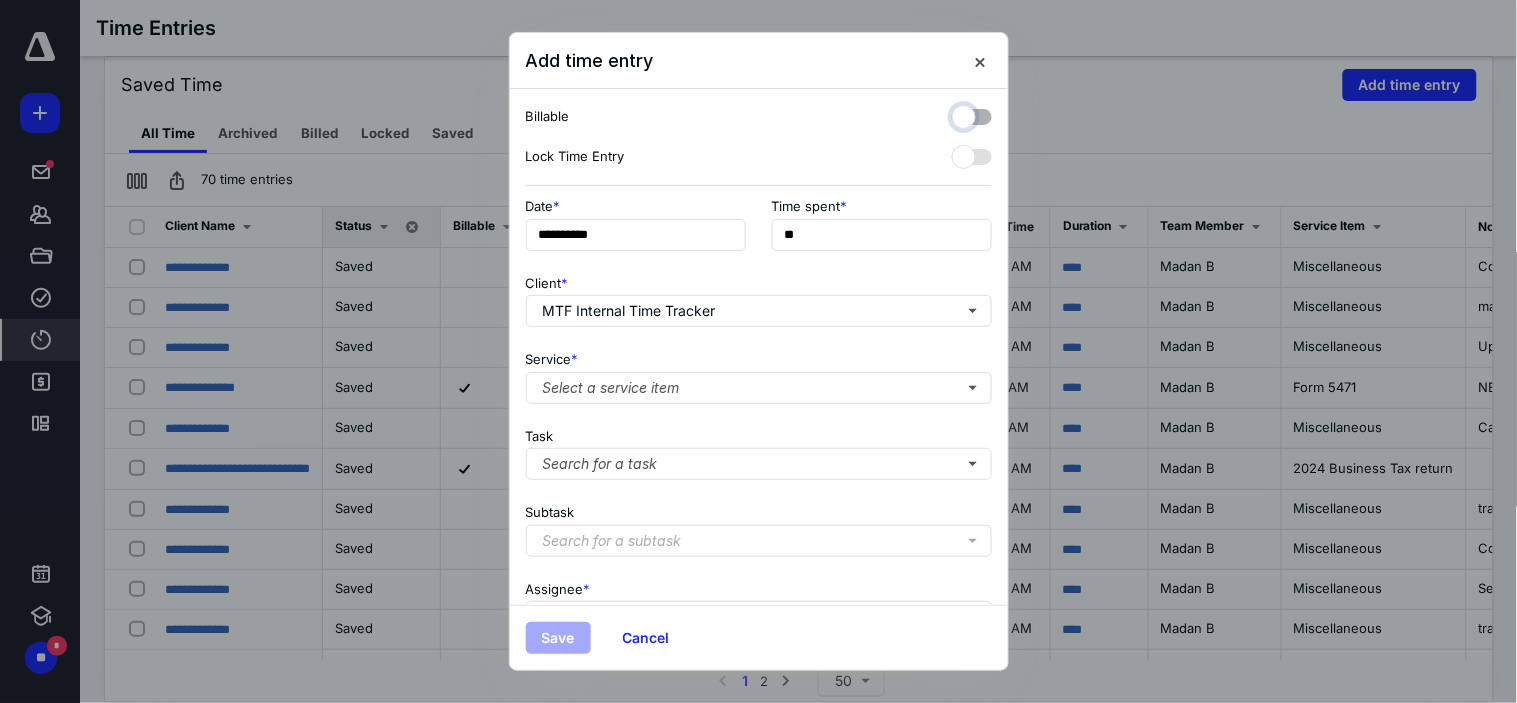 checkbox on "false" 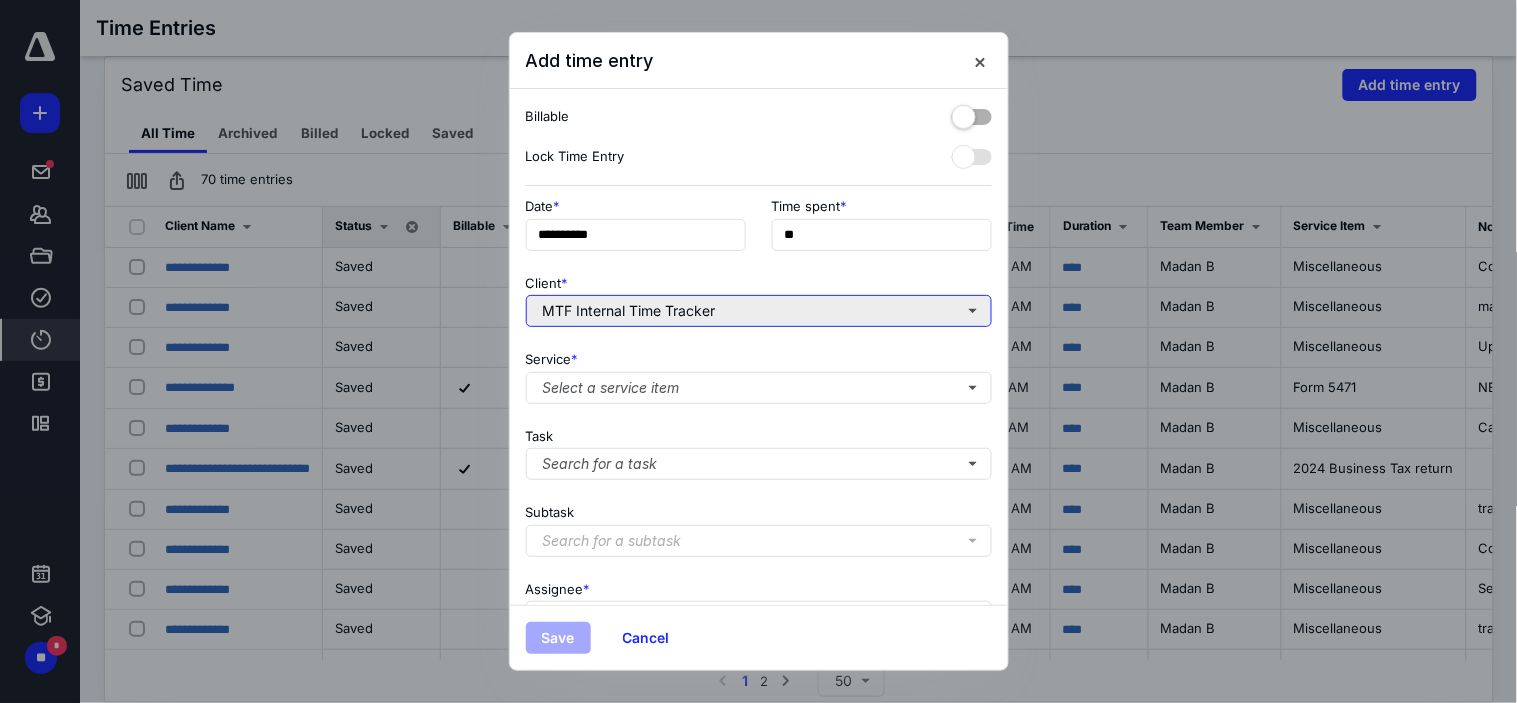 click on "MTF Internal Time Tracker" at bounding box center [759, 311] 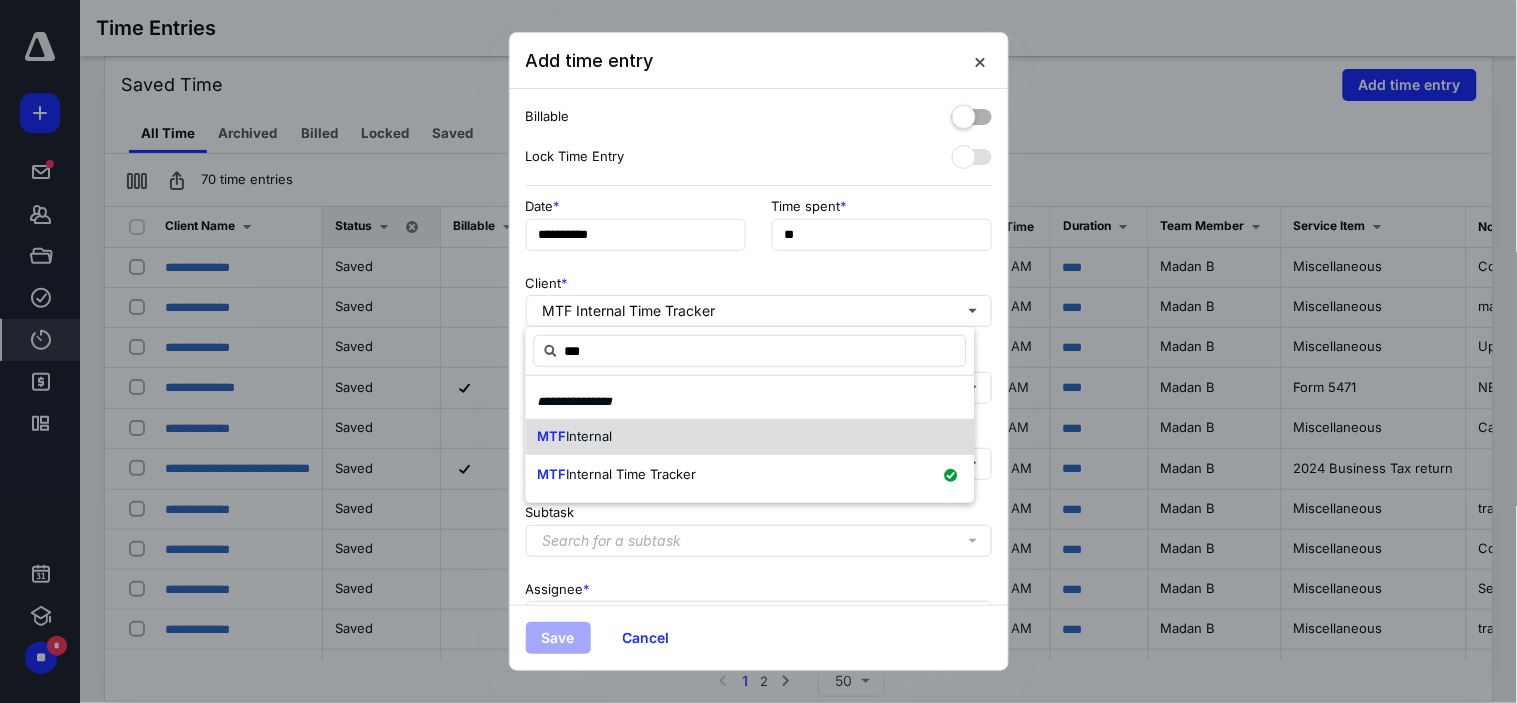 click on "Internal" at bounding box center (590, 437) 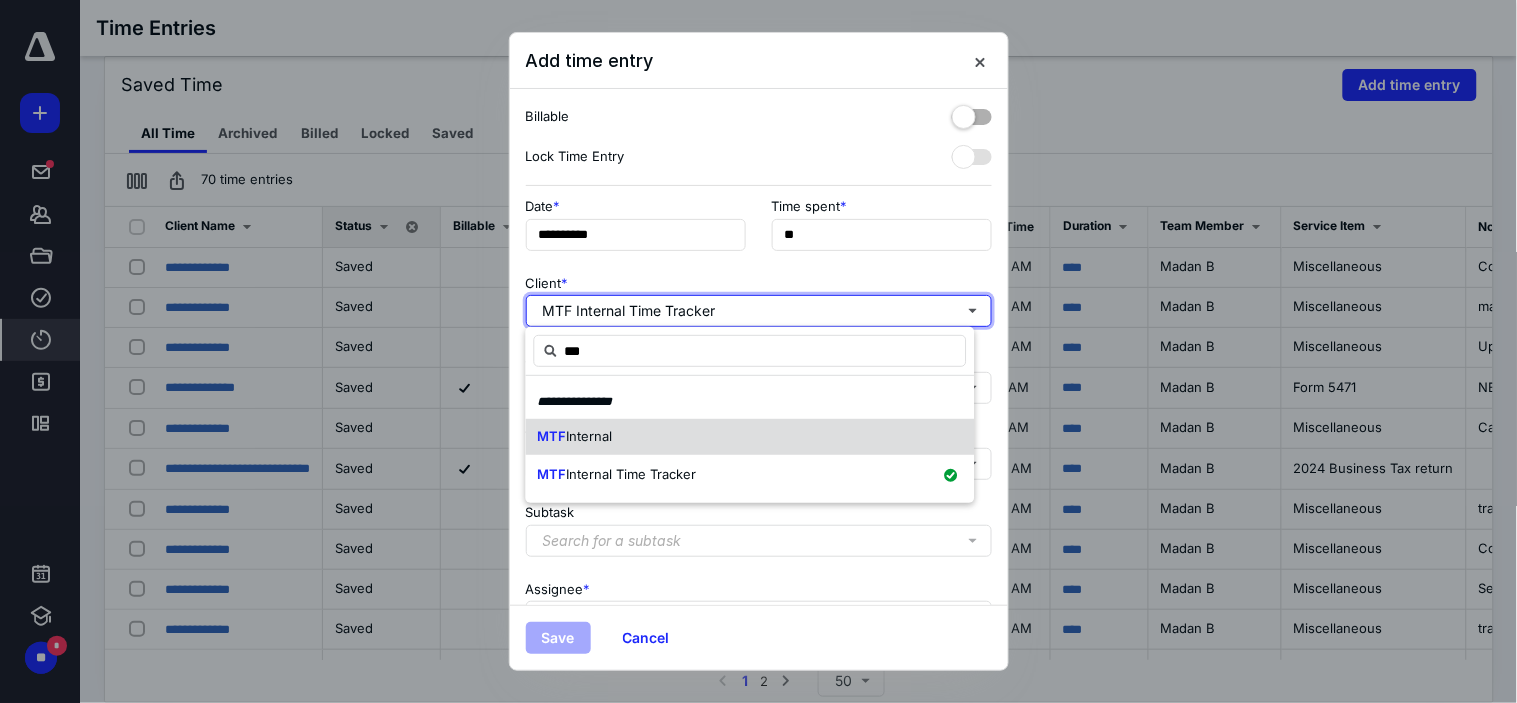 type 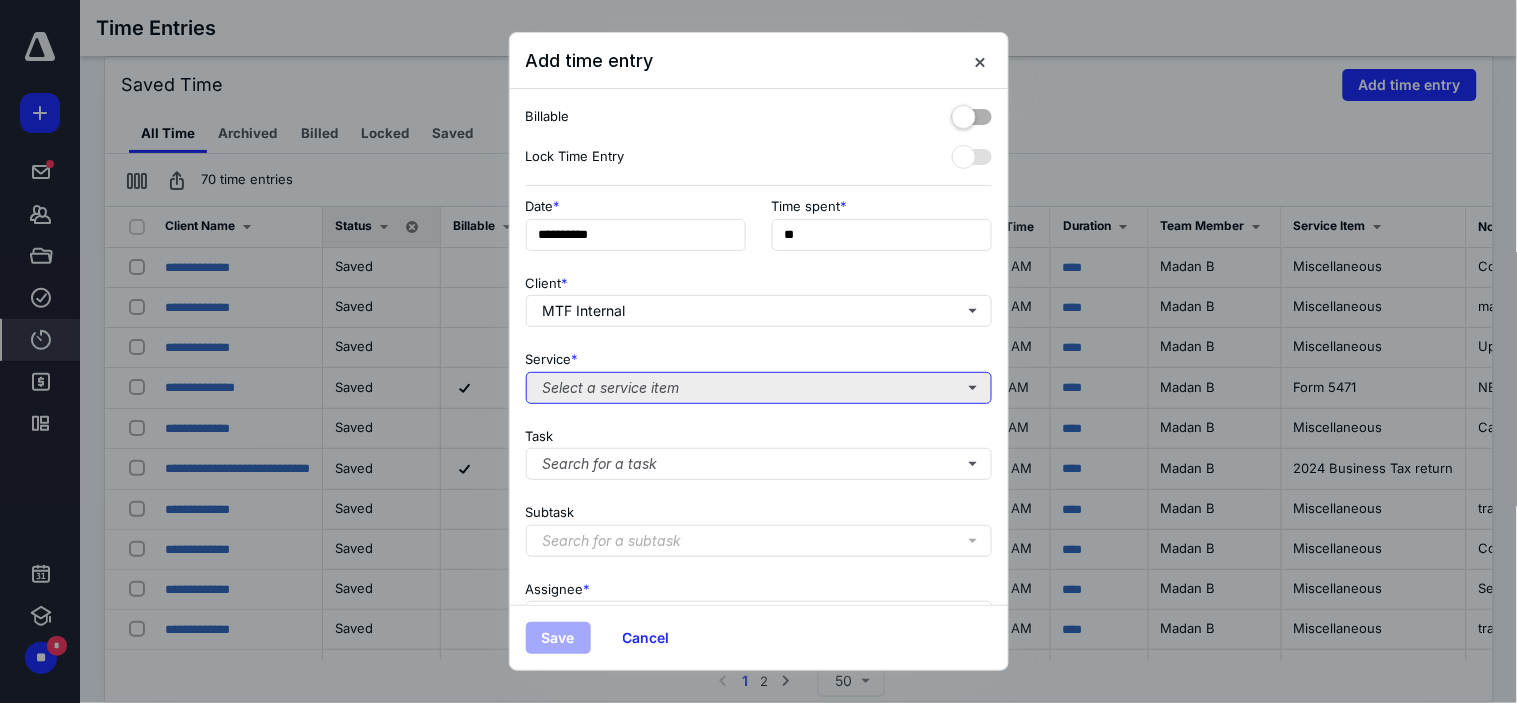 click on "Select a service item" at bounding box center (759, 388) 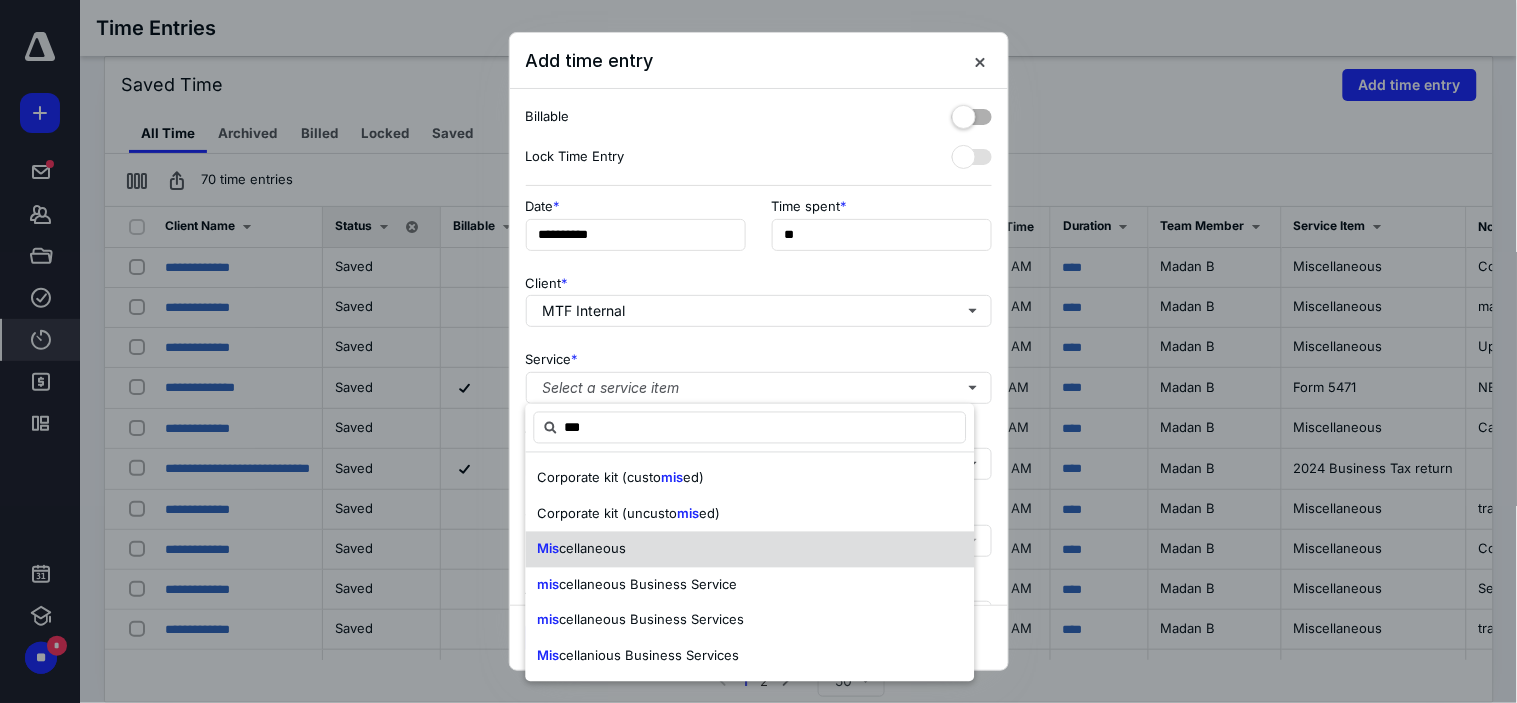 click on "cellaneous" at bounding box center (593, 549) 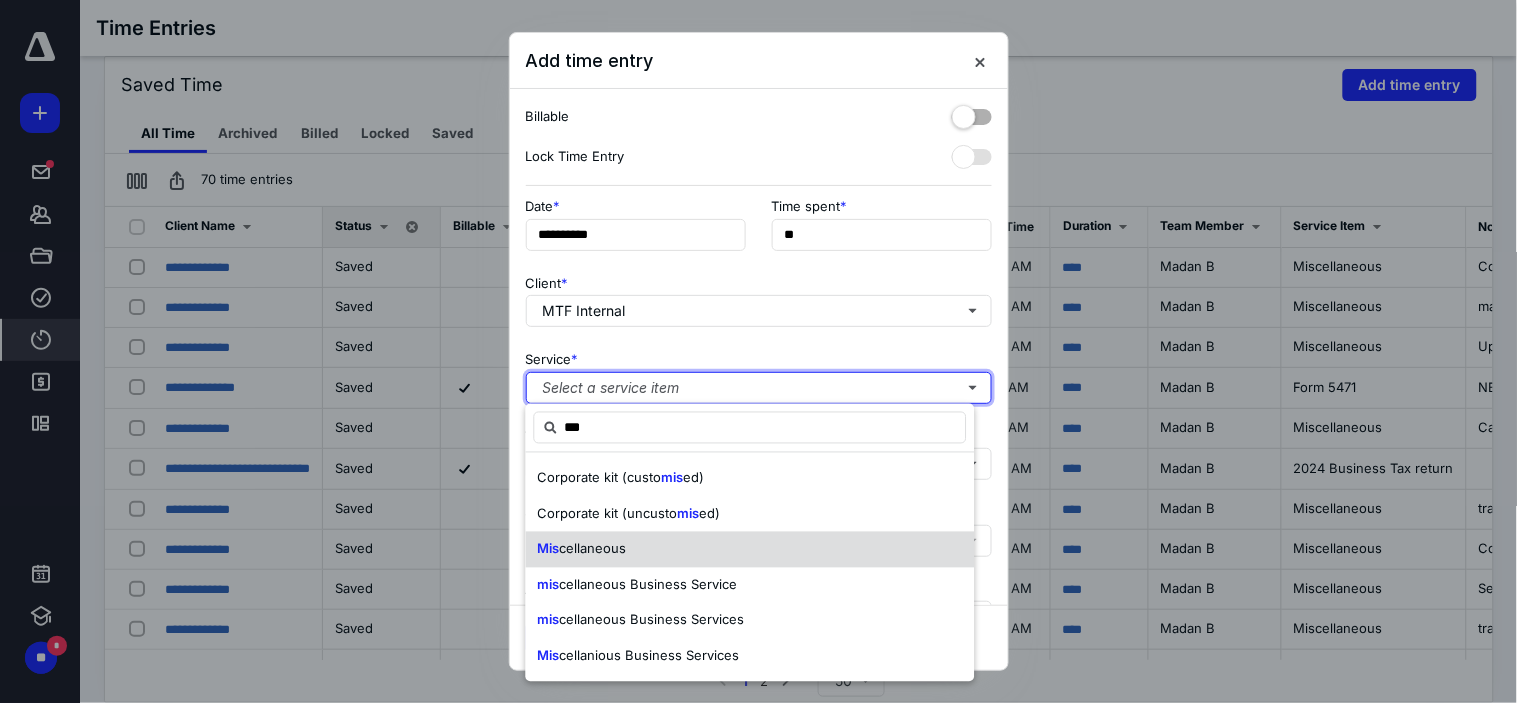 type 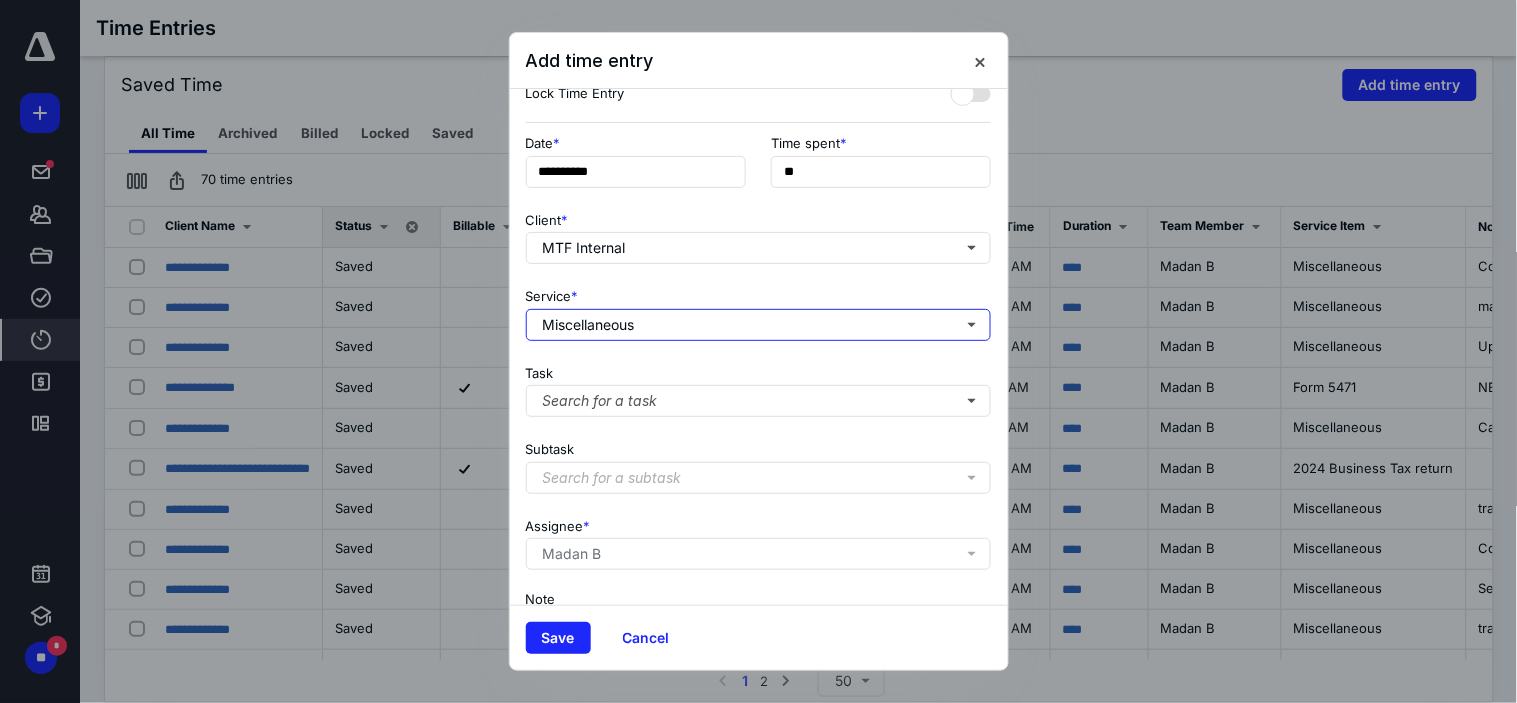 scroll, scrollTop: 198, scrollLeft: 0, axis: vertical 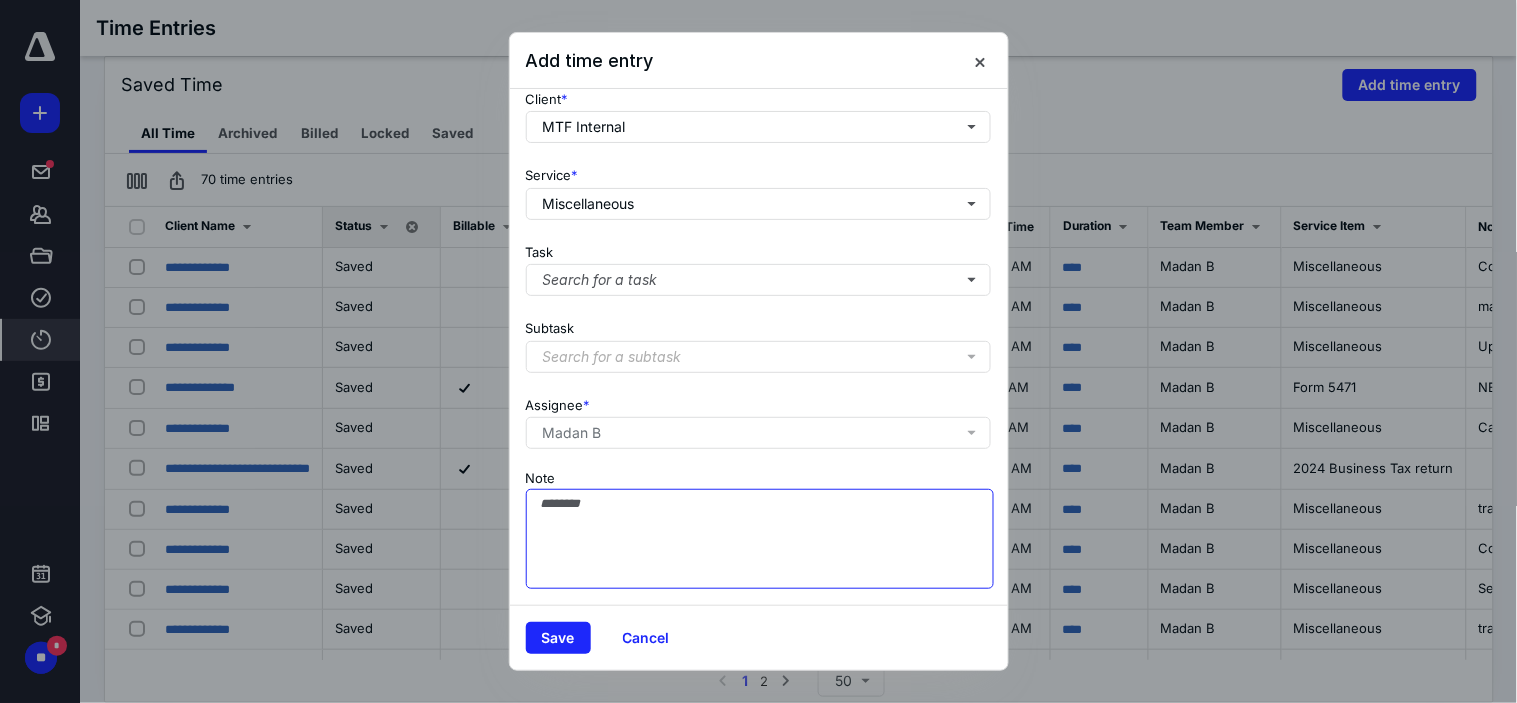 click on "Note" at bounding box center (760, 539) 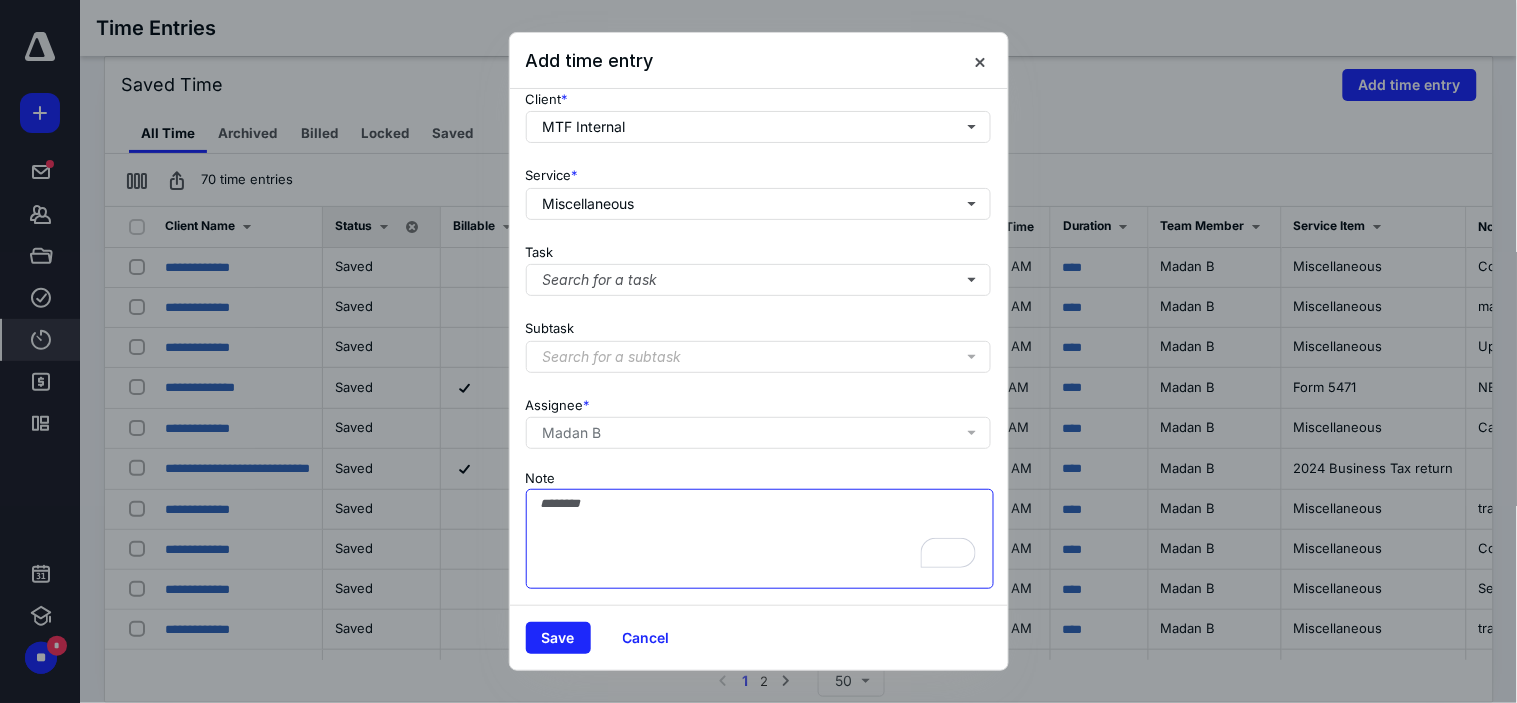scroll, scrollTop: 198, scrollLeft: 0, axis: vertical 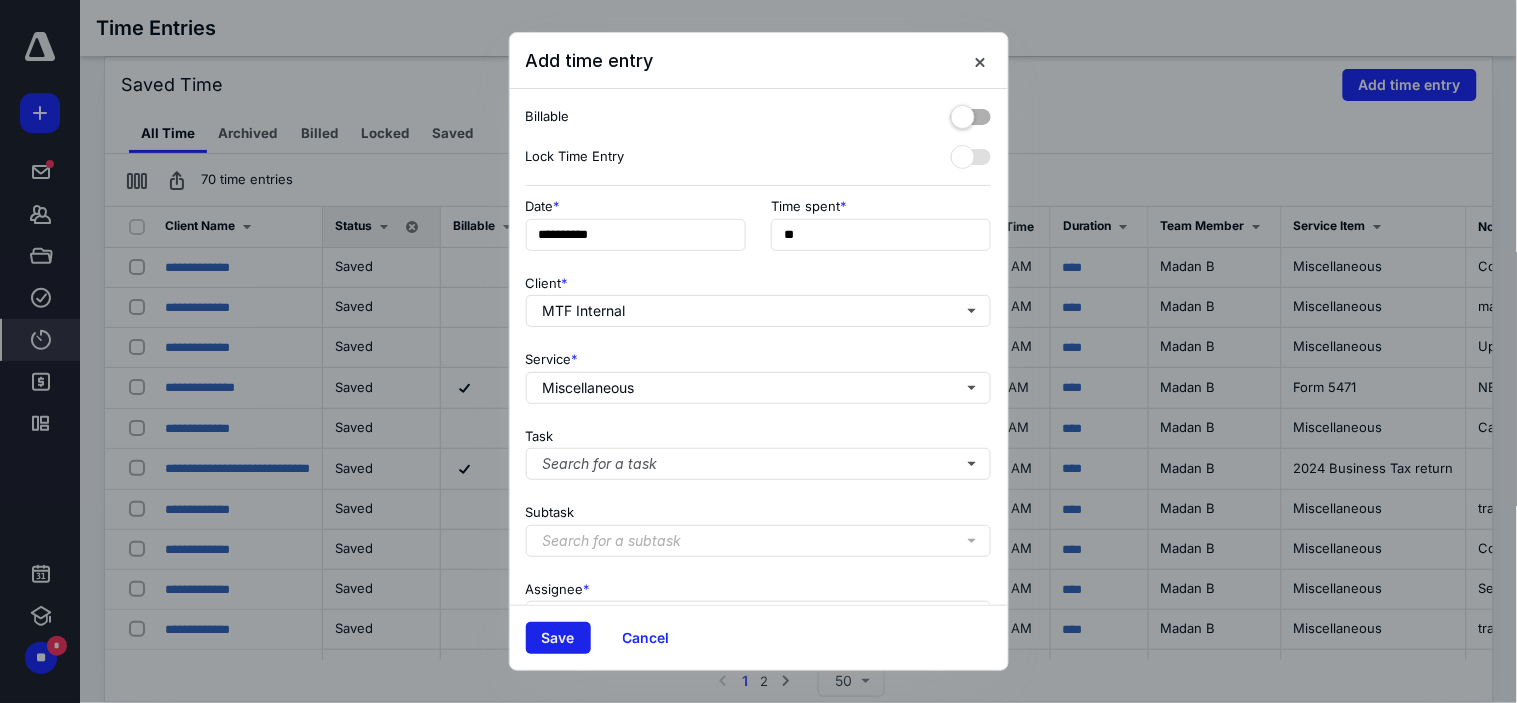 type on "**********" 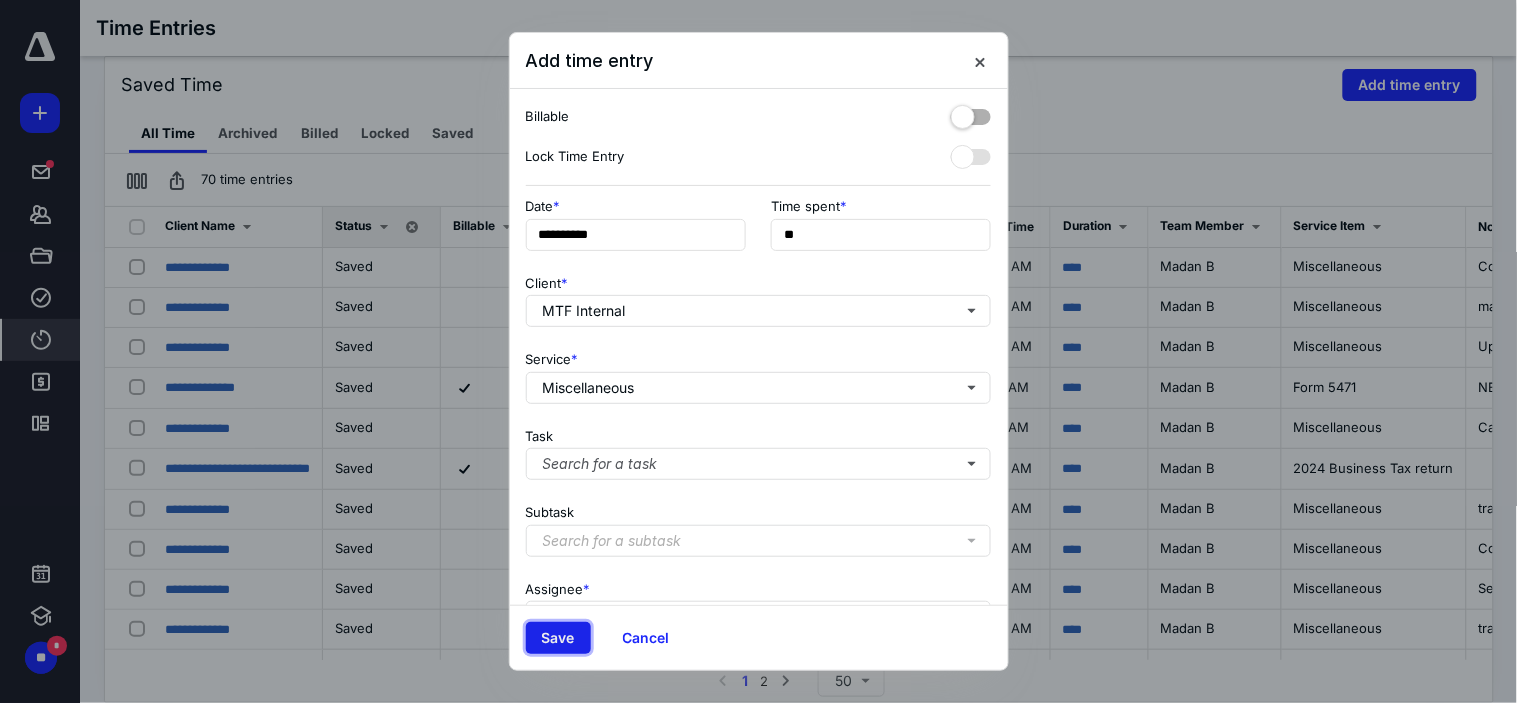 click on "Save" at bounding box center (558, 638) 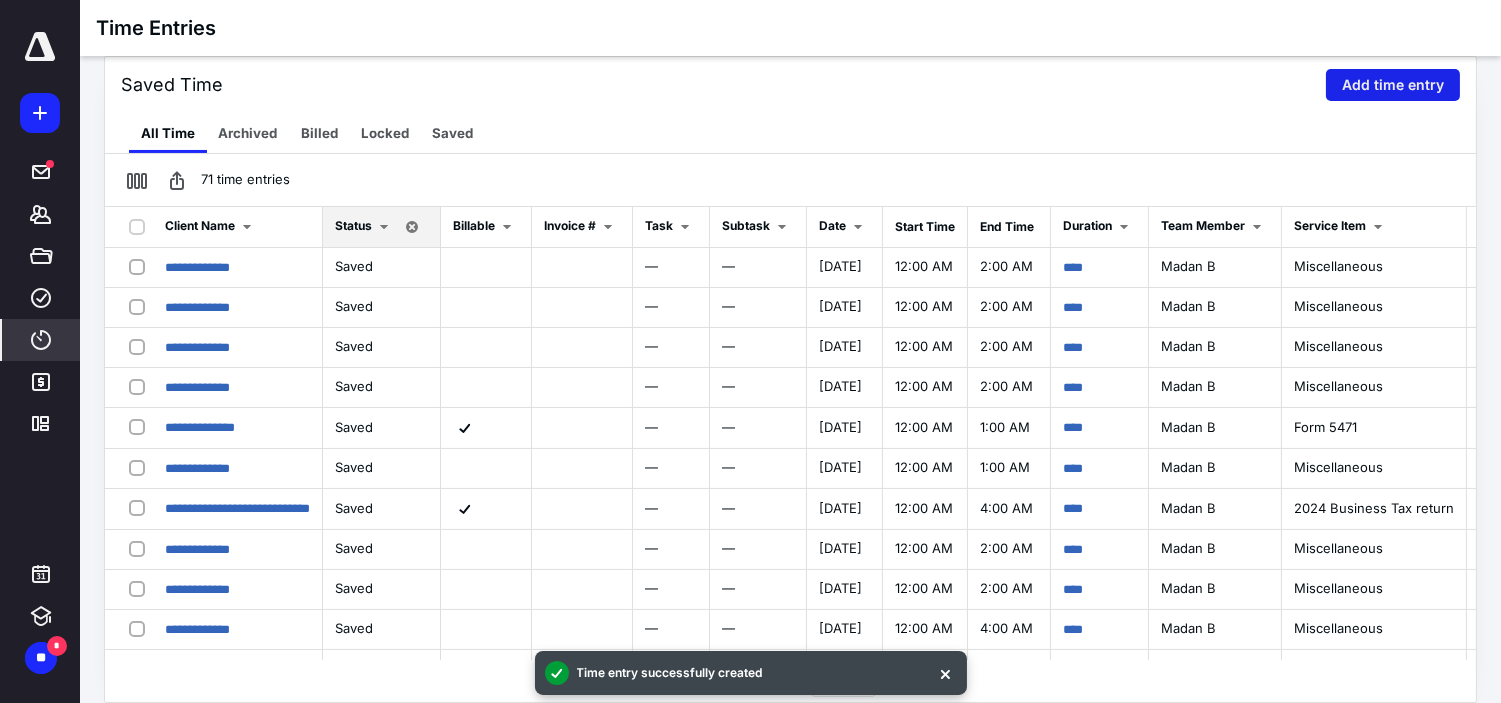 click on "Add time entry" at bounding box center [1393, 85] 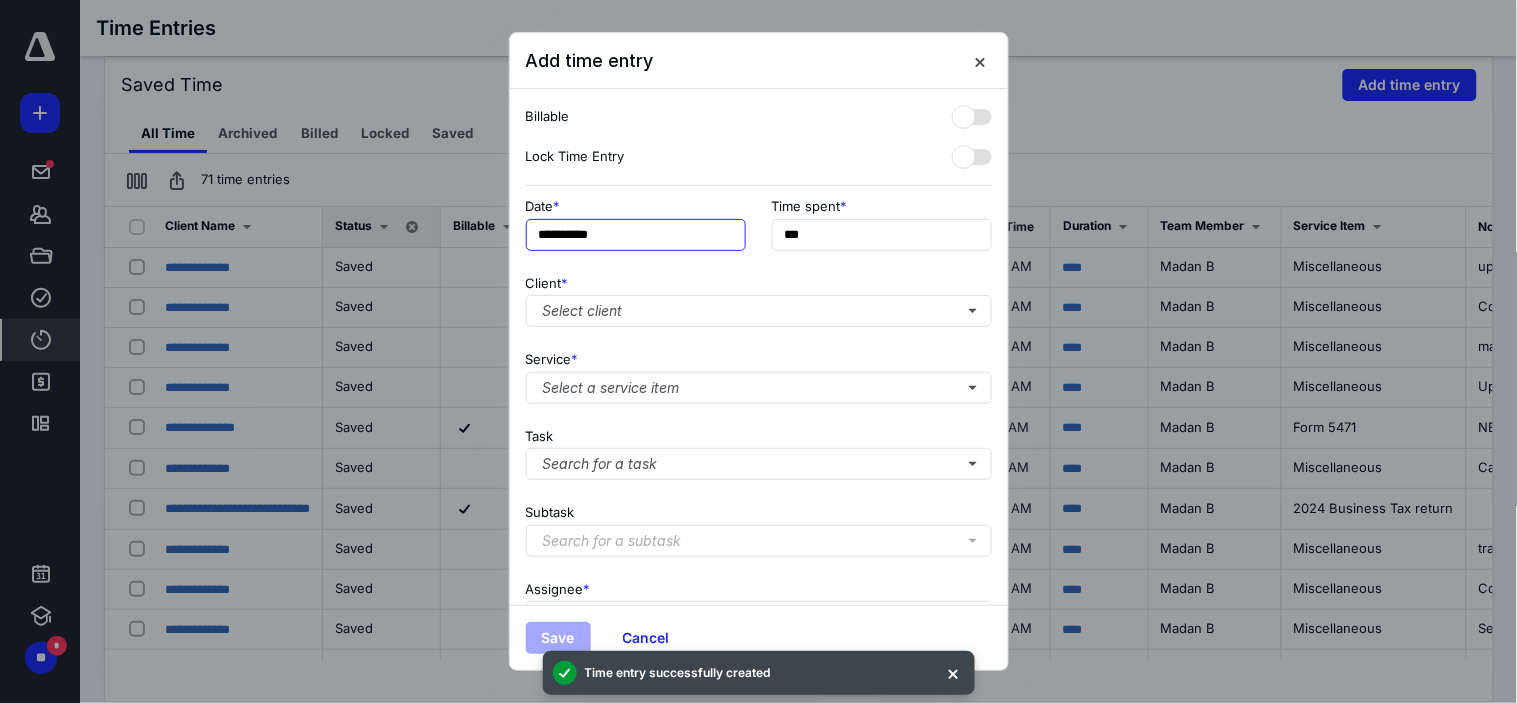 click on "**********" at bounding box center (636, 235) 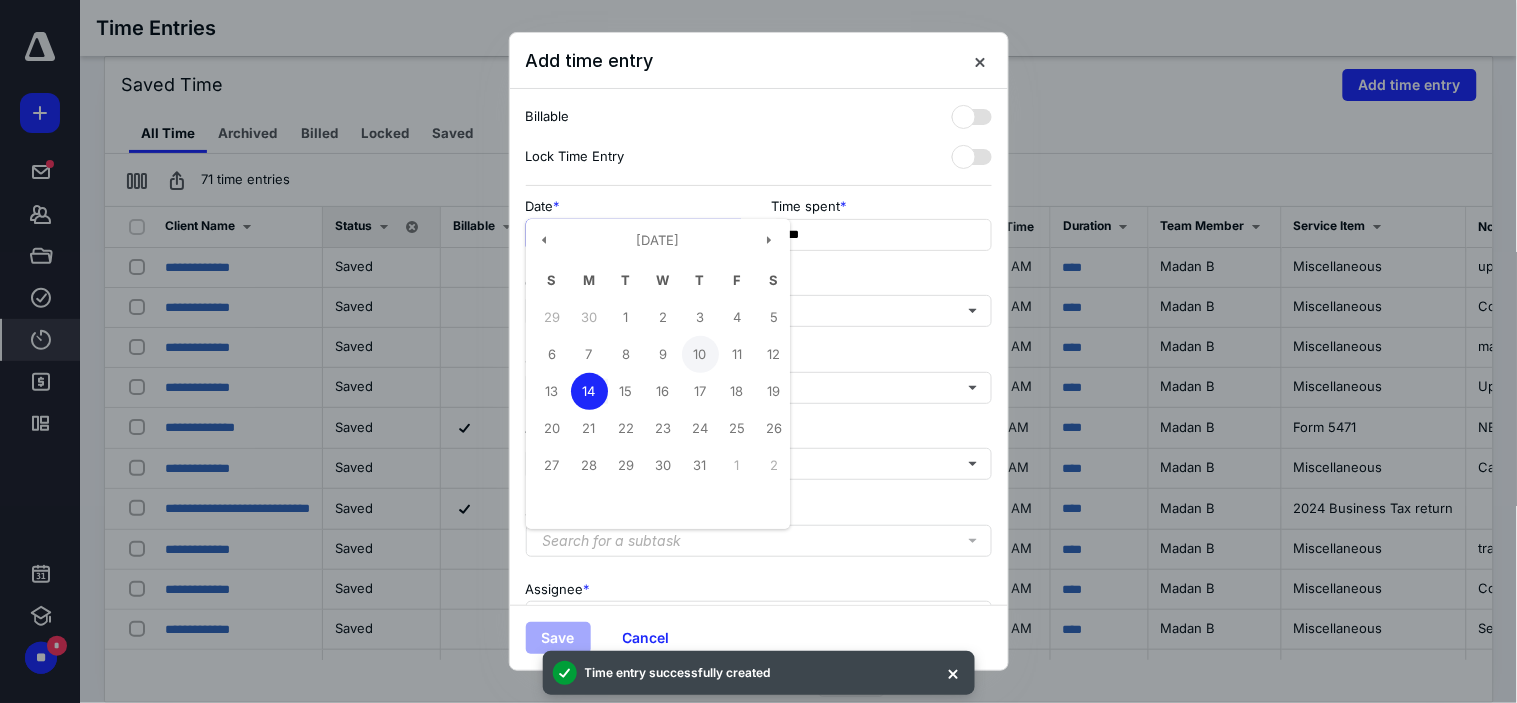 click on "10" at bounding box center [700, 354] 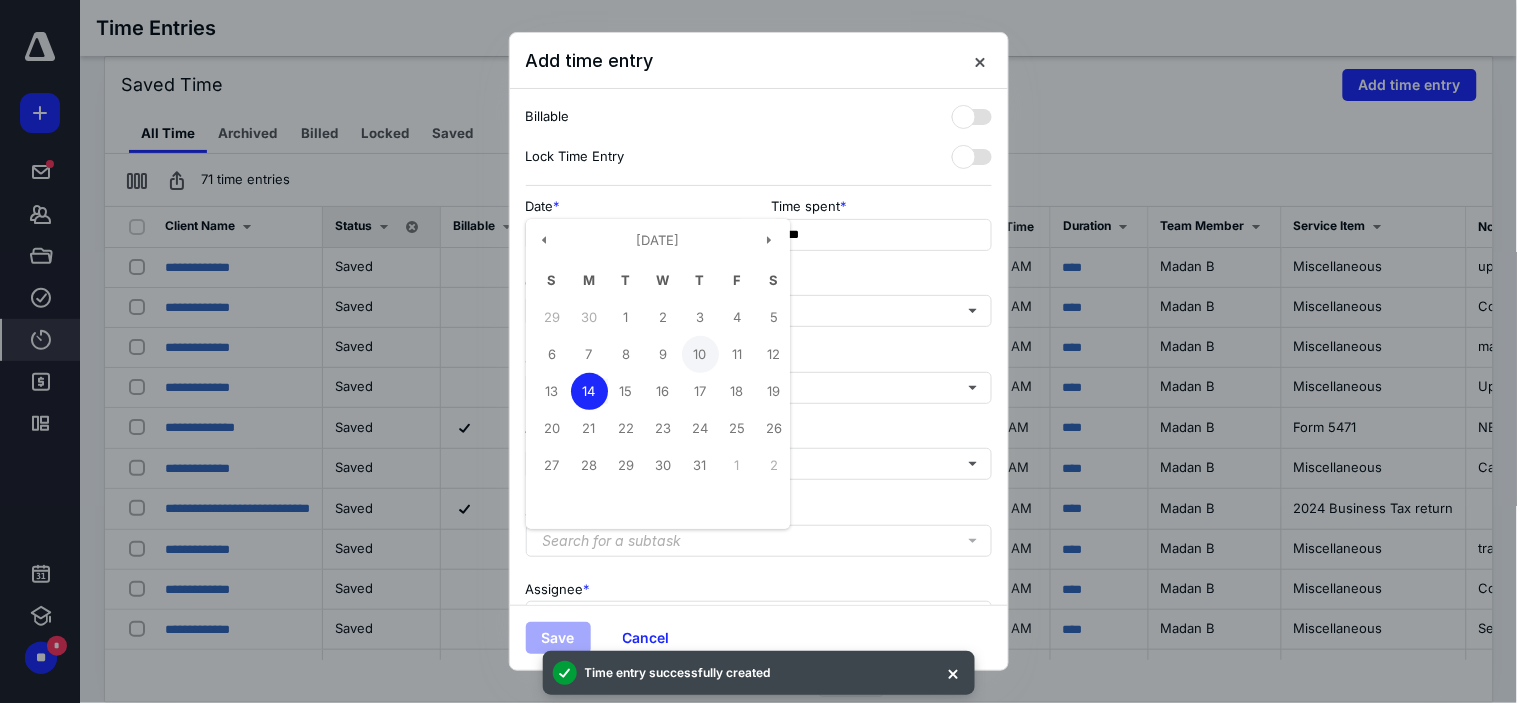 type on "**********" 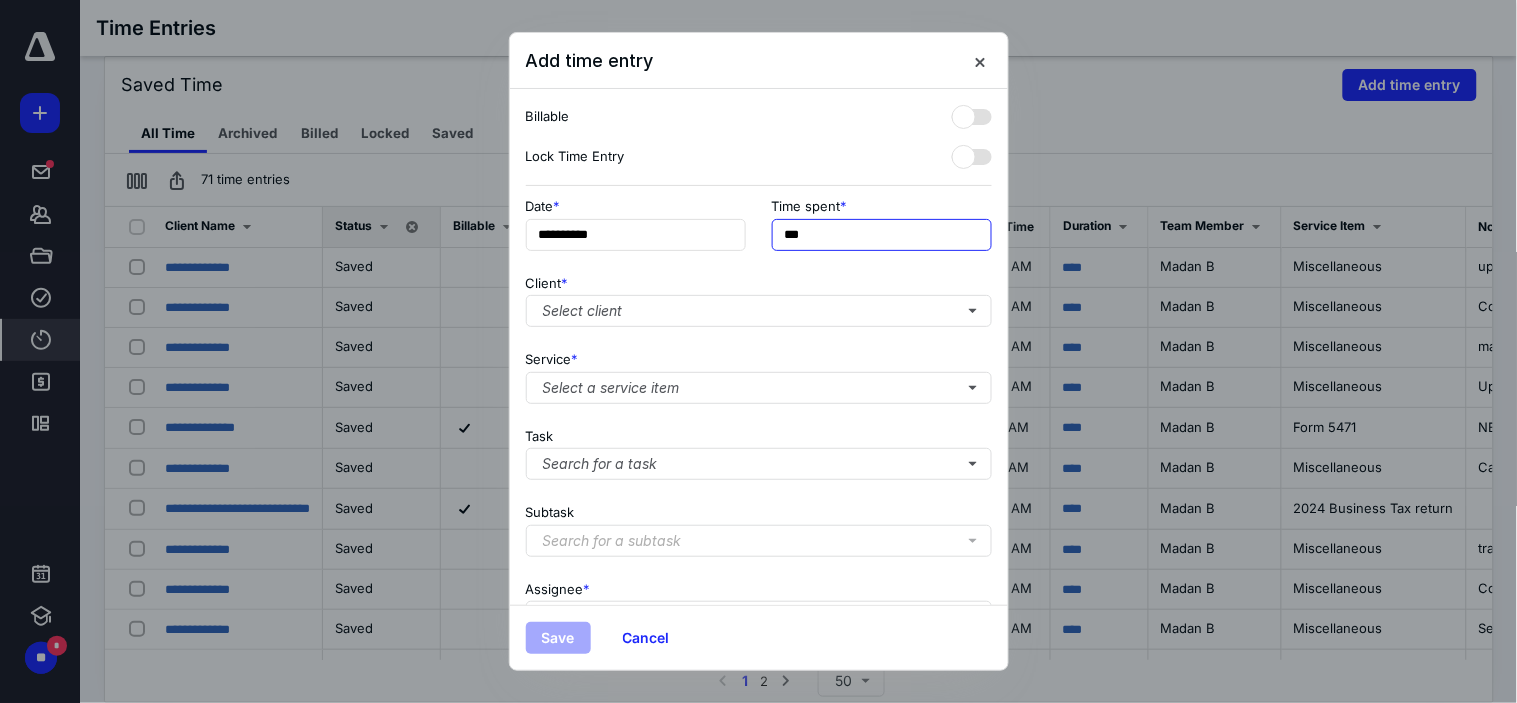 click on "***" at bounding box center (882, 235) 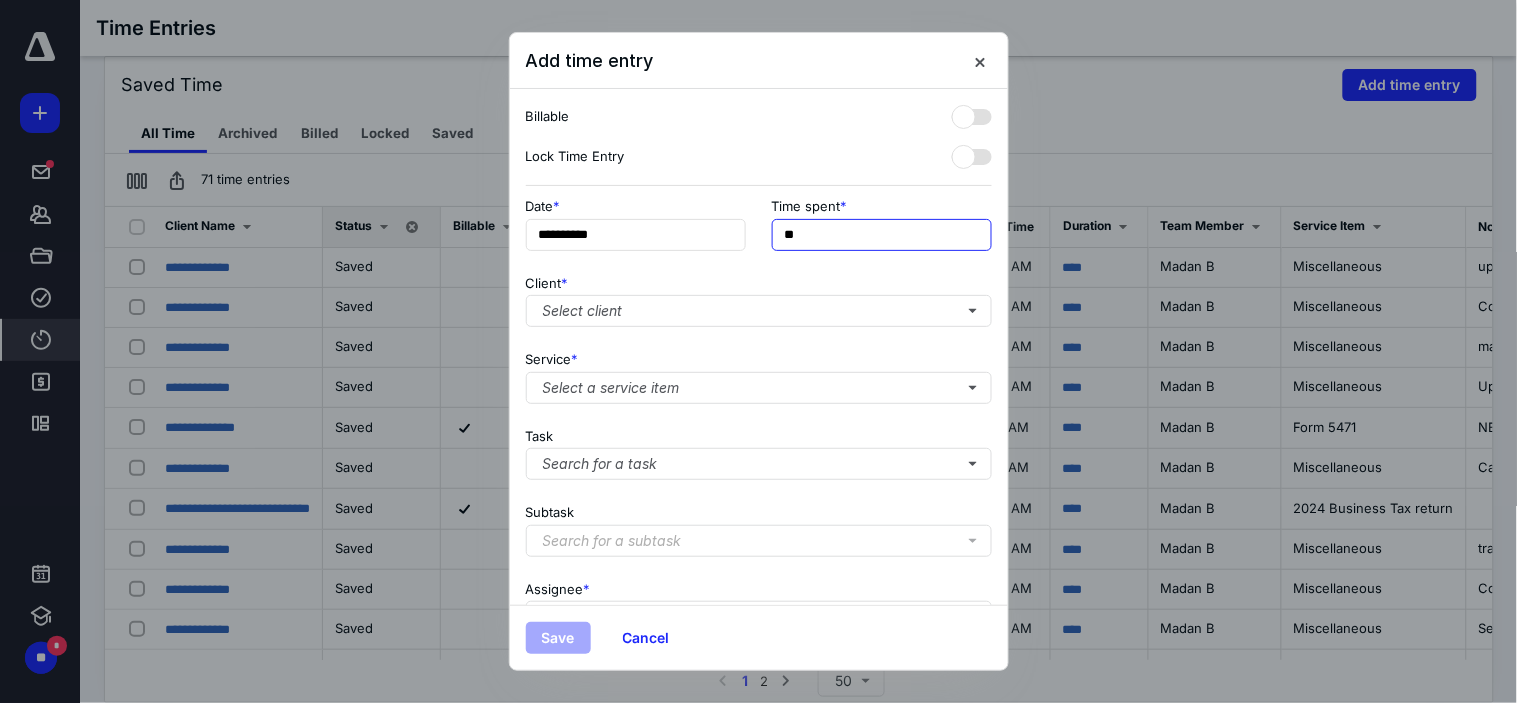type on "*" 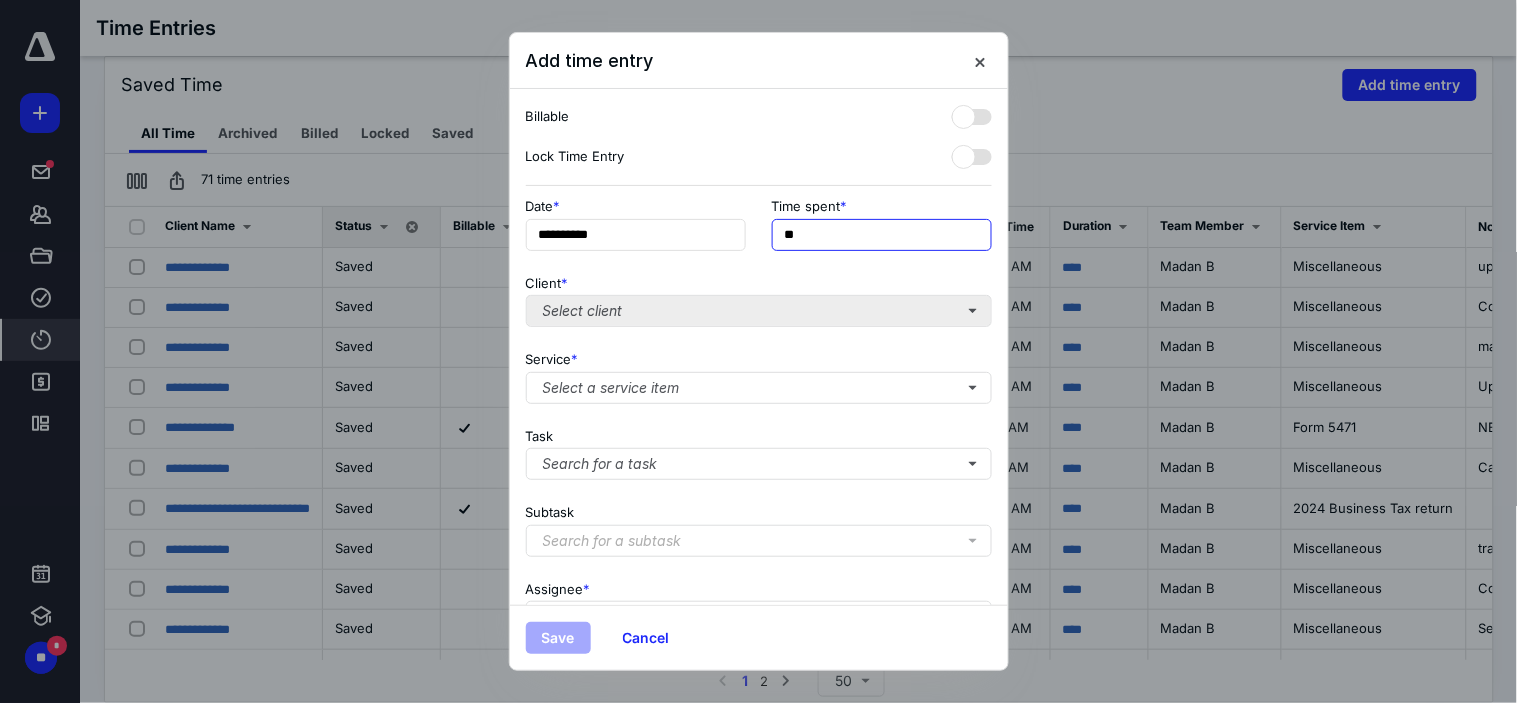type on "**" 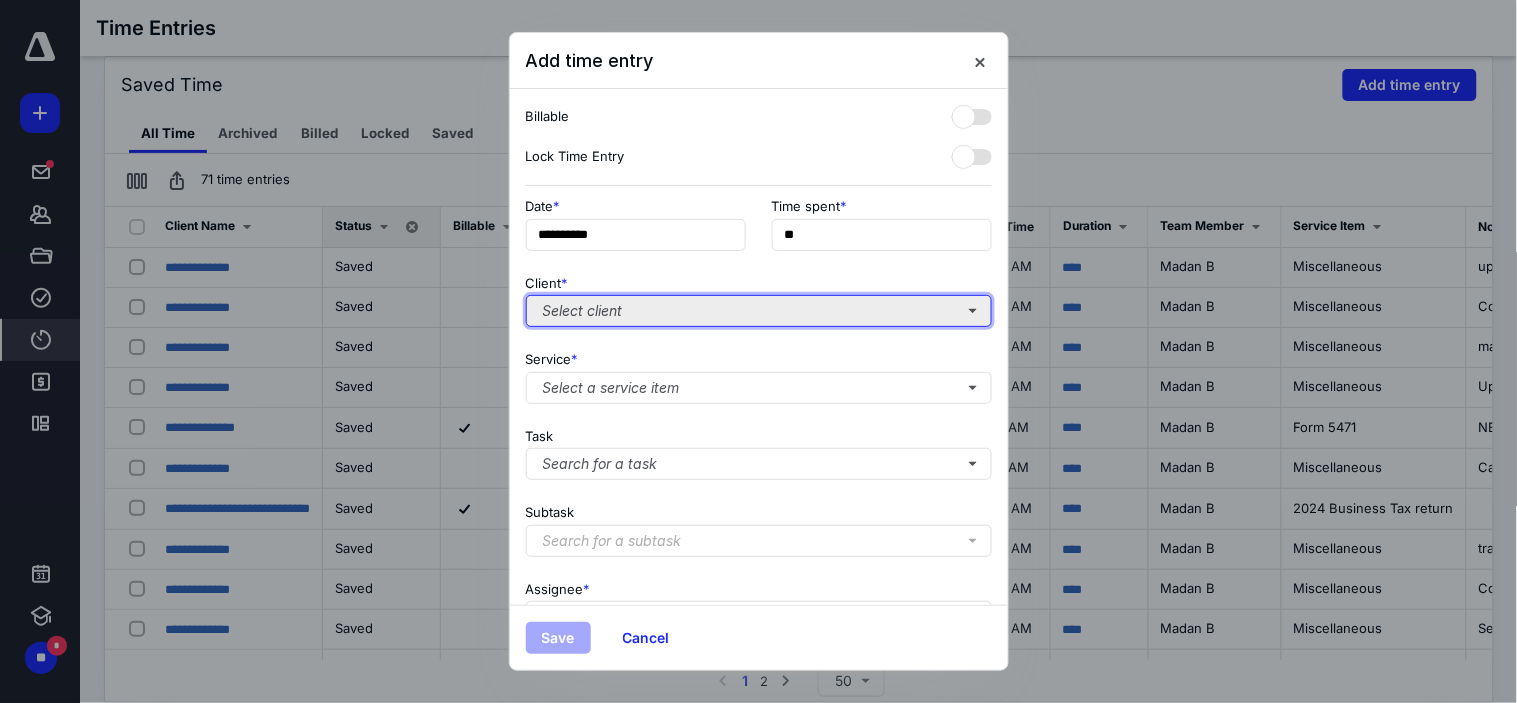 click on "Select client" at bounding box center [759, 311] 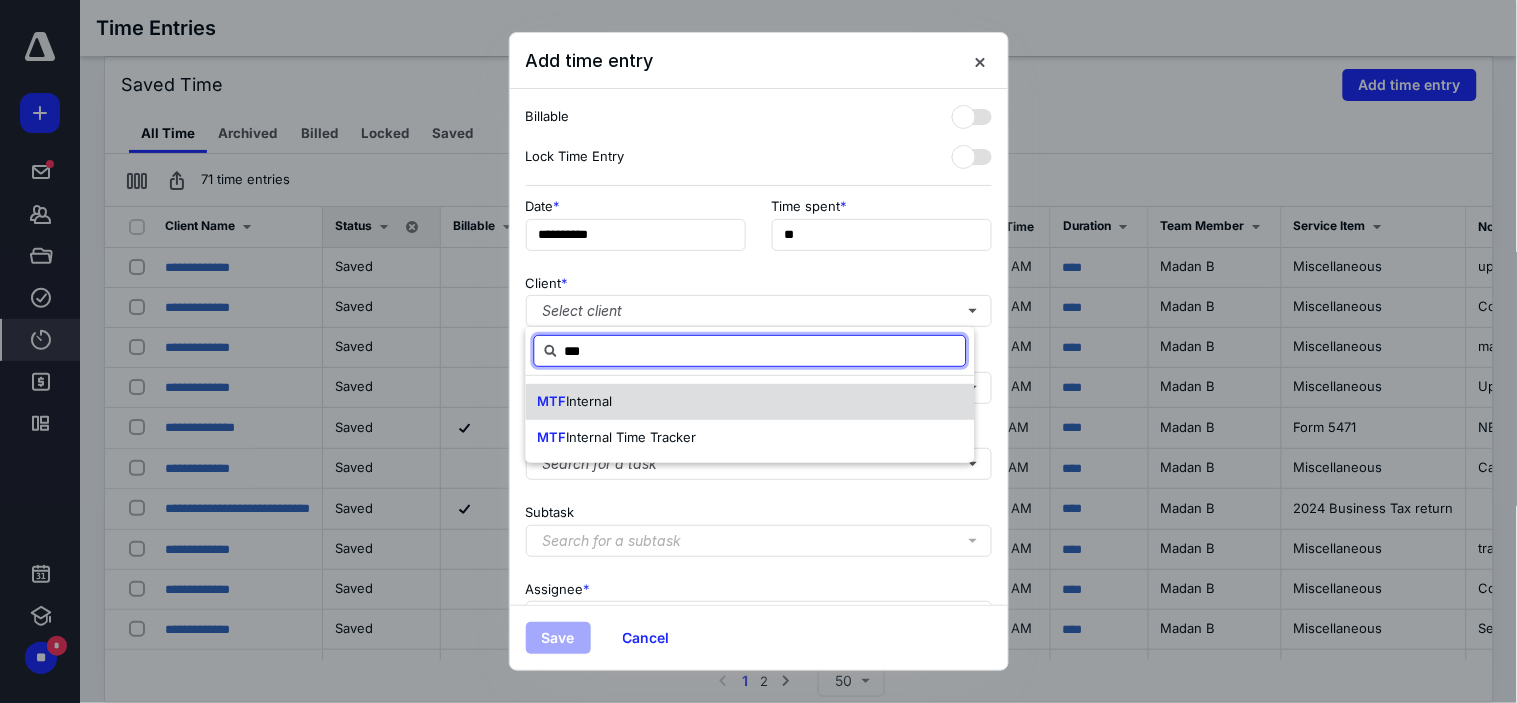 click on "MTF  Internal" at bounding box center [750, 402] 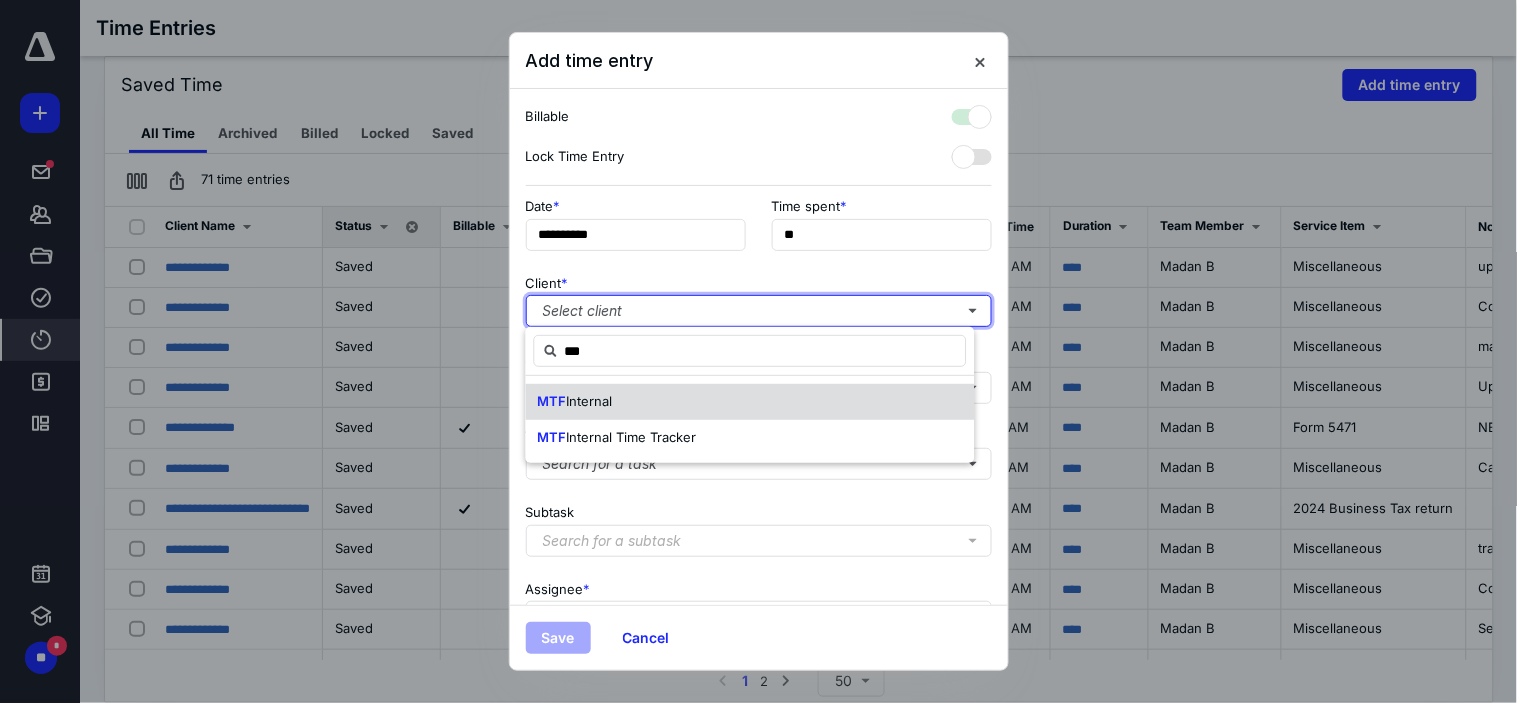checkbox on "true" 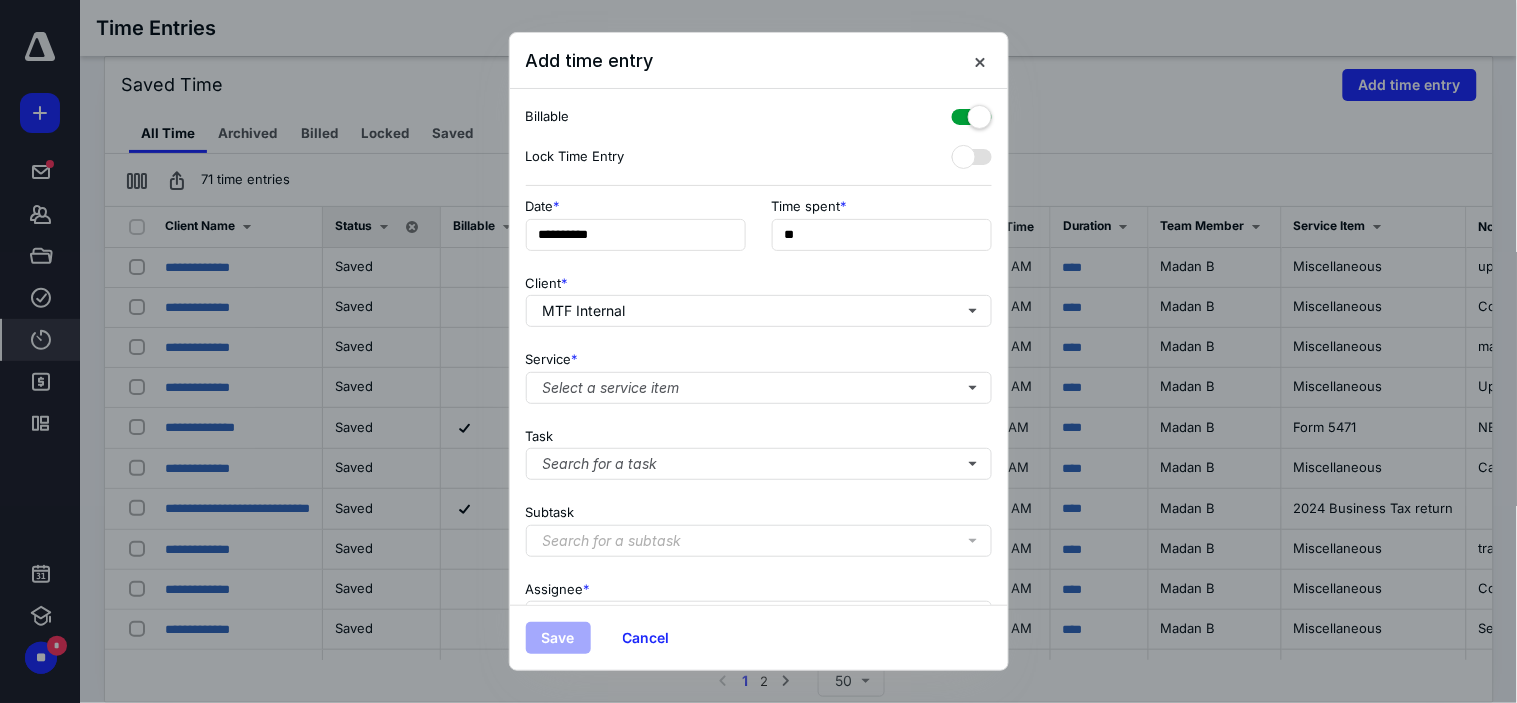 click at bounding box center (972, 113) 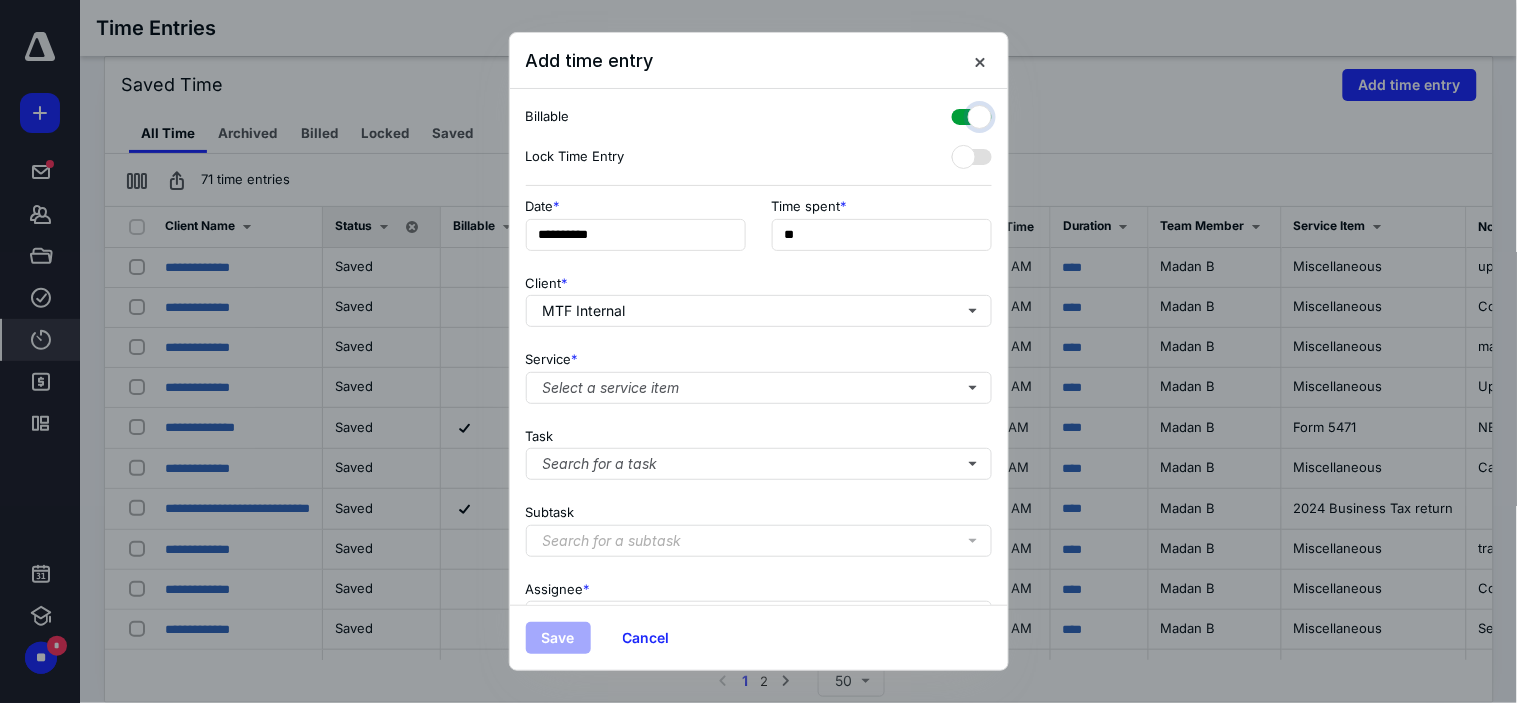 click at bounding box center [962, 114] 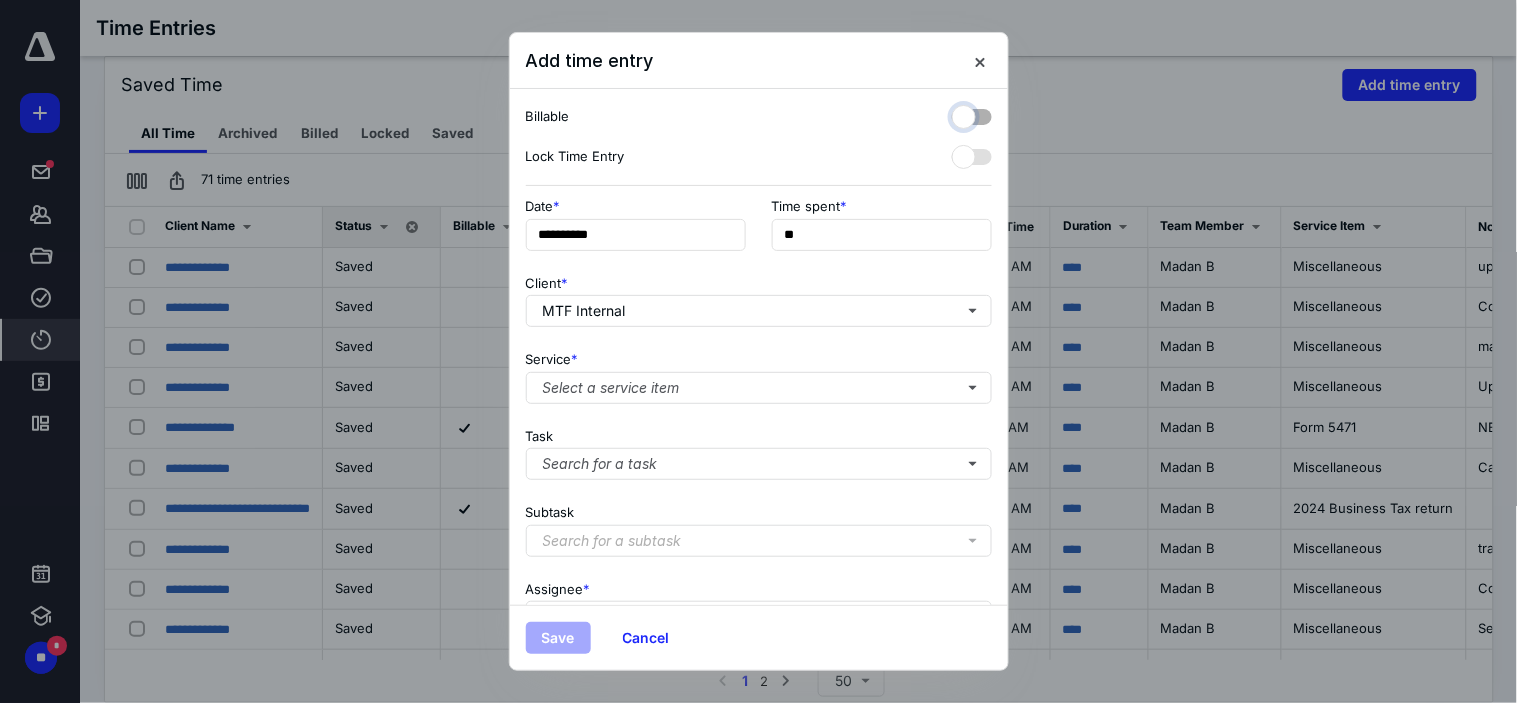checkbox on "false" 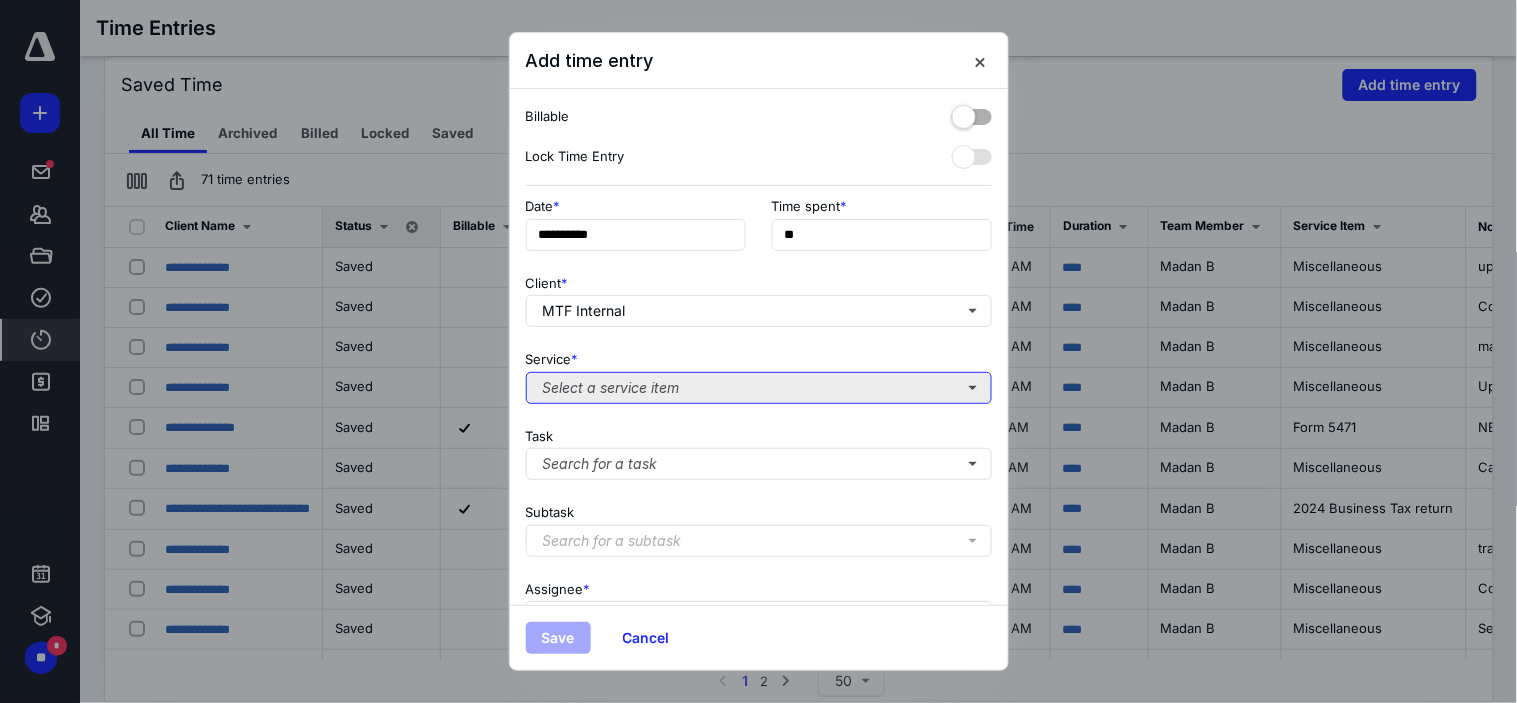 click on "Select a service item" at bounding box center [759, 388] 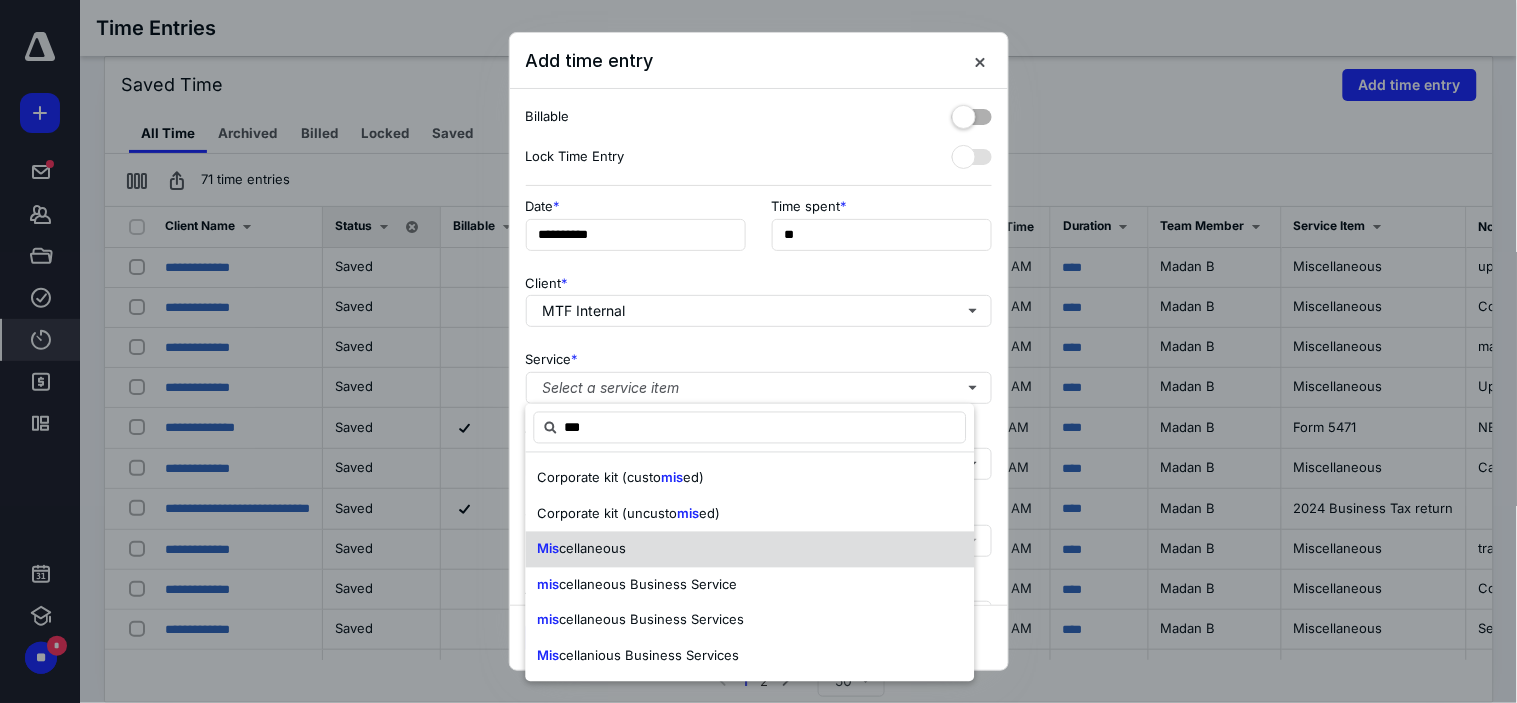 click on "Mis cellaneous" at bounding box center [582, 550] 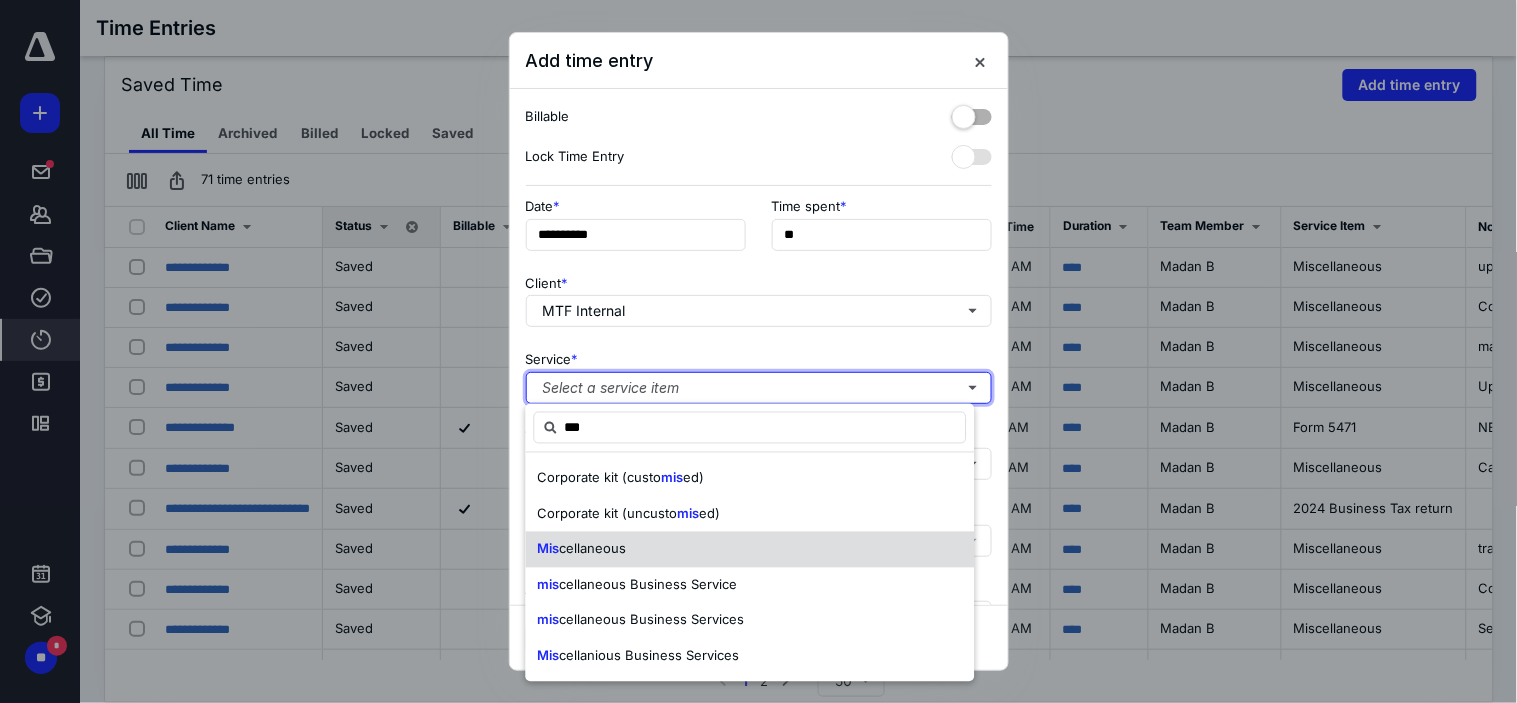 type 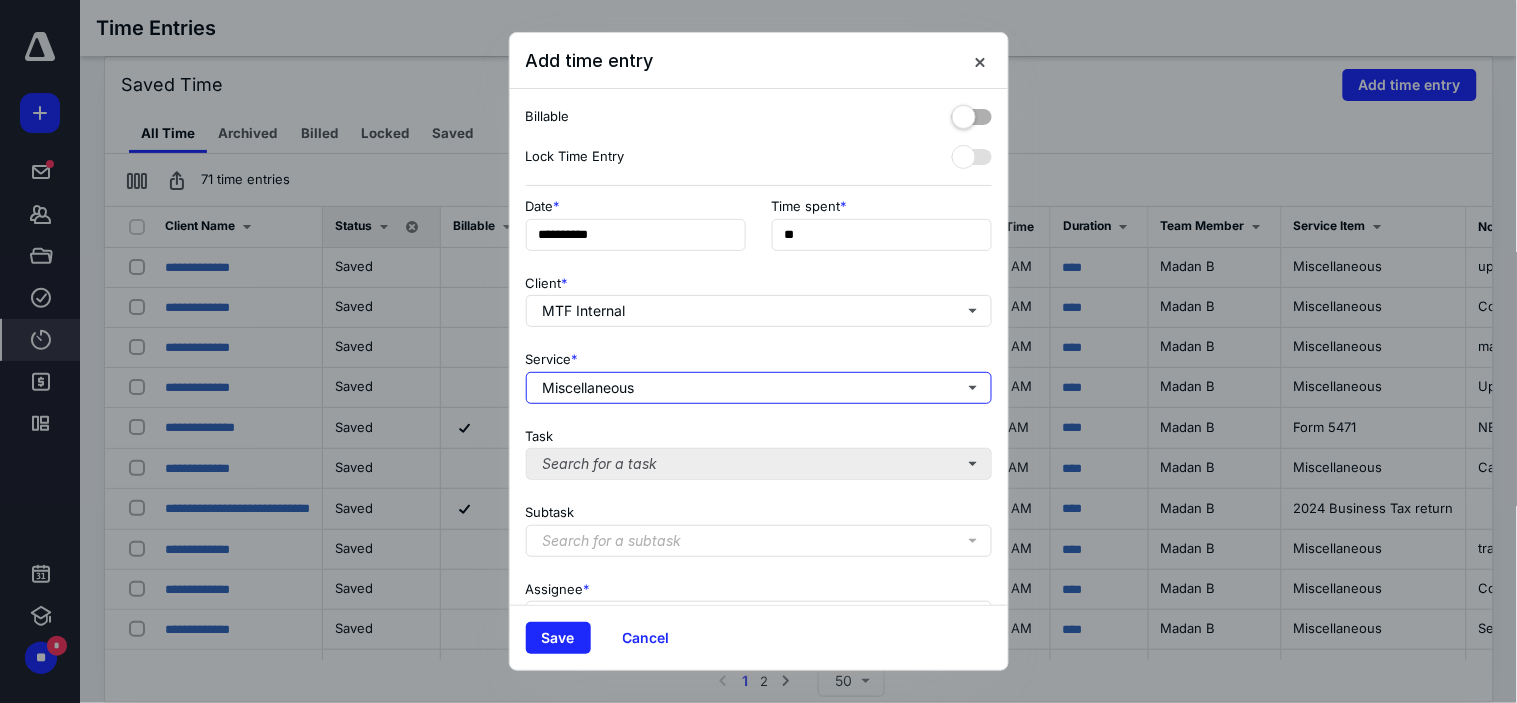 scroll, scrollTop: 198, scrollLeft: 0, axis: vertical 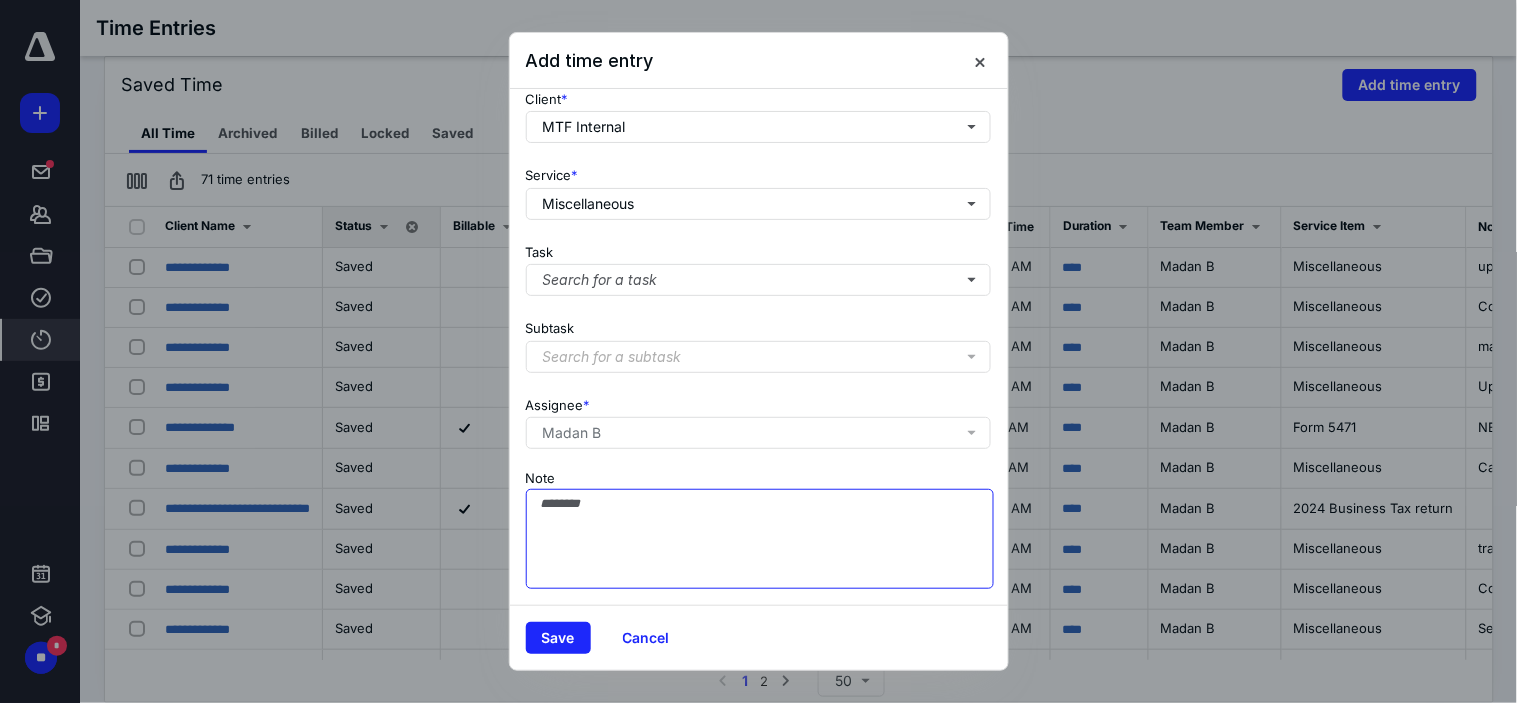 click on "Note" at bounding box center [760, 539] 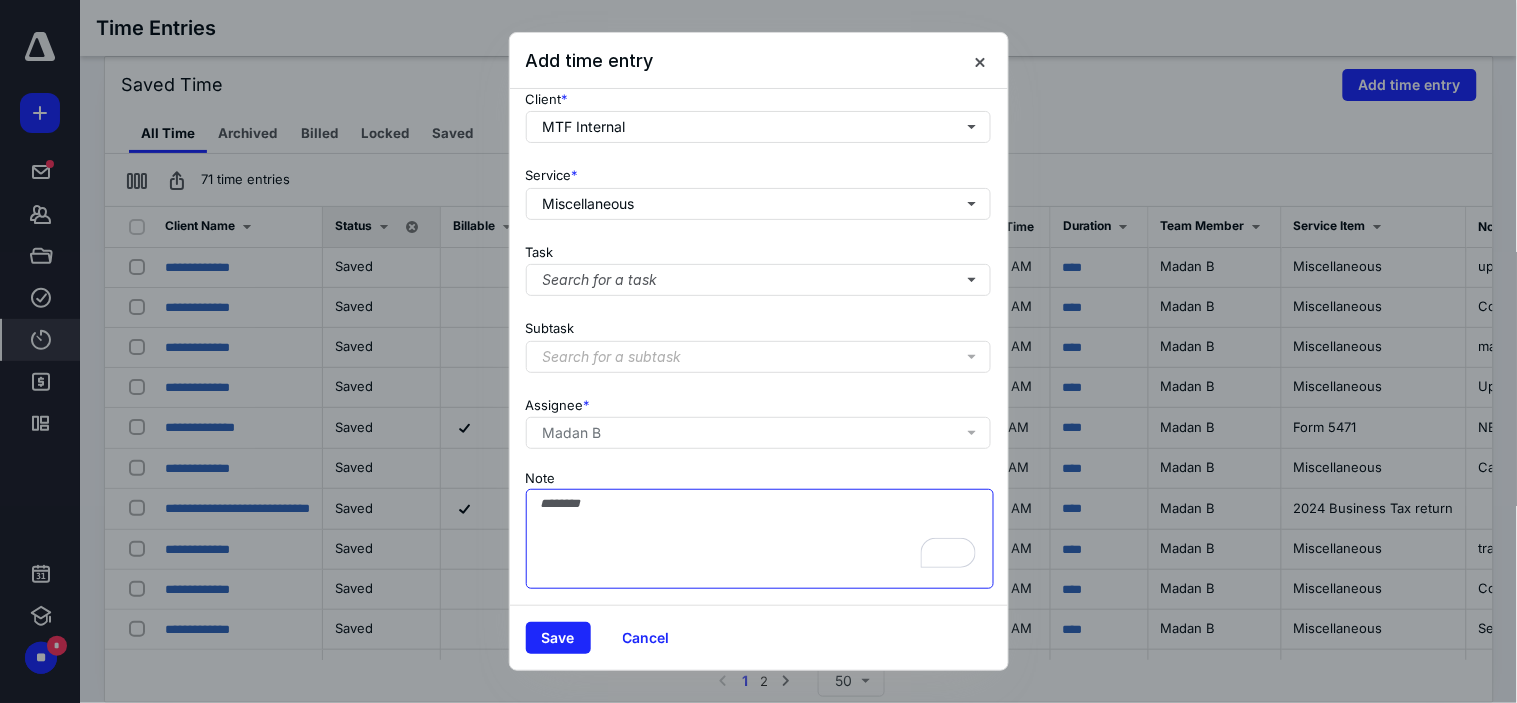 scroll, scrollTop: 198, scrollLeft: 0, axis: vertical 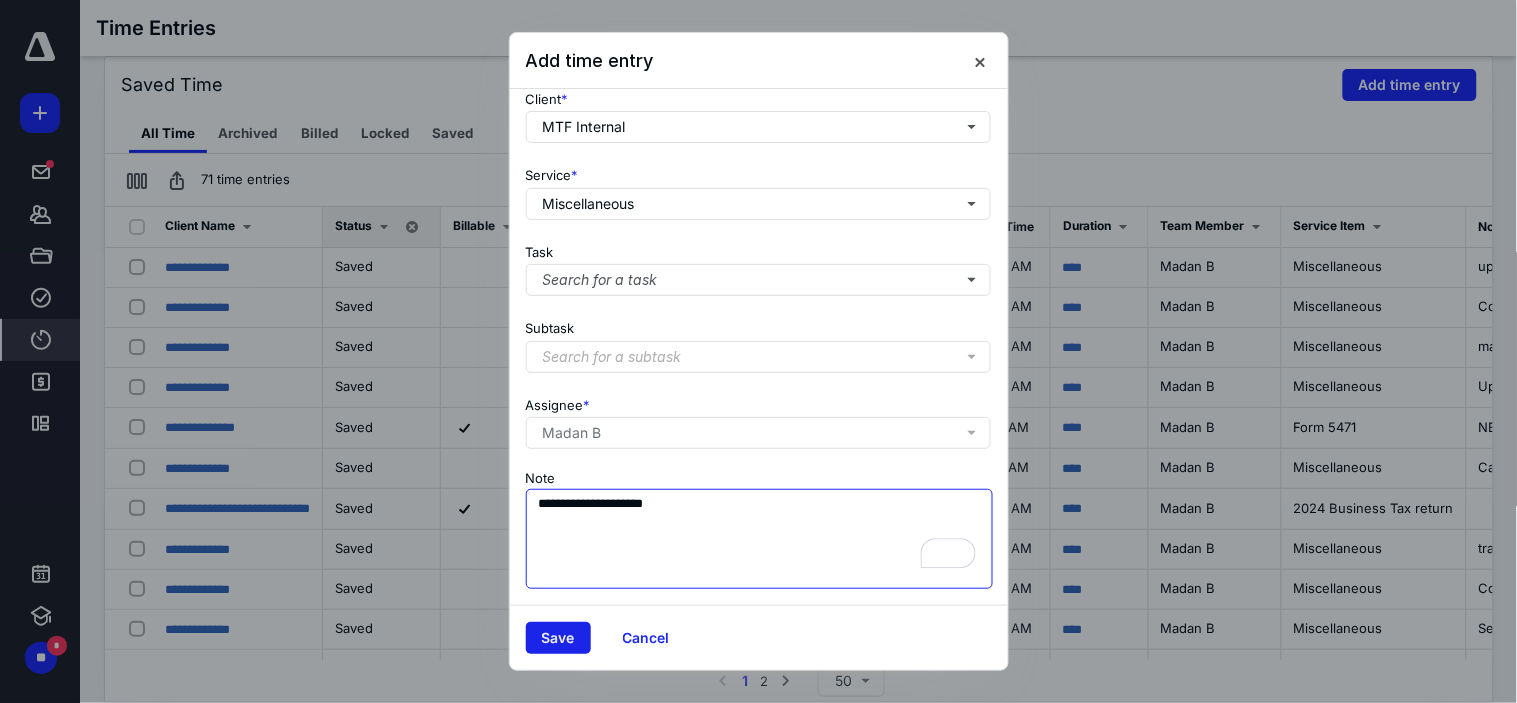type on "**********" 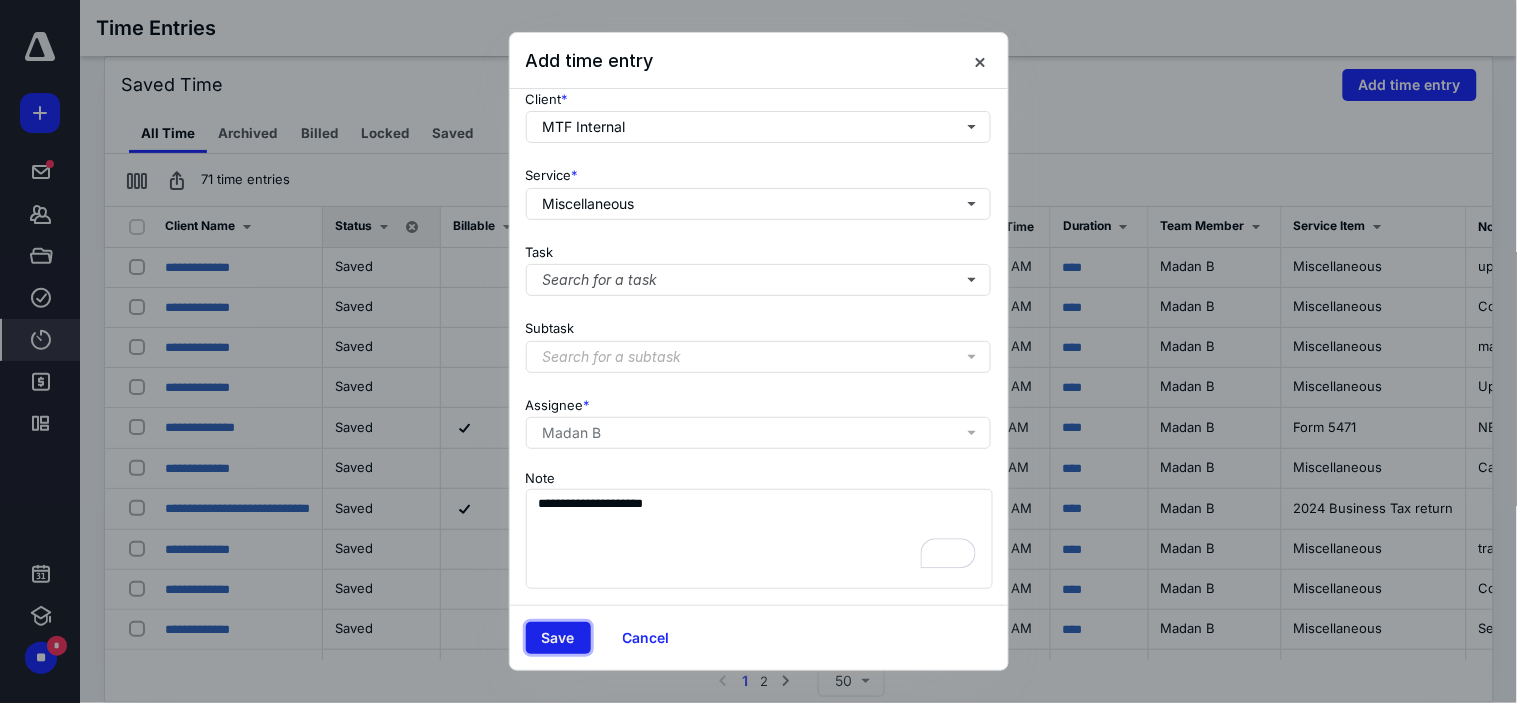 click on "Save" at bounding box center (558, 638) 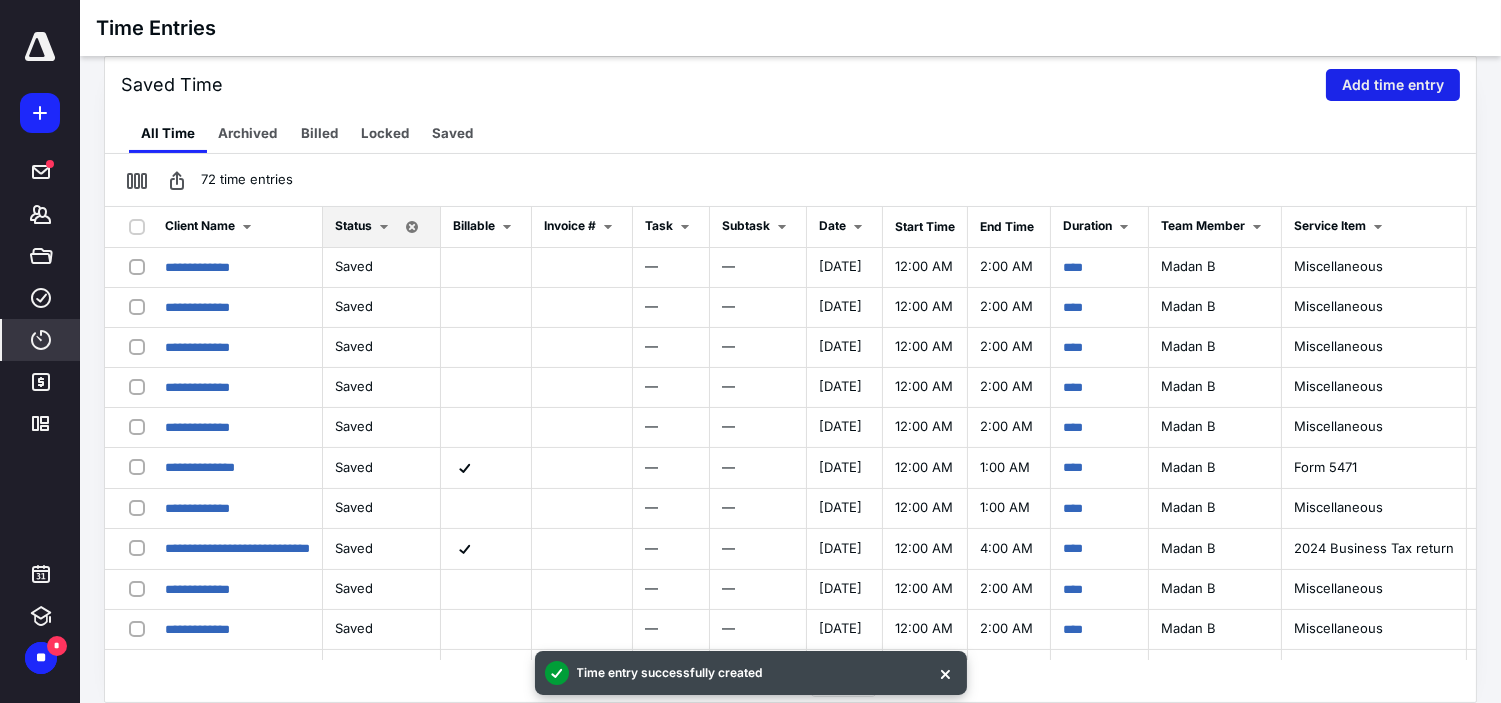 click on "Add time entry" at bounding box center [1393, 85] 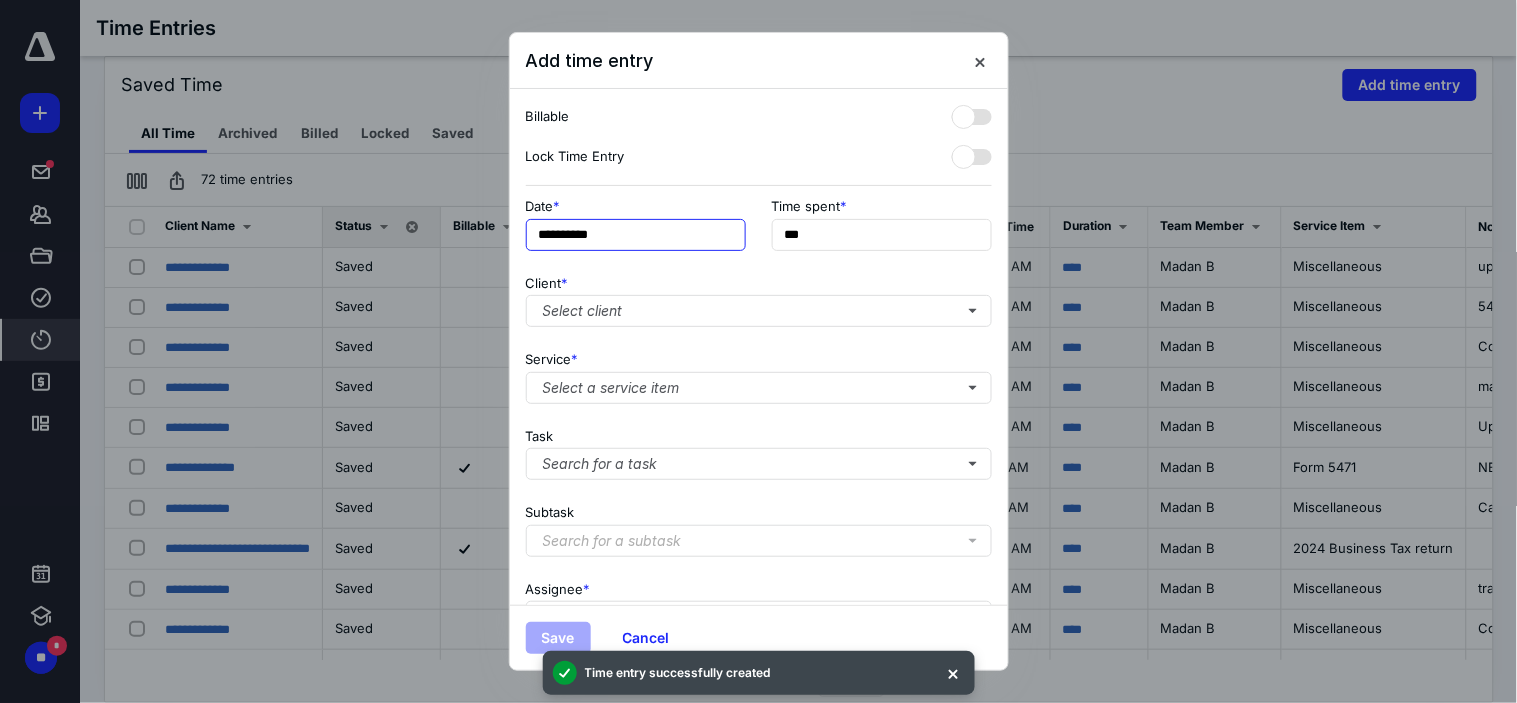 click on "**********" at bounding box center (636, 235) 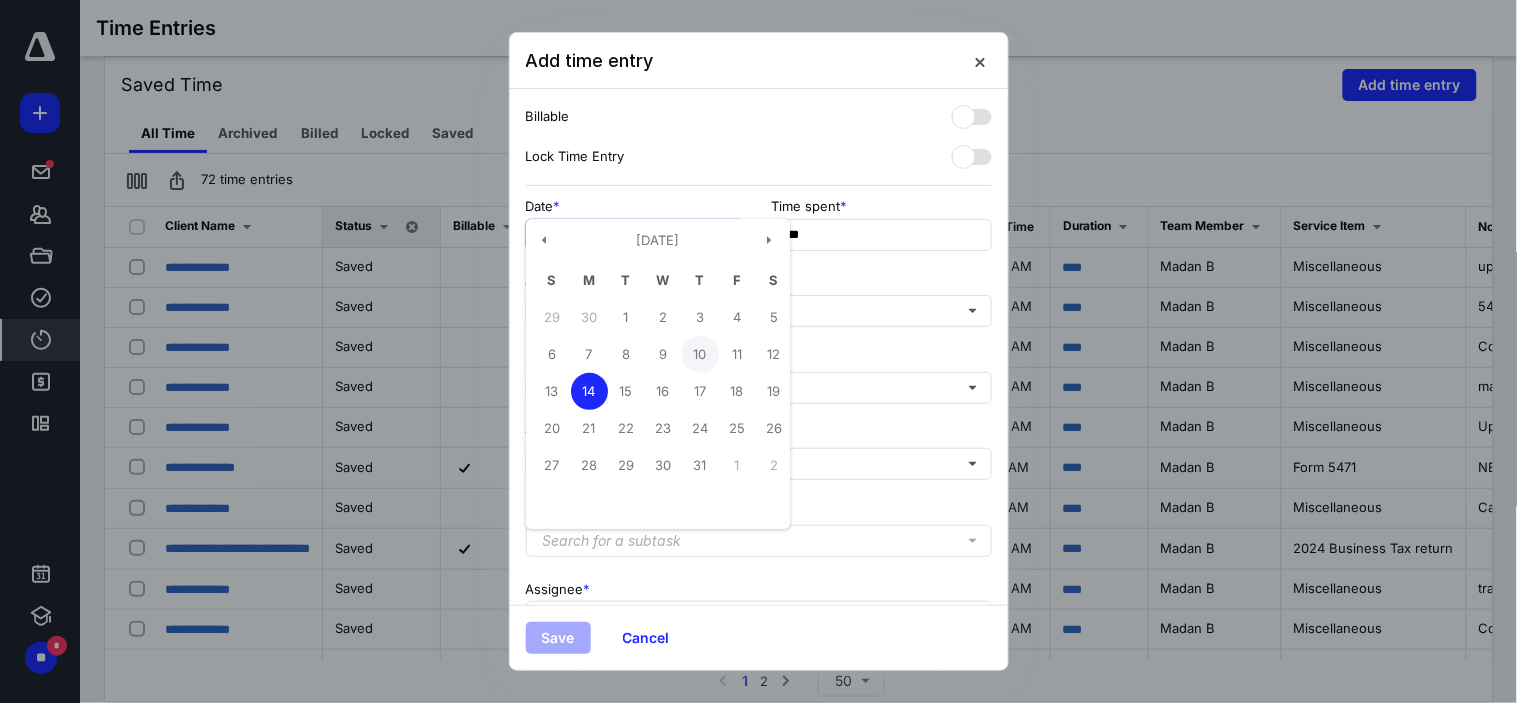 click on "10" at bounding box center [700, 354] 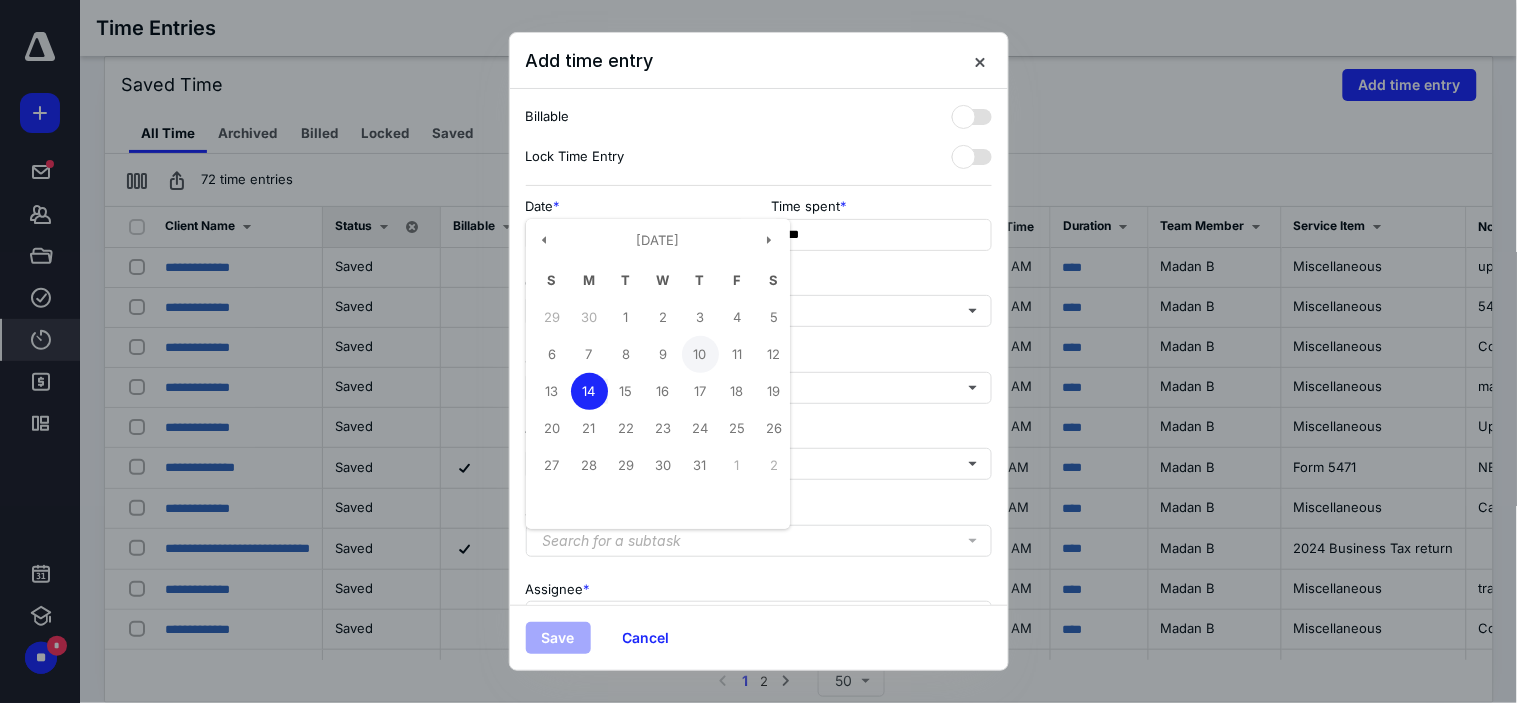 type on "**********" 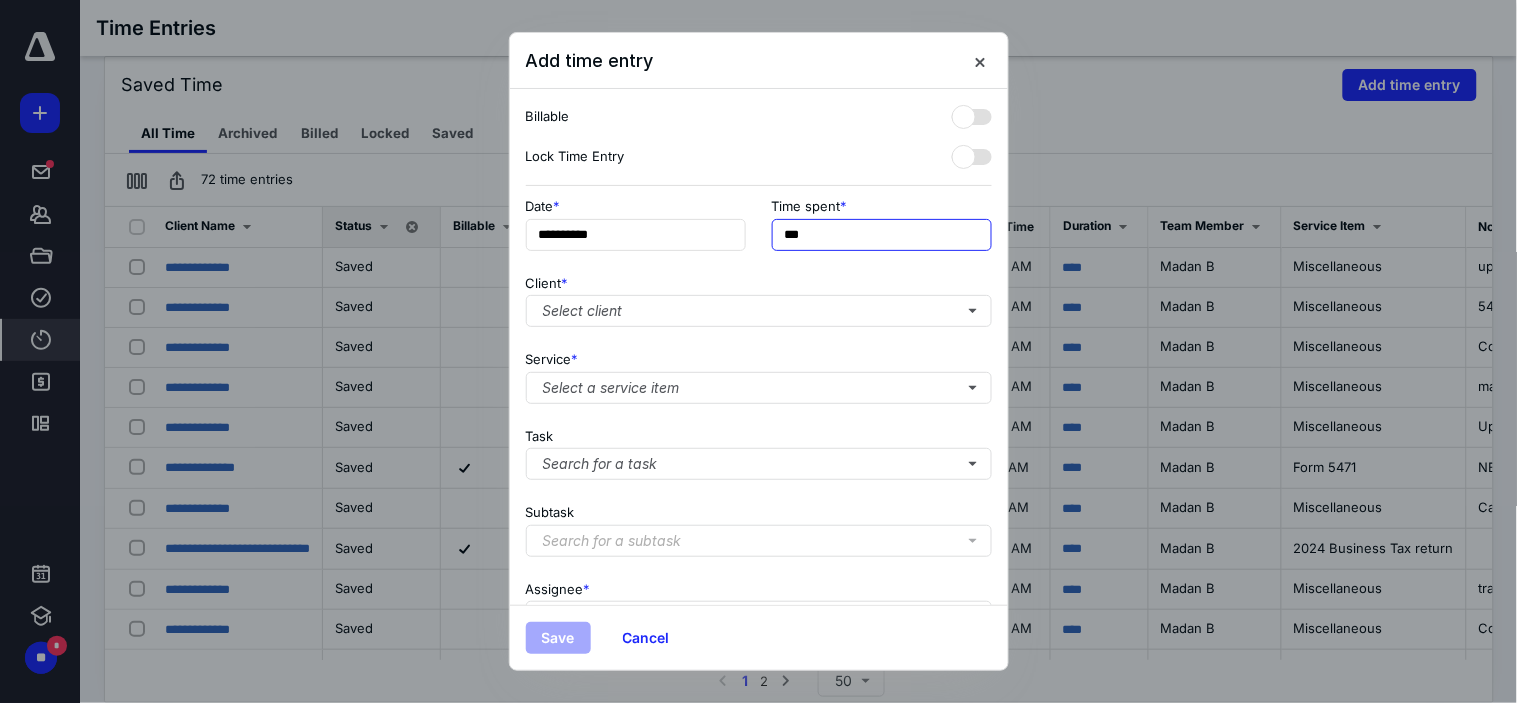 click on "***" at bounding box center [882, 235] 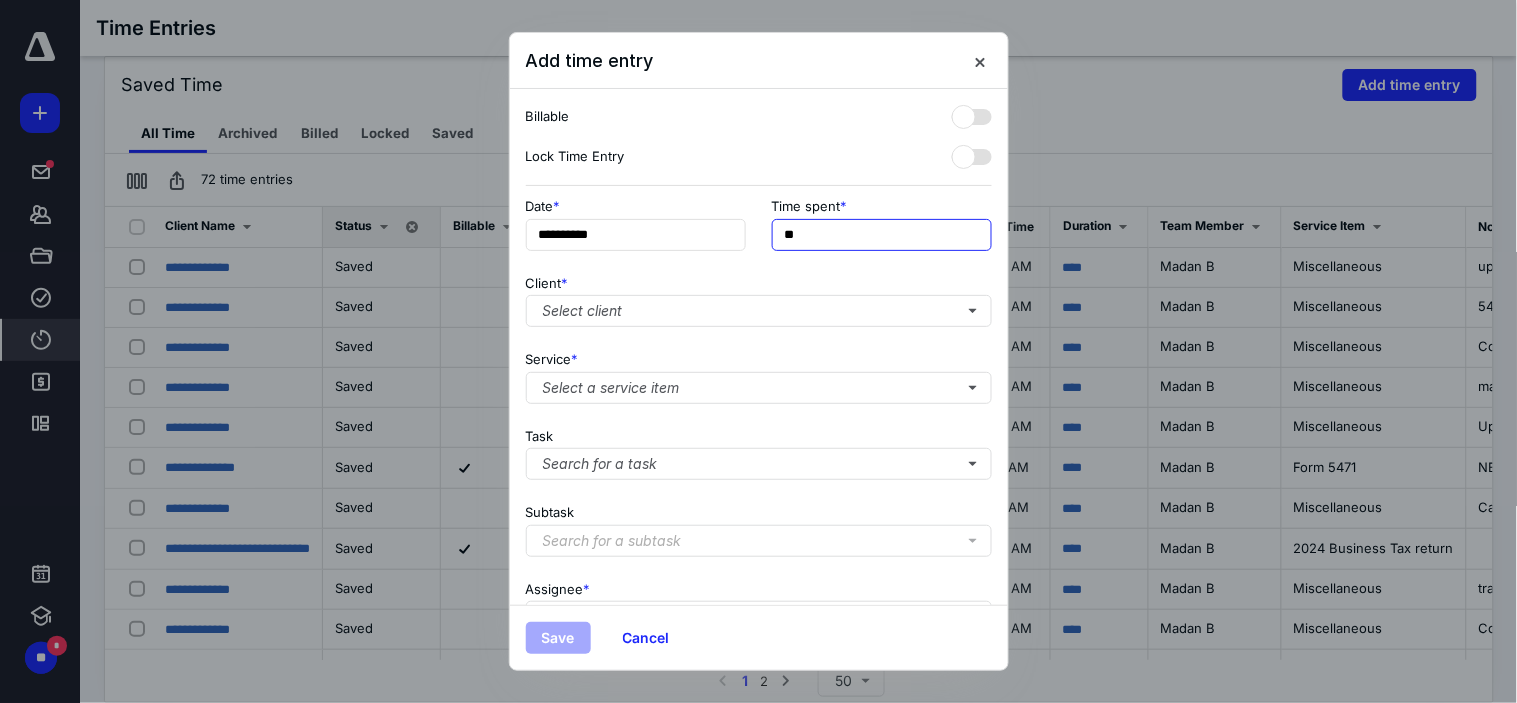 type on "*" 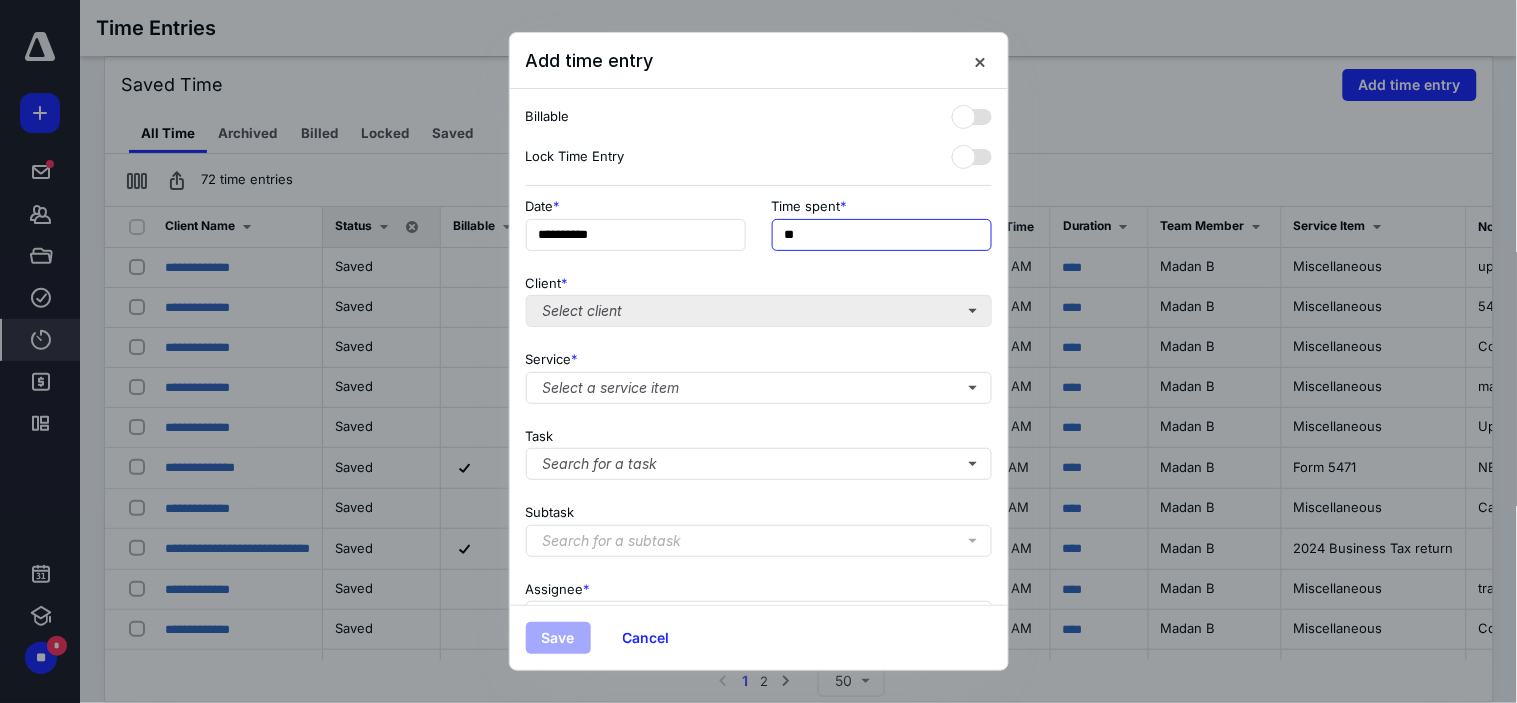 type on "**" 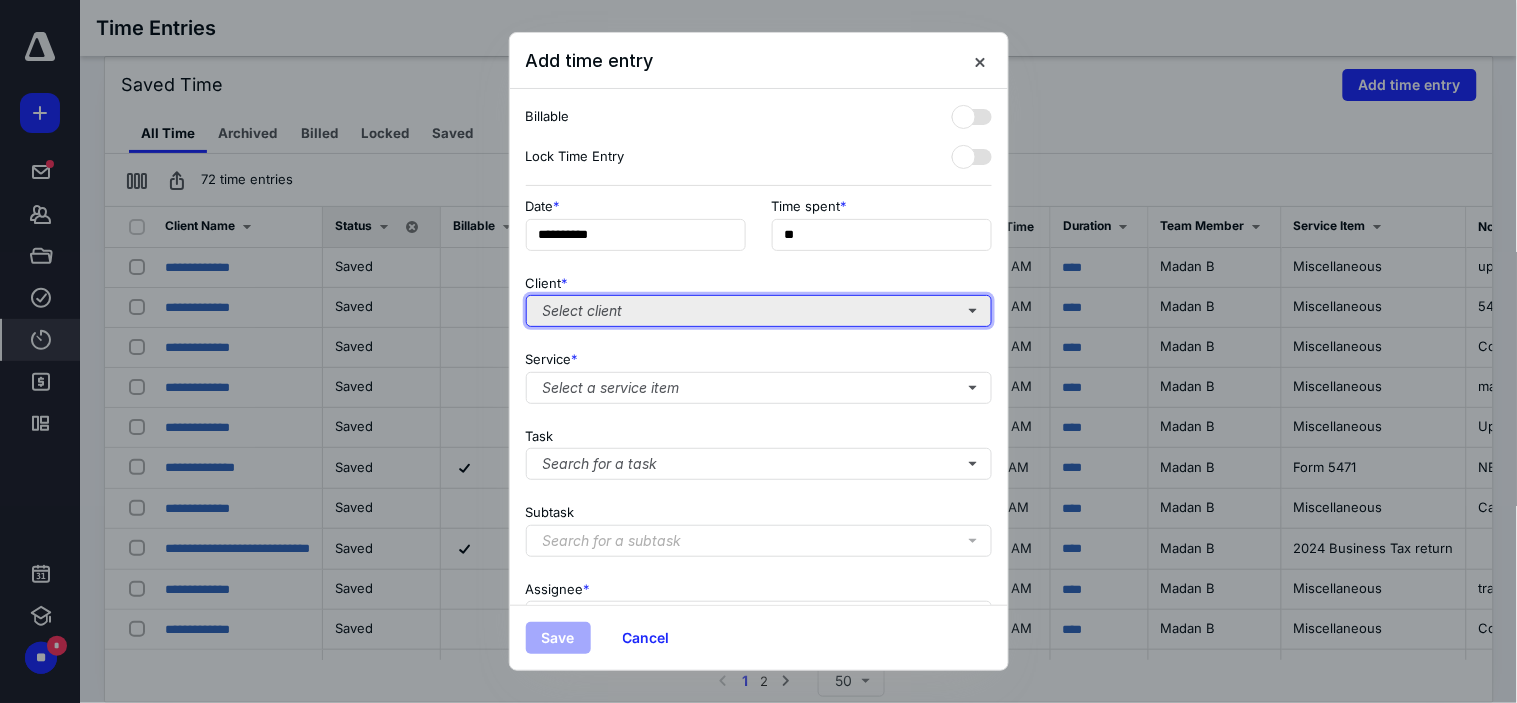 click on "Select client" at bounding box center [759, 311] 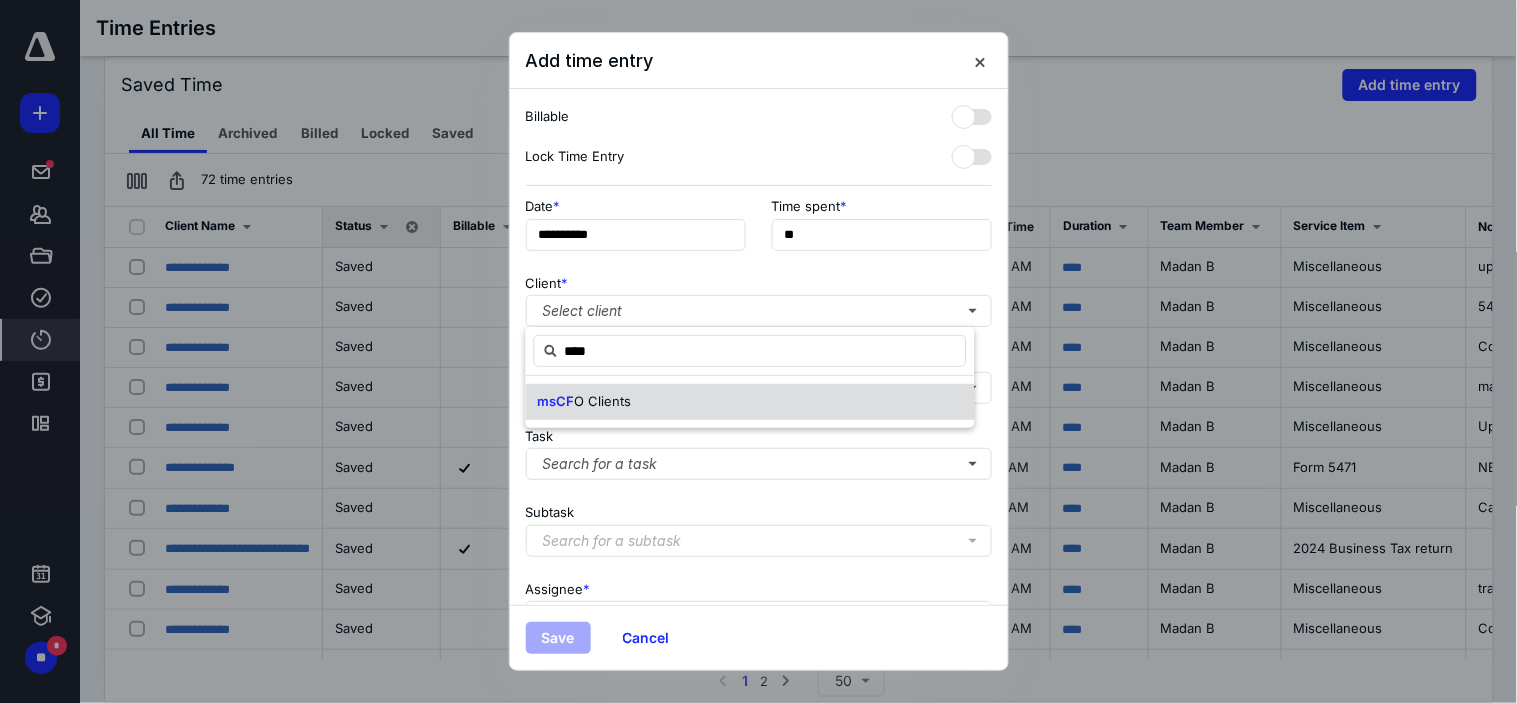 click on "msCF O Clients" at bounding box center [750, 402] 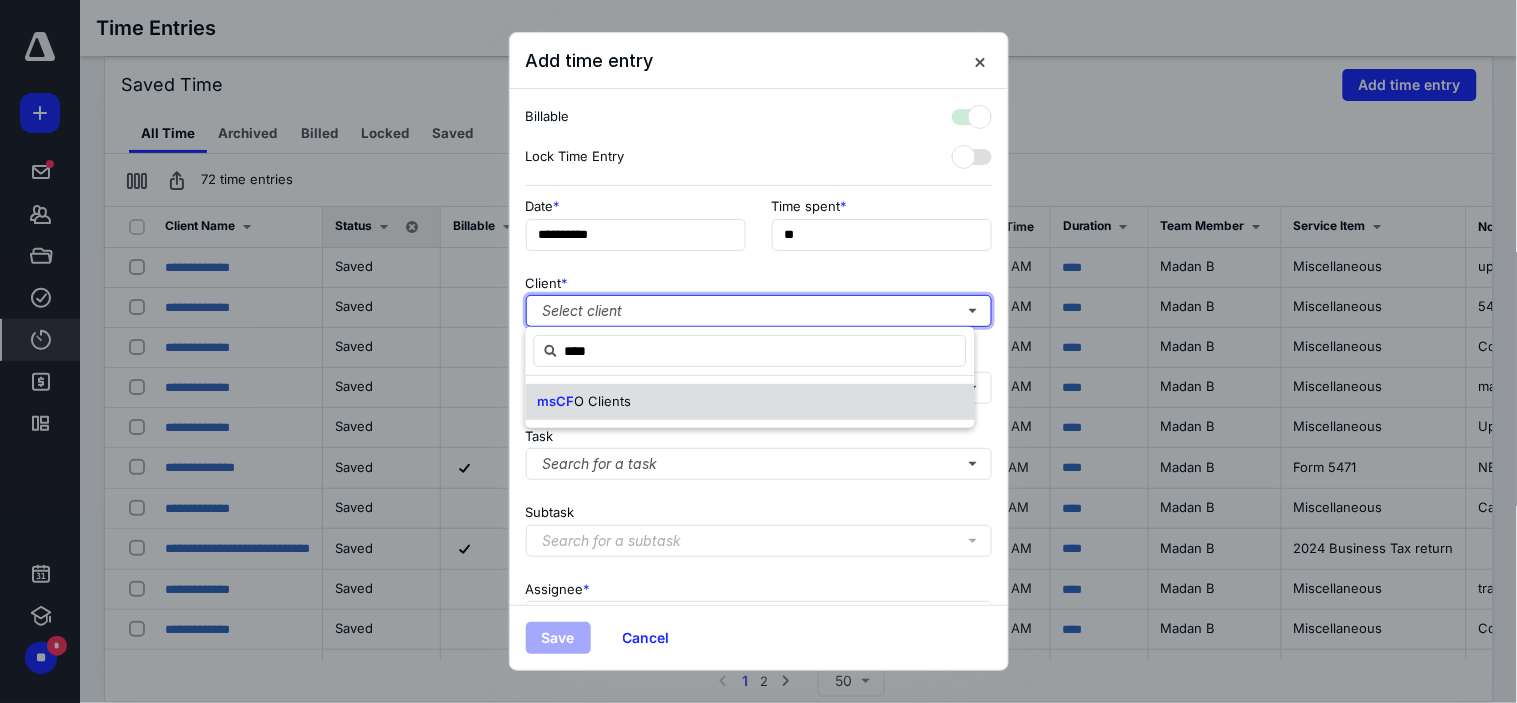 checkbox on "true" 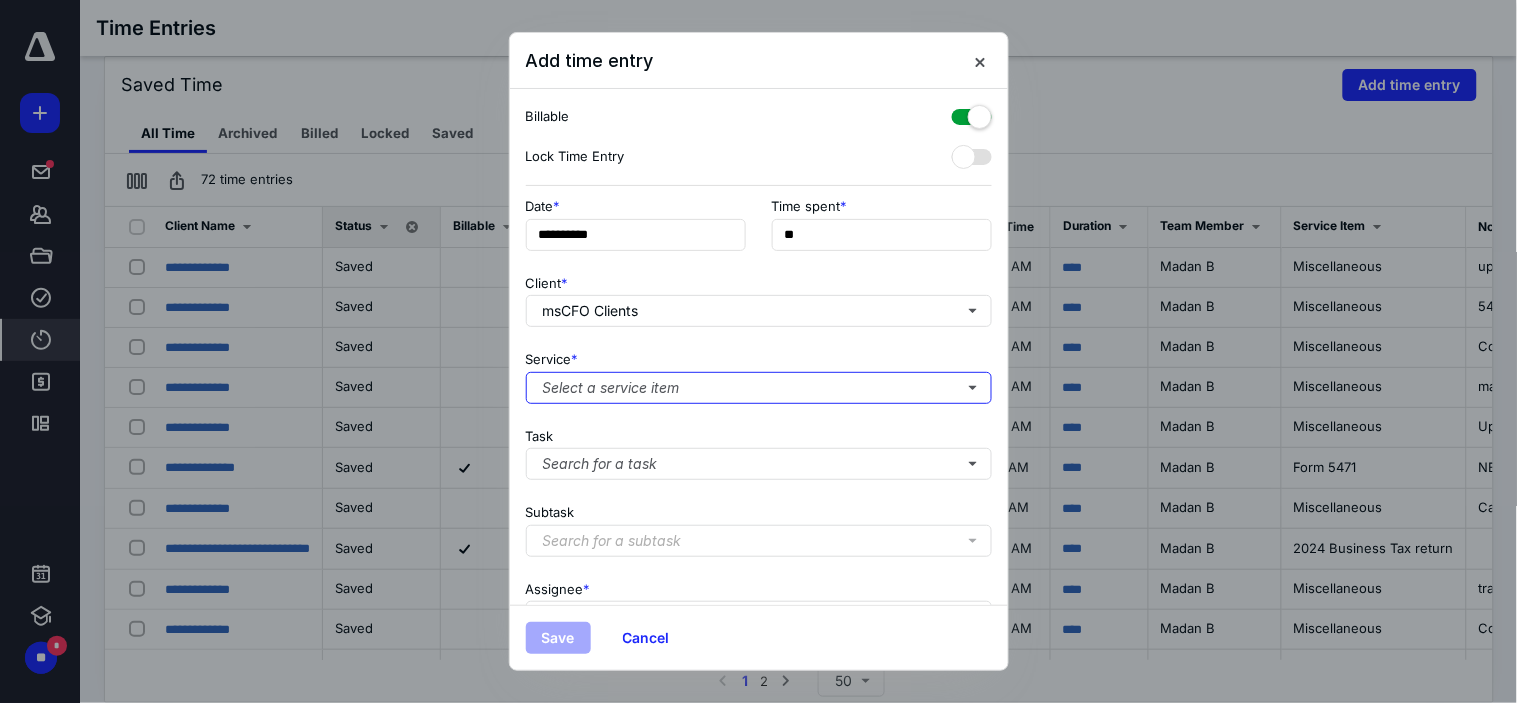 click on "Select a service item" at bounding box center [759, 388] 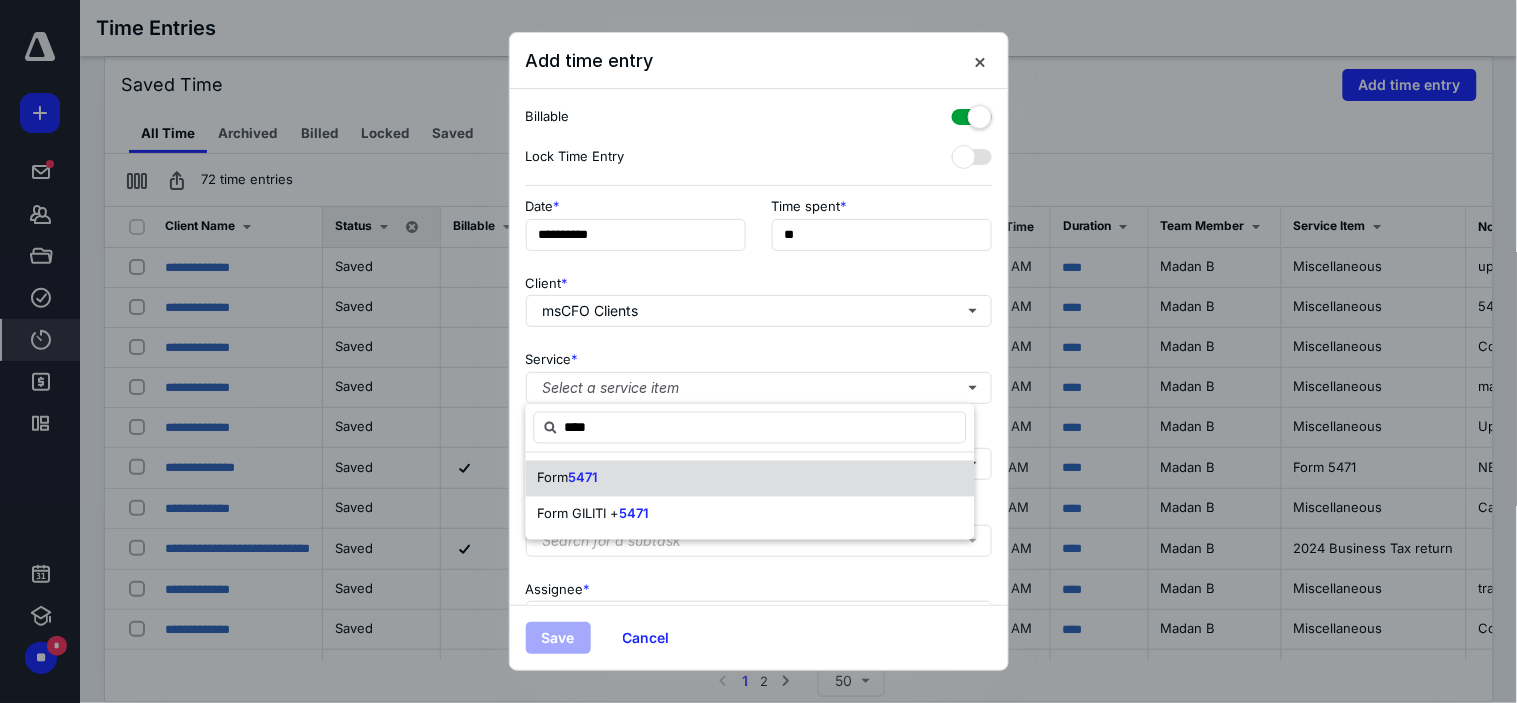 click on "Form  5471" at bounding box center [750, 479] 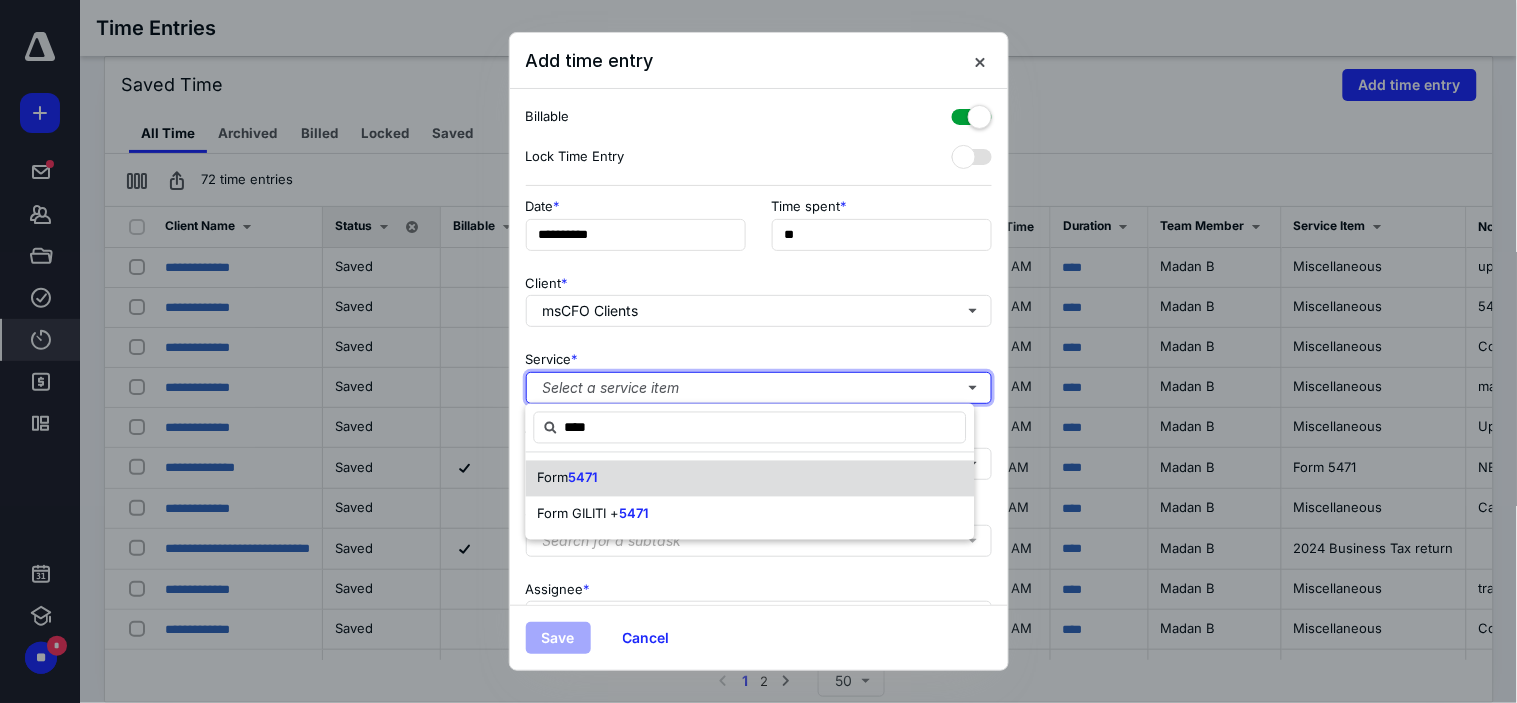 type 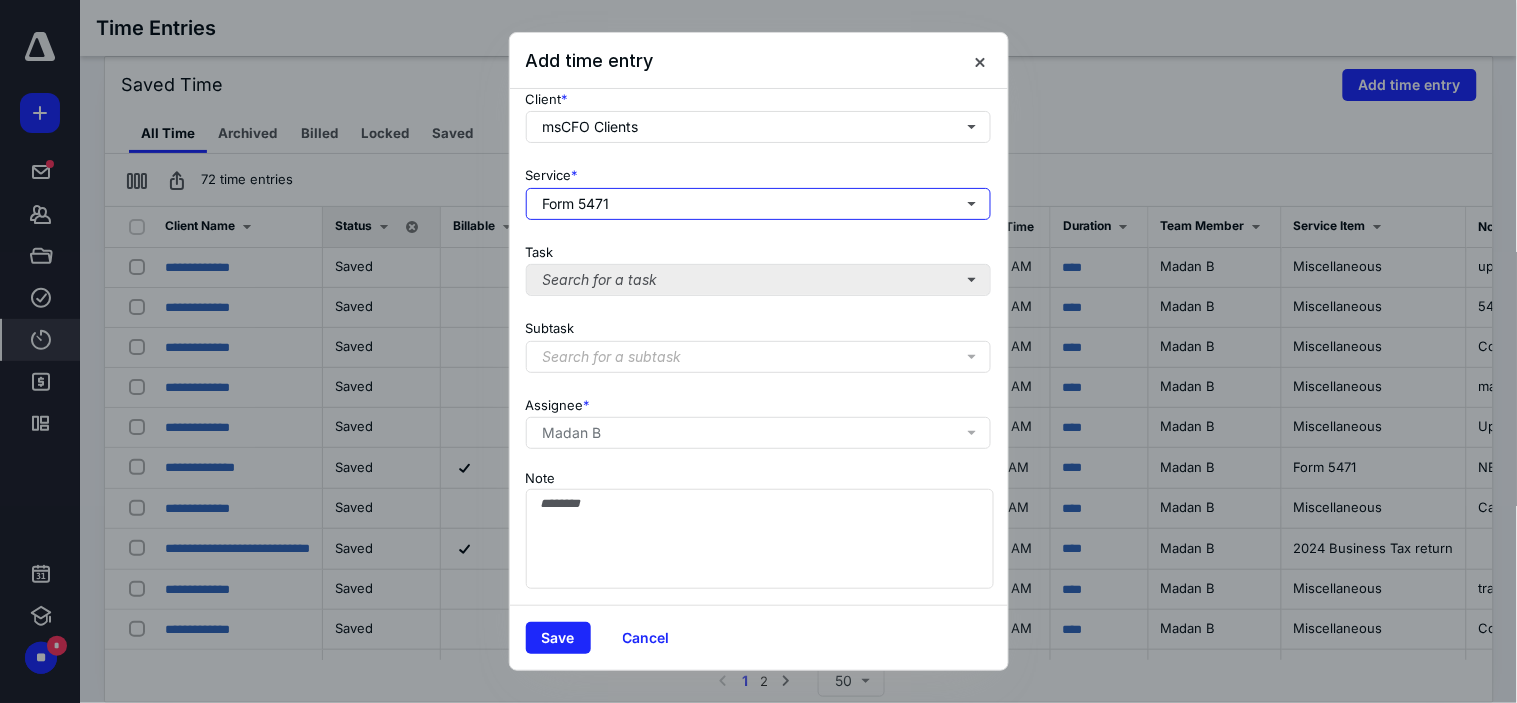 scroll, scrollTop: 198, scrollLeft: 0, axis: vertical 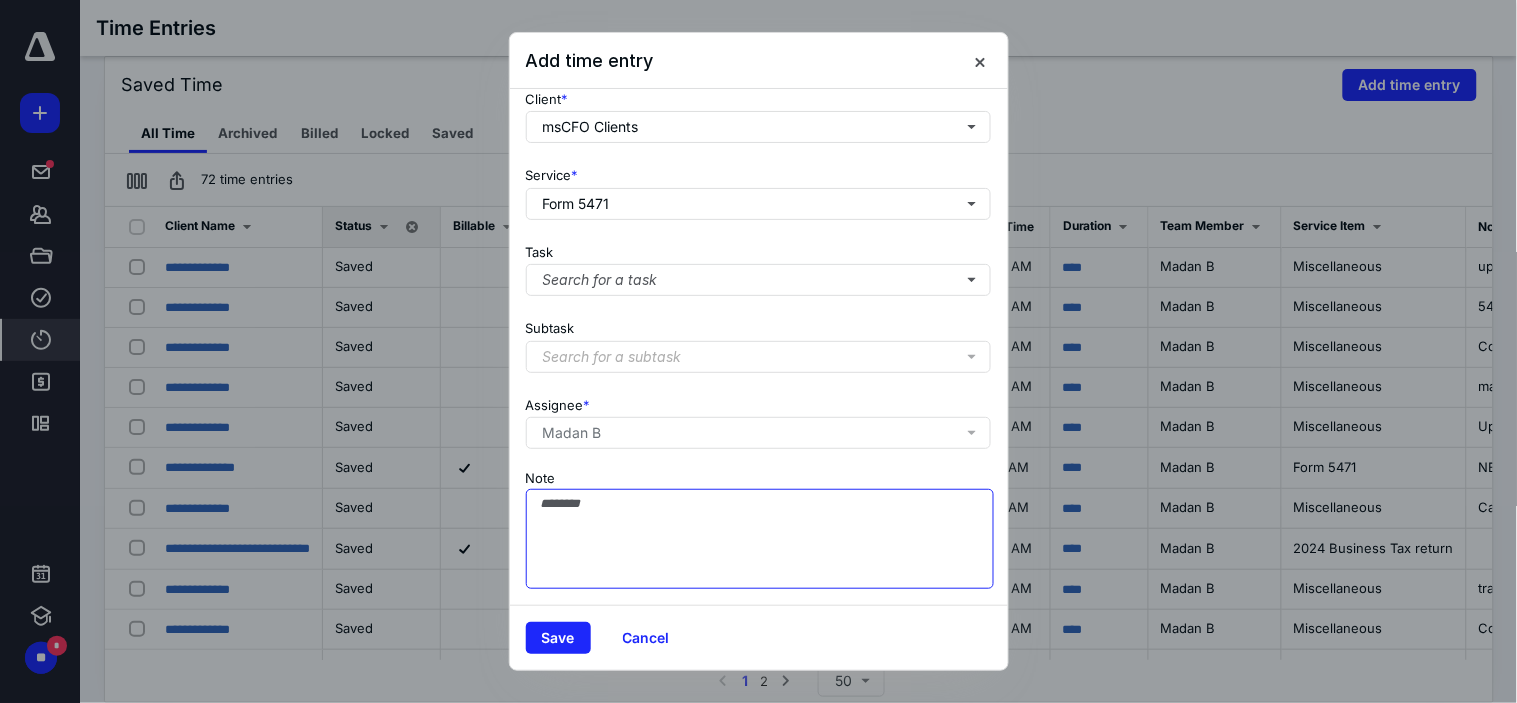 click on "Note" at bounding box center (760, 539) 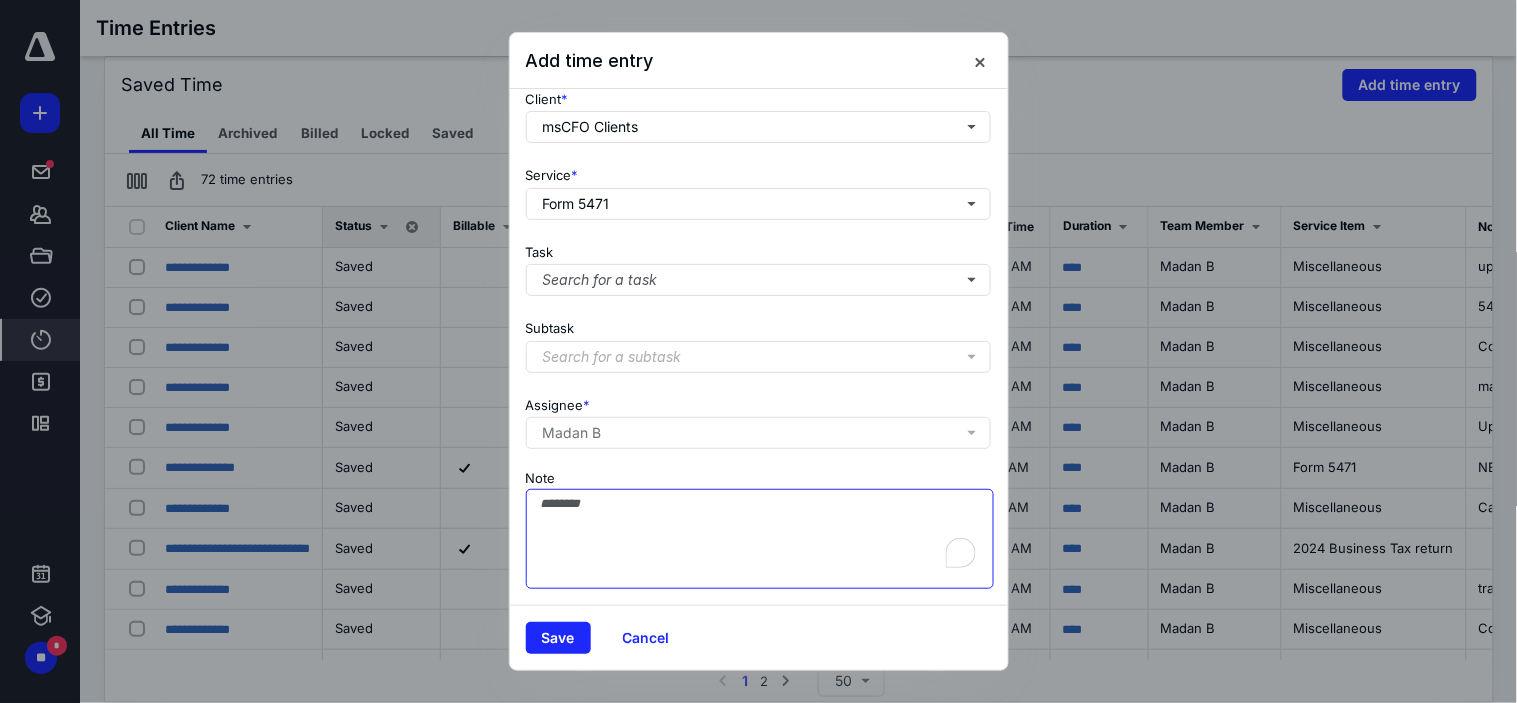 scroll, scrollTop: 198, scrollLeft: 0, axis: vertical 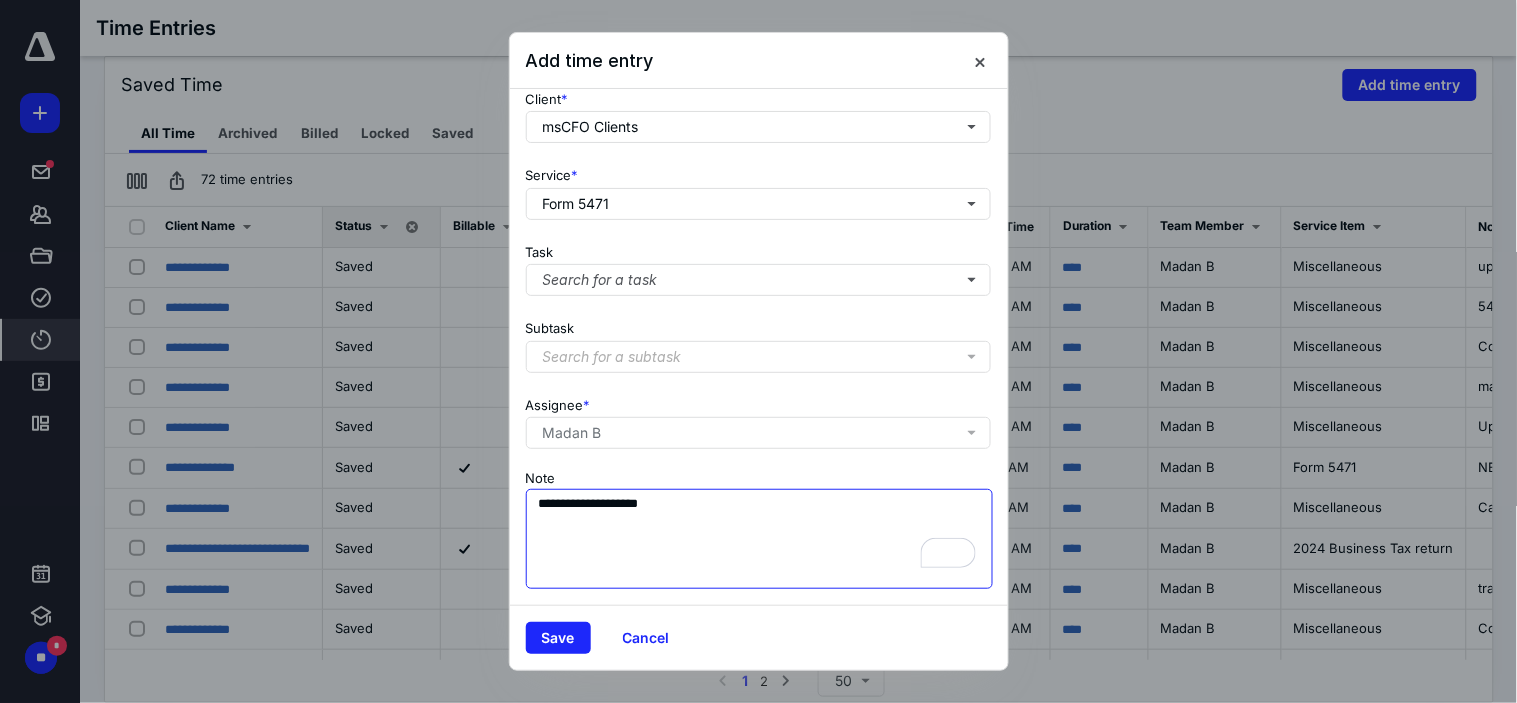 click on "**********" at bounding box center (760, 539) 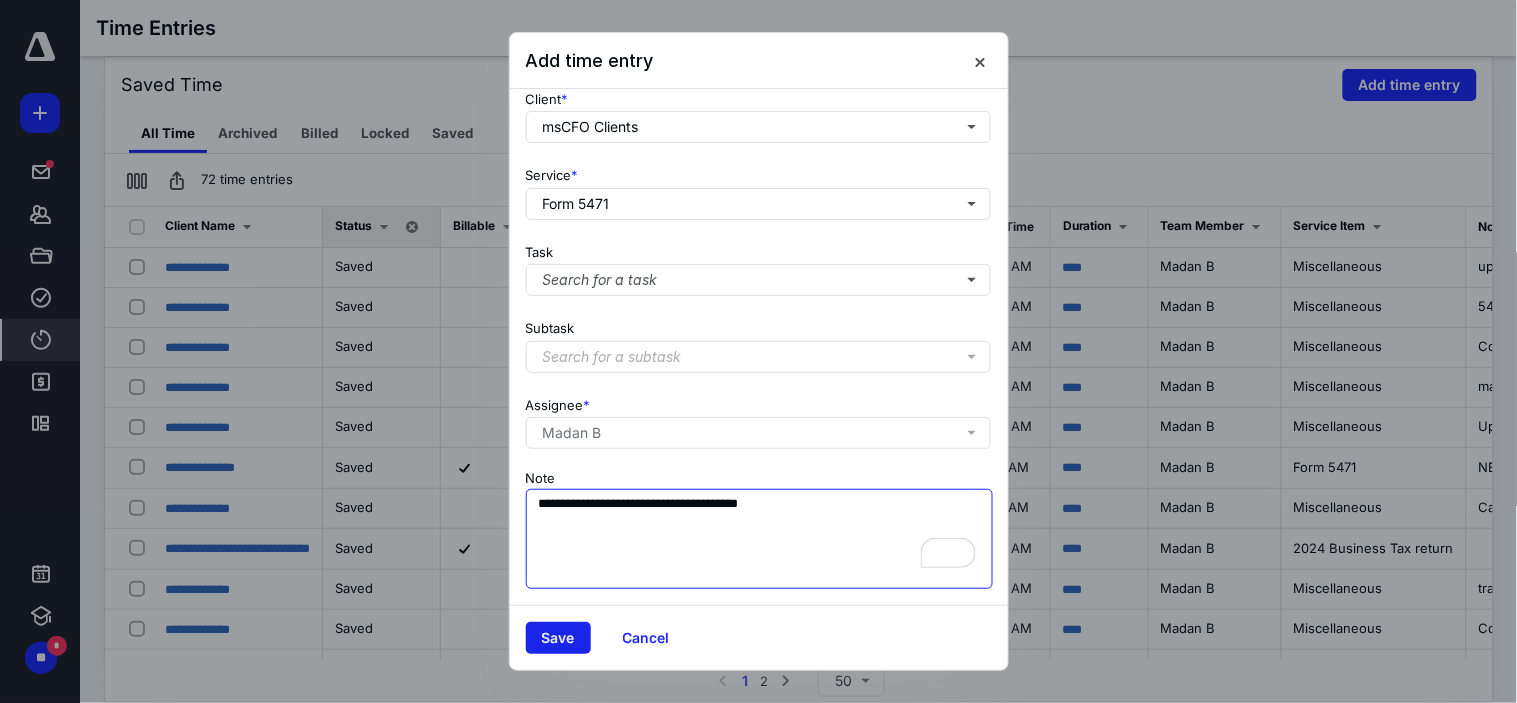 type on "**********" 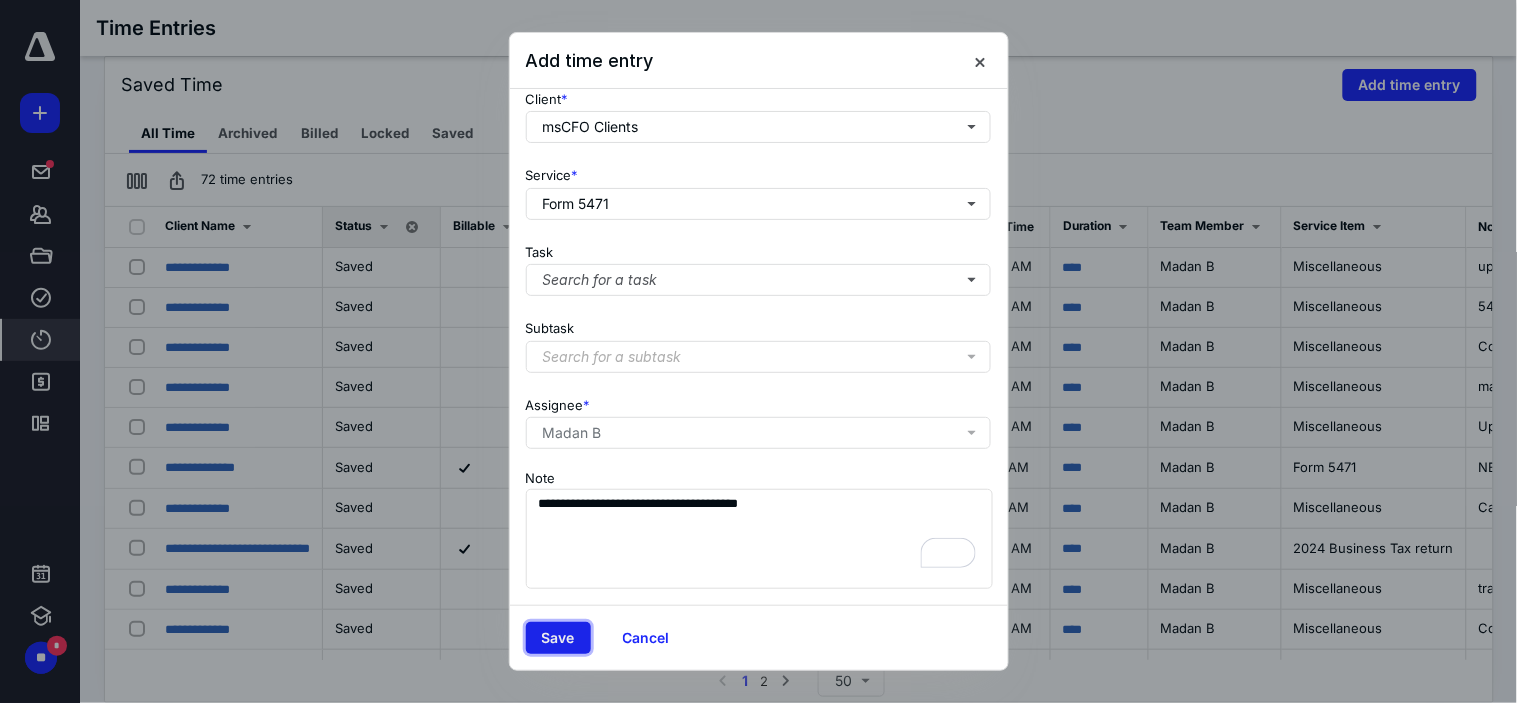 click on "Save" at bounding box center [558, 638] 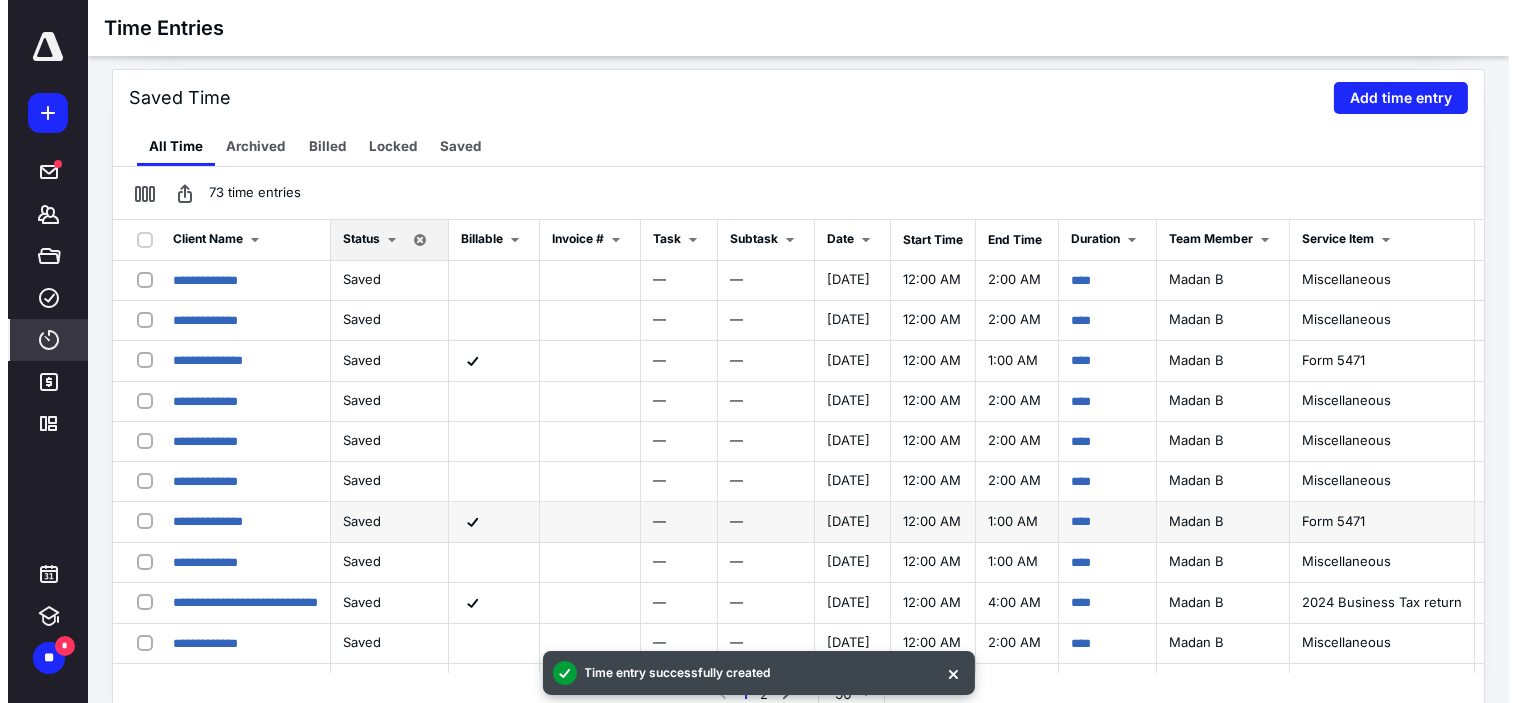 scroll, scrollTop: 445, scrollLeft: 0, axis: vertical 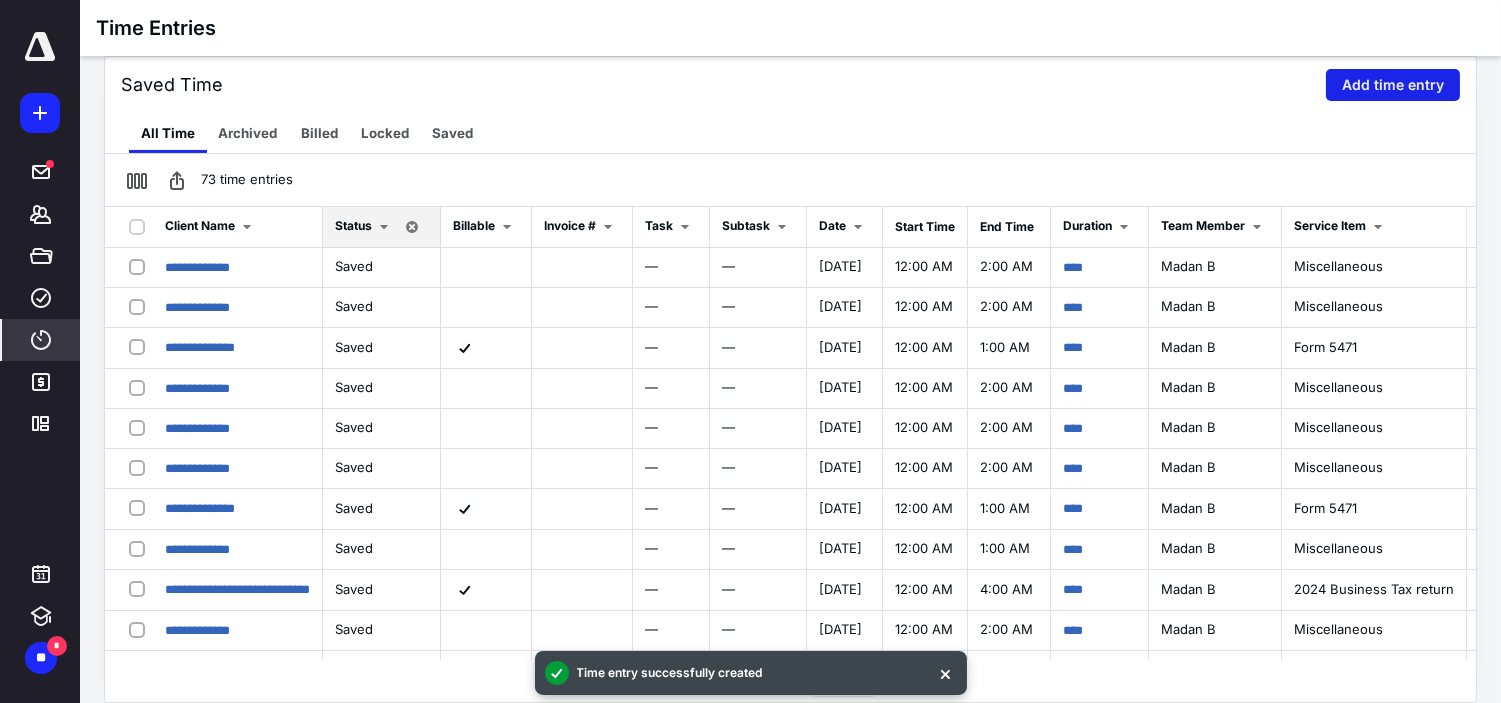 click on "Add time entry" at bounding box center [1393, 85] 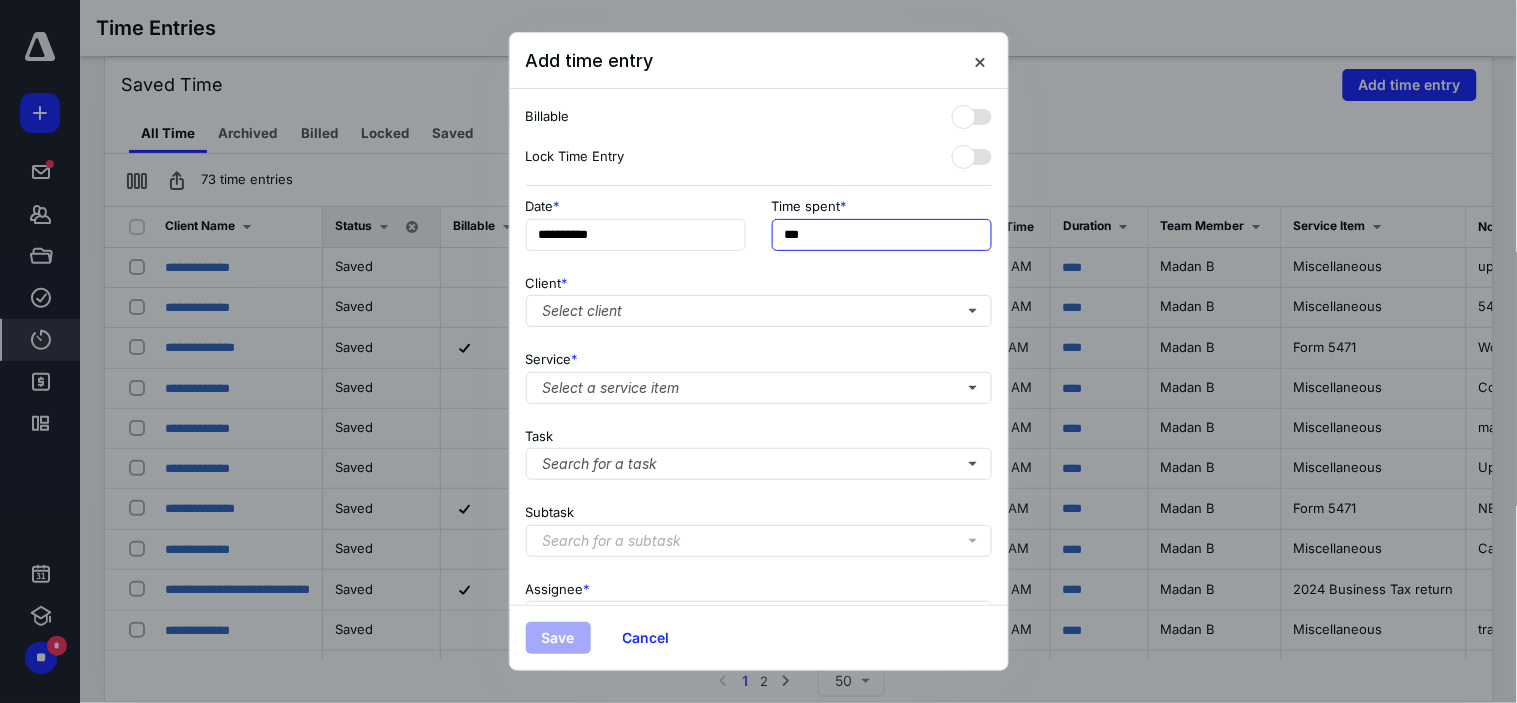 click on "***" at bounding box center (882, 235) 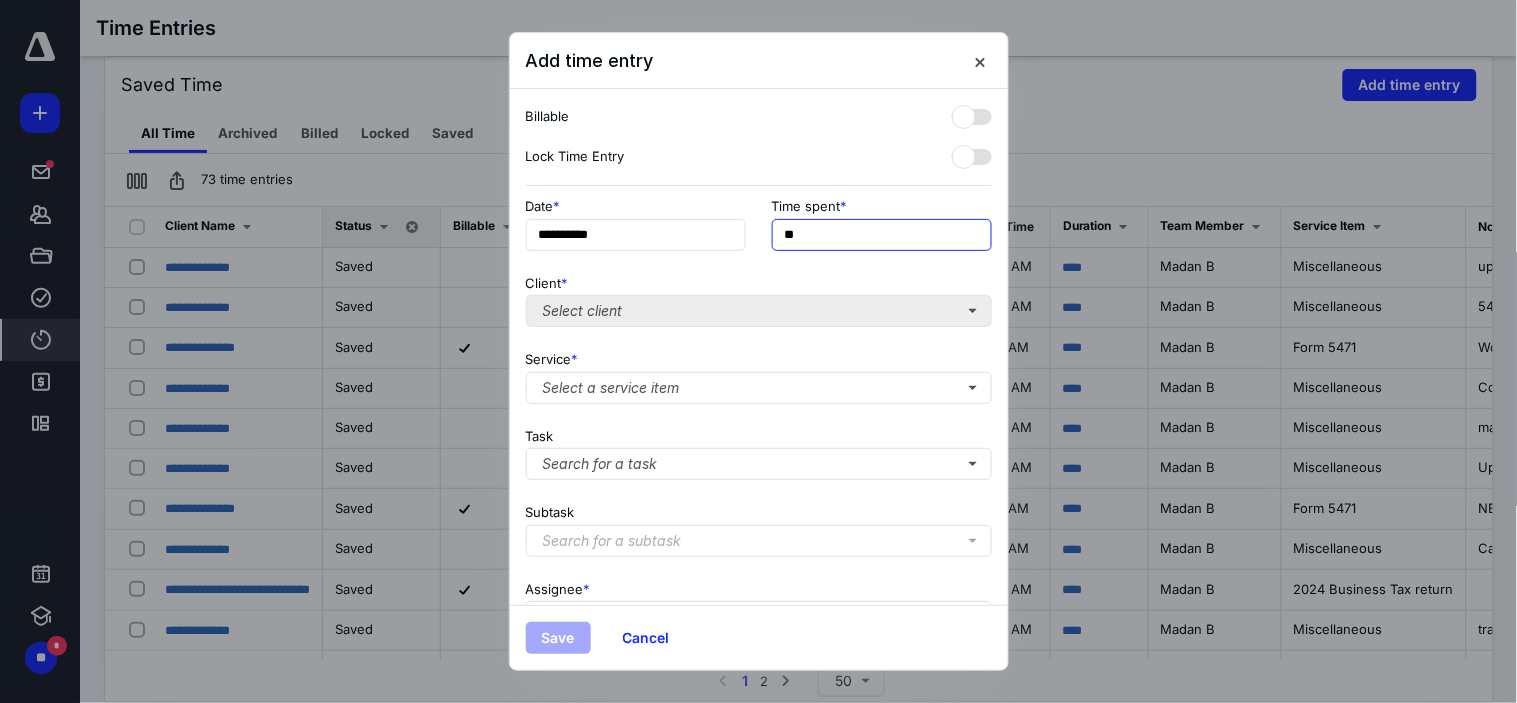 type on "**" 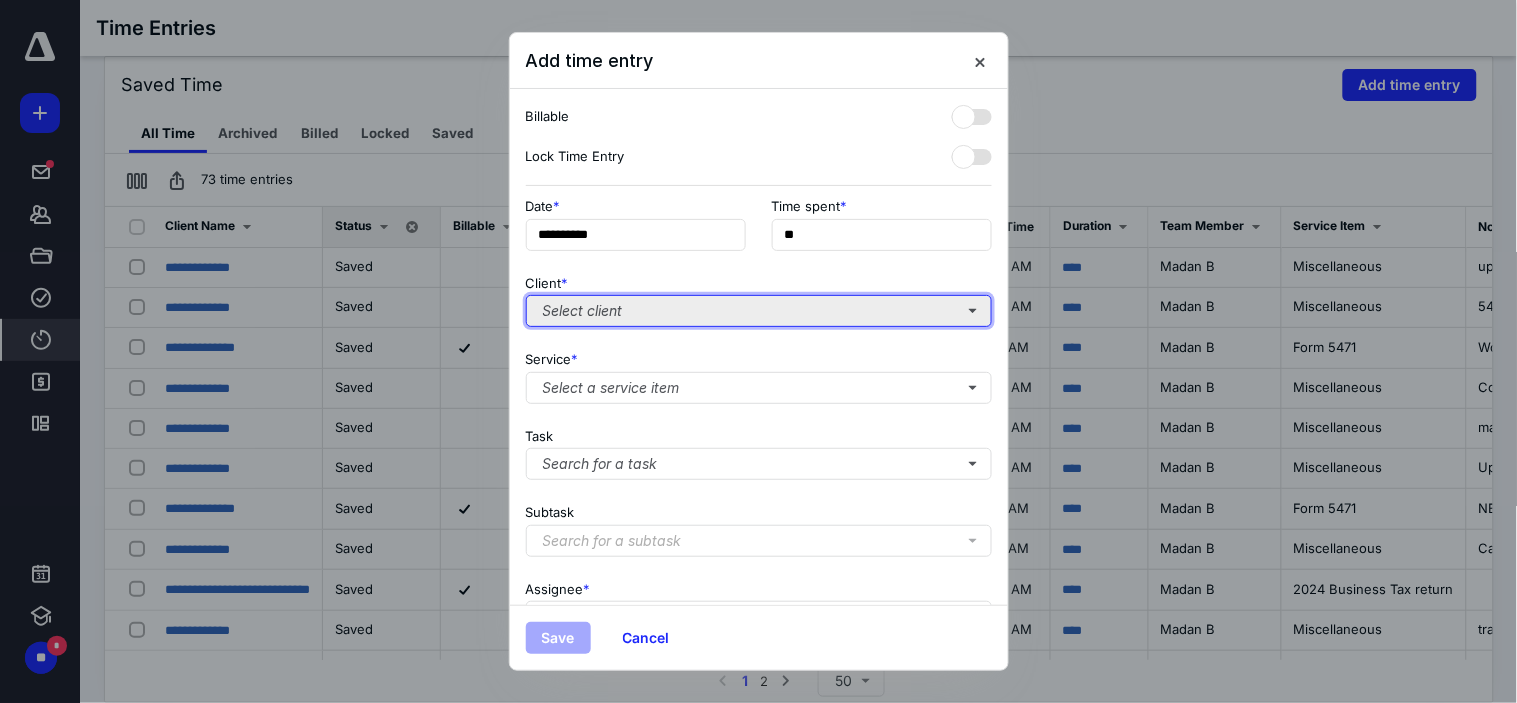 click on "Select client" at bounding box center [759, 311] 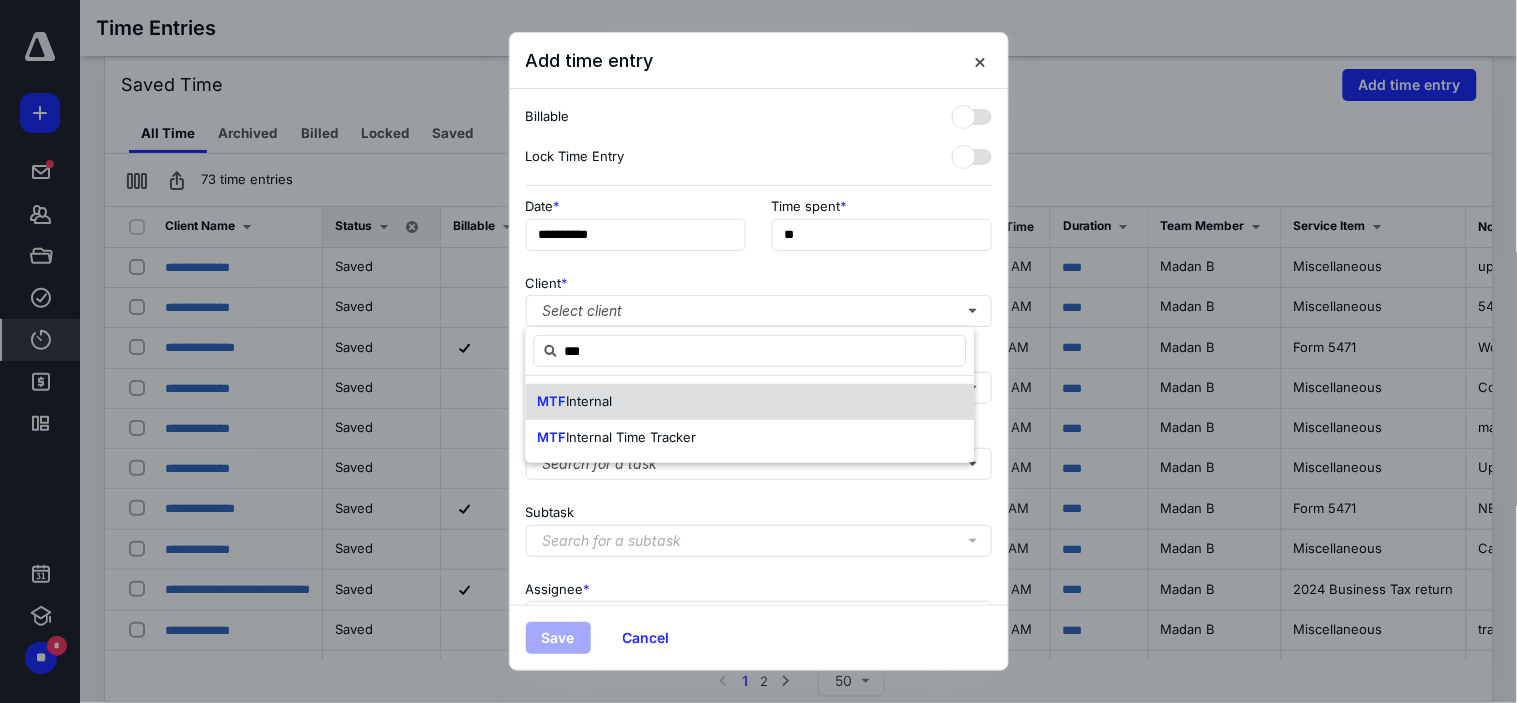 click on "MTF  Internal" at bounding box center (750, 402) 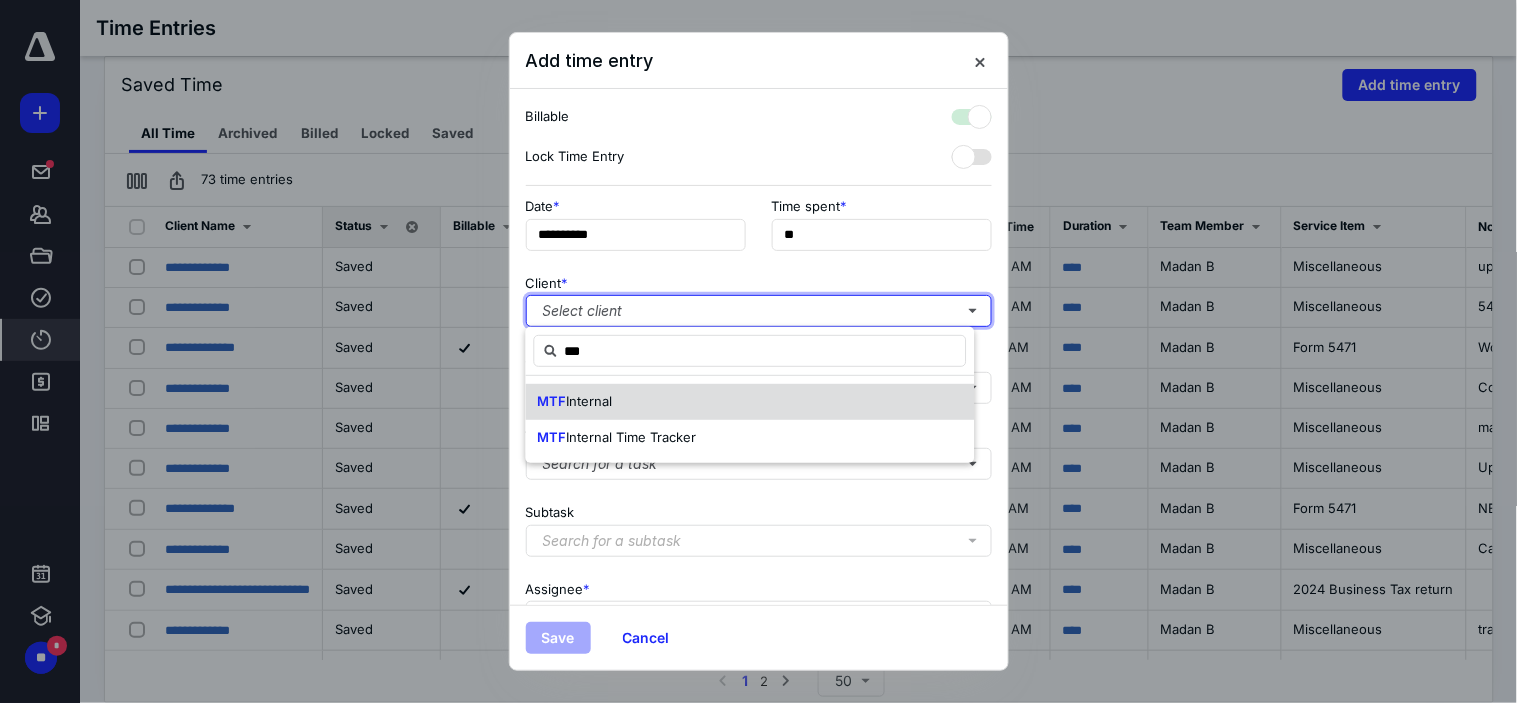 checkbox on "true" 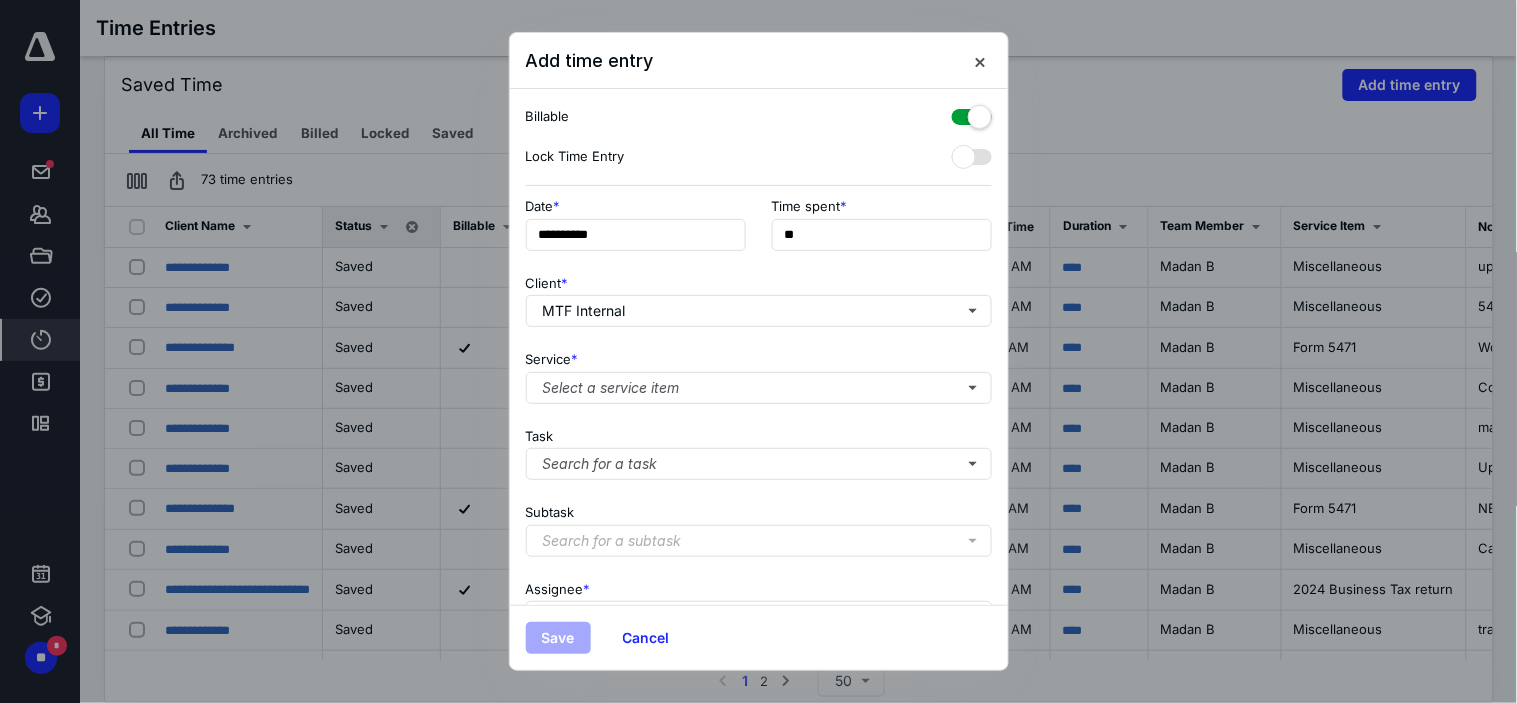 click at bounding box center (972, 113) 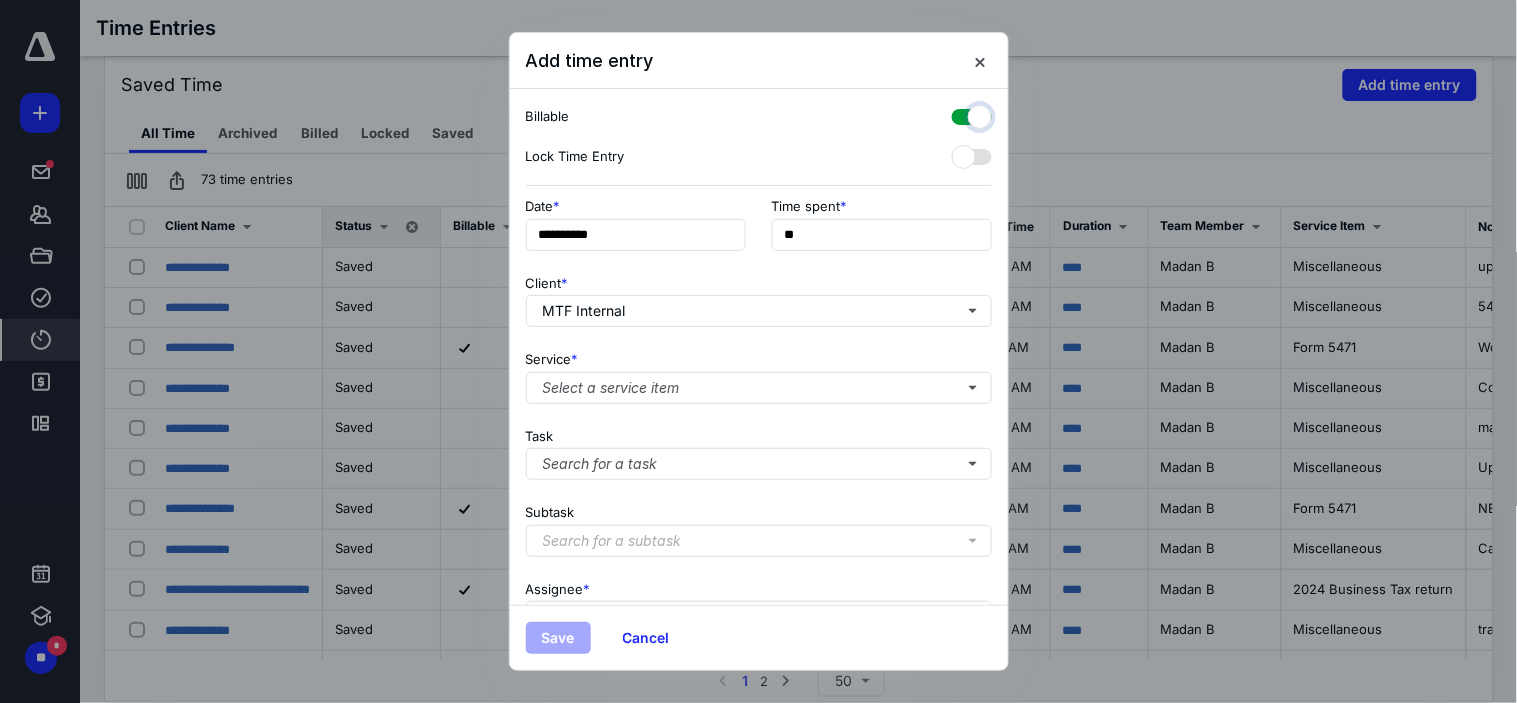 click at bounding box center (962, 114) 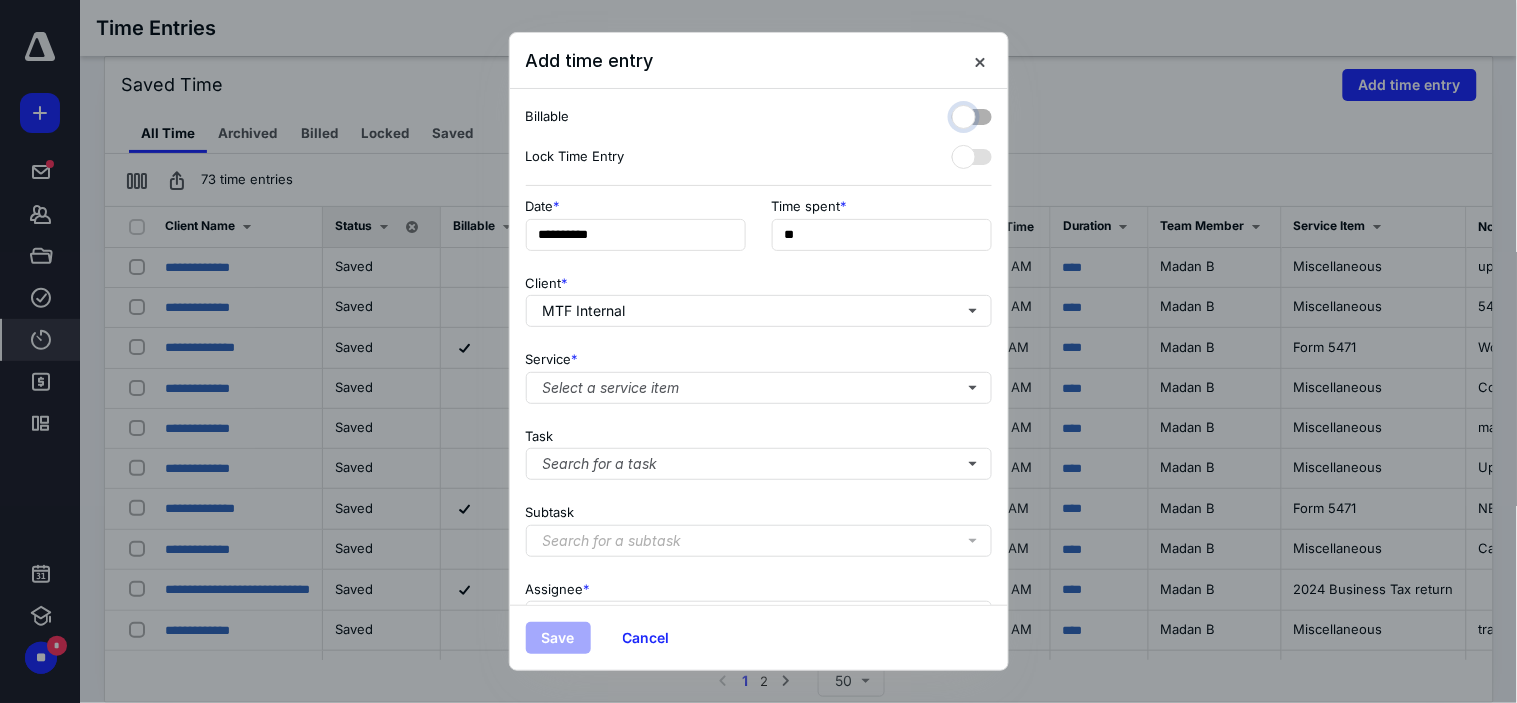 checkbox on "false" 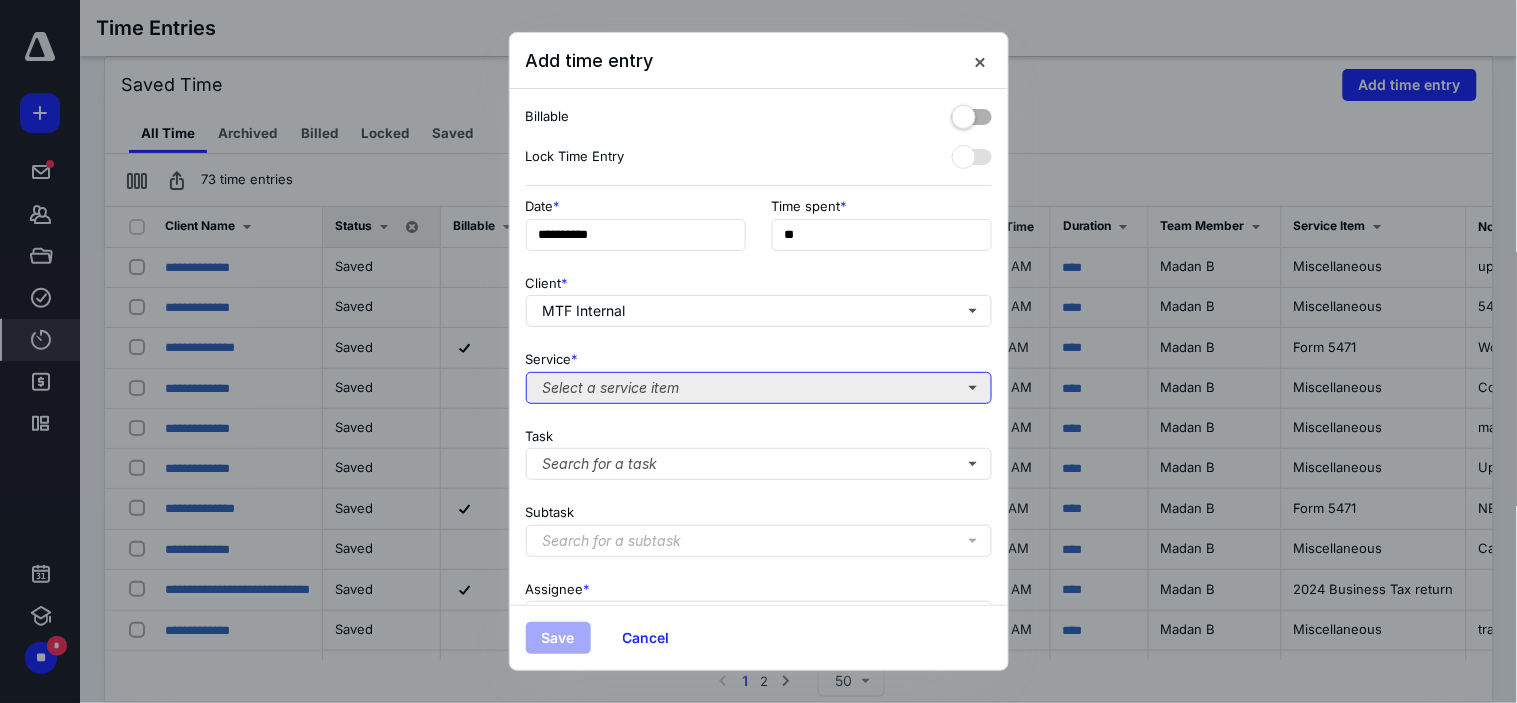 click on "Select a service item" at bounding box center [759, 388] 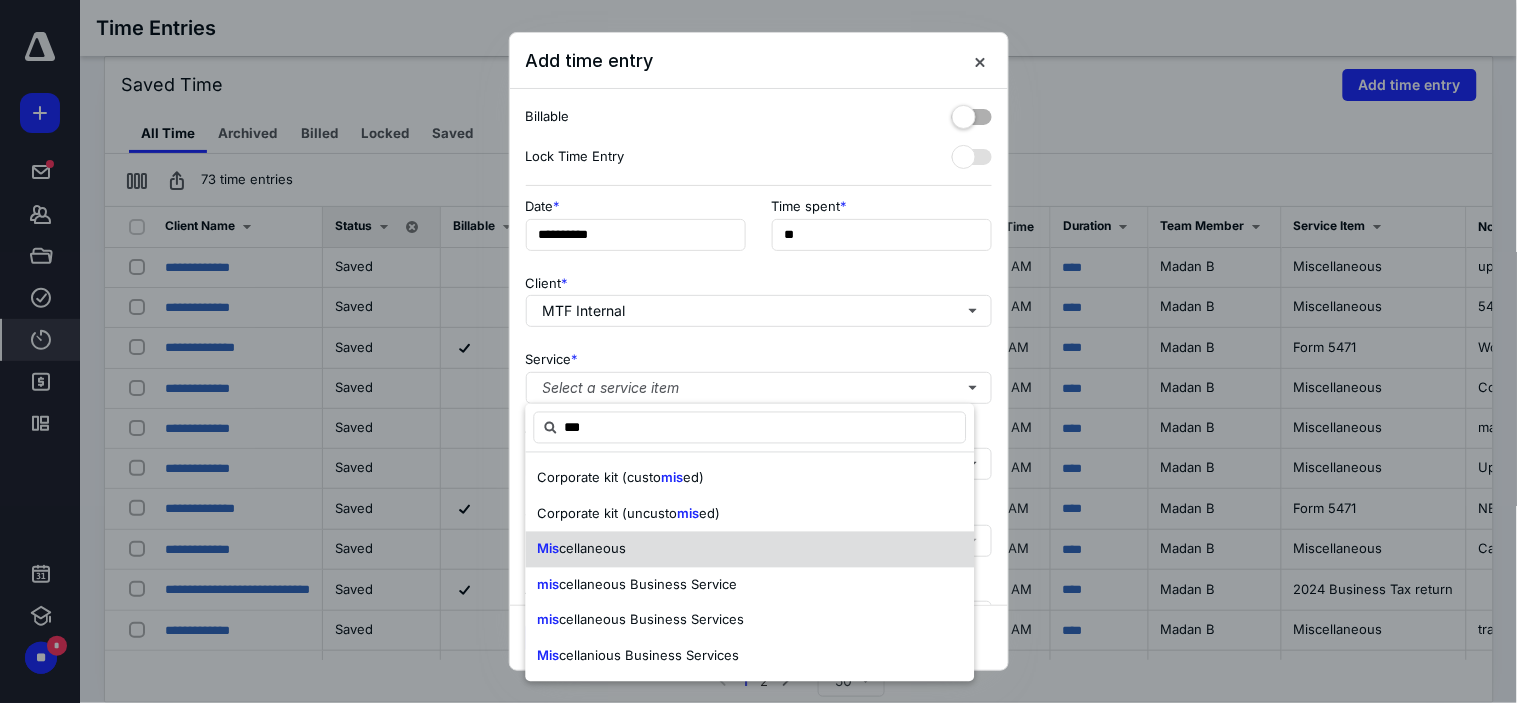 click on "Mis cellaneous" at bounding box center [750, 550] 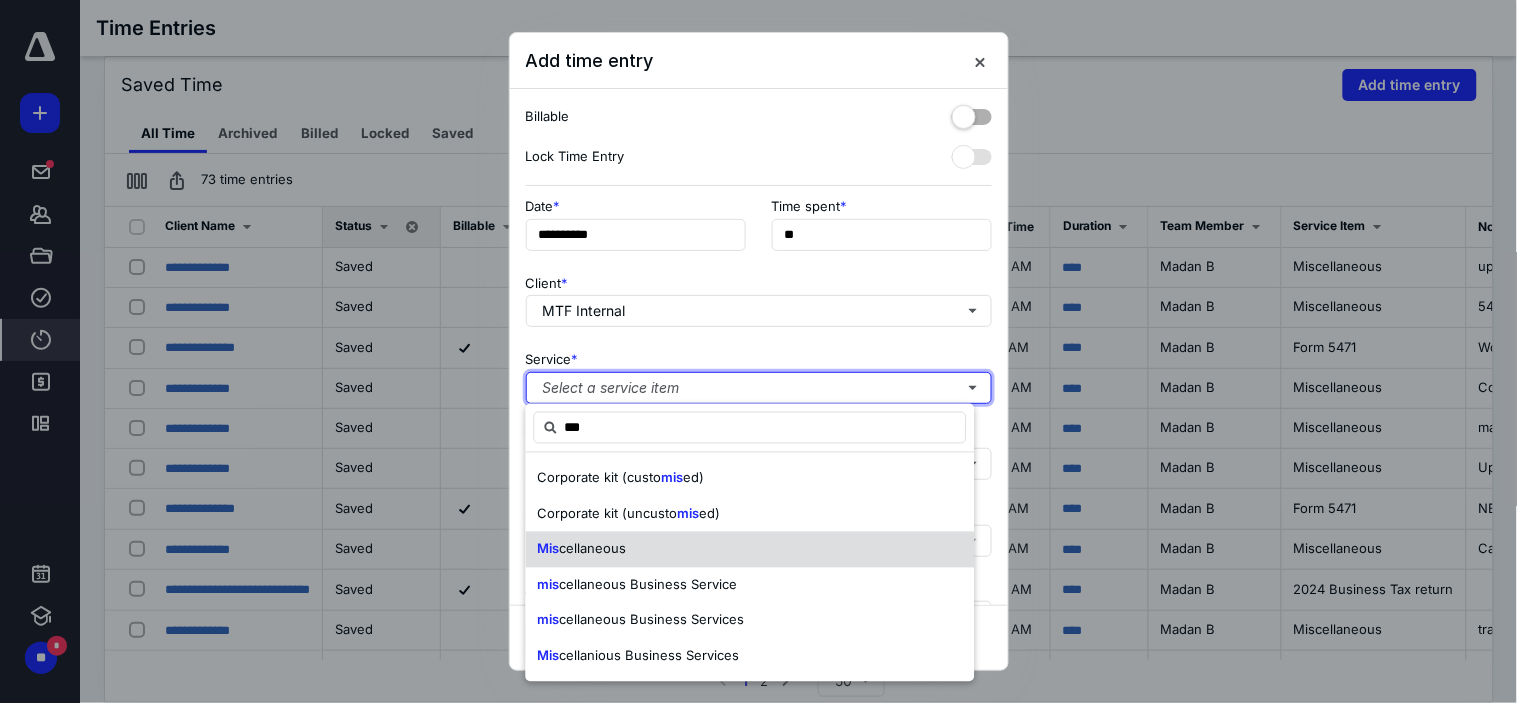type 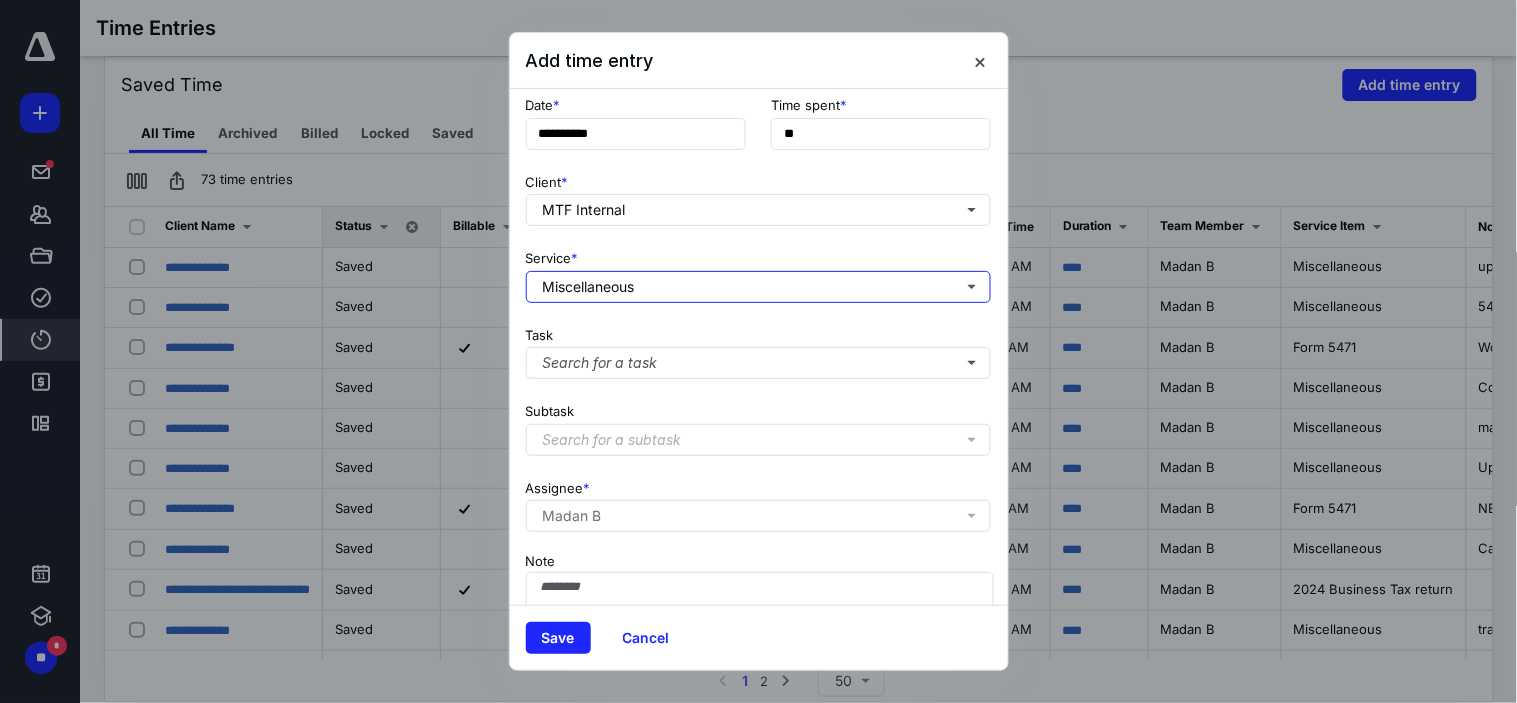 scroll, scrollTop: 198, scrollLeft: 0, axis: vertical 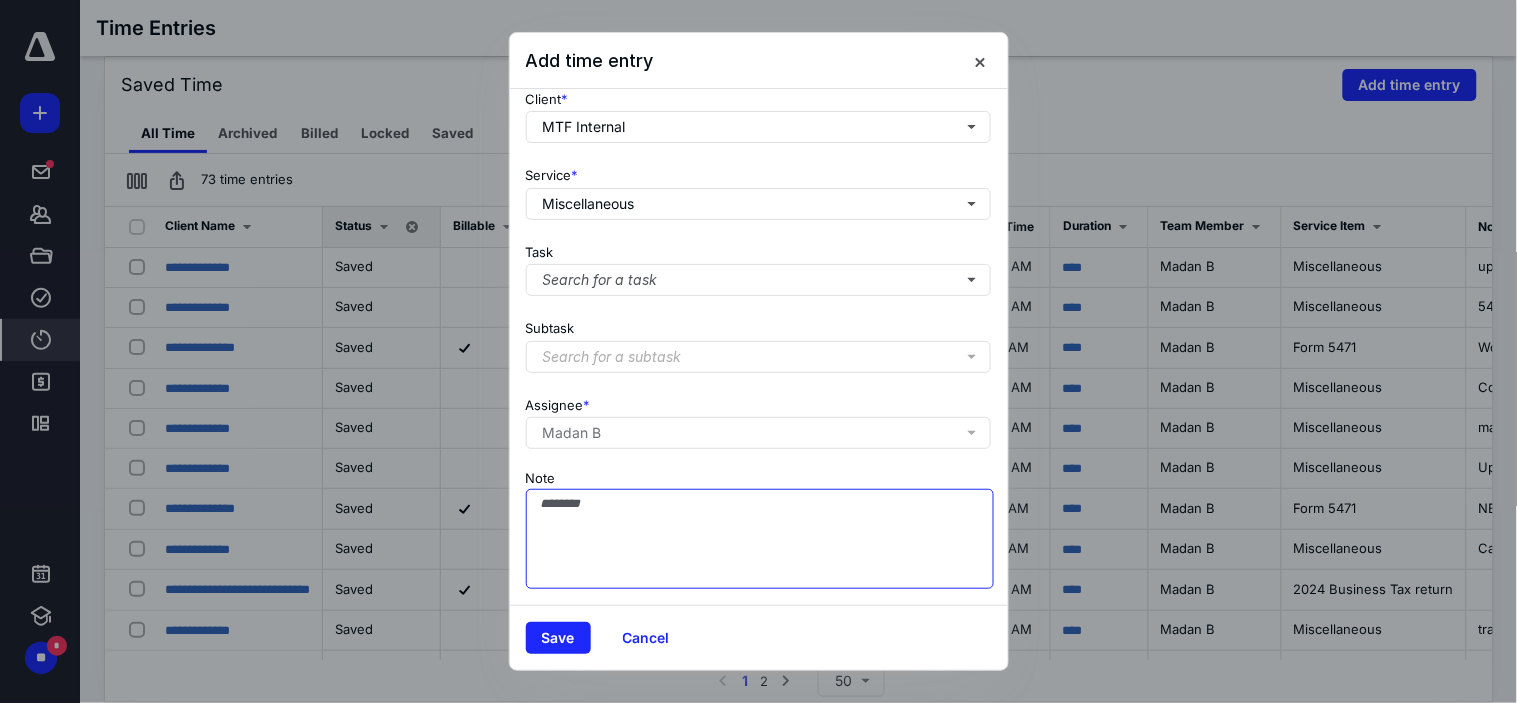click on "Note" at bounding box center (760, 539) 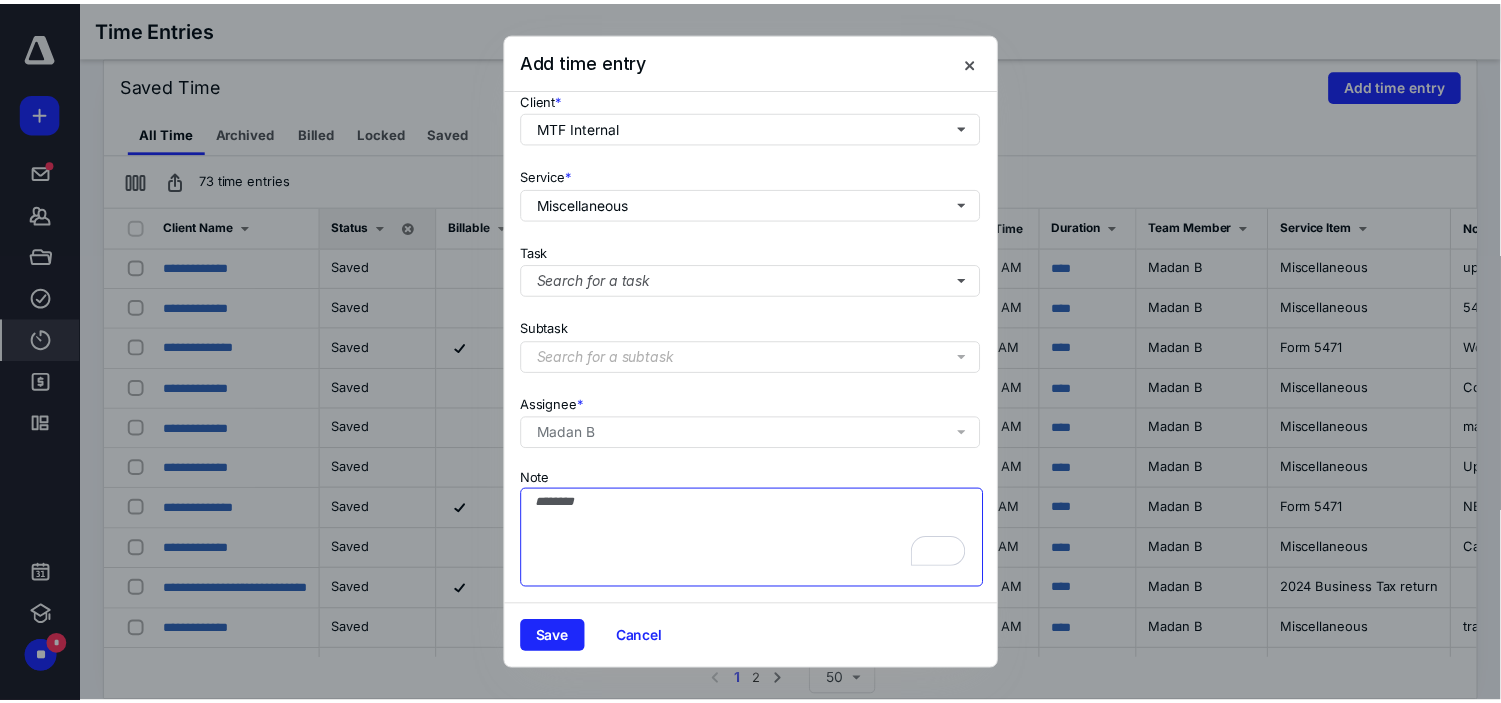 scroll, scrollTop: 198, scrollLeft: 0, axis: vertical 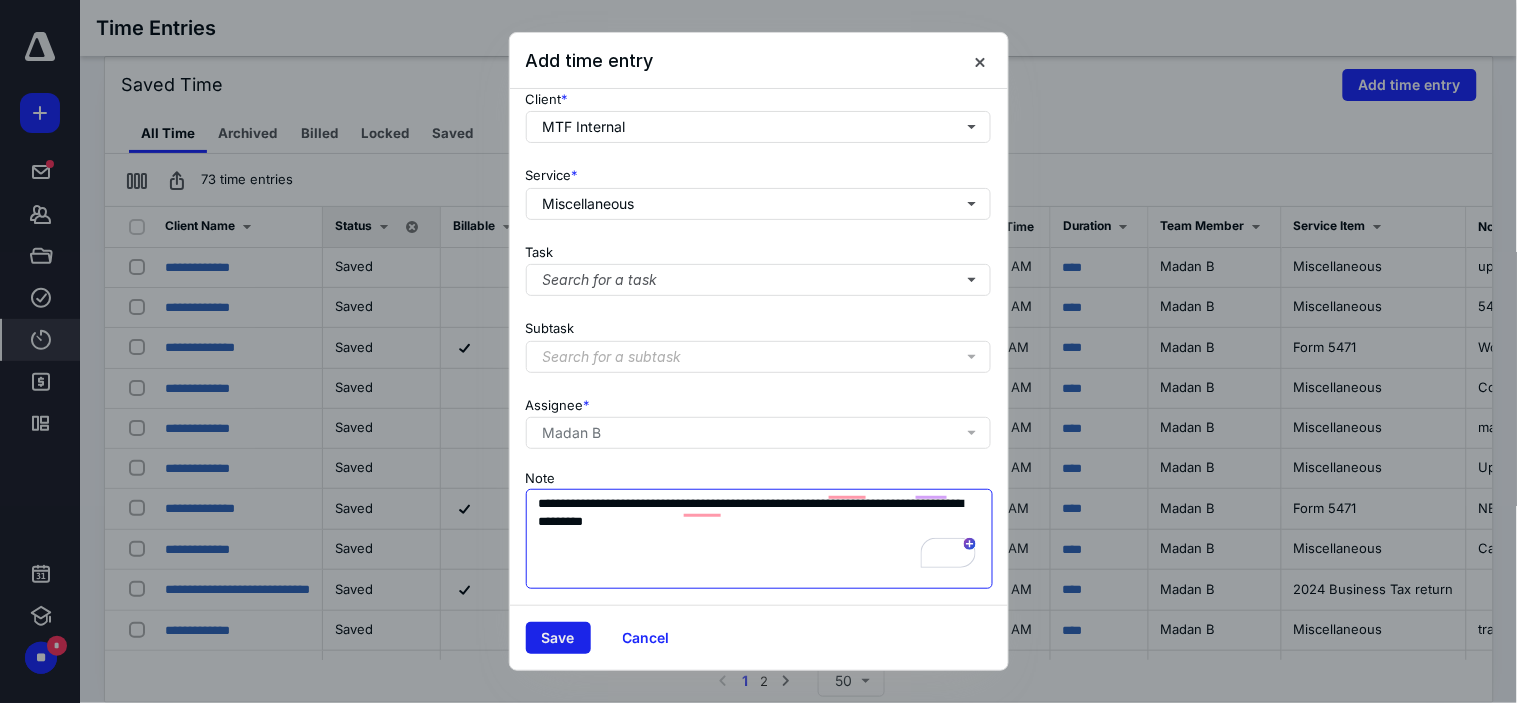 type on "**********" 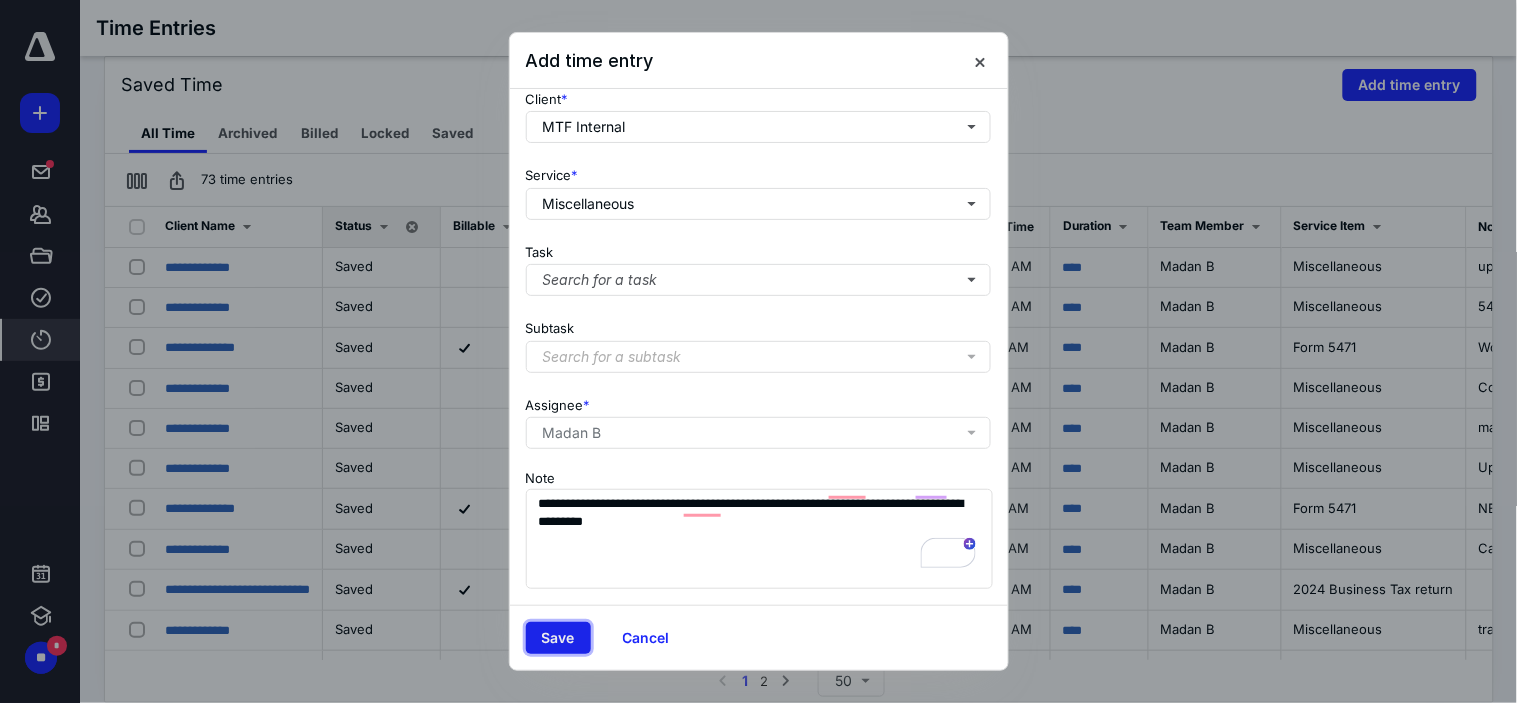 click on "Save" at bounding box center [558, 638] 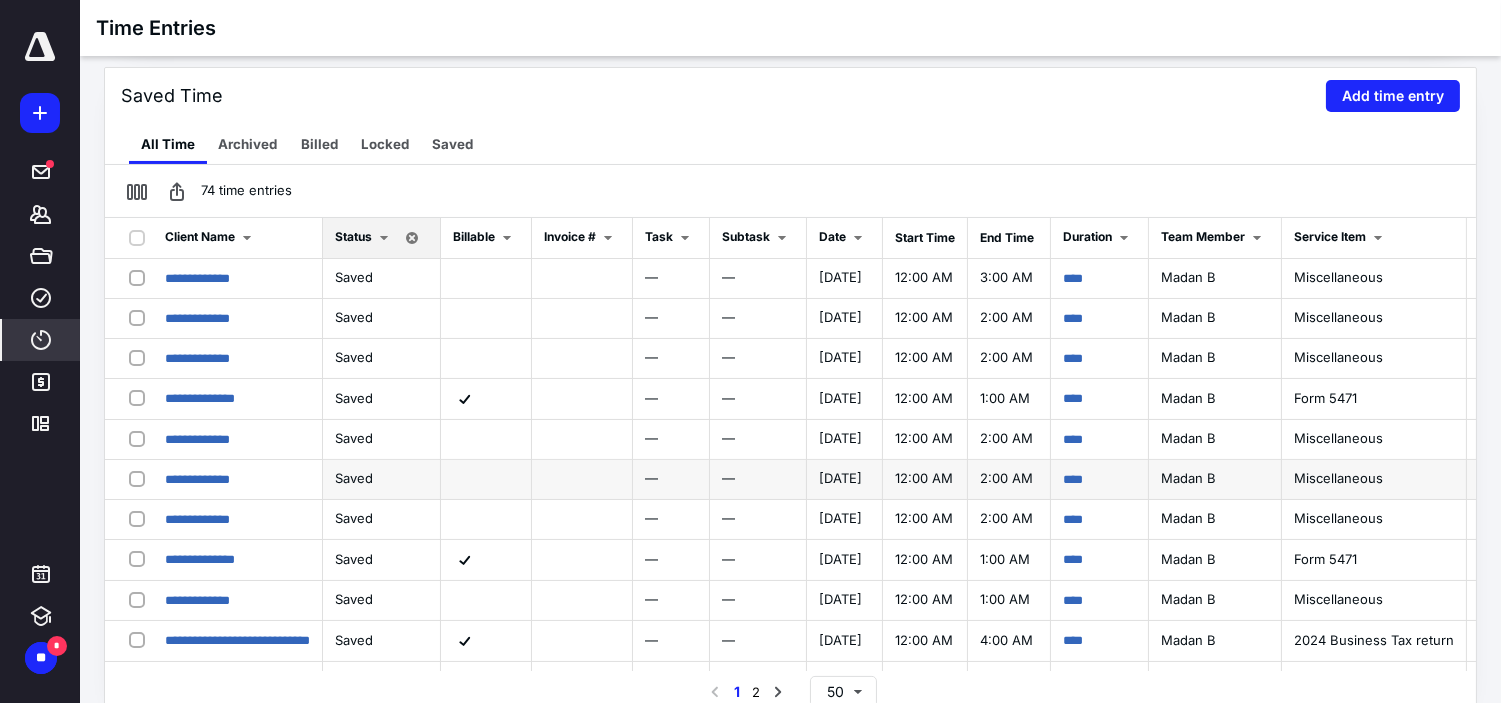 scroll, scrollTop: 445, scrollLeft: 0, axis: vertical 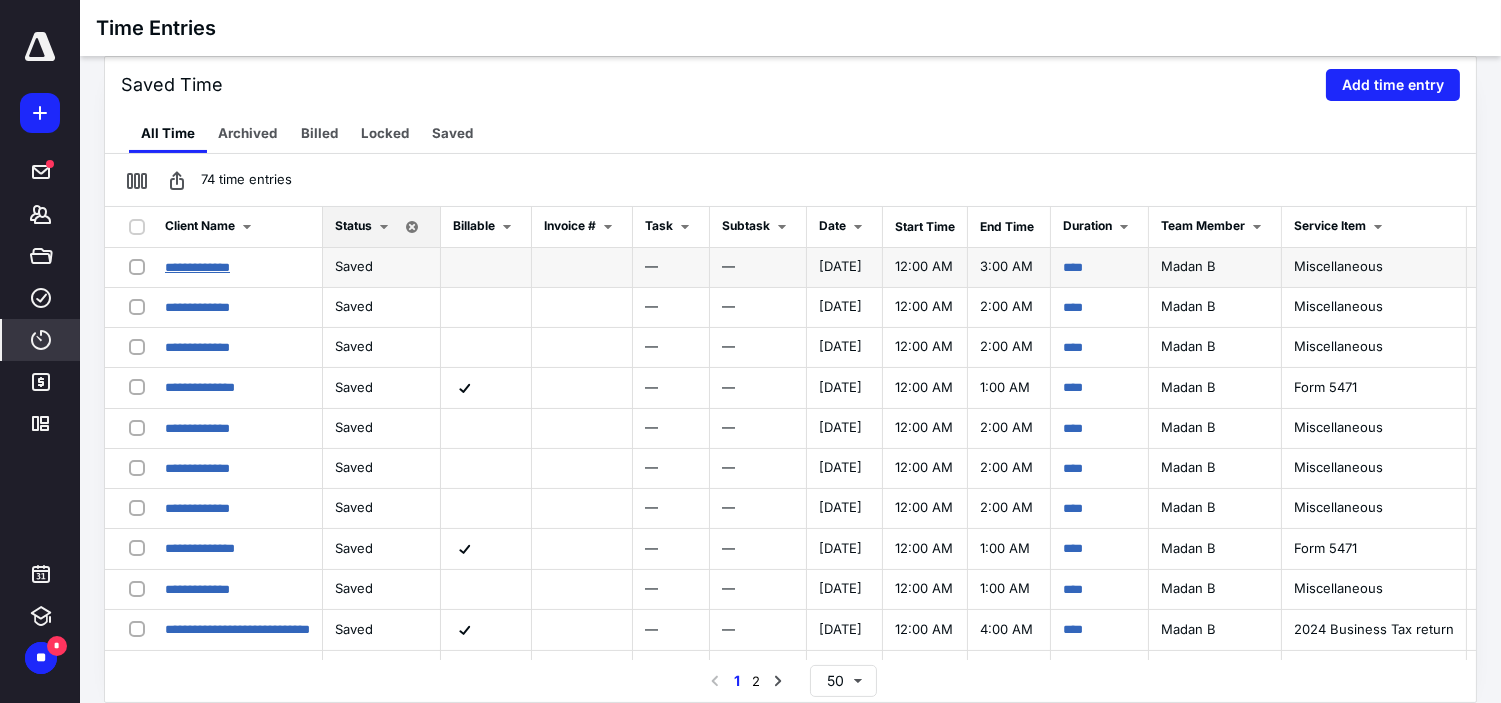 click on "**********" at bounding box center (197, 267) 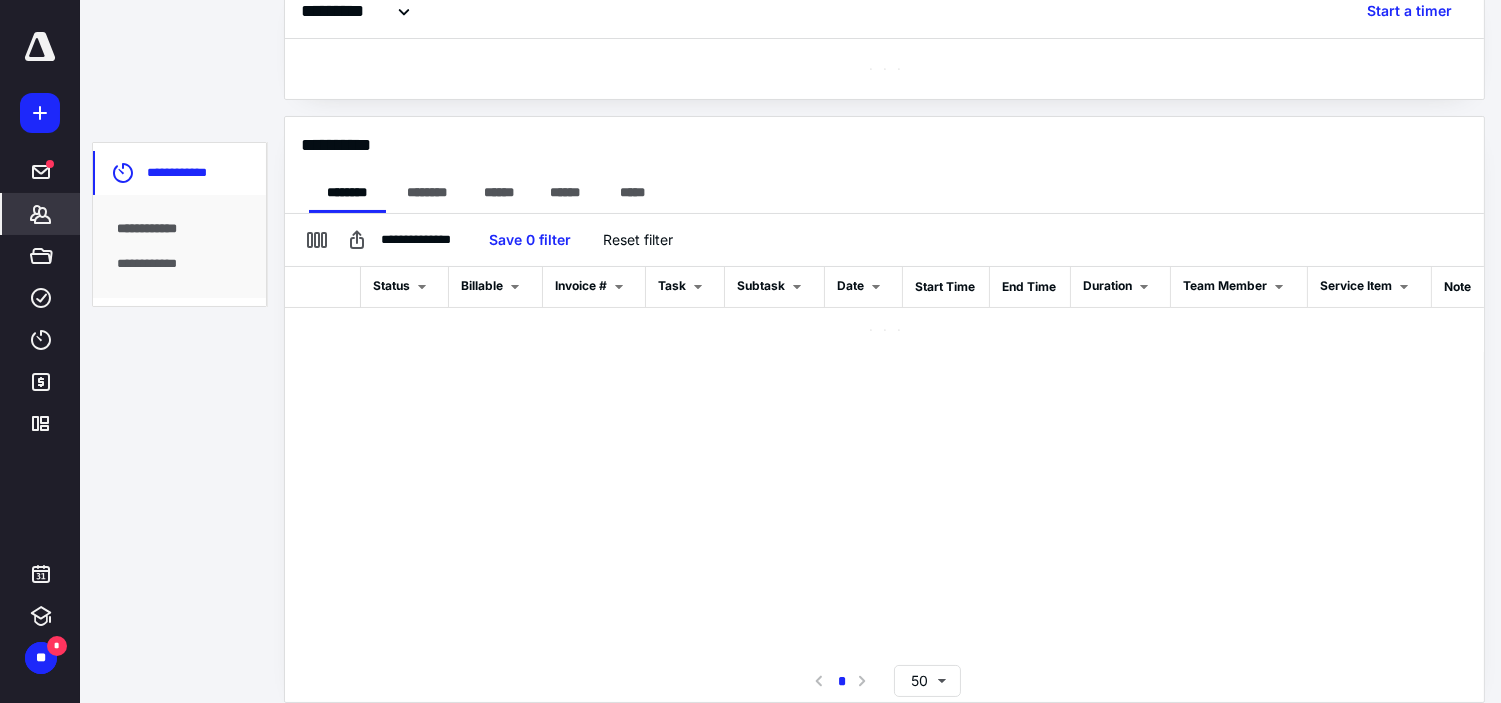 scroll, scrollTop: 447, scrollLeft: 0, axis: vertical 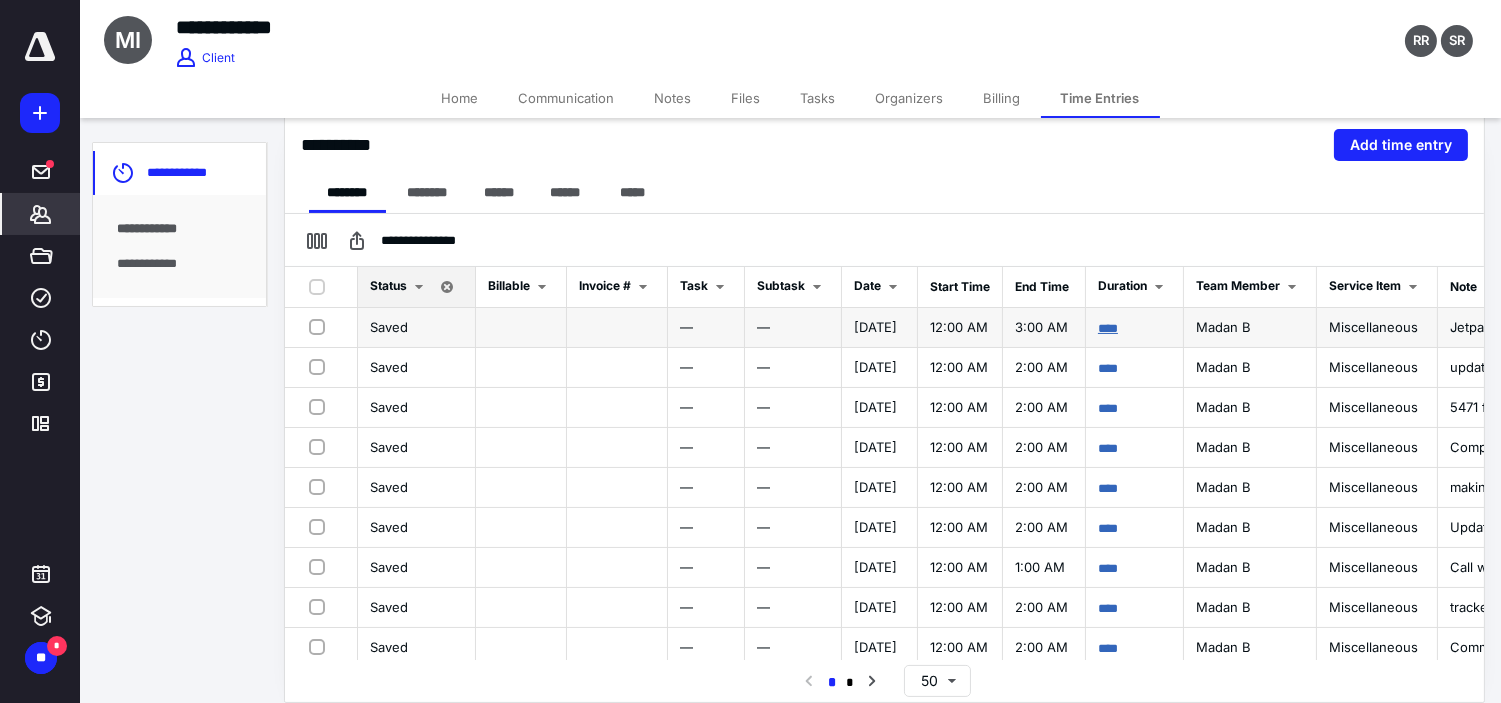 click on "****" at bounding box center [1108, 328] 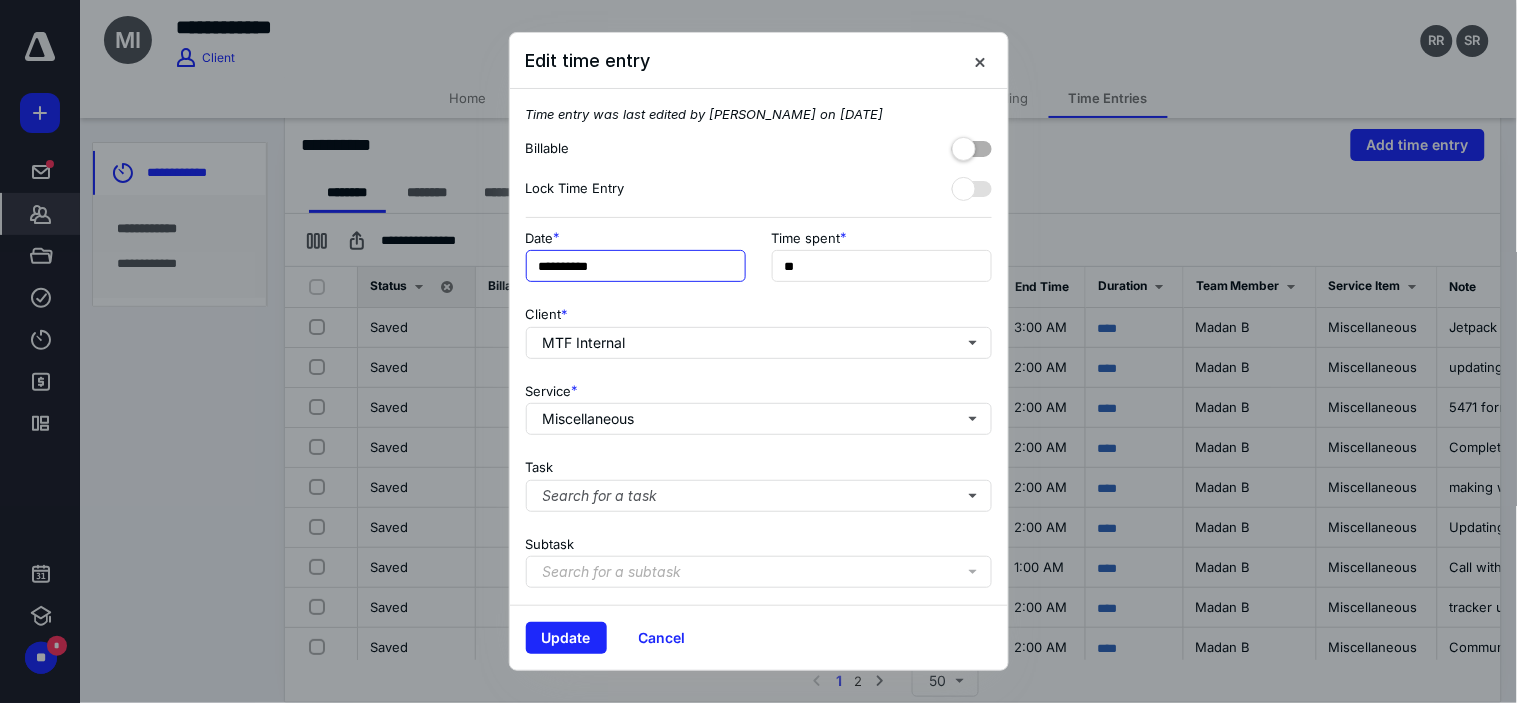click on "**********" at bounding box center [636, 266] 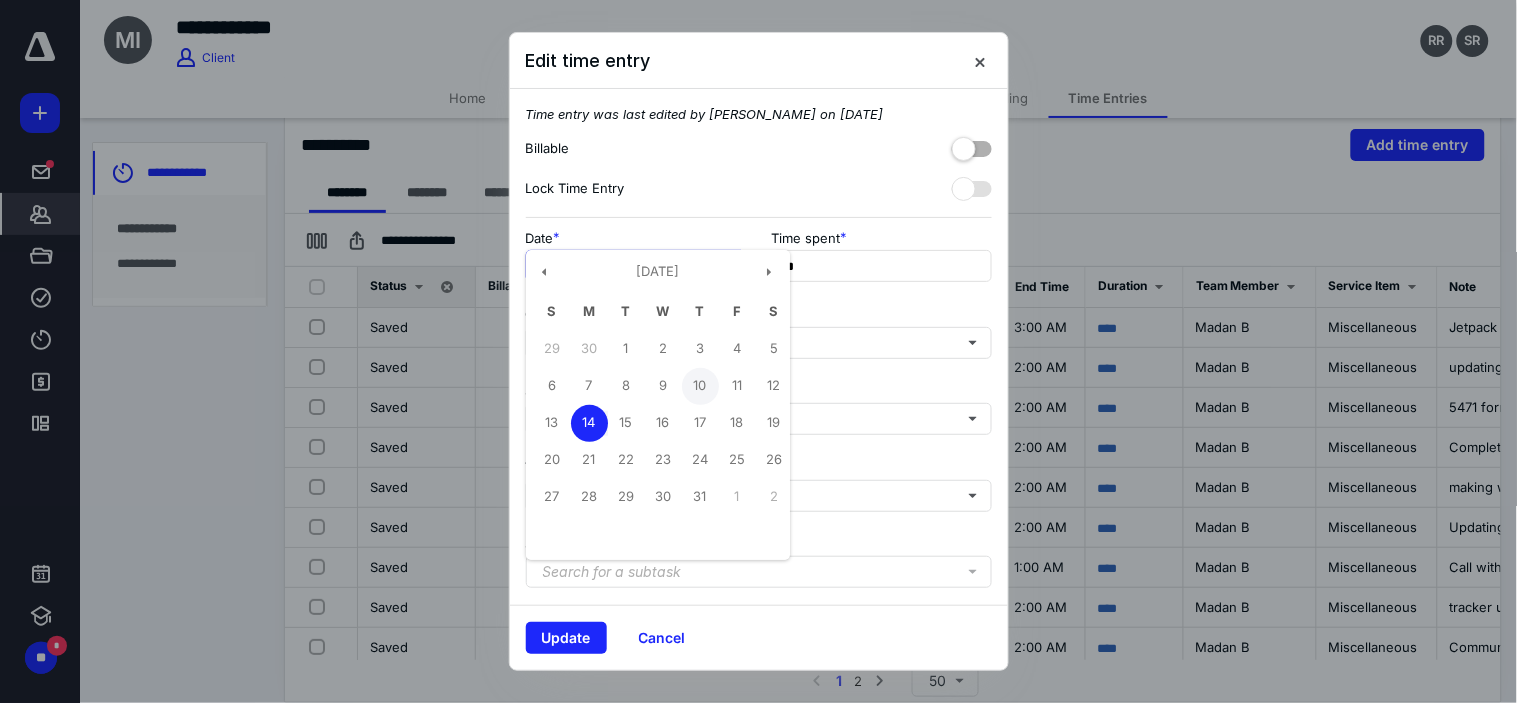 click on "10" at bounding box center [700, 386] 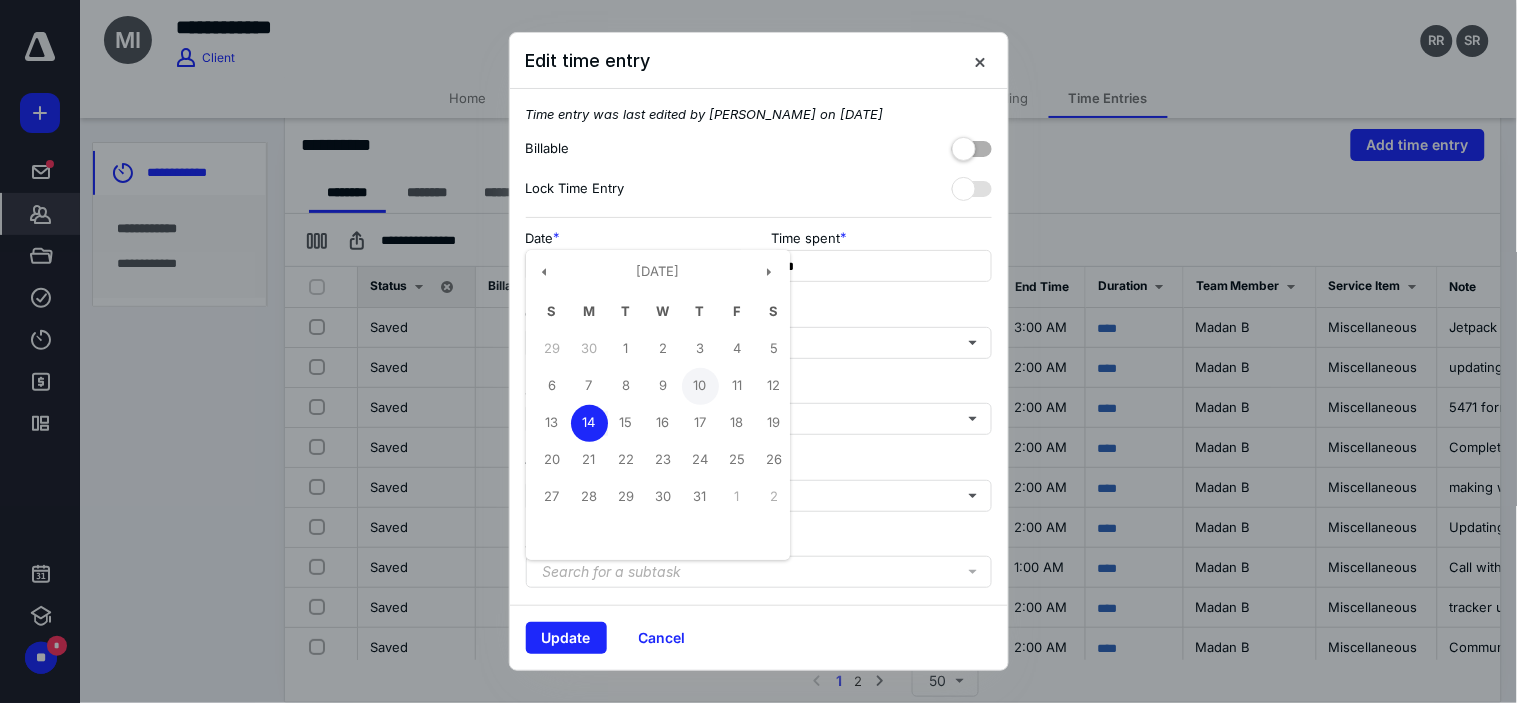 type on "**********" 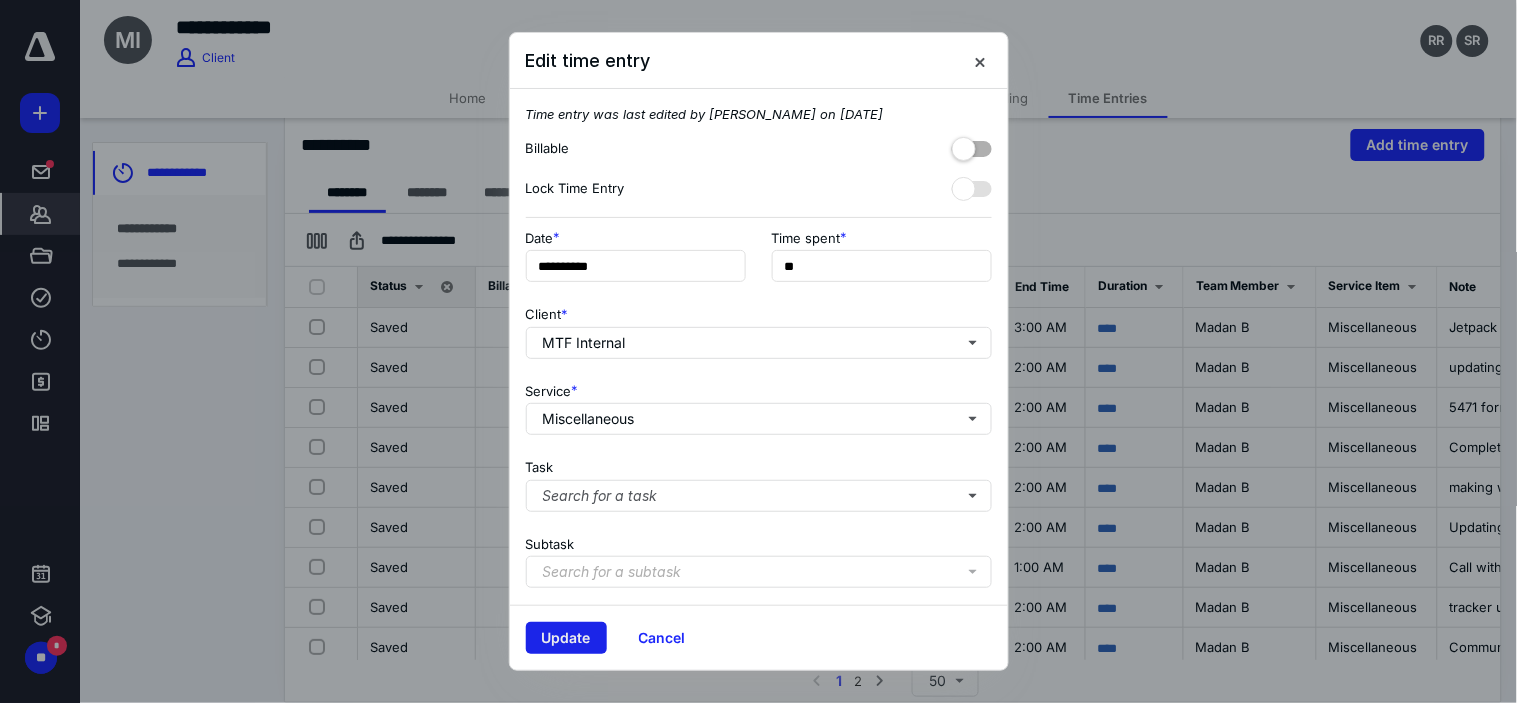 click on "Update" at bounding box center [566, 638] 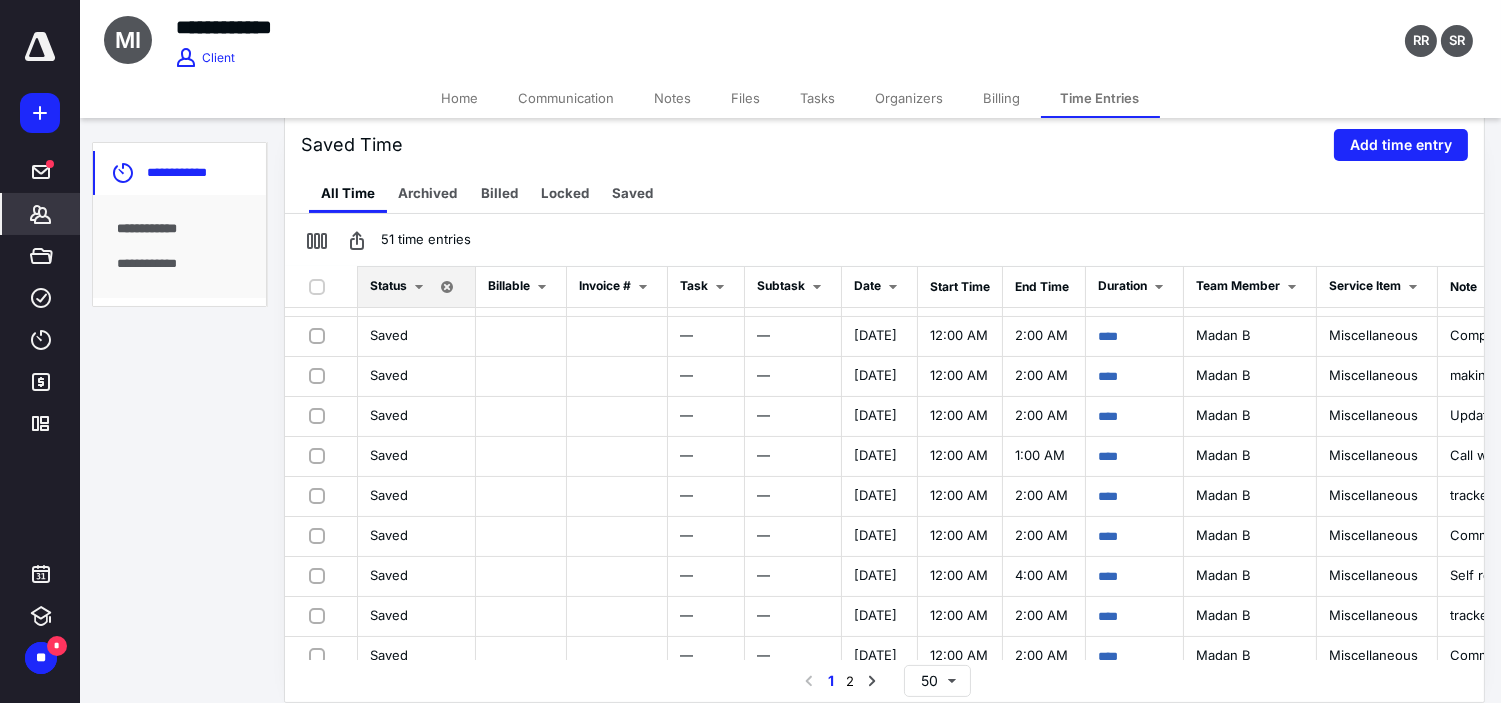 scroll, scrollTop: 0, scrollLeft: 0, axis: both 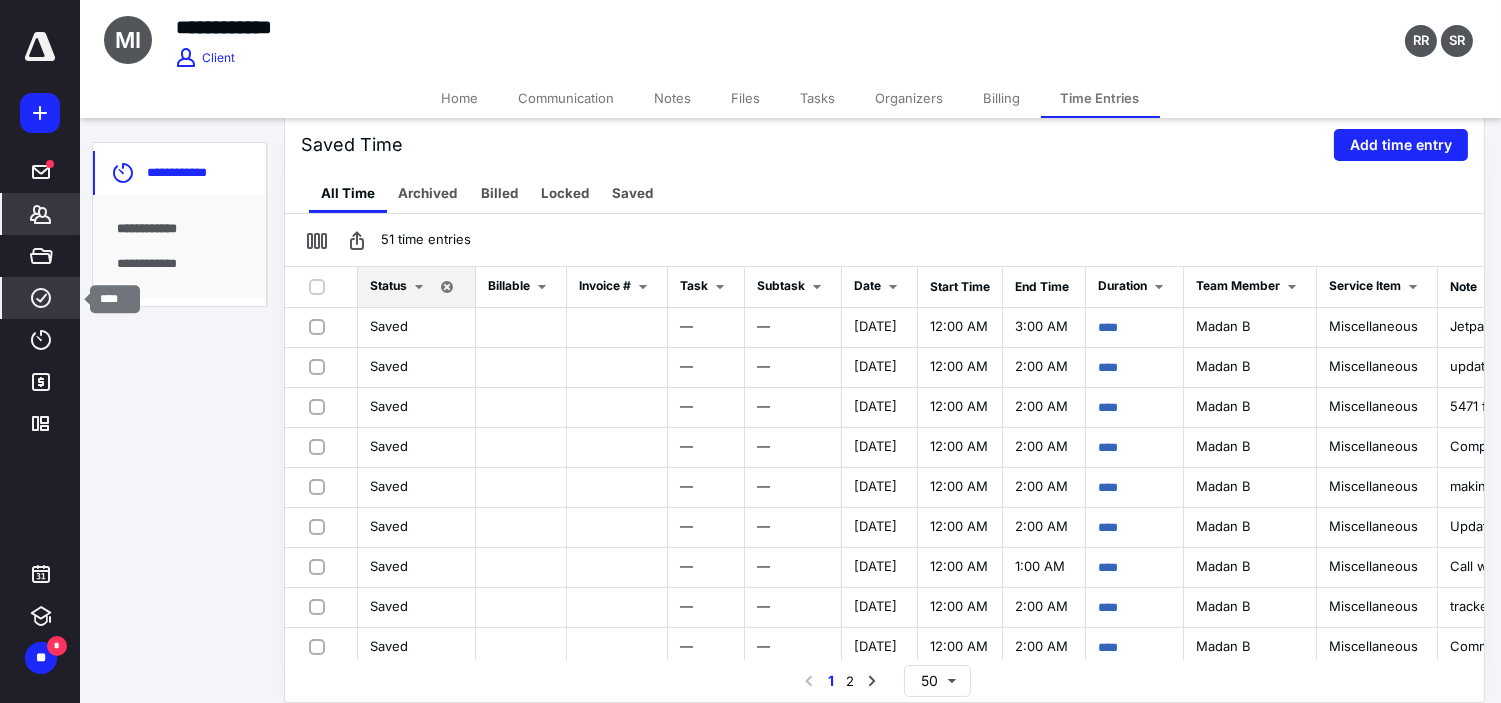click 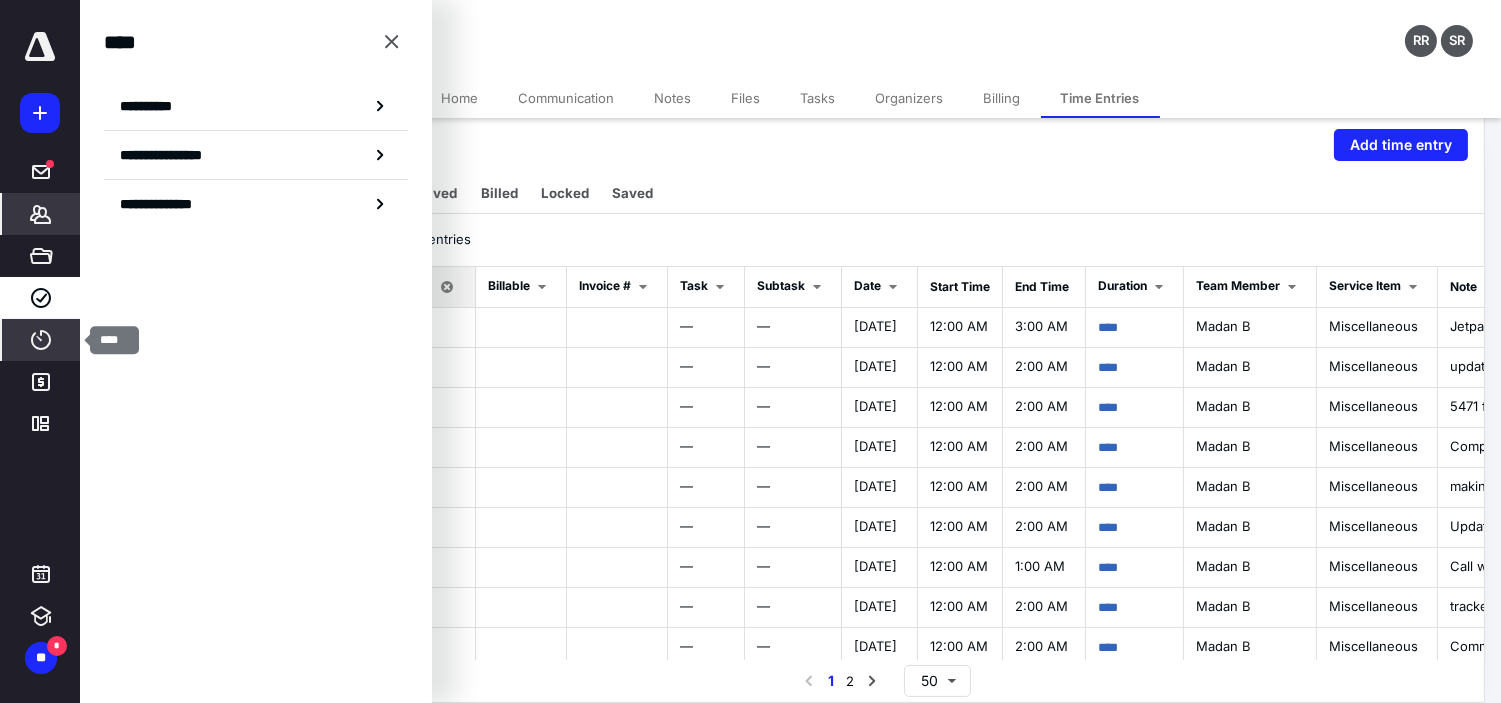 click 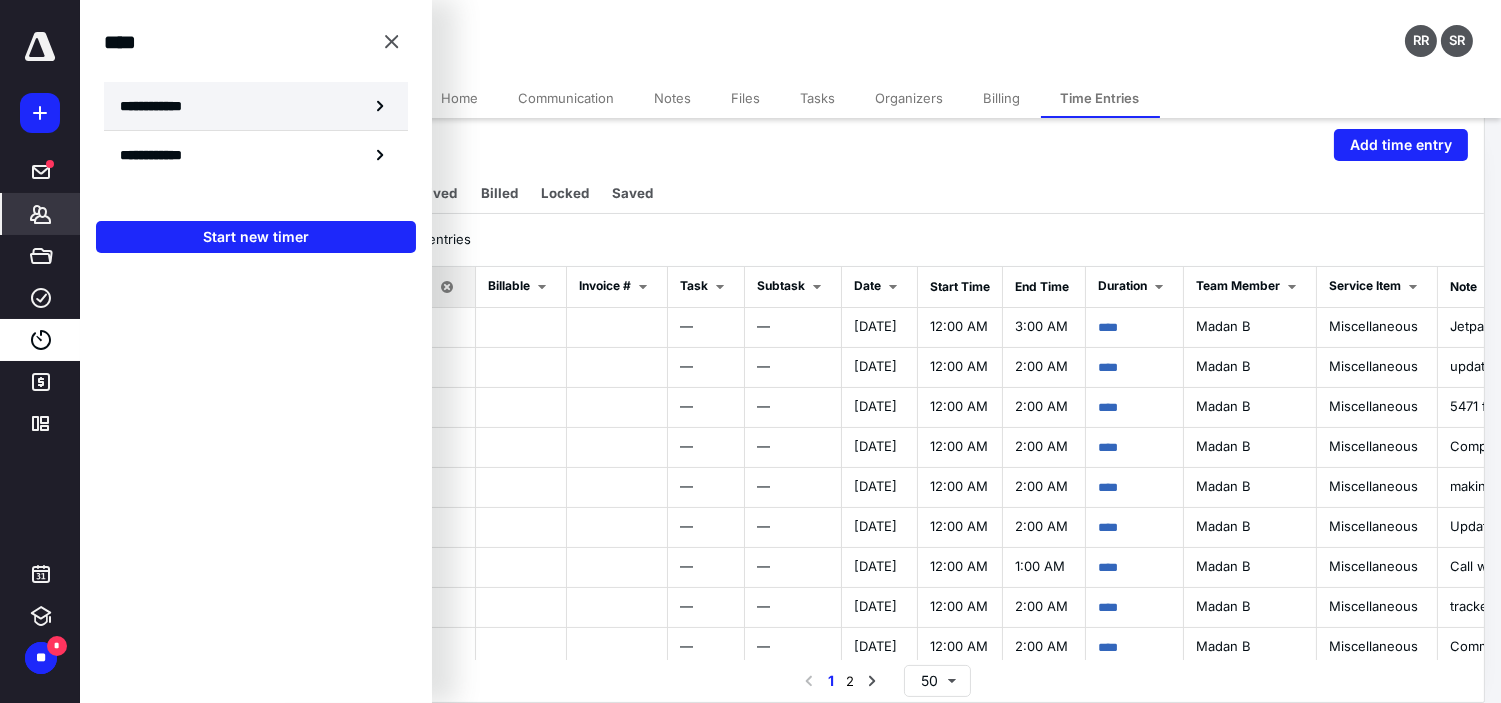 click on "**********" at bounding box center [162, 106] 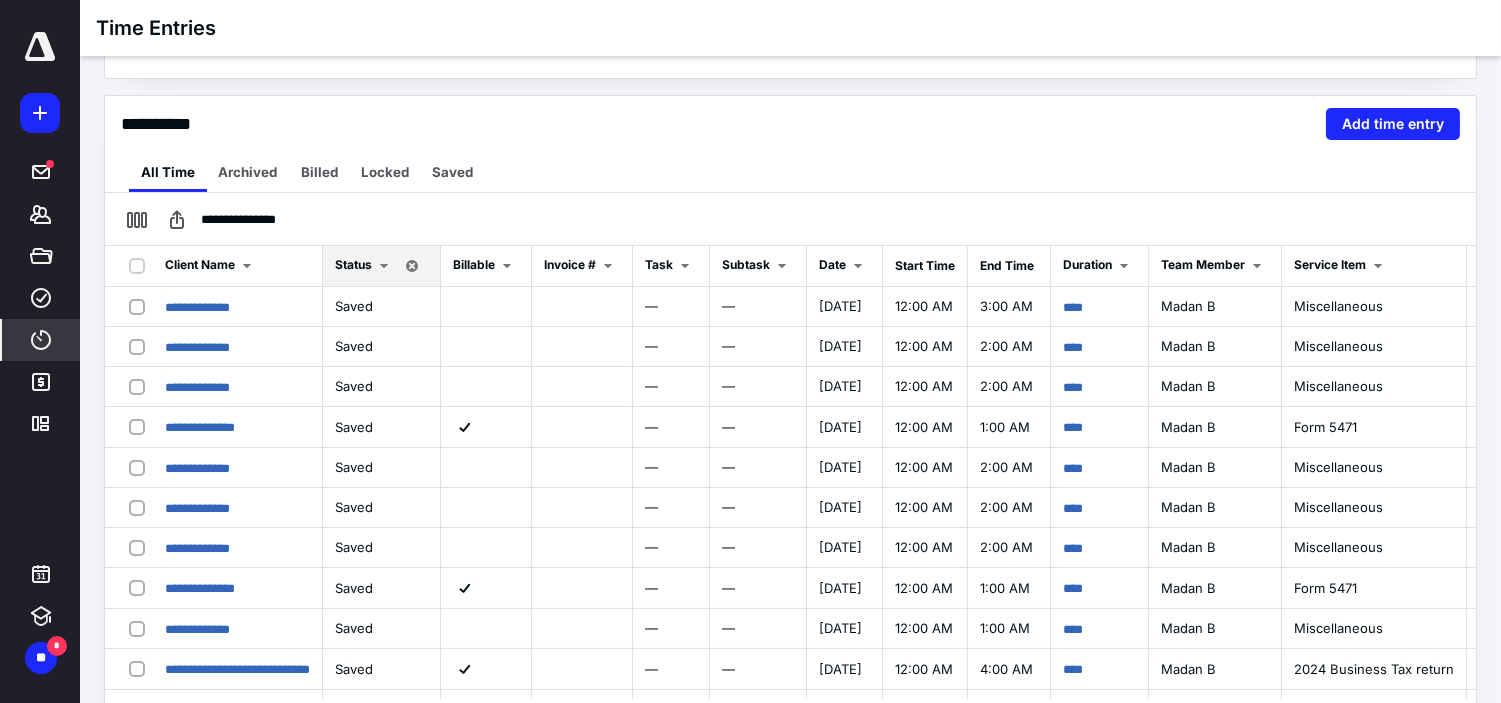 scroll, scrollTop: 445, scrollLeft: 0, axis: vertical 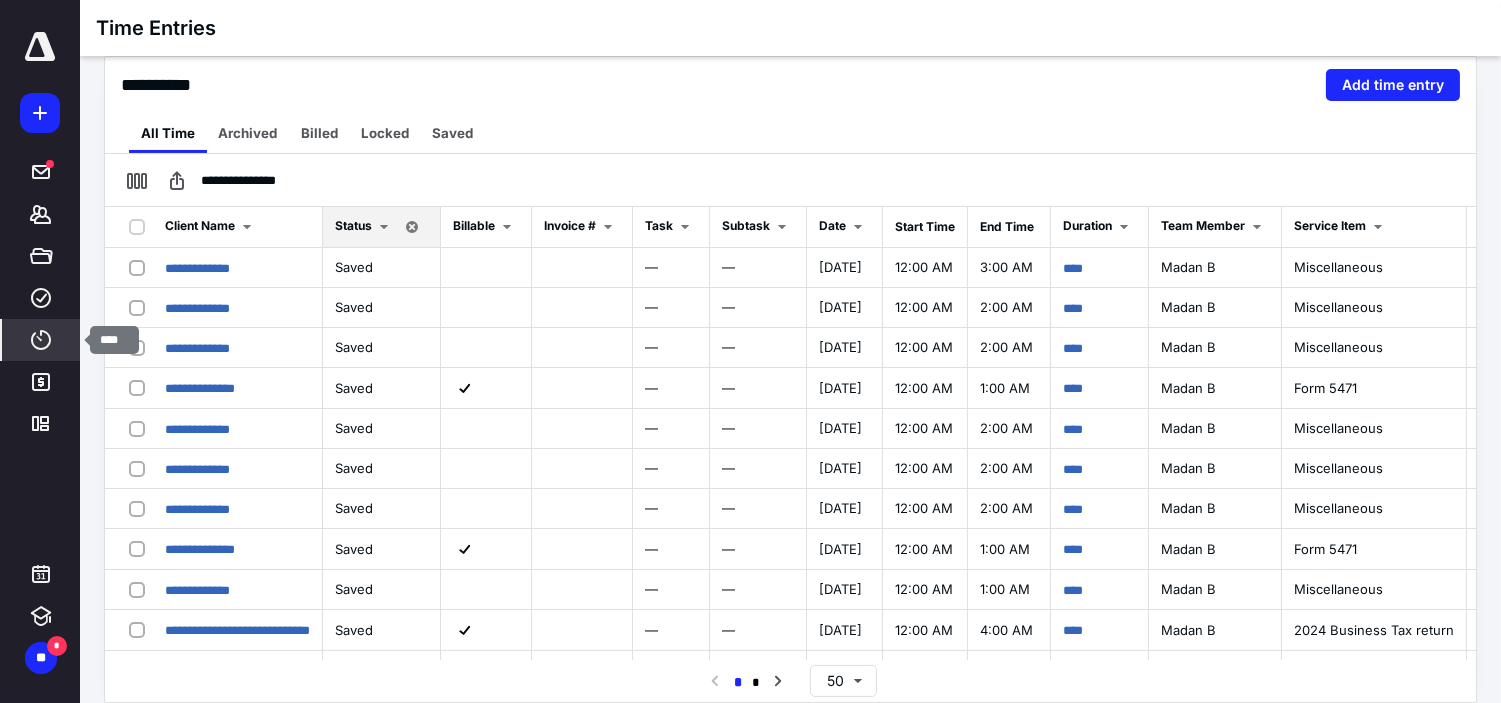 click 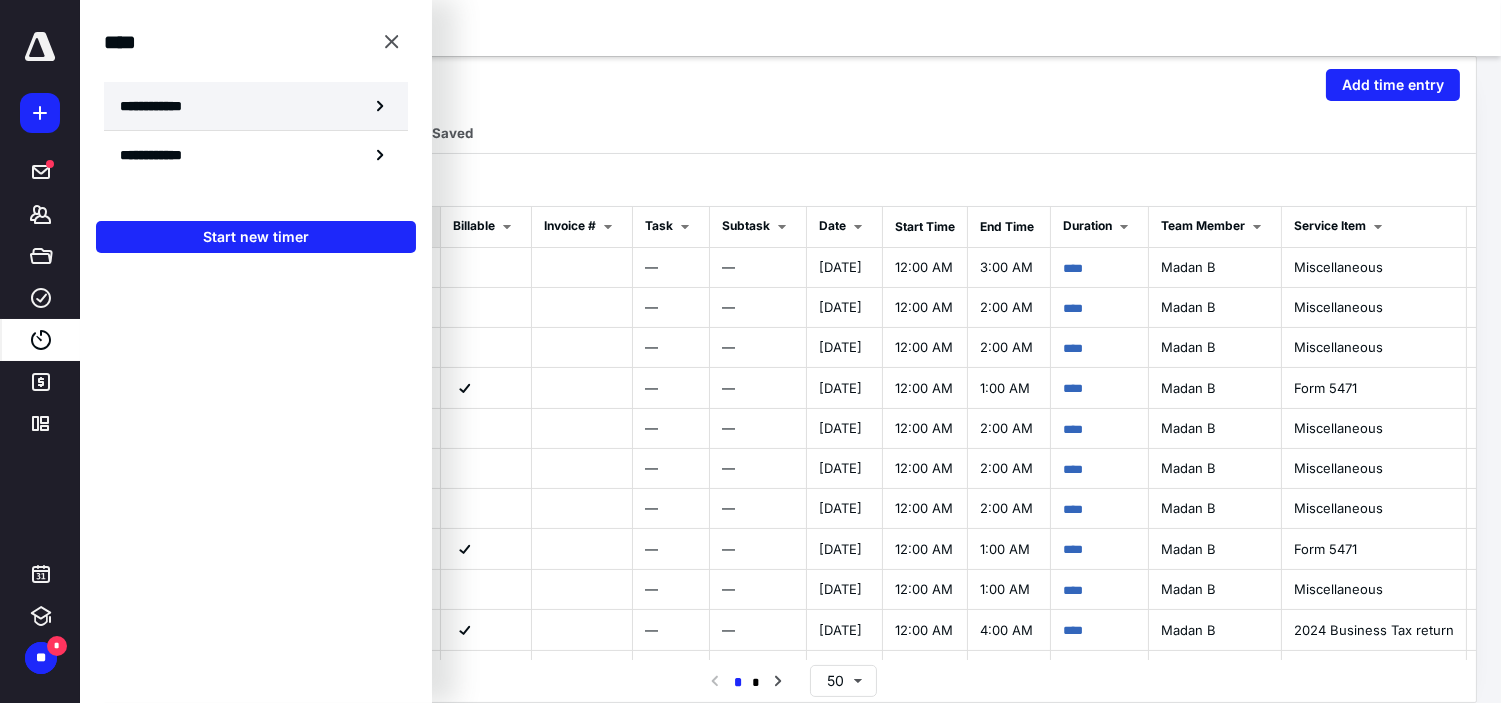 click on "**********" at bounding box center [162, 106] 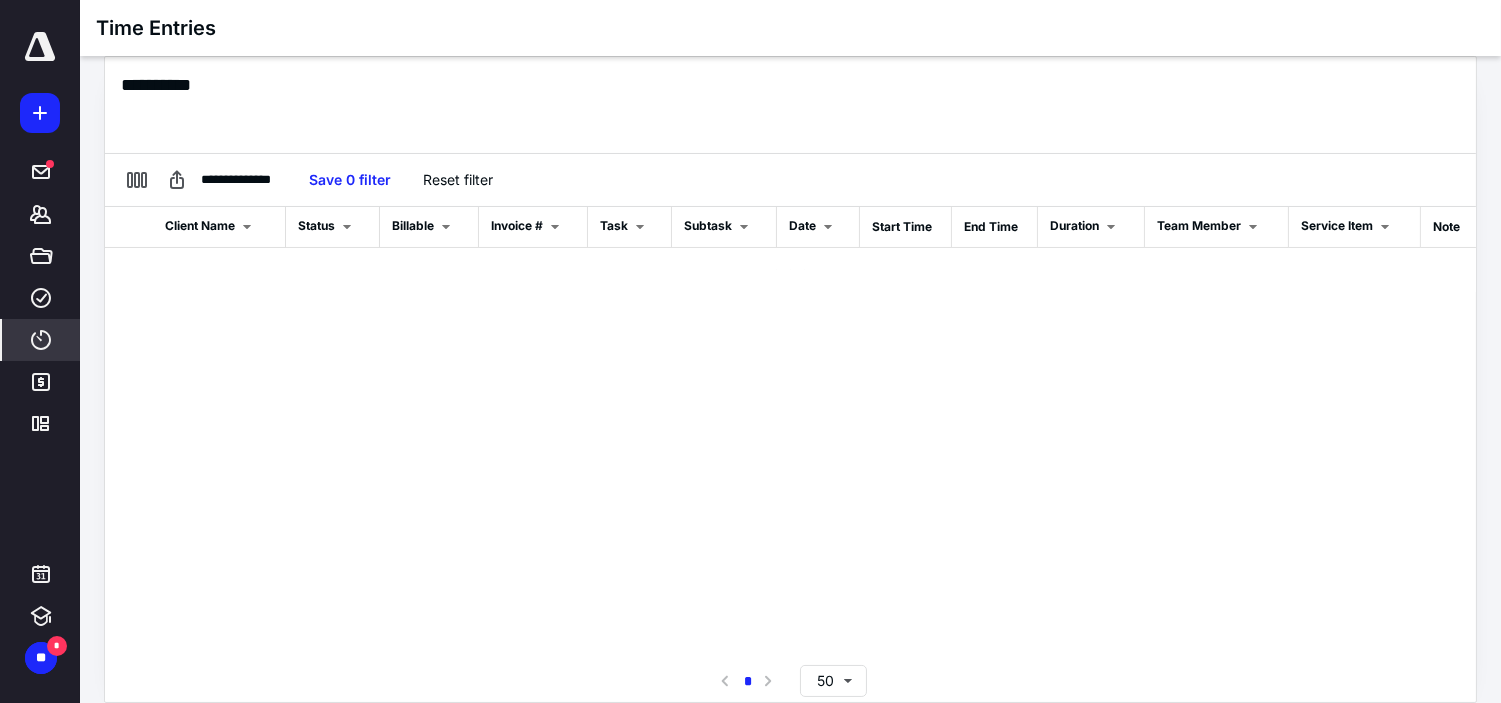 scroll, scrollTop: 445, scrollLeft: 0, axis: vertical 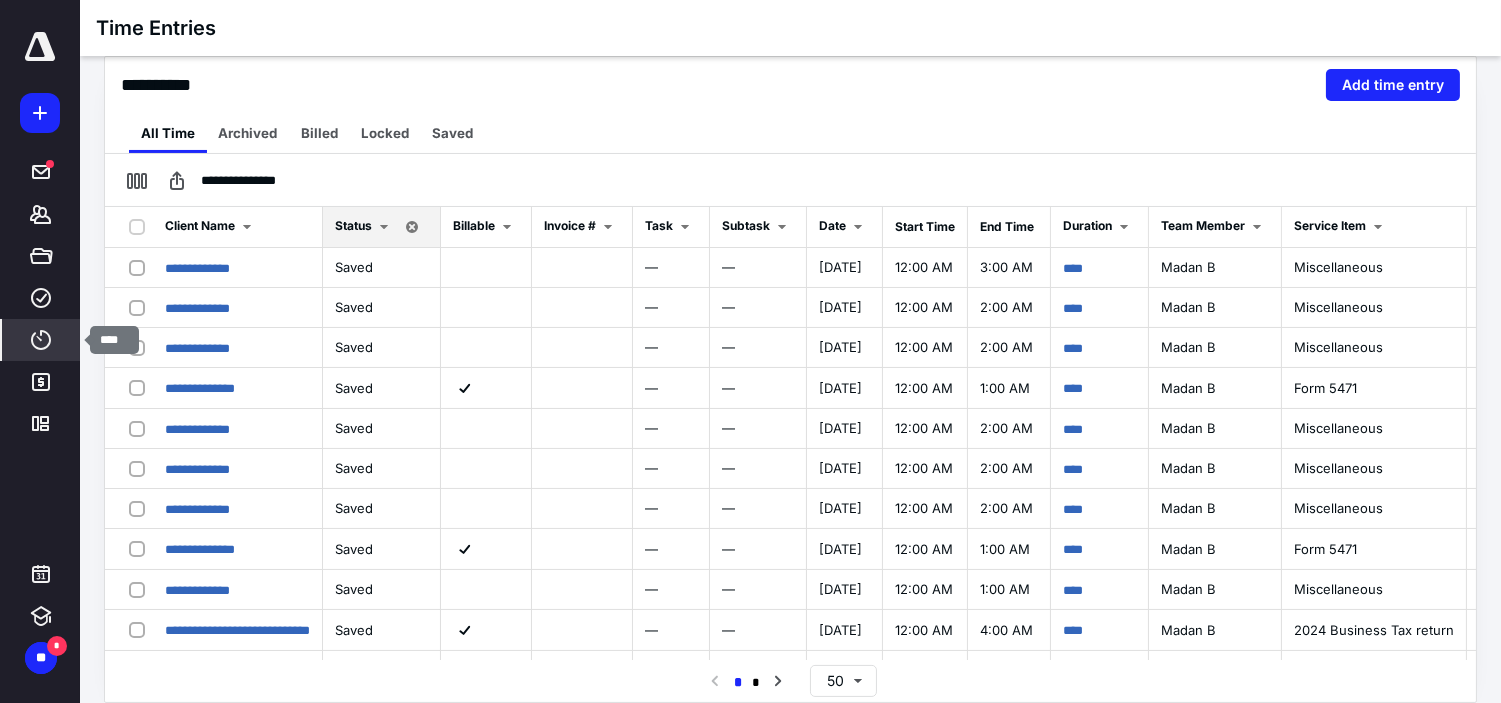 click 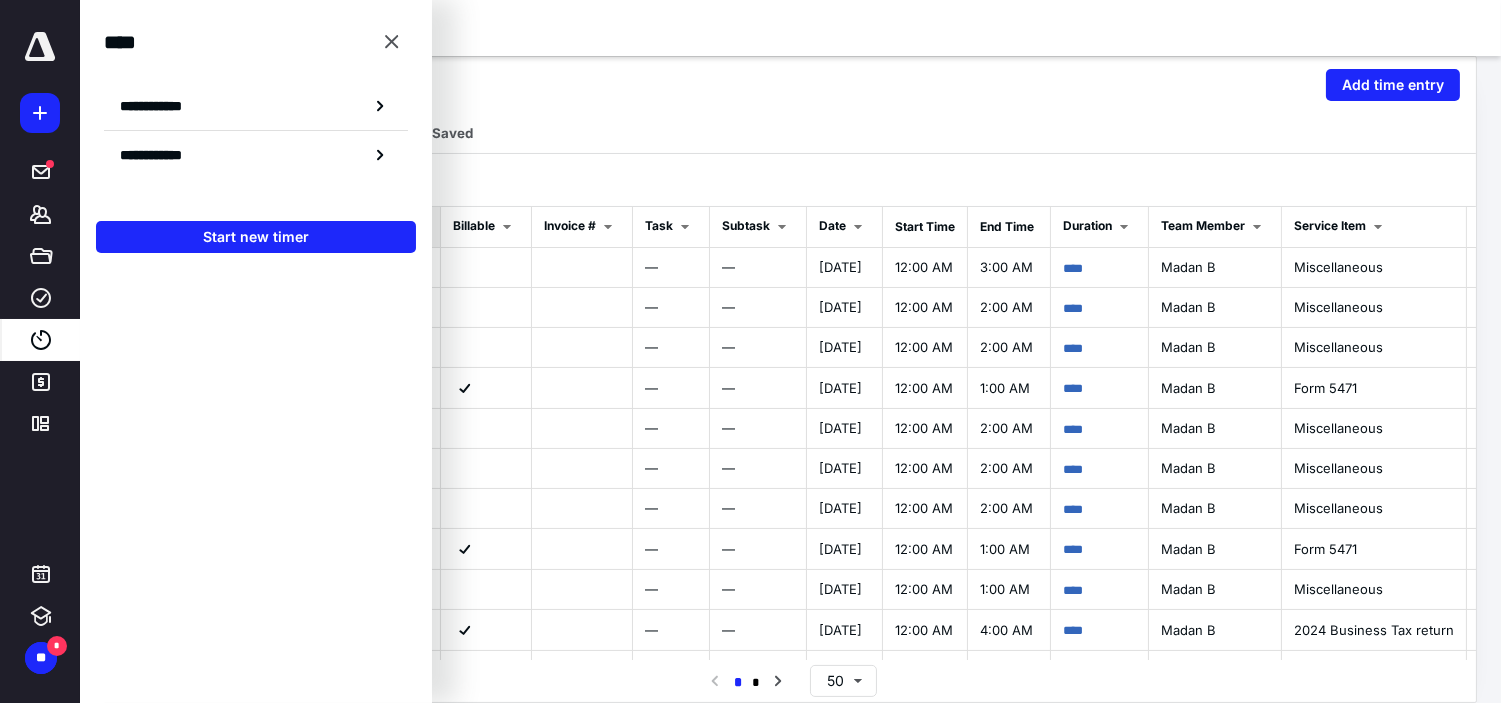 click on "Time Entries" at bounding box center (790, 28) 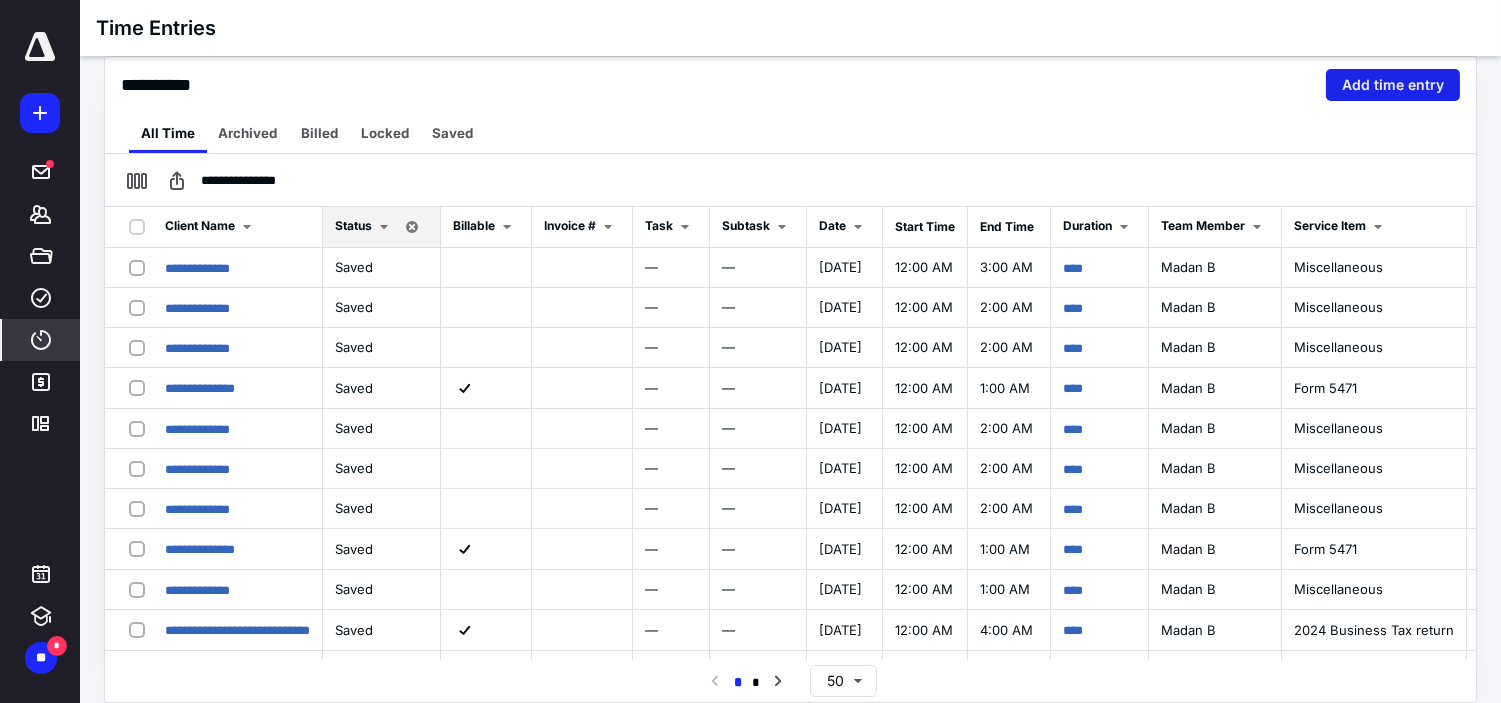 click on "Add time entry" at bounding box center [1393, 85] 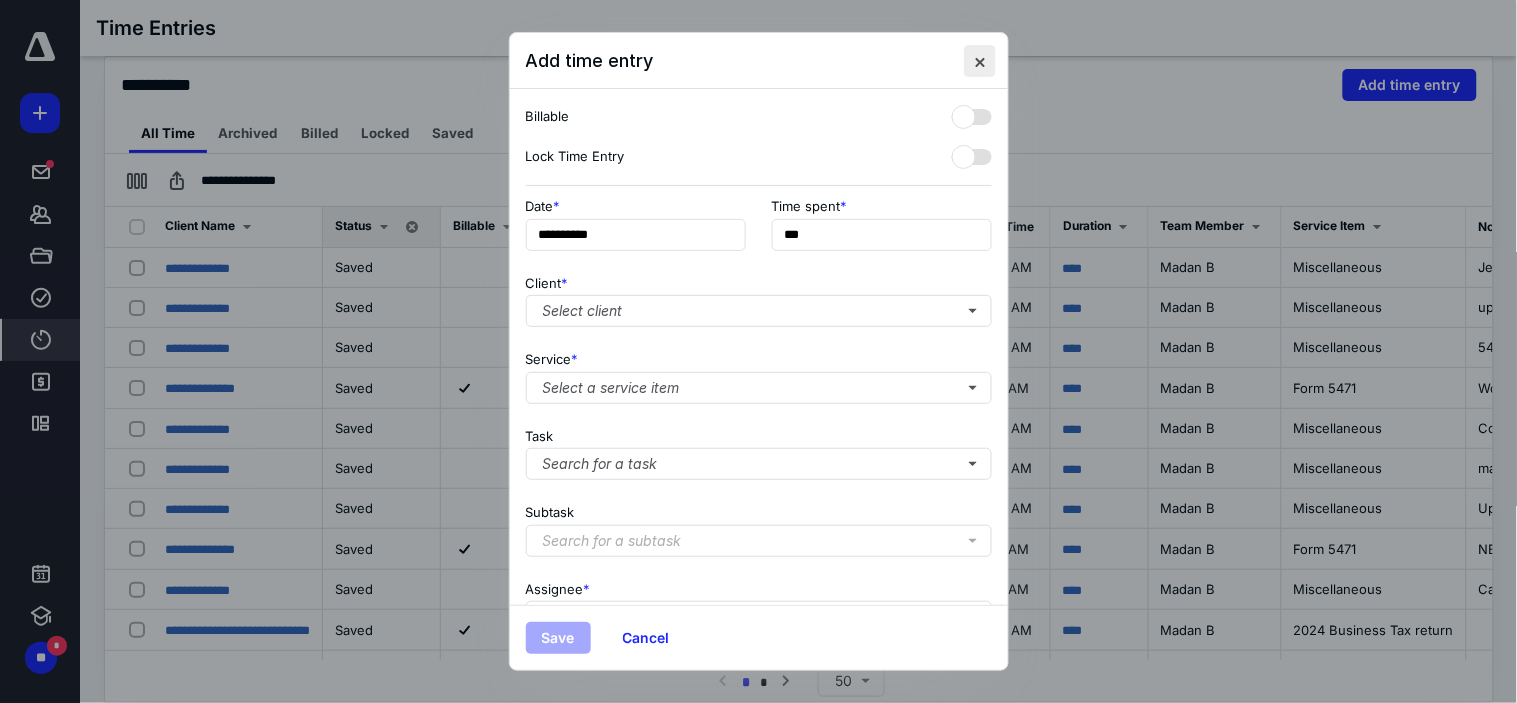 click at bounding box center (980, 61) 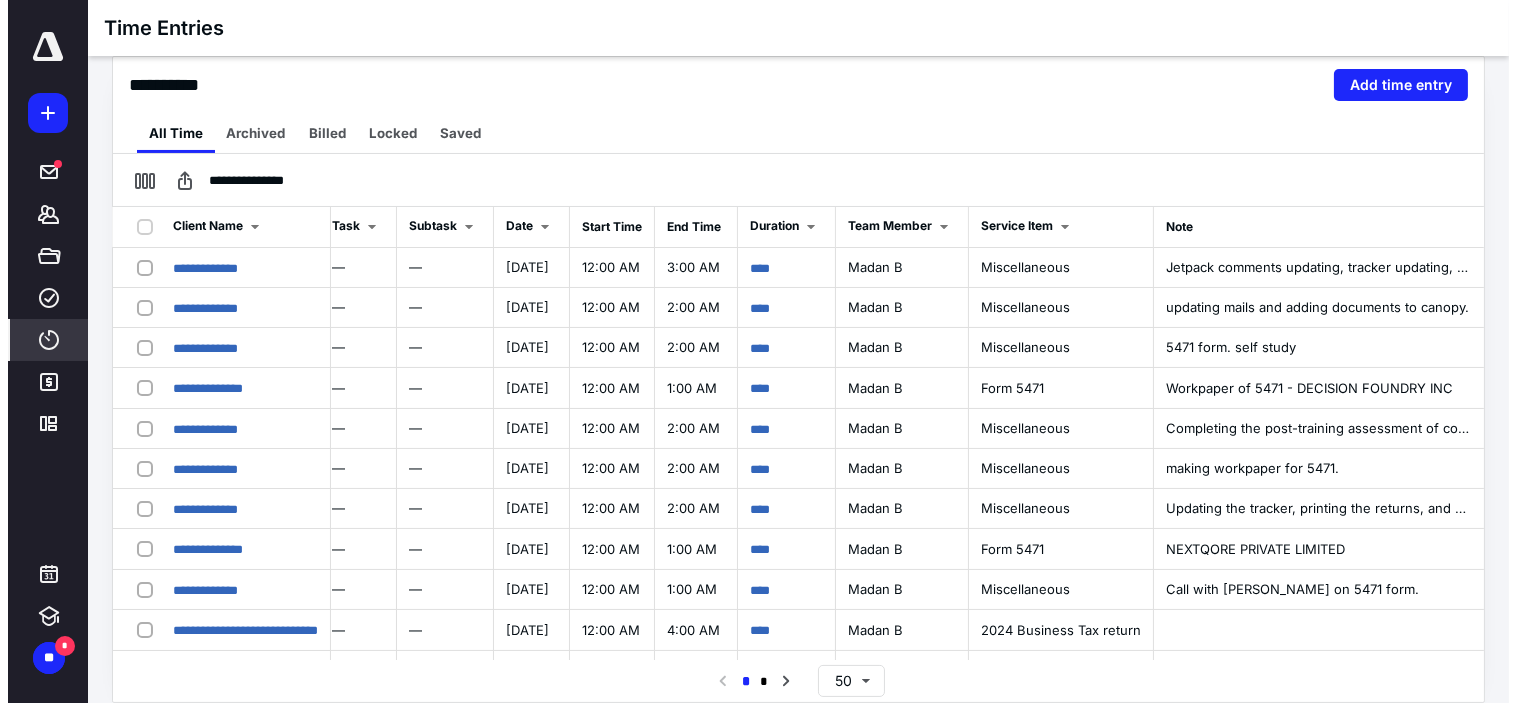 scroll, scrollTop: 0, scrollLeft: 0, axis: both 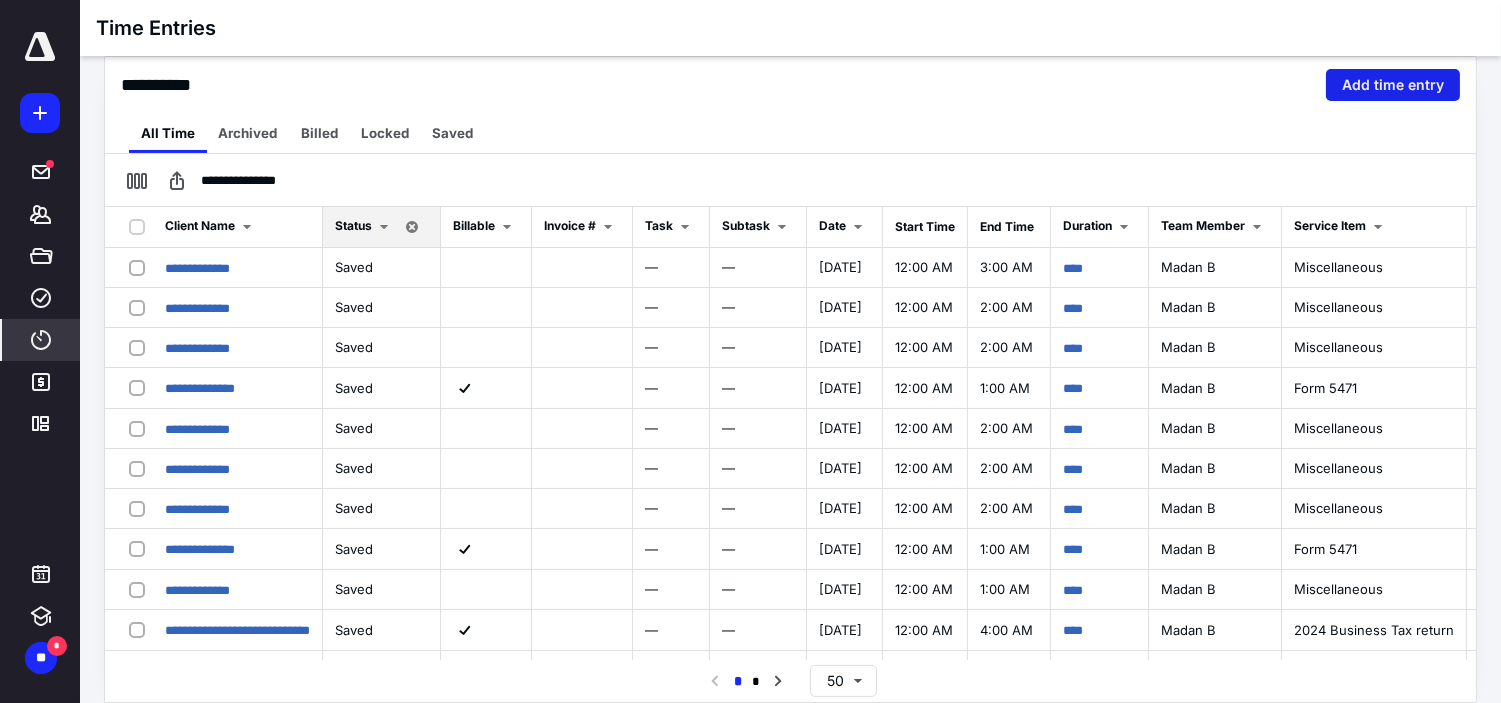 click on "Add time entry" at bounding box center [1393, 85] 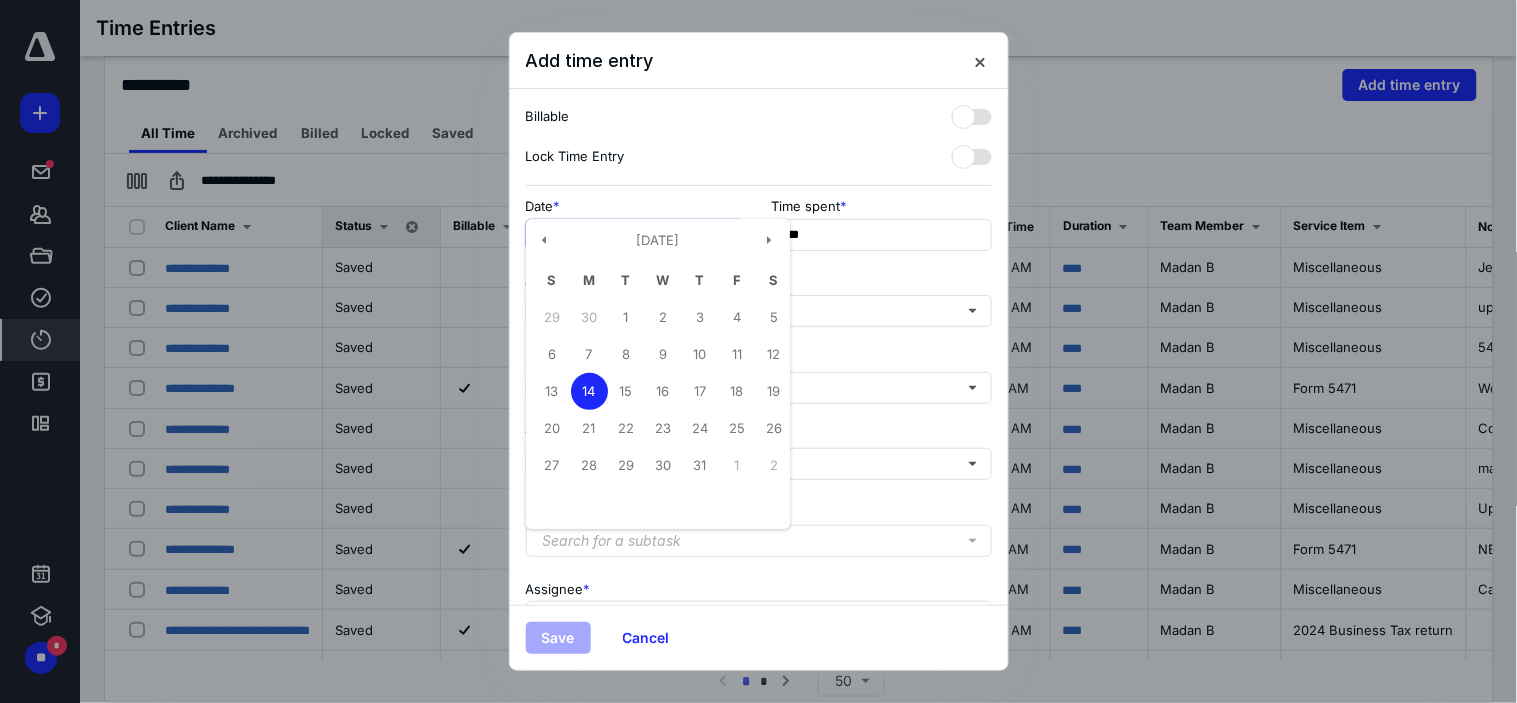 click on "**********" at bounding box center [636, 235] 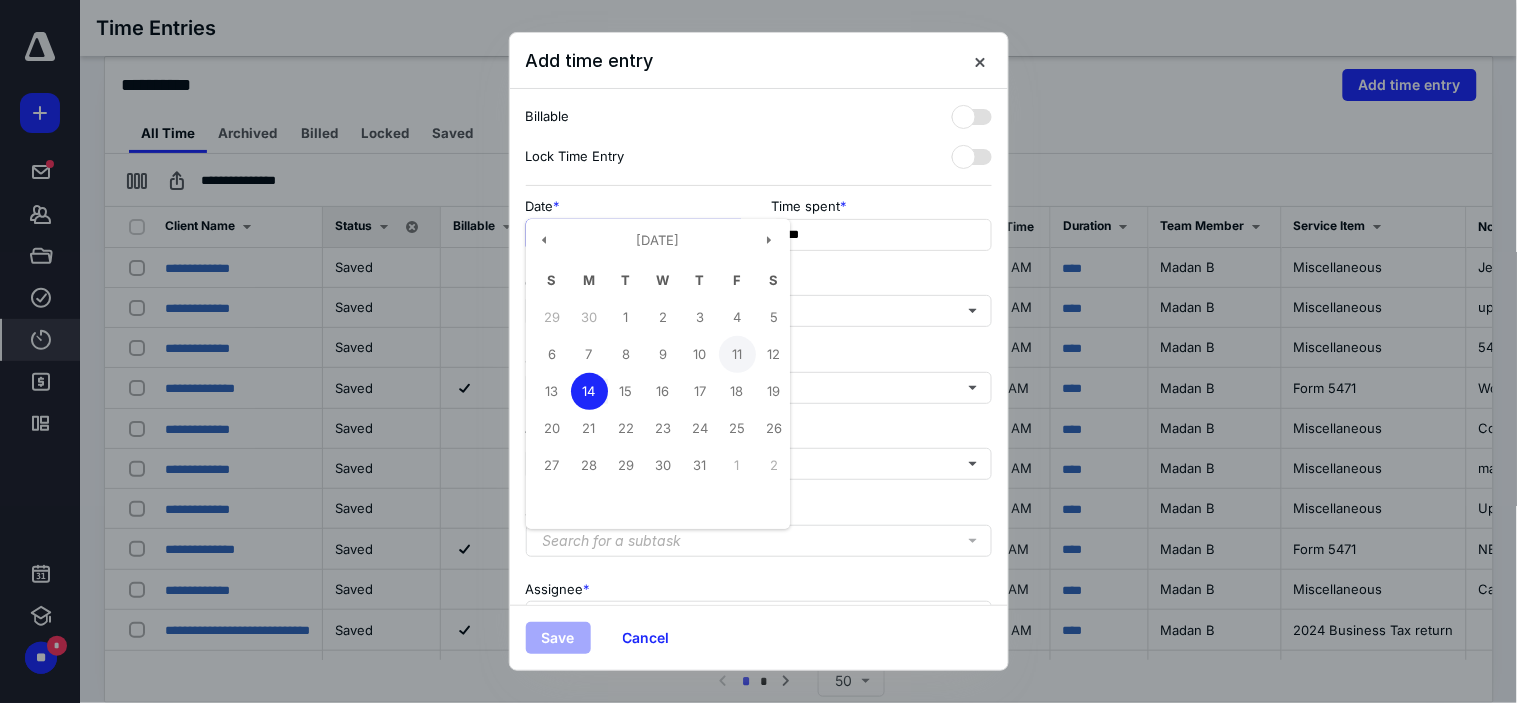 click on "11" at bounding box center [737, 354] 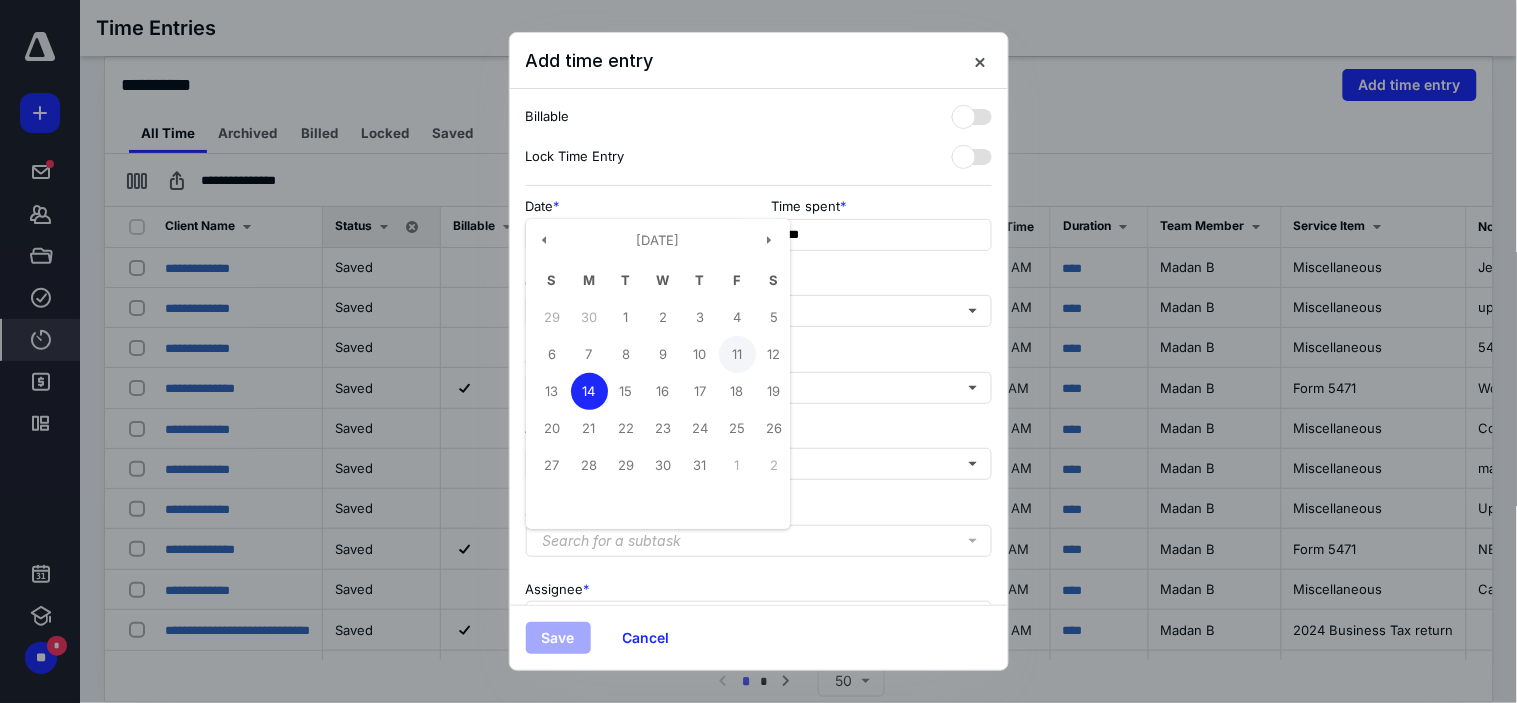 type on "**********" 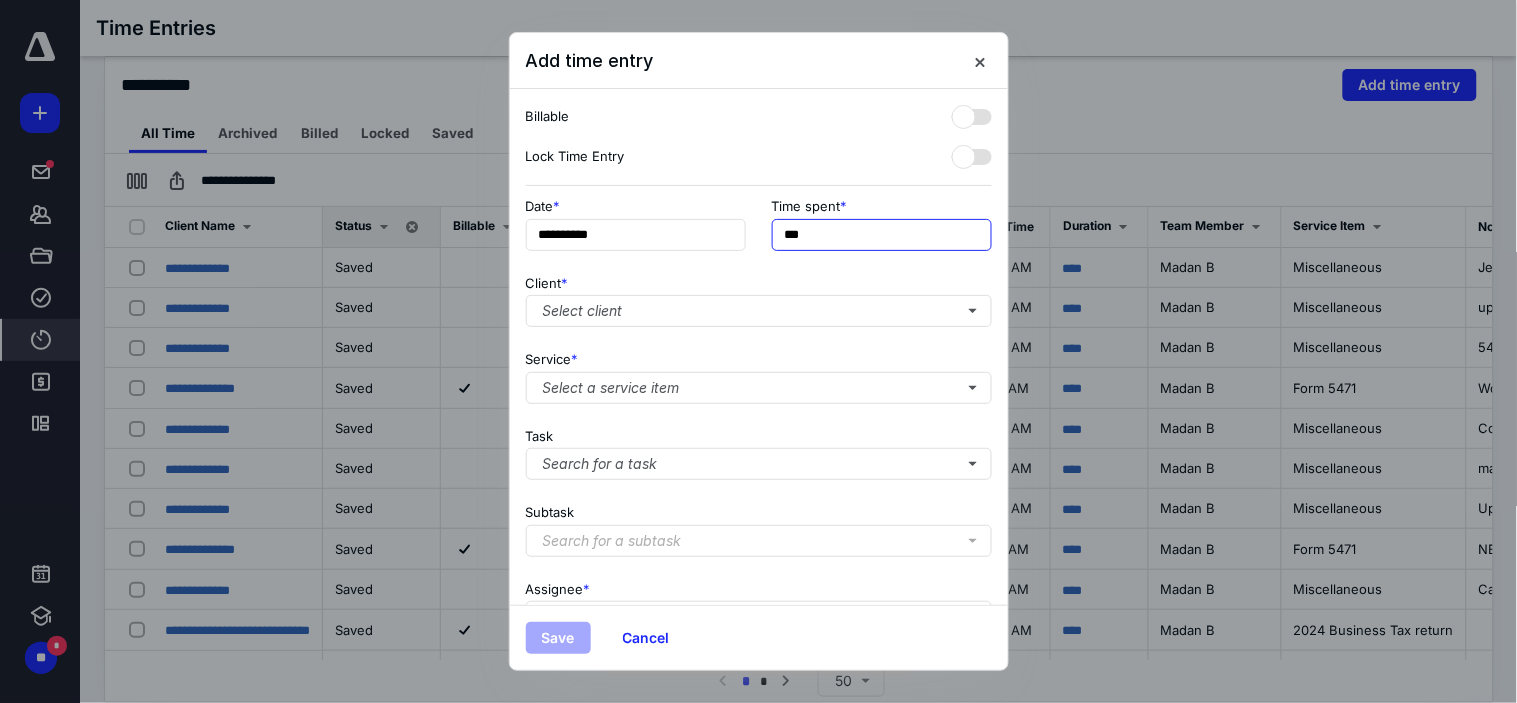 click on "***" at bounding box center (882, 235) 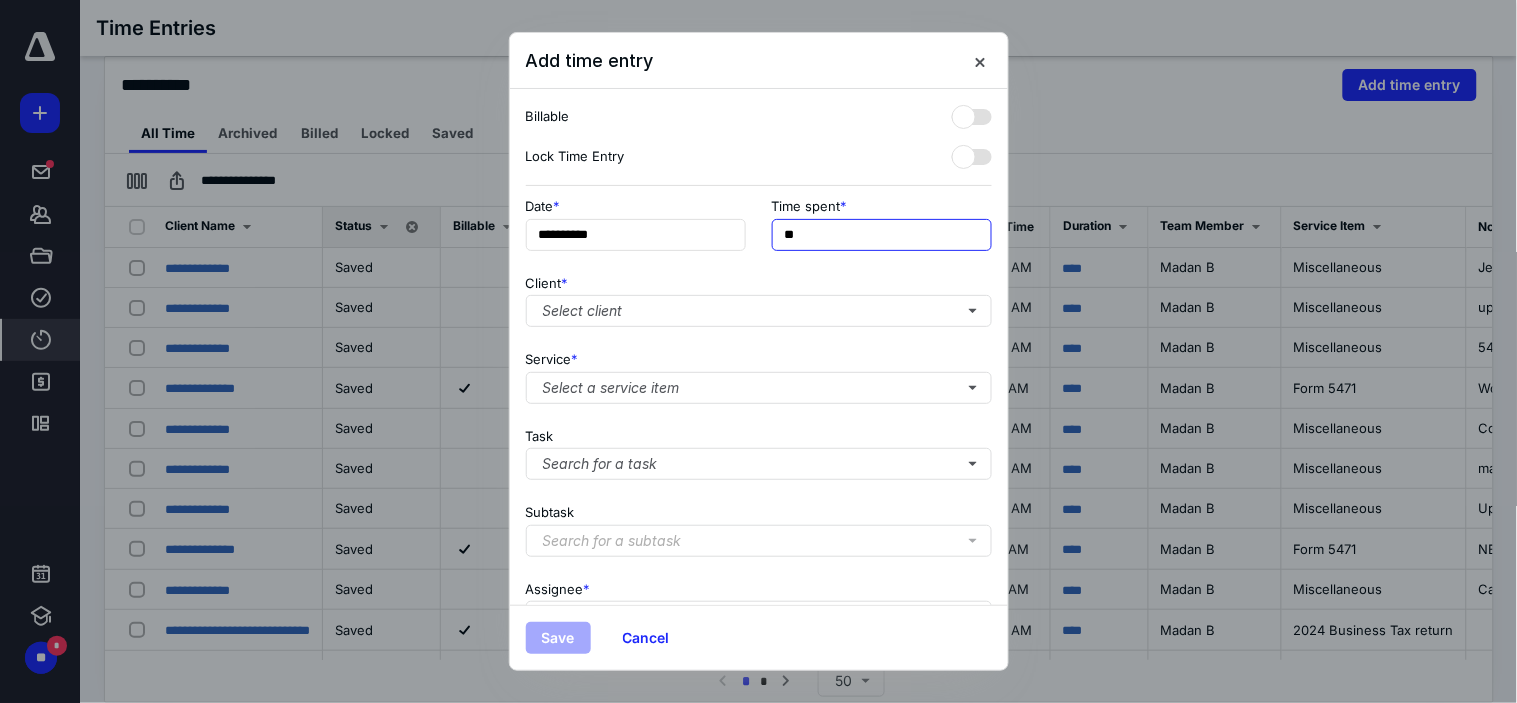 type on "*" 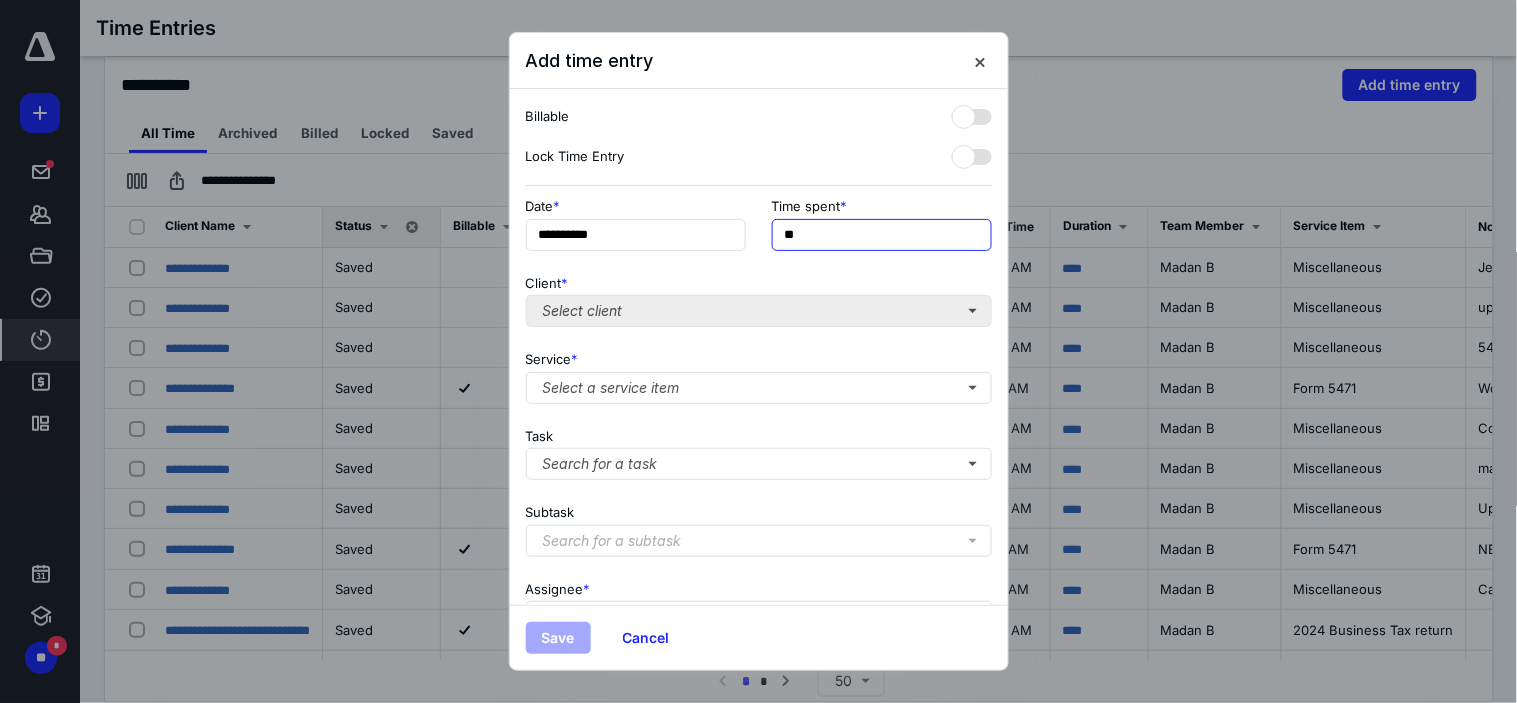 type on "**" 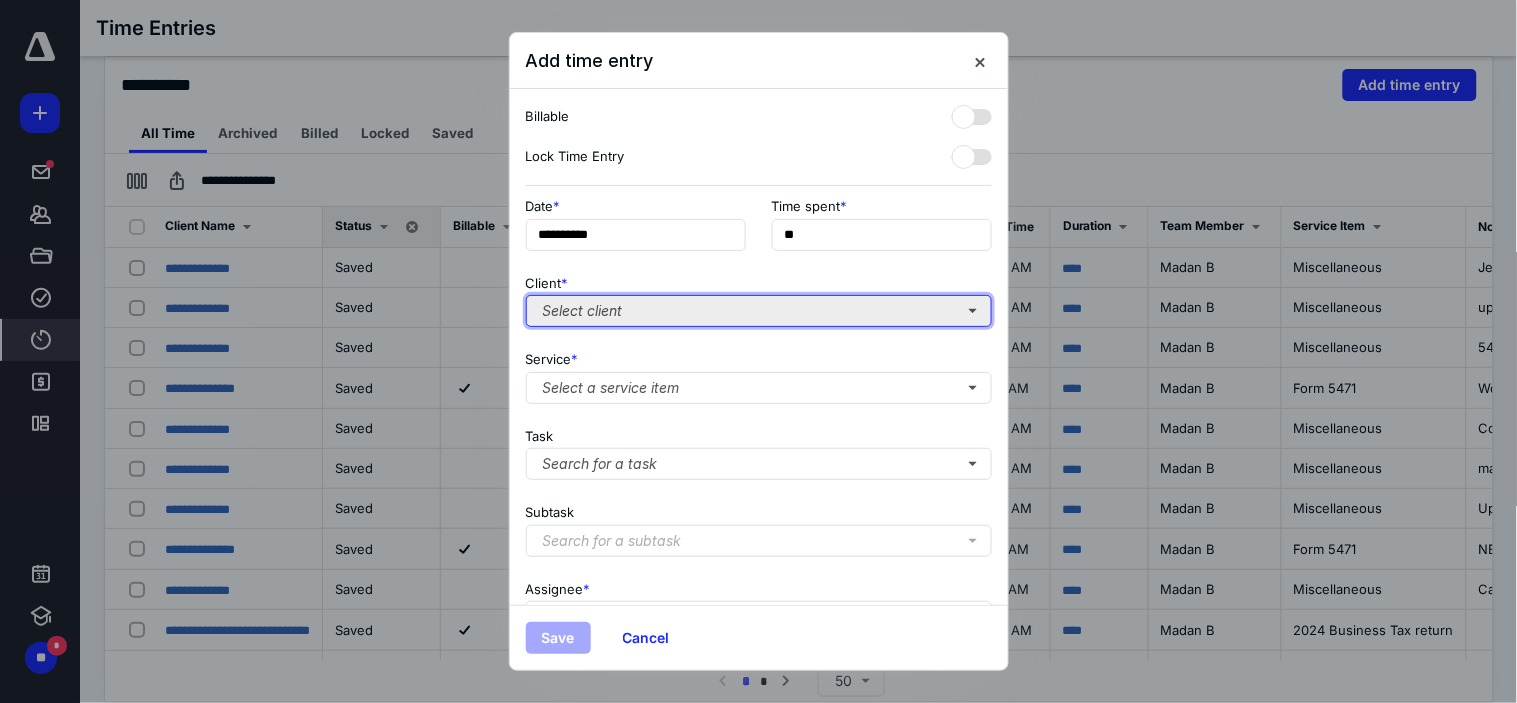 click on "Select client" at bounding box center (759, 311) 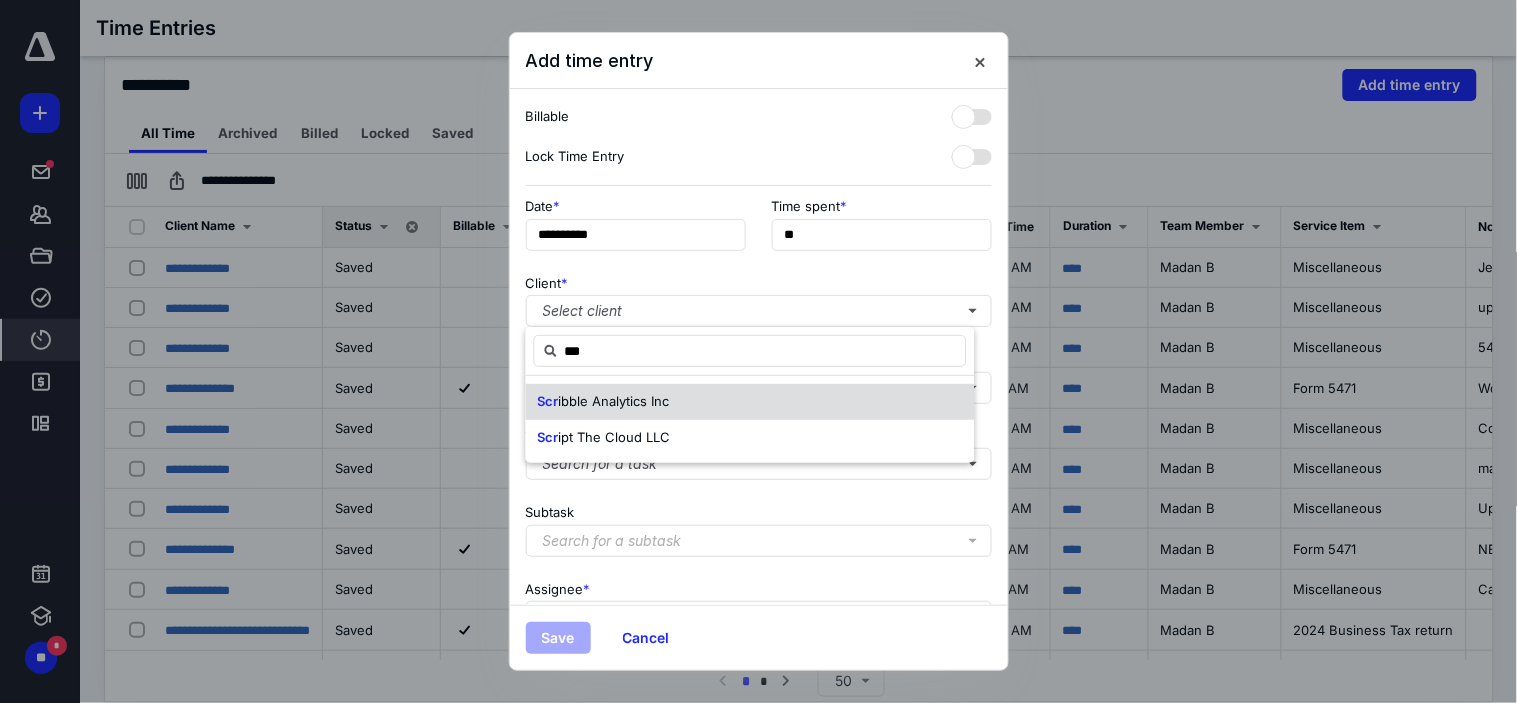 click on "Scr ibble Analytics Inc" at bounding box center [750, 402] 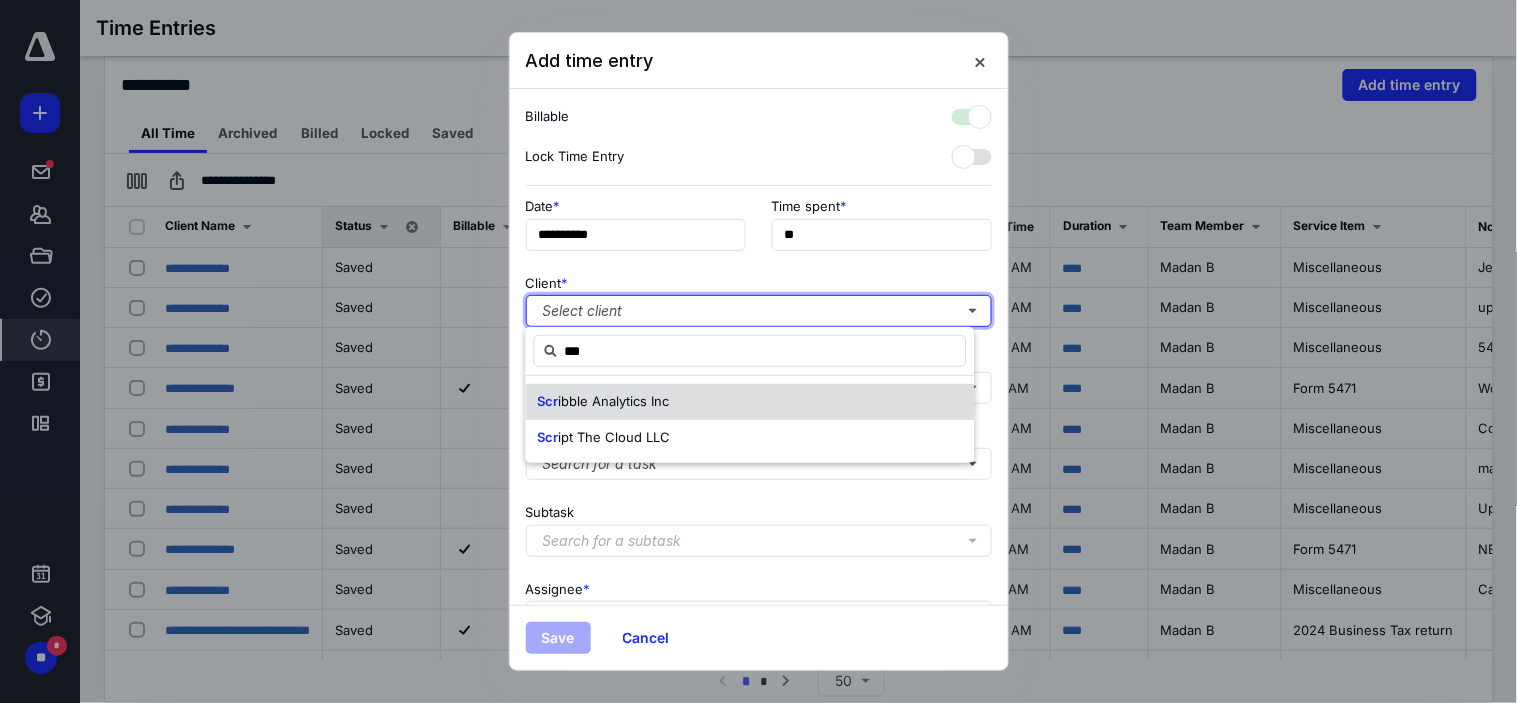 checkbox on "true" 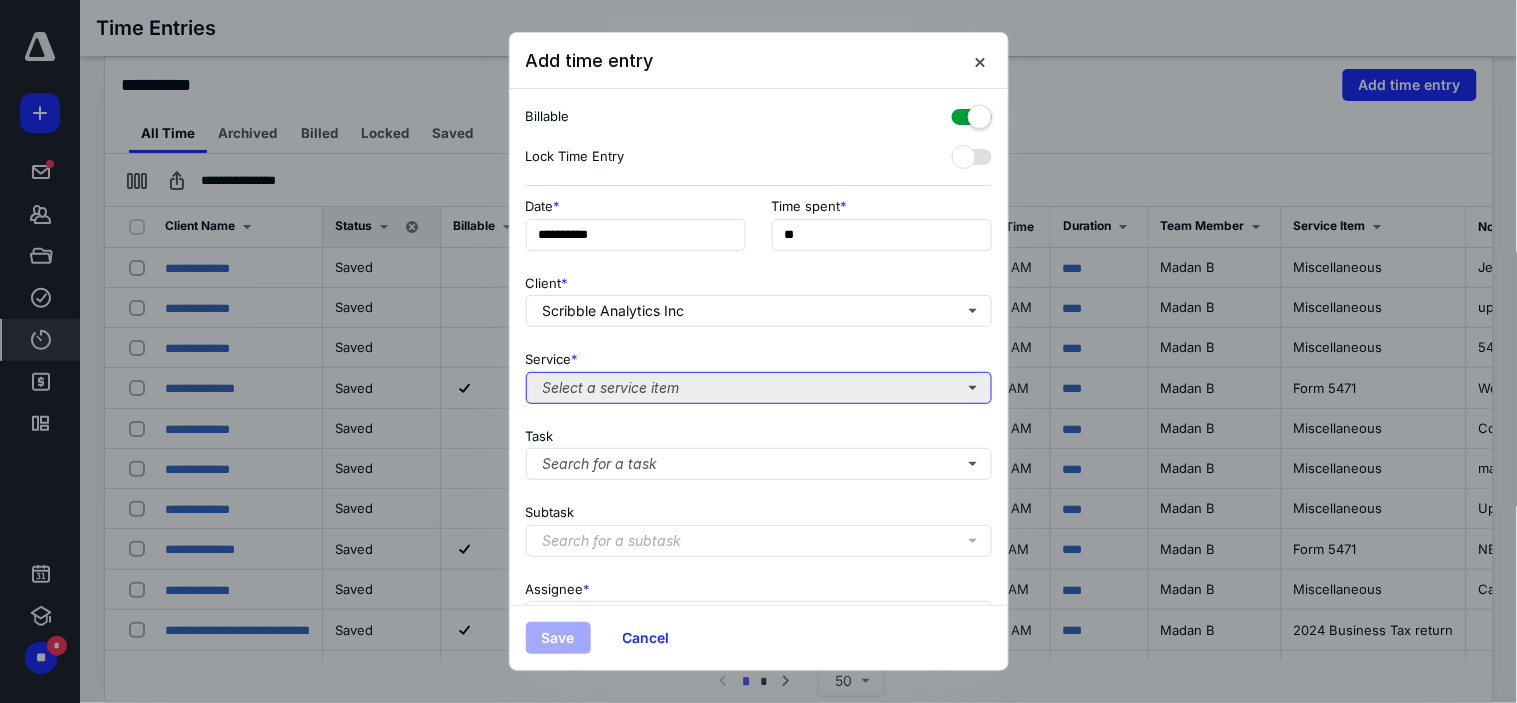 click on "Select a service item" at bounding box center (759, 388) 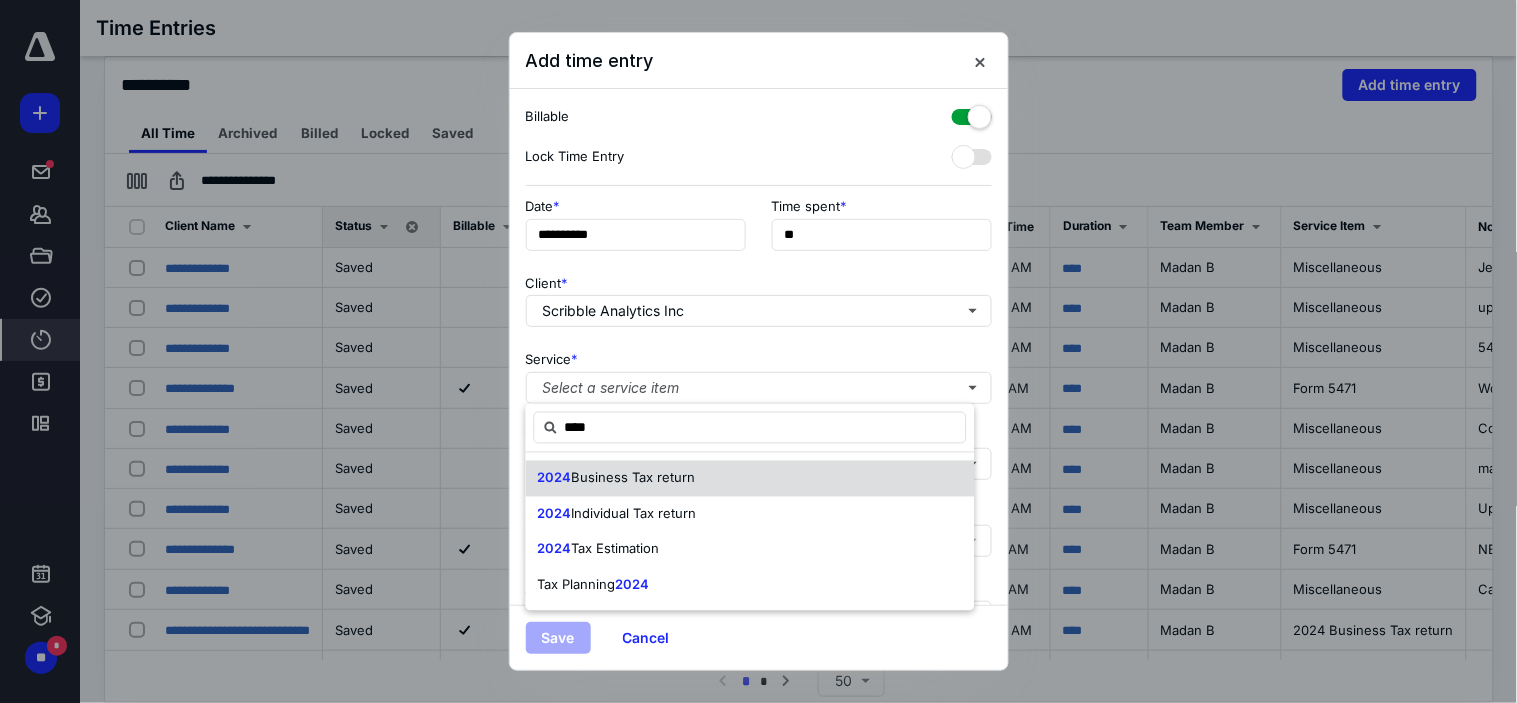 click on "2024  Business Tax return" at bounding box center [750, 479] 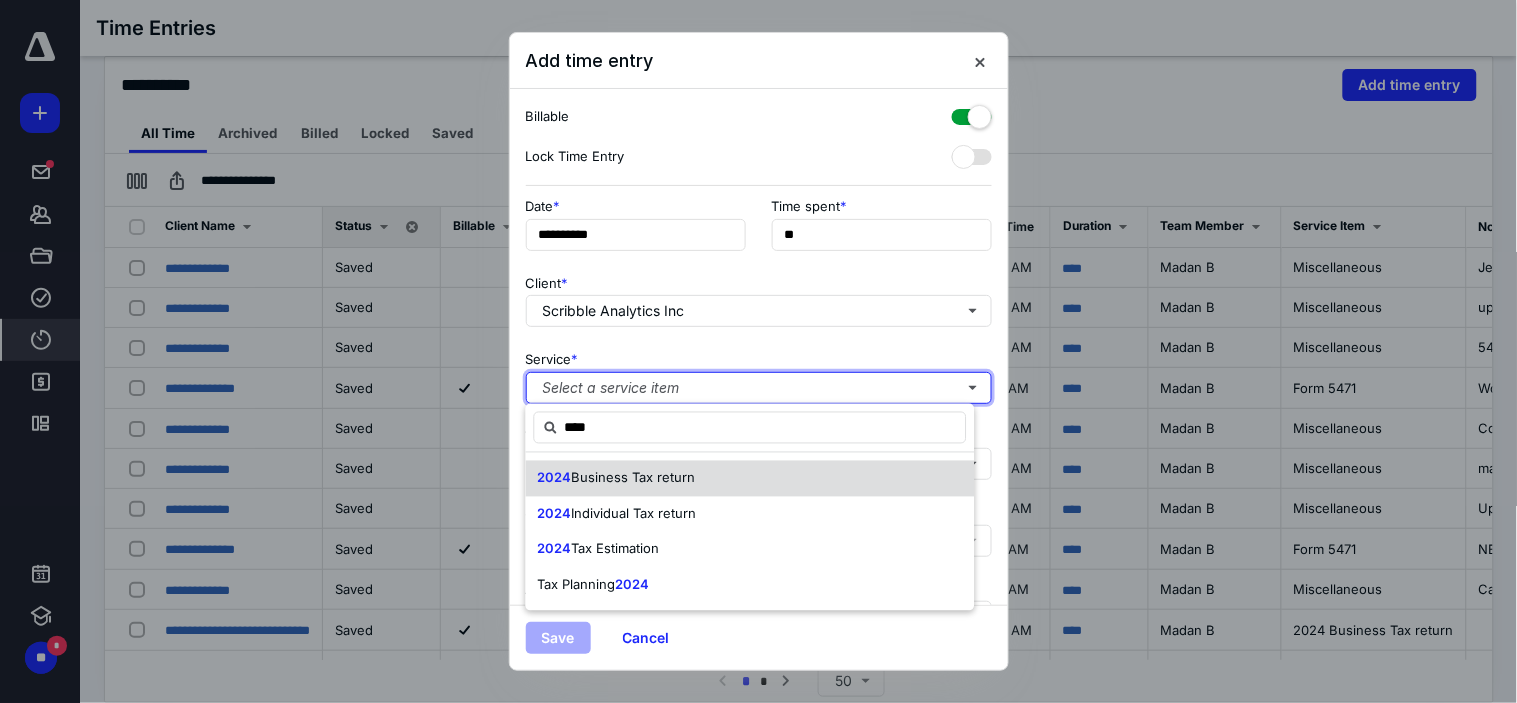 type 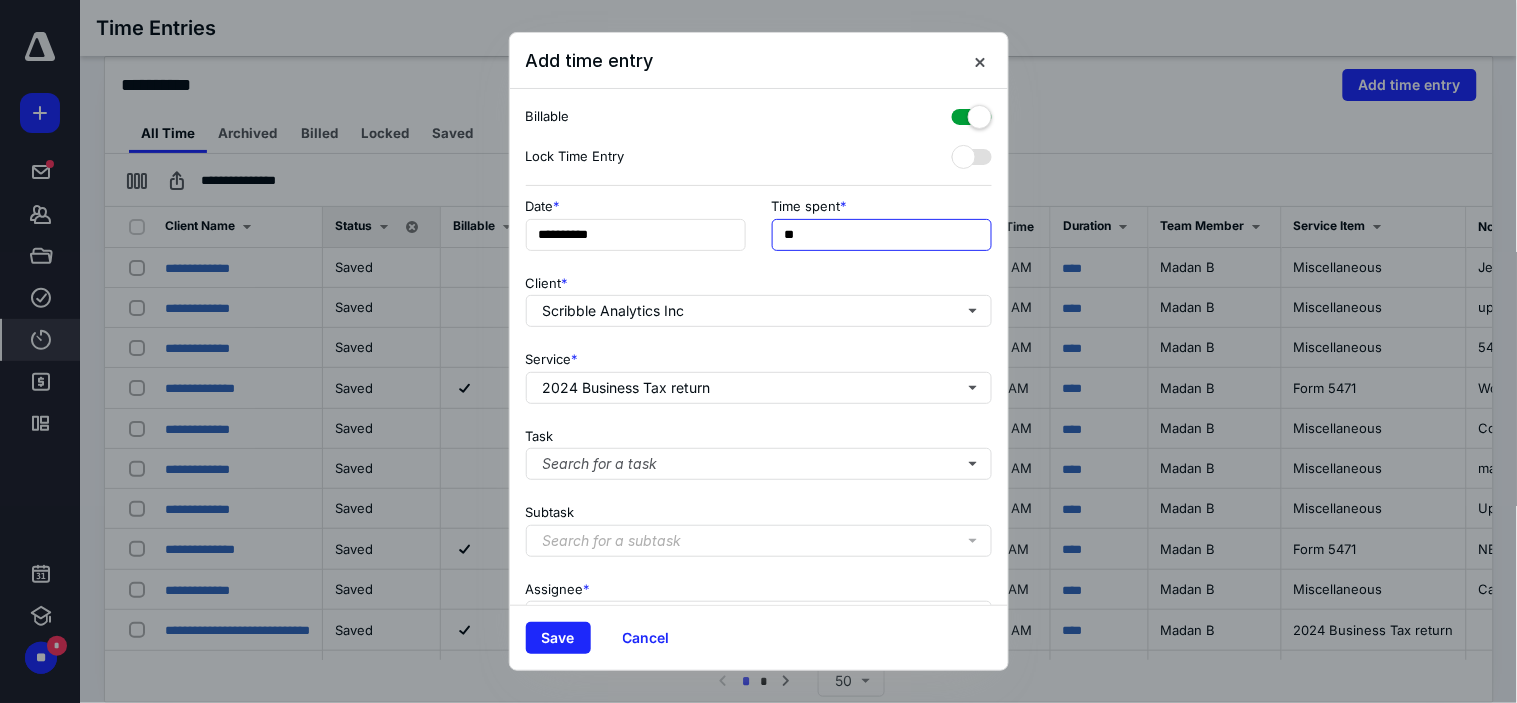 click on "**" at bounding box center (882, 235) 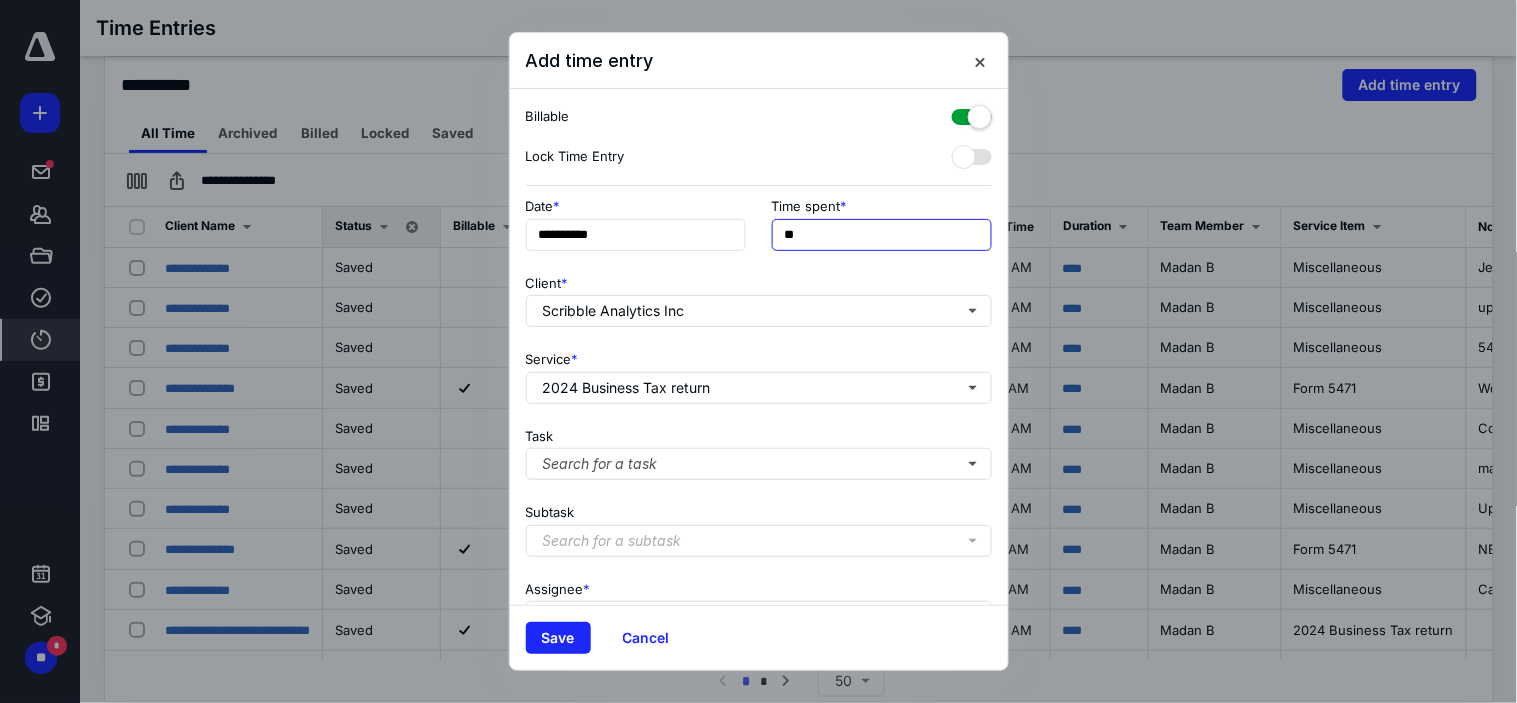 type on "******" 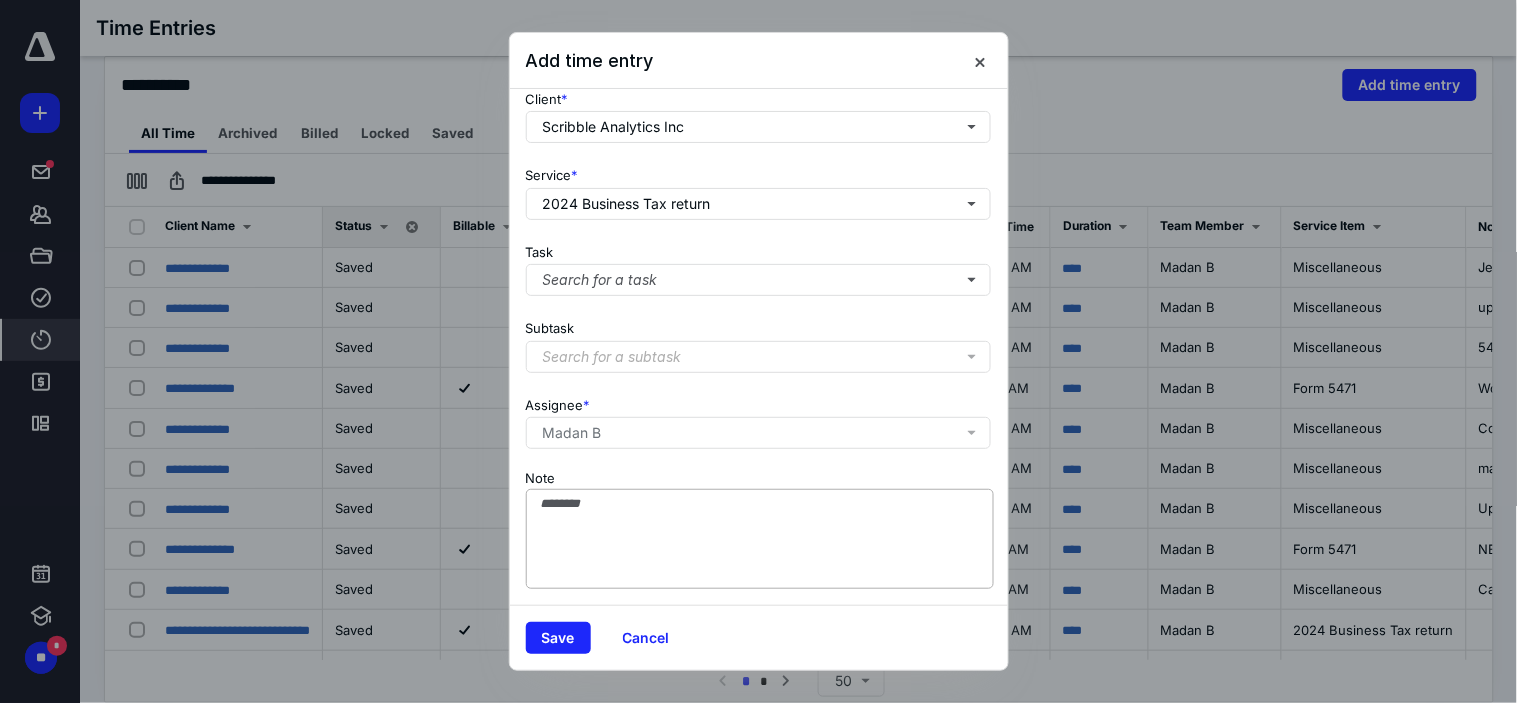 scroll, scrollTop: 198, scrollLeft: 0, axis: vertical 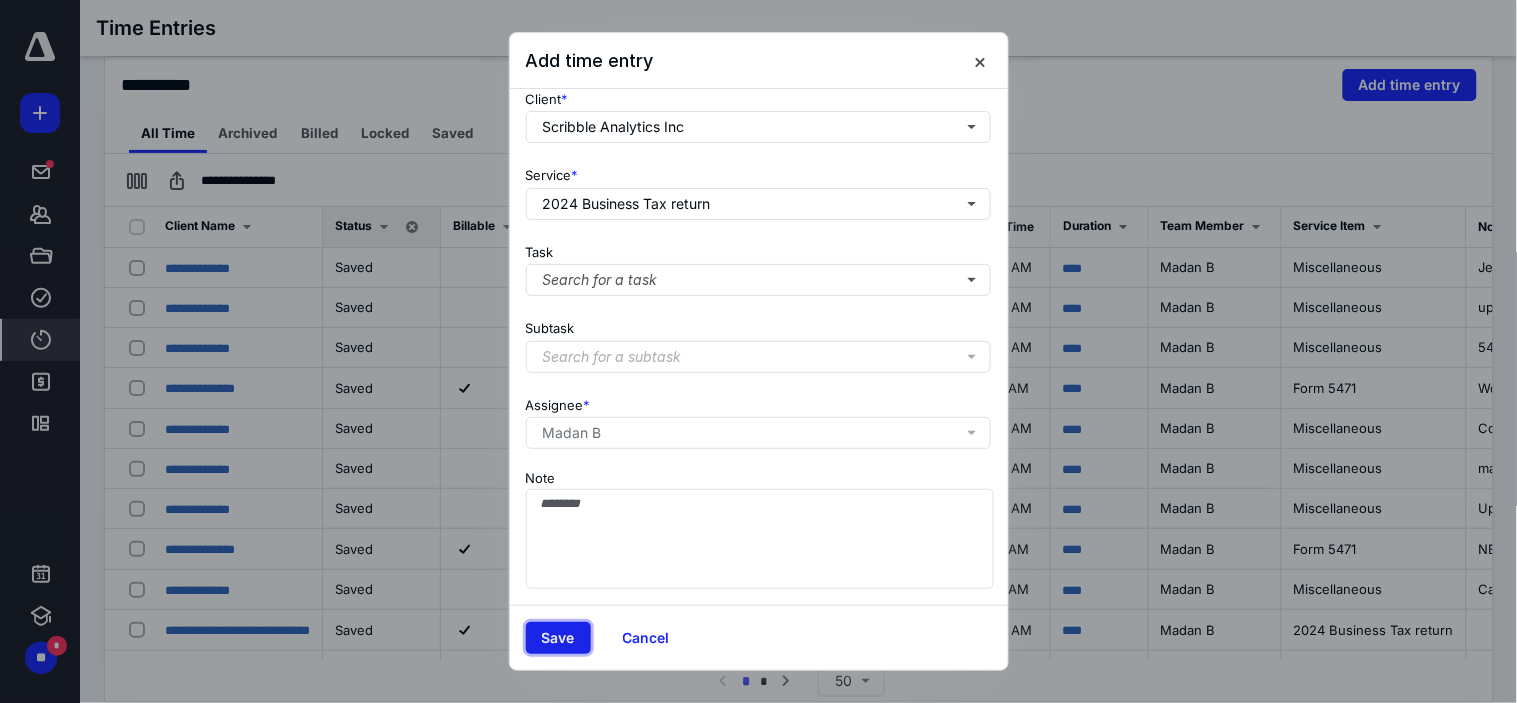 click on "Save" at bounding box center (558, 638) 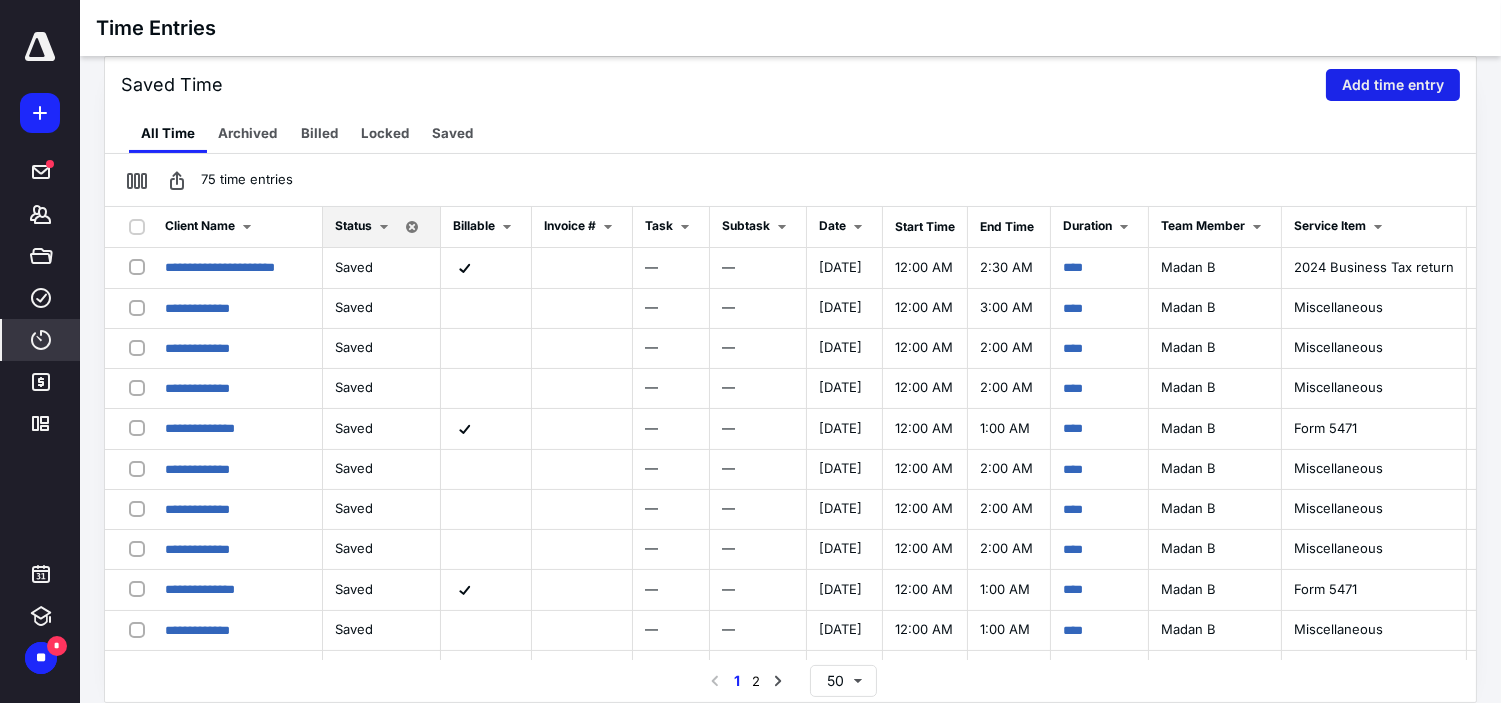 click on "Add time entry" at bounding box center [1393, 85] 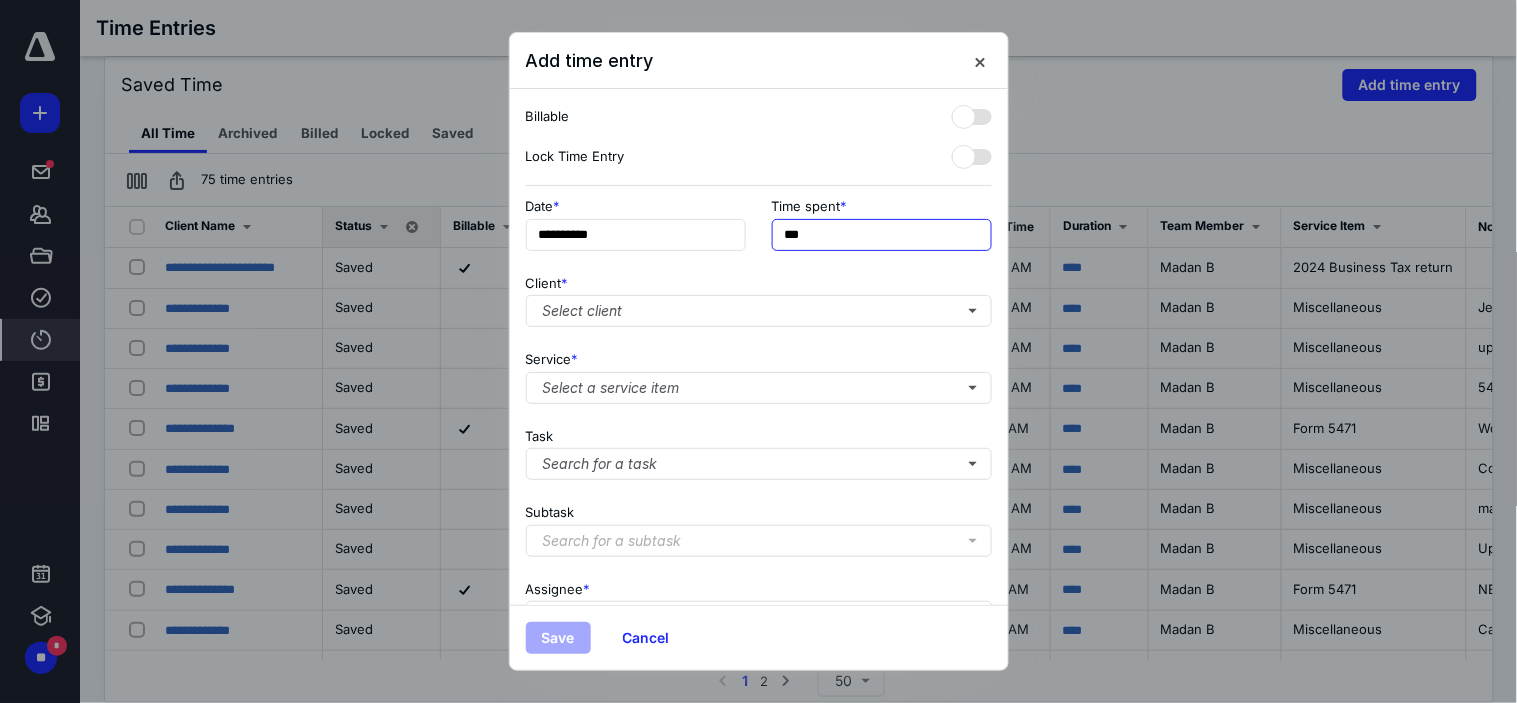 click on "***" at bounding box center (882, 235) 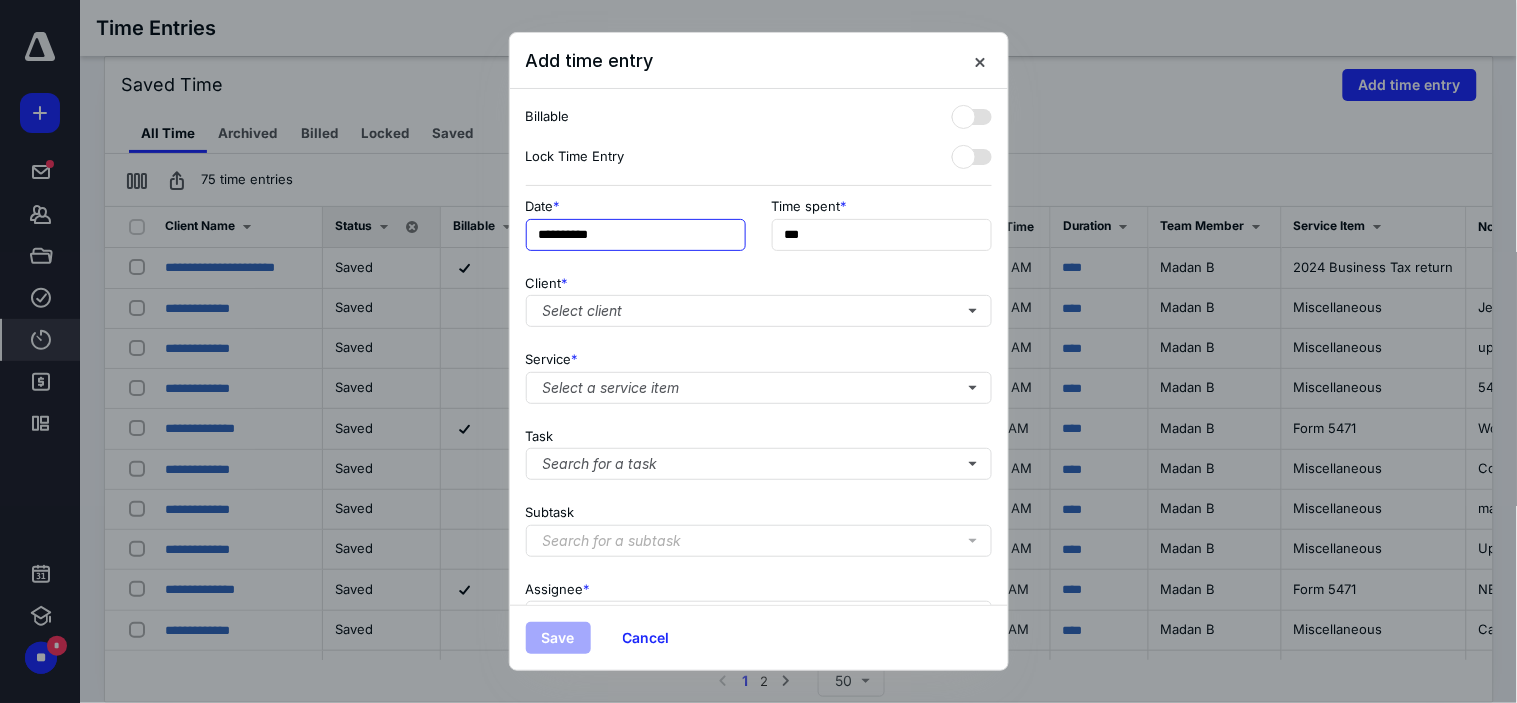 click on "**********" at bounding box center (636, 235) 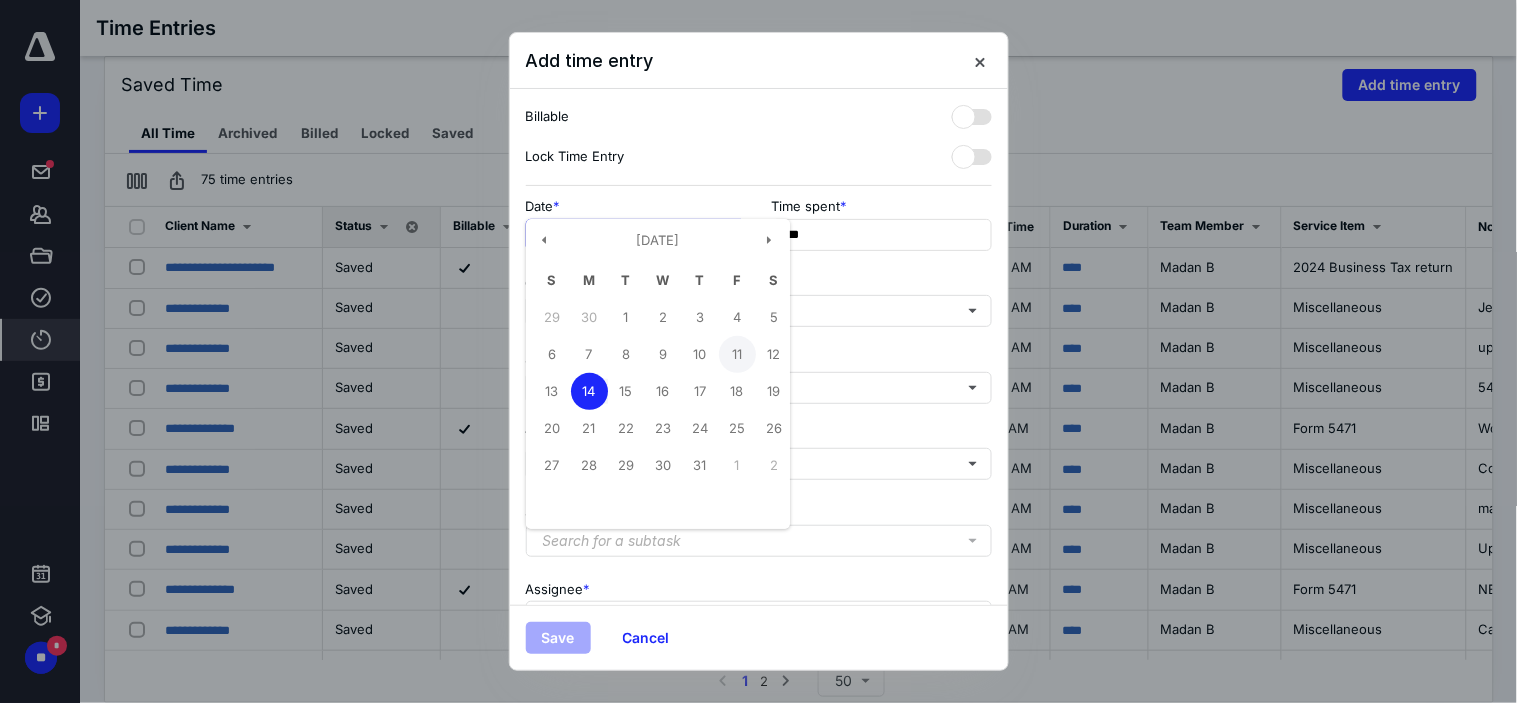 click on "11" at bounding box center (737, 354) 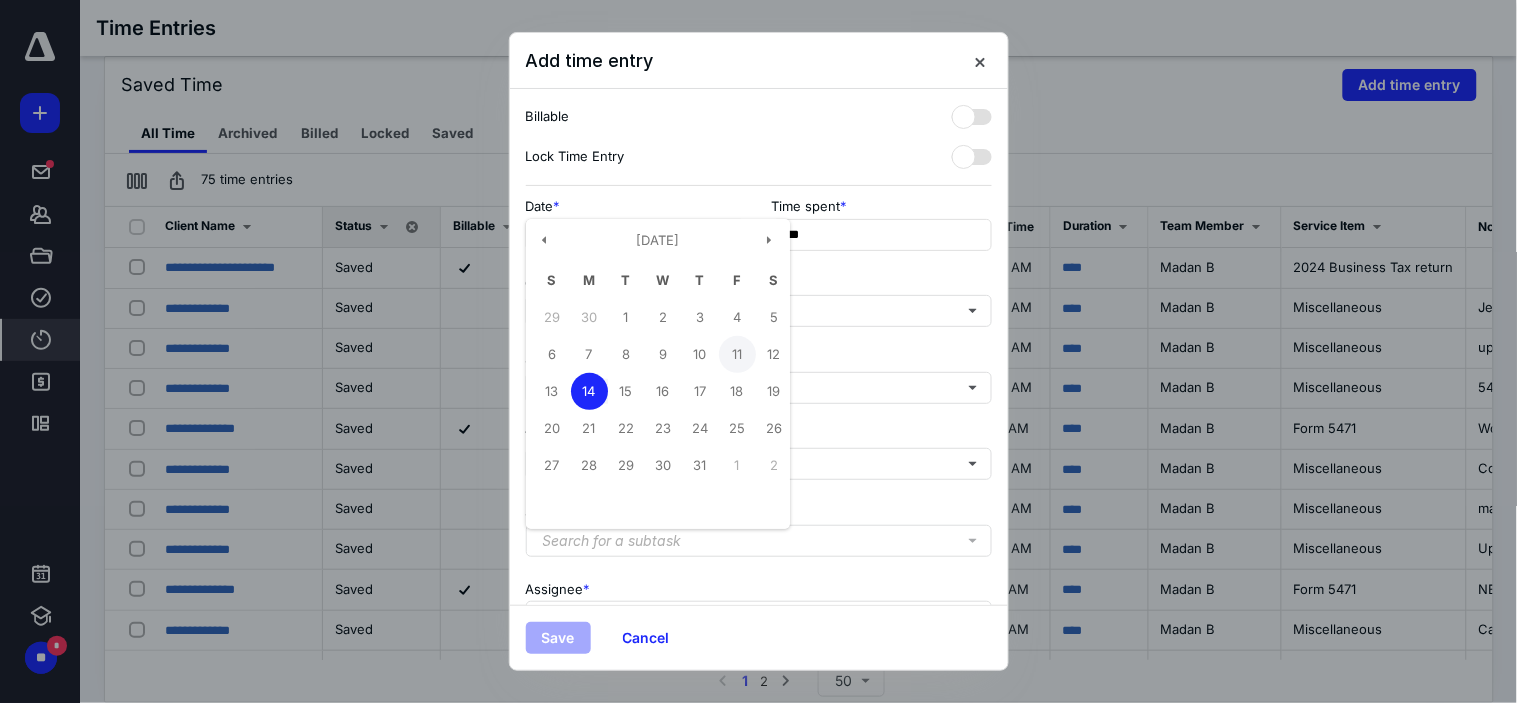 type on "**********" 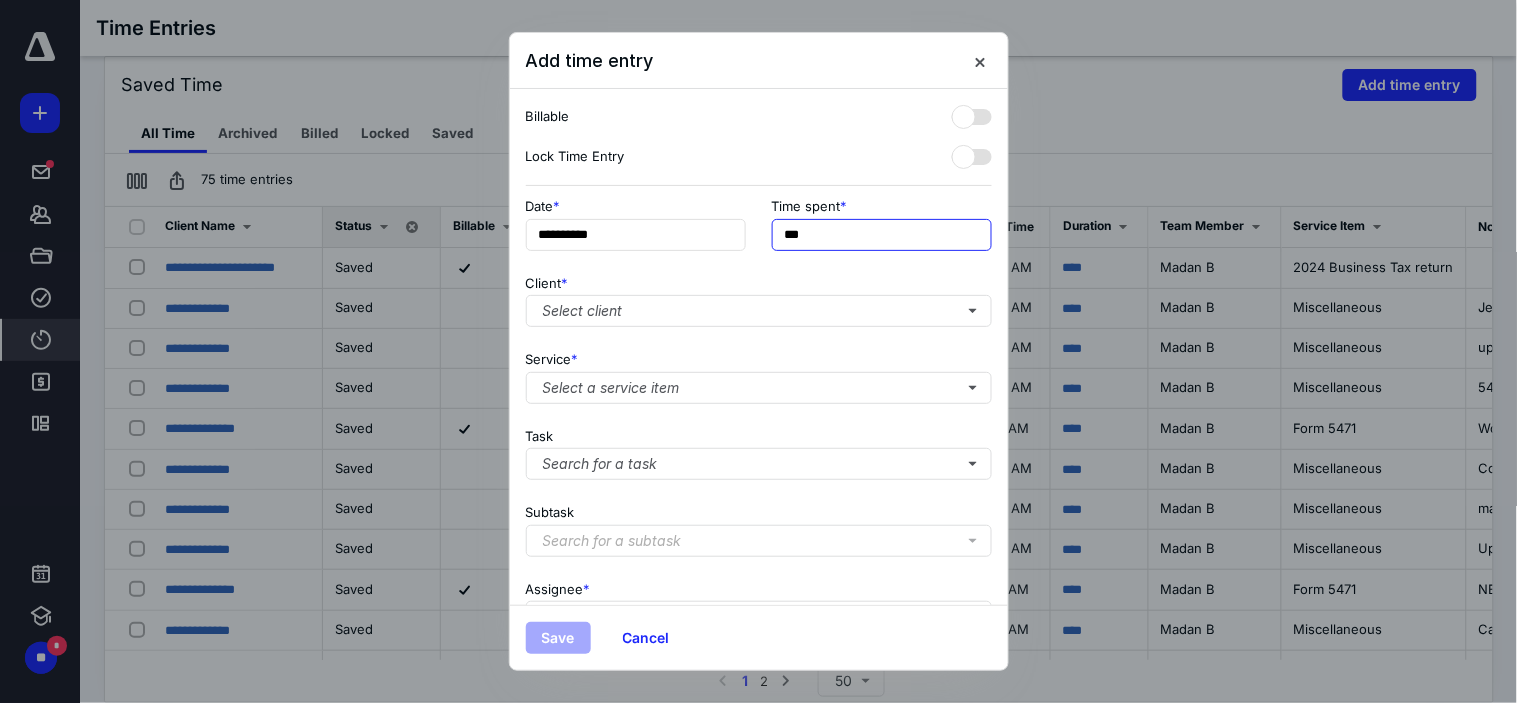 click on "***" at bounding box center (882, 235) 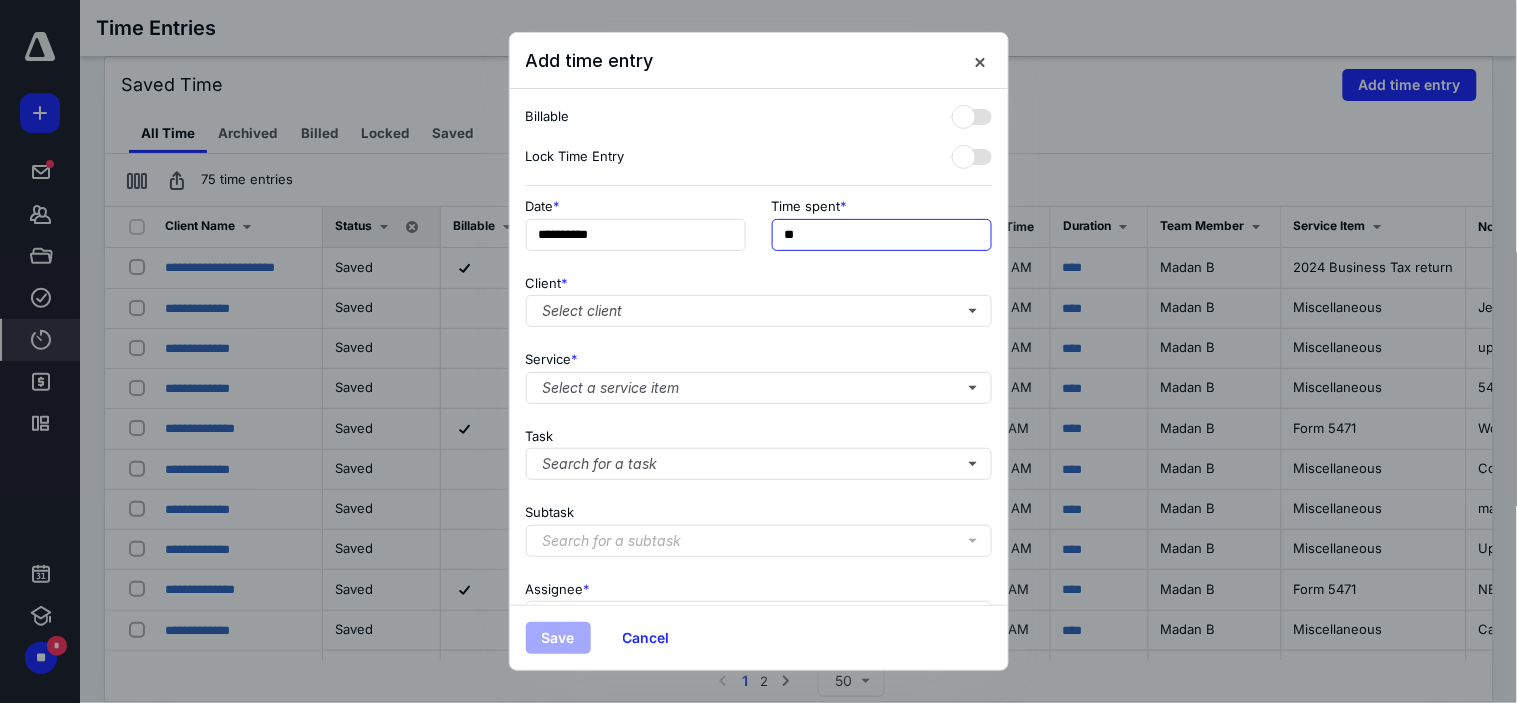 type on "*" 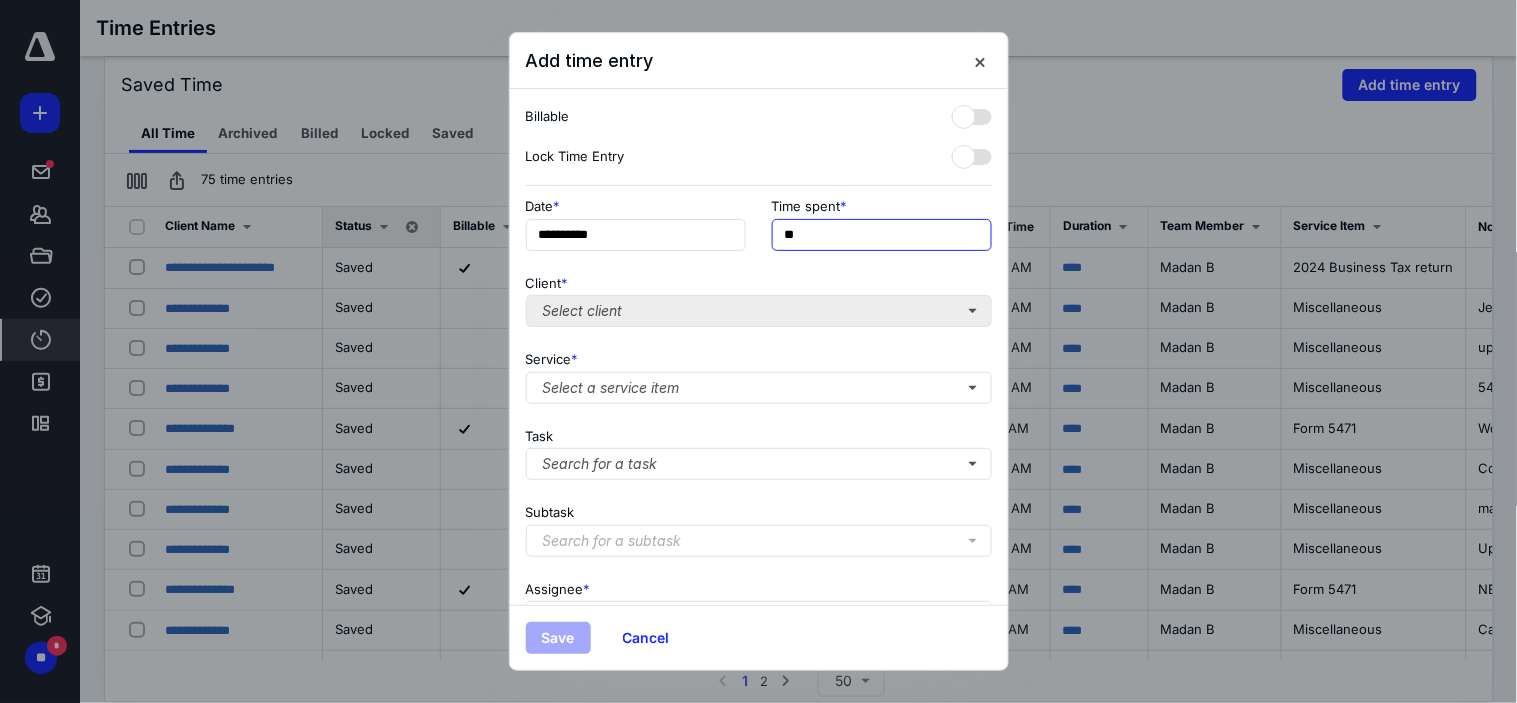 type on "**" 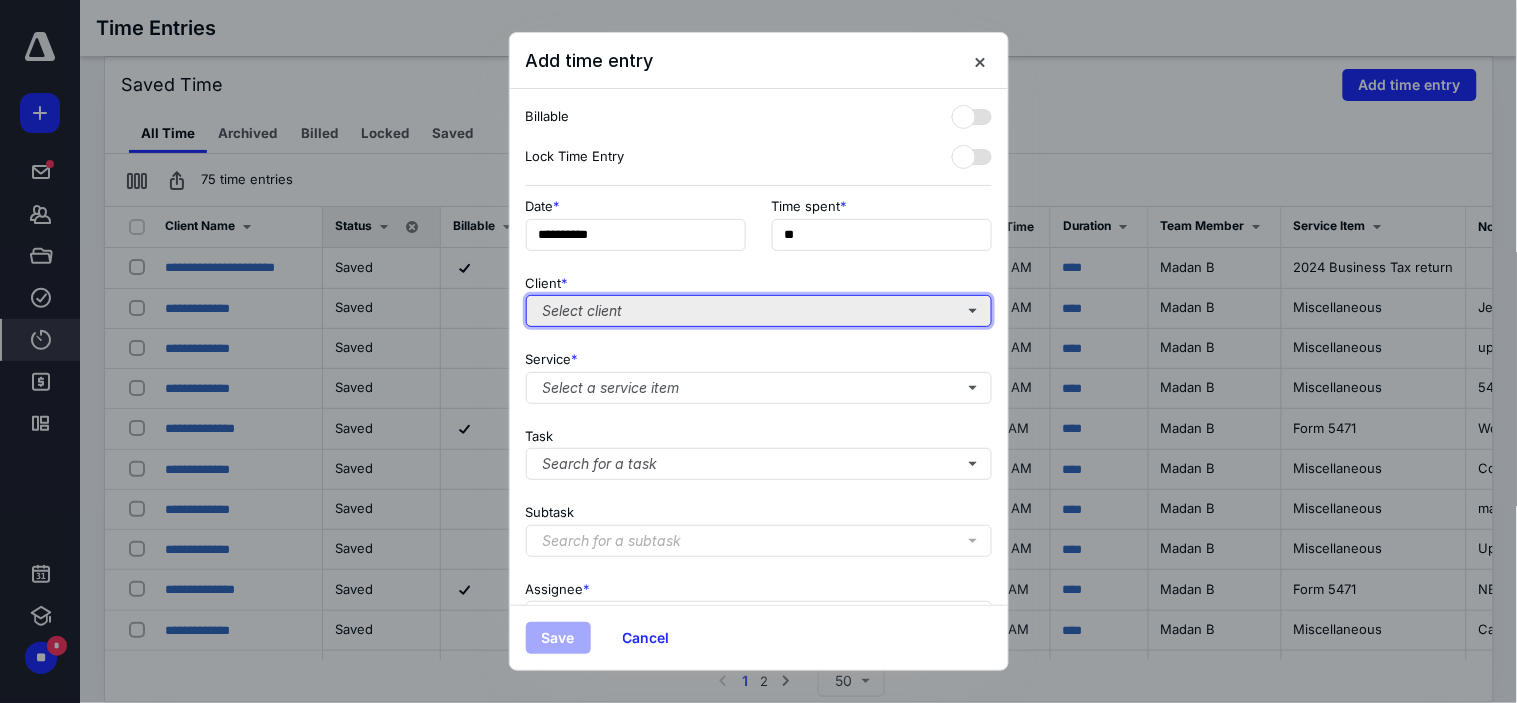 click on "Select client" at bounding box center (759, 311) 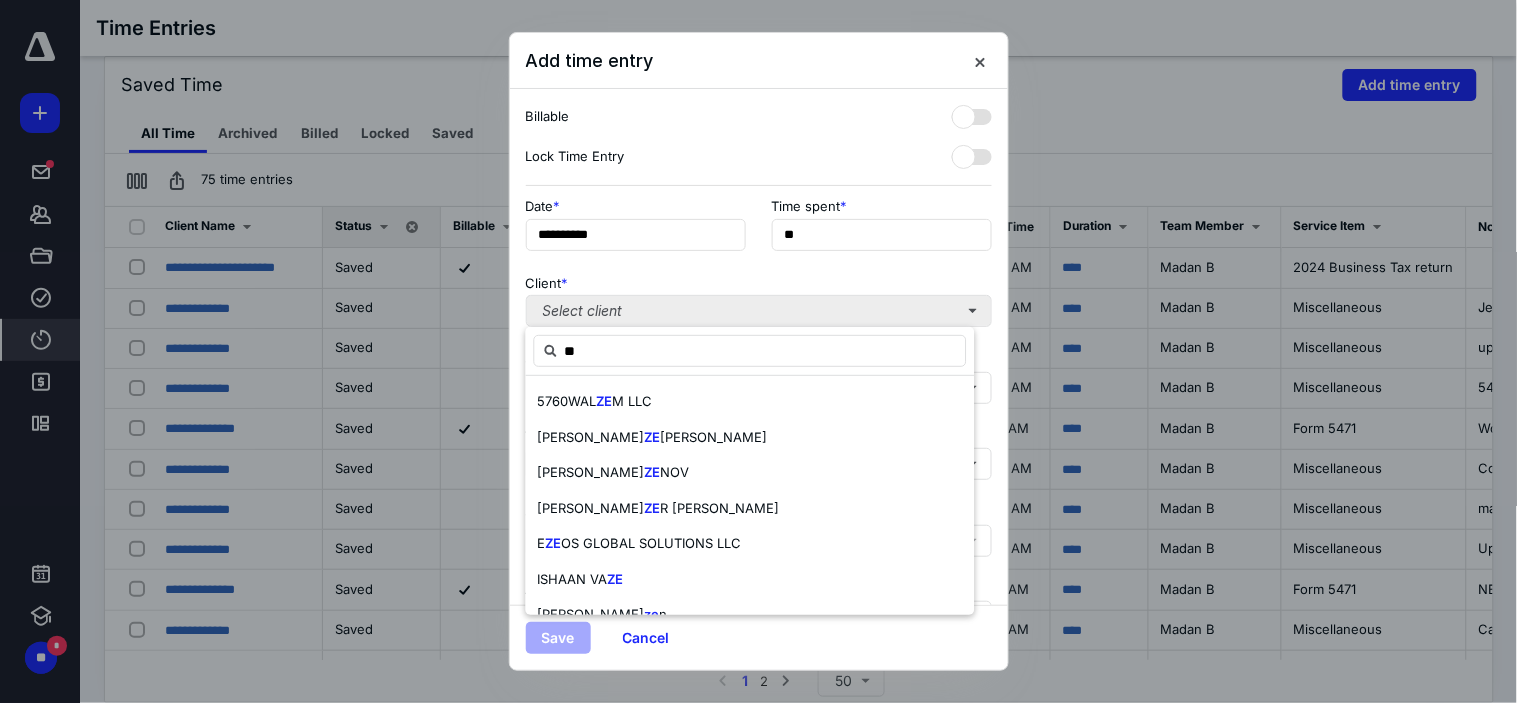 type on "*" 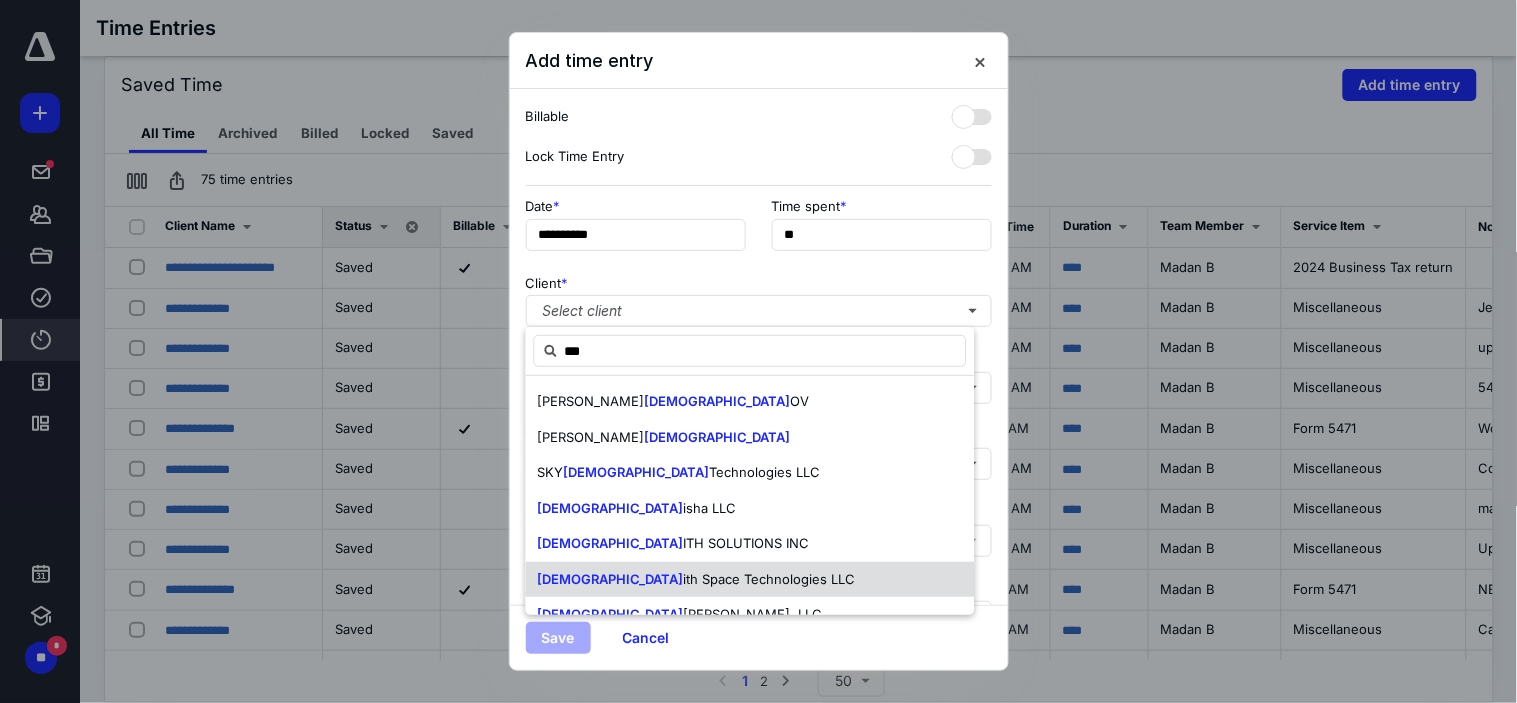 click on "ith Space Technologies LLC" at bounding box center [770, 579] 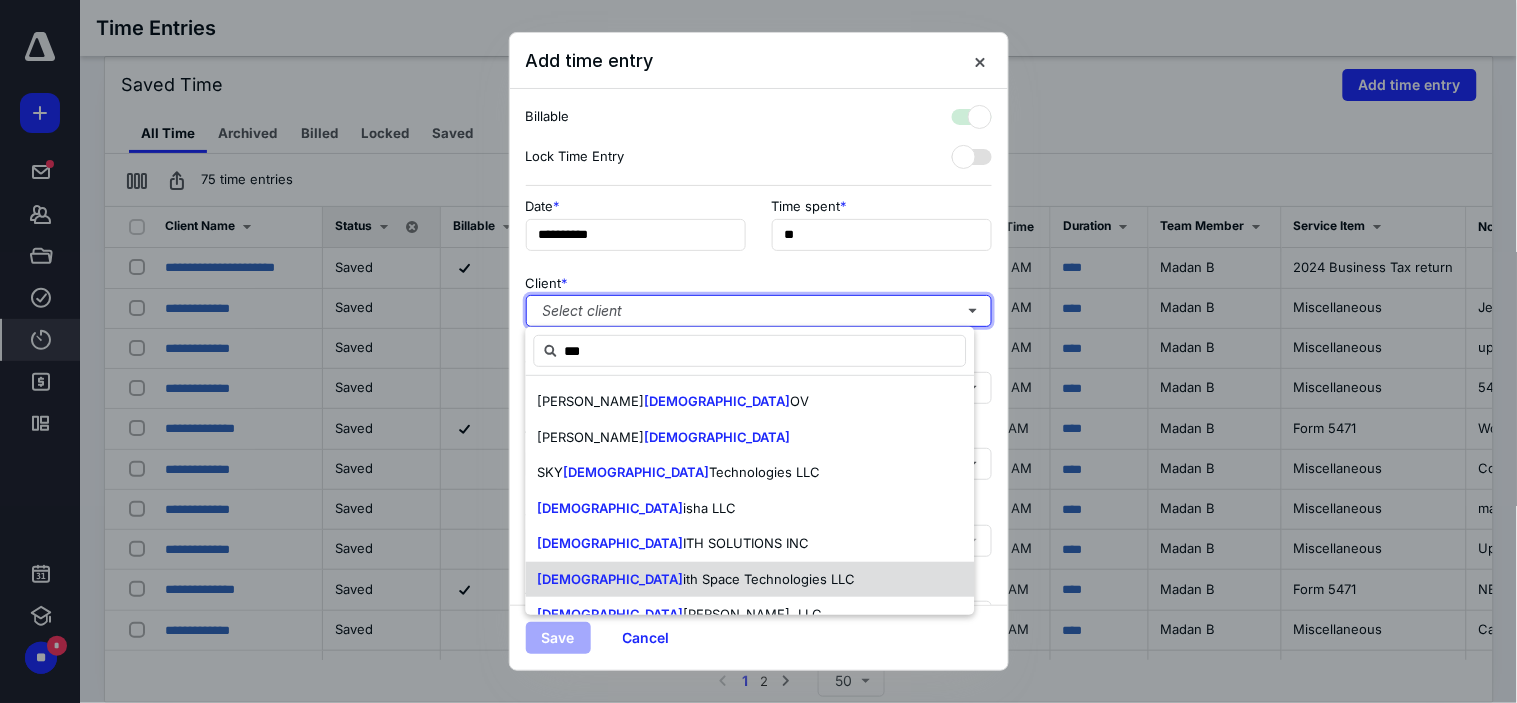 checkbox on "true" 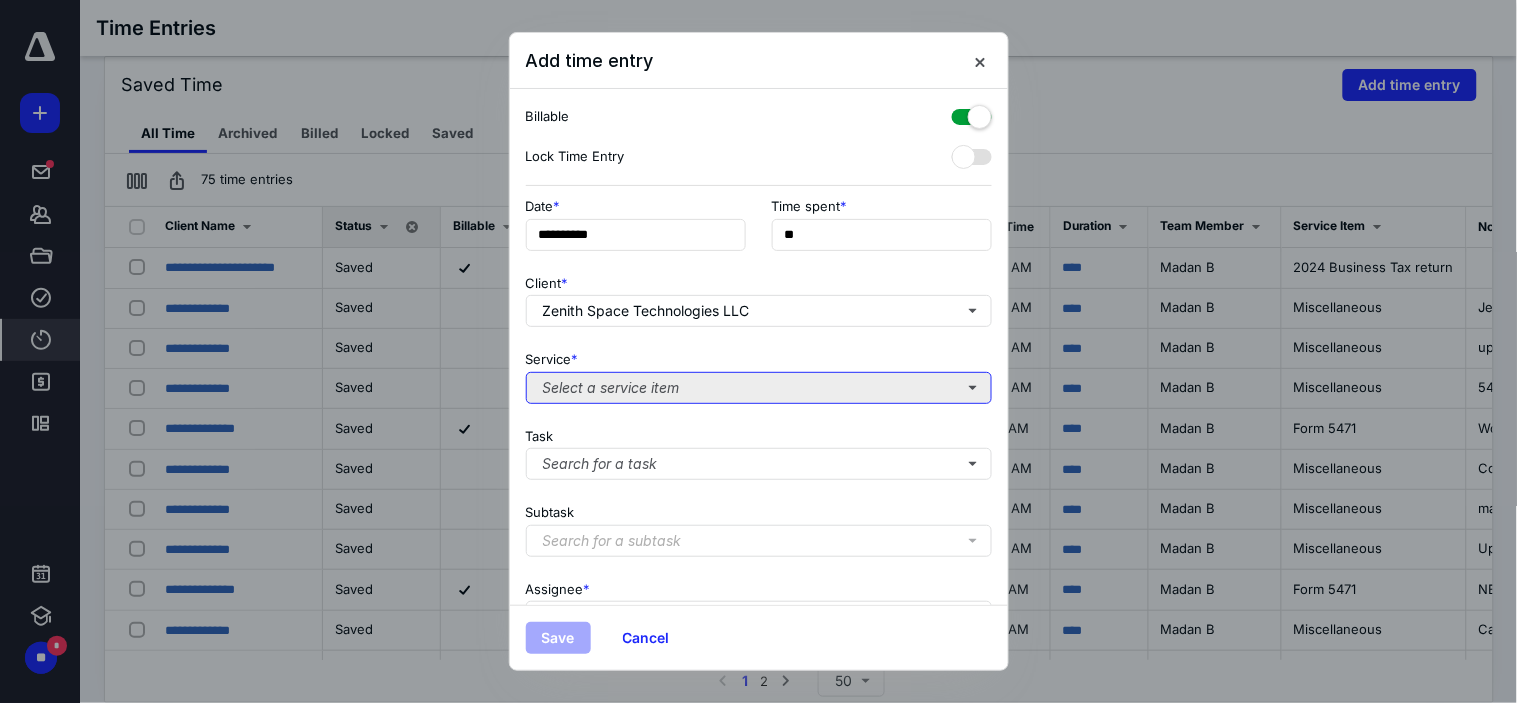 click on "Select a service item" at bounding box center (759, 388) 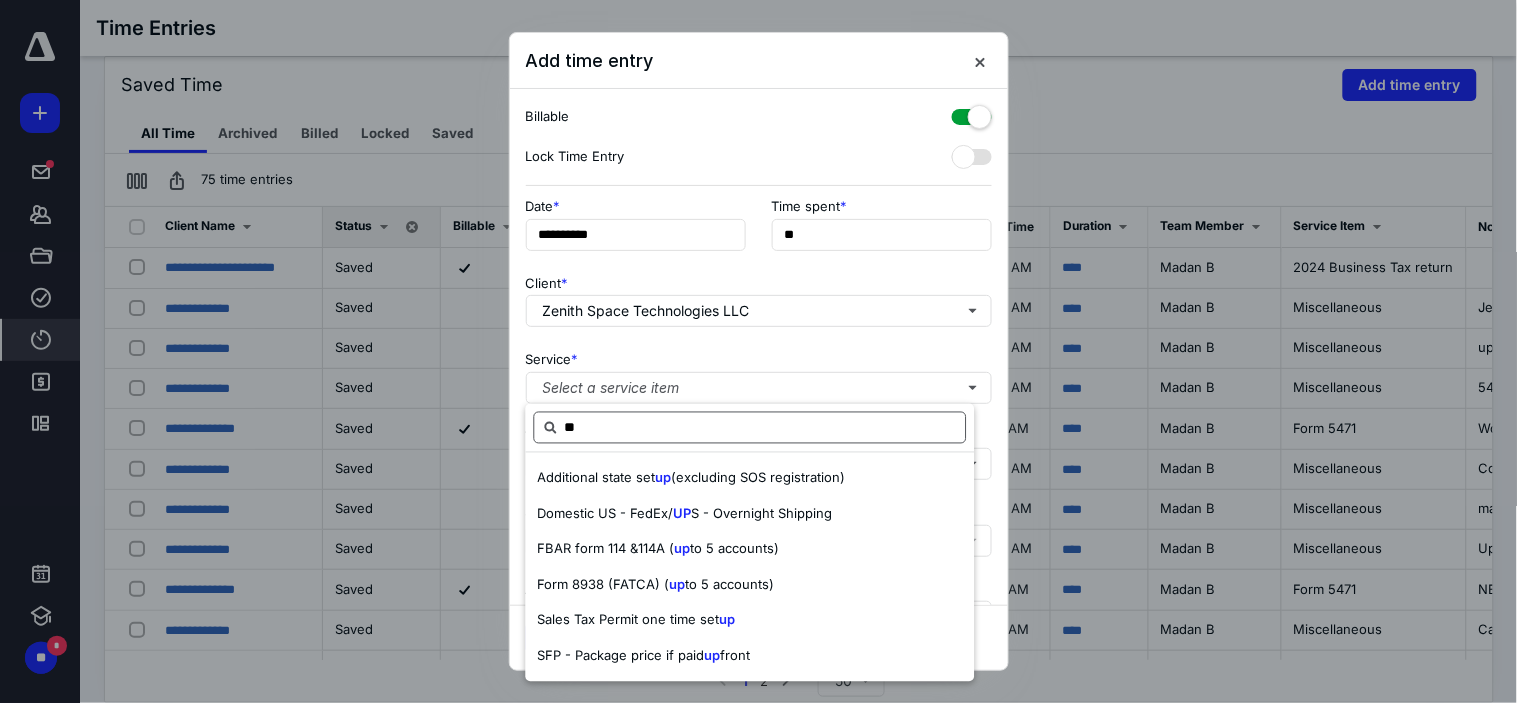 type on "*" 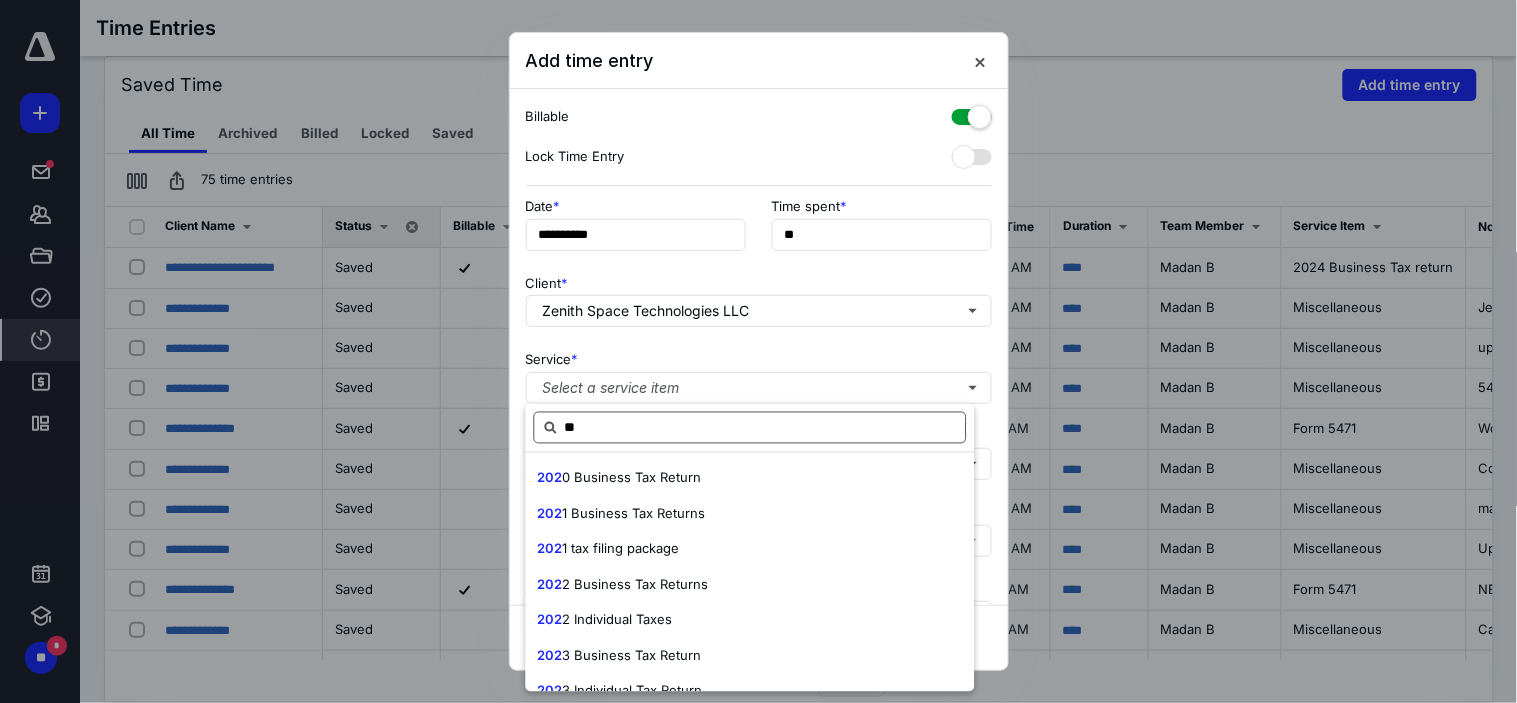type on "*" 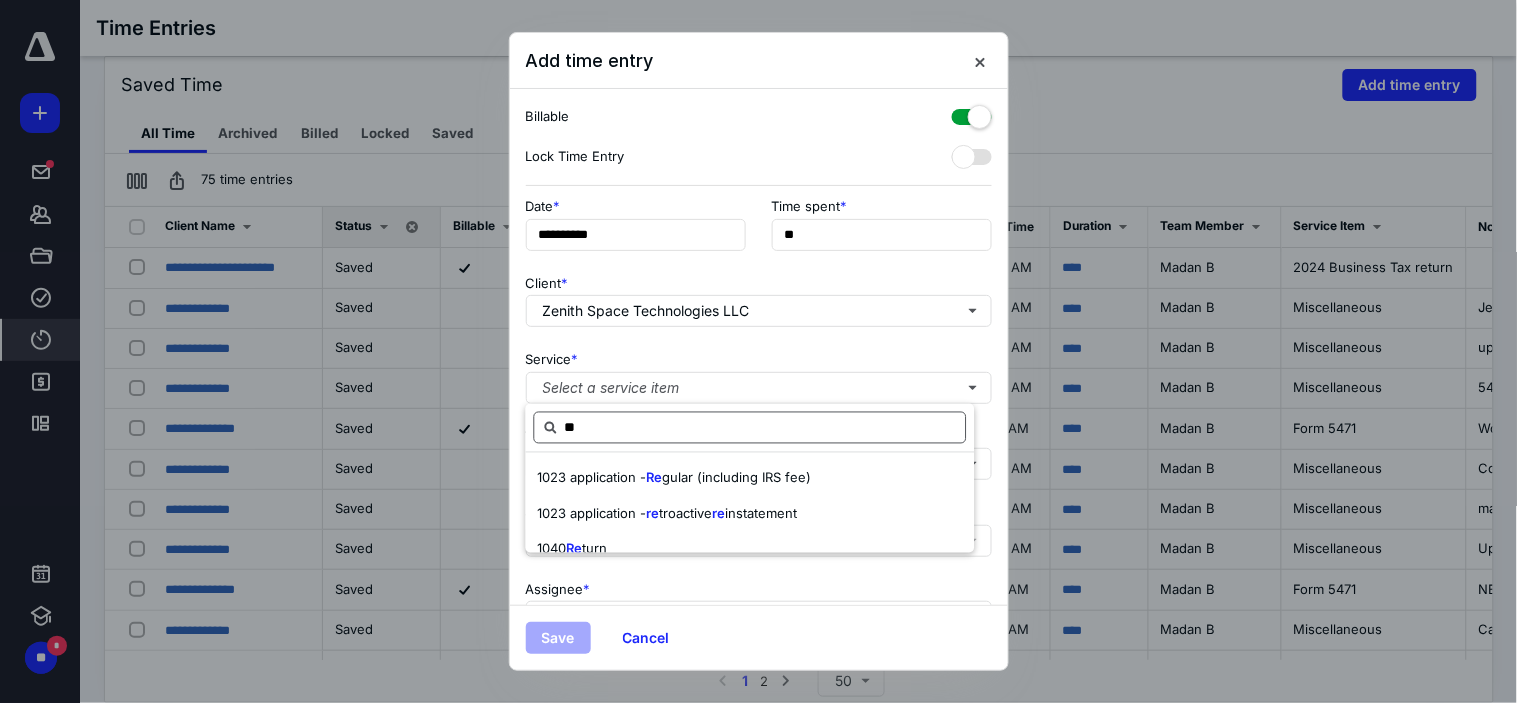 type on "*" 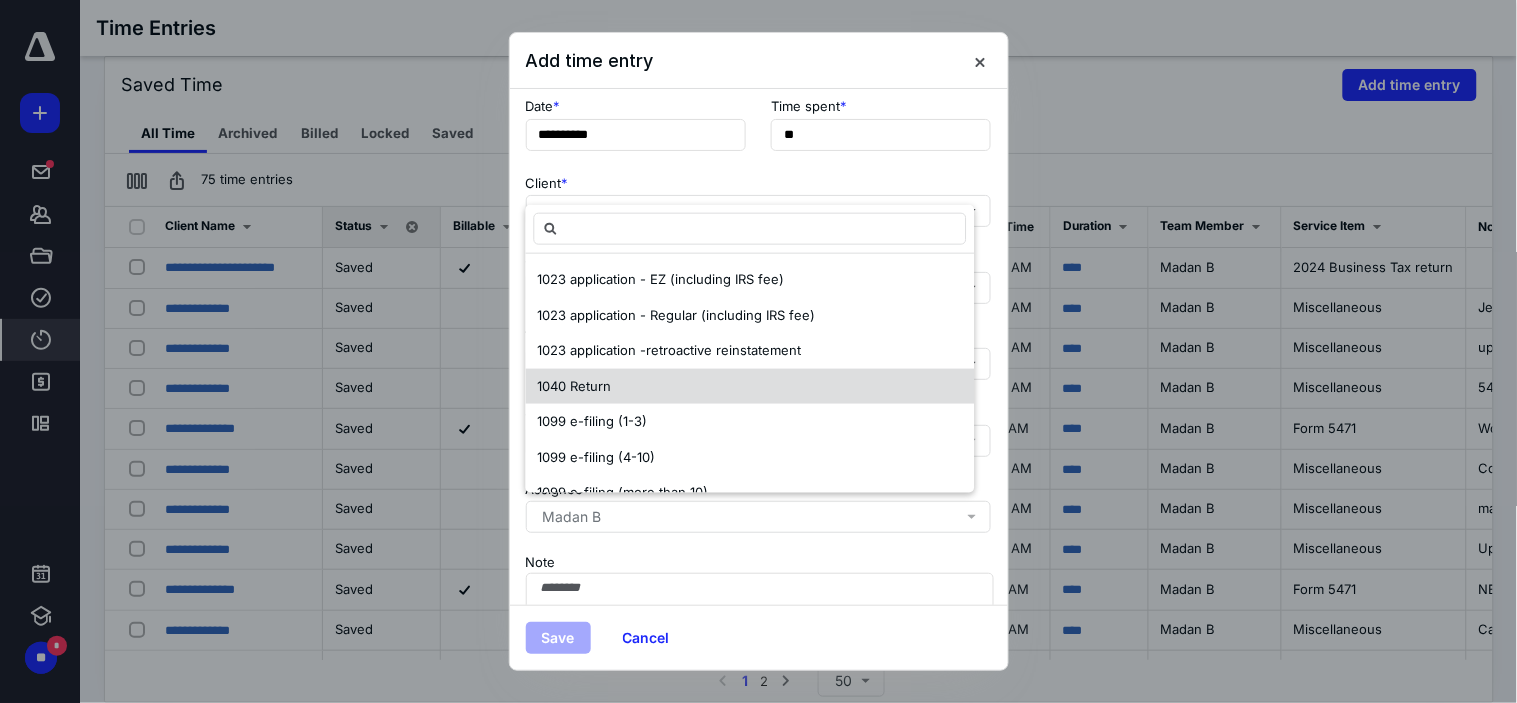 scroll, scrollTop: 198, scrollLeft: 0, axis: vertical 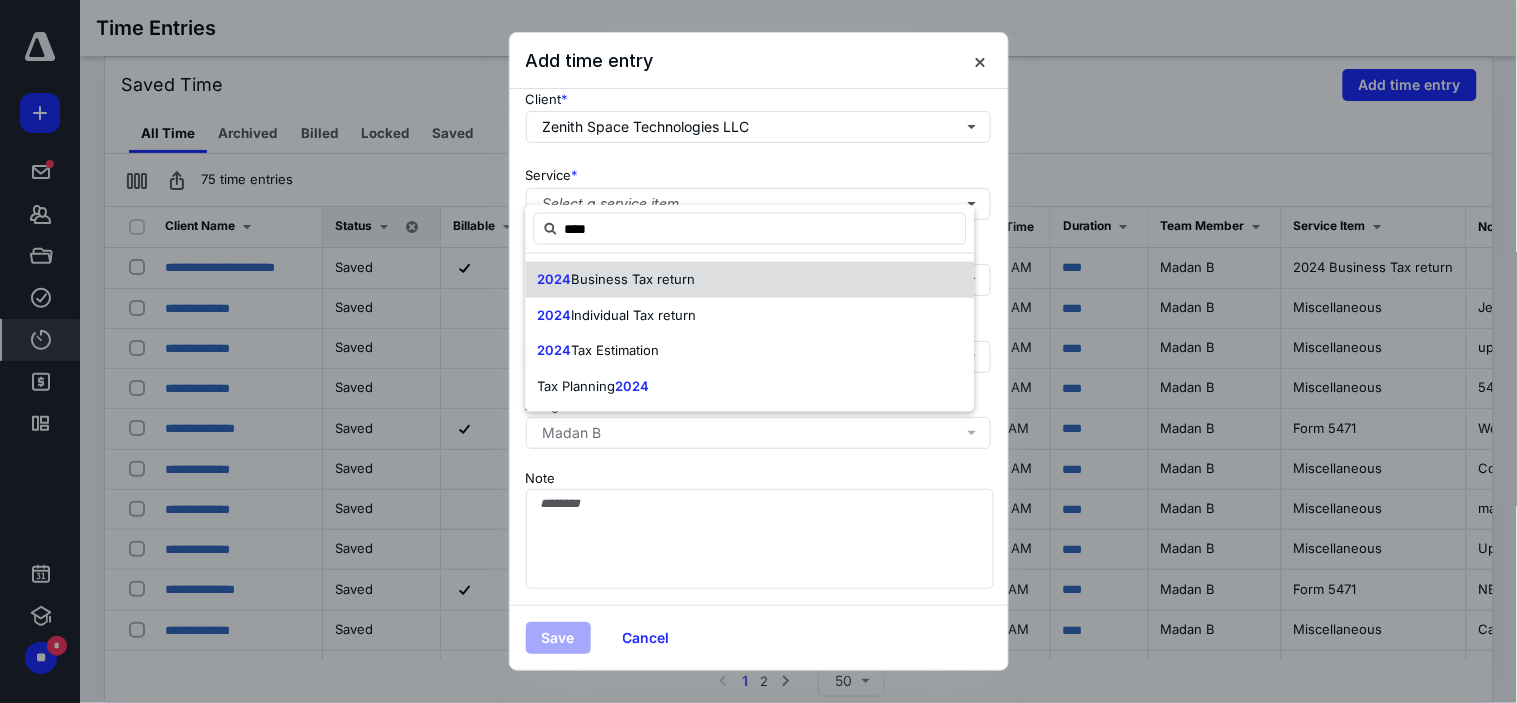 click on "Business Tax return" at bounding box center [634, 279] 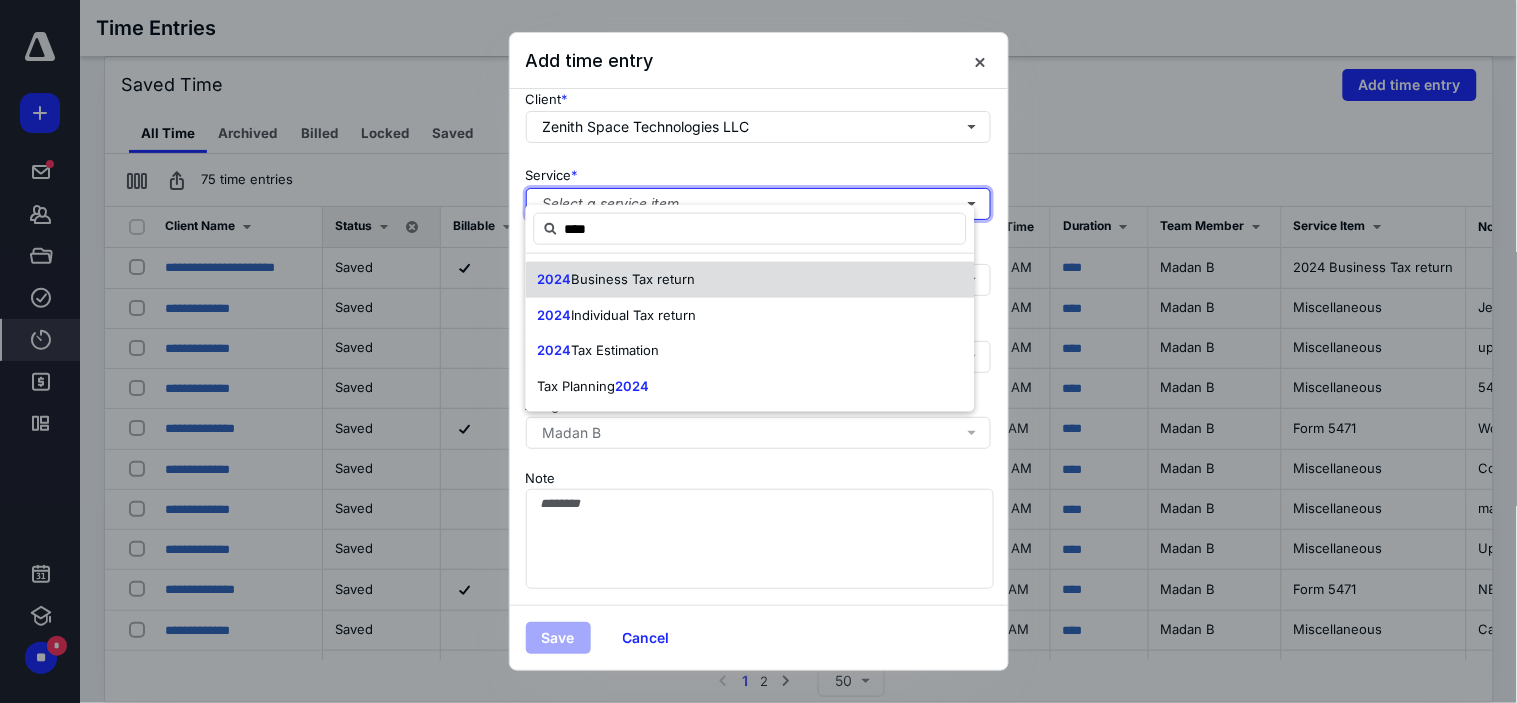 type 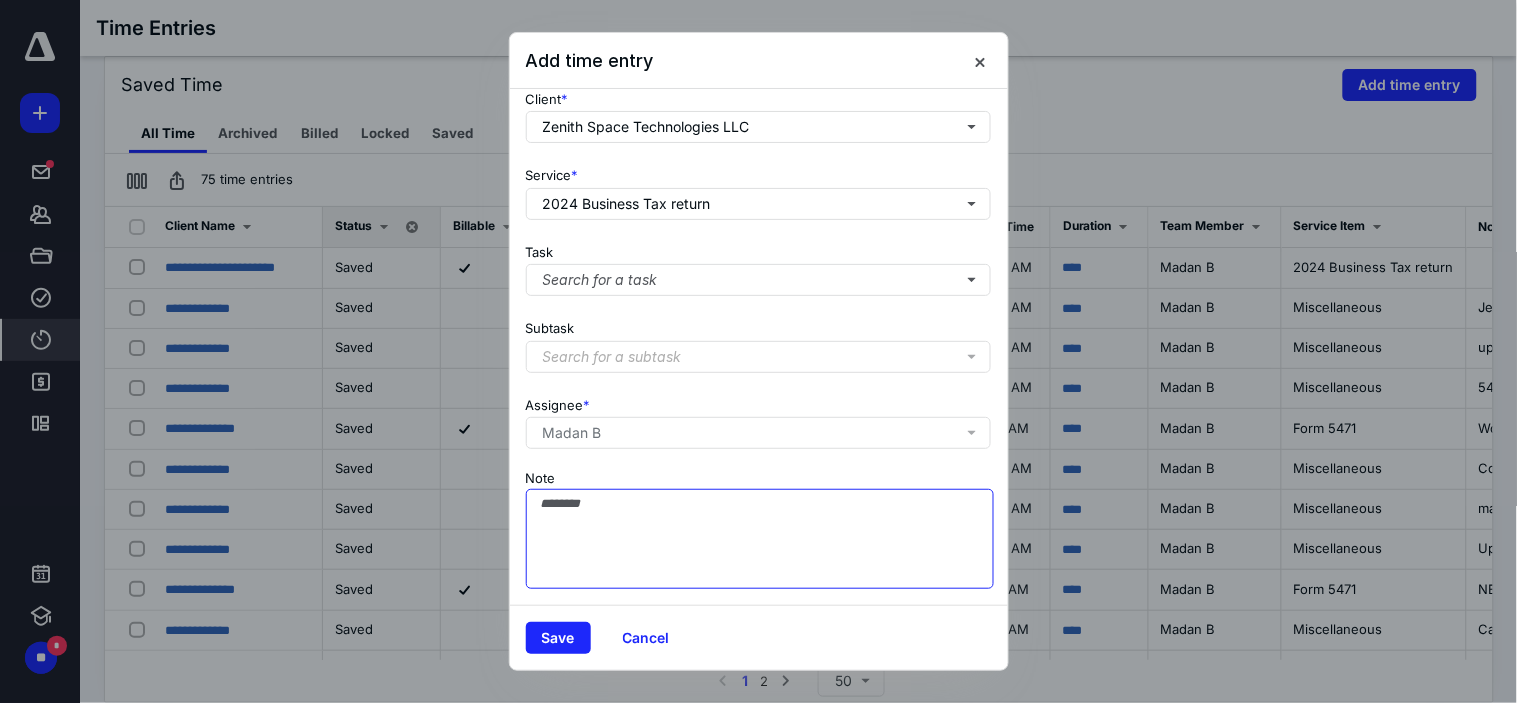 click on "Note" at bounding box center [760, 539] 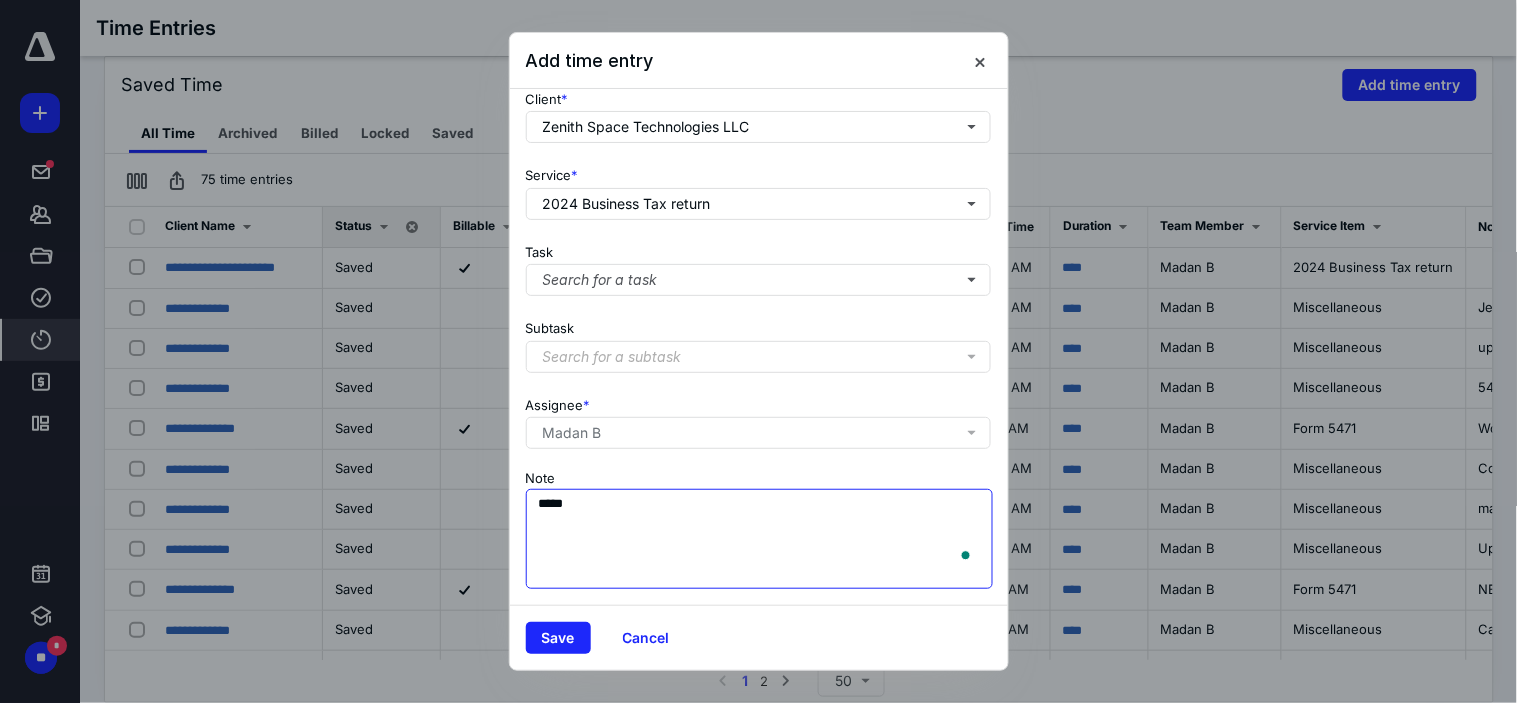 scroll, scrollTop: 198, scrollLeft: 0, axis: vertical 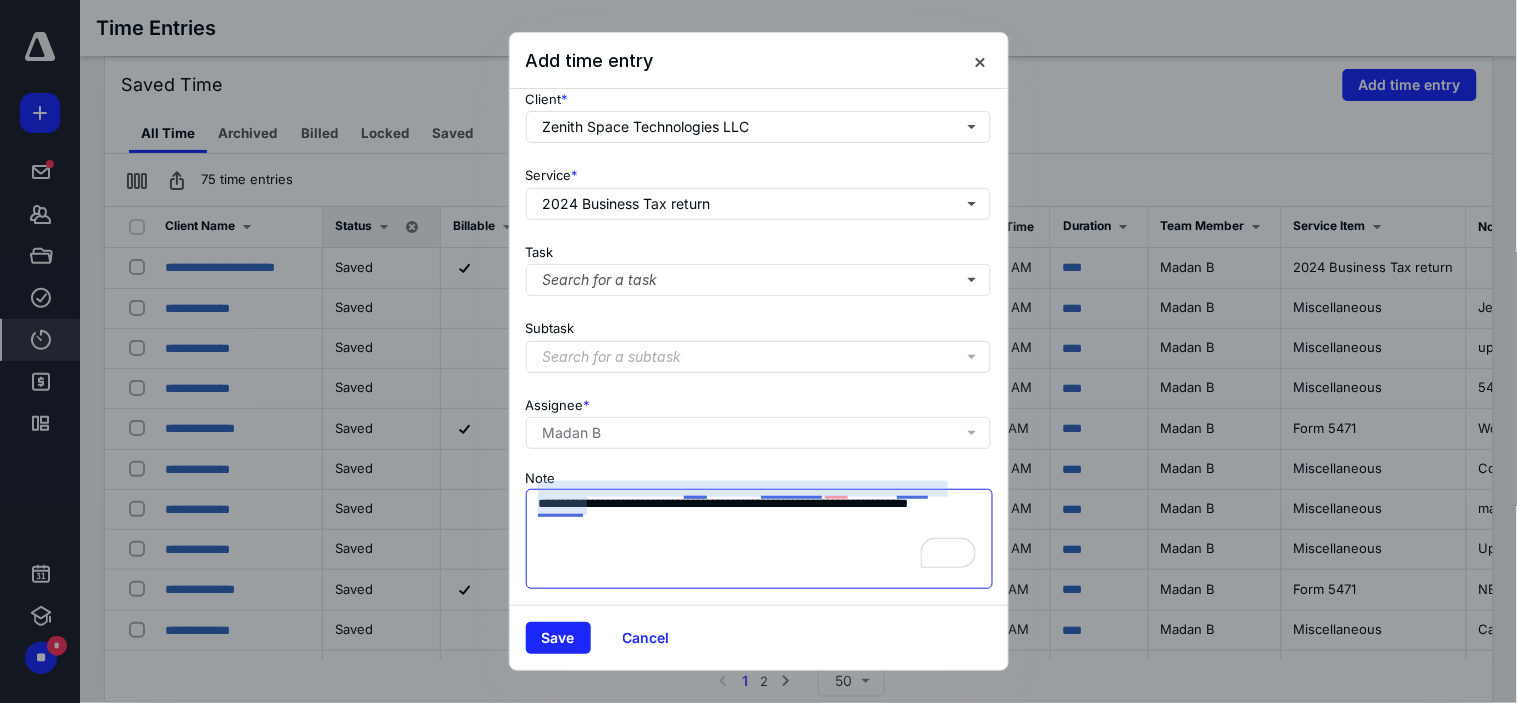 click on "**********" at bounding box center (760, 539) 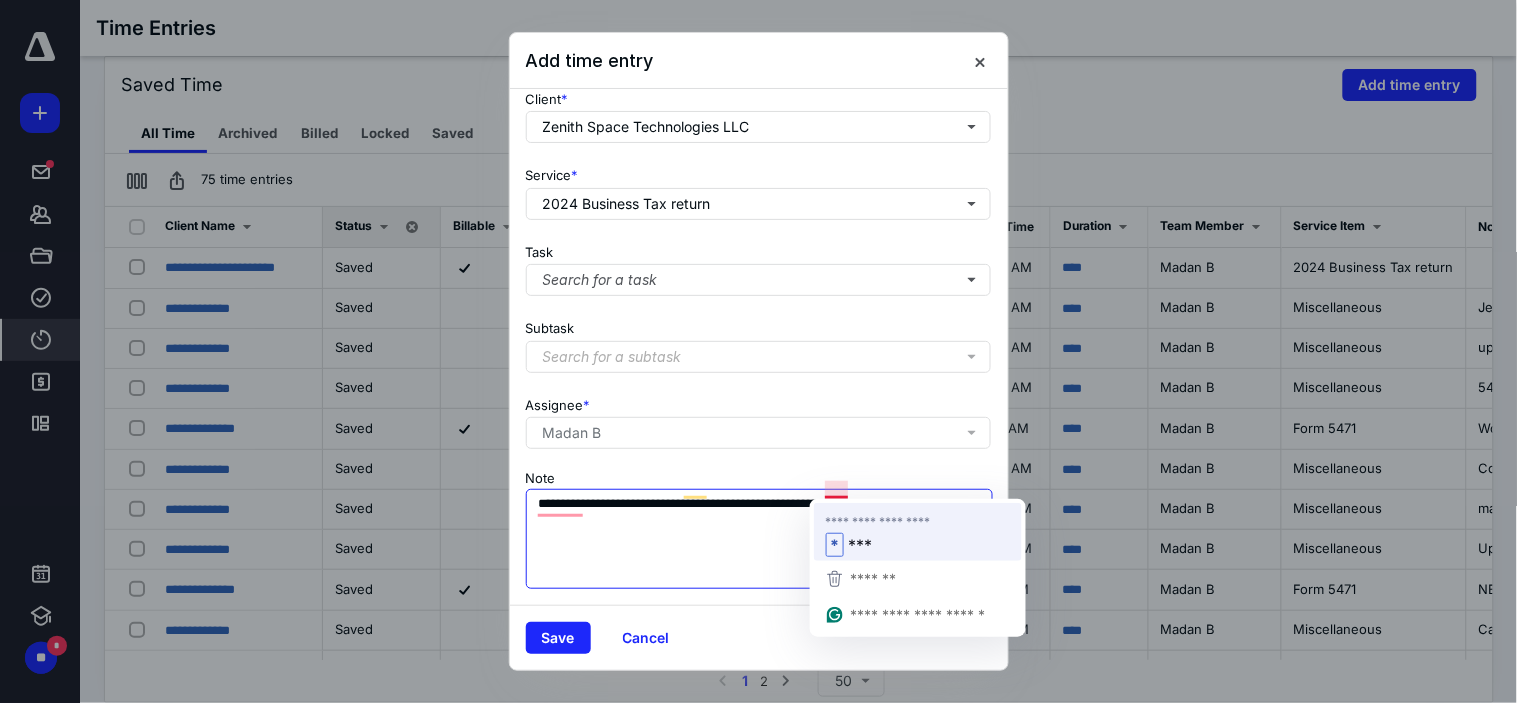 type on "**********" 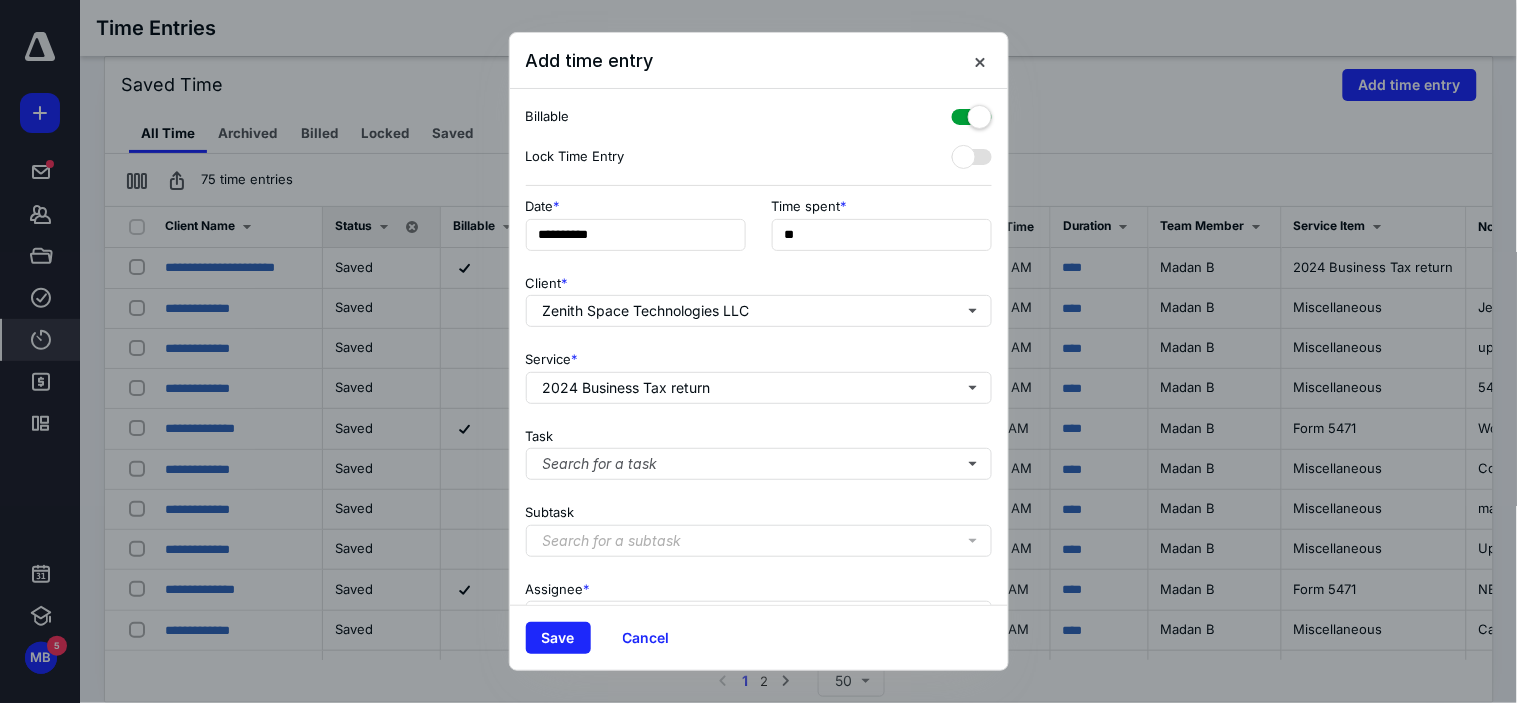 scroll, scrollTop: 0, scrollLeft: 0, axis: both 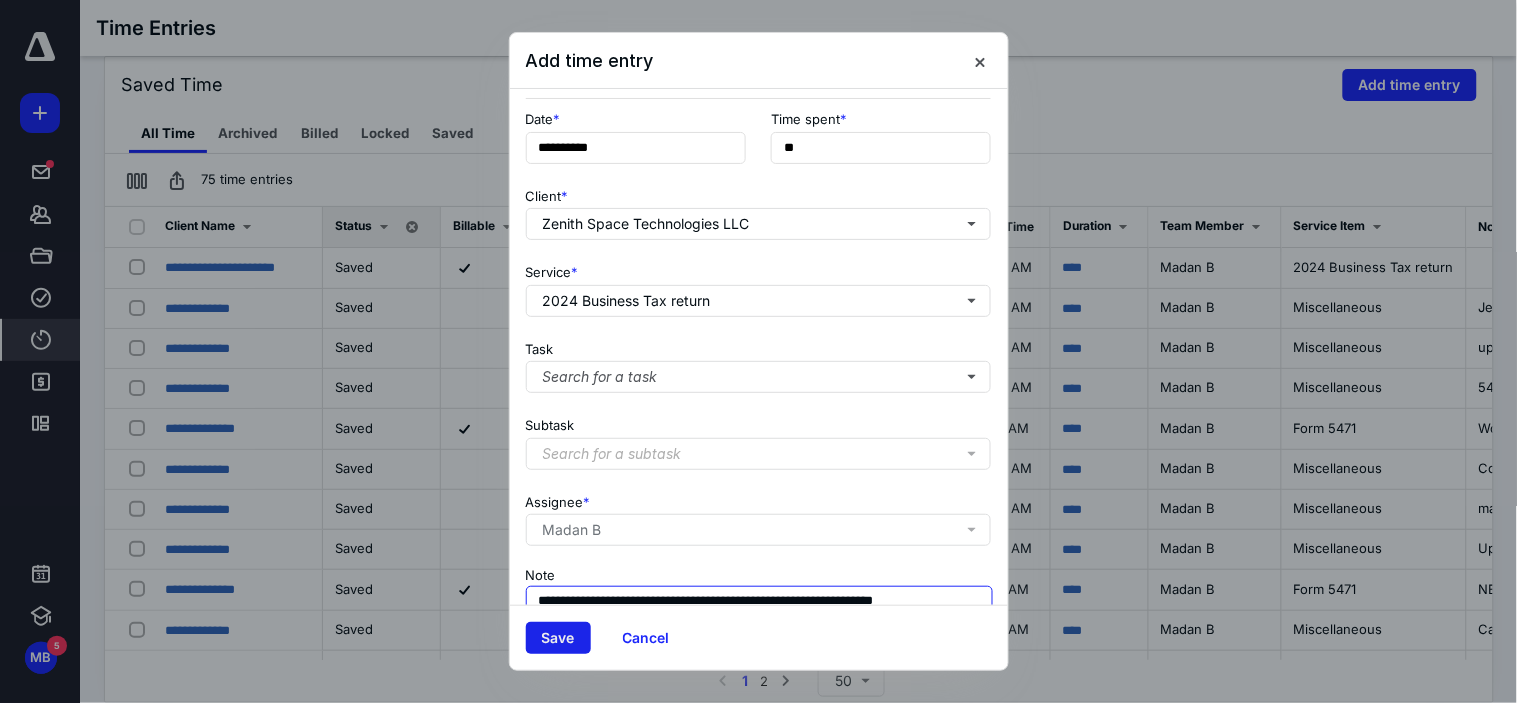 type on "**********" 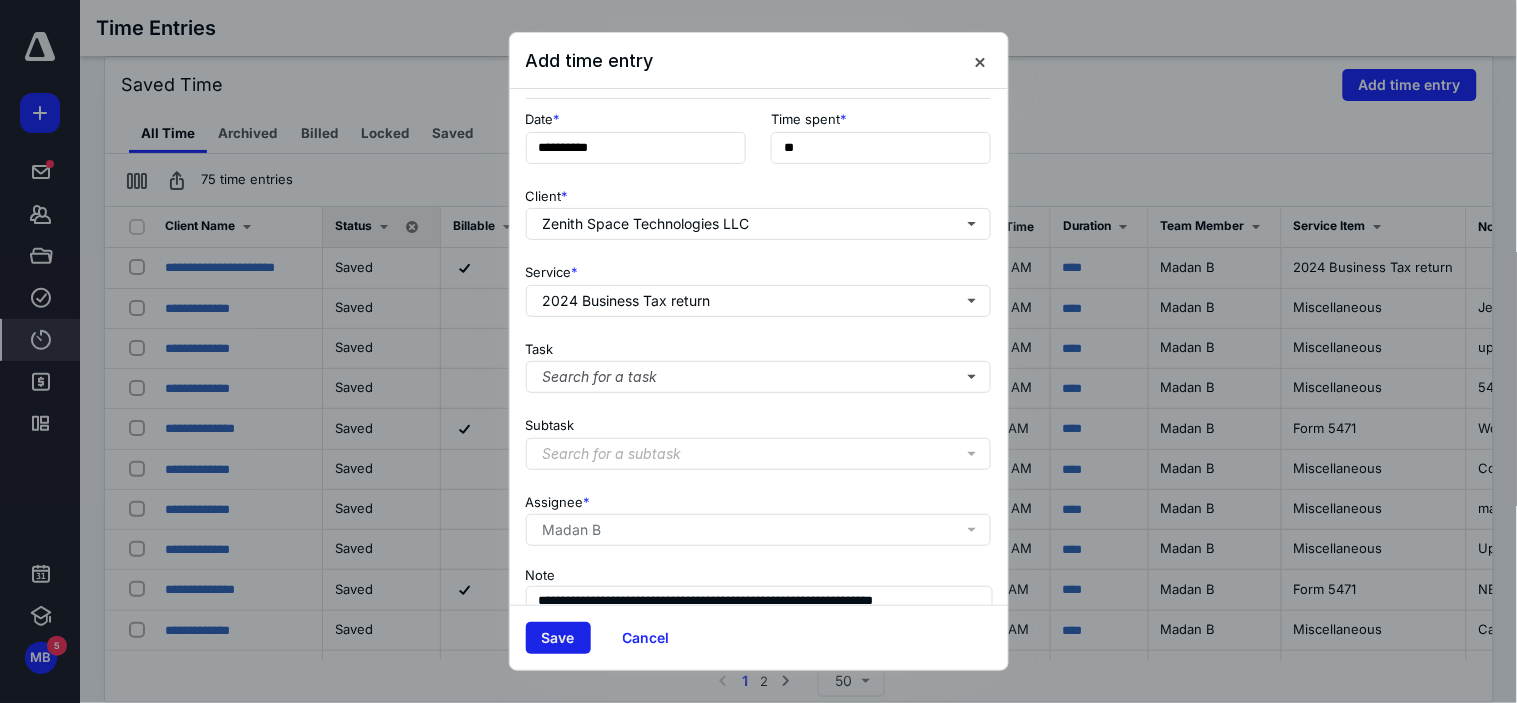 click on "Save" at bounding box center (558, 638) 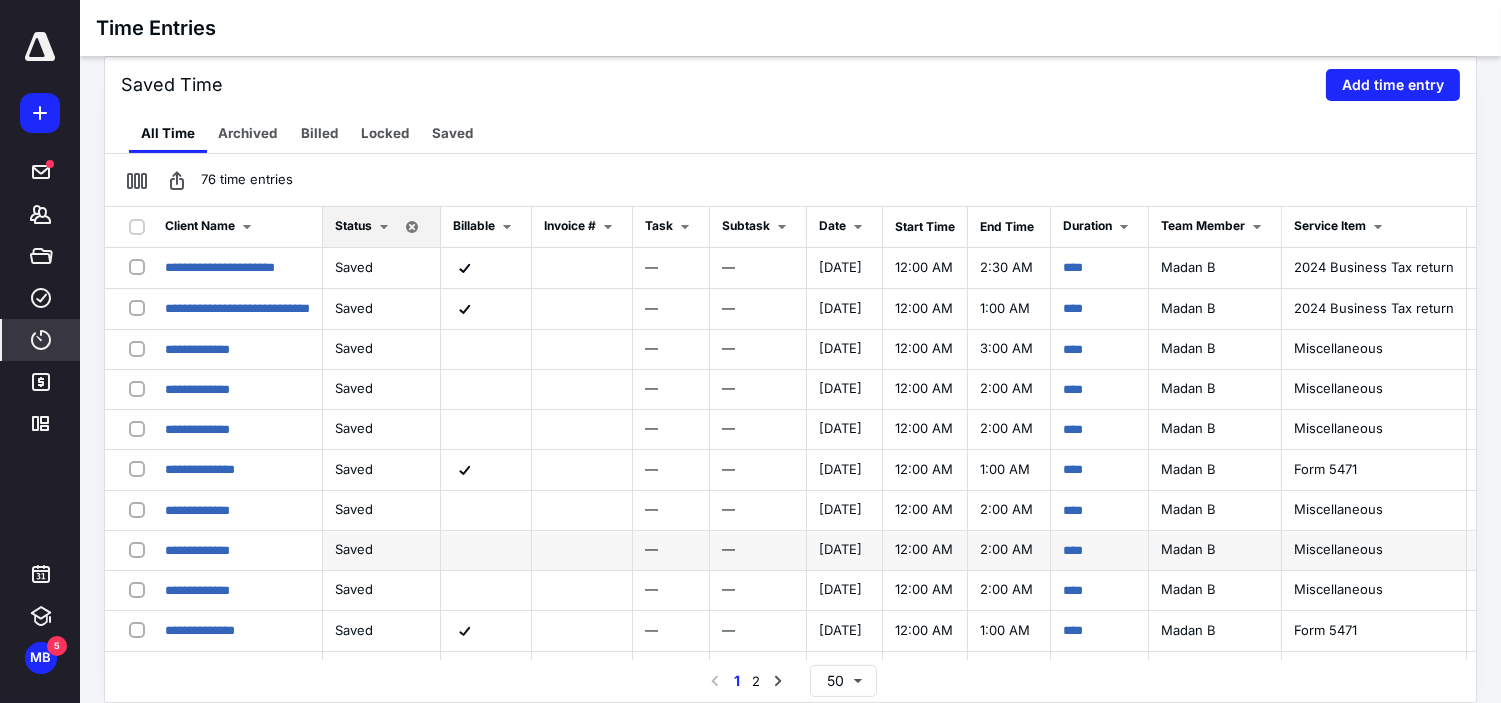 scroll, scrollTop: 334, scrollLeft: 0, axis: vertical 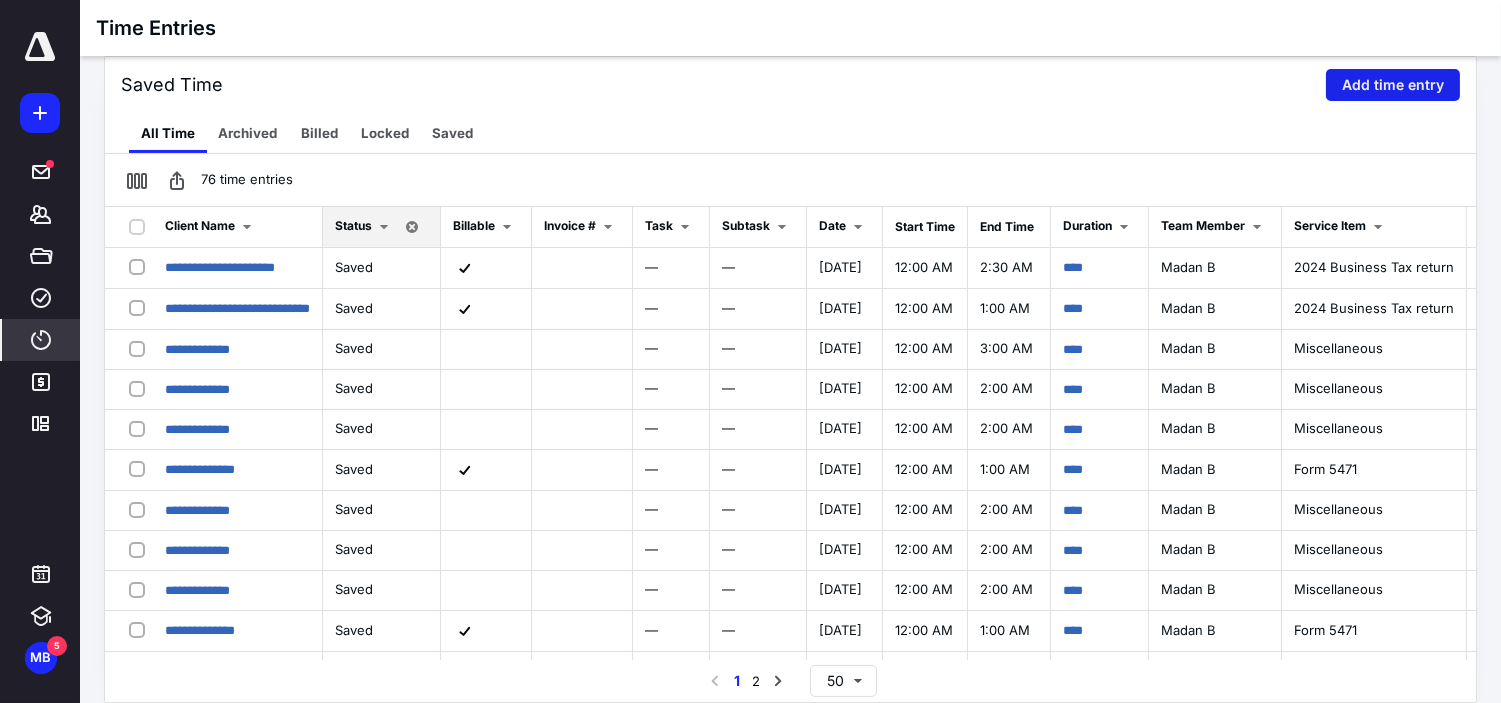 click on "Add time entry" at bounding box center [1393, 85] 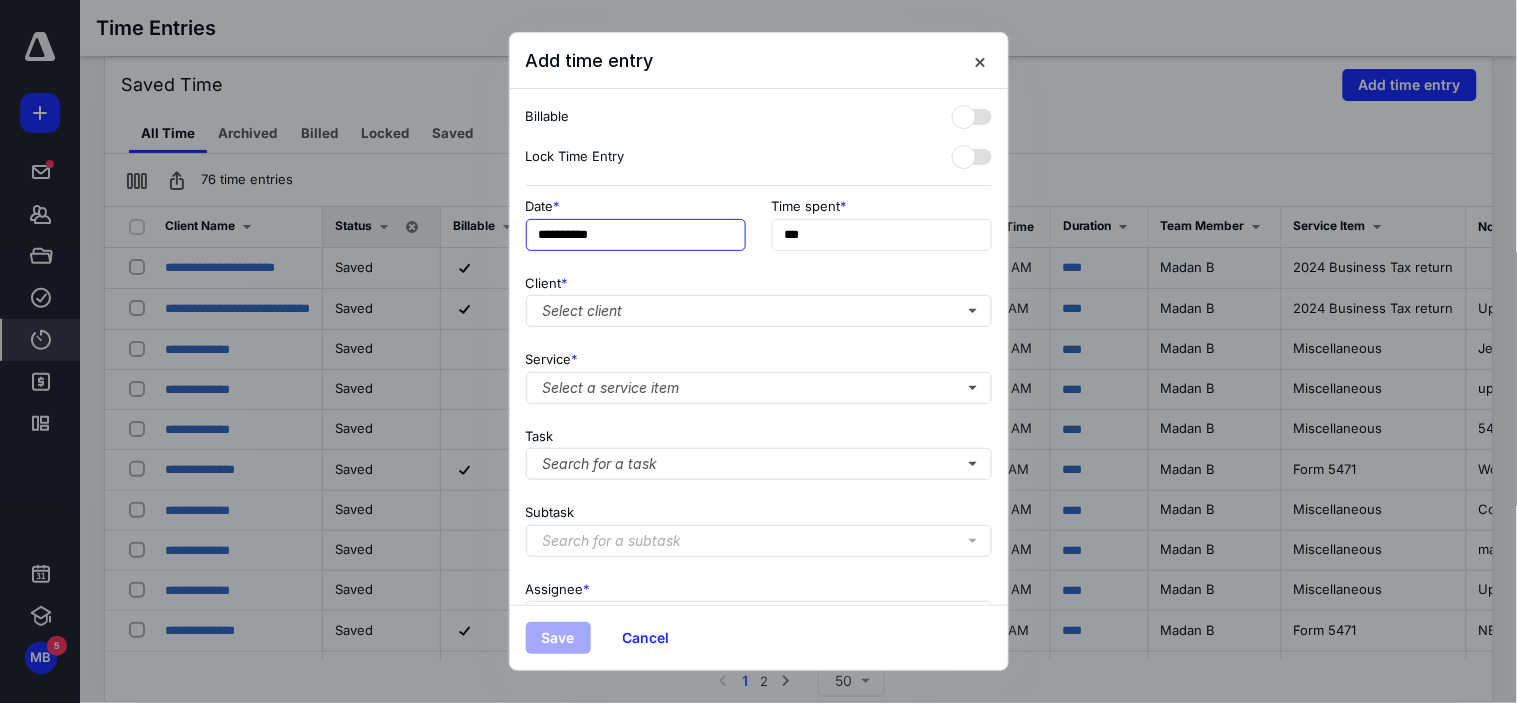 click on "**********" at bounding box center [636, 235] 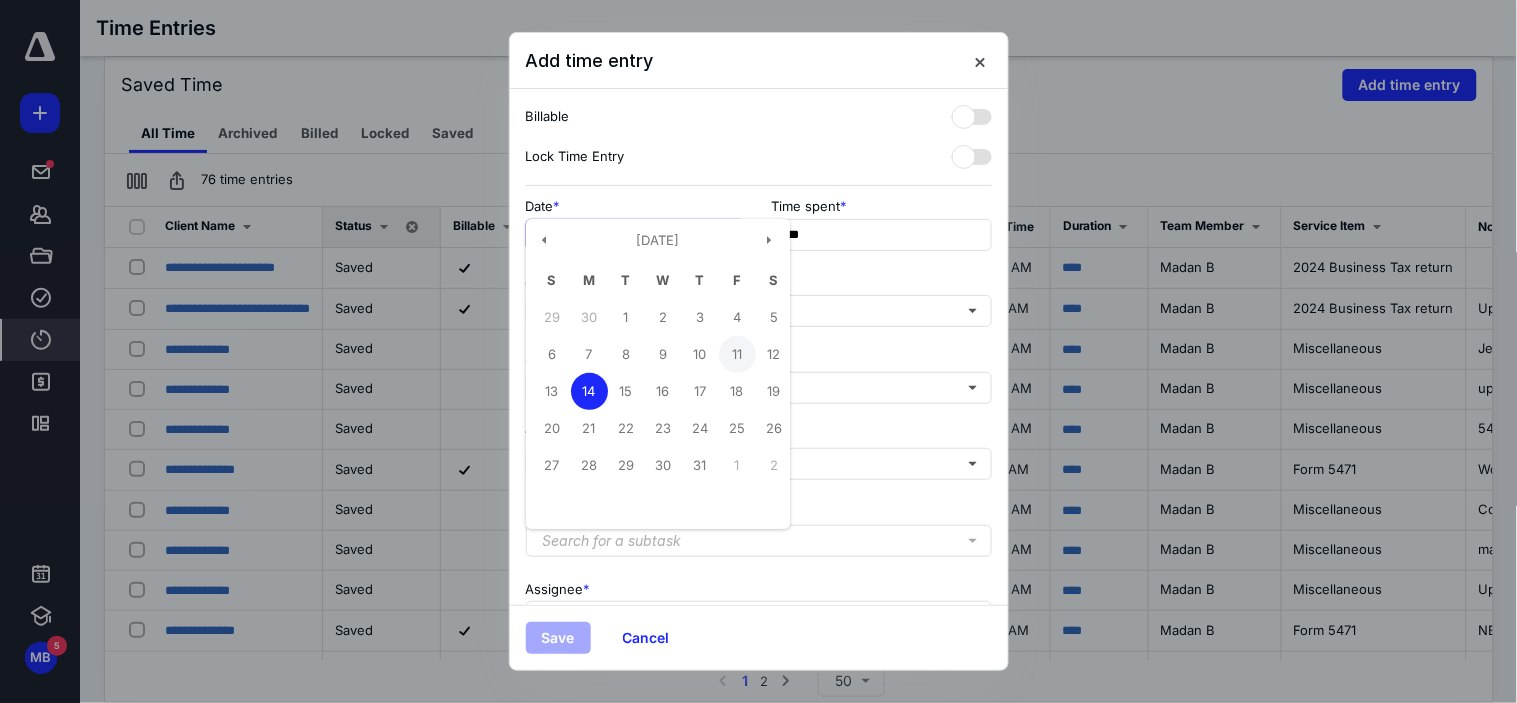 click on "11" at bounding box center (737, 354) 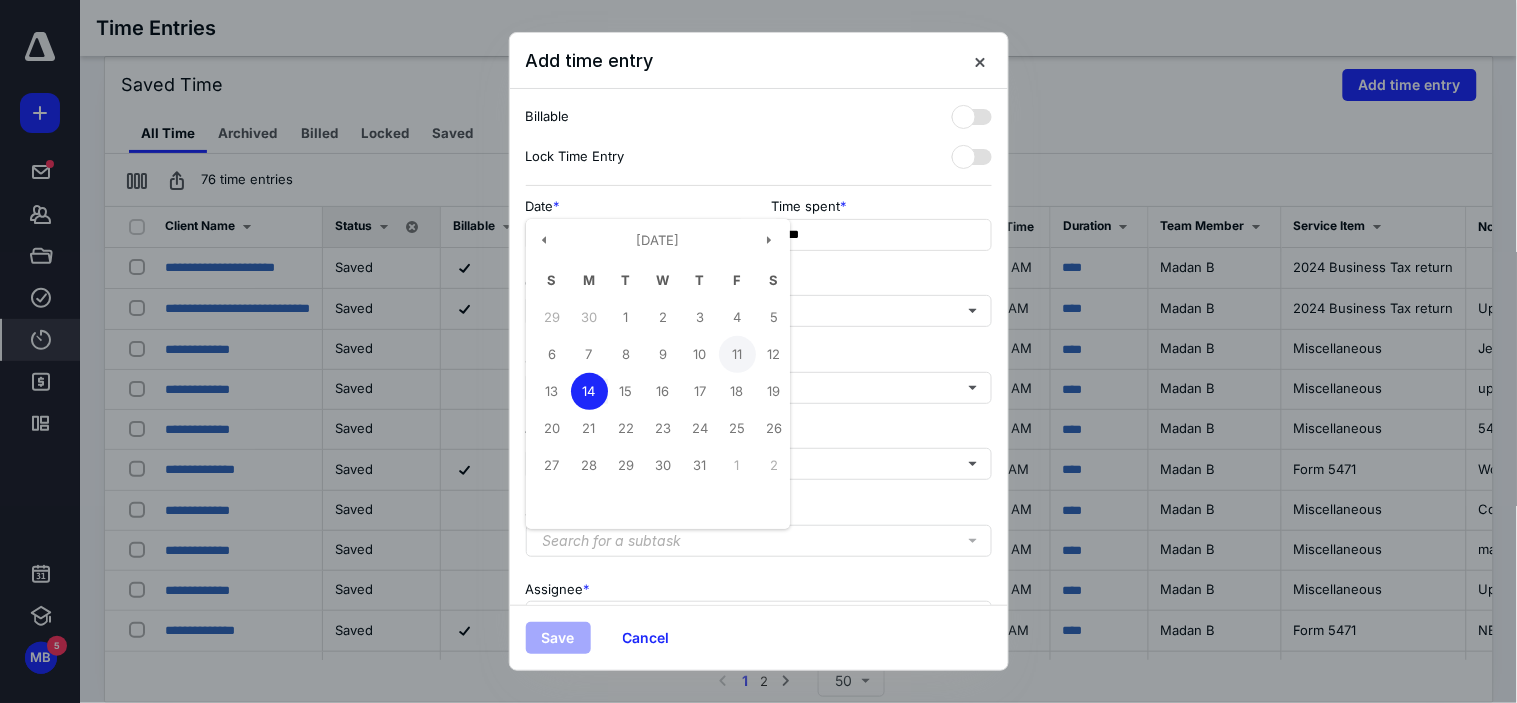 type on "**********" 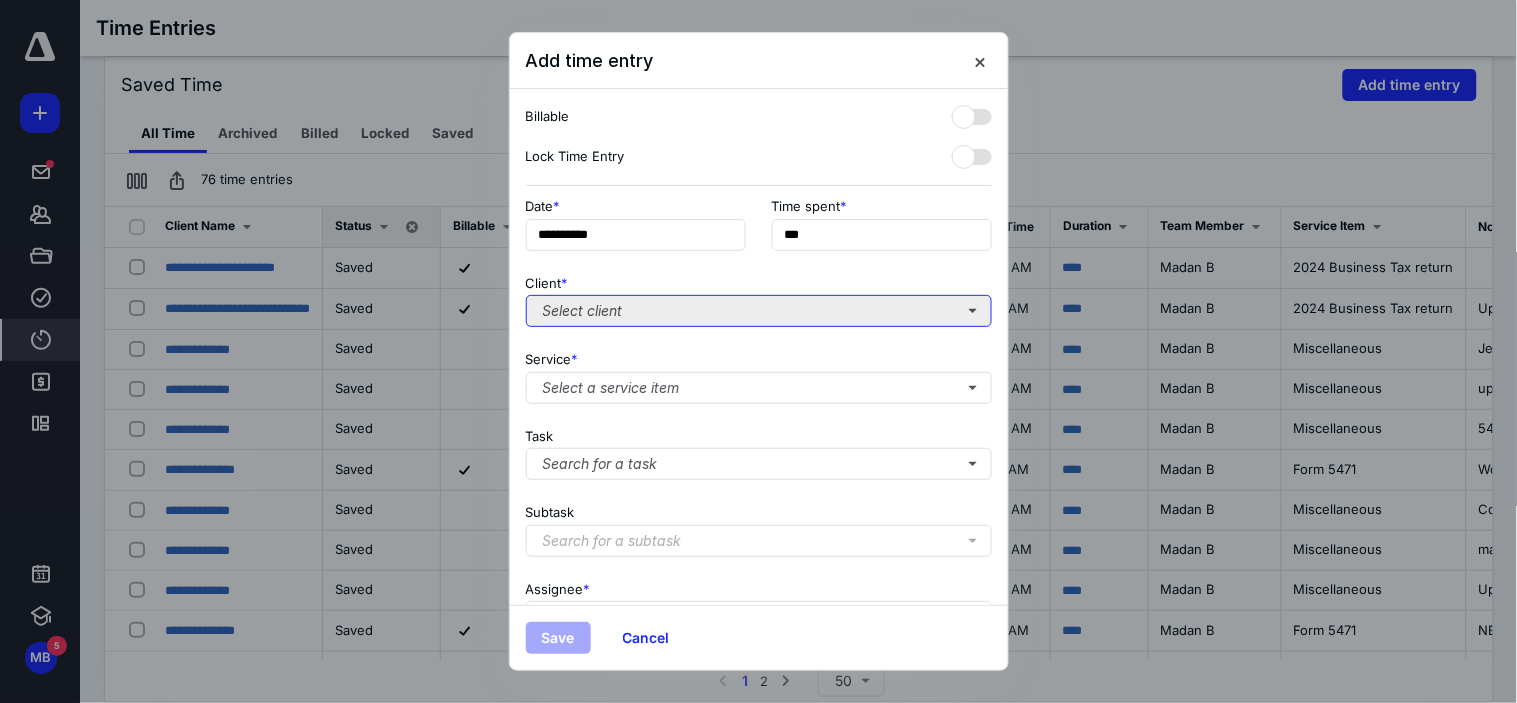 click on "Select client" at bounding box center [759, 311] 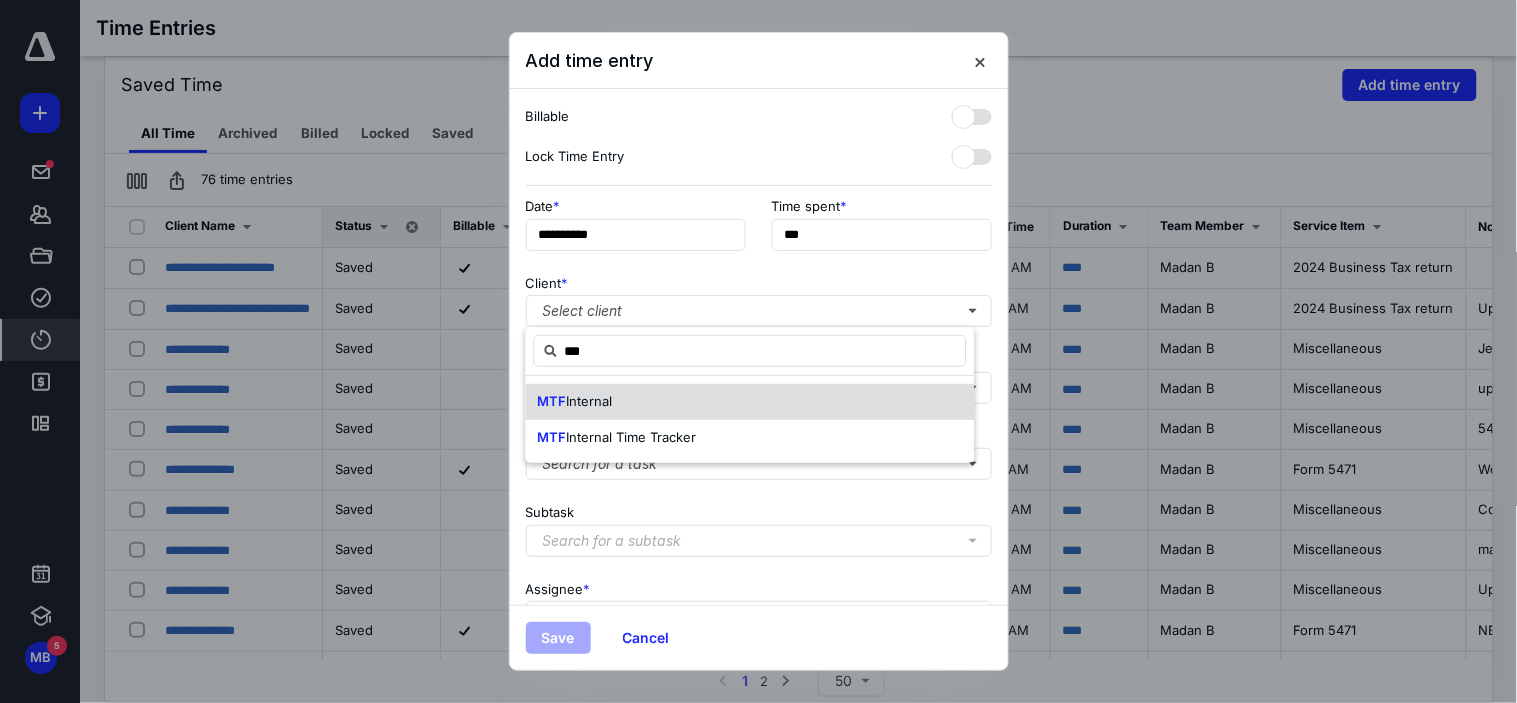 click on "MTF  Internal" at bounding box center (750, 402) 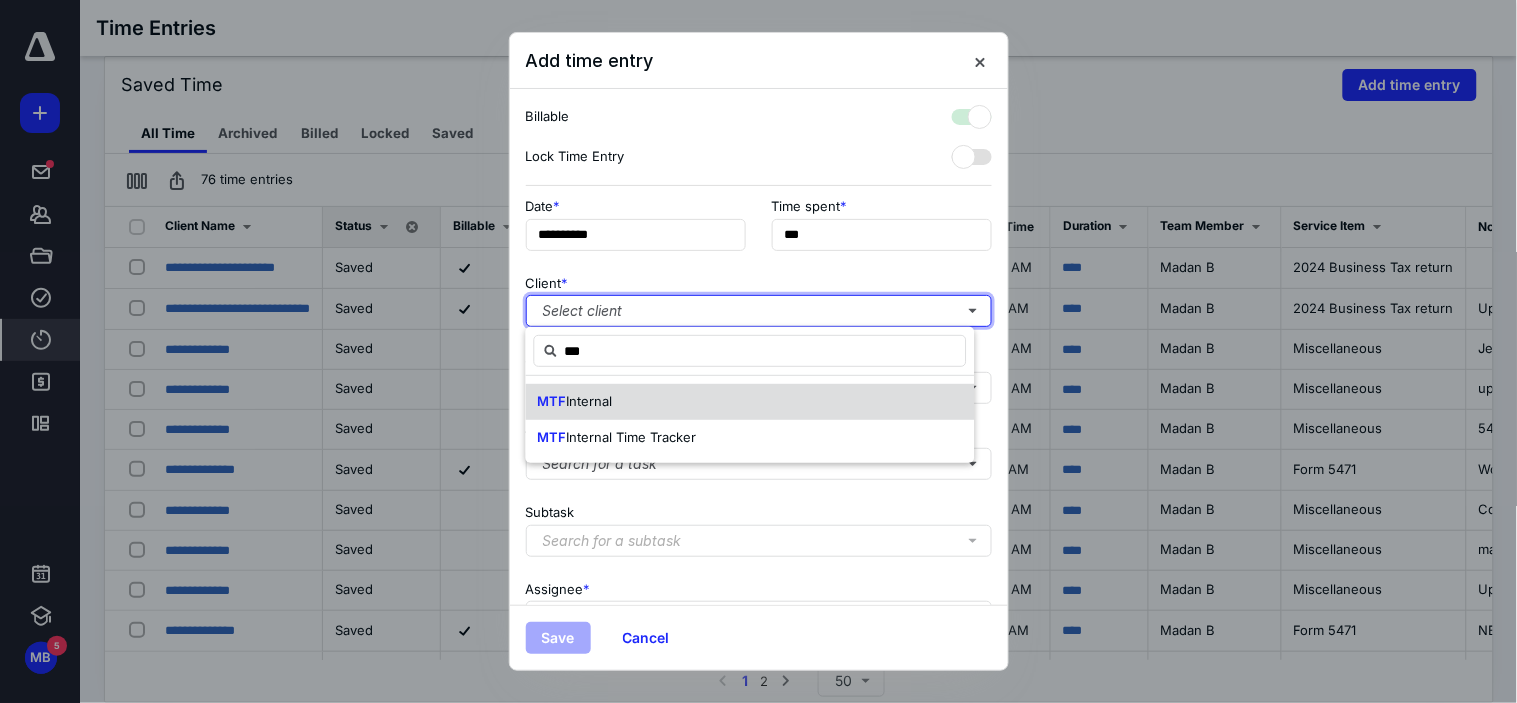 checkbox on "true" 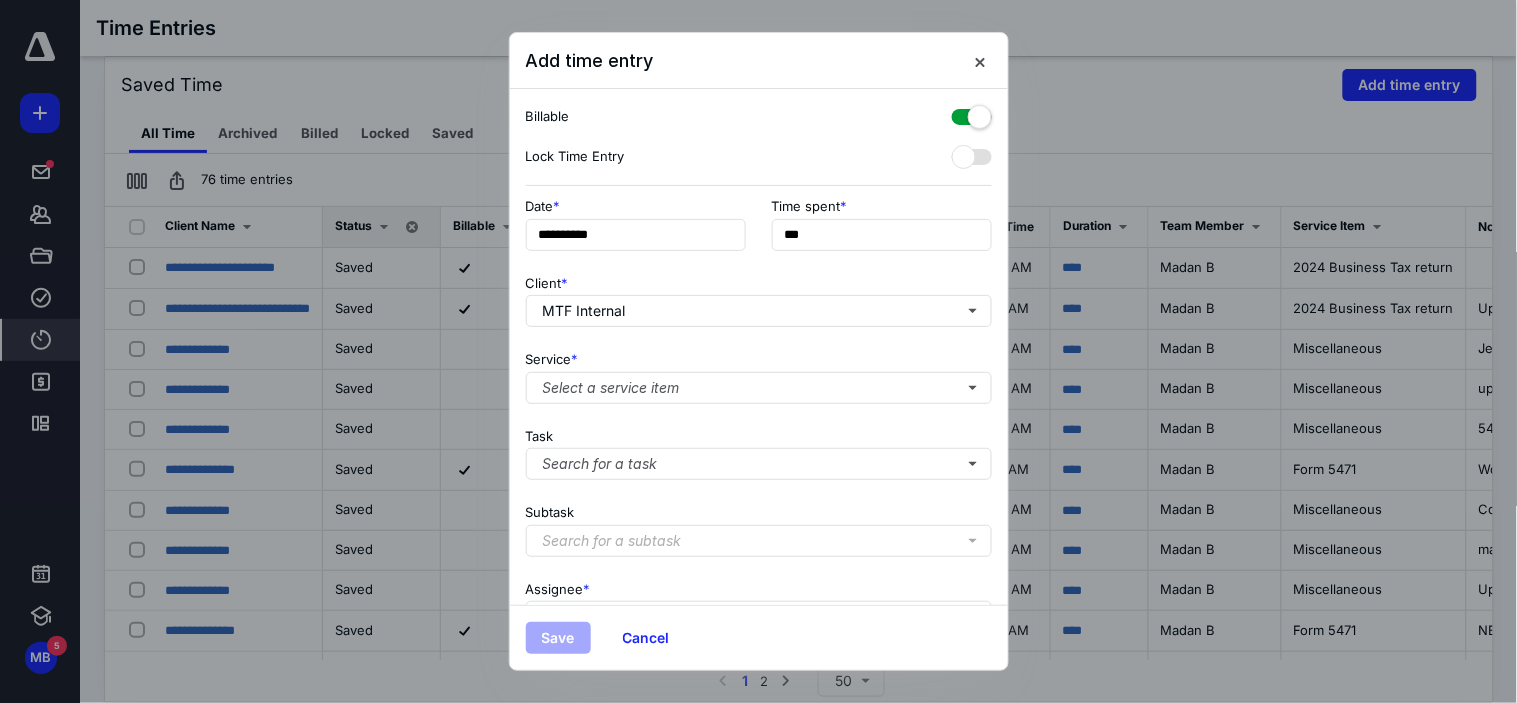 click on "**********" at bounding box center [759, 347] 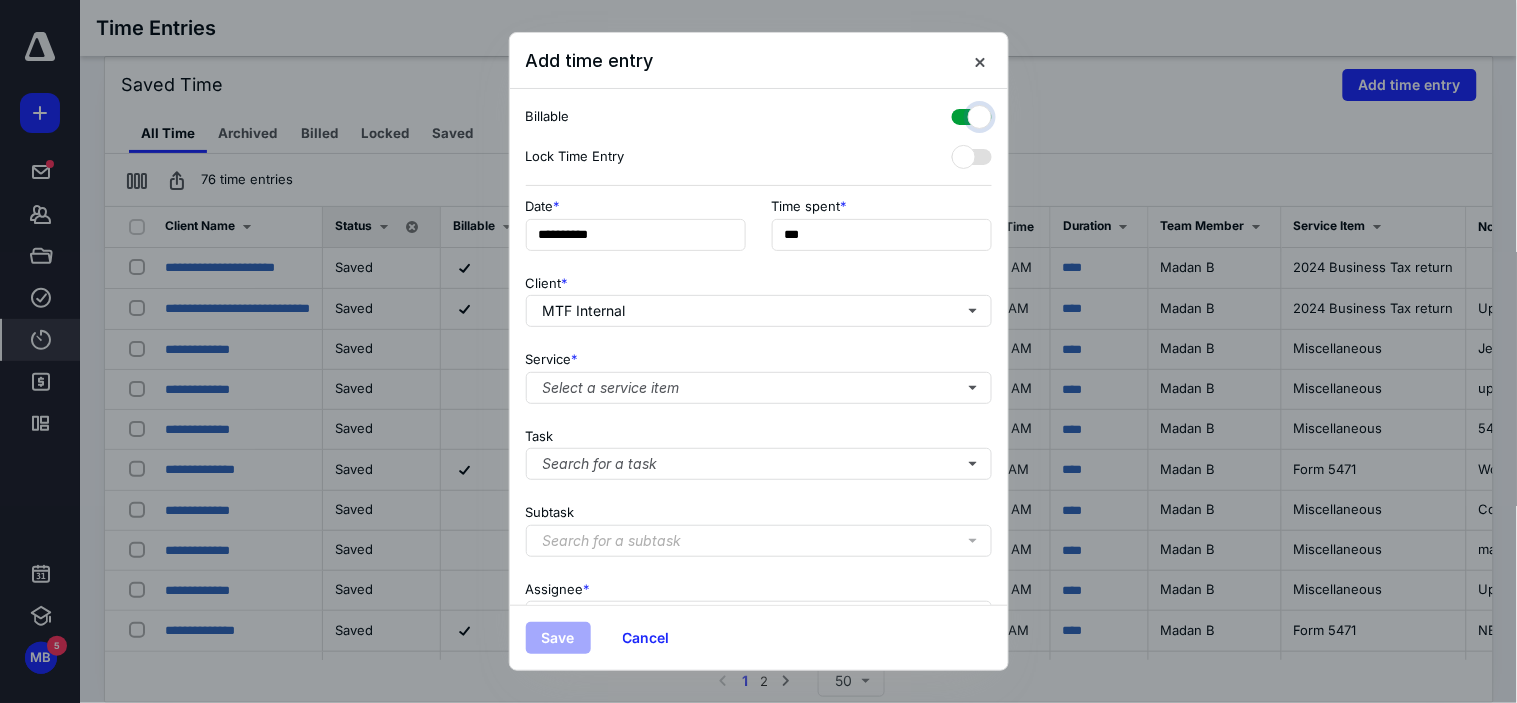 click at bounding box center (962, 114) 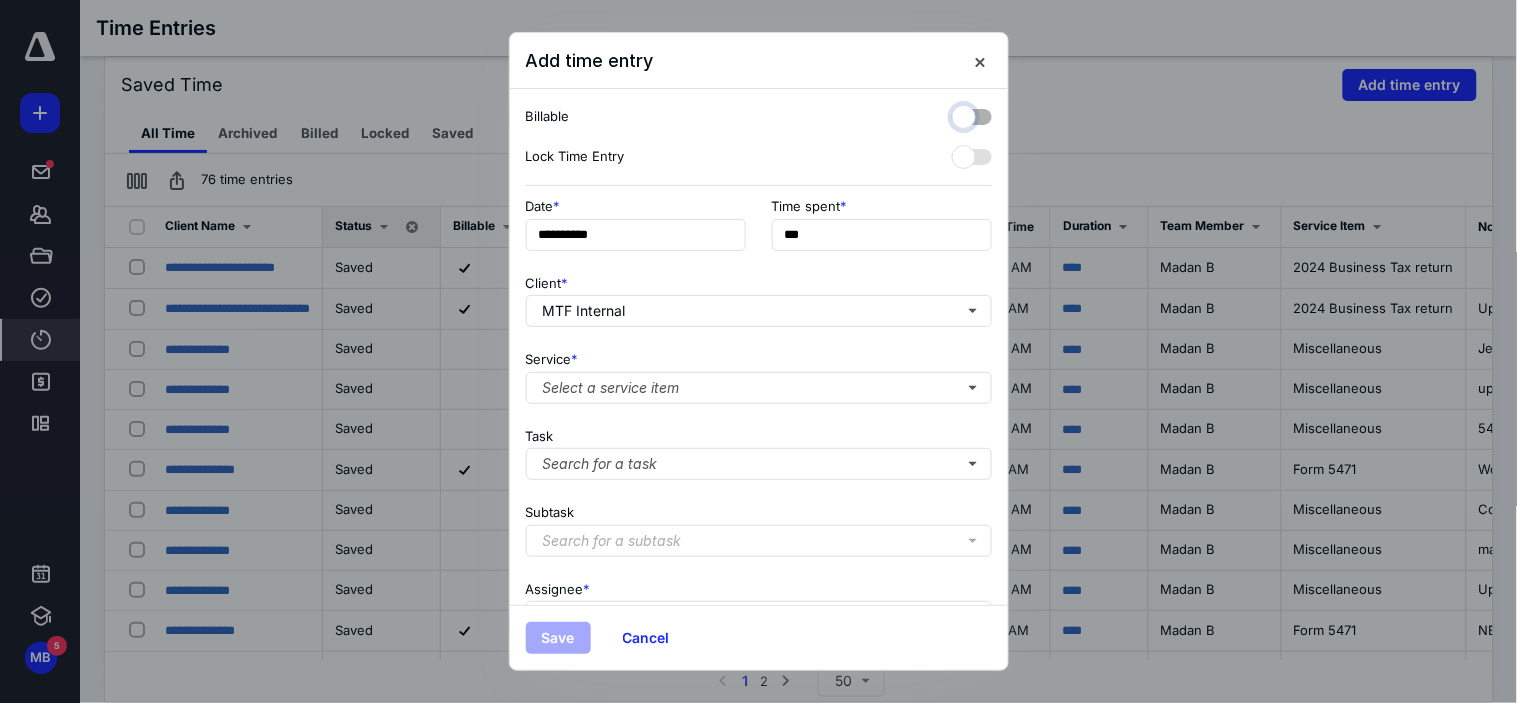 checkbox on "false" 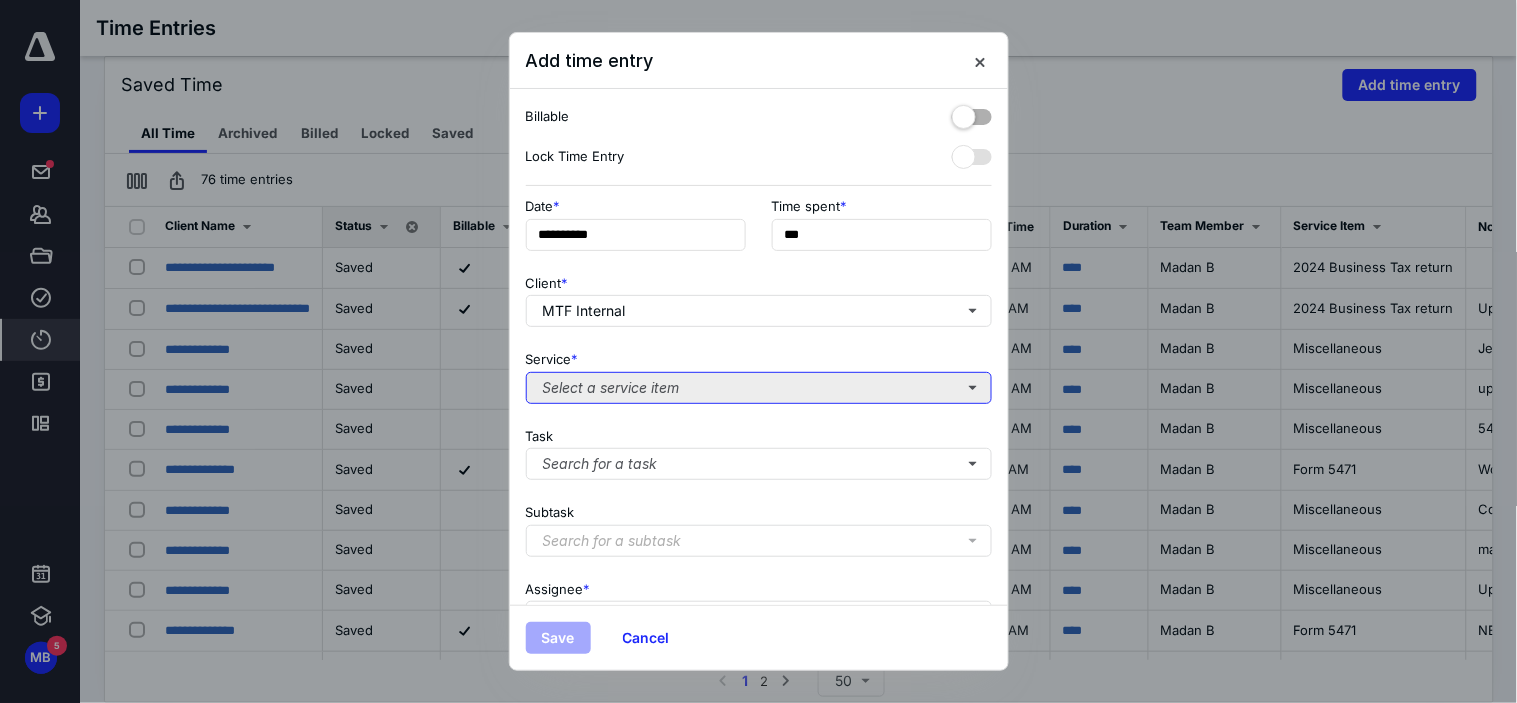 click on "Select a service item" at bounding box center (759, 388) 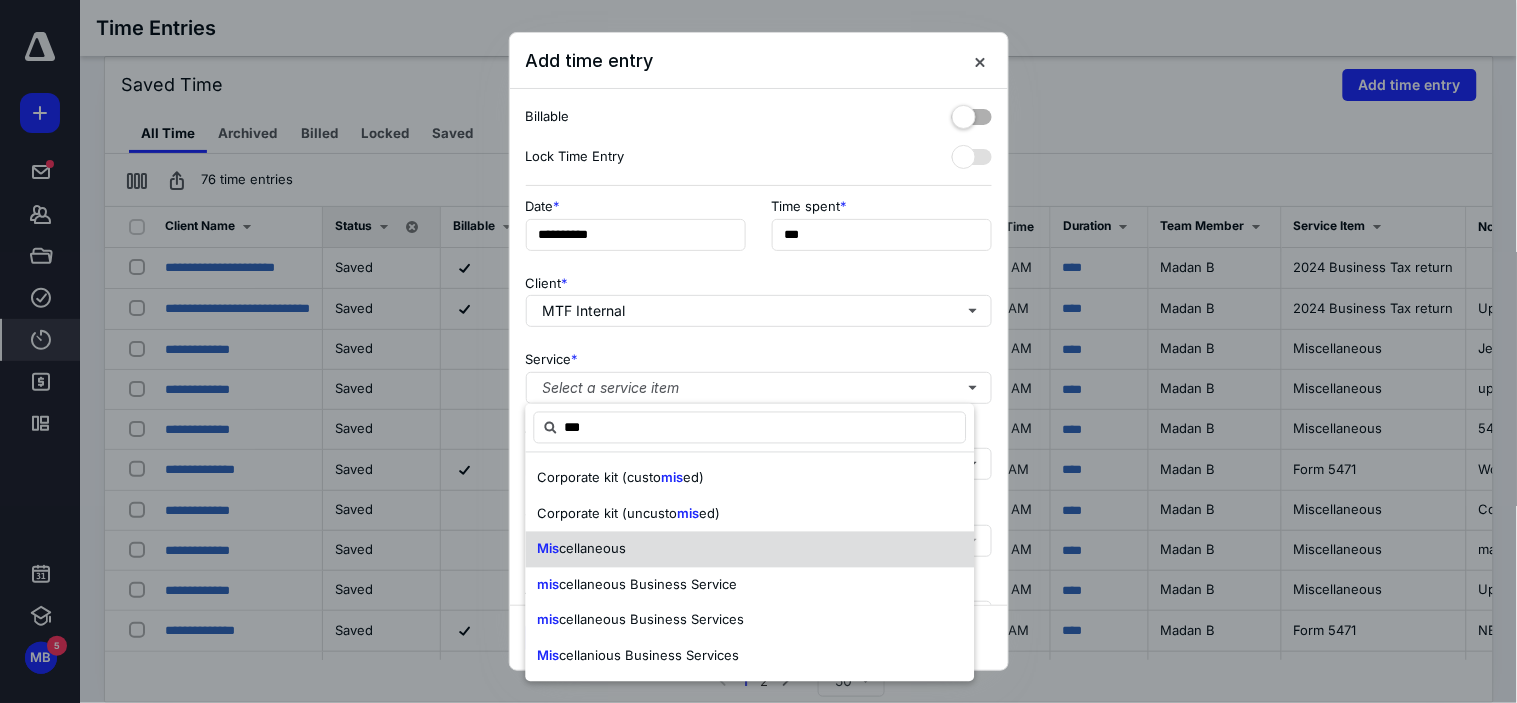 click on "cellaneous" at bounding box center (593, 549) 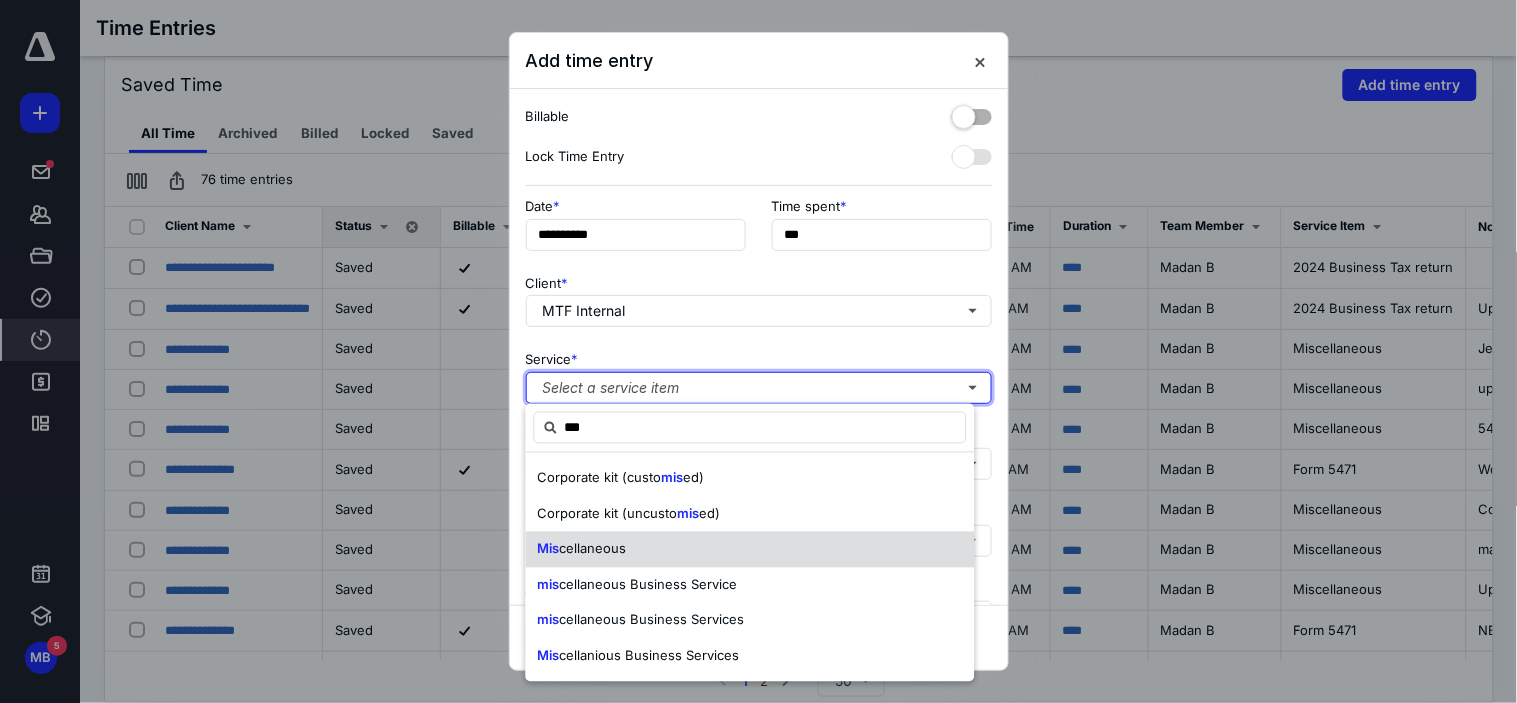 type 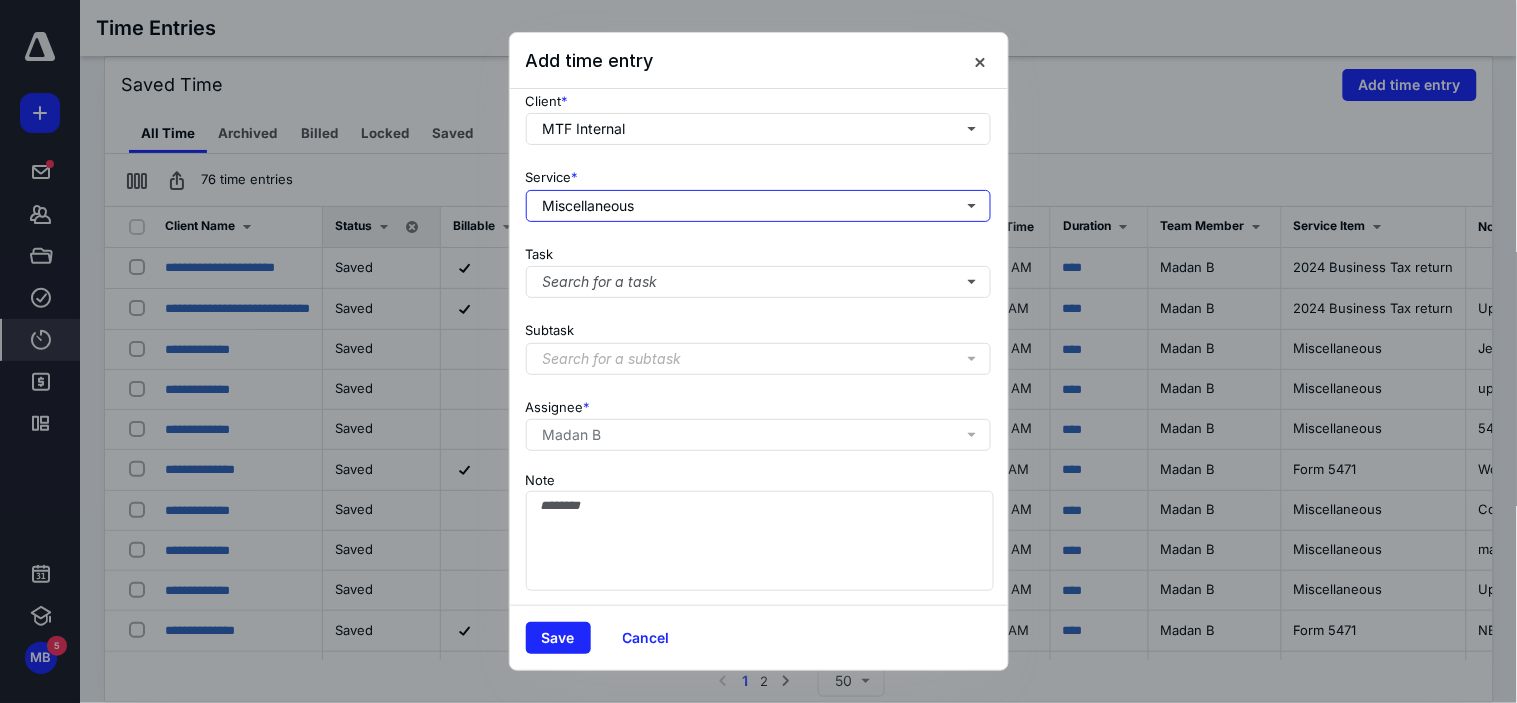 scroll, scrollTop: 198, scrollLeft: 0, axis: vertical 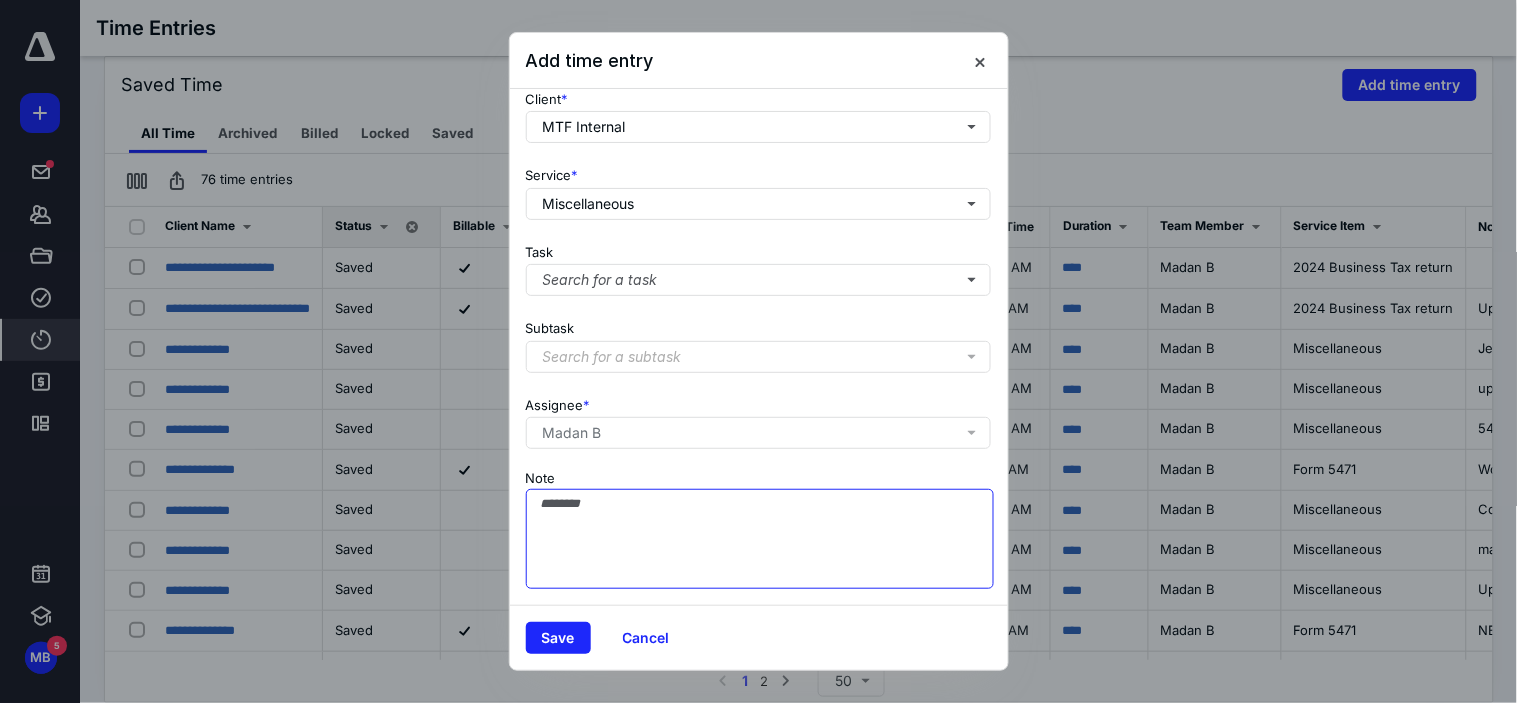 click on "Note" at bounding box center [760, 539] 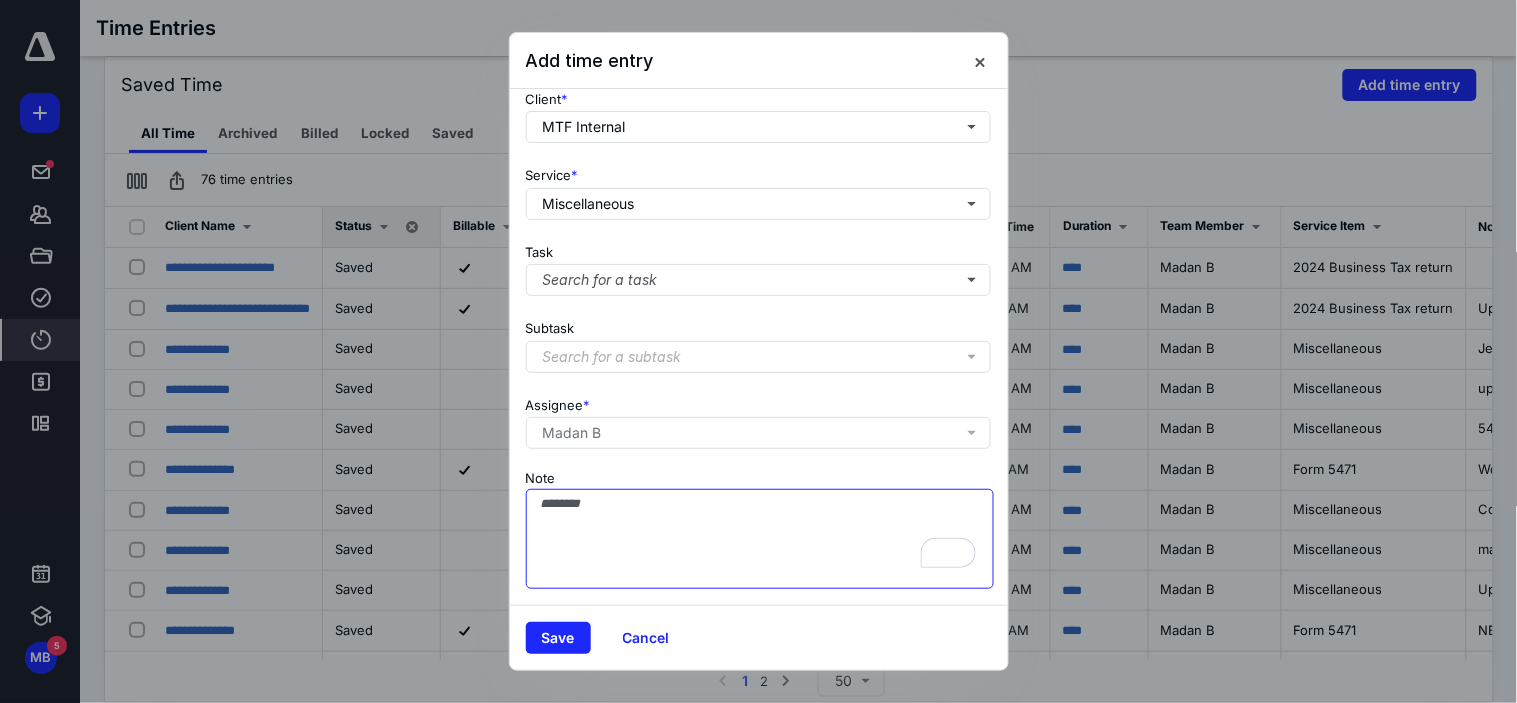 scroll, scrollTop: 198, scrollLeft: 0, axis: vertical 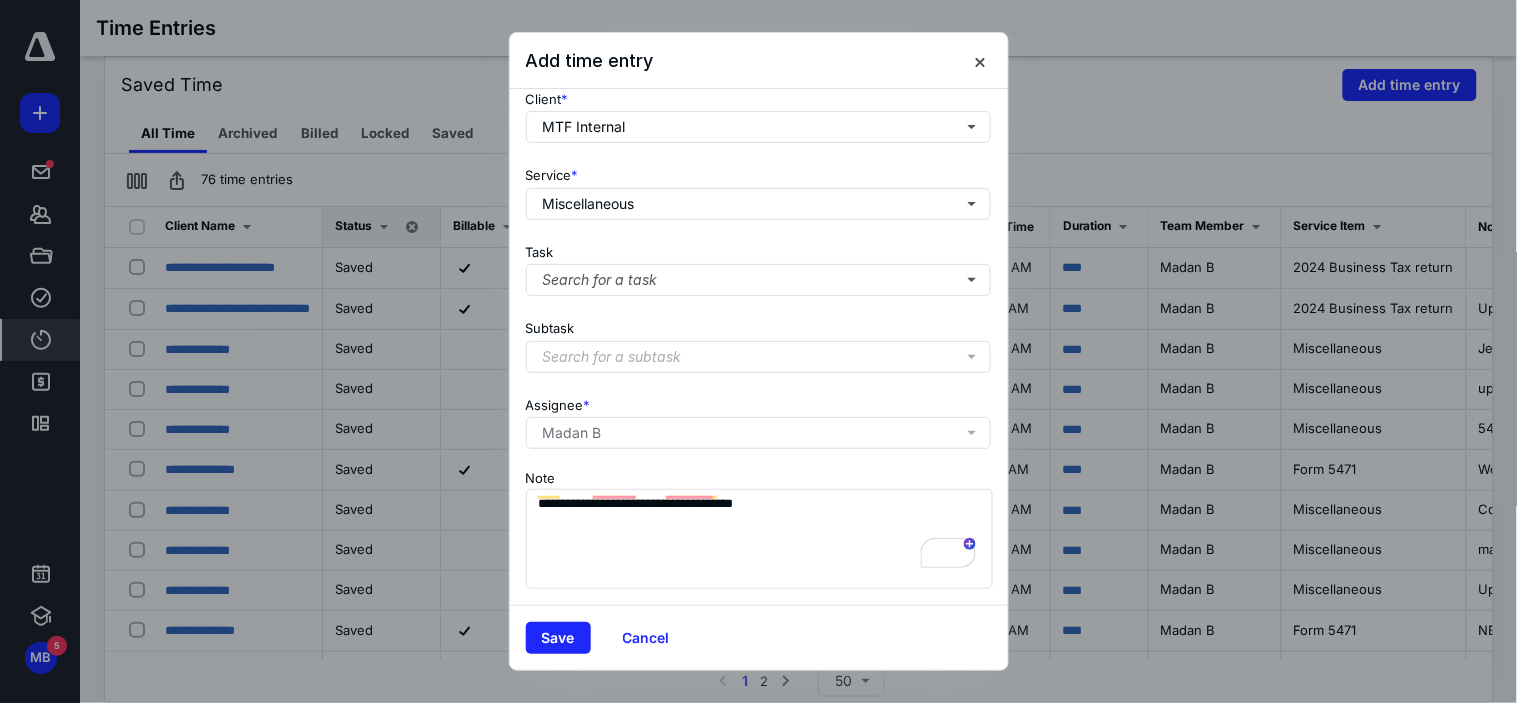 click on "Save Cancel" at bounding box center [759, 637] 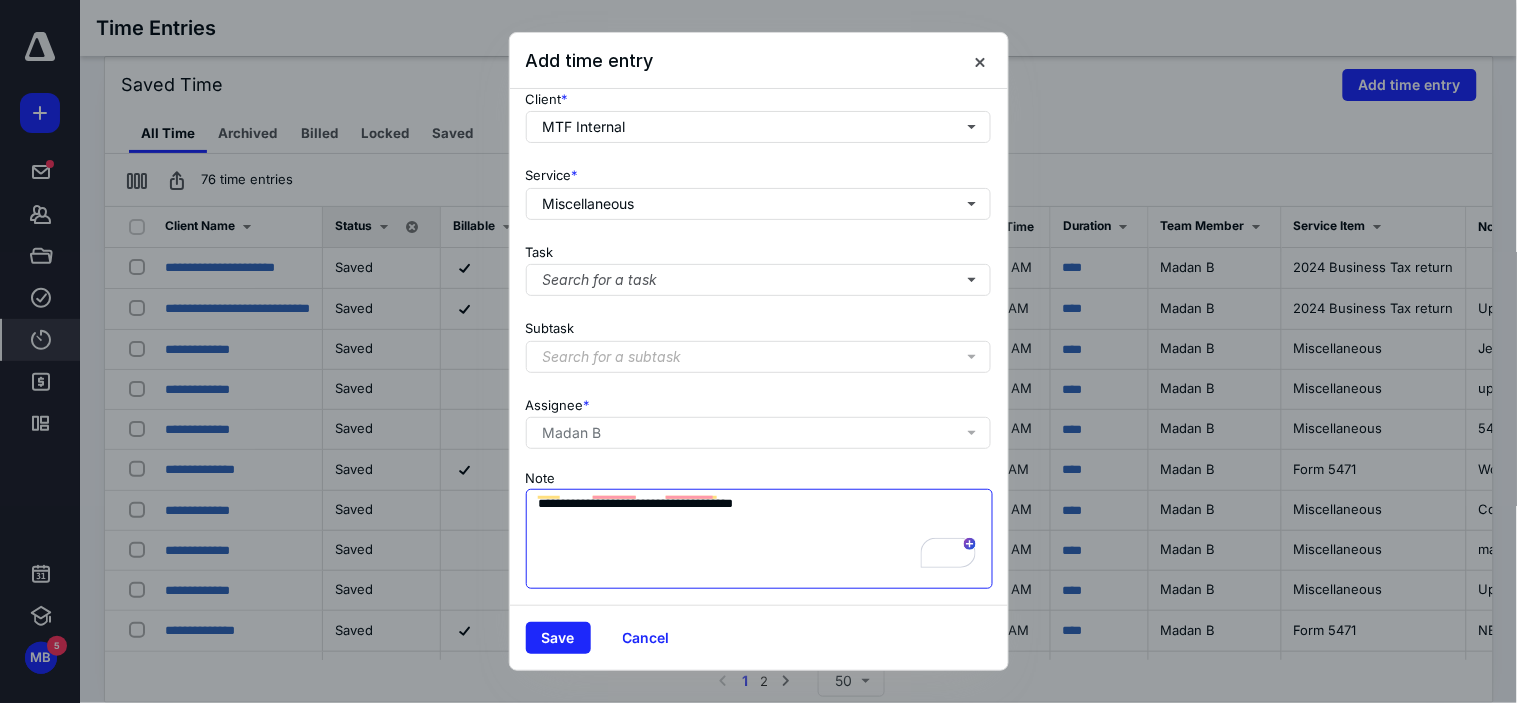 click on "**********" at bounding box center (760, 539) 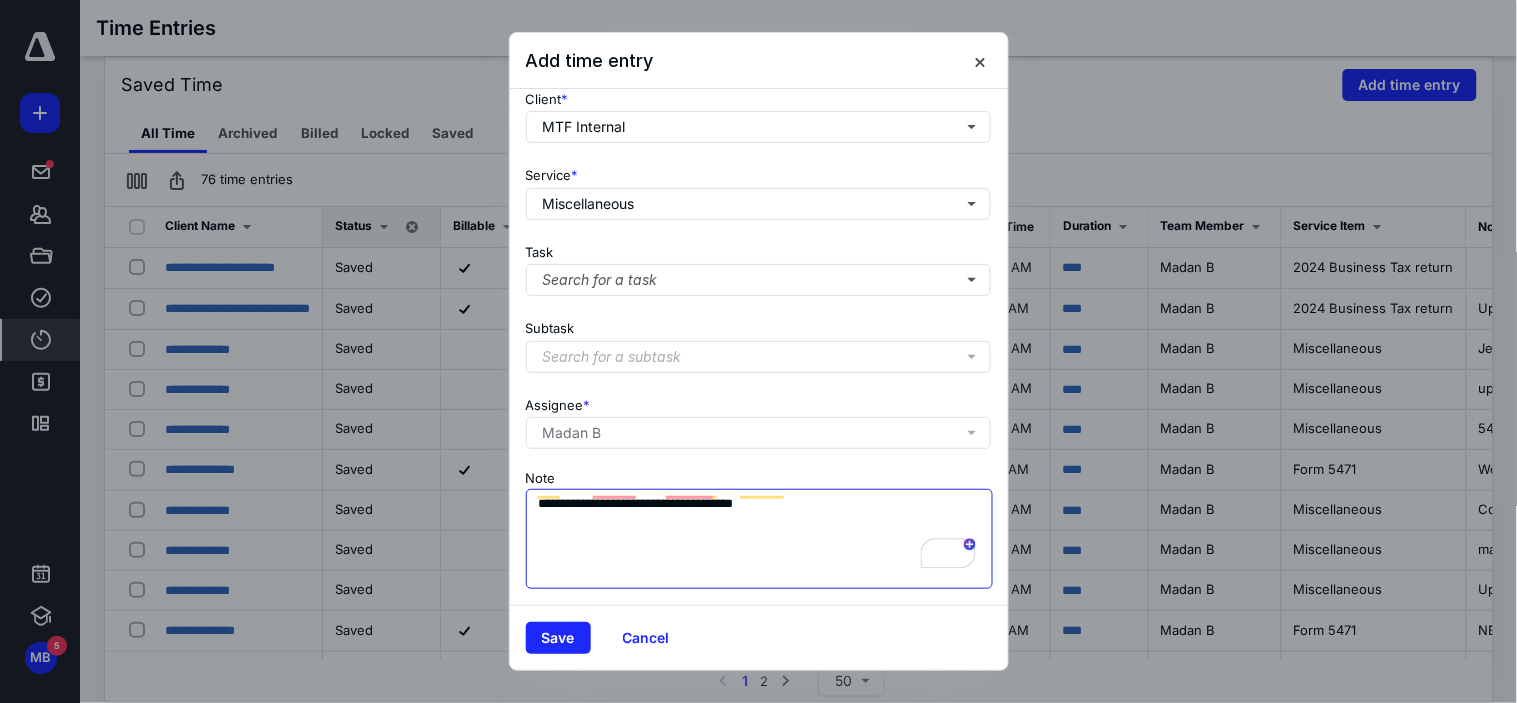 scroll, scrollTop: 107, scrollLeft: 0, axis: vertical 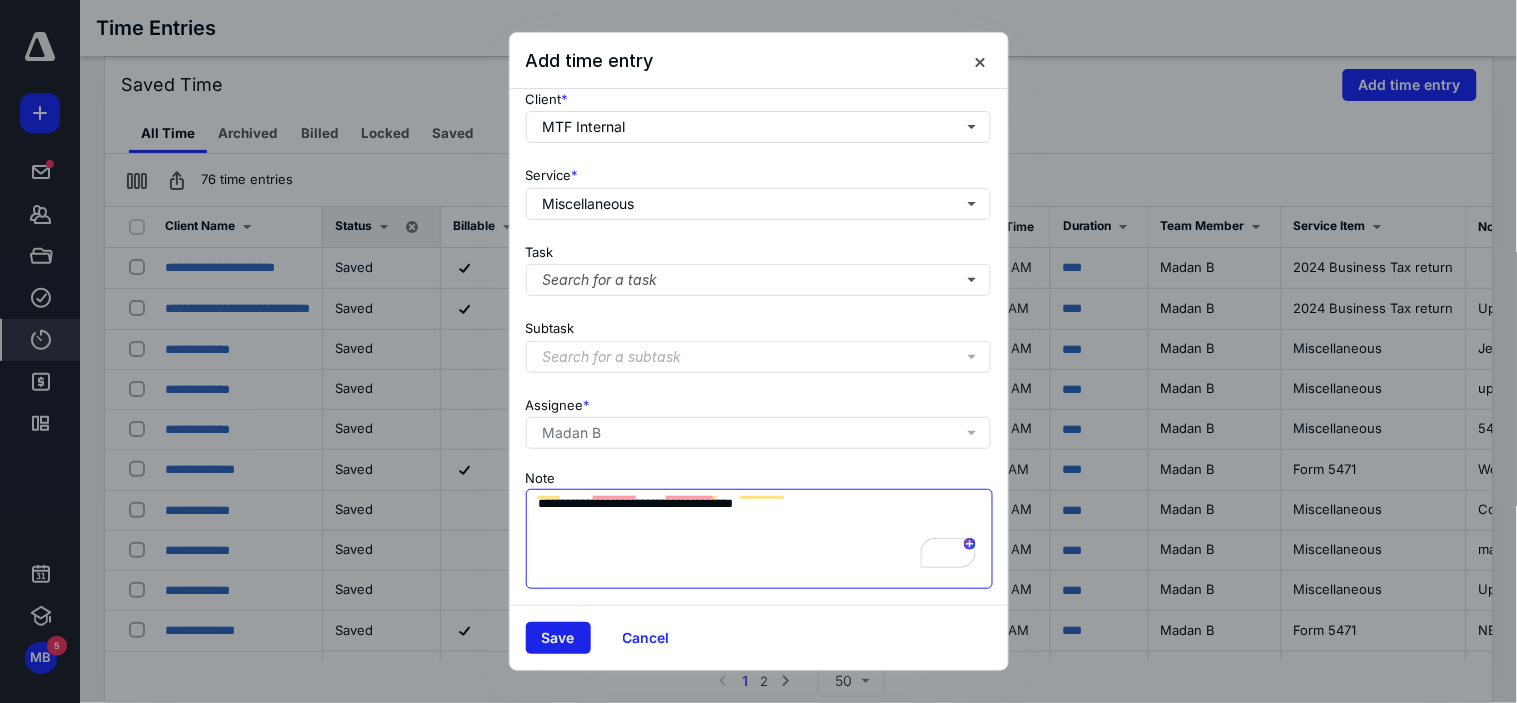 type on "**********" 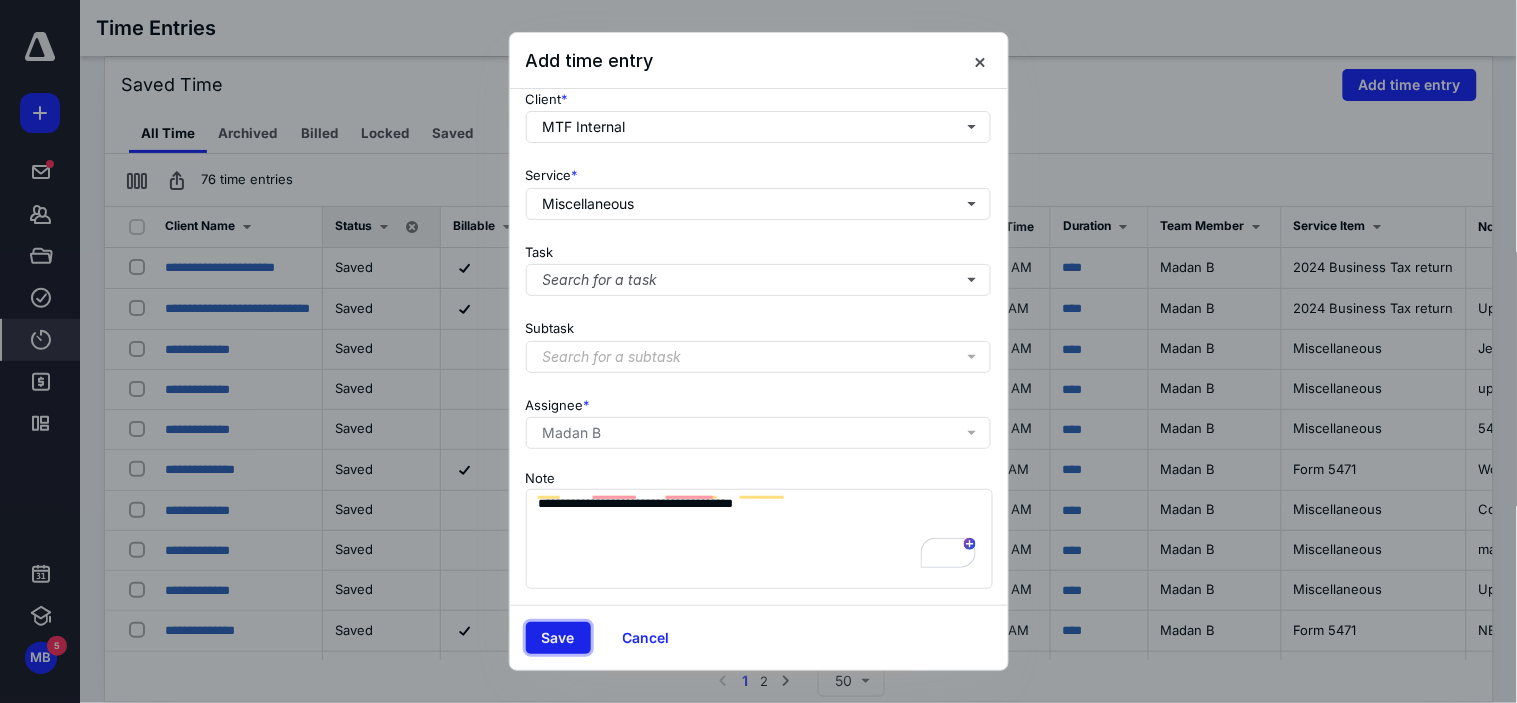 click on "Save" at bounding box center (558, 638) 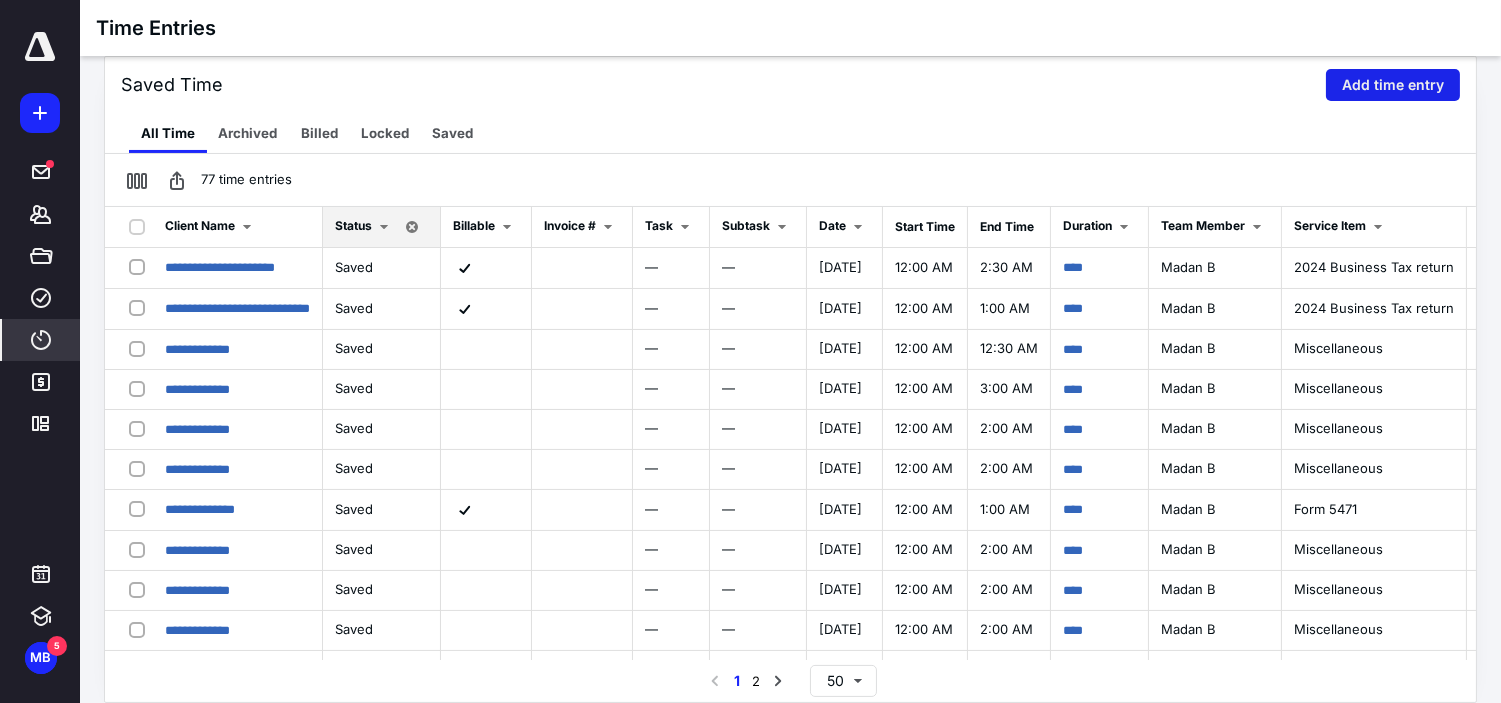 click on "Add time entry" at bounding box center [1393, 85] 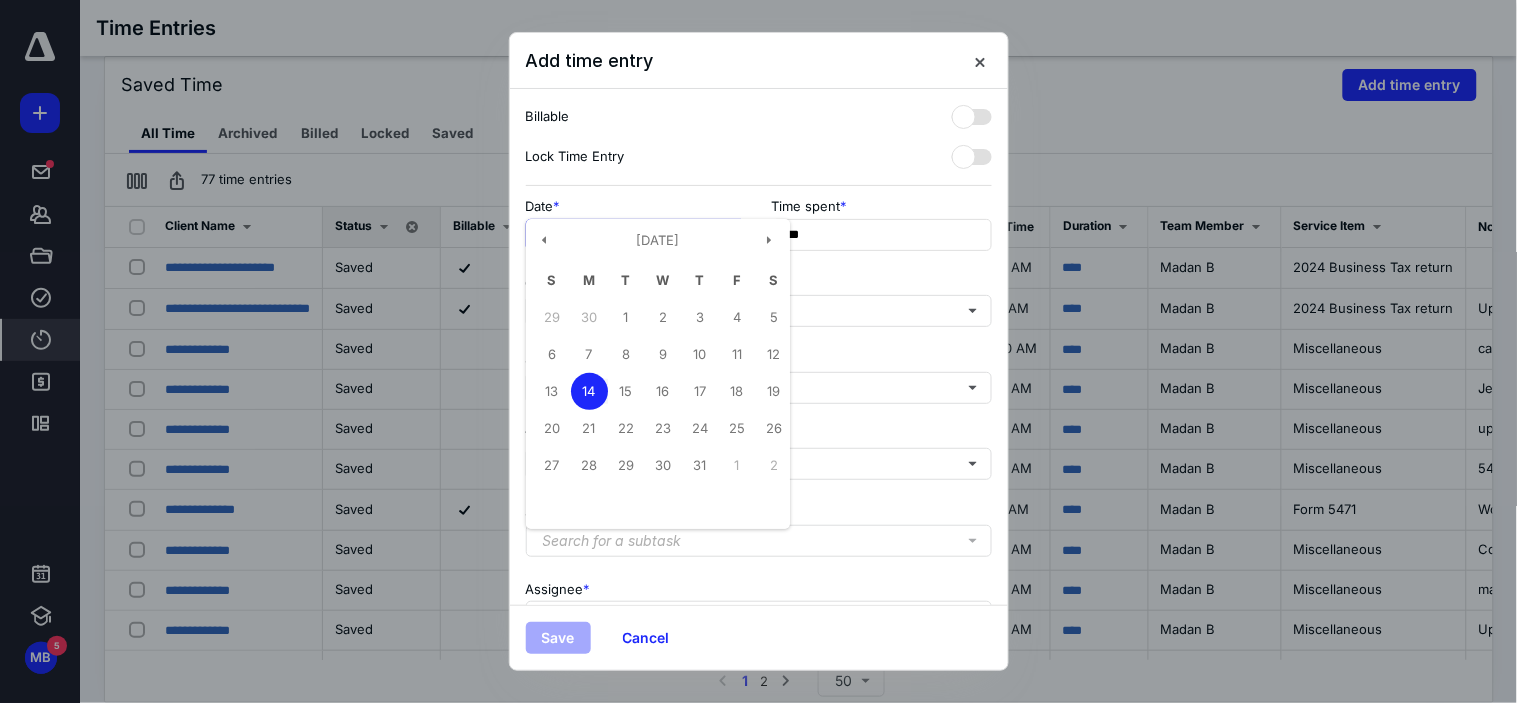 click on "**********" at bounding box center (636, 235) 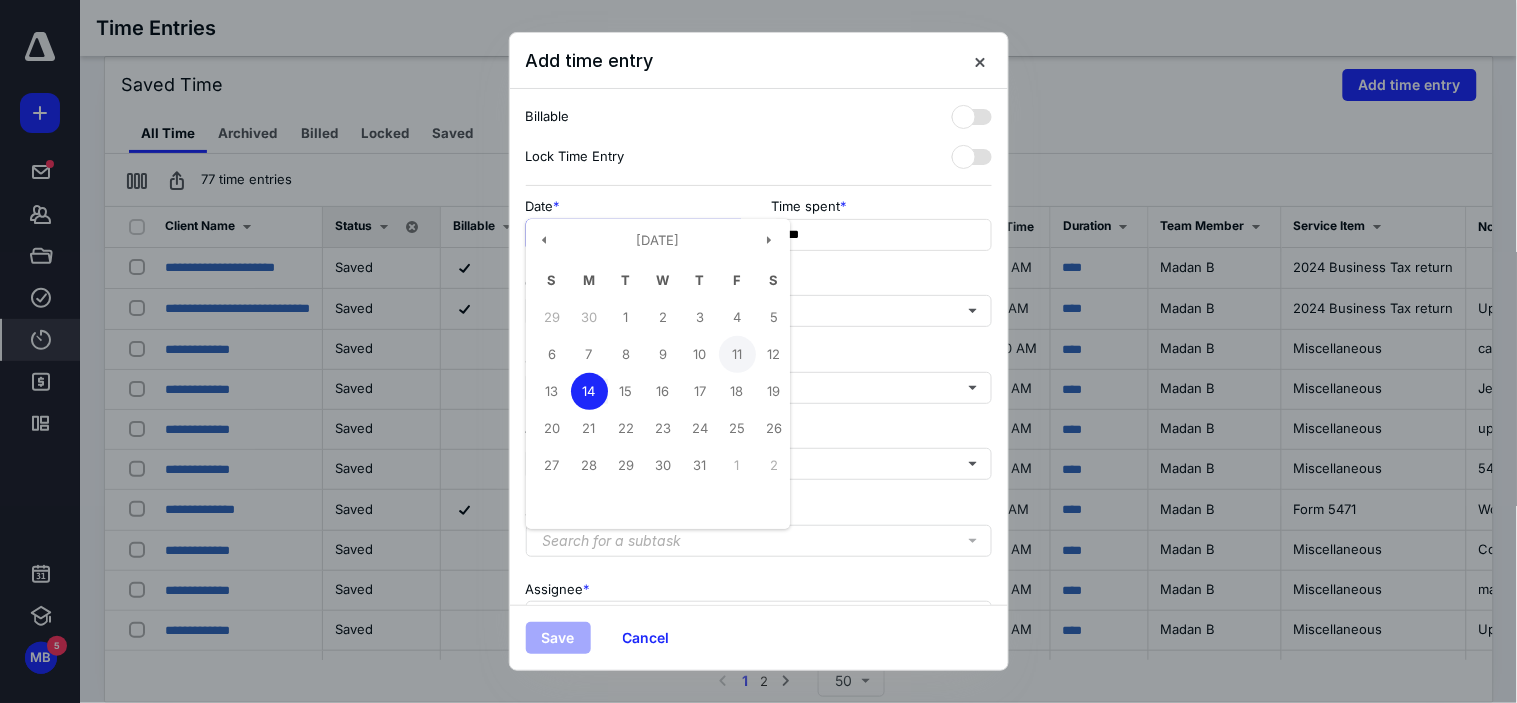 click on "11" at bounding box center (737, 354) 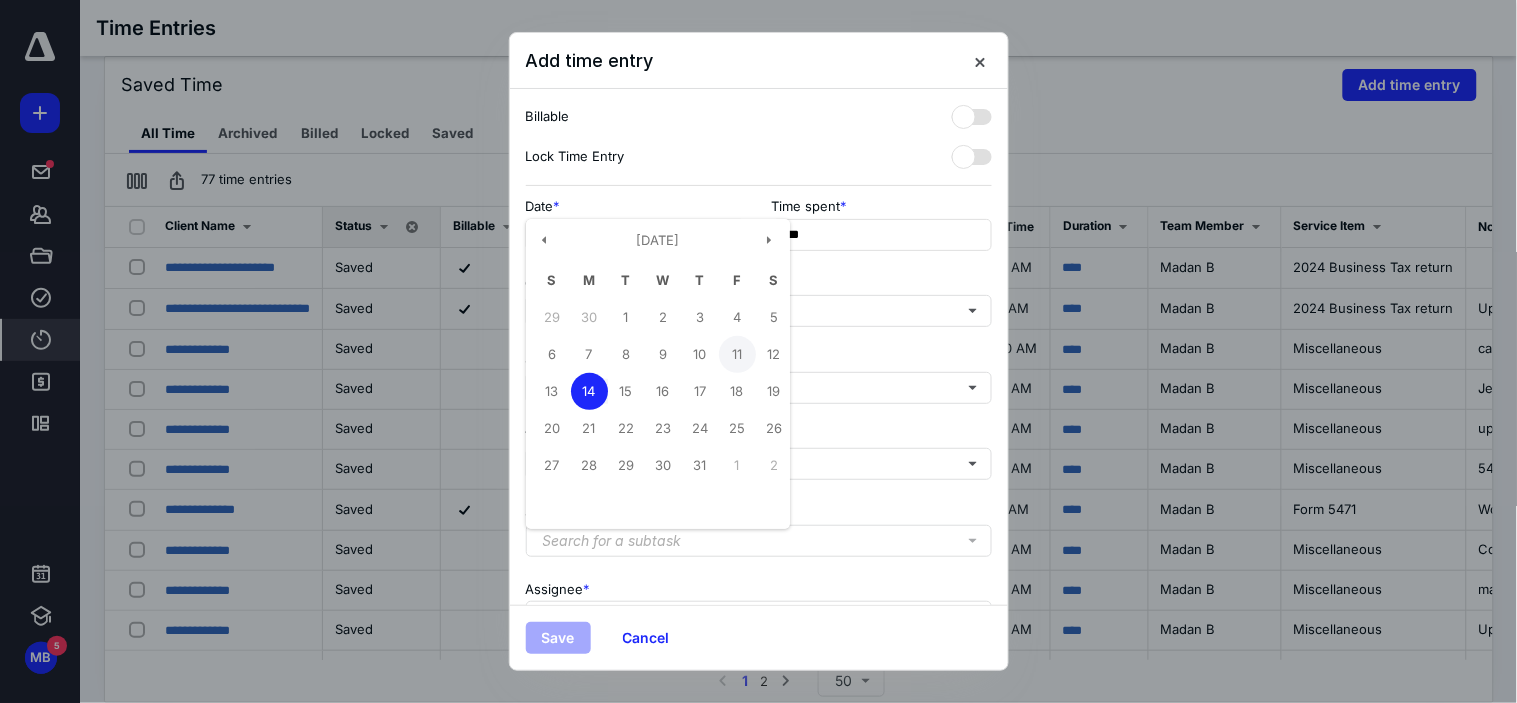 type on "**********" 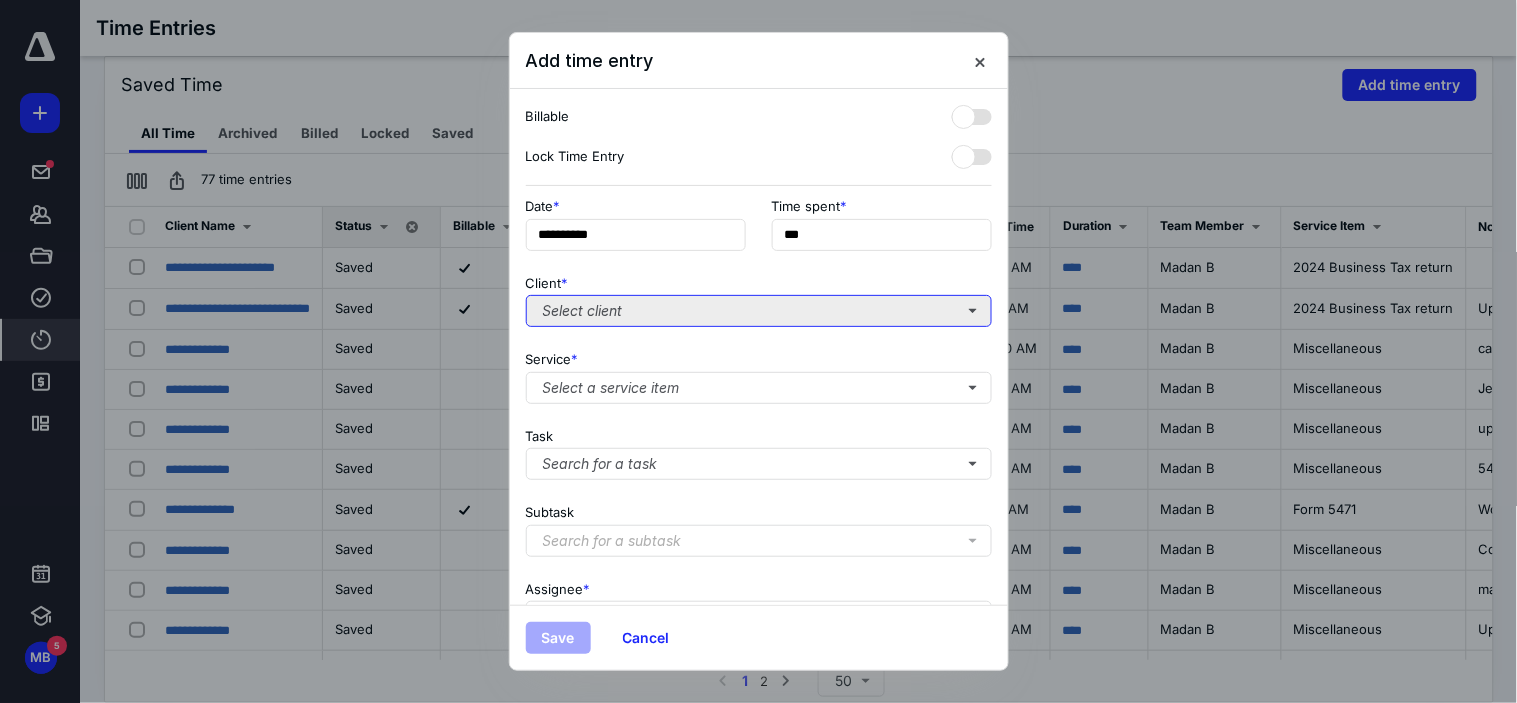 click on "Select client" at bounding box center (759, 311) 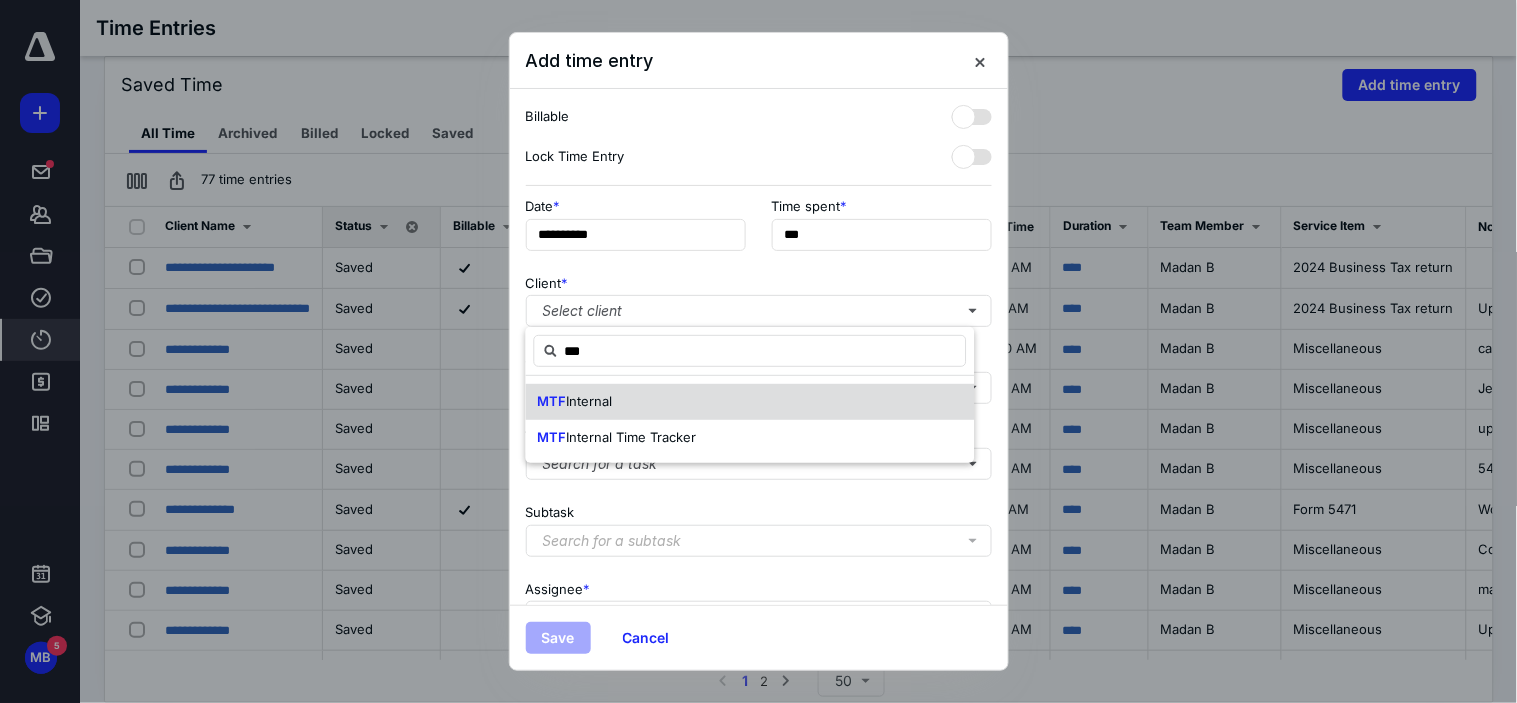 click on "MTF  Internal" at bounding box center [750, 402] 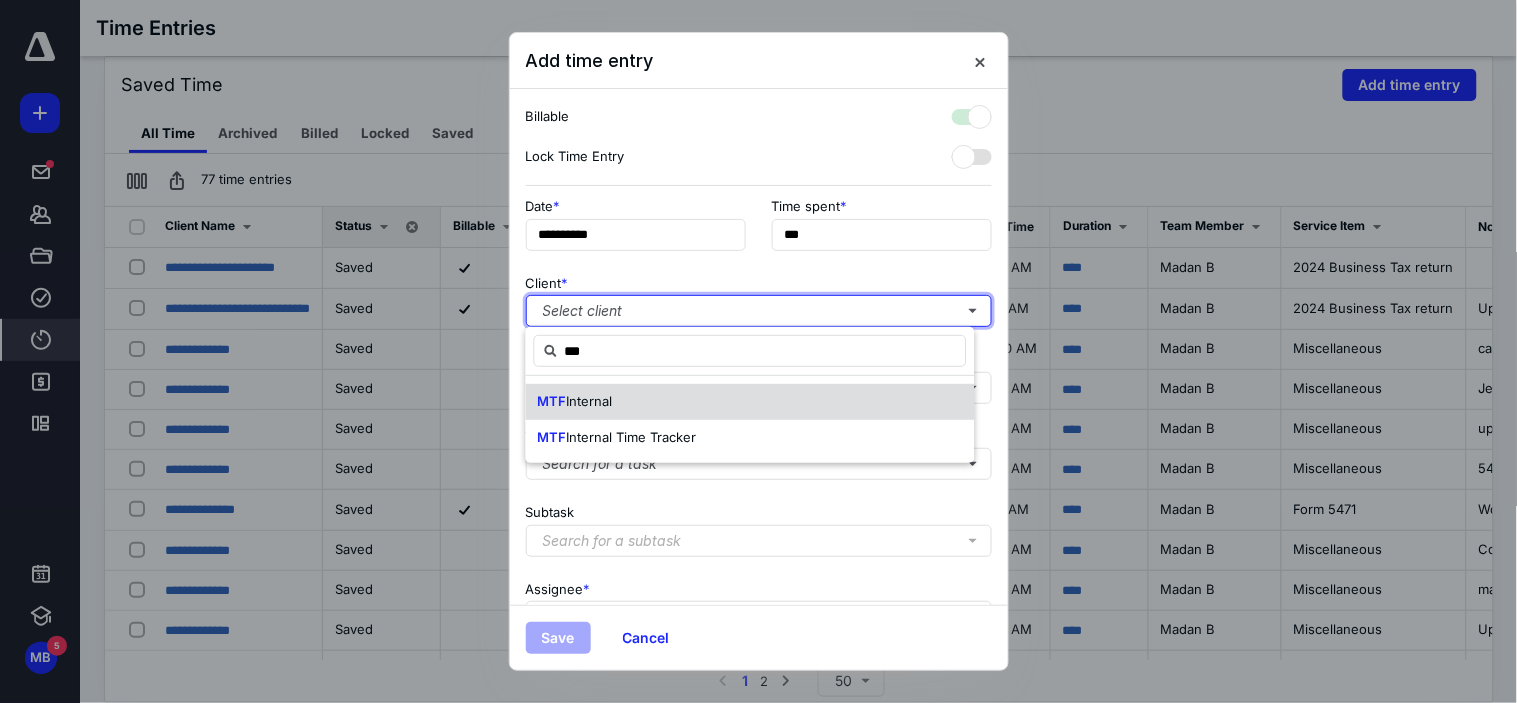 checkbox on "true" 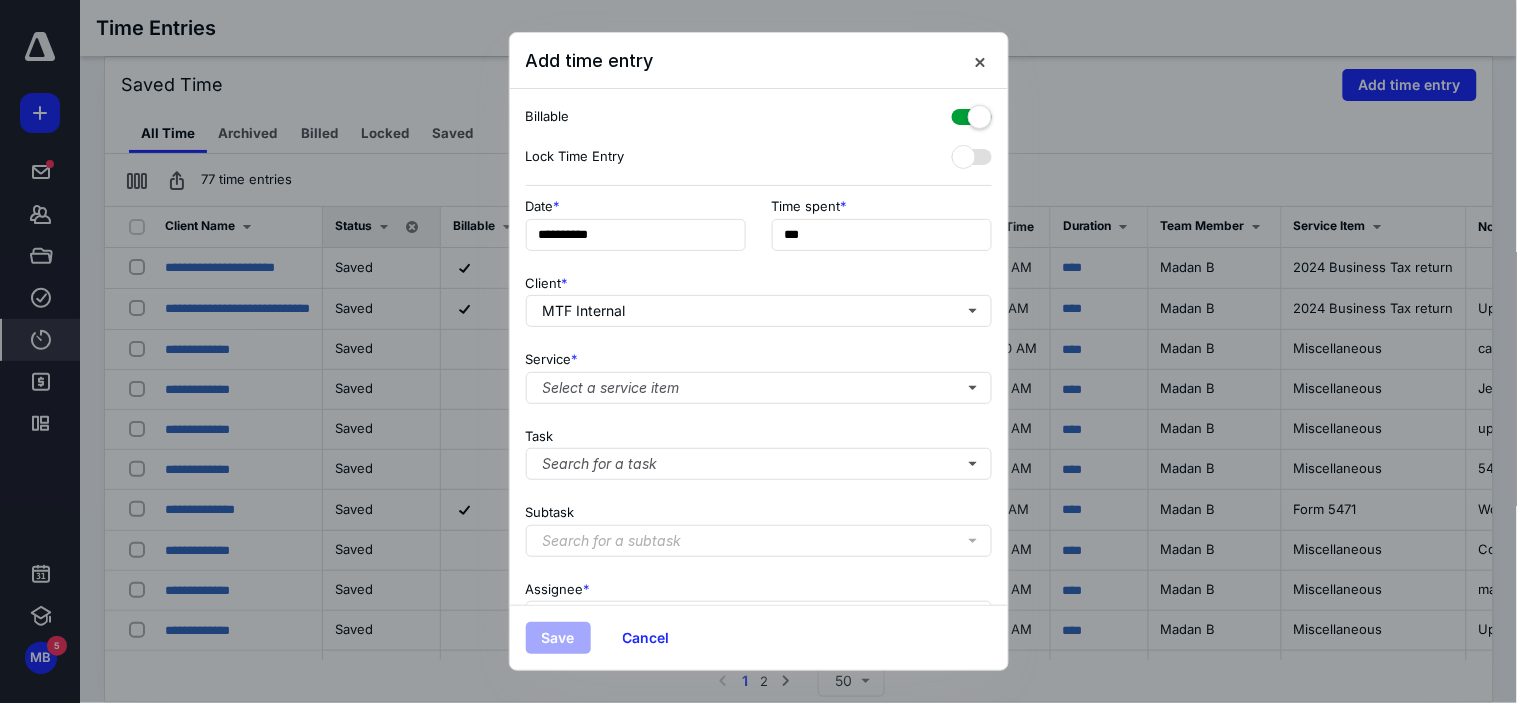 click on "**********" at bounding box center [759, 347] 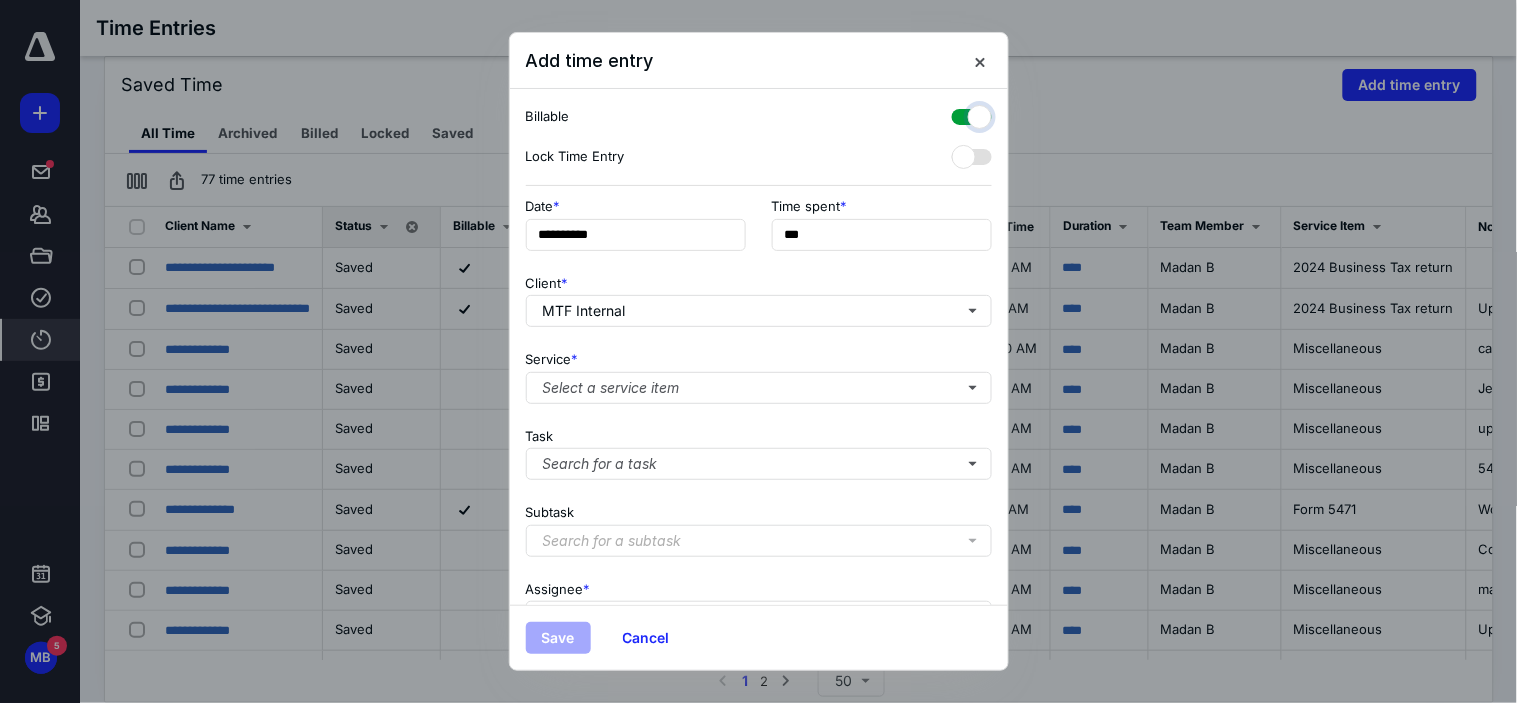click at bounding box center [962, 114] 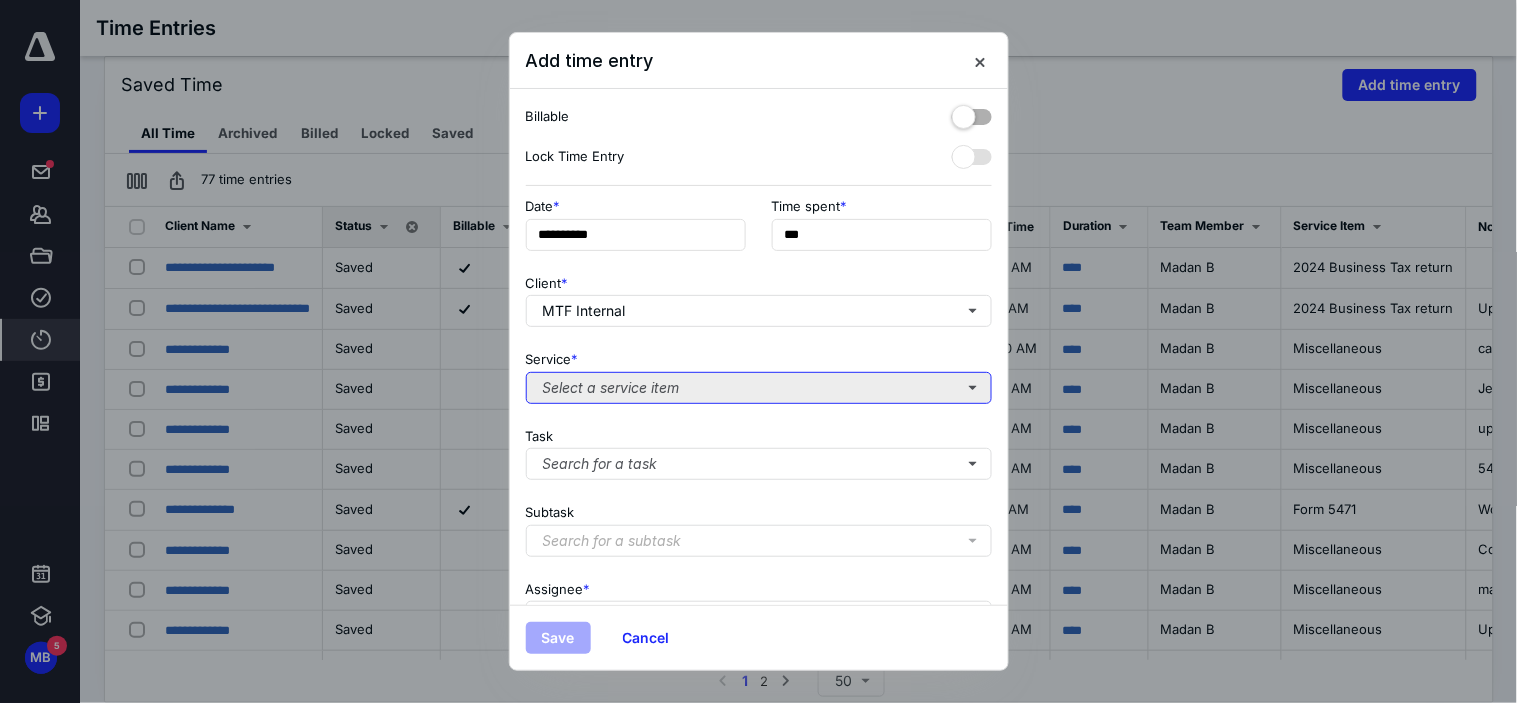 click on "Select a service item" at bounding box center [759, 388] 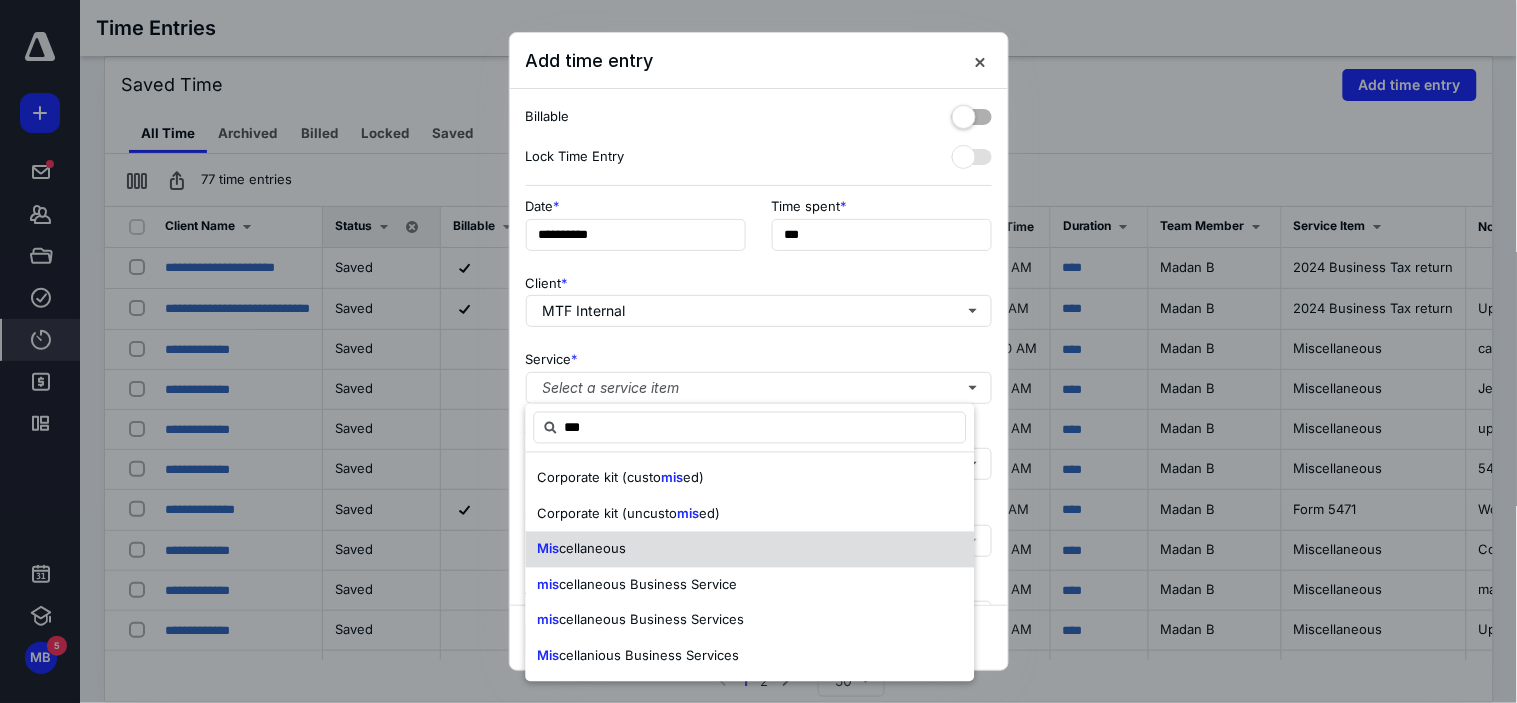 click on "cellaneous" at bounding box center [593, 549] 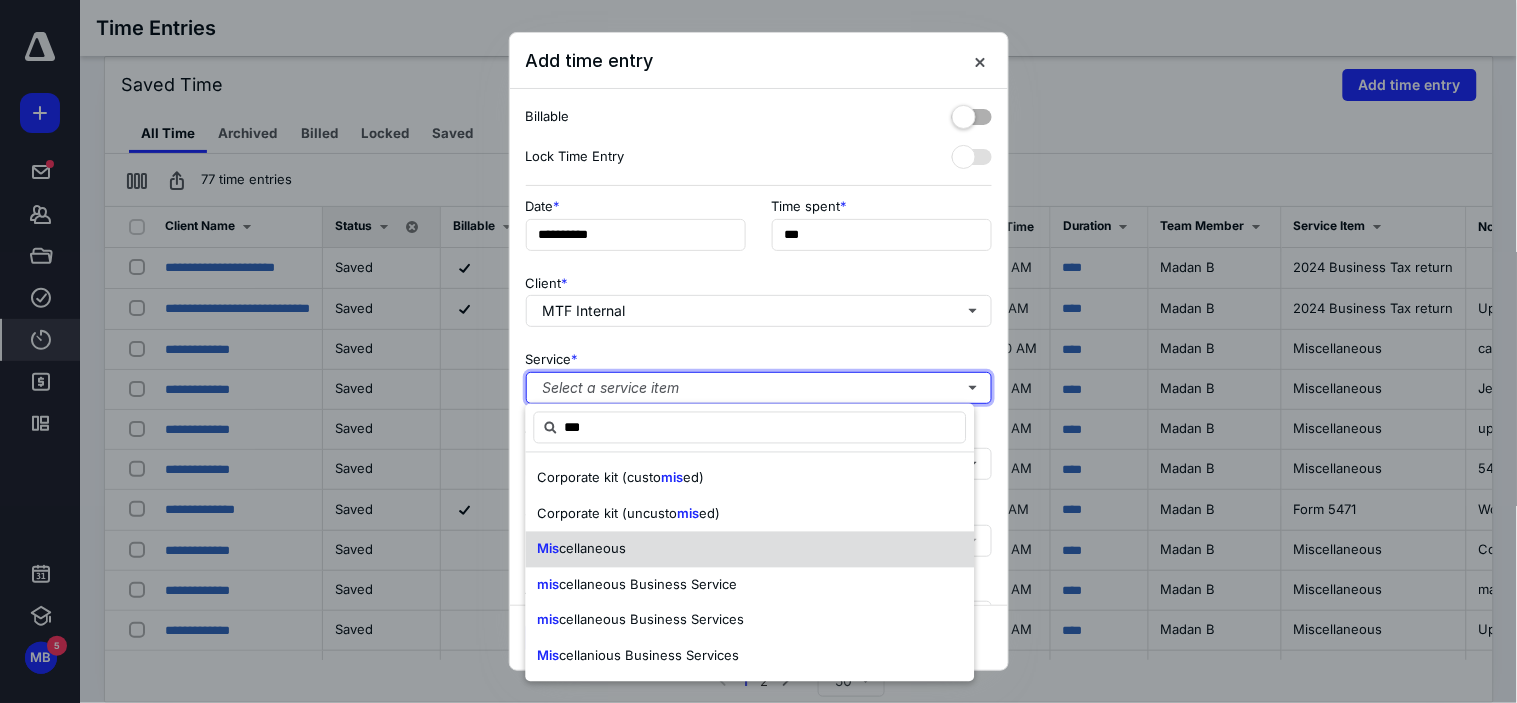 type 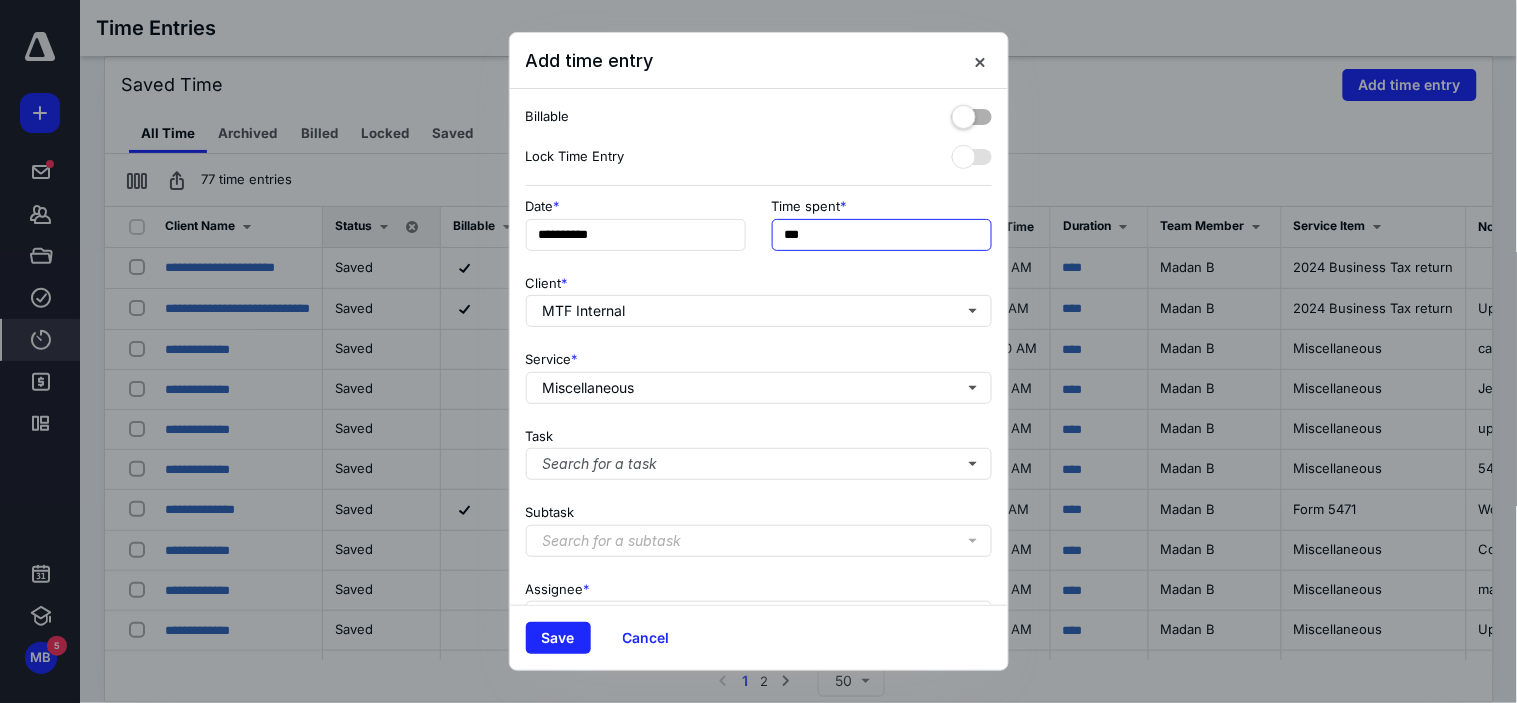 click on "***" at bounding box center (882, 235) 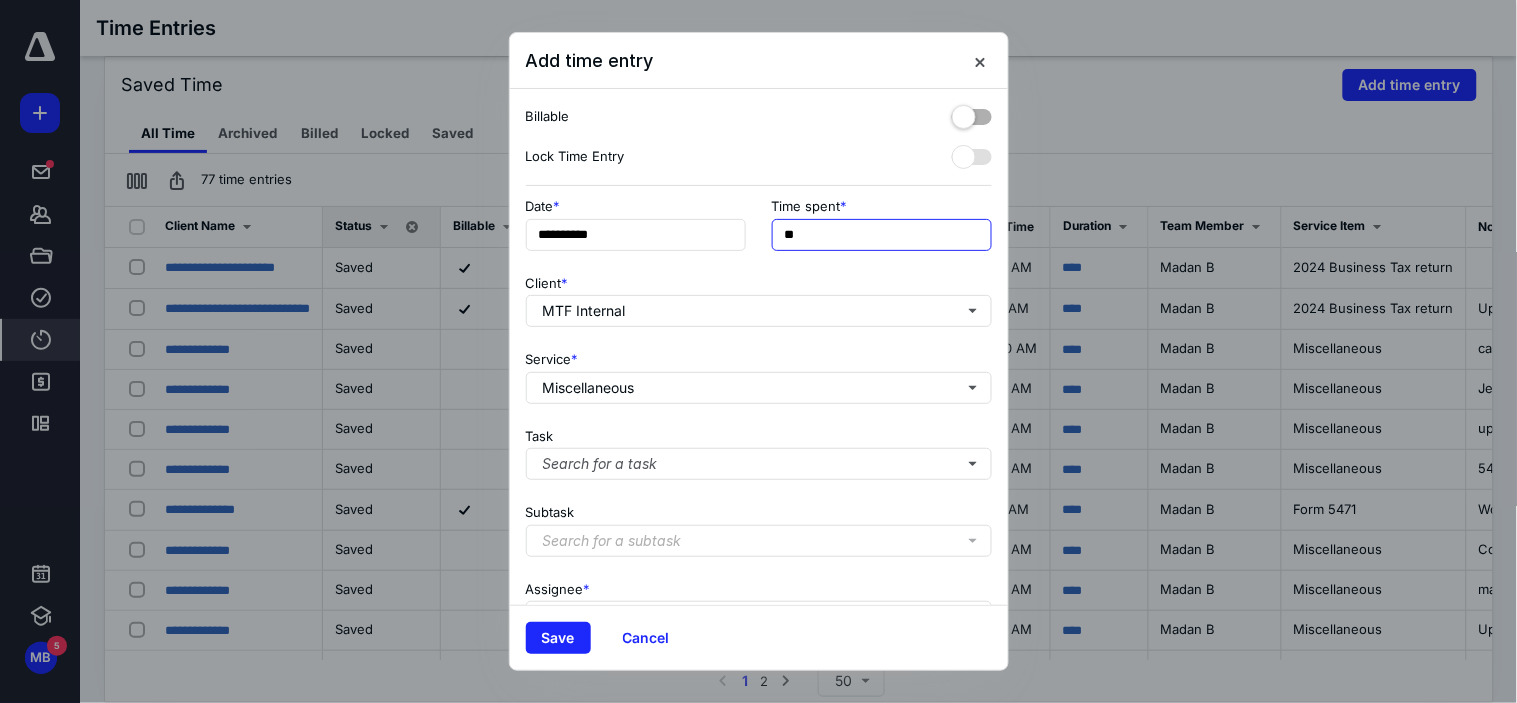 type on "*" 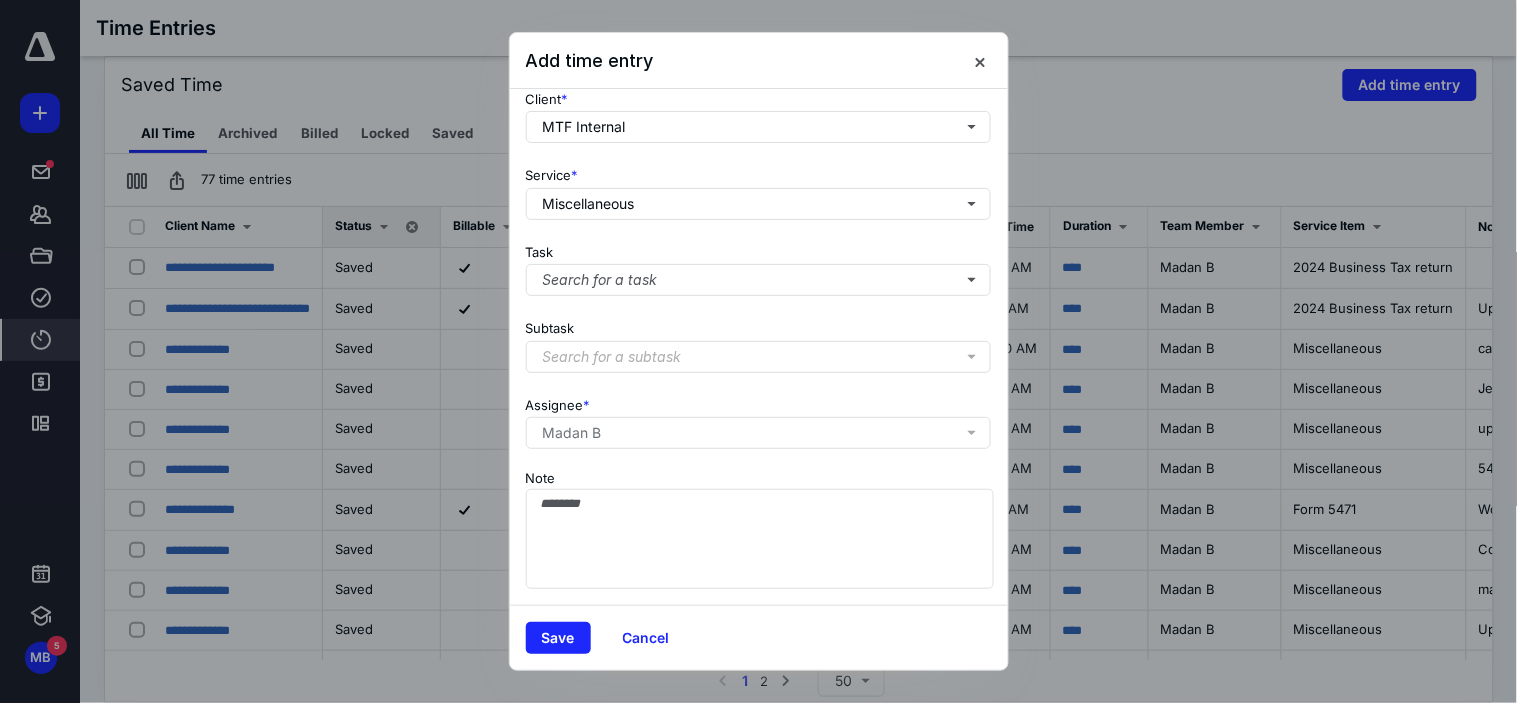 scroll, scrollTop: 198, scrollLeft: 0, axis: vertical 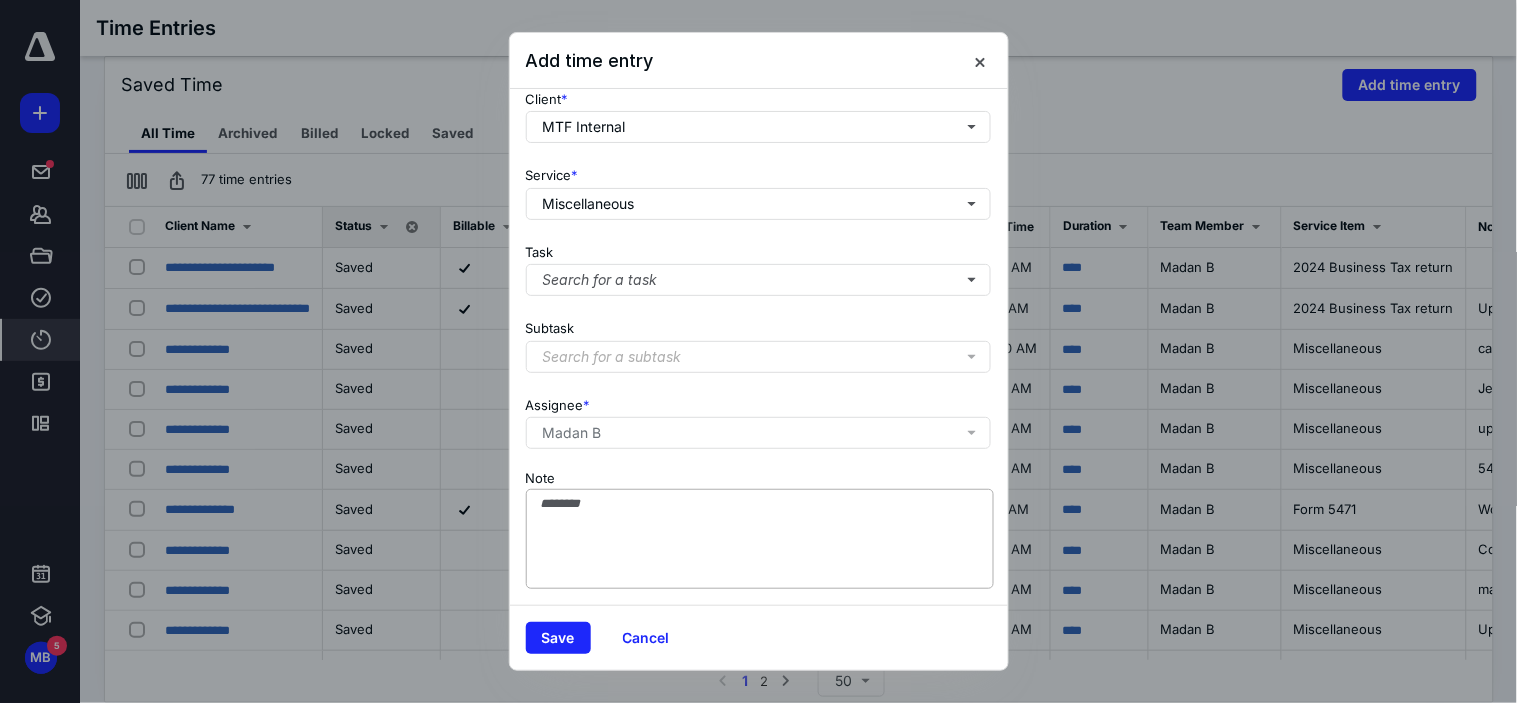 type on "**" 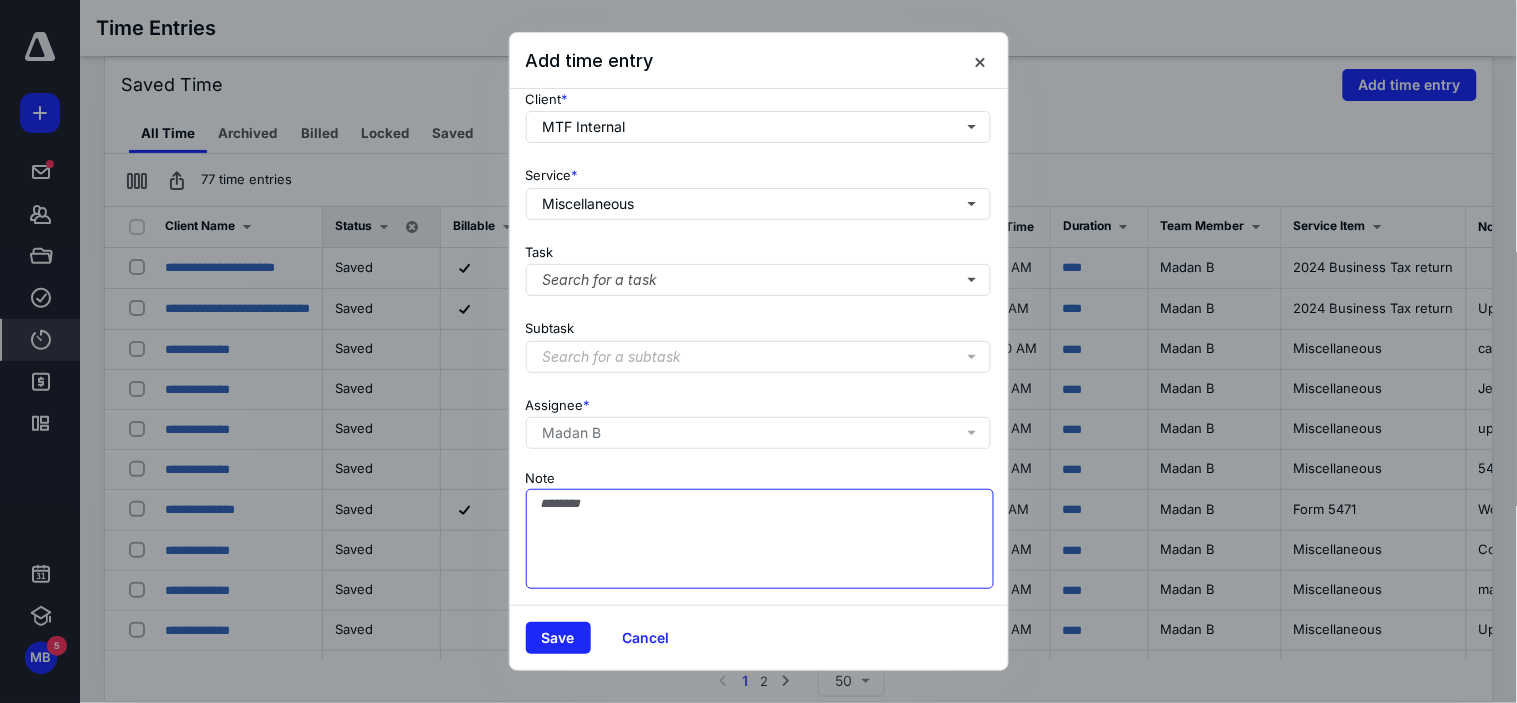 click on "Note" at bounding box center [760, 539] 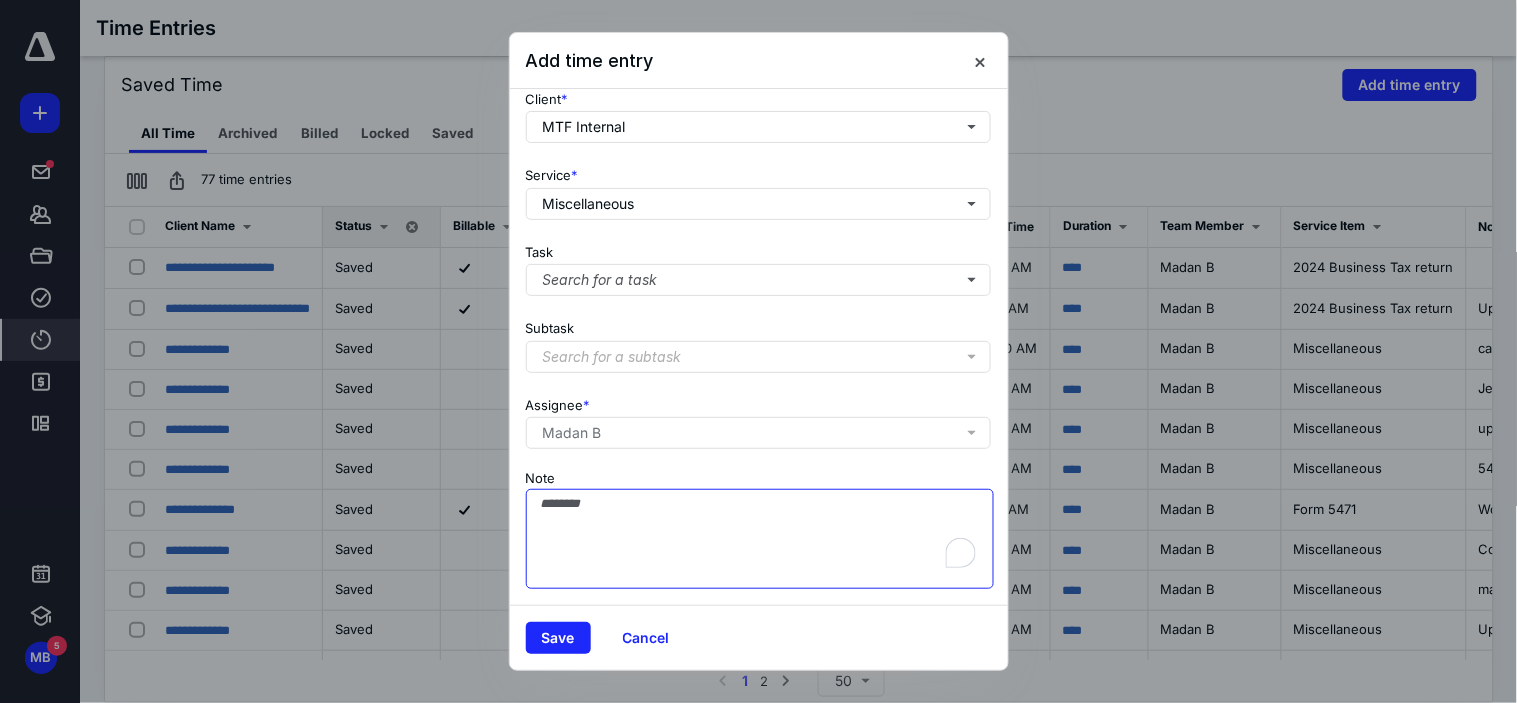 click on "Note" at bounding box center (760, 539) 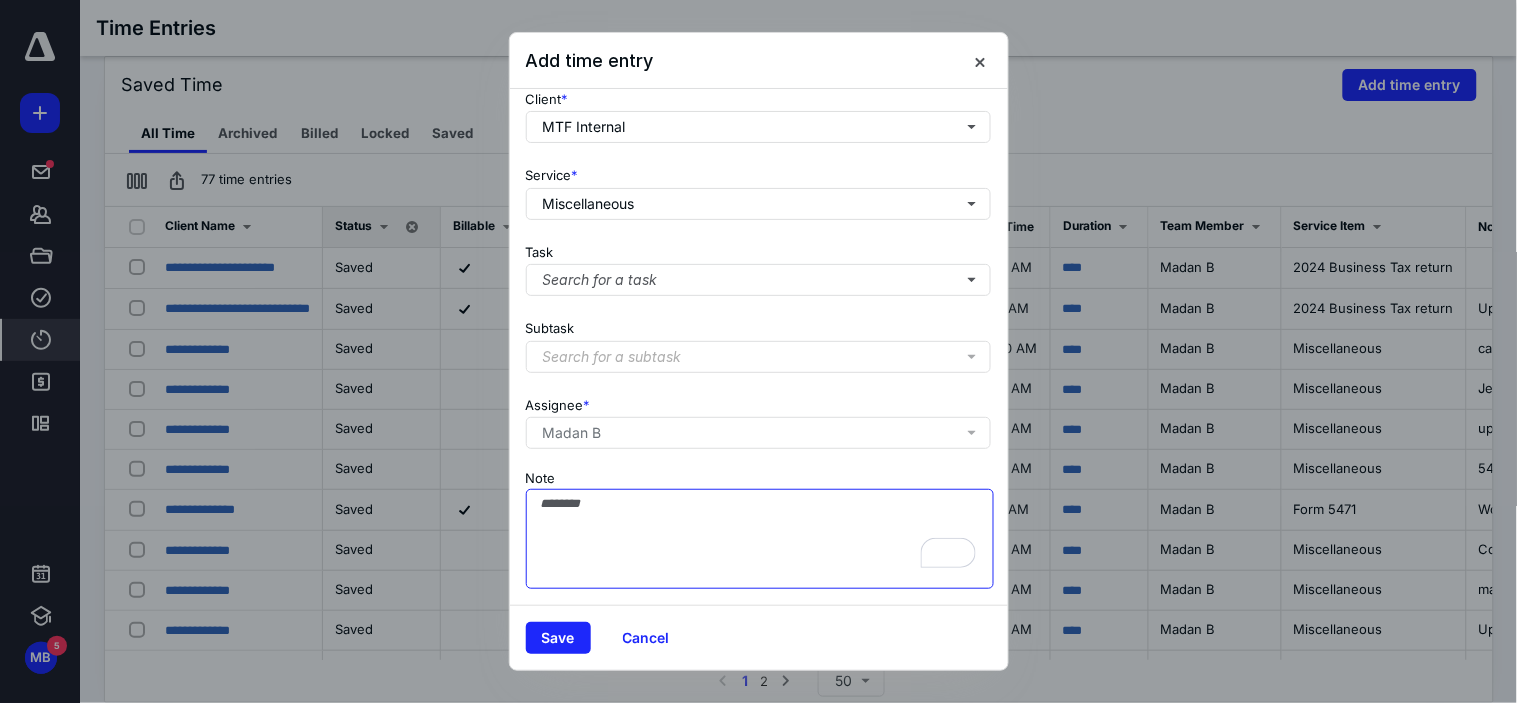 scroll, scrollTop: 198, scrollLeft: 0, axis: vertical 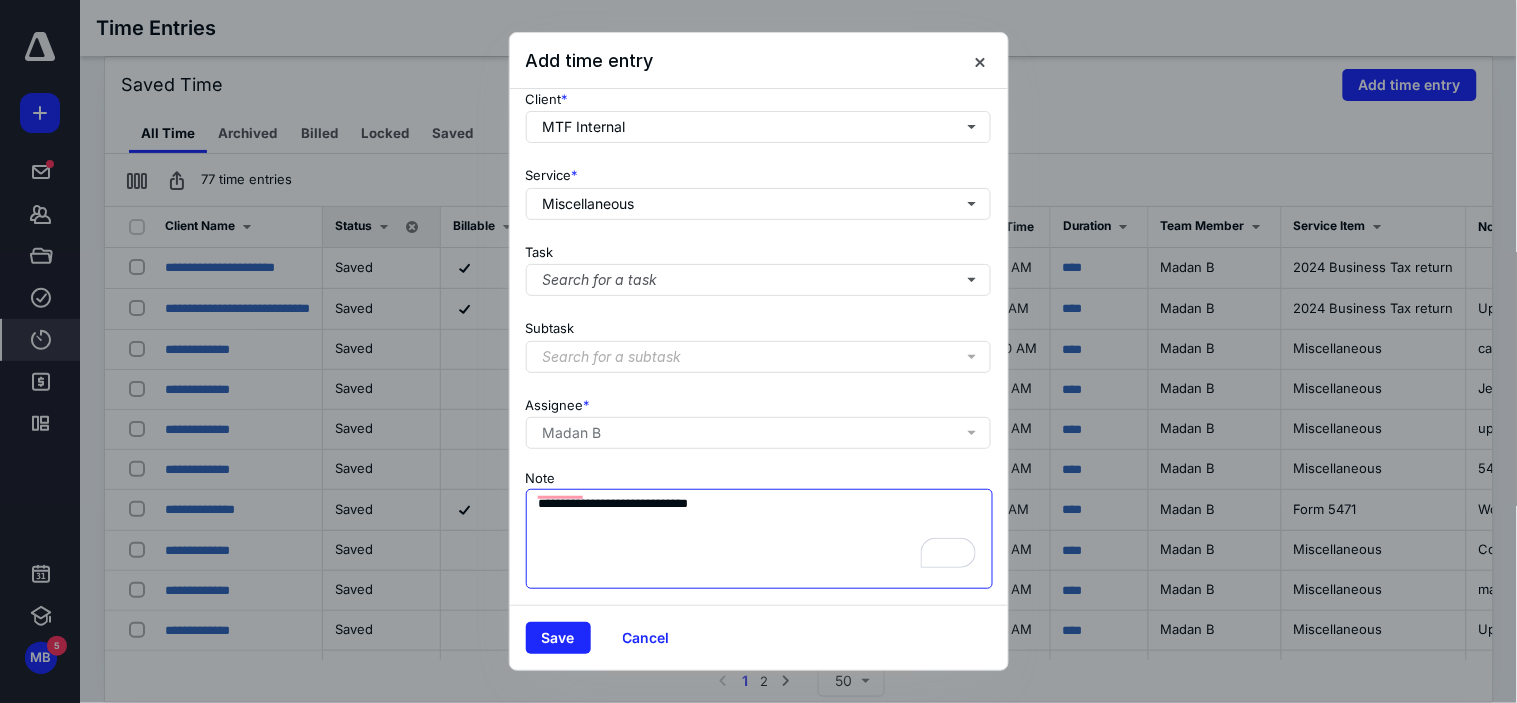 click on "**********" at bounding box center [760, 539] 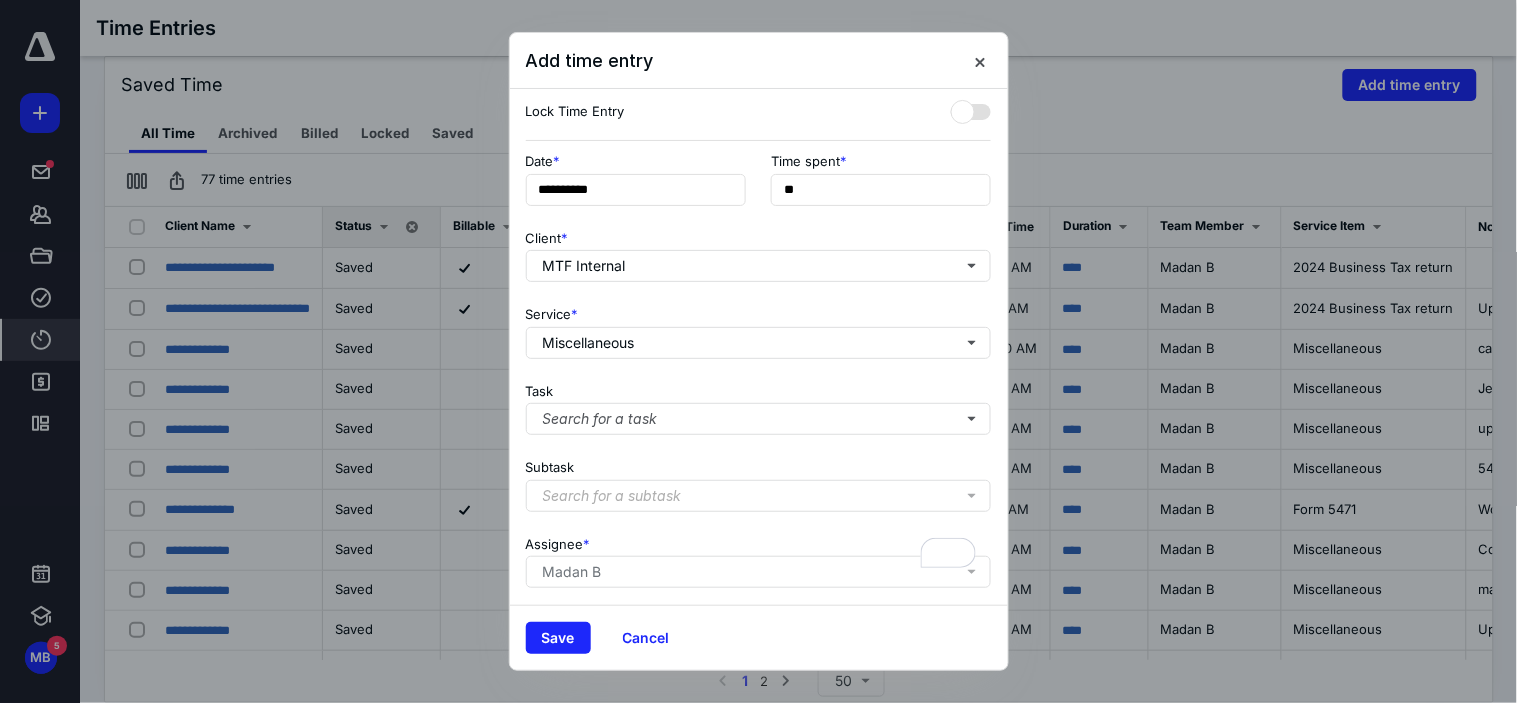 scroll, scrollTop: 45, scrollLeft: 0, axis: vertical 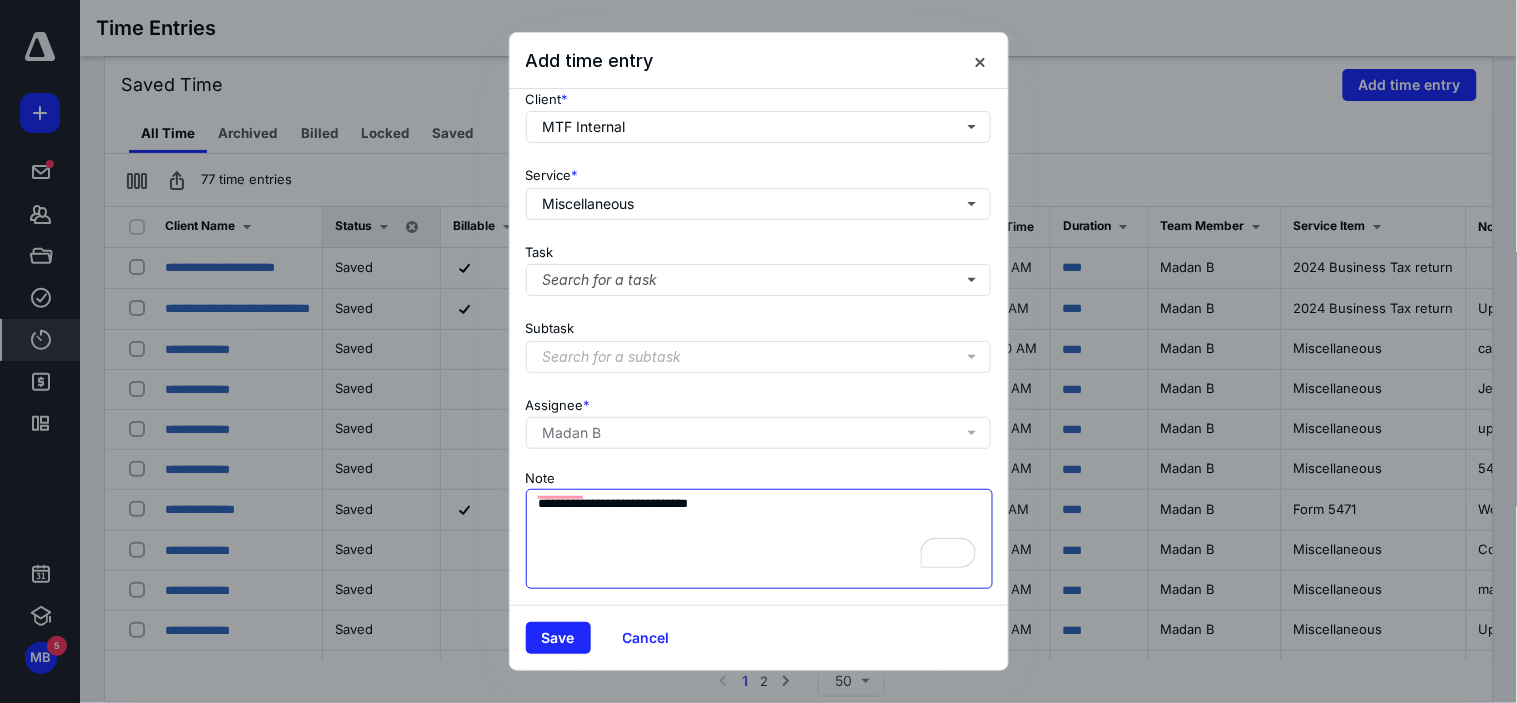 click on "**********" at bounding box center (760, 539) 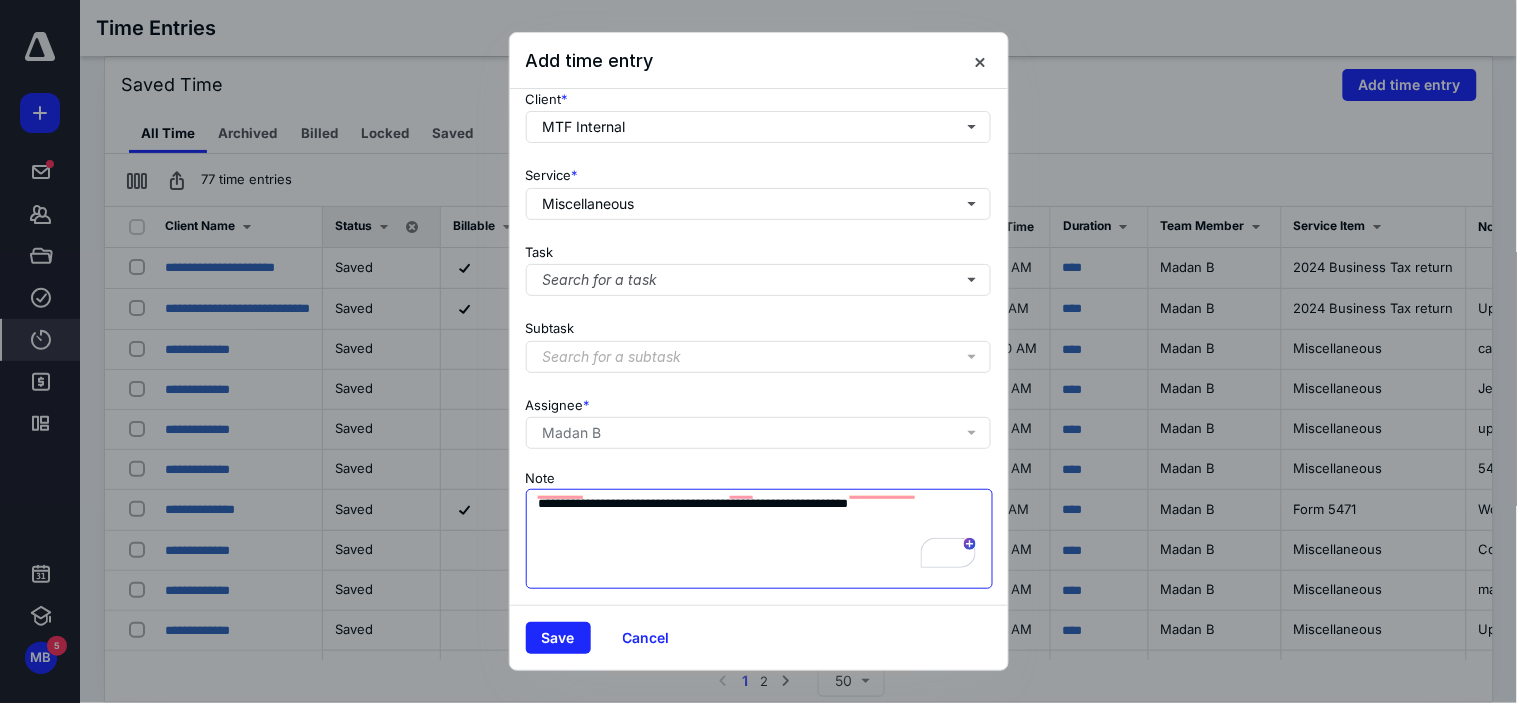 scroll, scrollTop: 77, scrollLeft: 0, axis: vertical 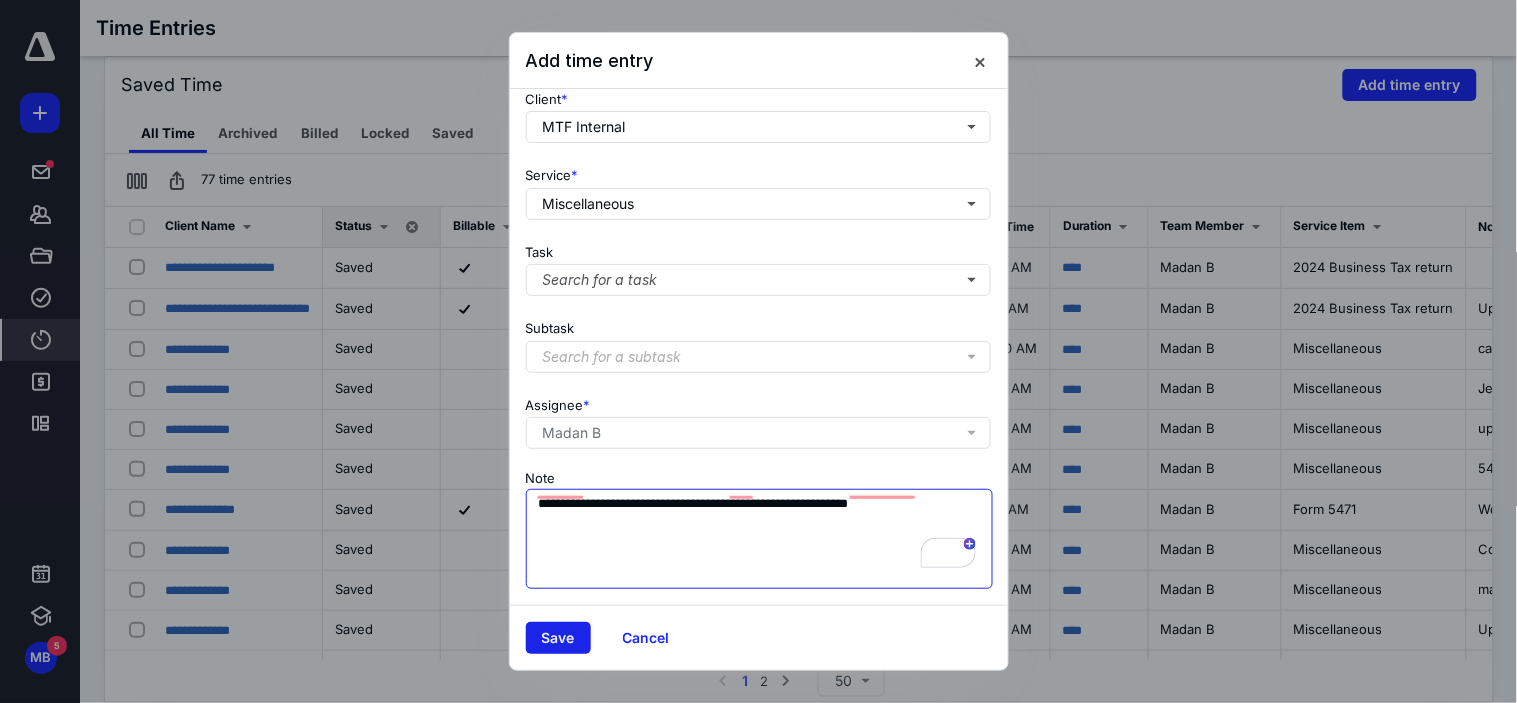 type on "**********" 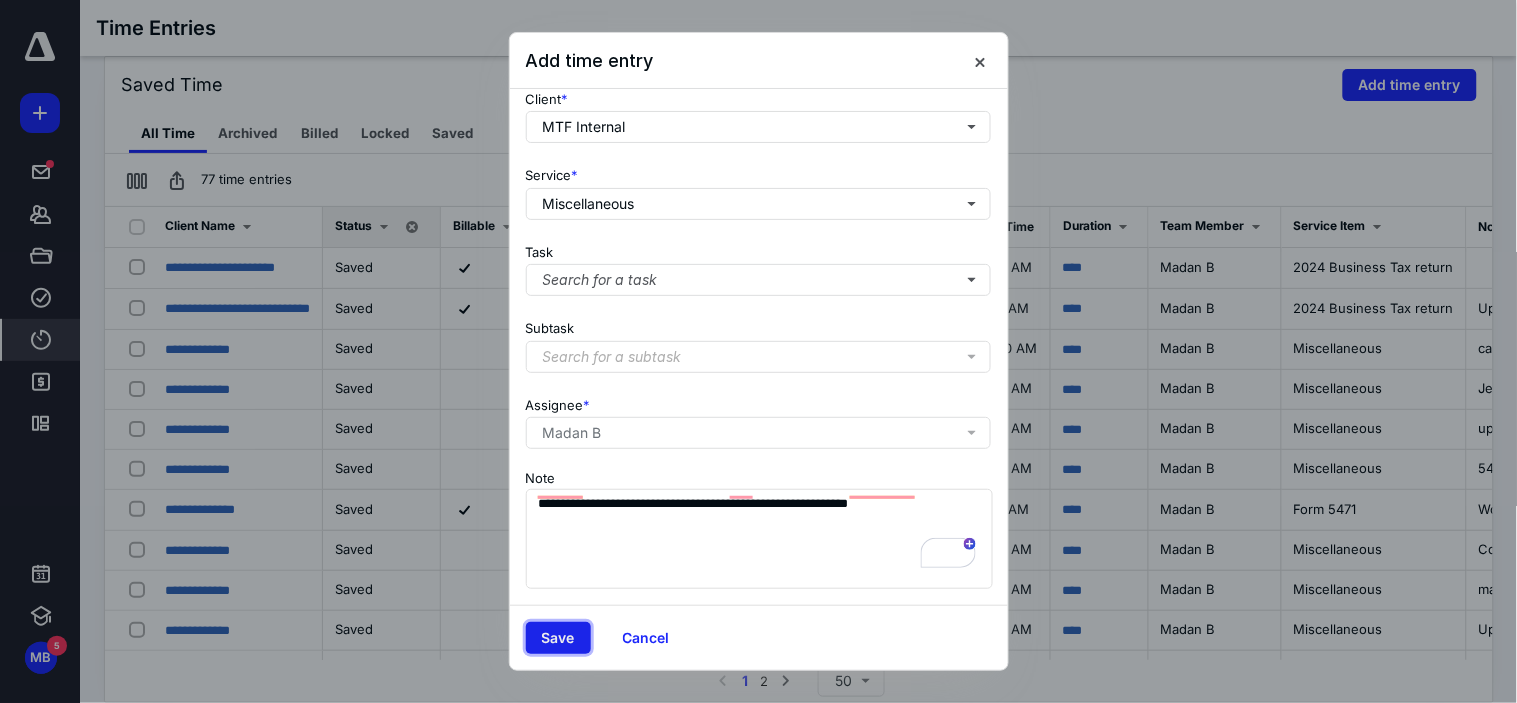 click on "Save" at bounding box center (558, 638) 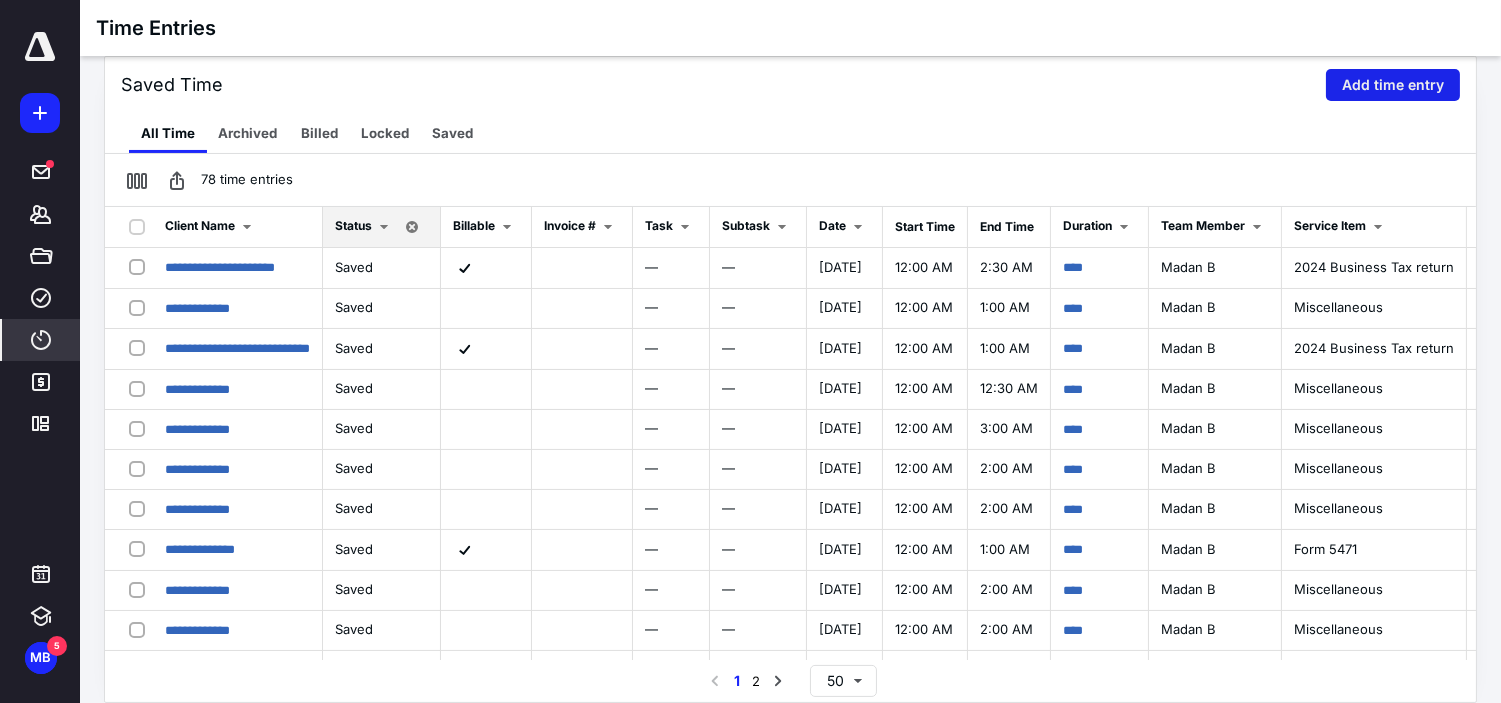 click on "Add time entry" at bounding box center [1393, 85] 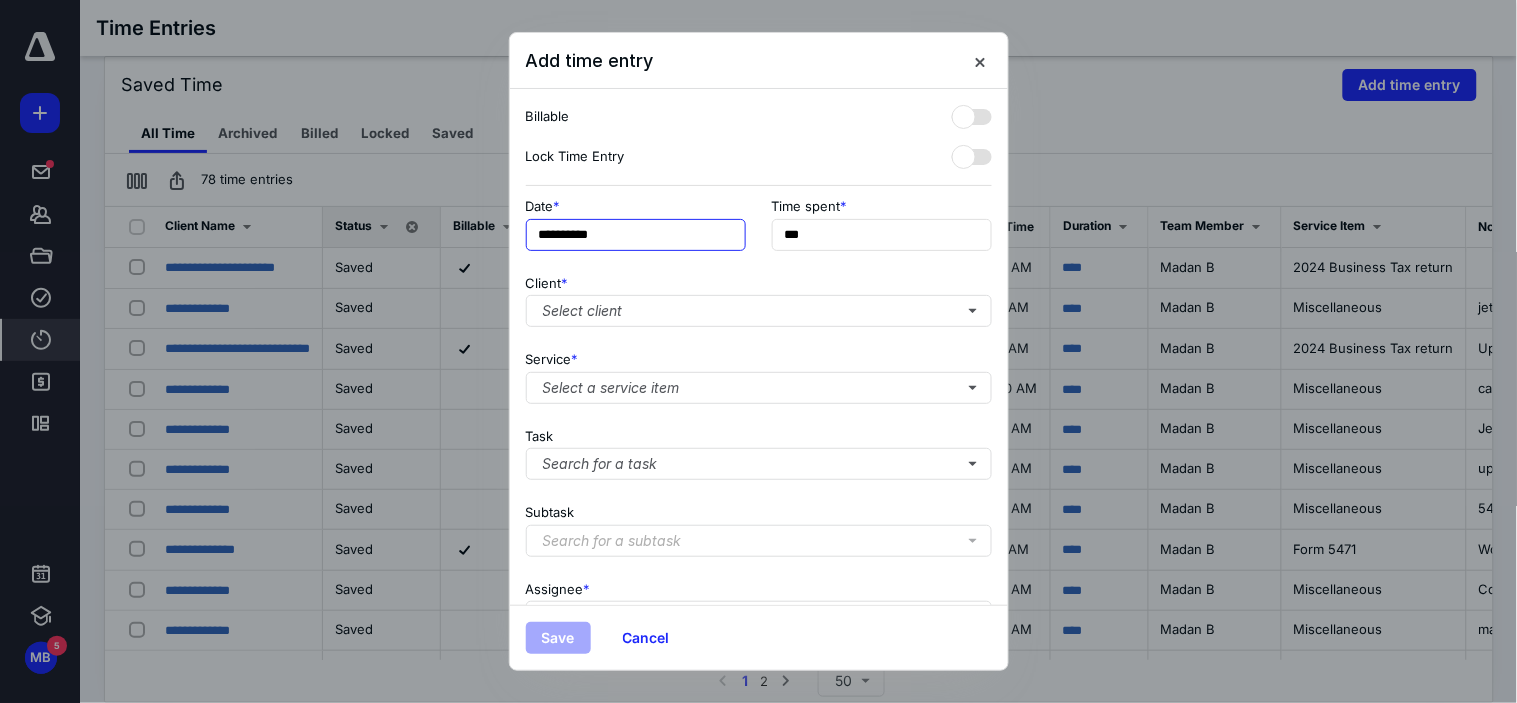 click on "**********" at bounding box center (636, 235) 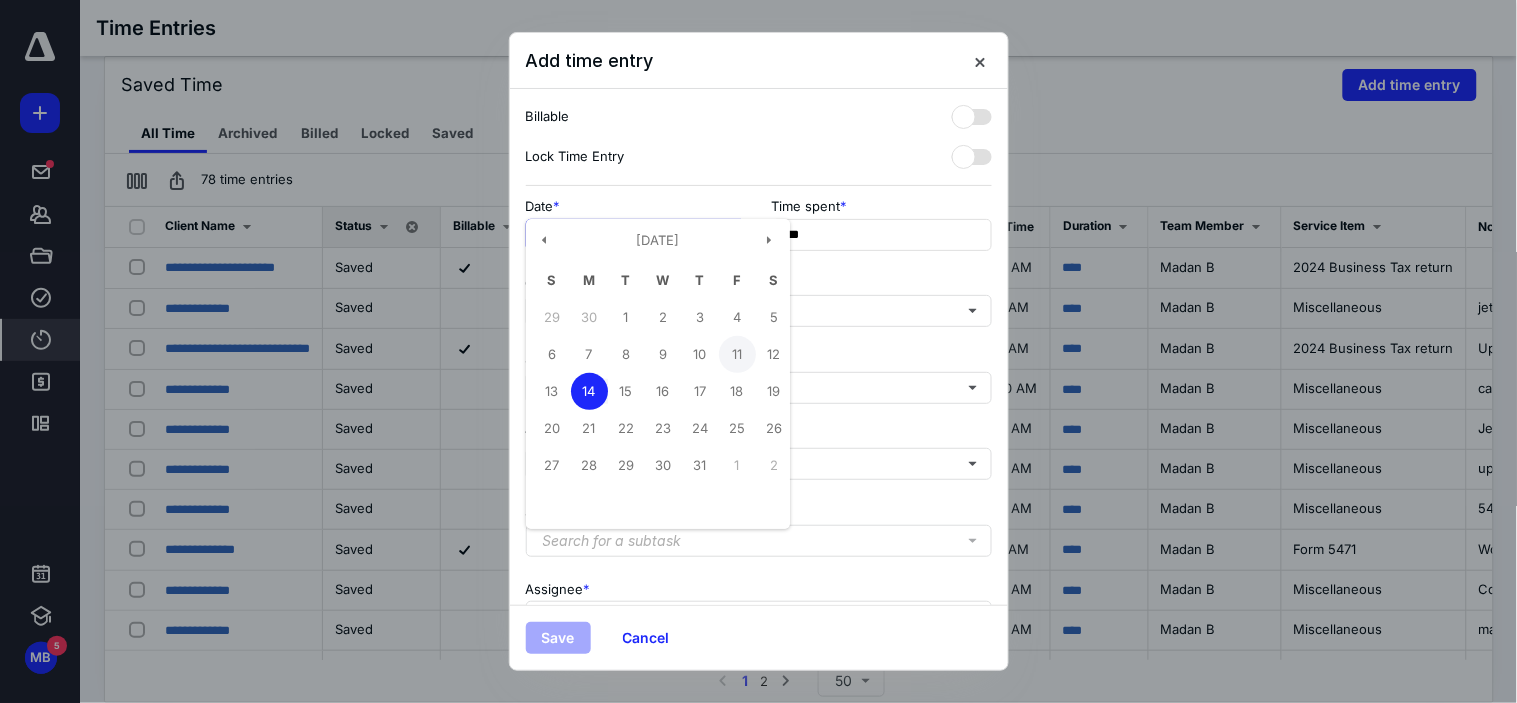click on "11" at bounding box center (737, 354) 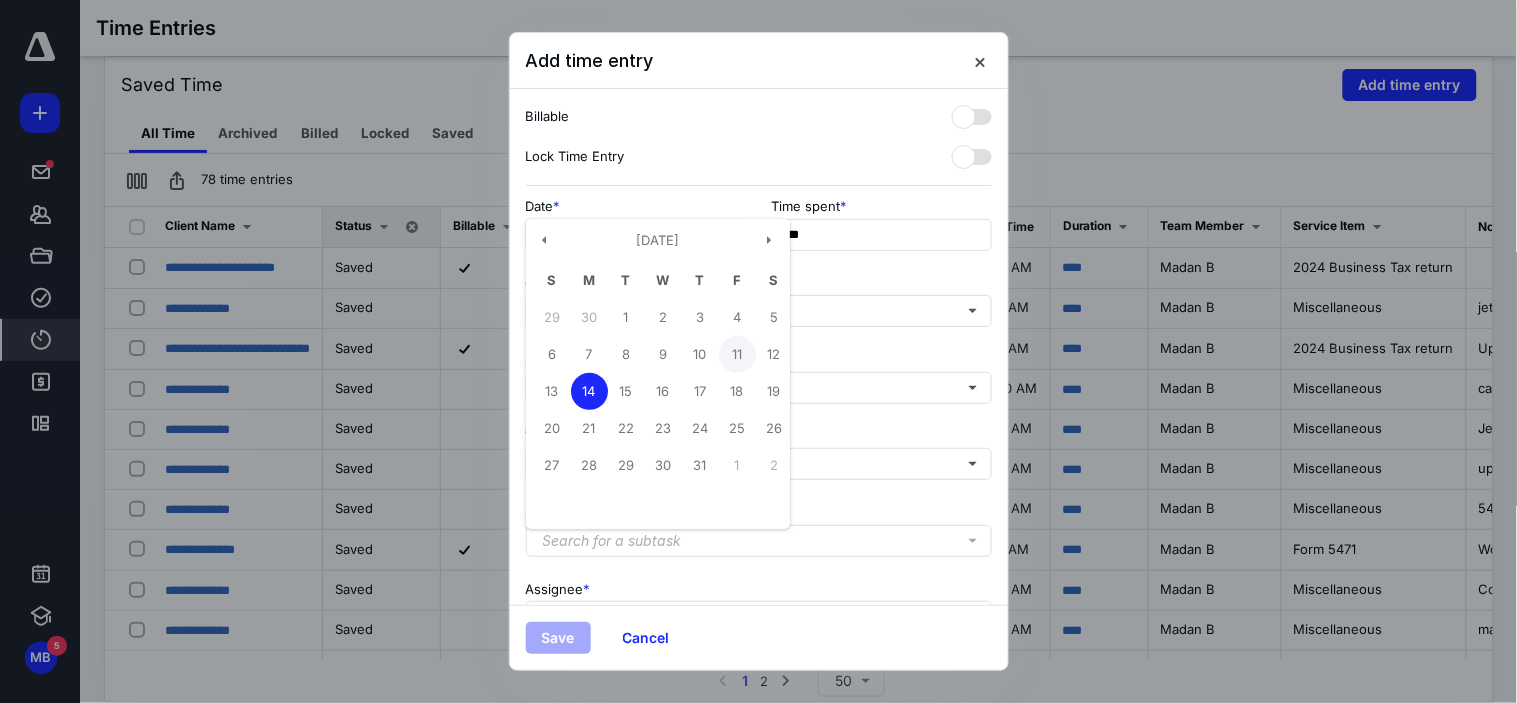 type on "**********" 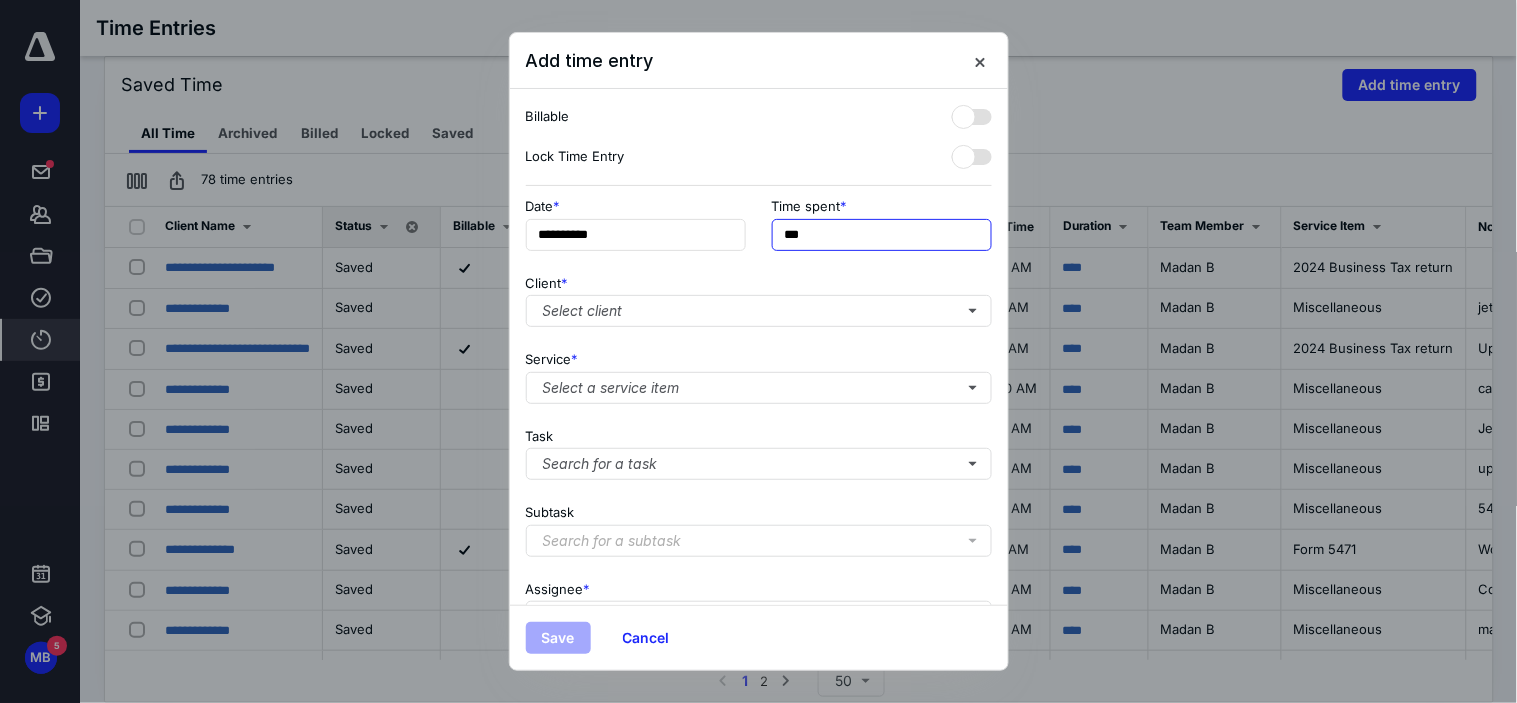 drag, startPoint x: 833, startPoint y: 245, endPoint x: 841, endPoint y: 223, distance: 23.409399 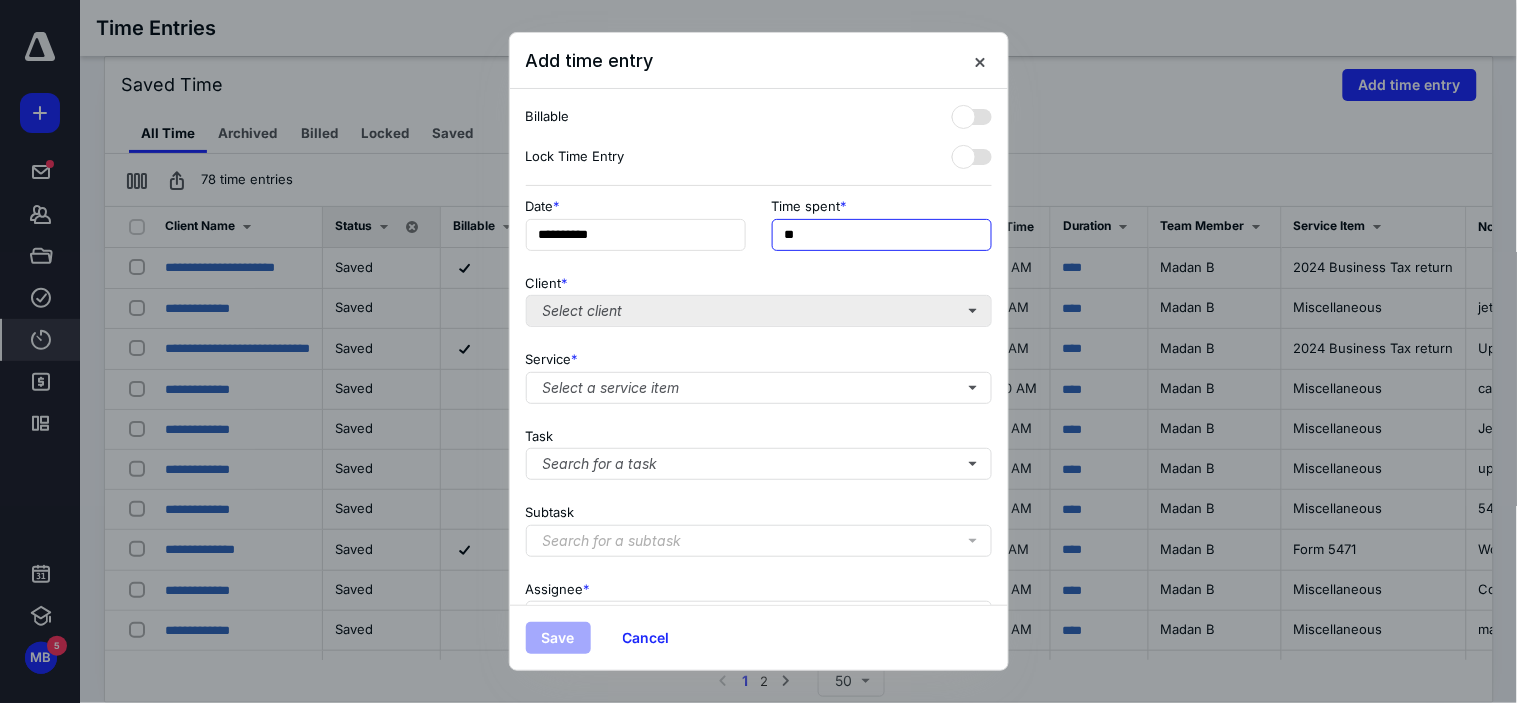 type on "**" 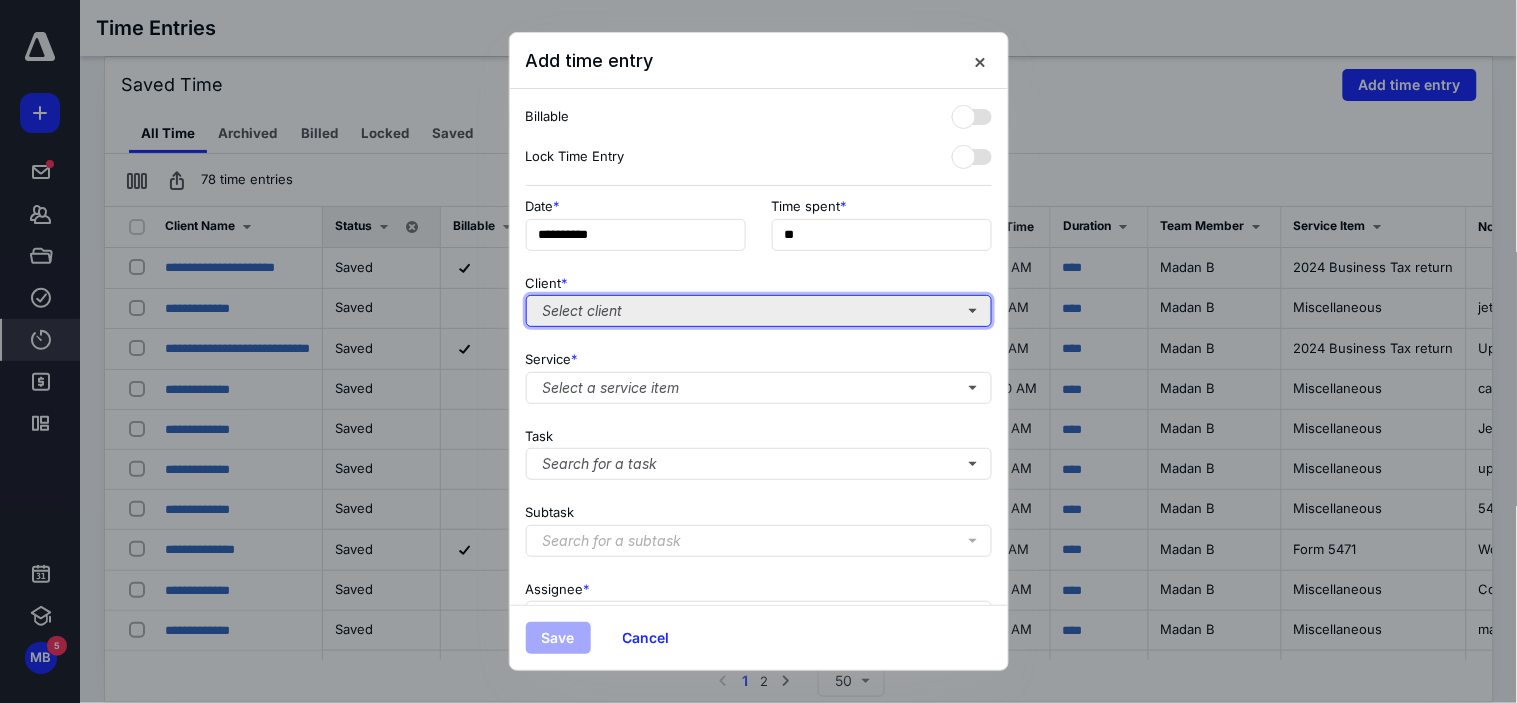 click on "Select client" at bounding box center (759, 311) 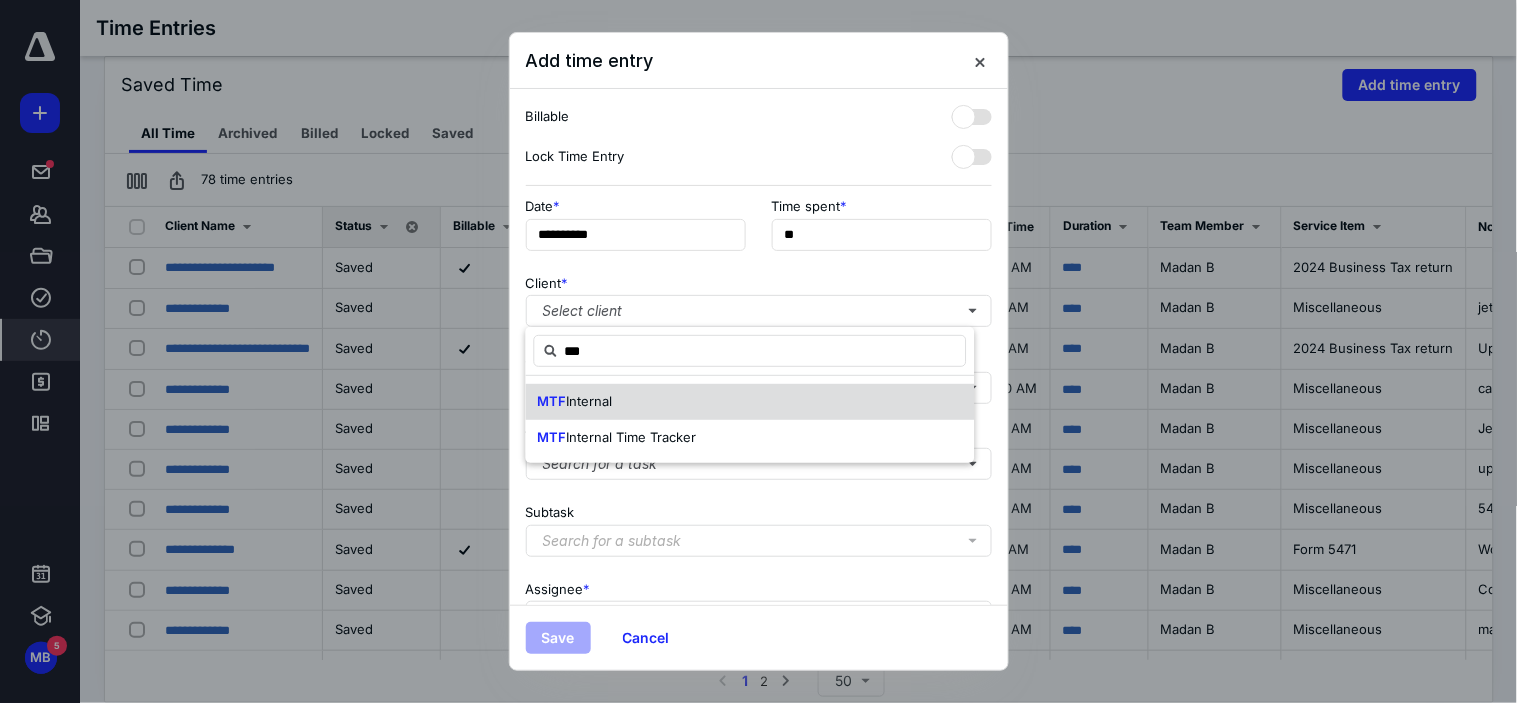 click on "MTF  Internal" at bounding box center (750, 402) 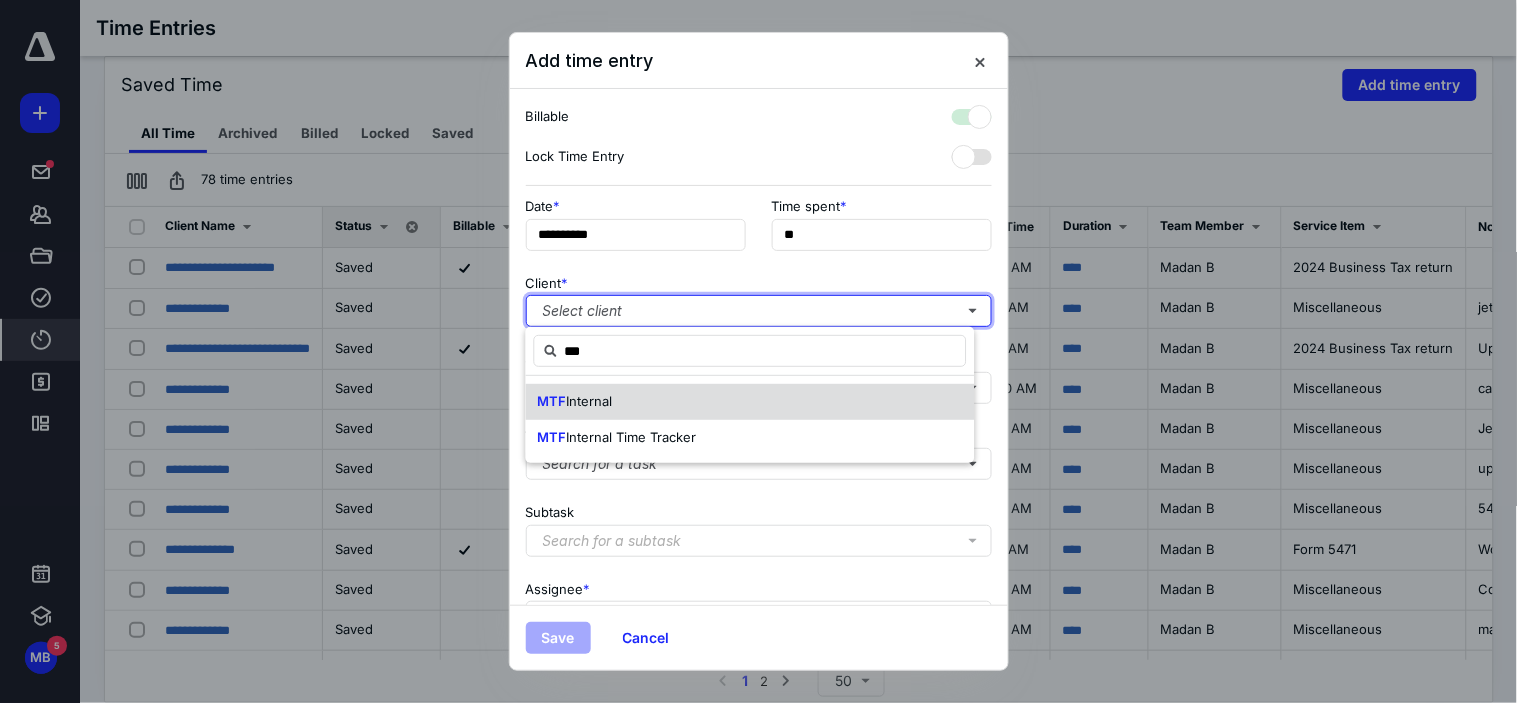 checkbox on "true" 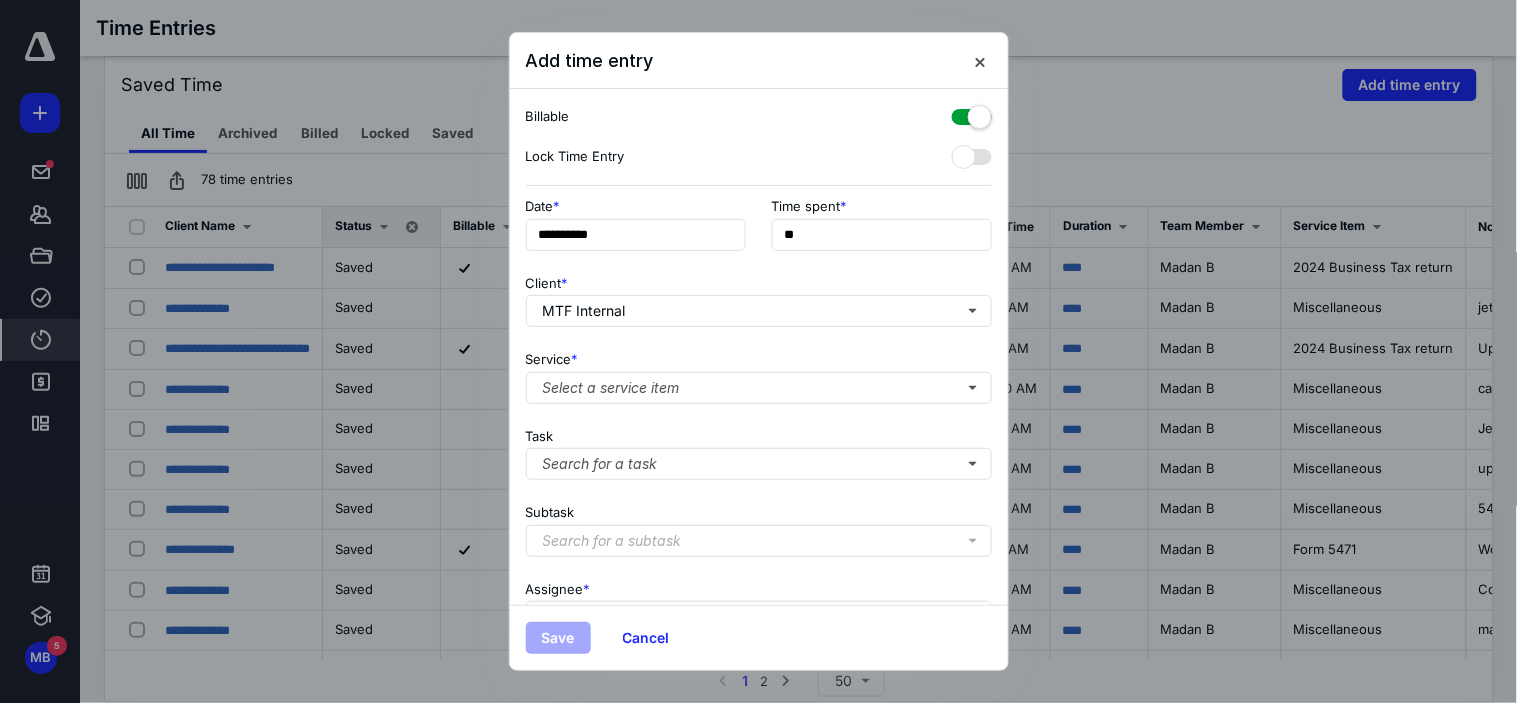 click at bounding box center (972, 113) 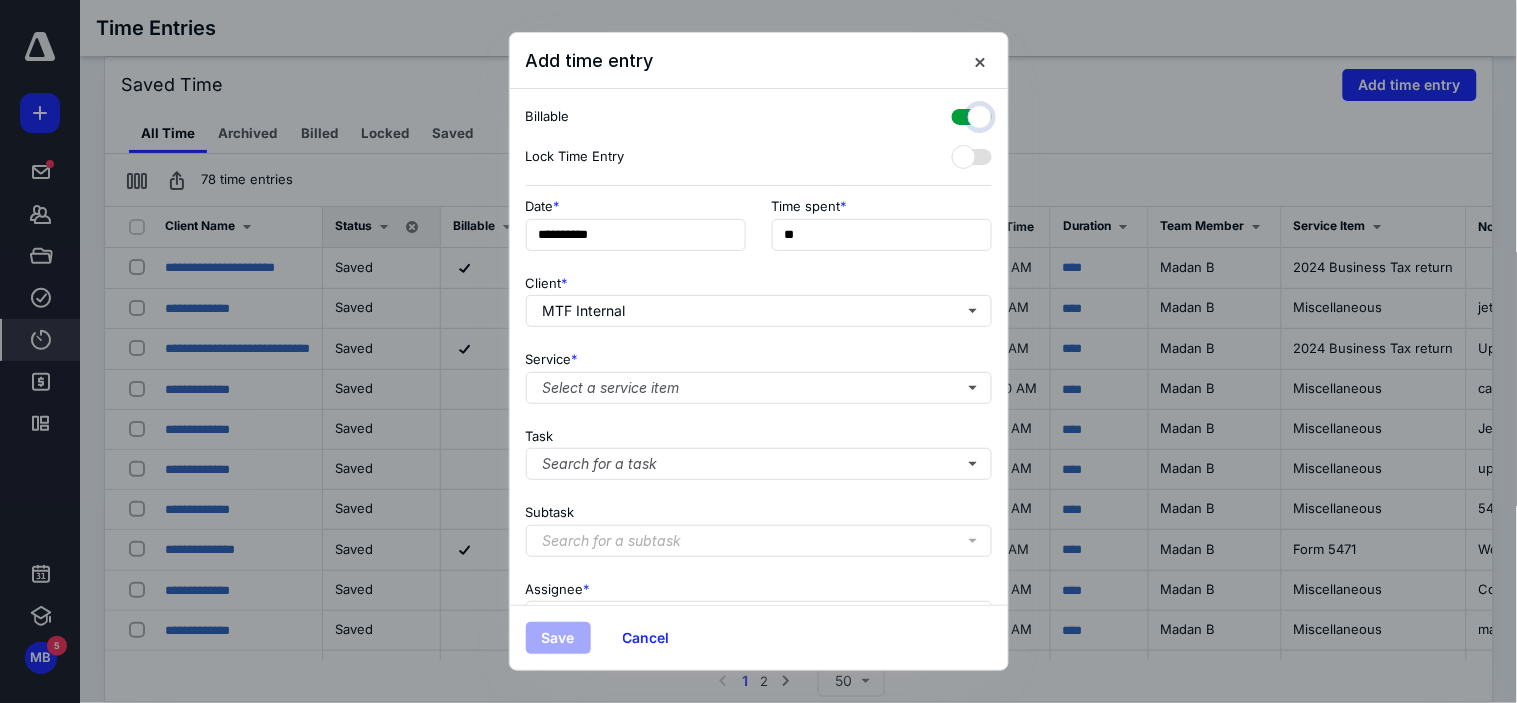 click at bounding box center [962, 114] 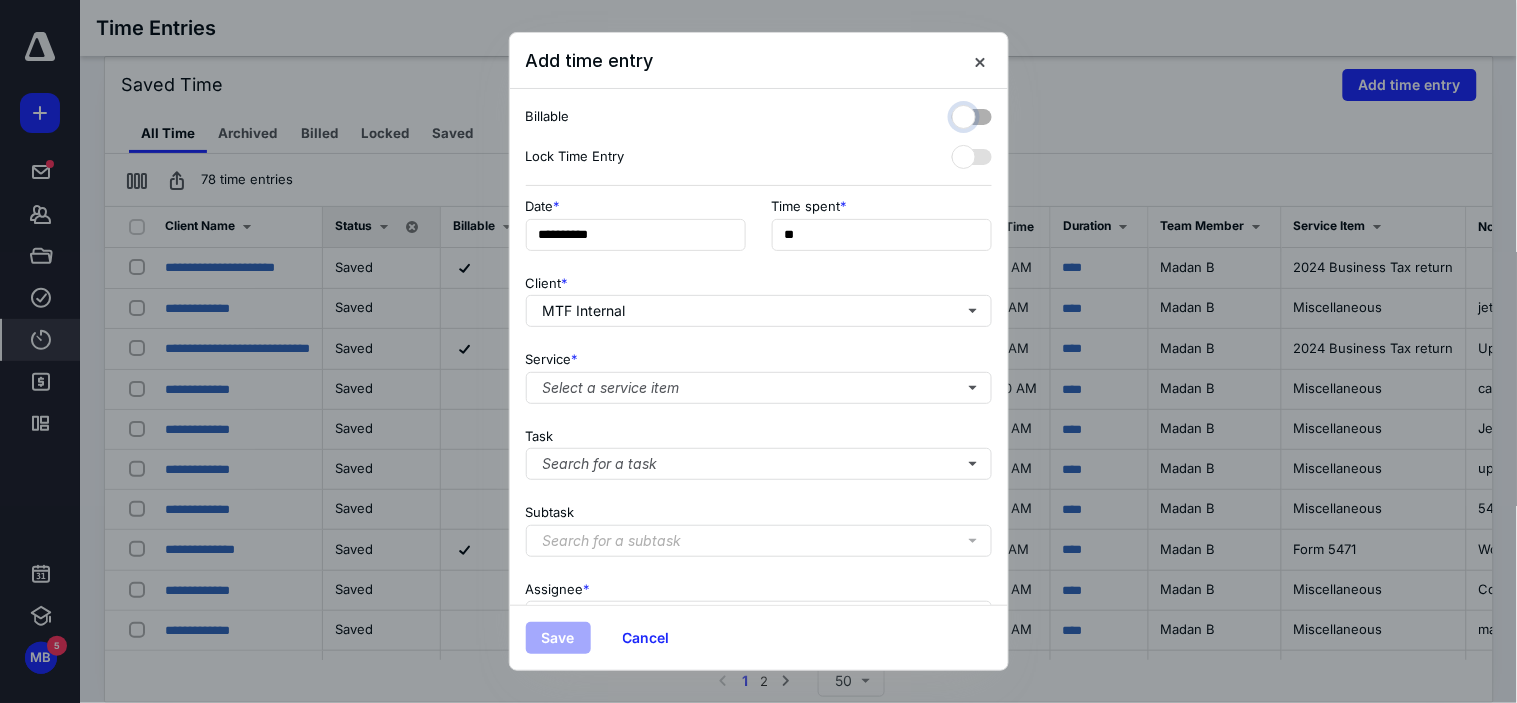 checkbox on "false" 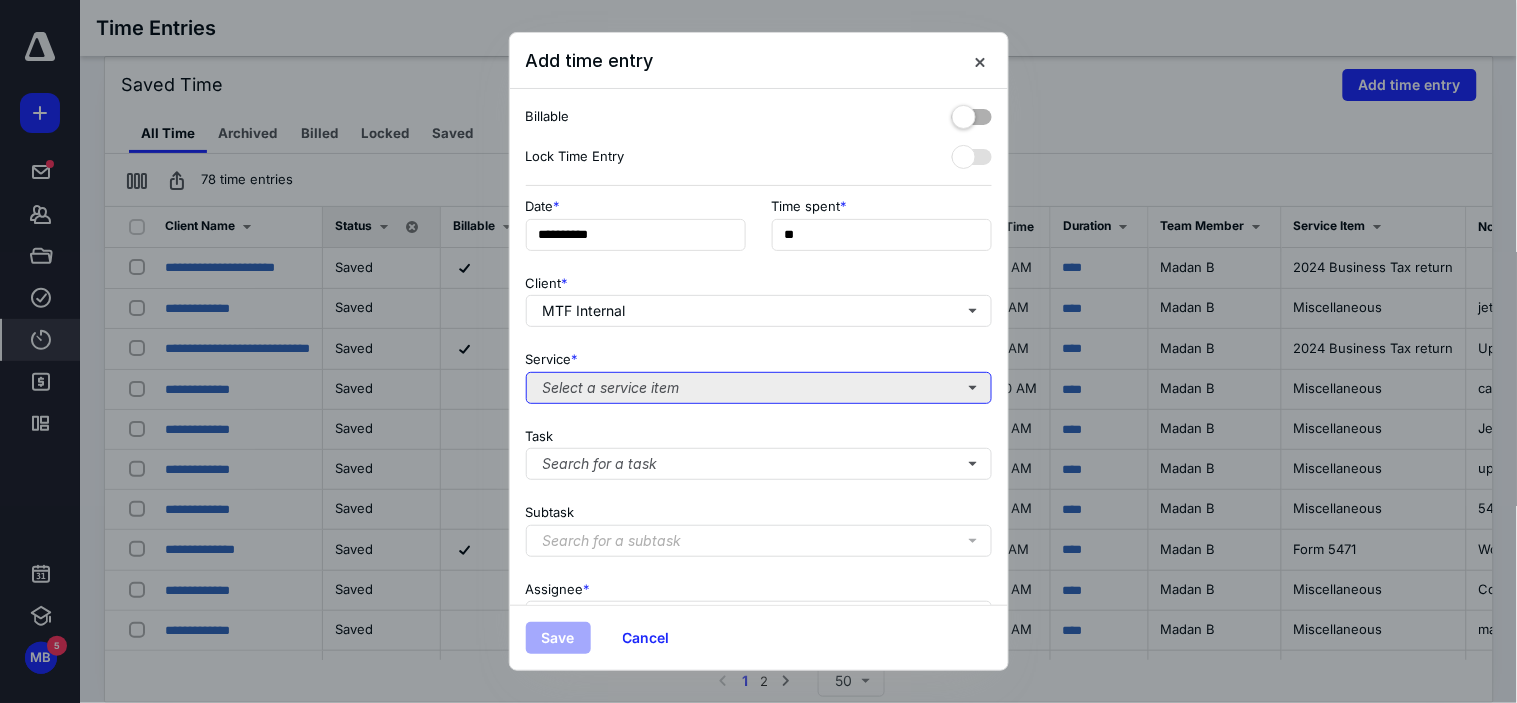 click on "Select a service item" at bounding box center (759, 388) 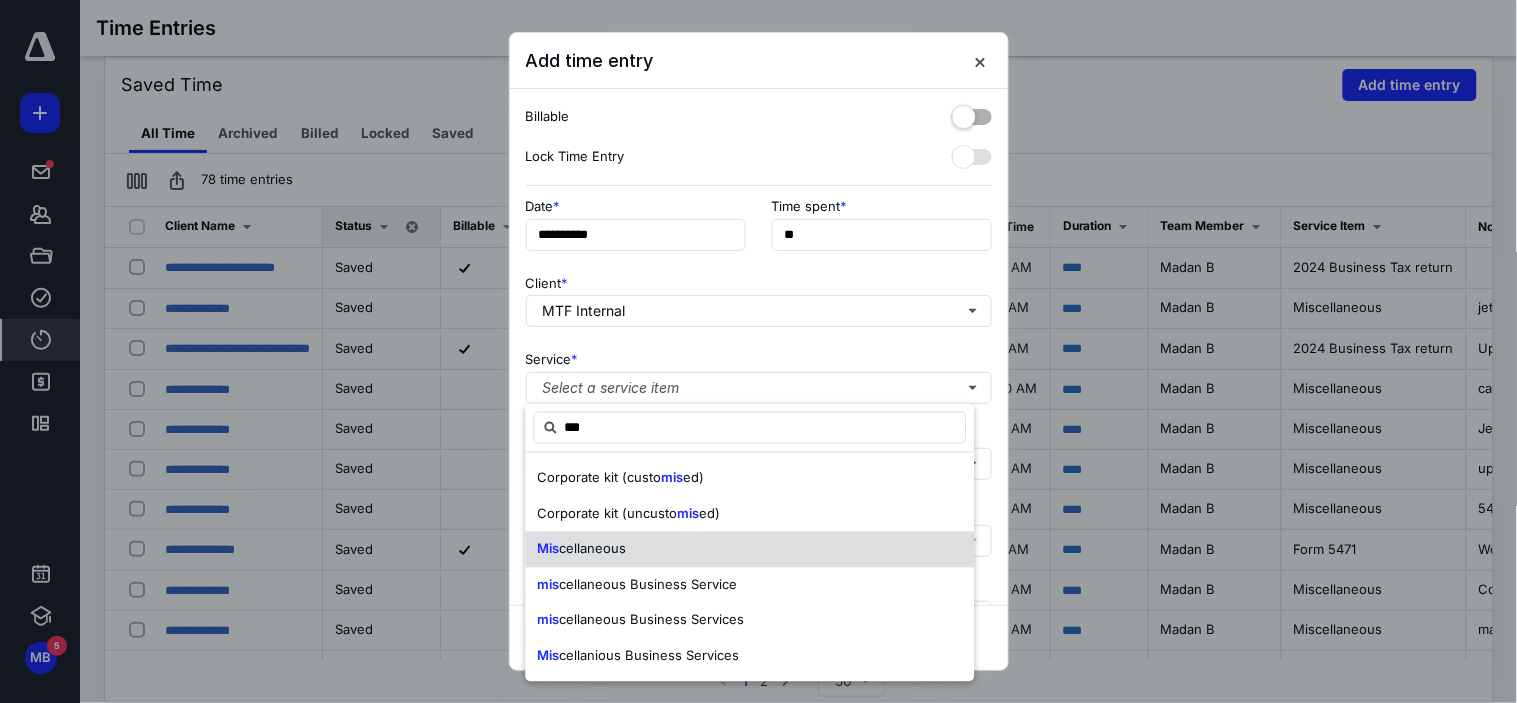 click on "Mis cellaneous" at bounding box center (750, 550) 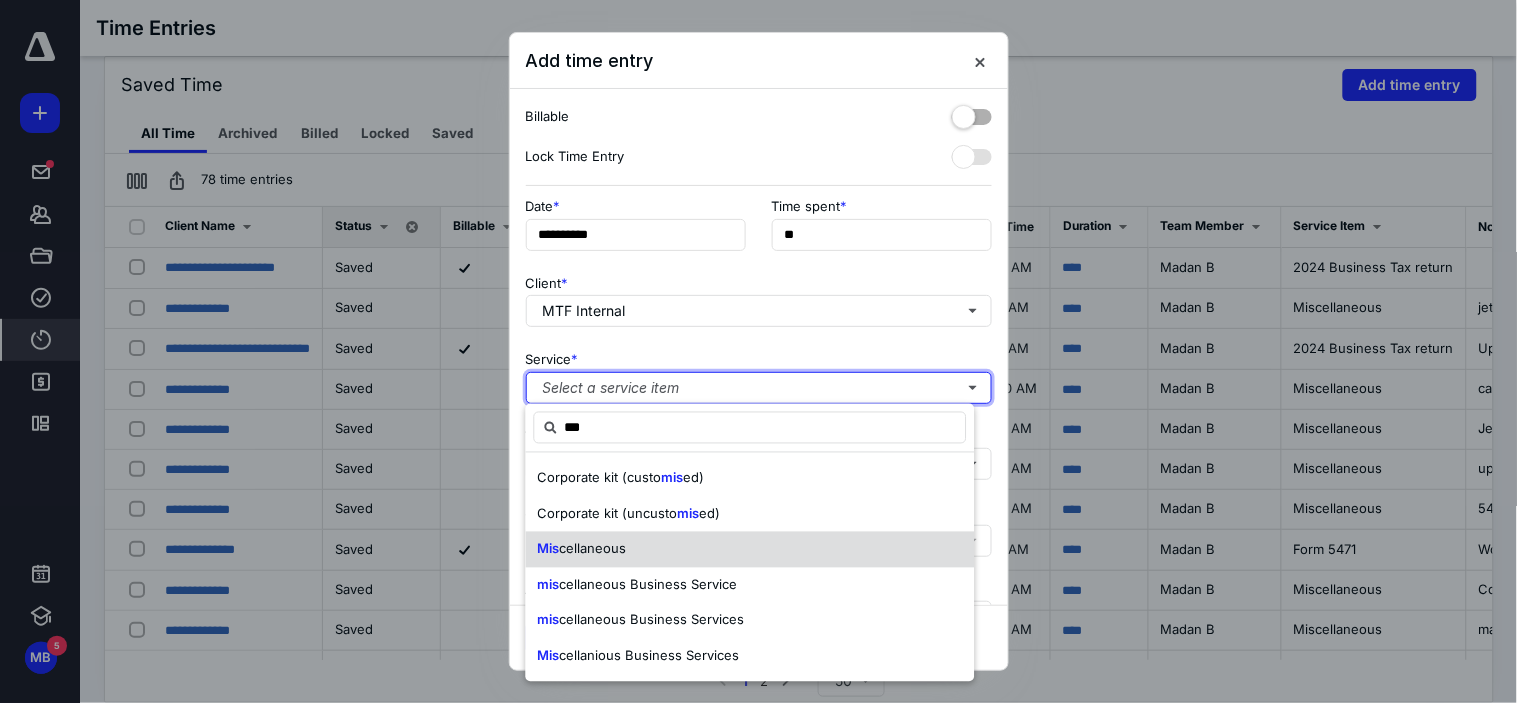 type 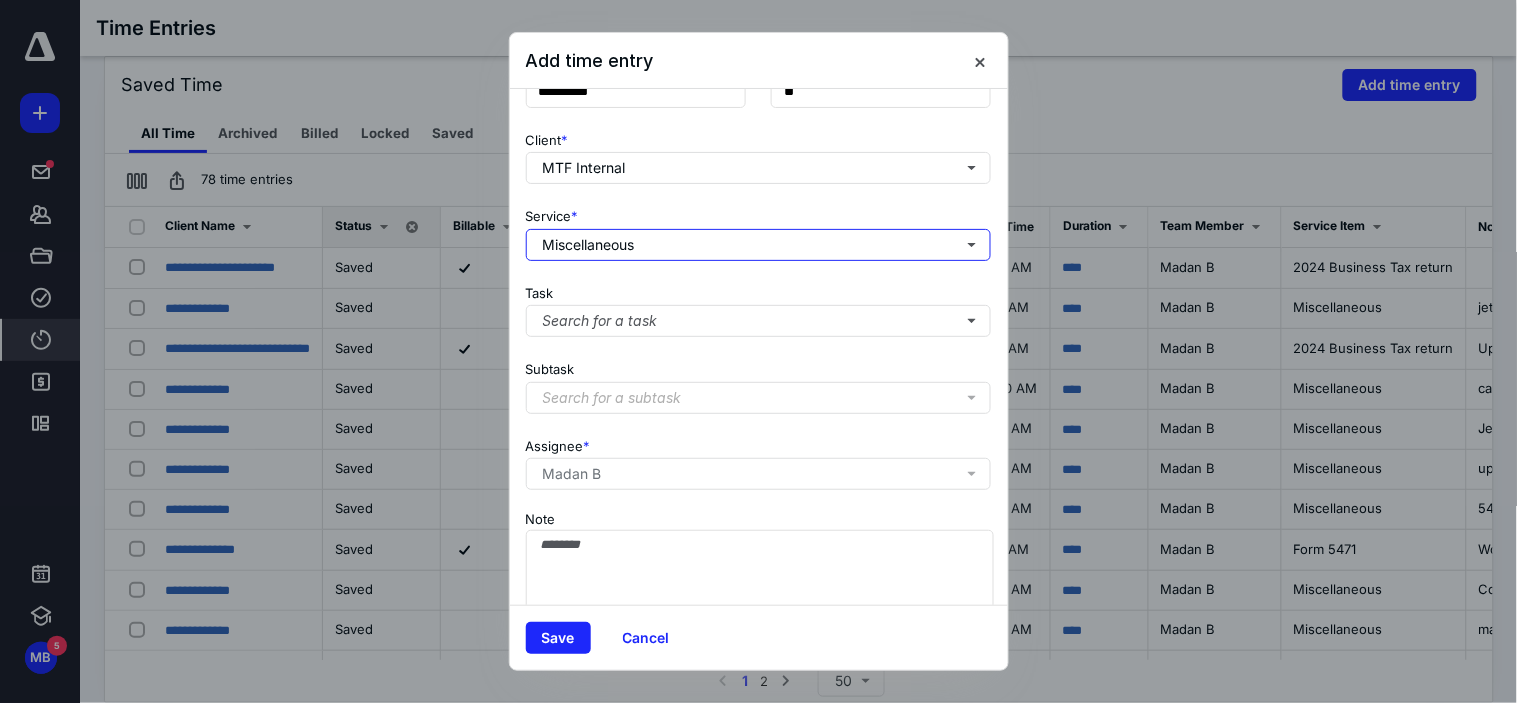 scroll, scrollTop: 198, scrollLeft: 0, axis: vertical 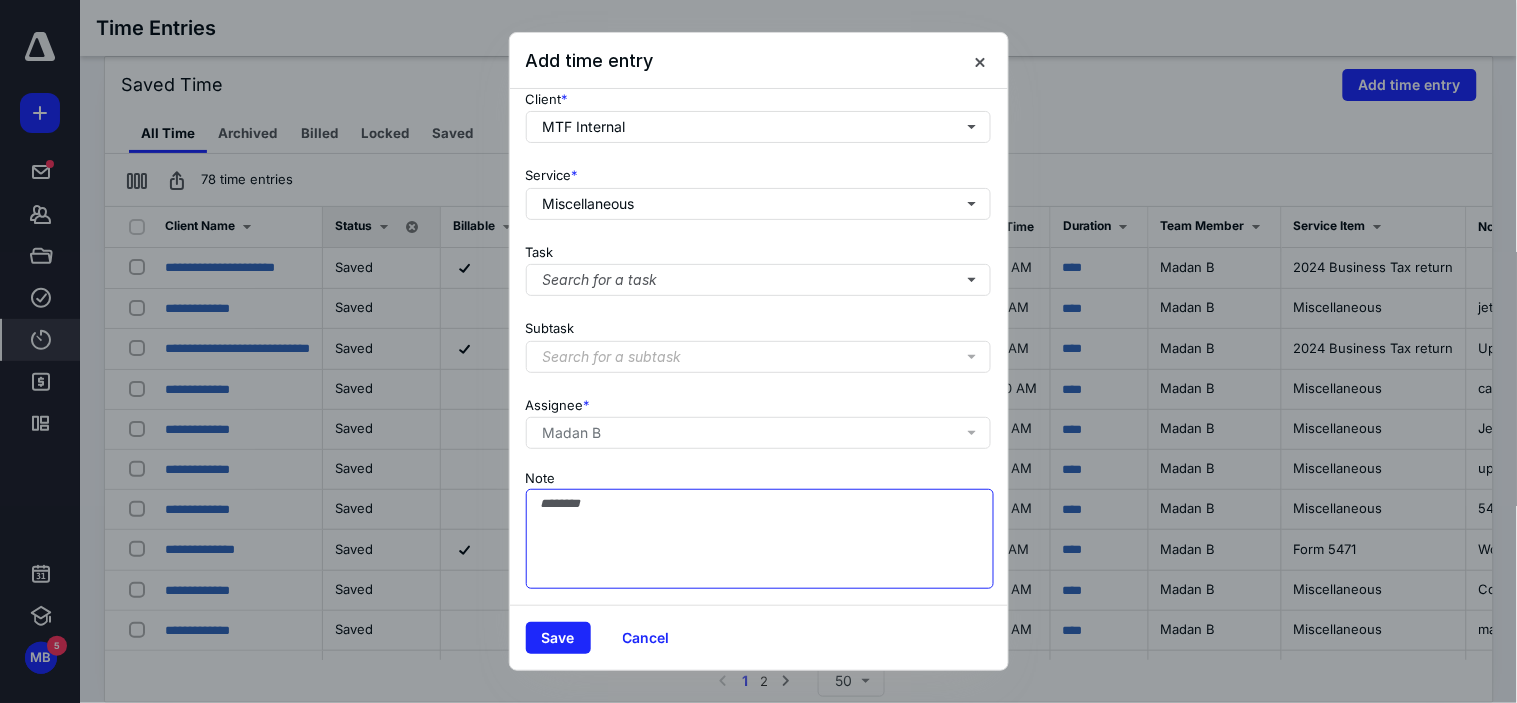 click on "Note" at bounding box center [760, 539] 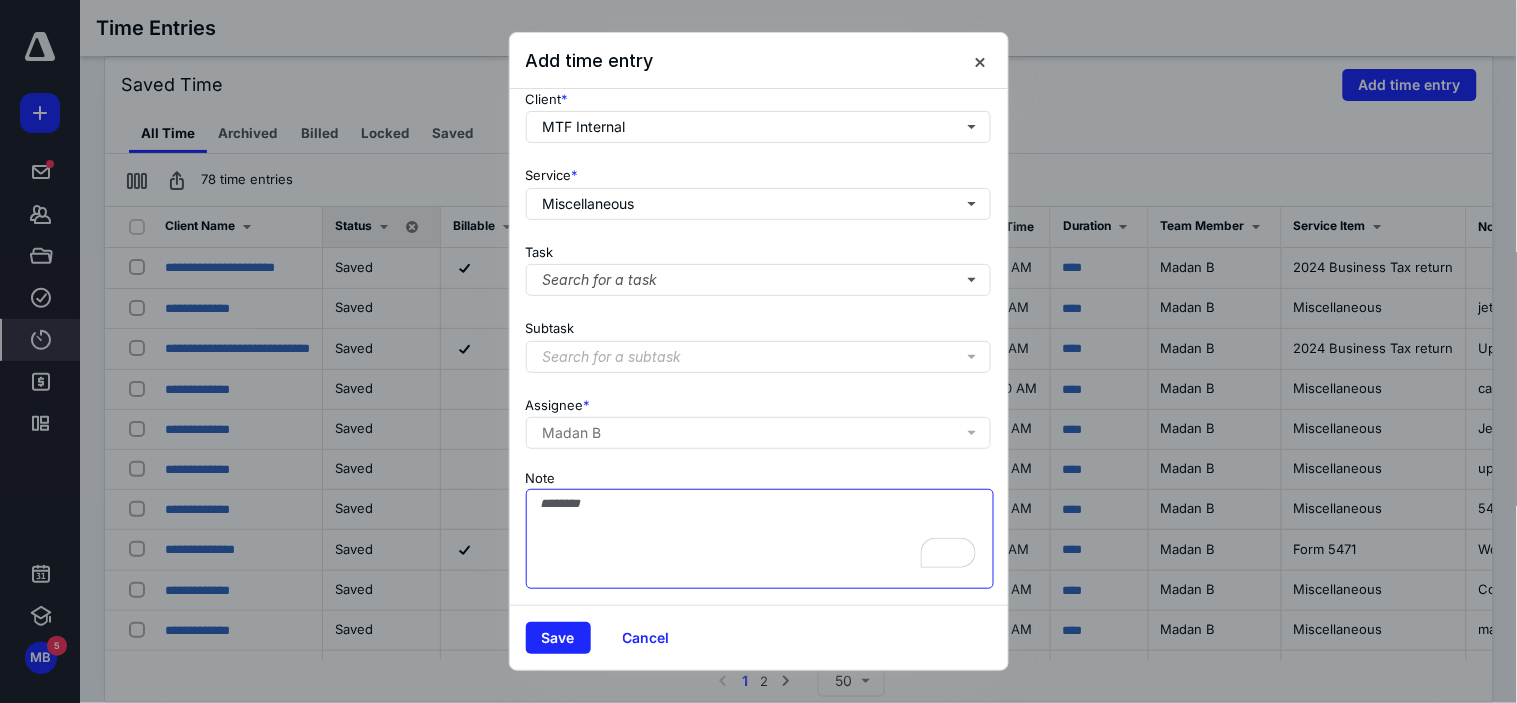 scroll, scrollTop: 198, scrollLeft: 0, axis: vertical 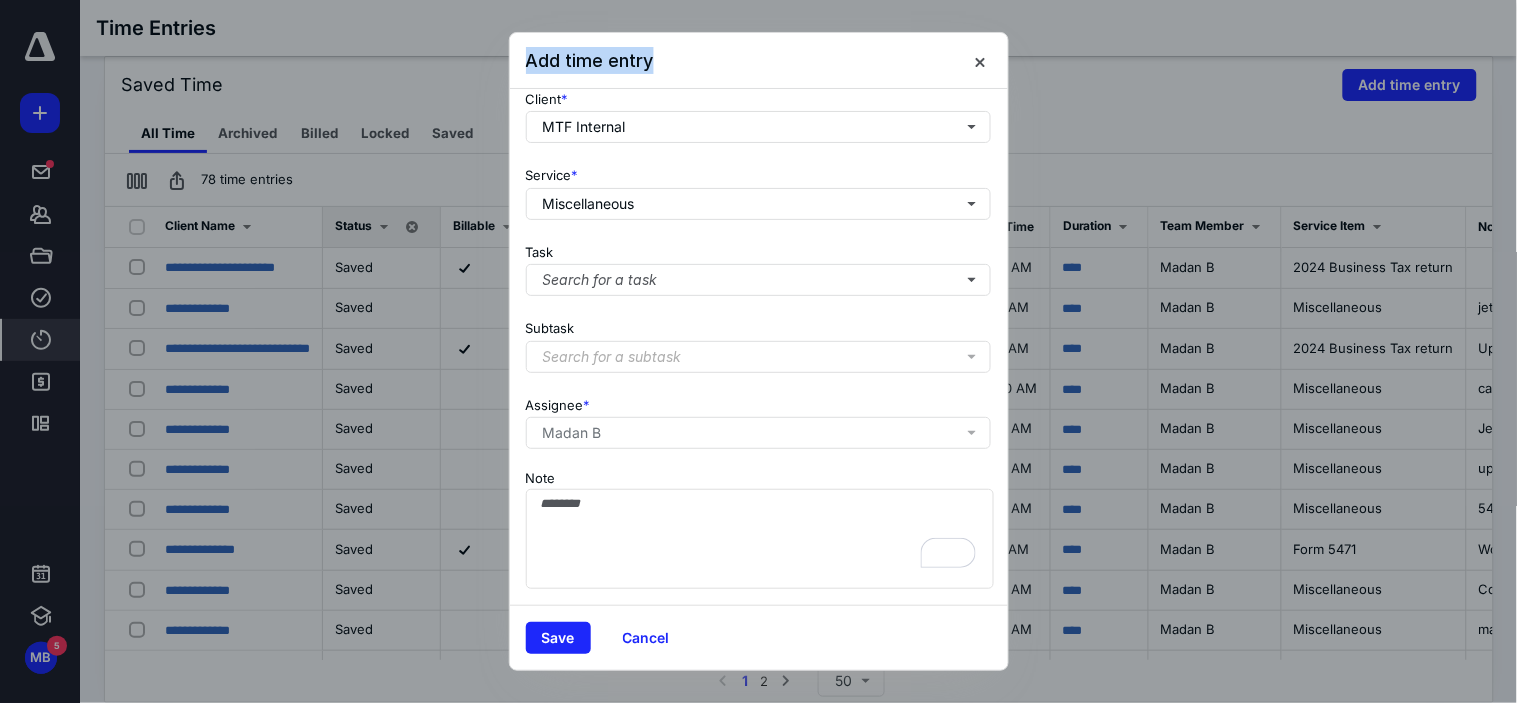 drag, startPoint x: 904, startPoint y: 45, endPoint x: 537, endPoint y: 77, distance: 368.39246 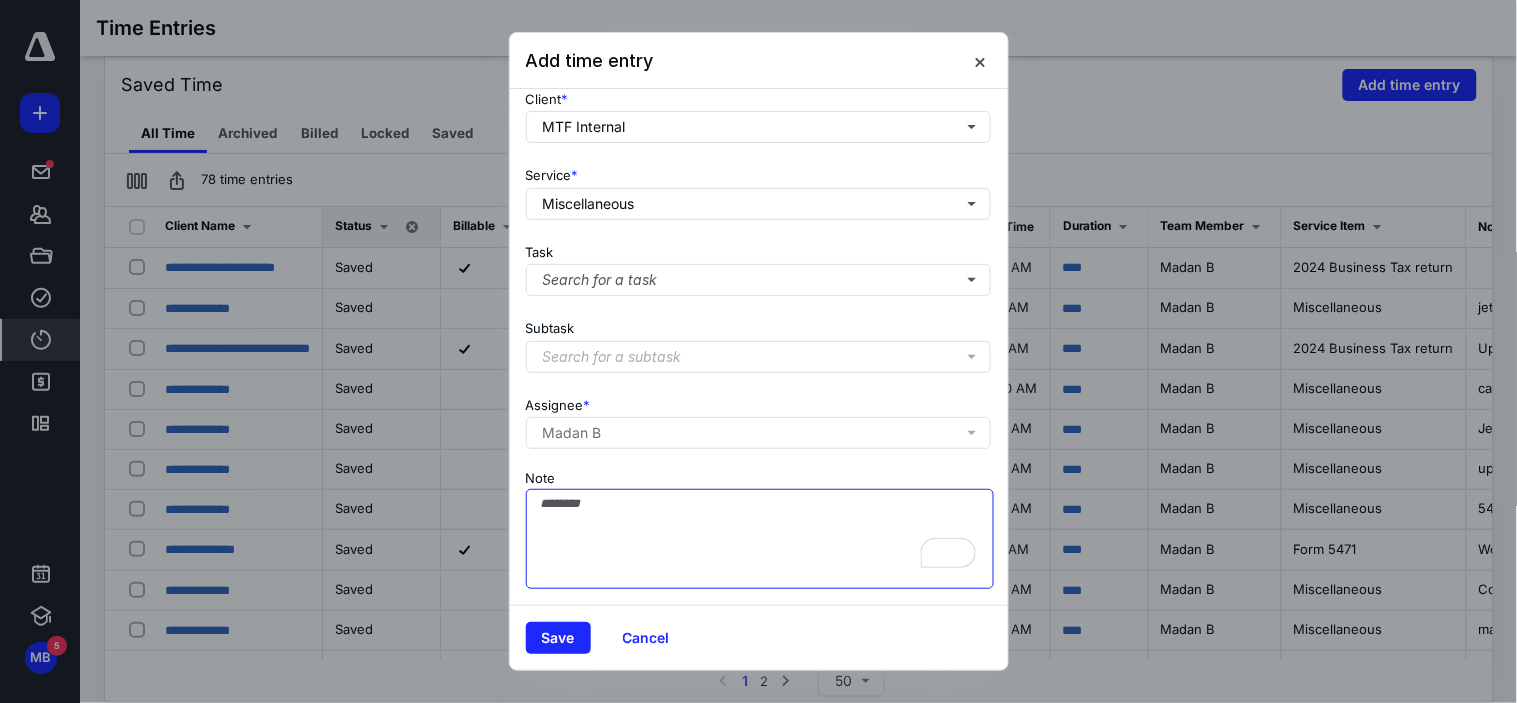 click on "Note" at bounding box center [760, 539] 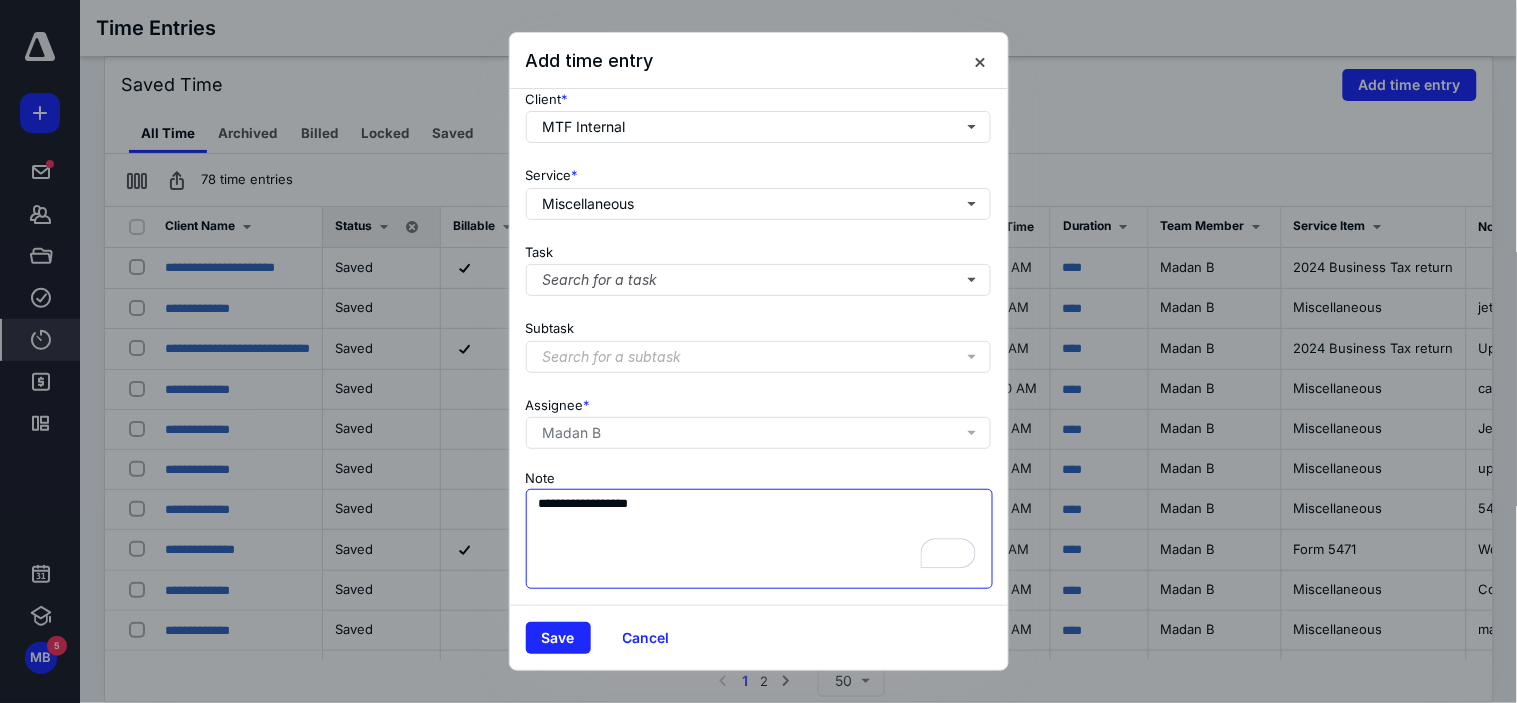 scroll, scrollTop: 77, scrollLeft: 0, axis: vertical 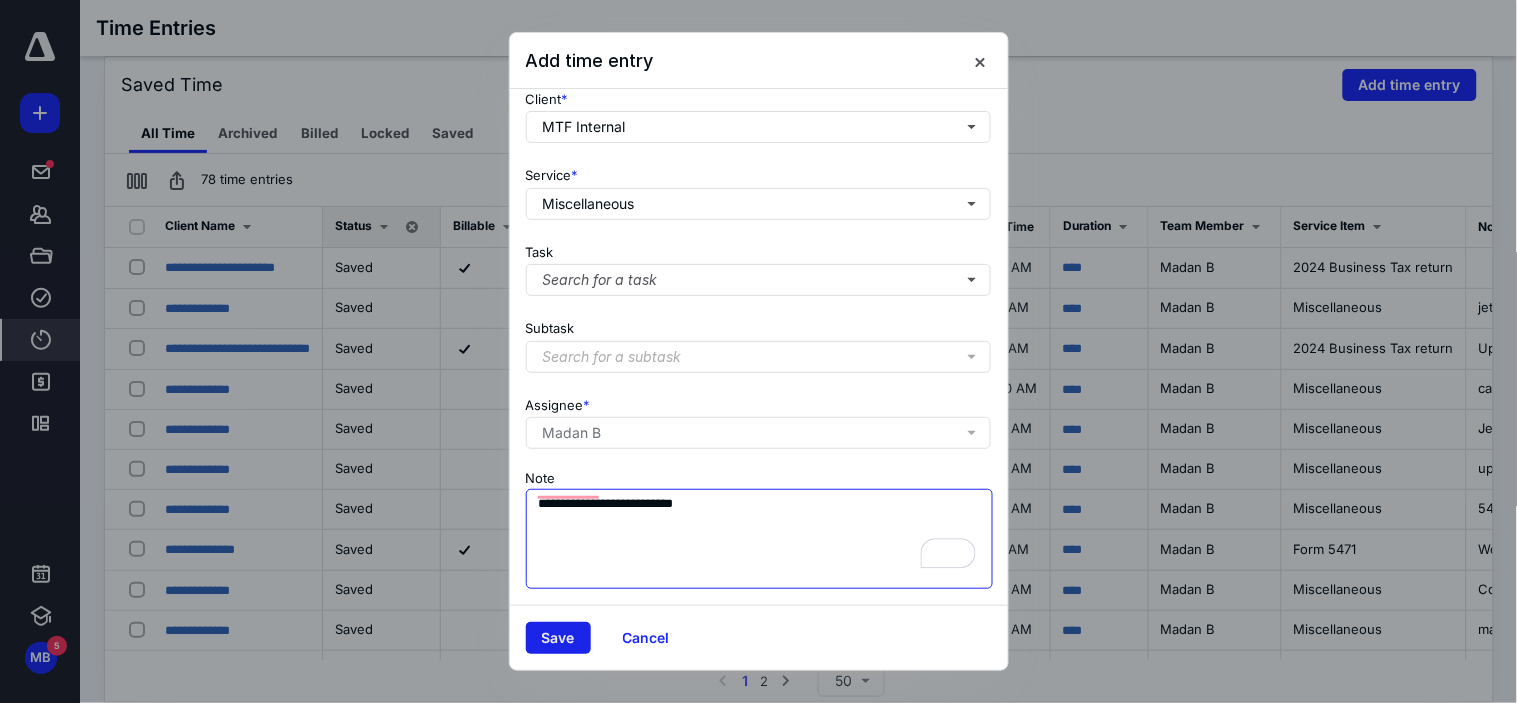 type on "**********" 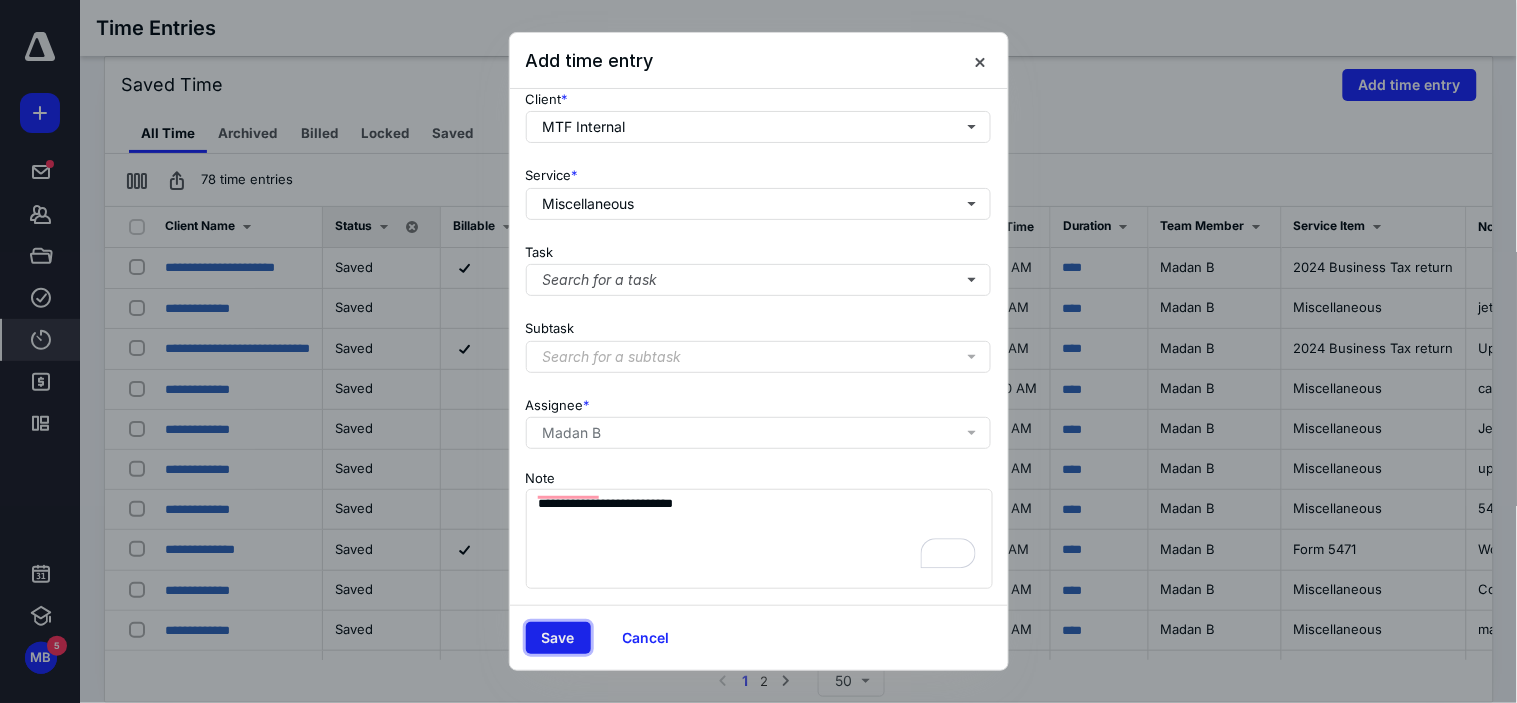 click on "Save" at bounding box center [558, 638] 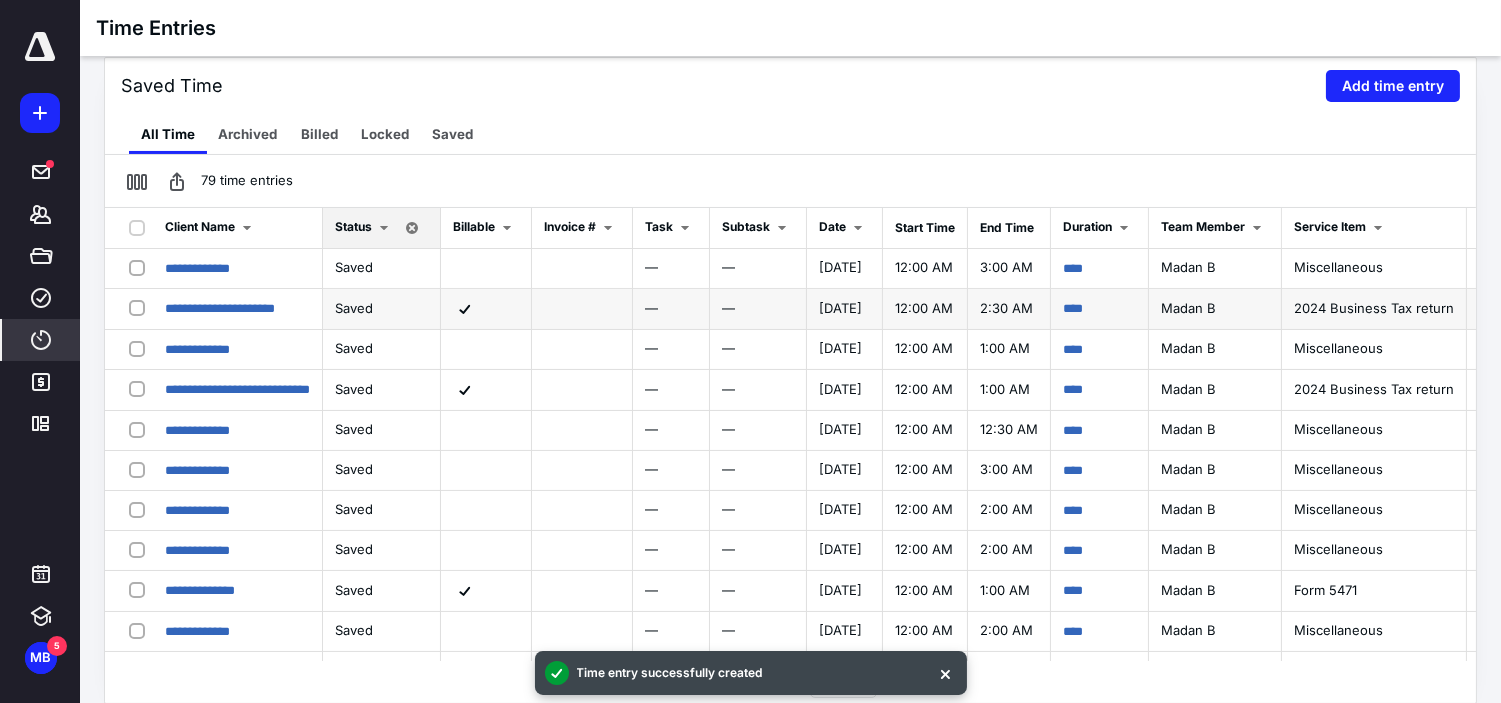 scroll, scrollTop: 445, scrollLeft: 0, axis: vertical 